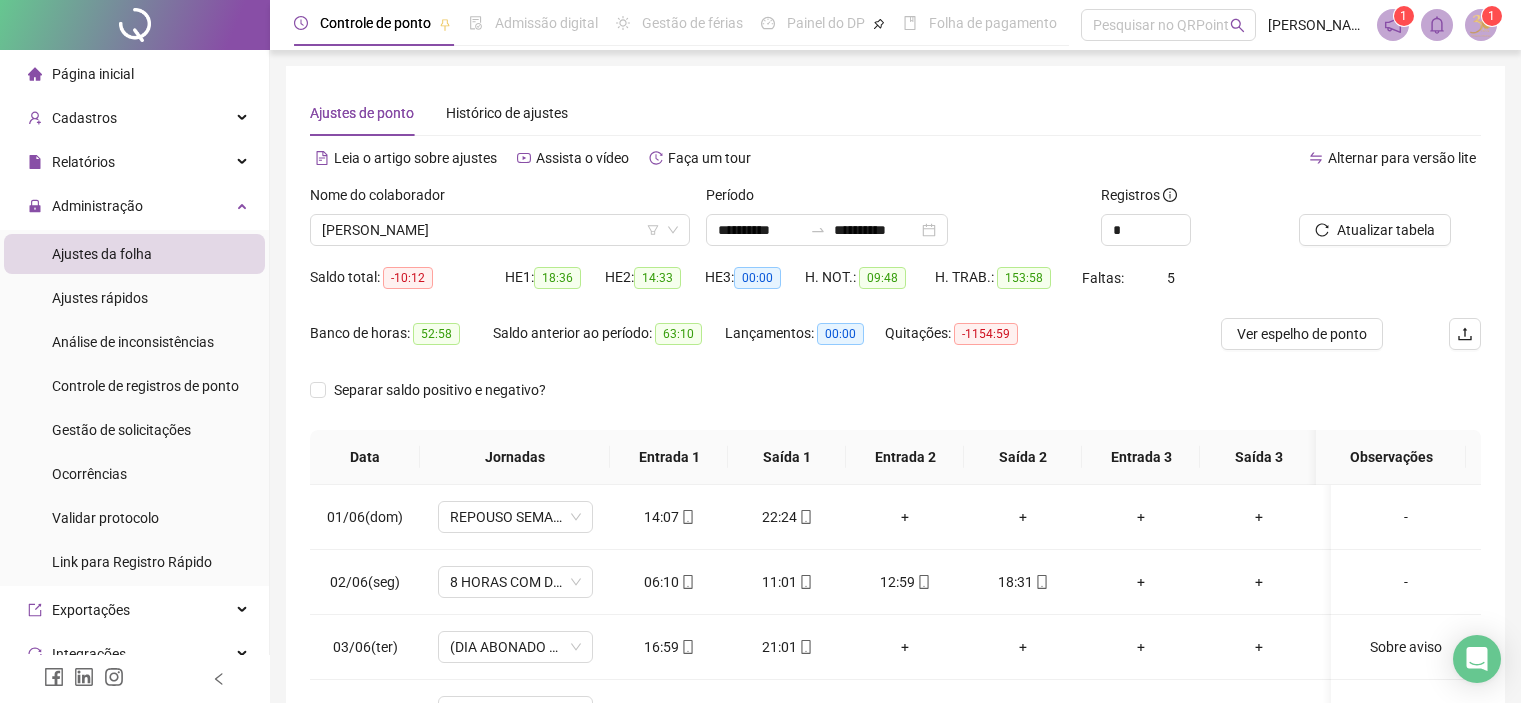 scroll, scrollTop: 261, scrollLeft: 0, axis: vertical 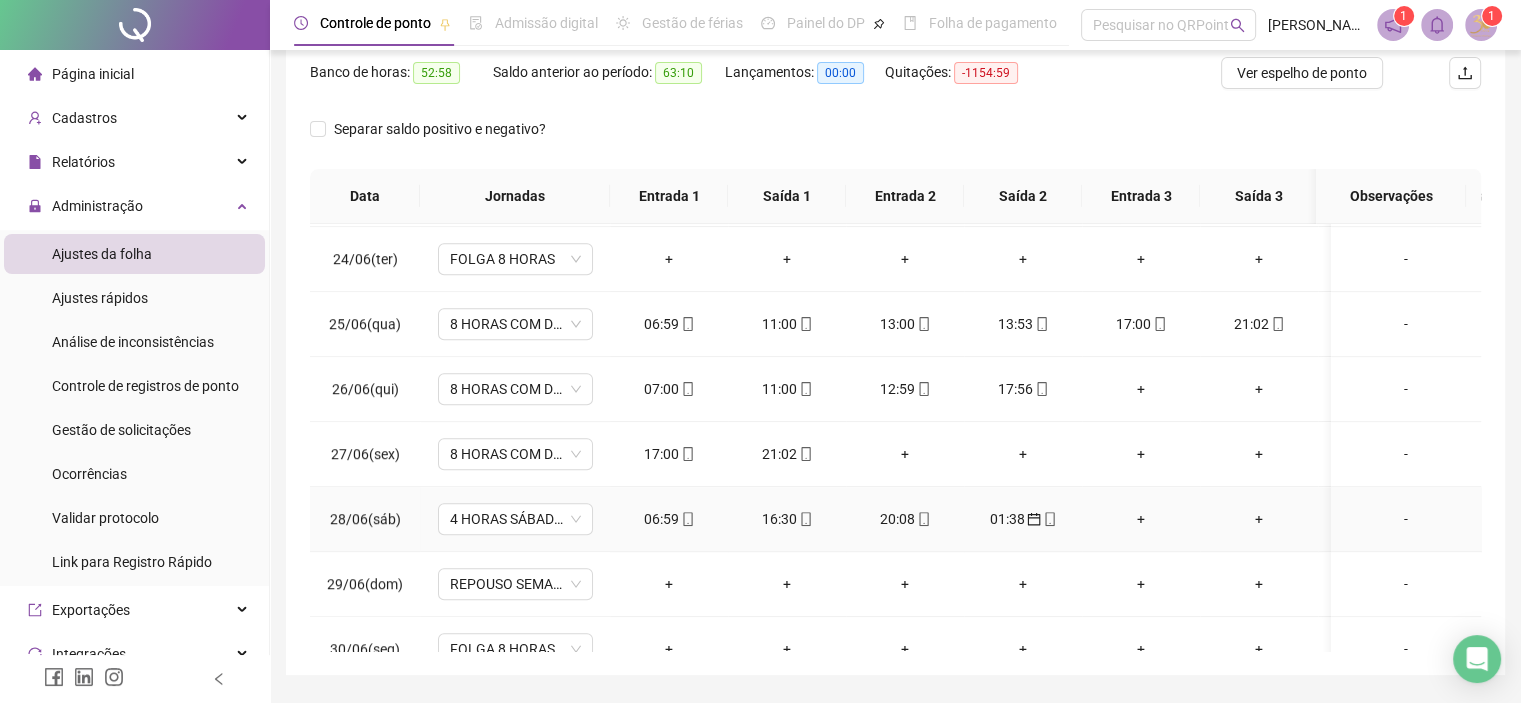 click on "01:38" at bounding box center [1023, 519] 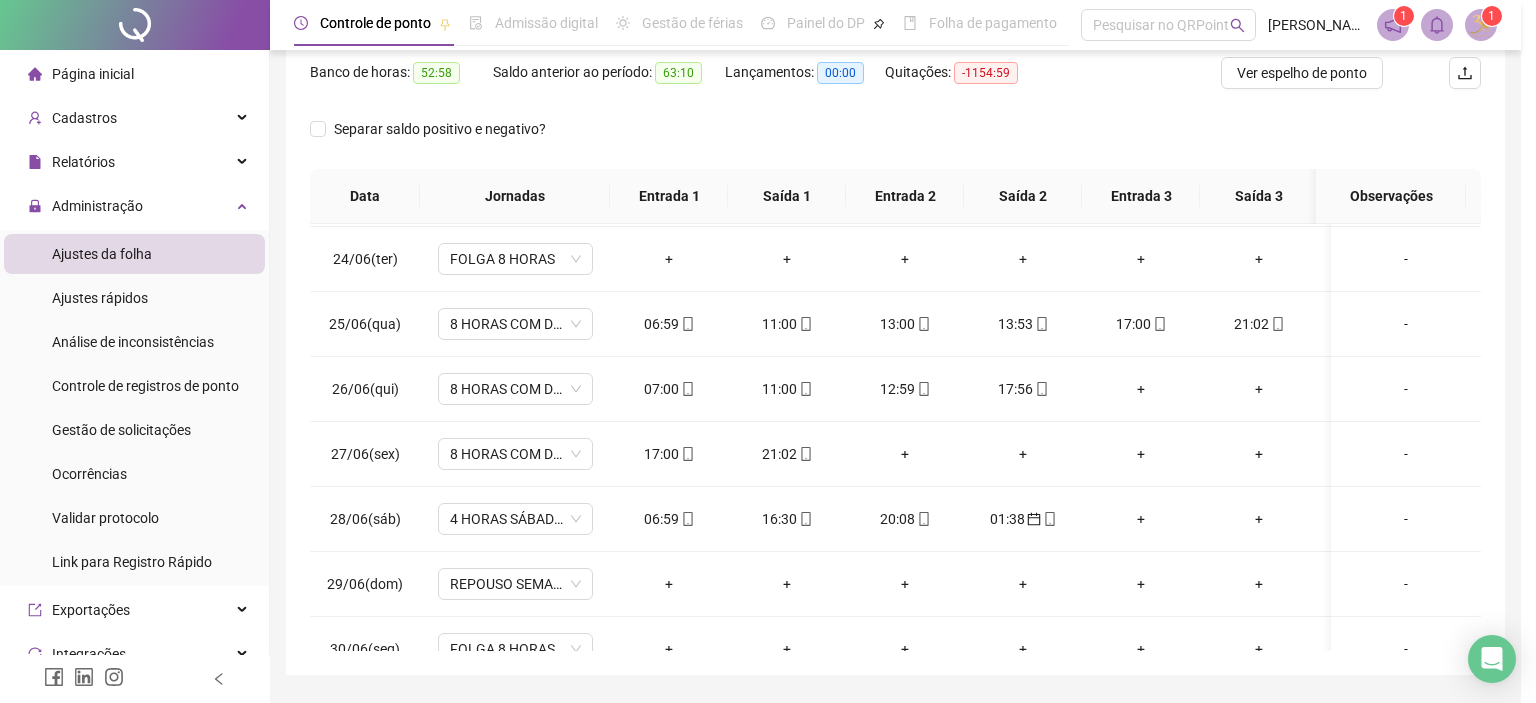 type on "**********" 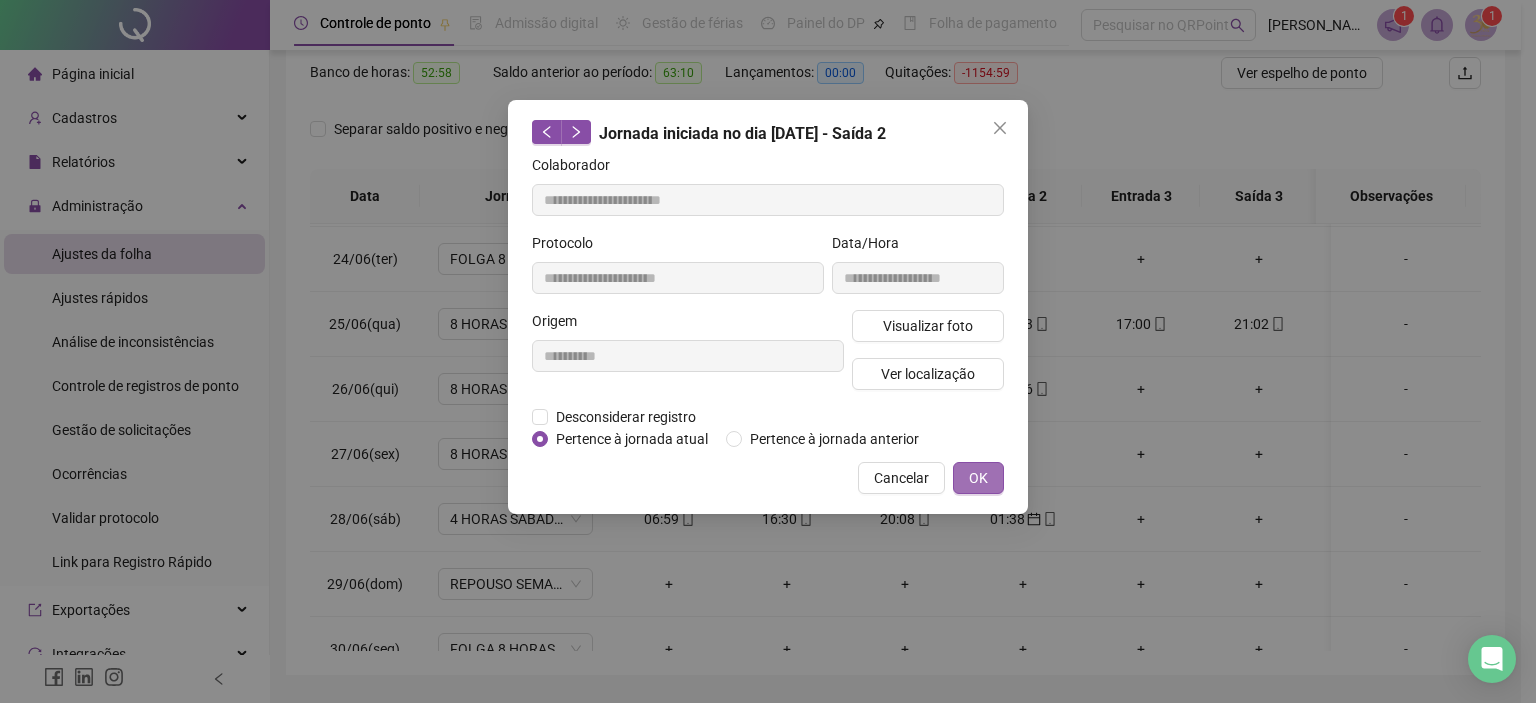 click on "OK" at bounding box center (978, 478) 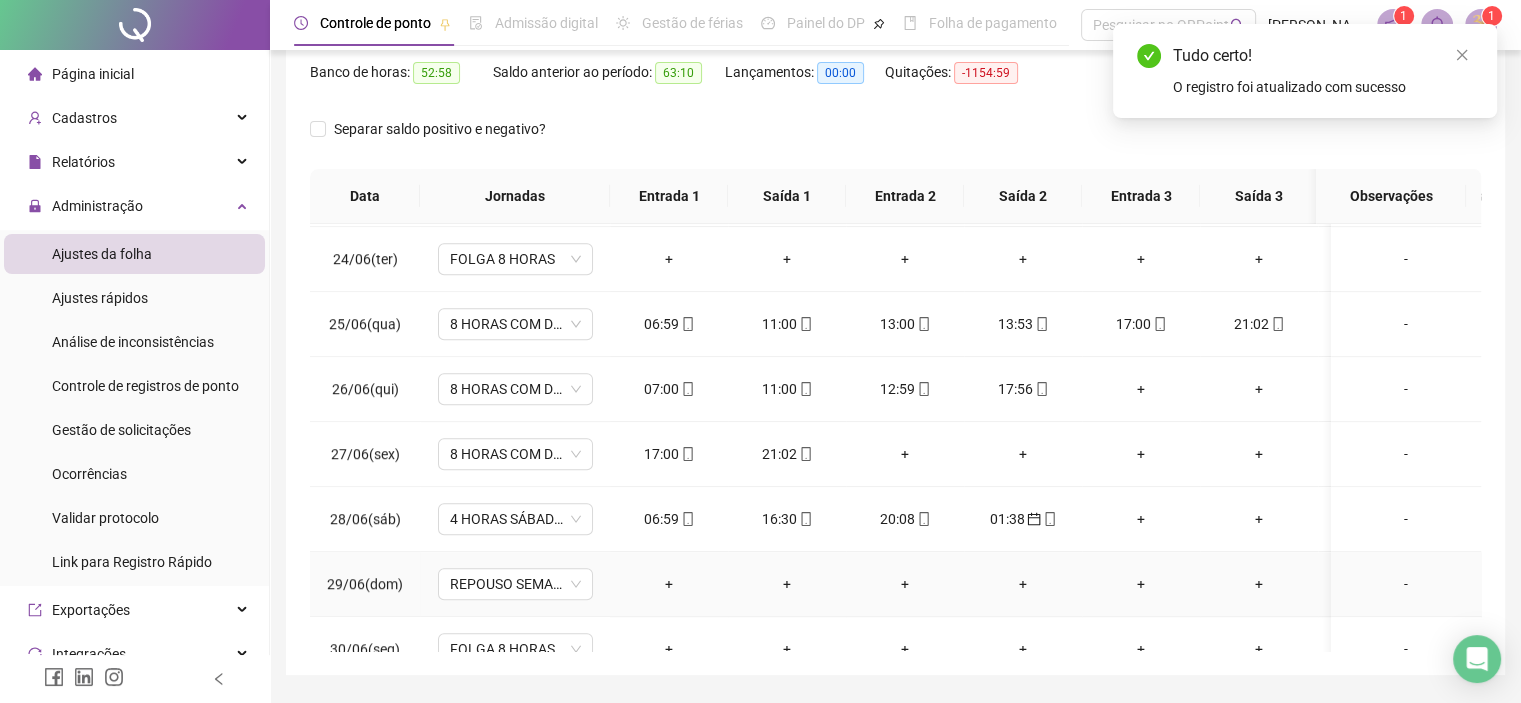 click on "+" at bounding box center (787, 584) 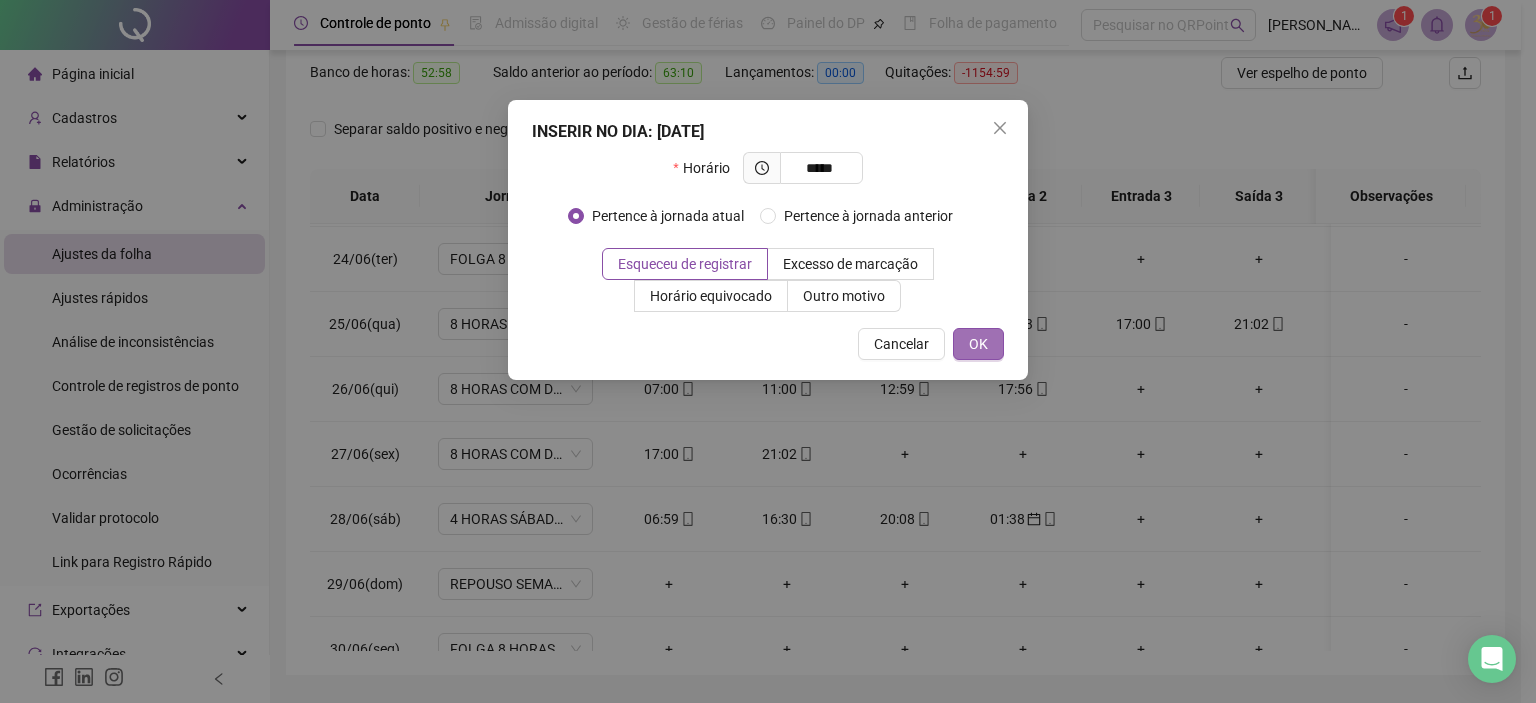 type on "*****" 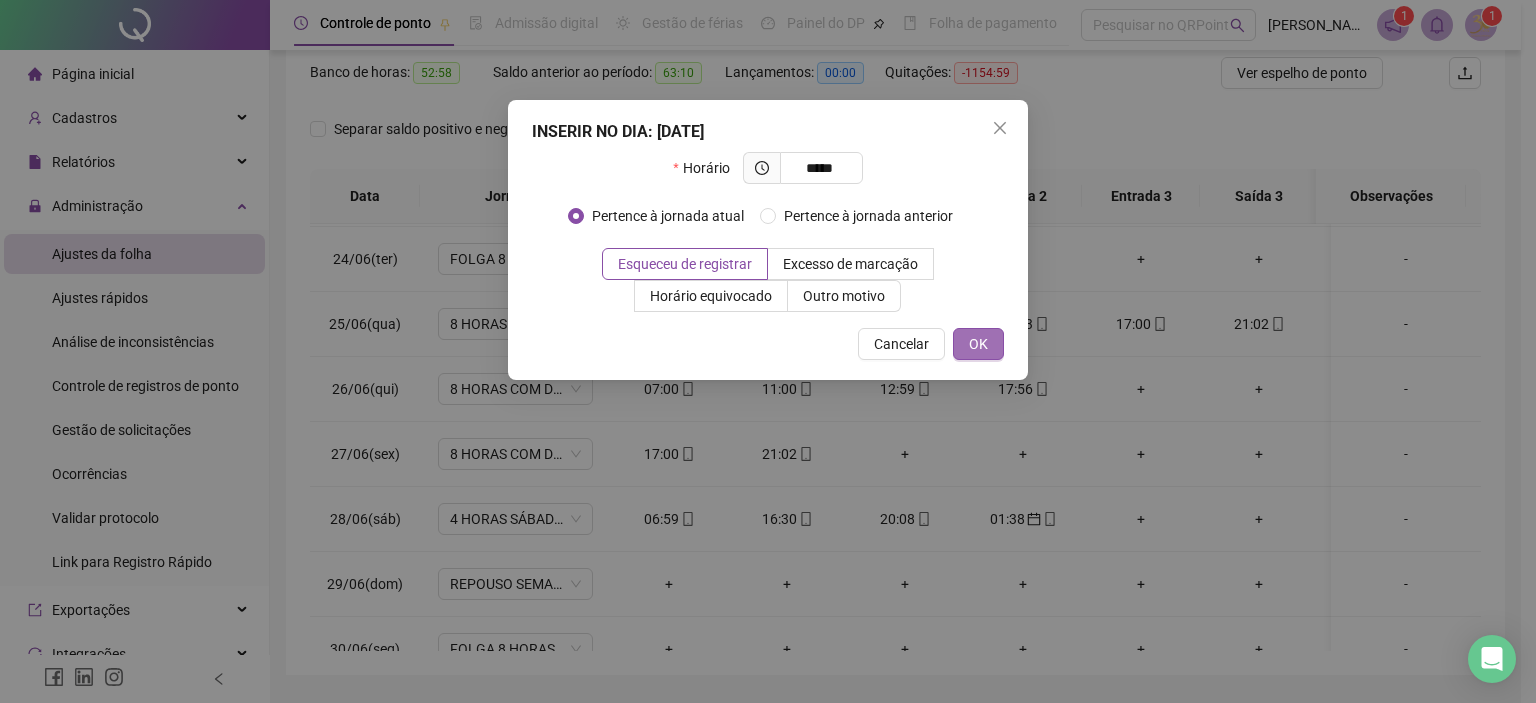 click on "OK" at bounding box center [978, 344] 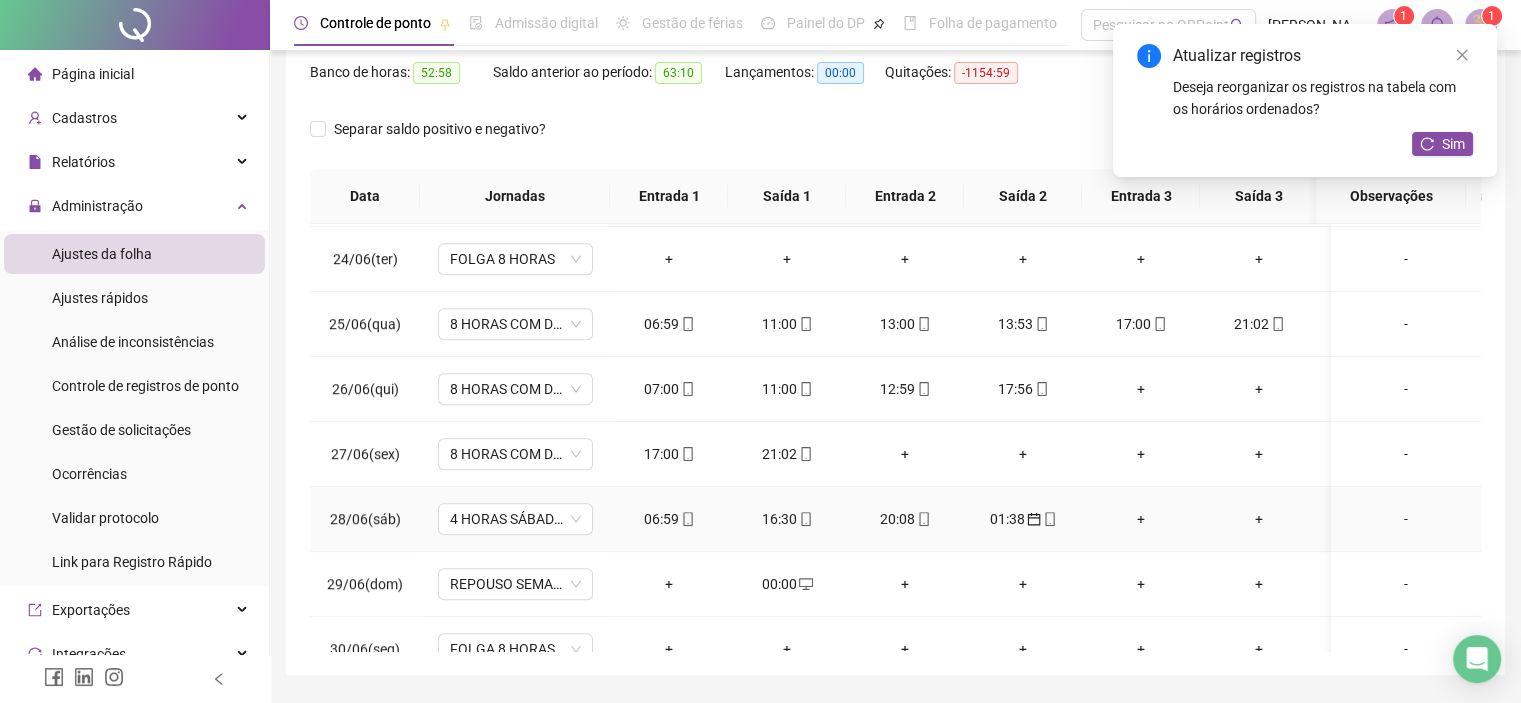 click on "+" at bounding box center [1141, 519] 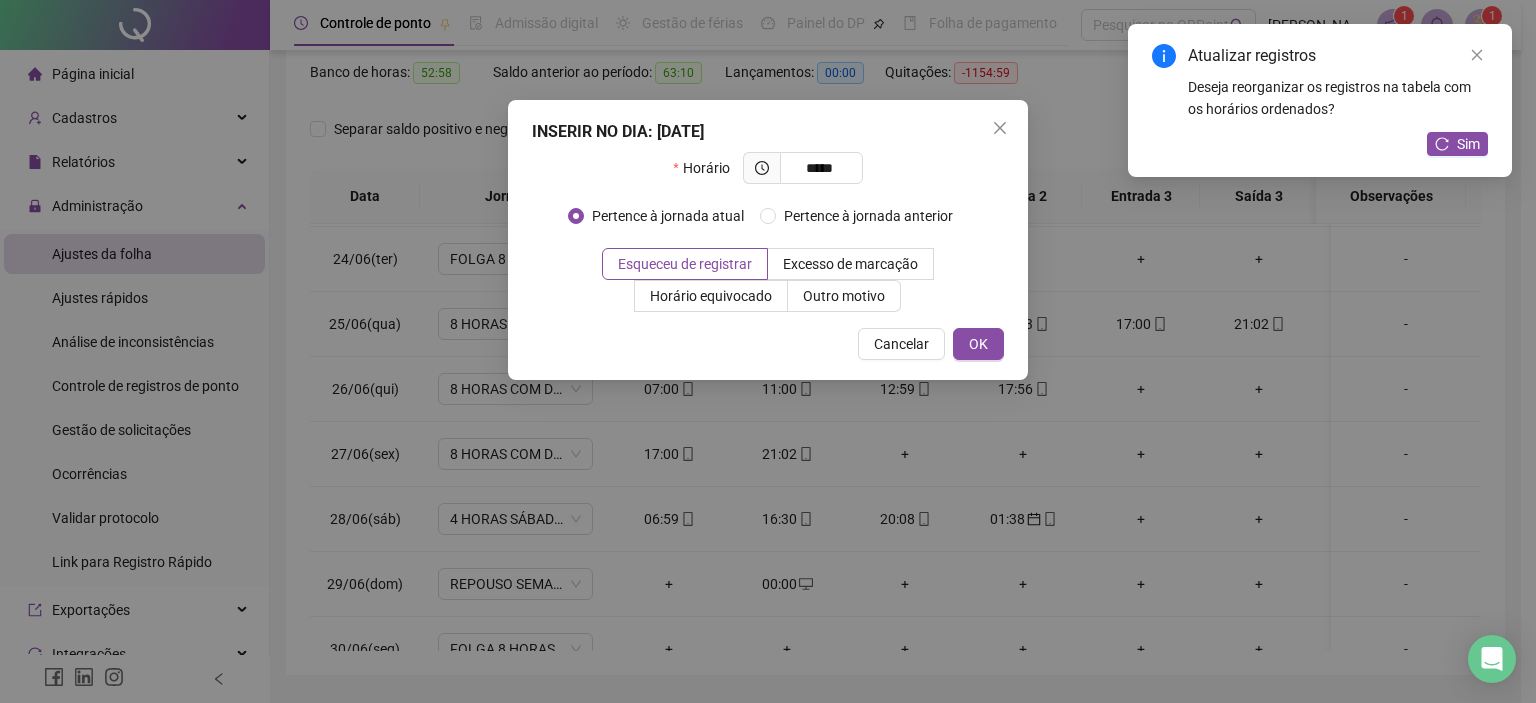 type on "*****" 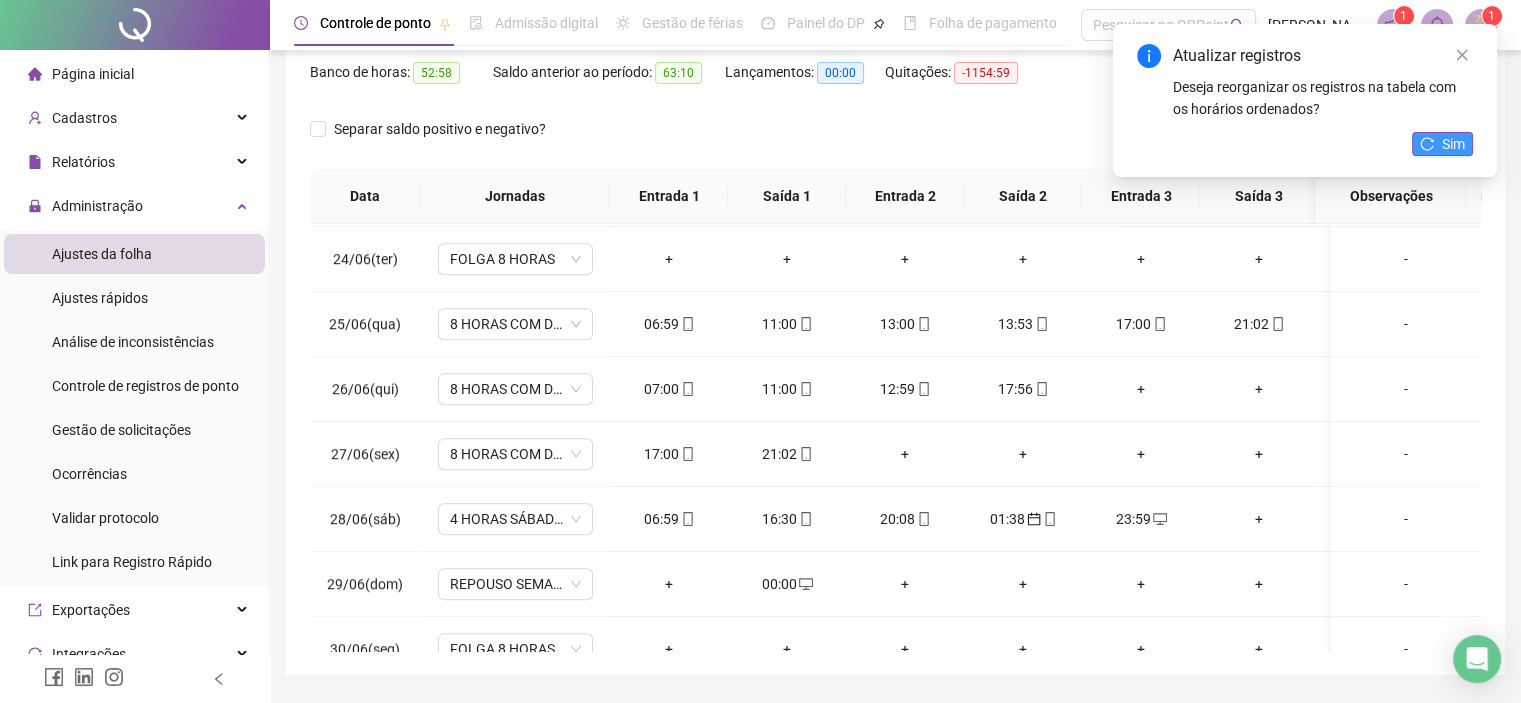 click on "Sim" at bounding box center [1442, 144] 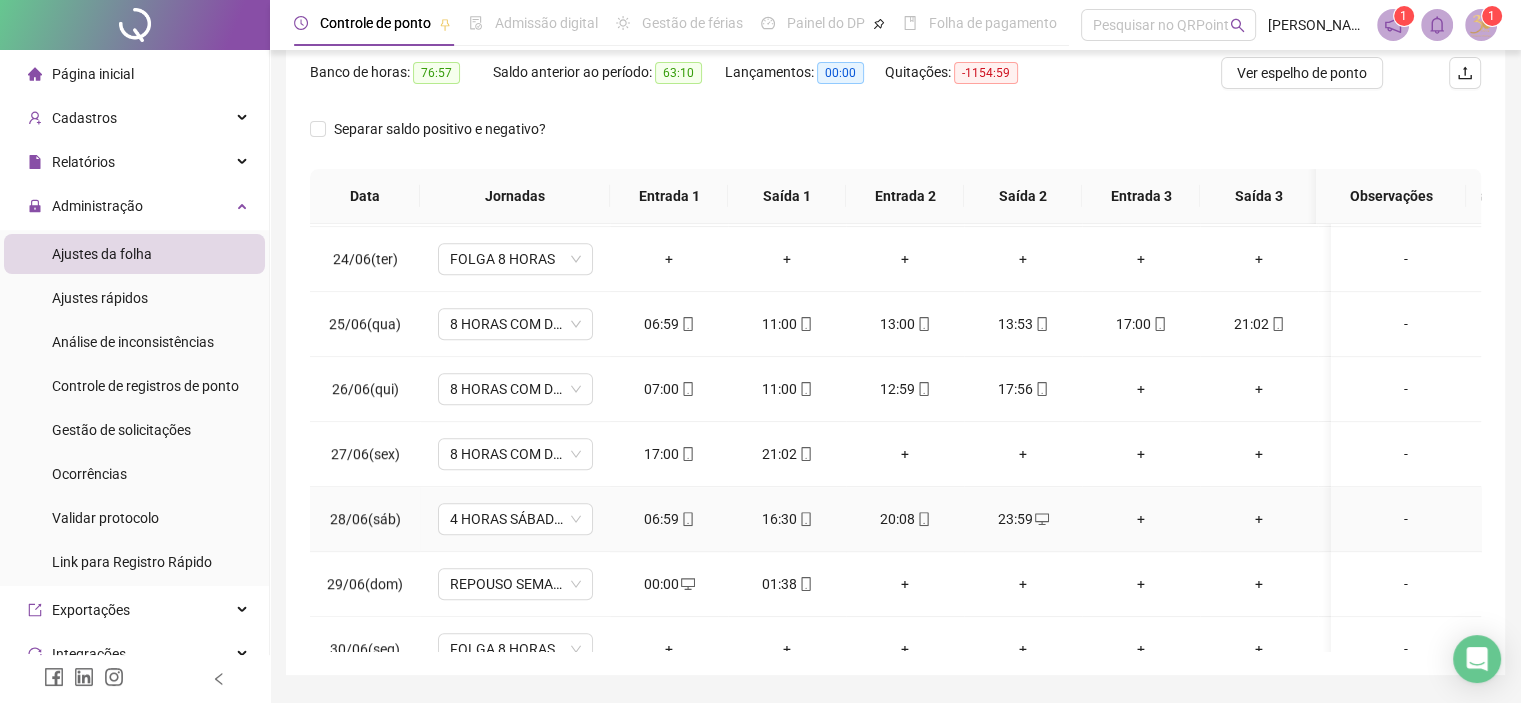 click on "+" at bounding box center [1141, 519] 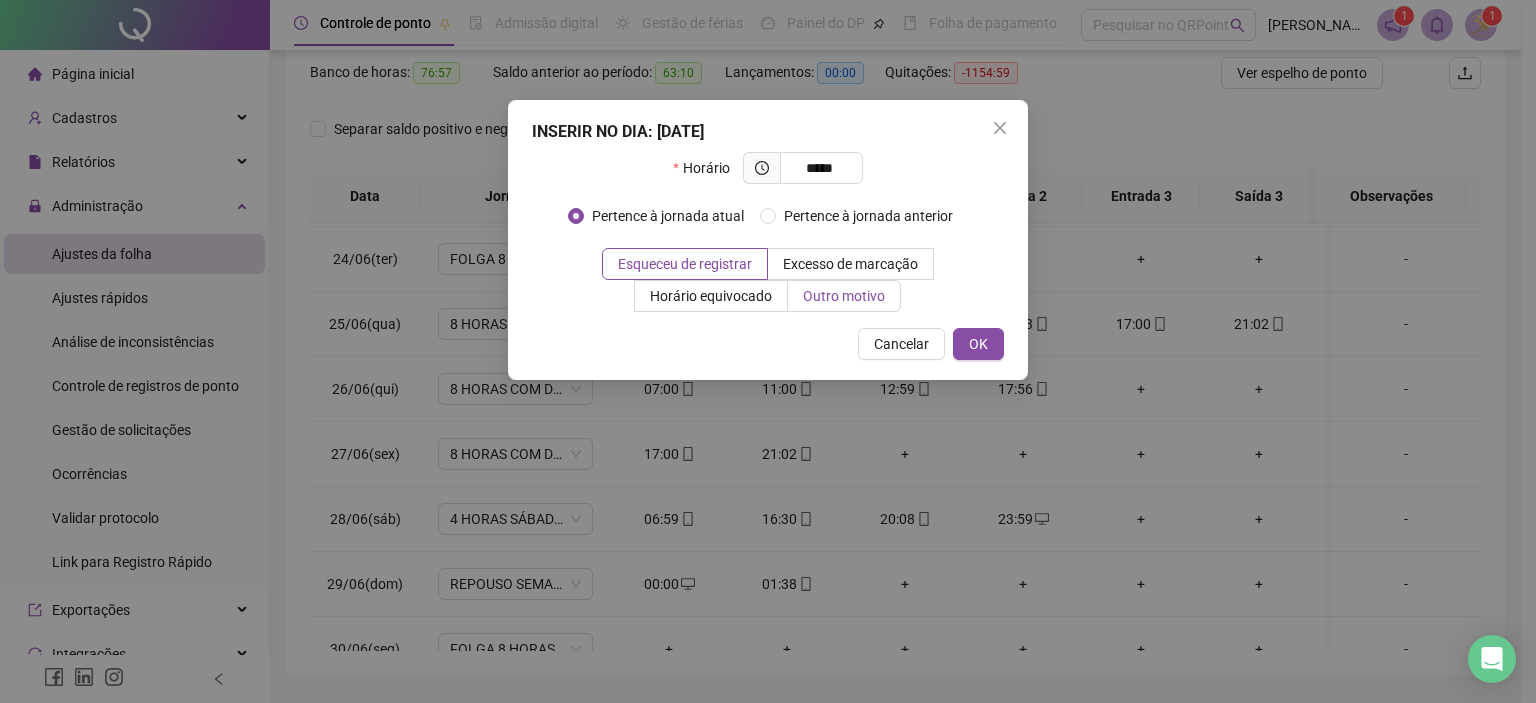type on "*****" 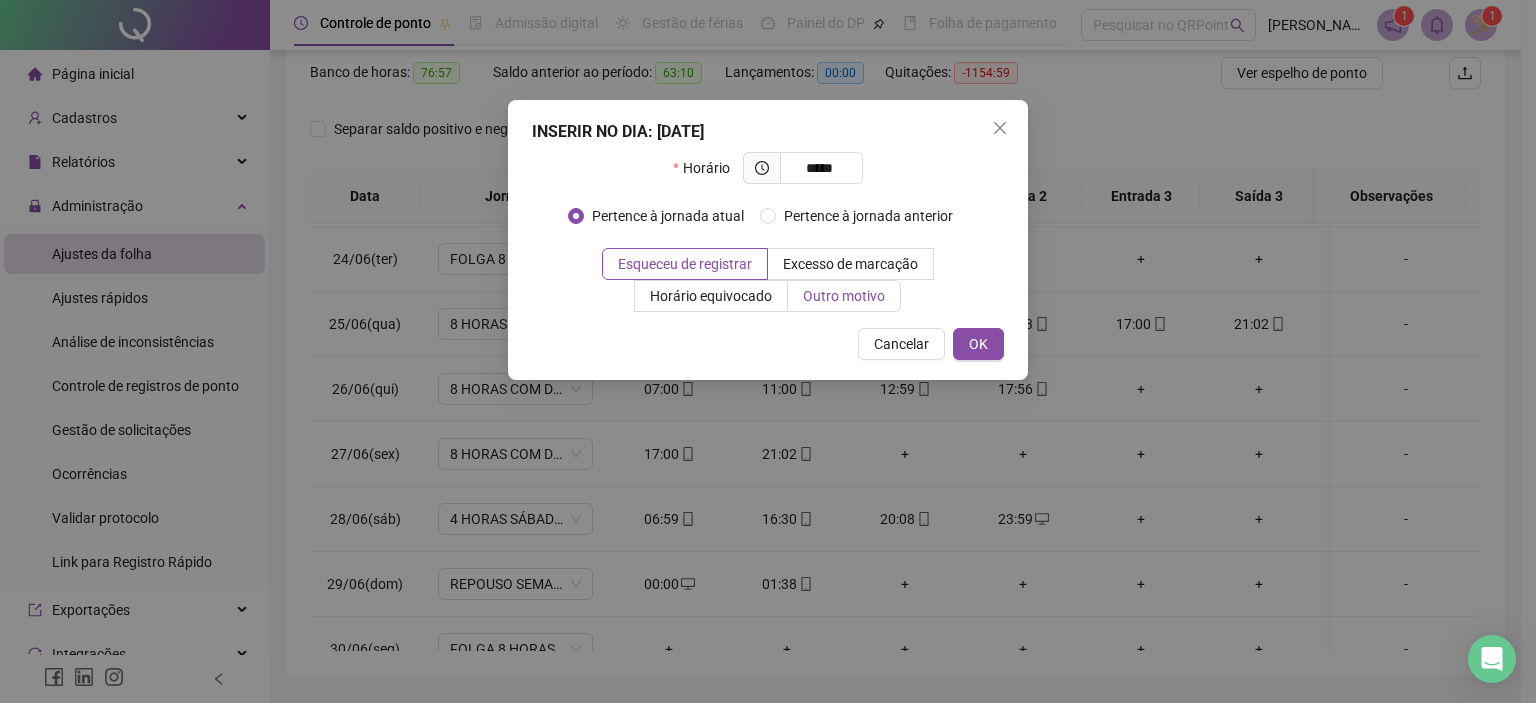 click on "Outro motivo" at bounding box center [844, 296] 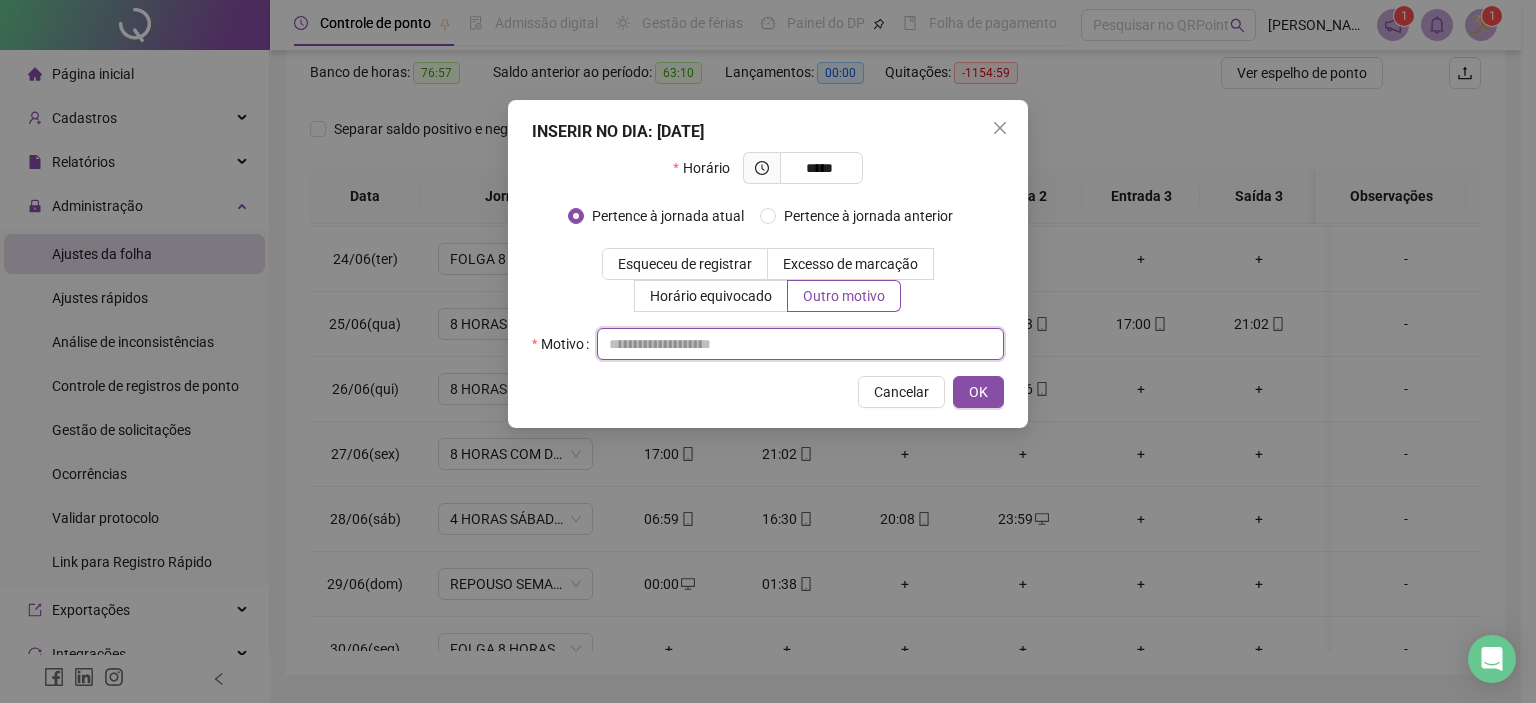 click at bounding box center (800, 344) 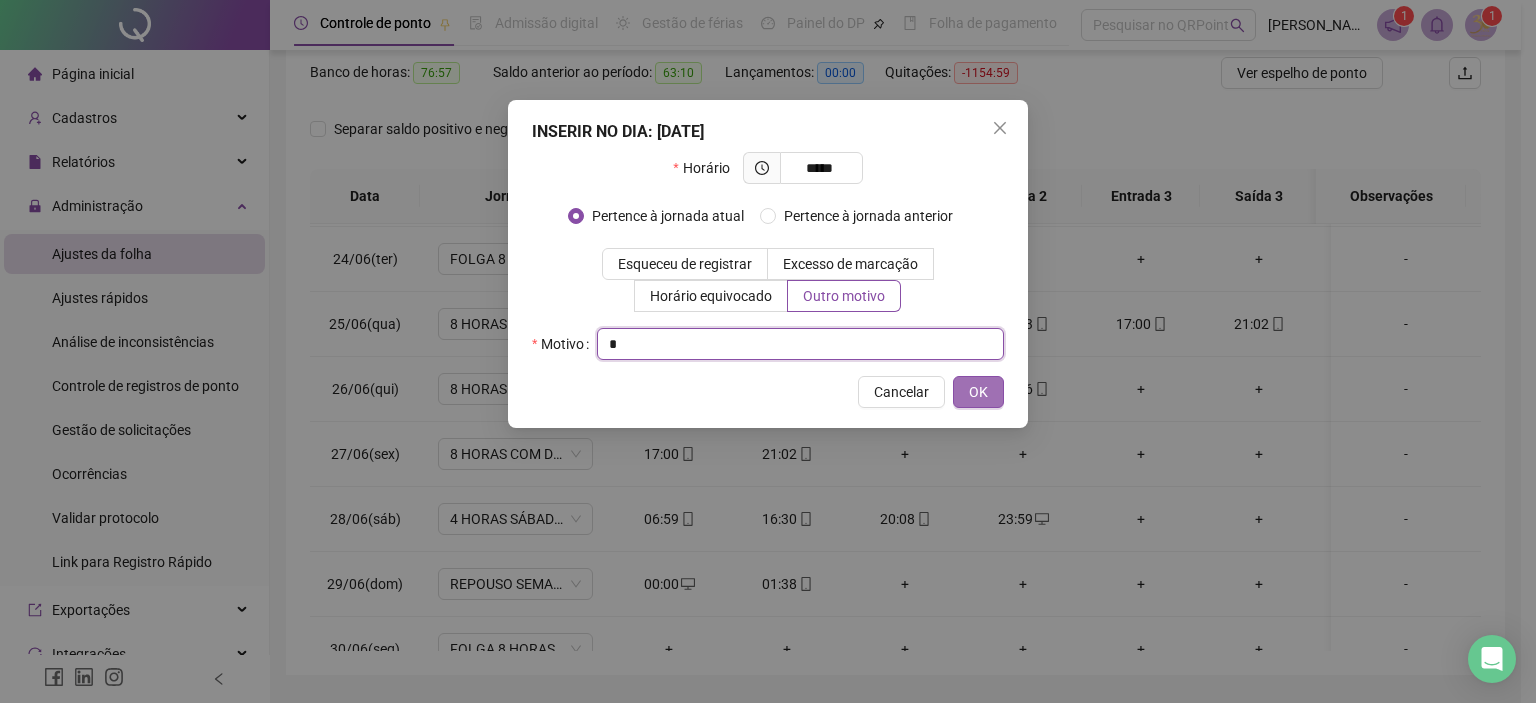 type on "*" 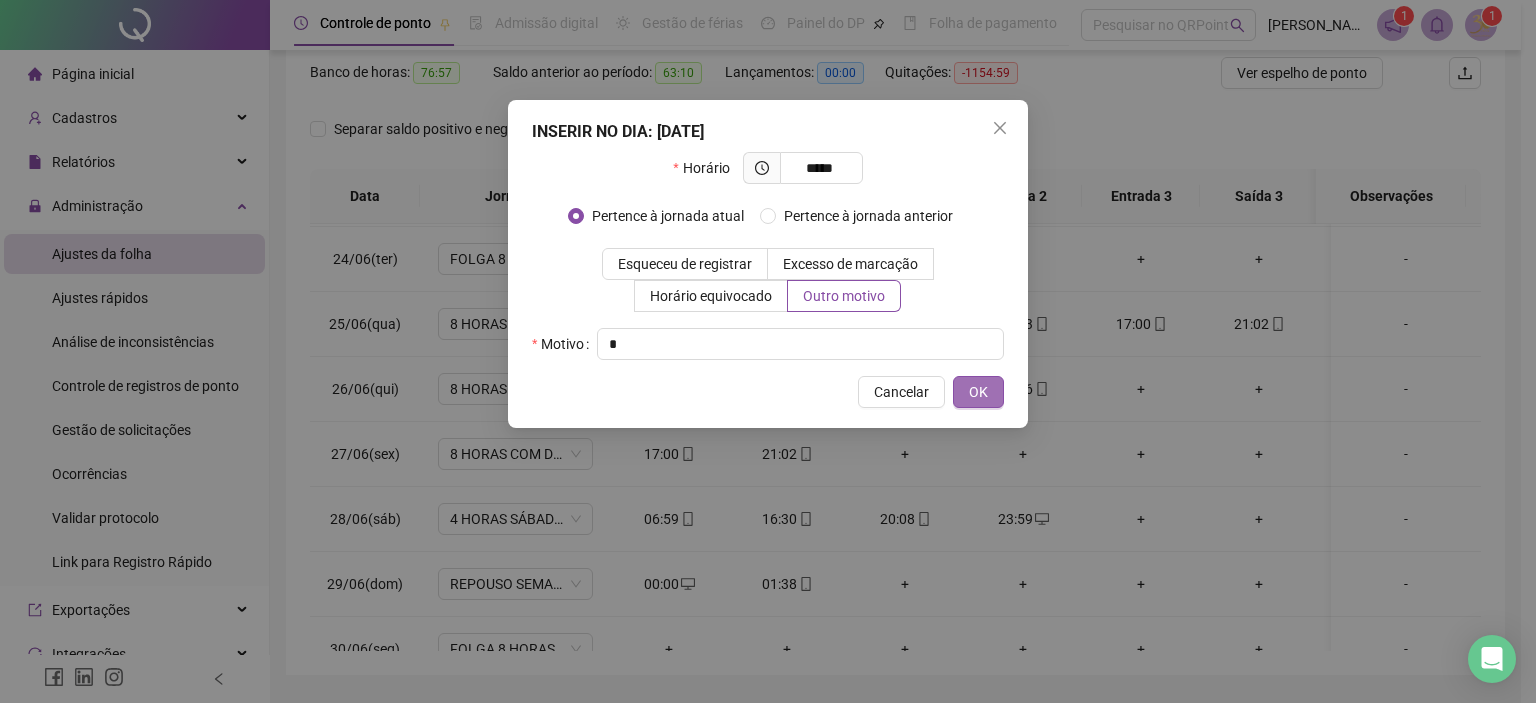 click on "OK" at bounding box center (978, 392) 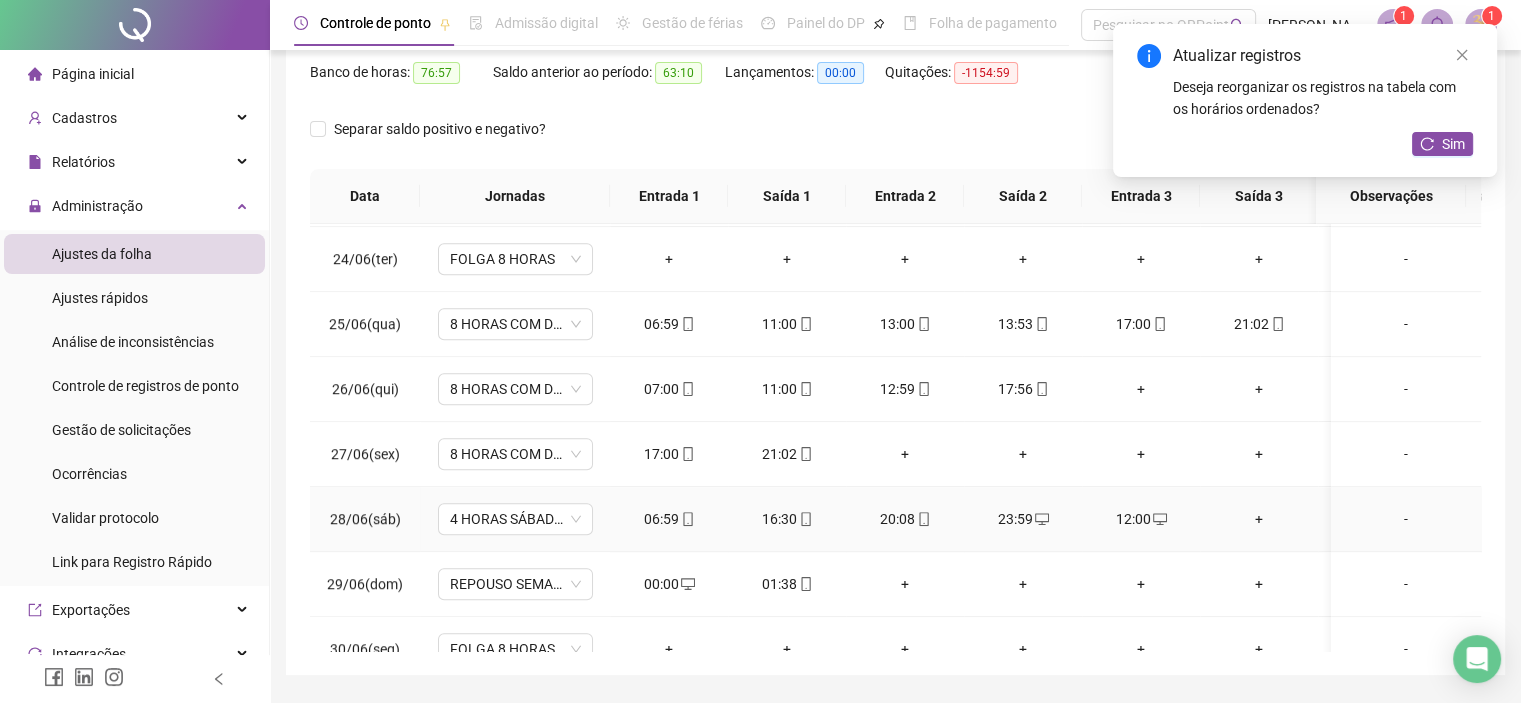 click on "+" at bounding box center (1259, 519) 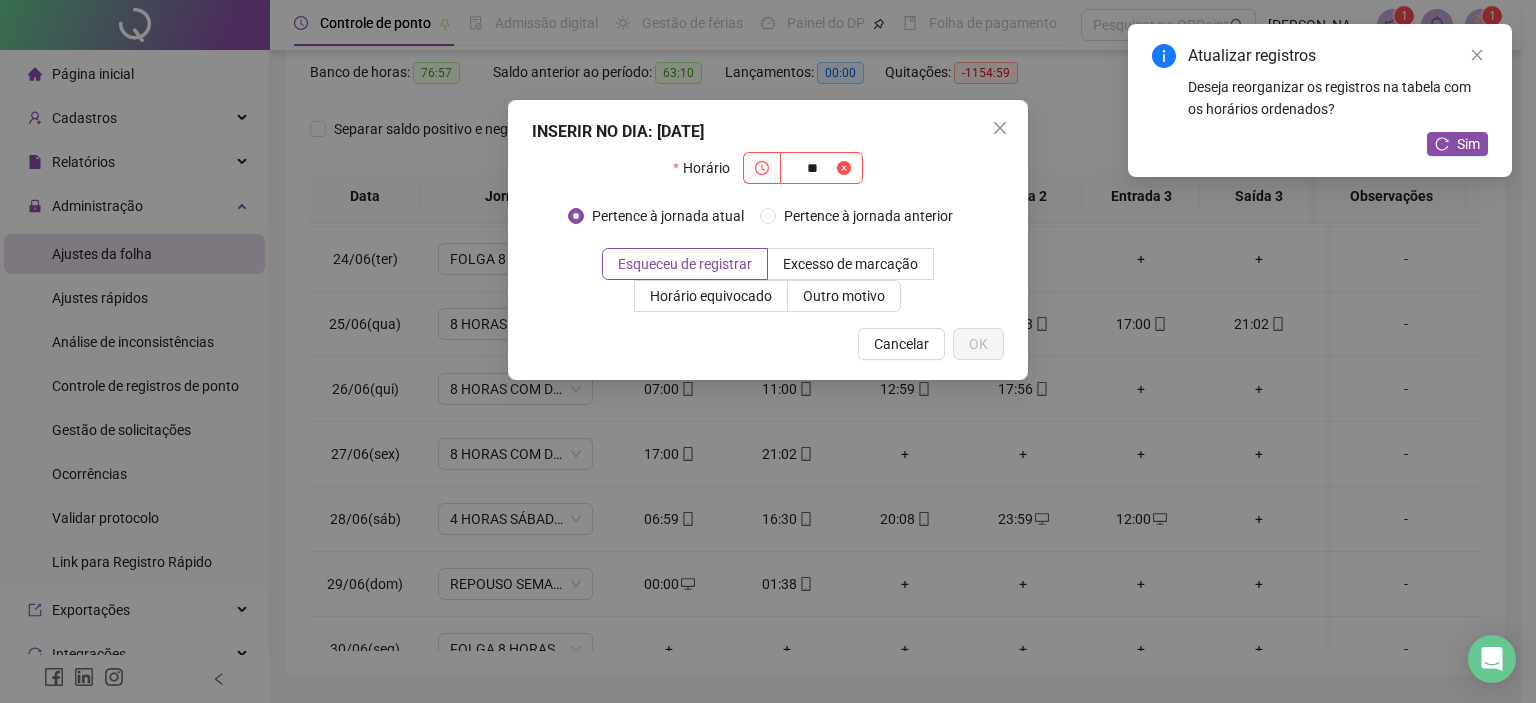 type on "*" 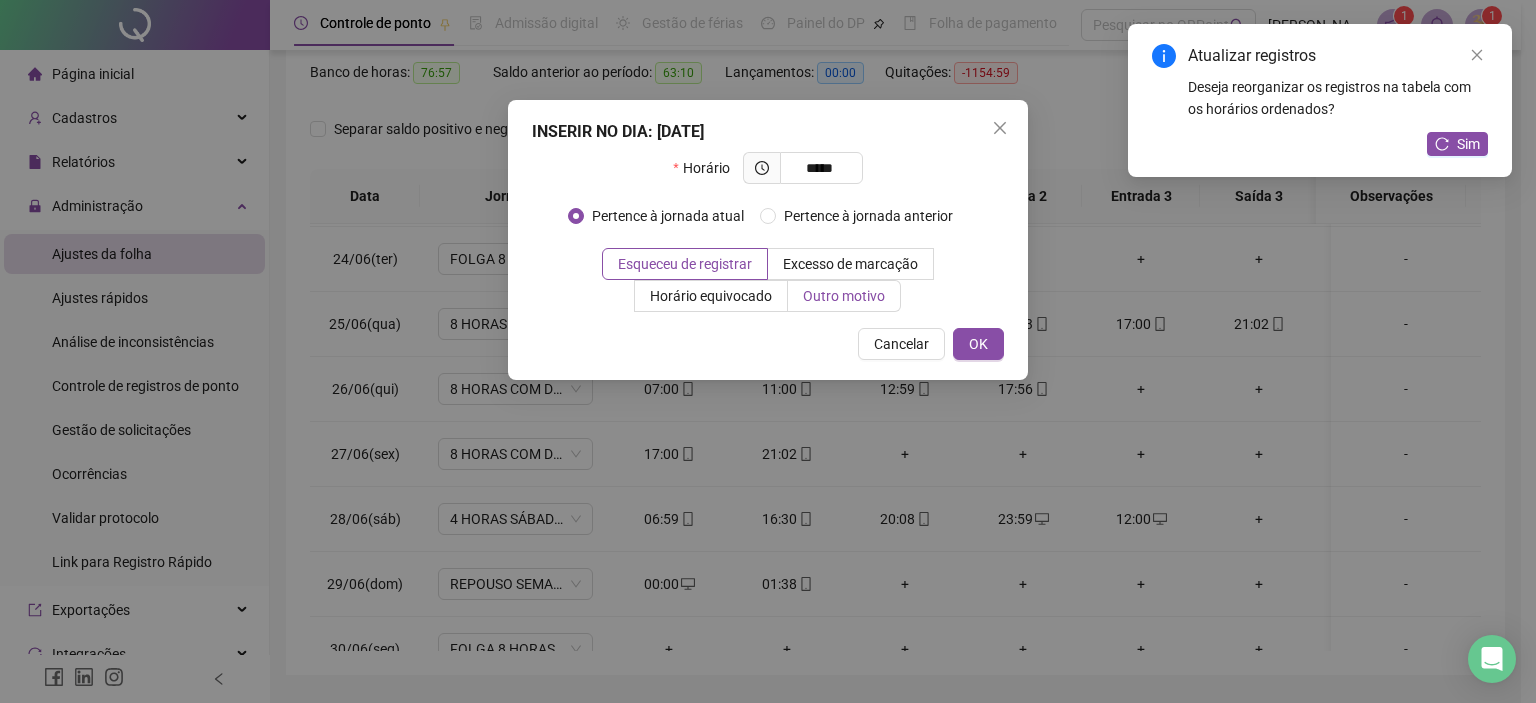type on "*****" 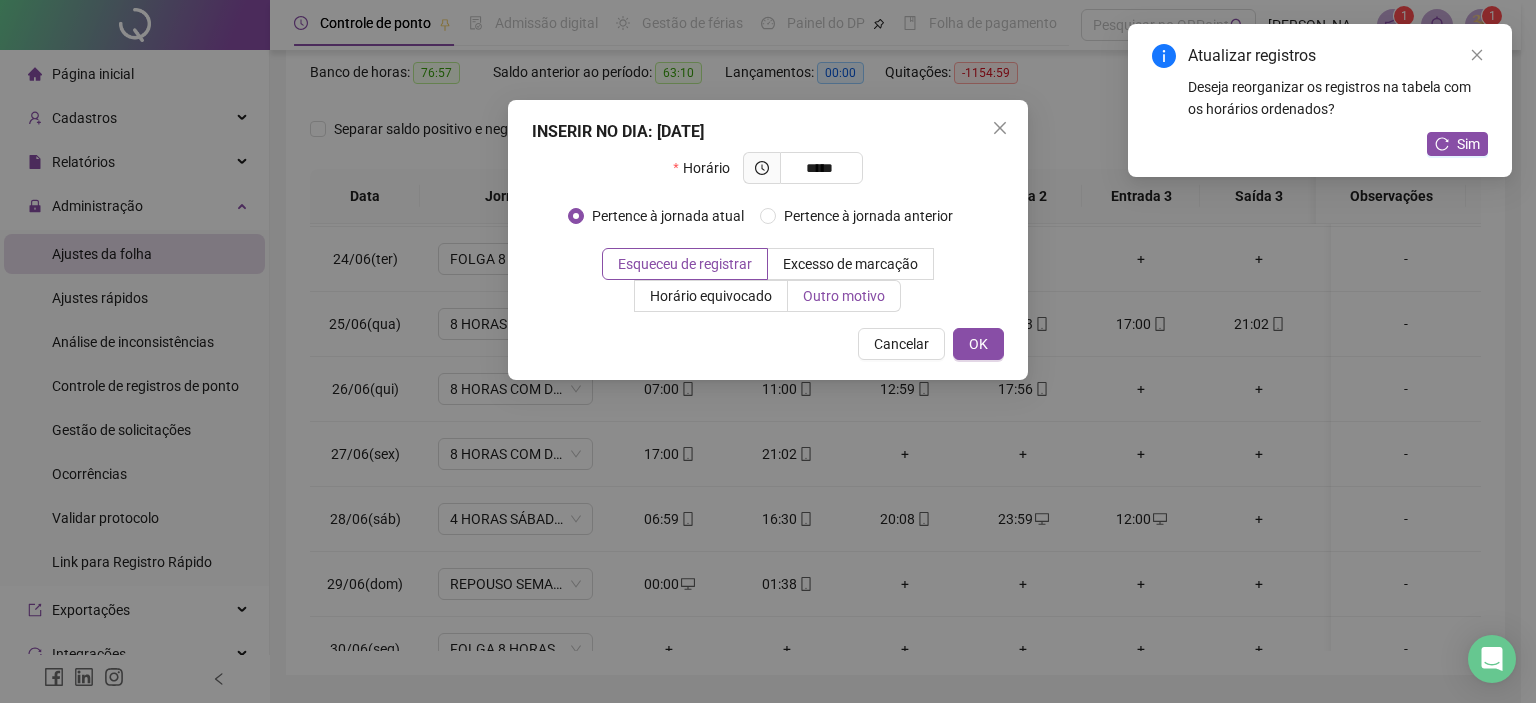 click on "Outro motivo" at bounding box center [844, 296] 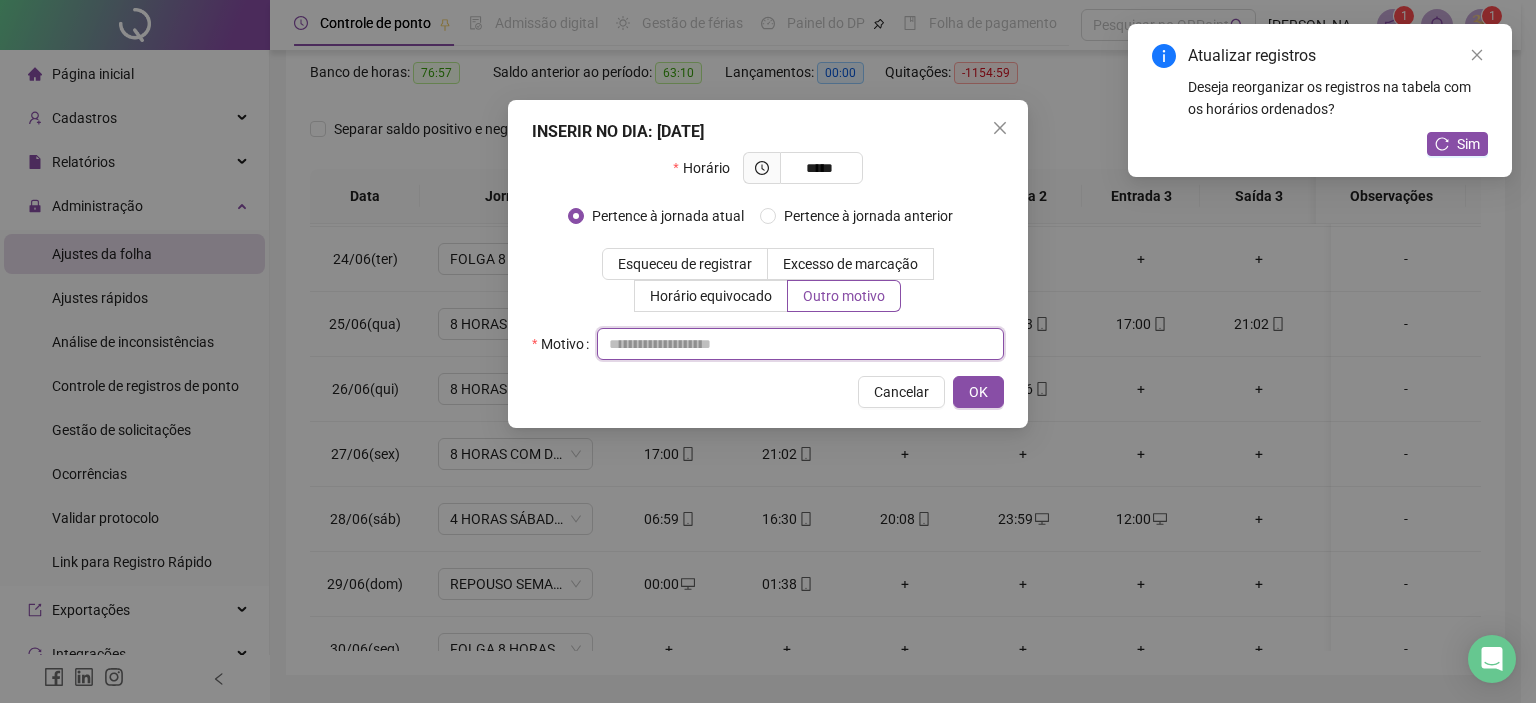 click at bounding box center [800, 344] 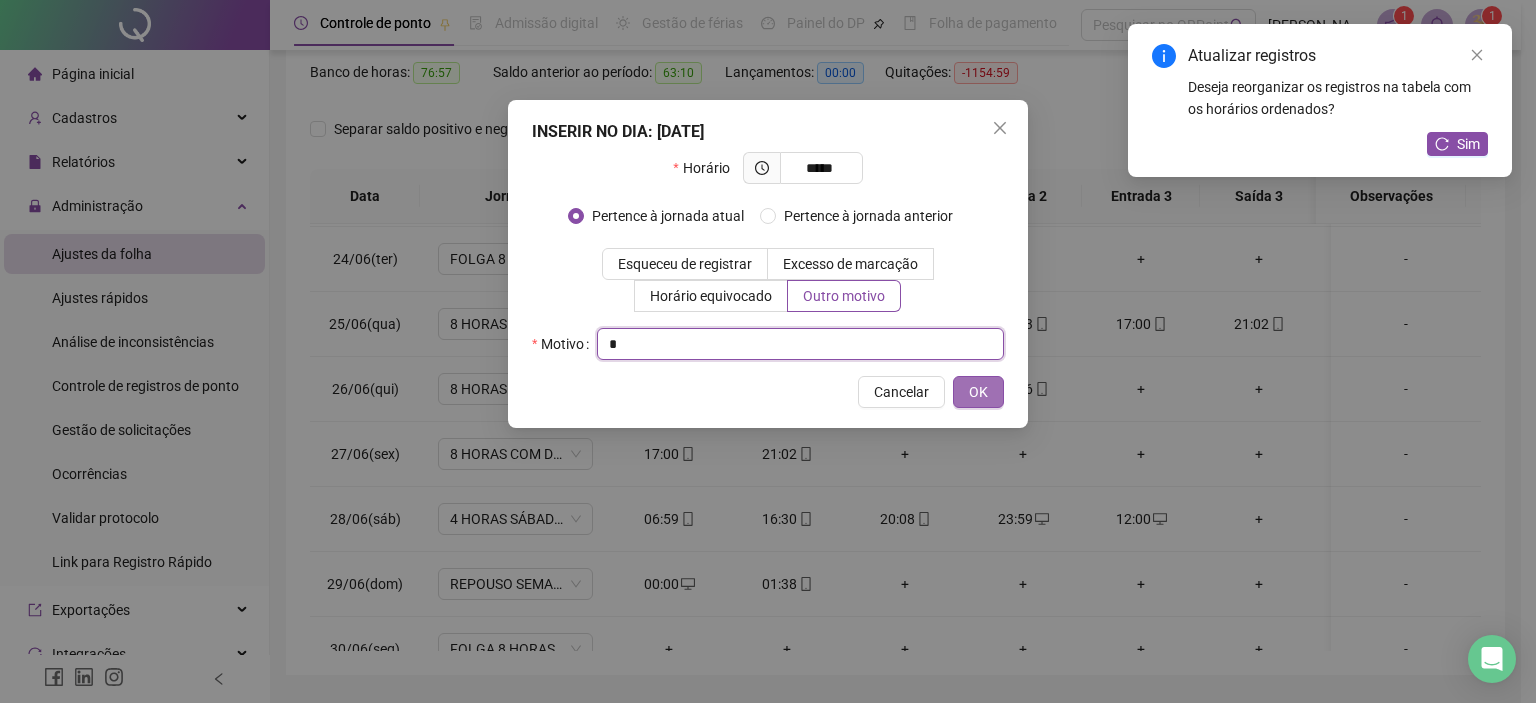 type on "*" 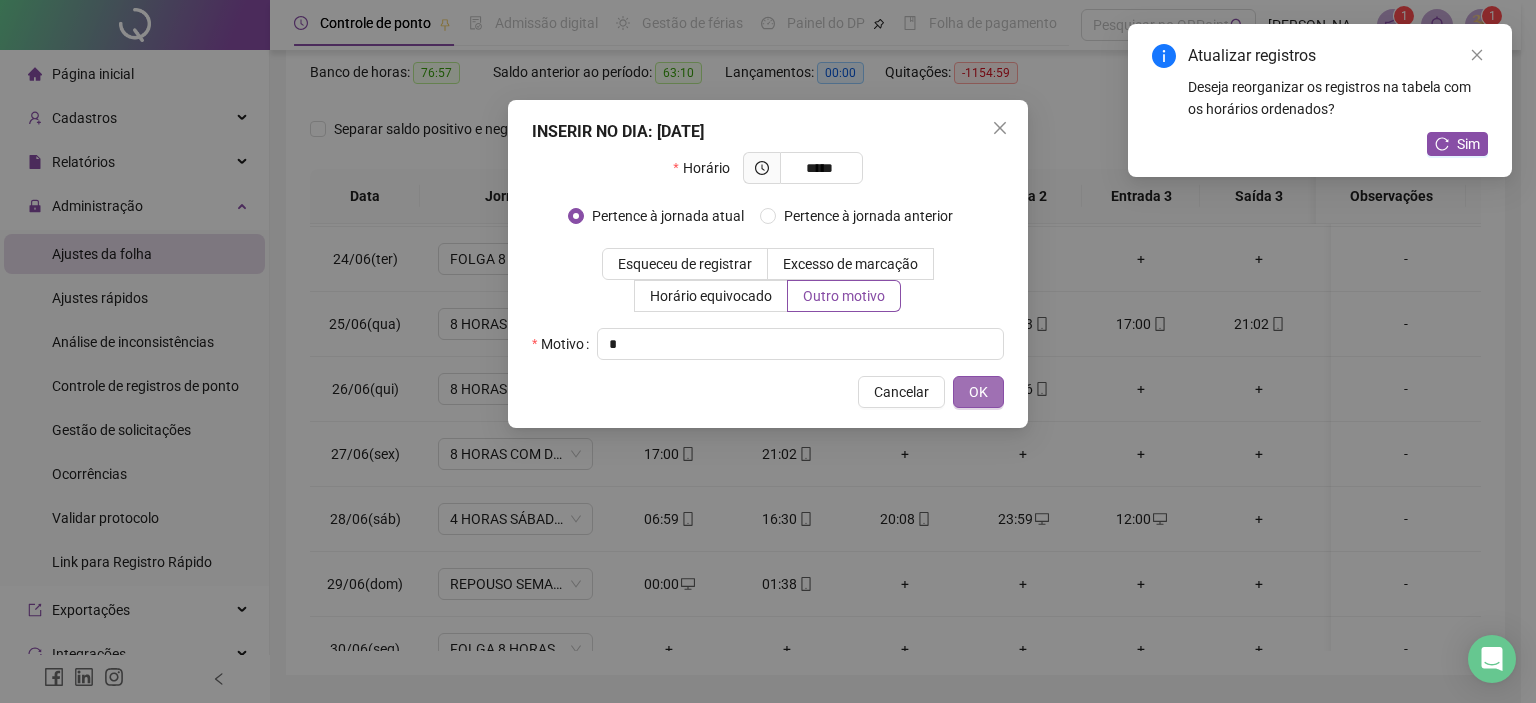 click on "OK" at bounding box center [978, 392] 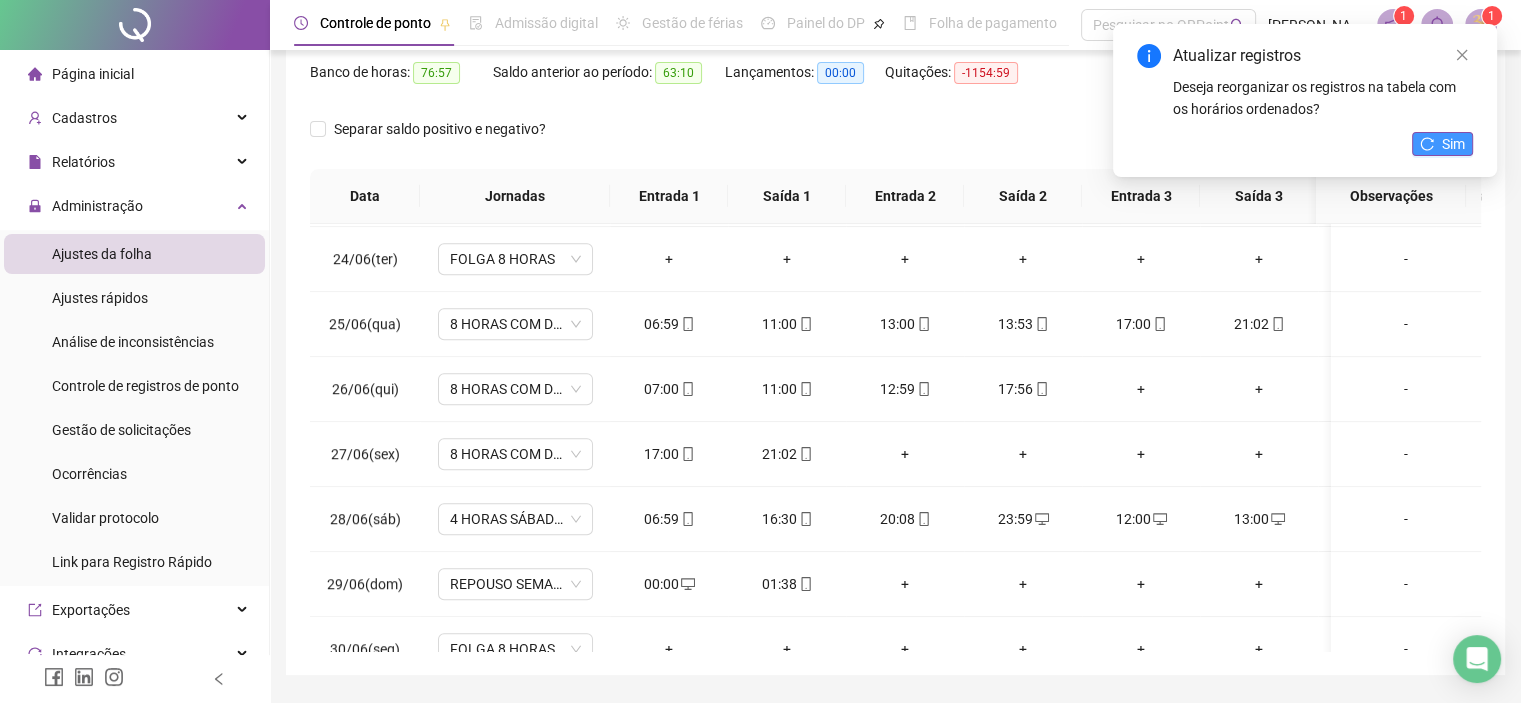 click 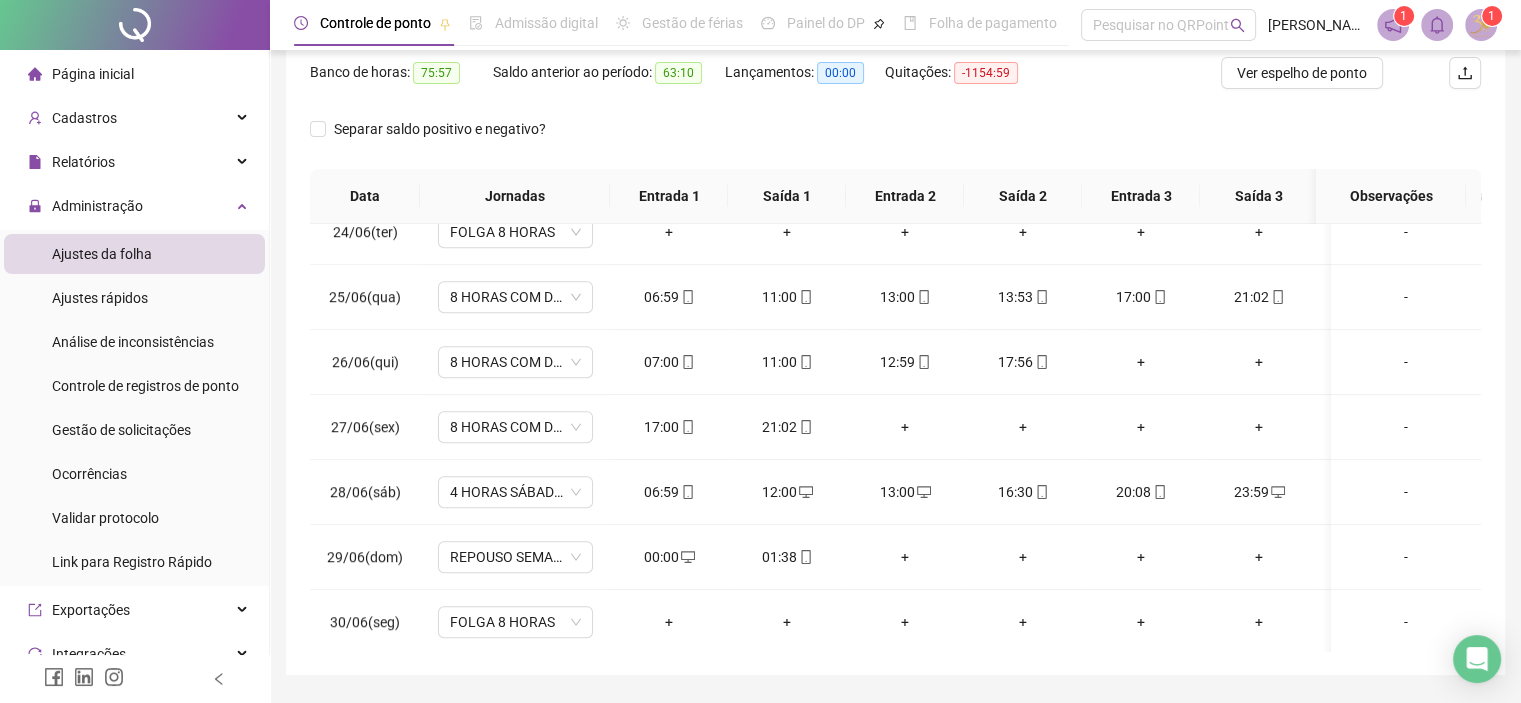 scroll, scrollTop: 1532, scrollLeft: 0, axis: vertical 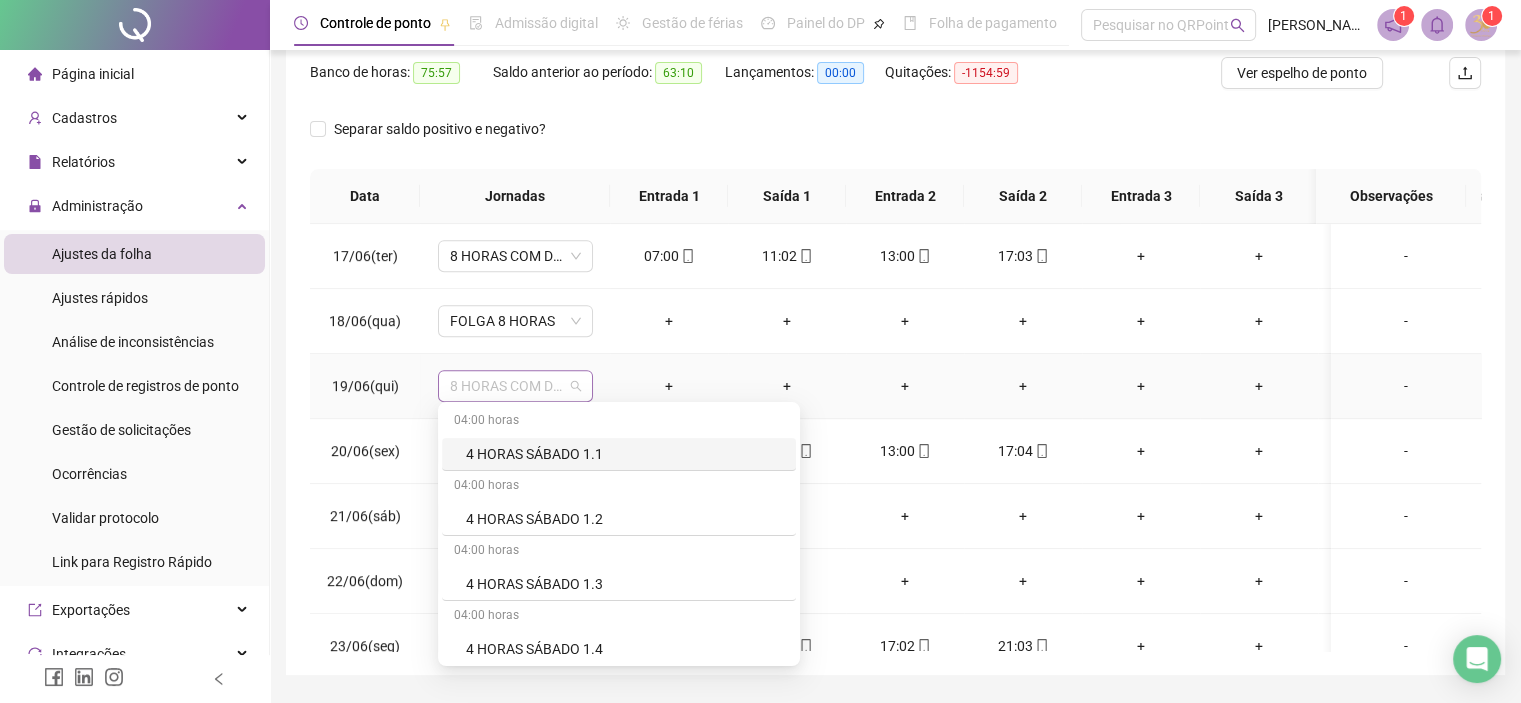click on "8 HORAS COM DUAS HORAS DE INTERVALO" at bounding box center (515, 386) 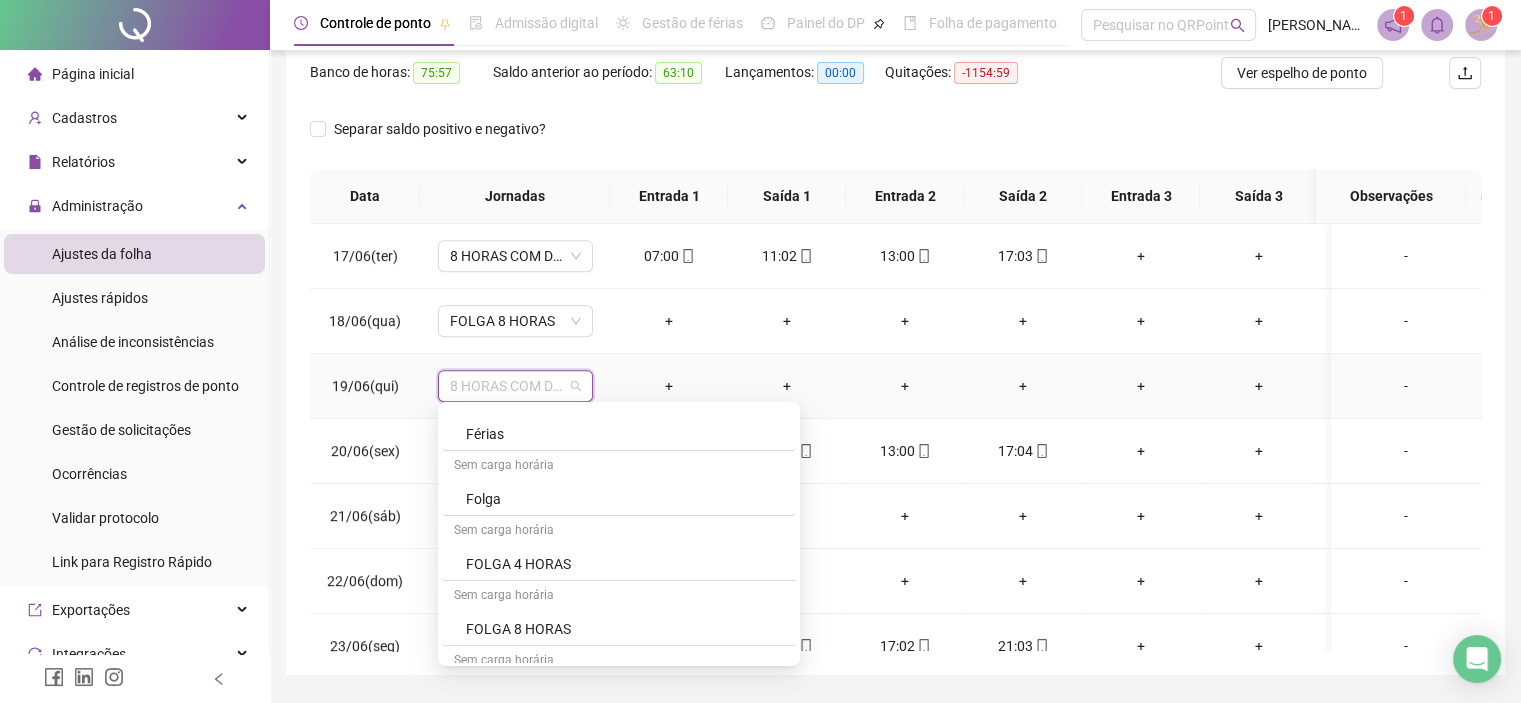 scroll, scrollTop: 840, scrollLeft: 0, axis: vertical 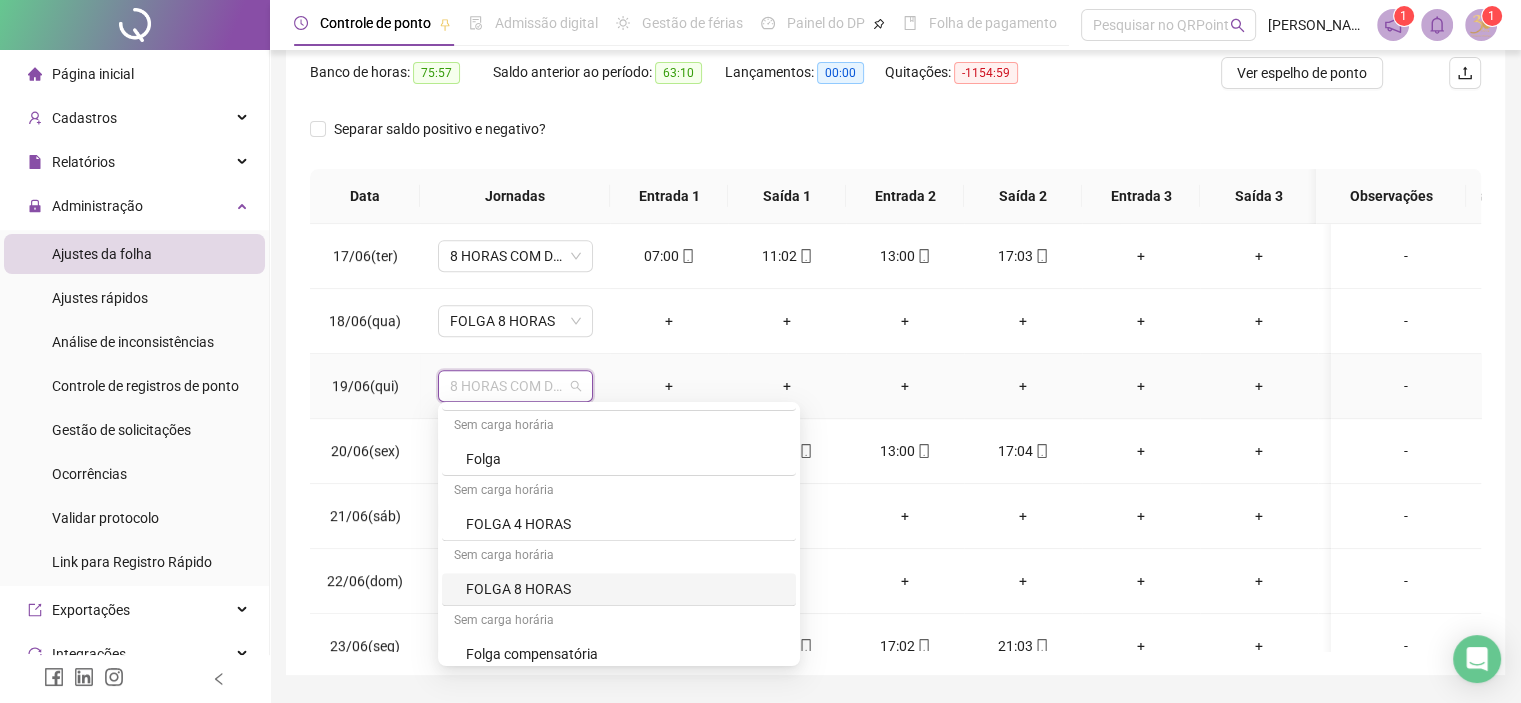 click on "FOLGA 8 HORAS" at bounding box center [625, 589] 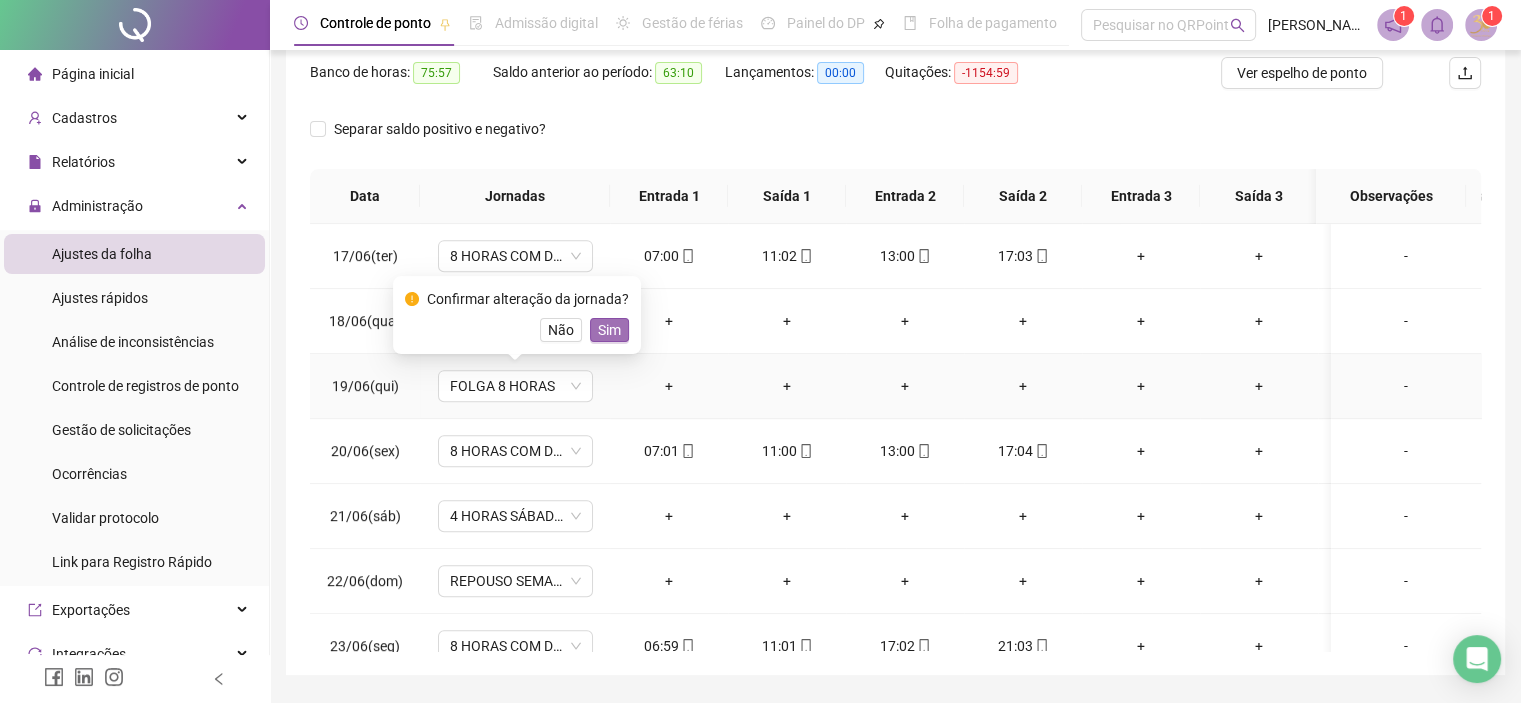 click on "Sim" at bounding box center (609, 330) 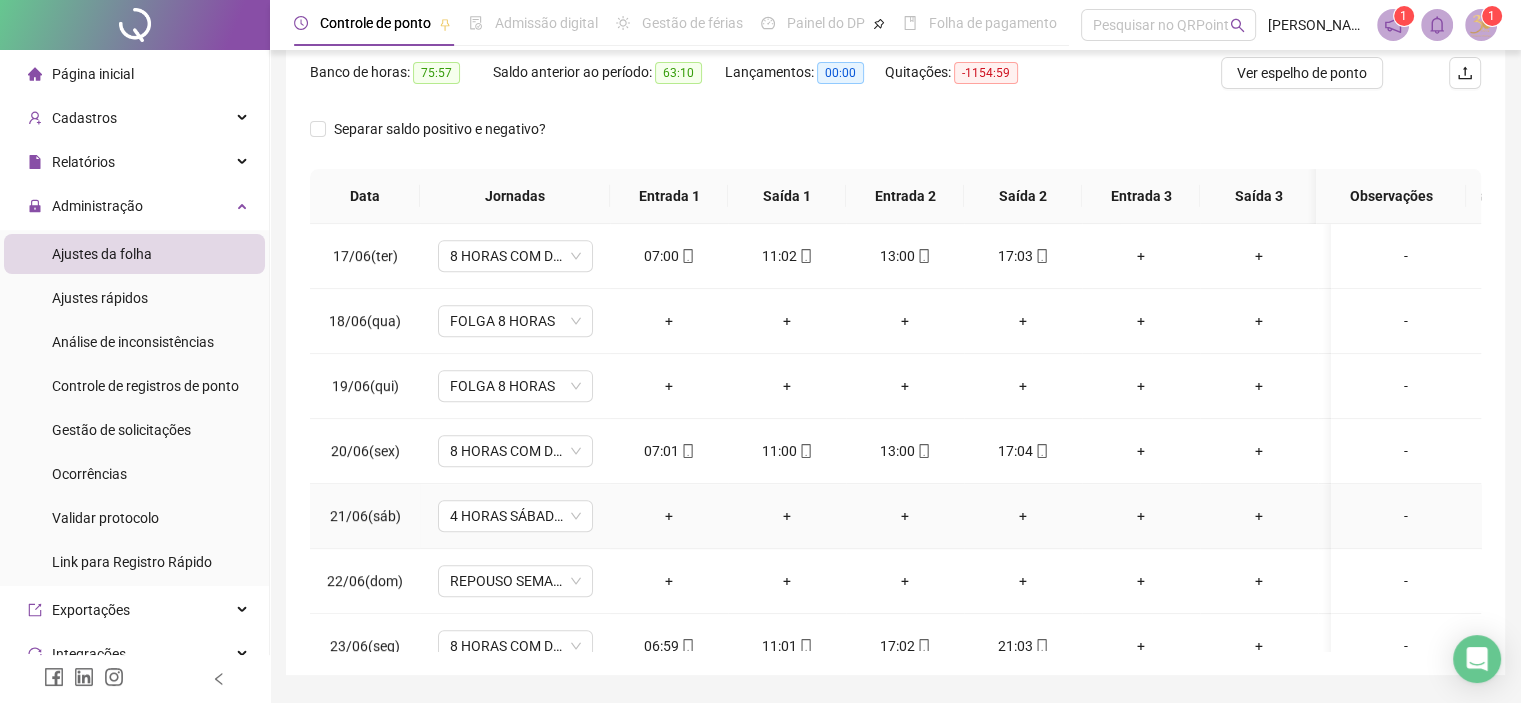click on "-" at bounding box center (1406, 516) 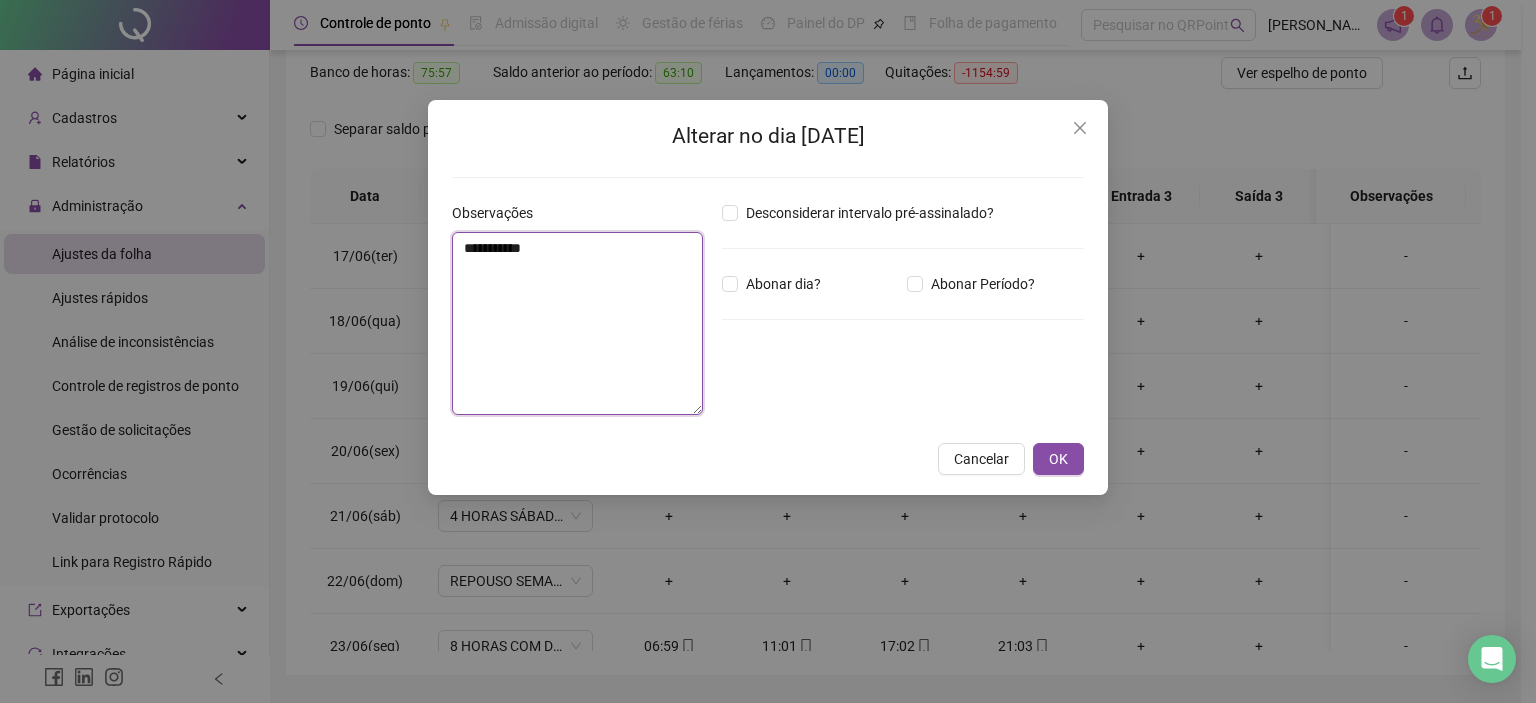 click on "**********" at bounding box center [577, 323] 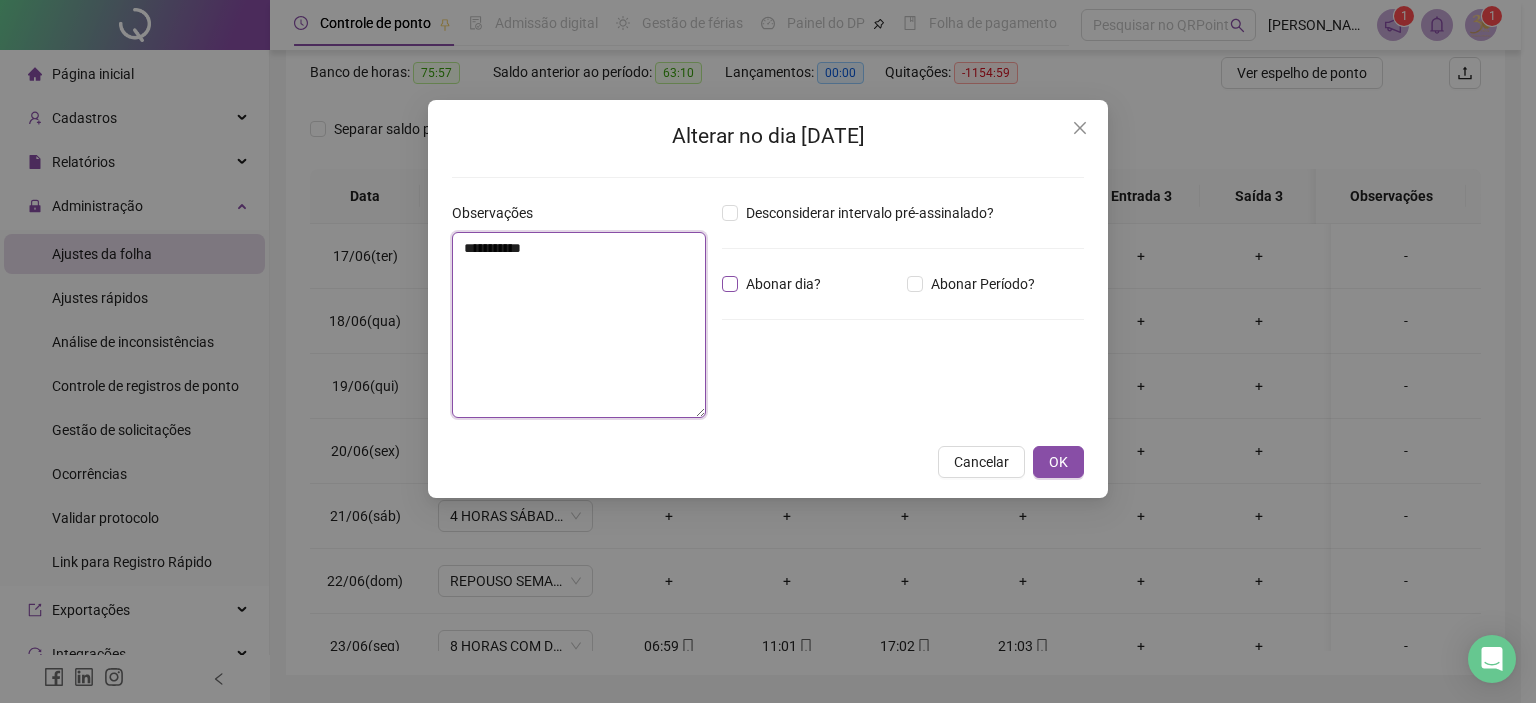 type on "**********" 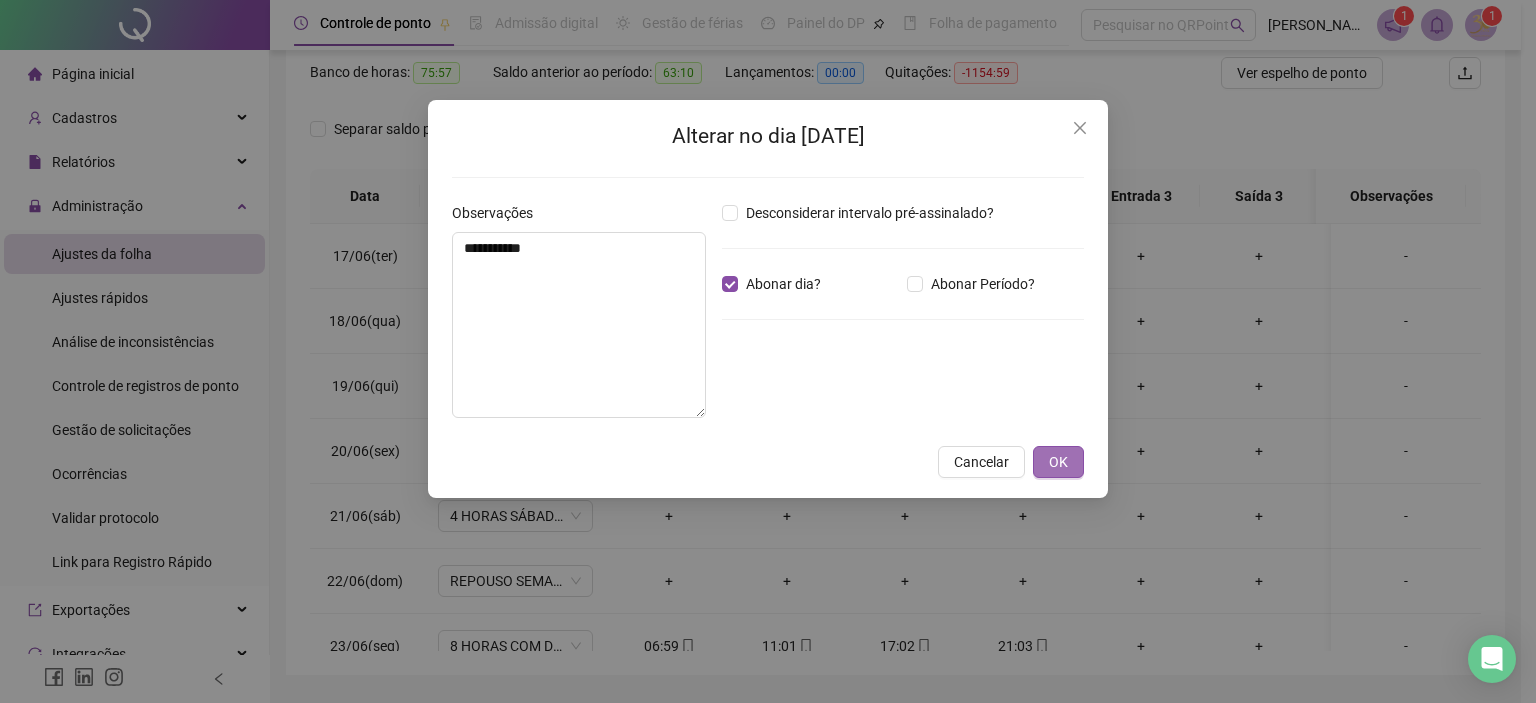 click on "OK" at bounding box center (1058, 462) 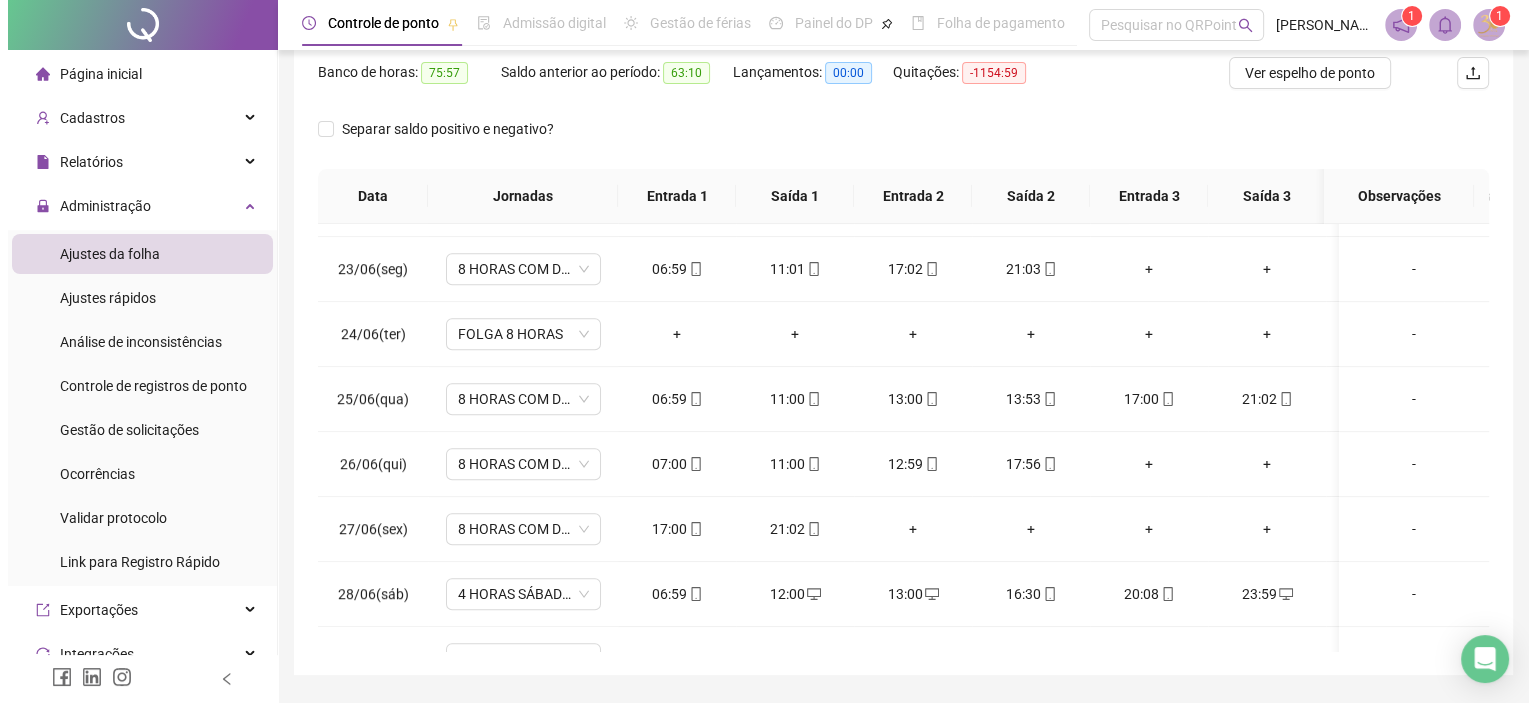 scroll, scrollTop: 1434, scrollLeft: 0, axis: vertical 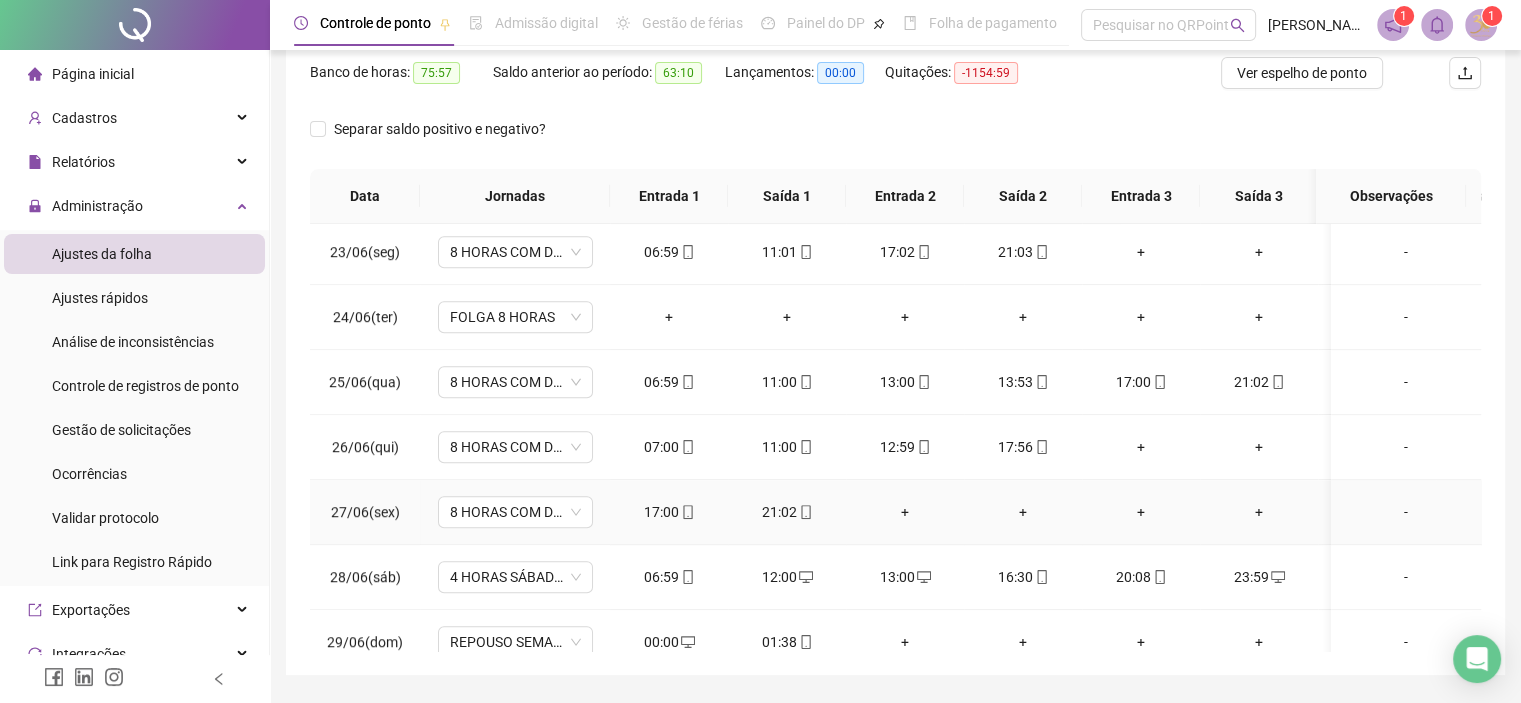click on "-" at bounding box center [1406, 512] 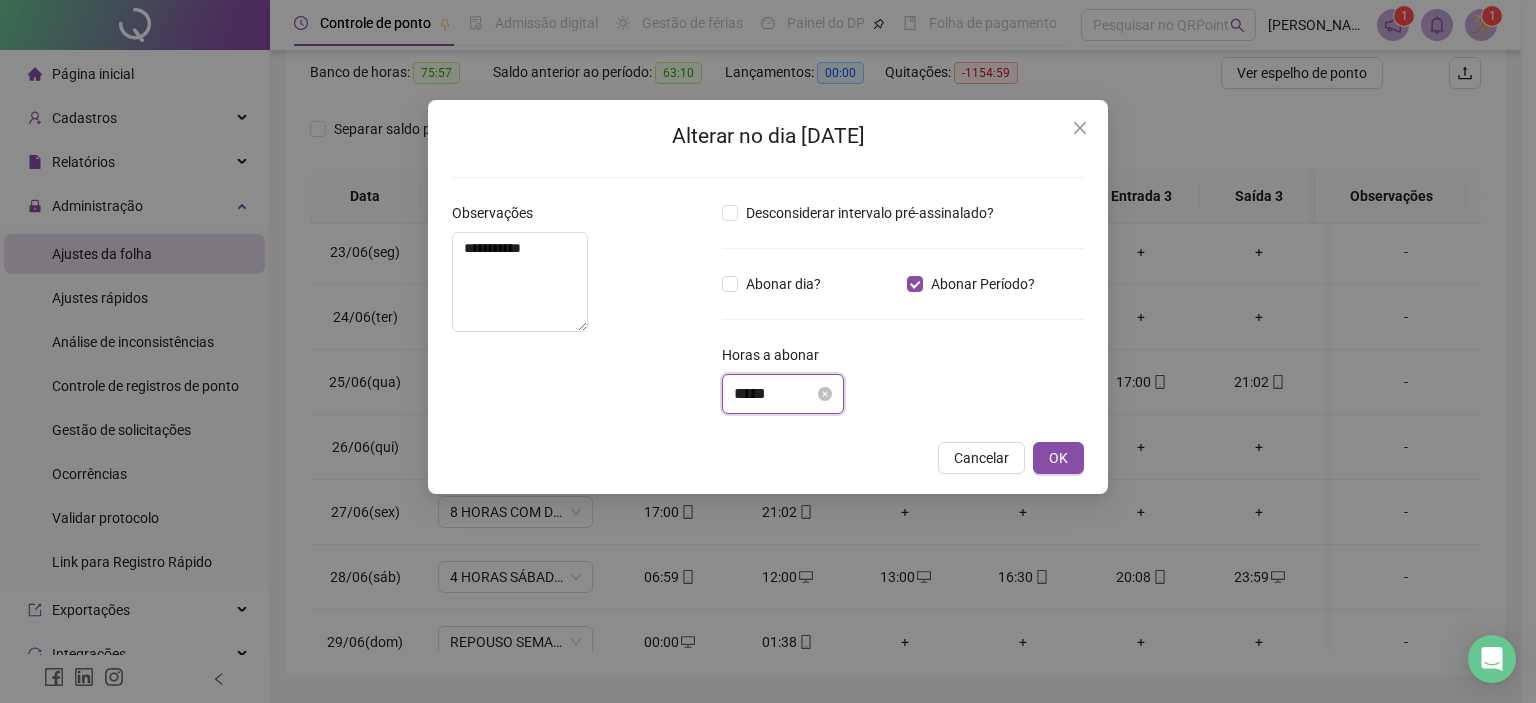 click on "*****" at bounding box center (774, 394) 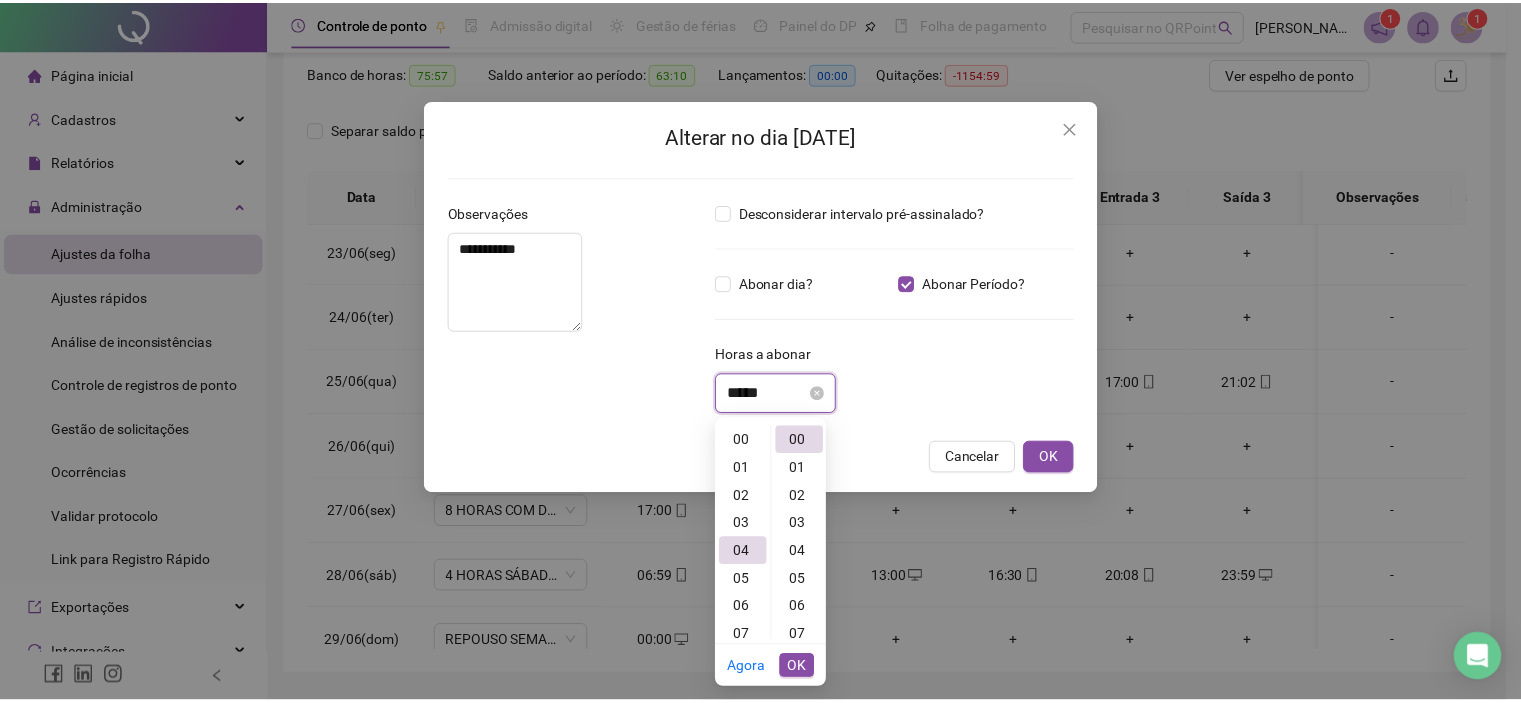 scroll, scrollTop: 112, scrollLeft: 0, axis: vertical 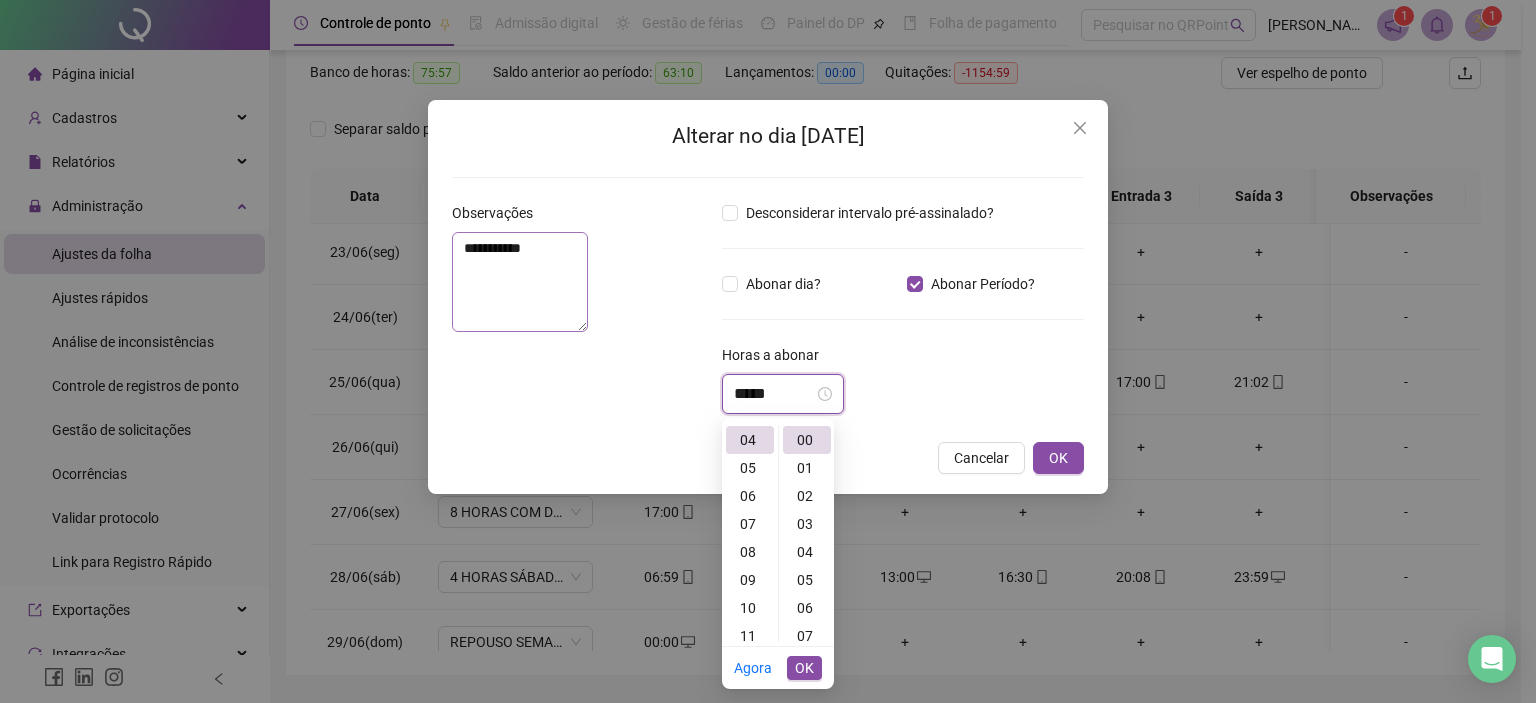 type on "*****" 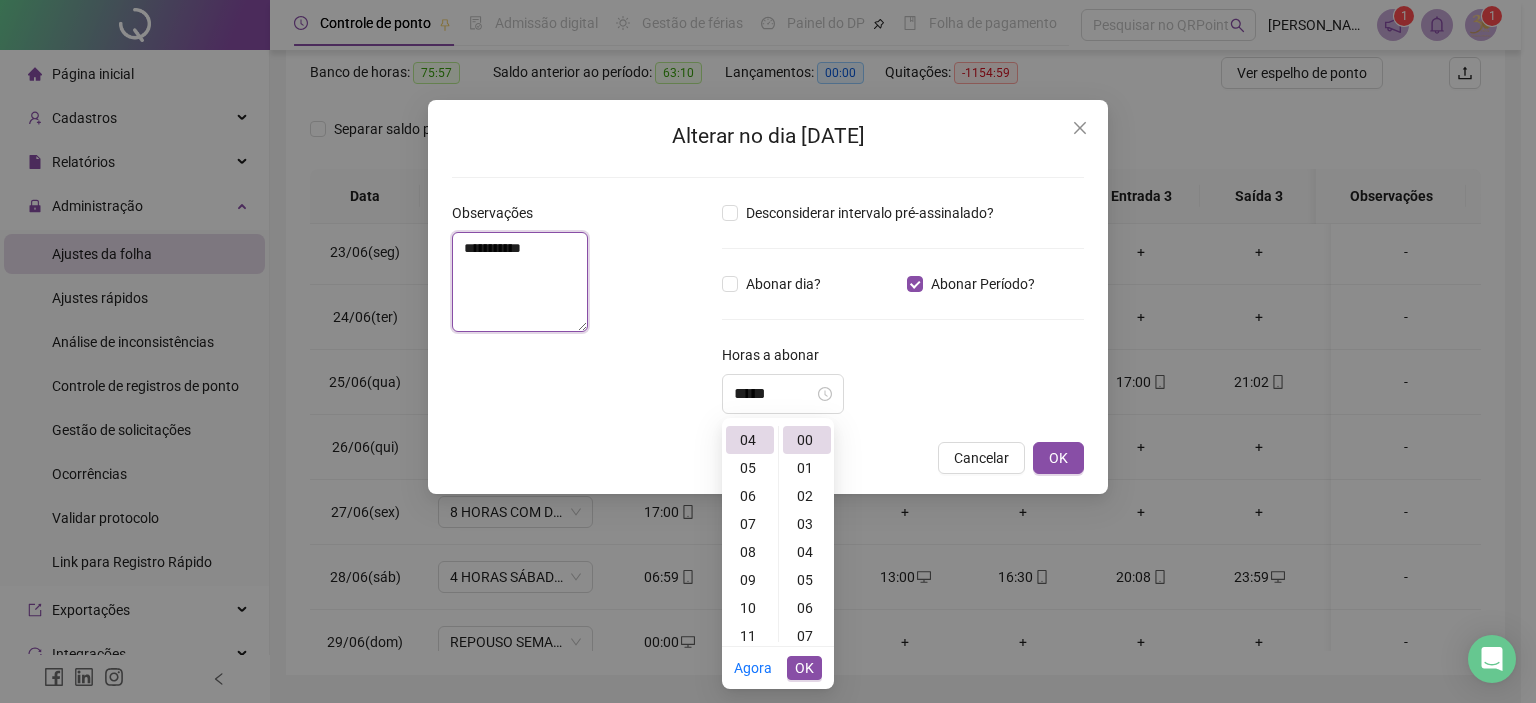 click on "**********" at bounding box center [520, 282] 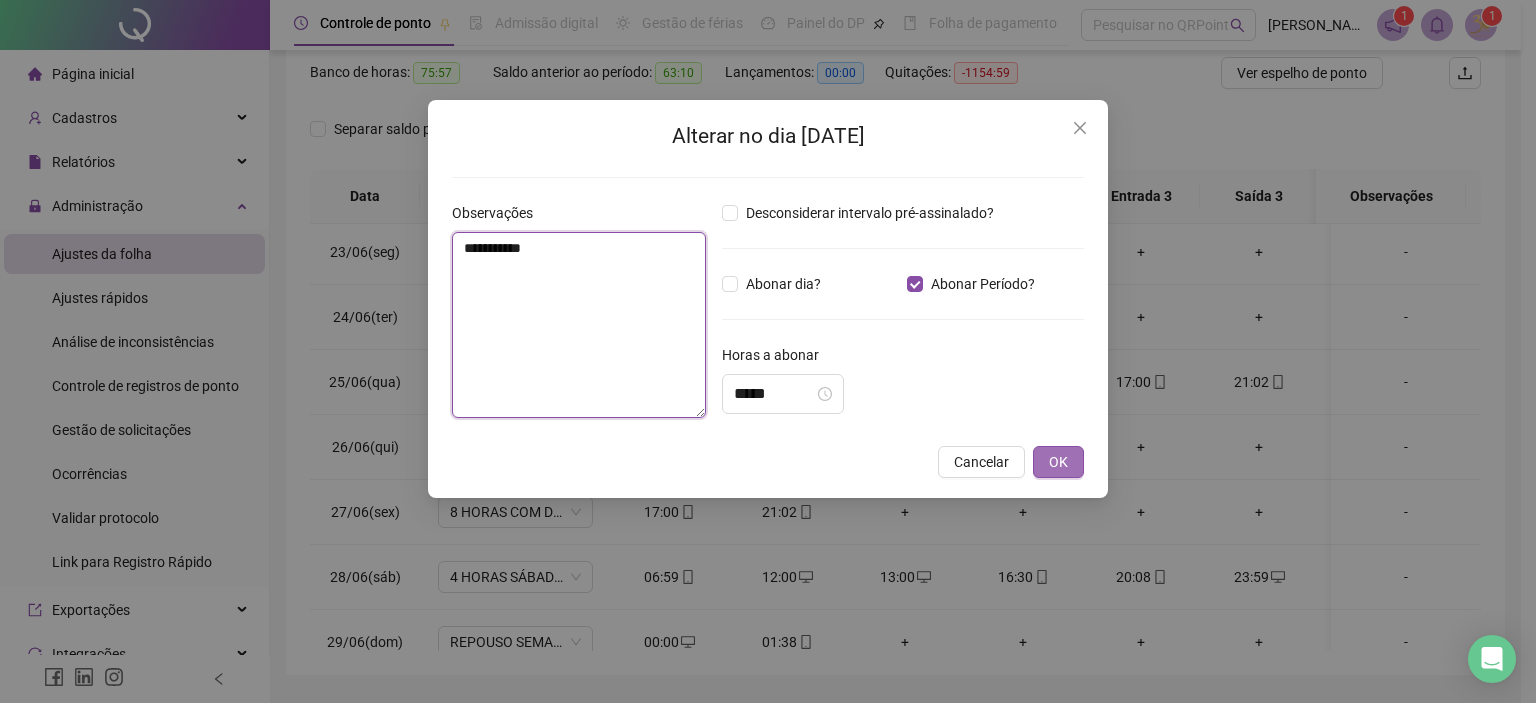 type on "**********" 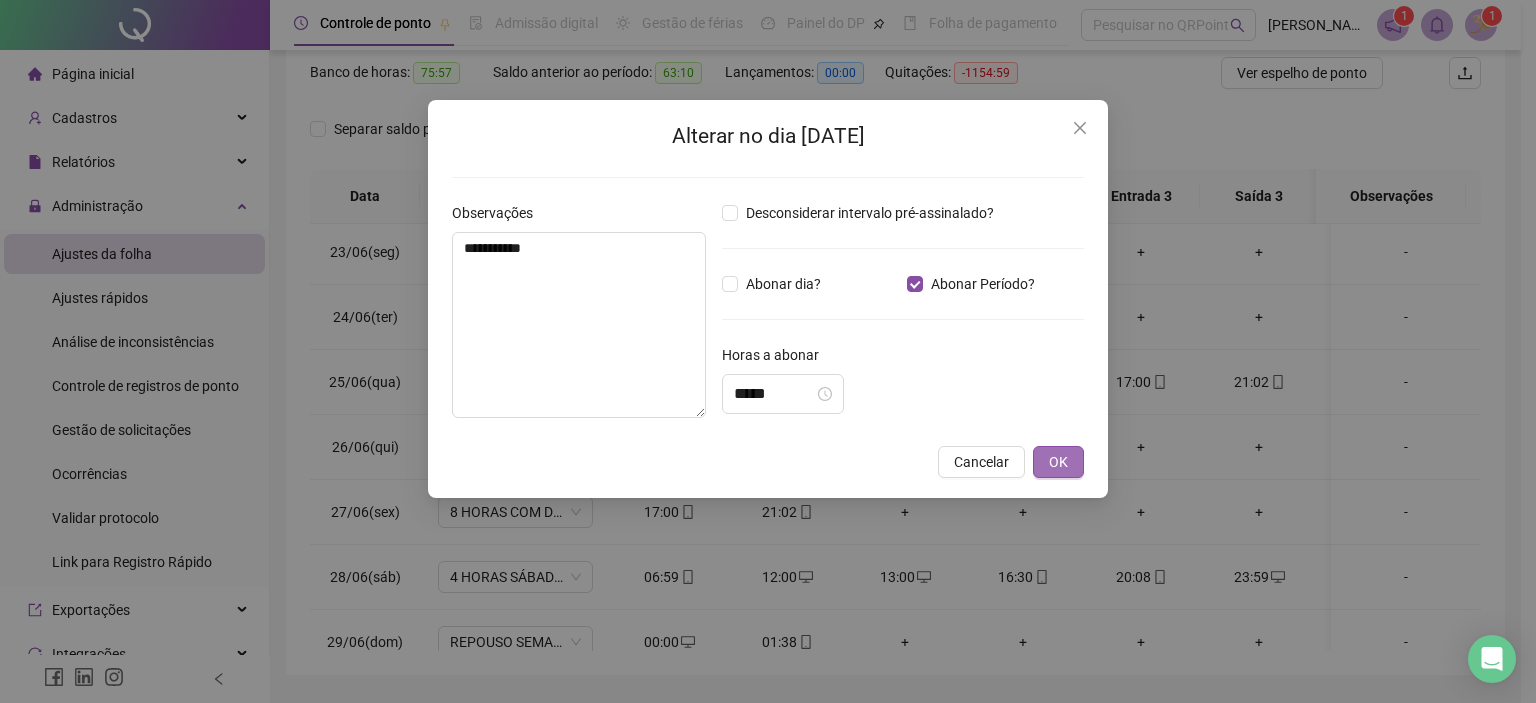 click on "OK" at bounding box center (1058, 462) 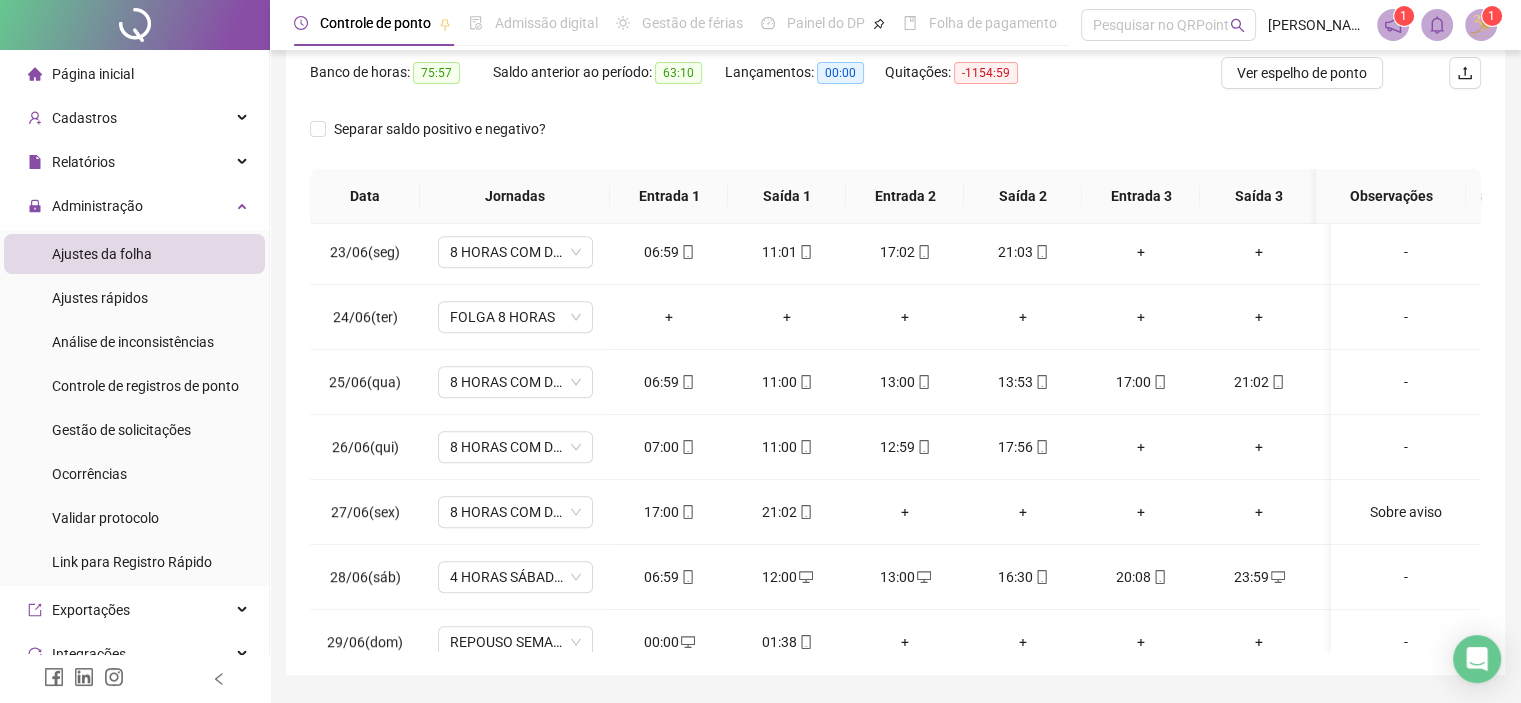 scroll, scrollTop: 1532, scrollLeft: 0, axis: vertical 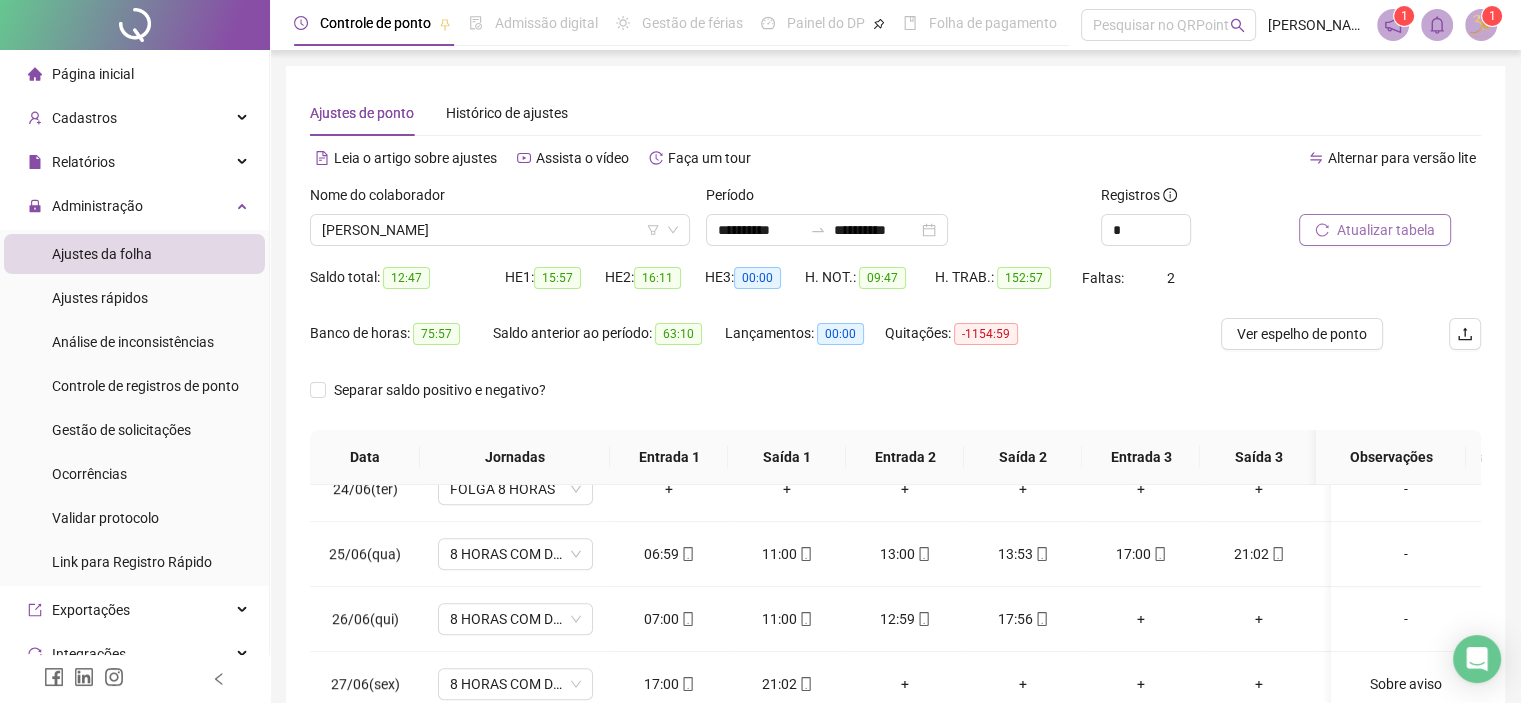 click on "Atualizar tabela" at bounding box center (1386, 230) 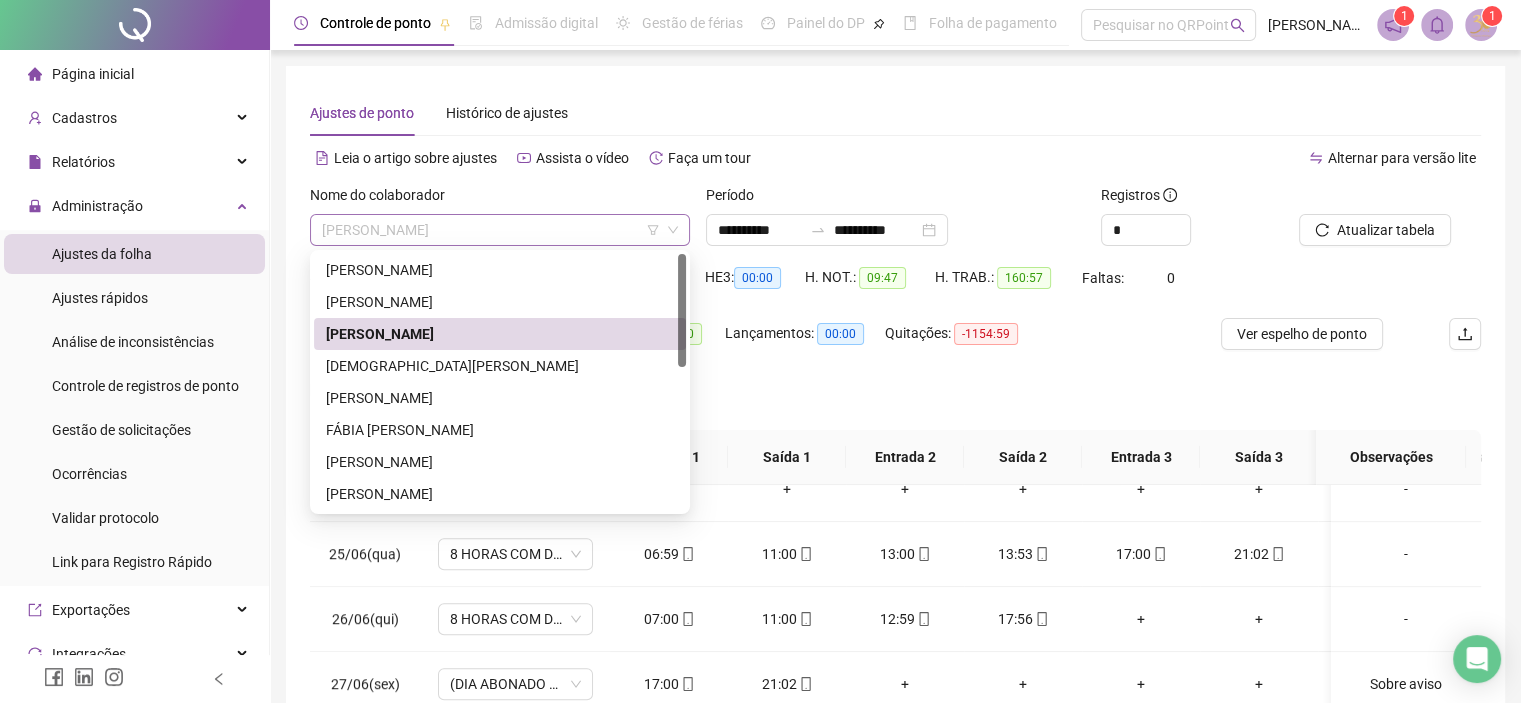 click on "[PERSON_NAME]" at bounding box center (500, 230) 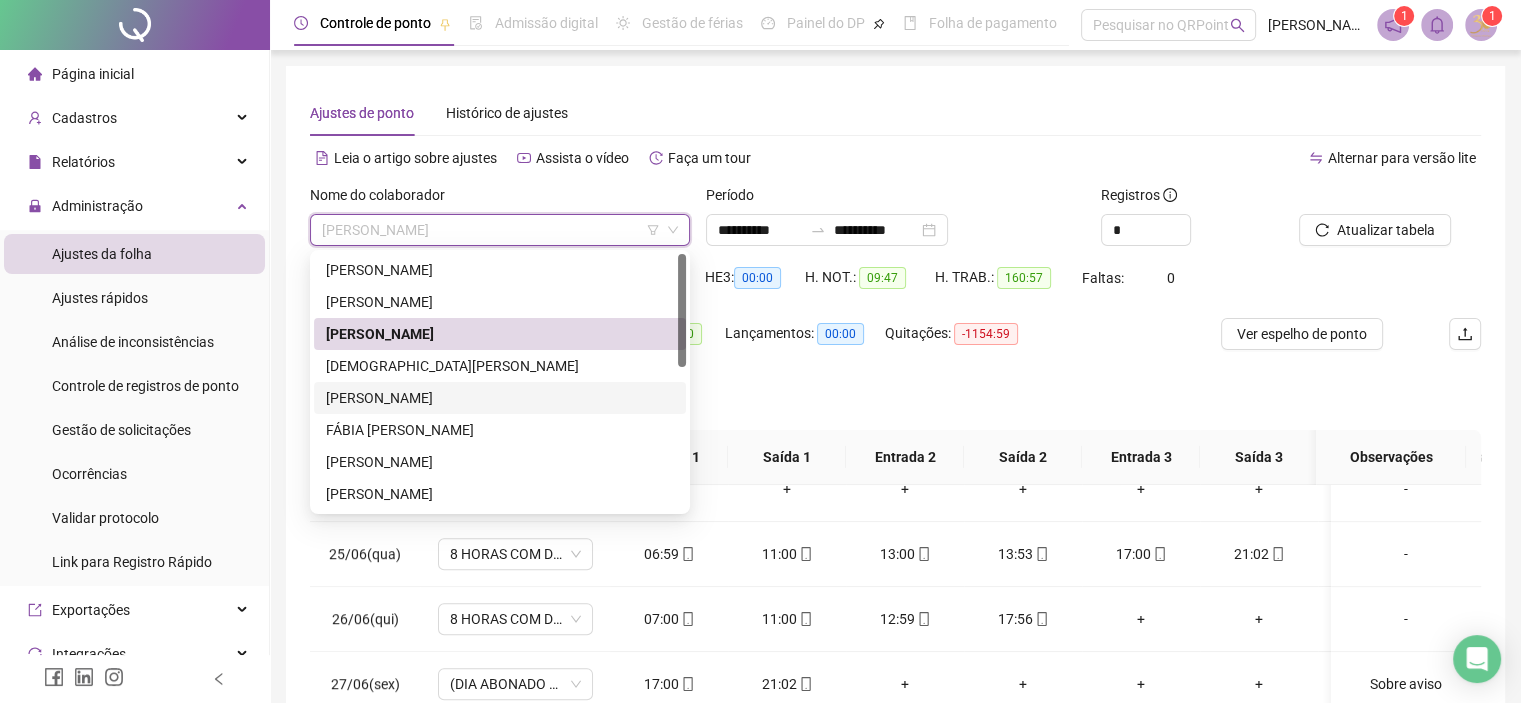 click on "[PERSON_NAME]" at bounding box center [500, 398] 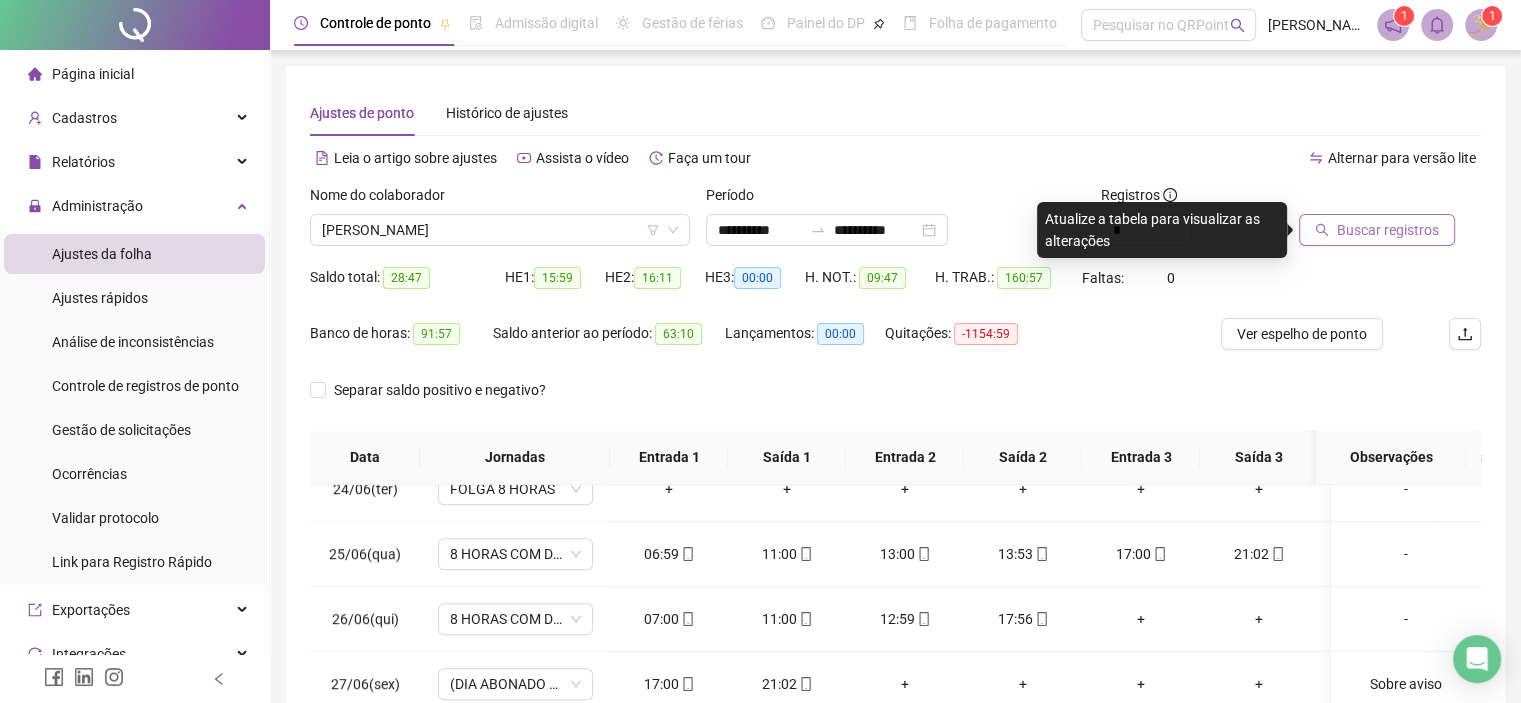 click on "Buscar registros" at bounding box center (1388, 230) 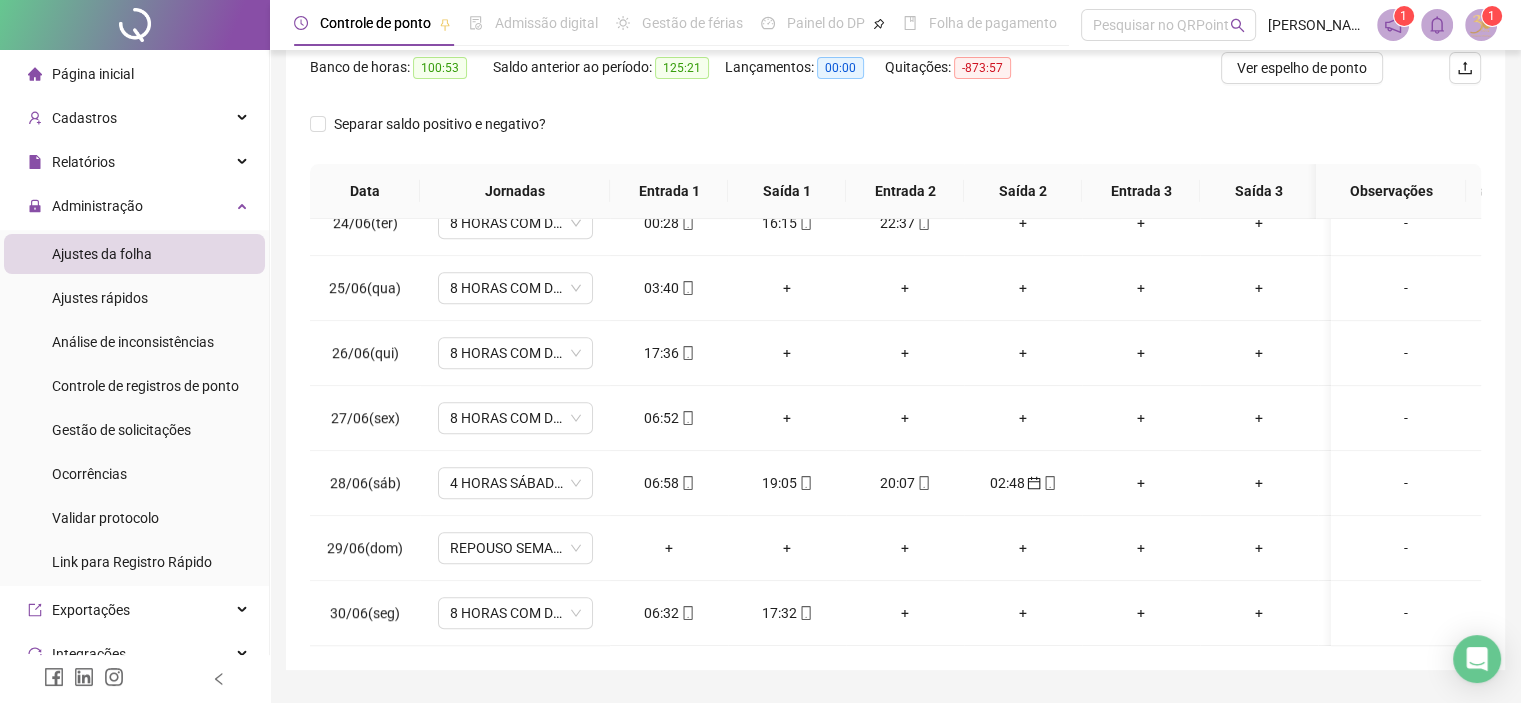 scroll, scrollTop: 318, scrollLeft: 0, axis: vertical 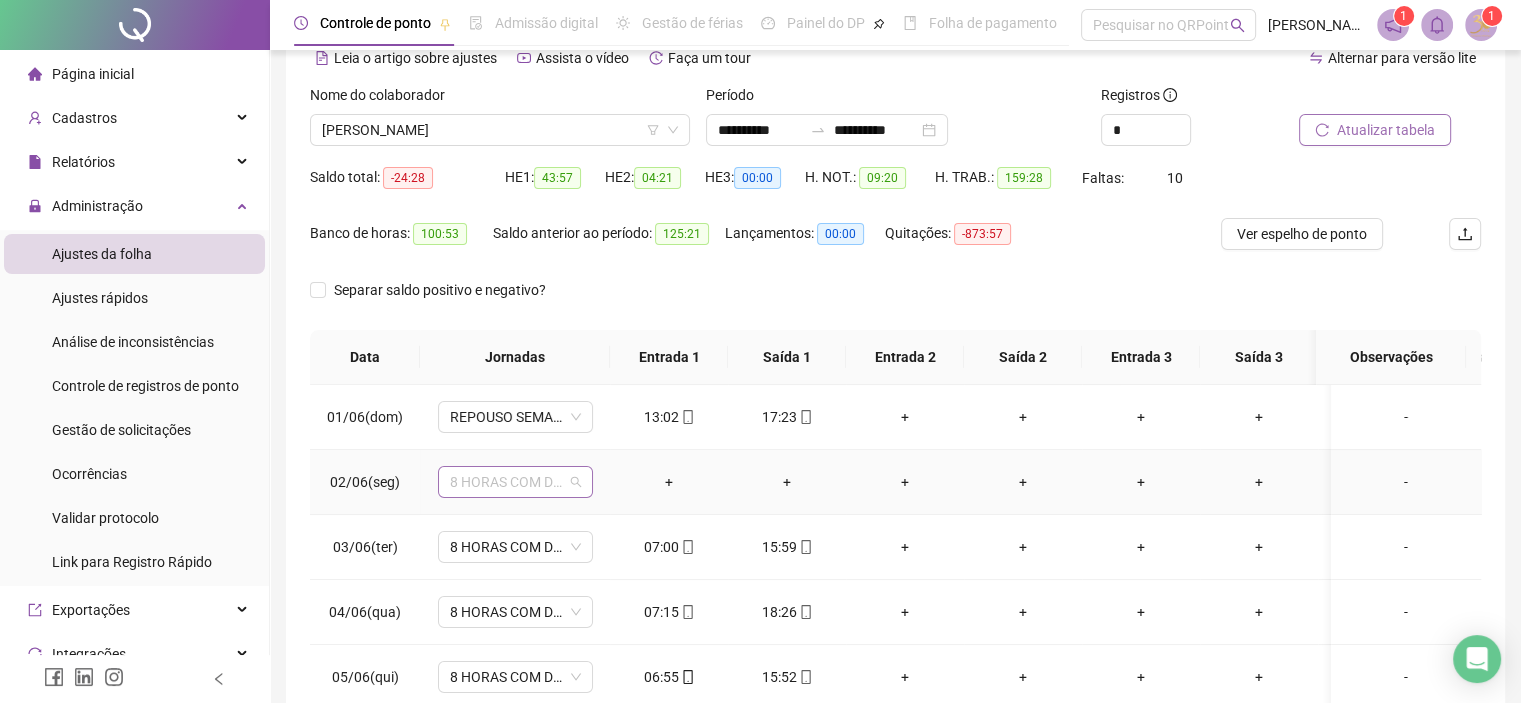 click on "8 HORAS COM DUAS HORAS DE INTERVALO" at bounding box center [515, 482] 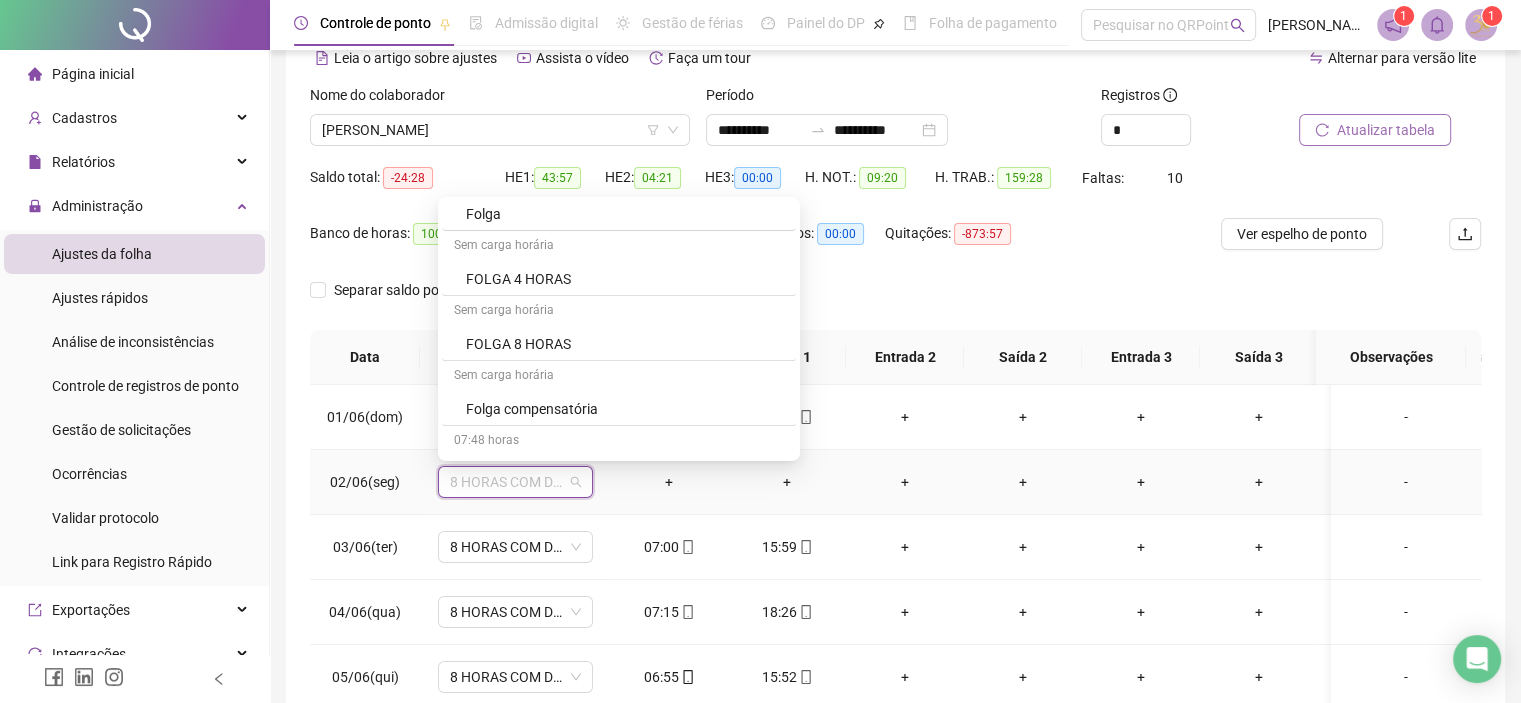 scroll, scrollTop: 906, scrollLeft: 0, axis: vertical 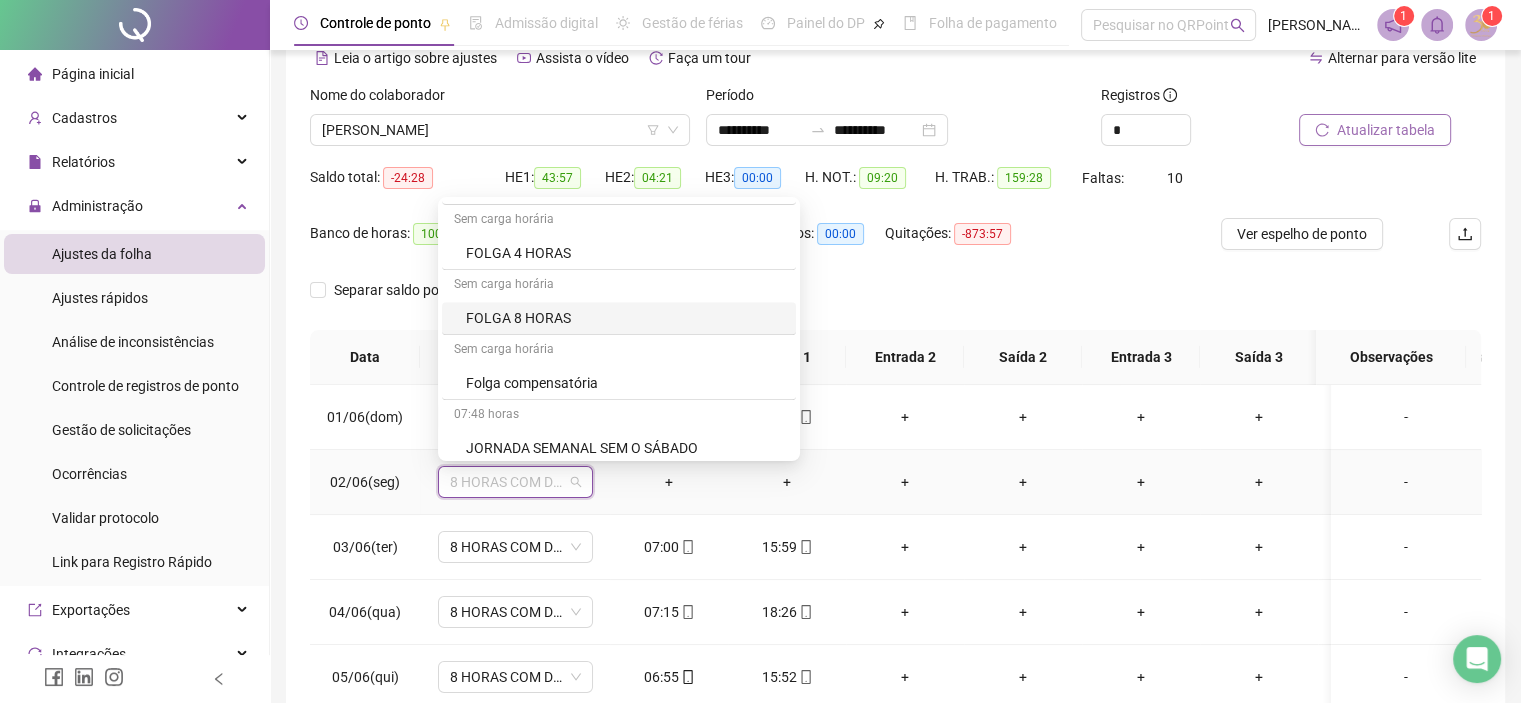 click on "FOLGA 8 HORAS" at bounding box center [625, 318] 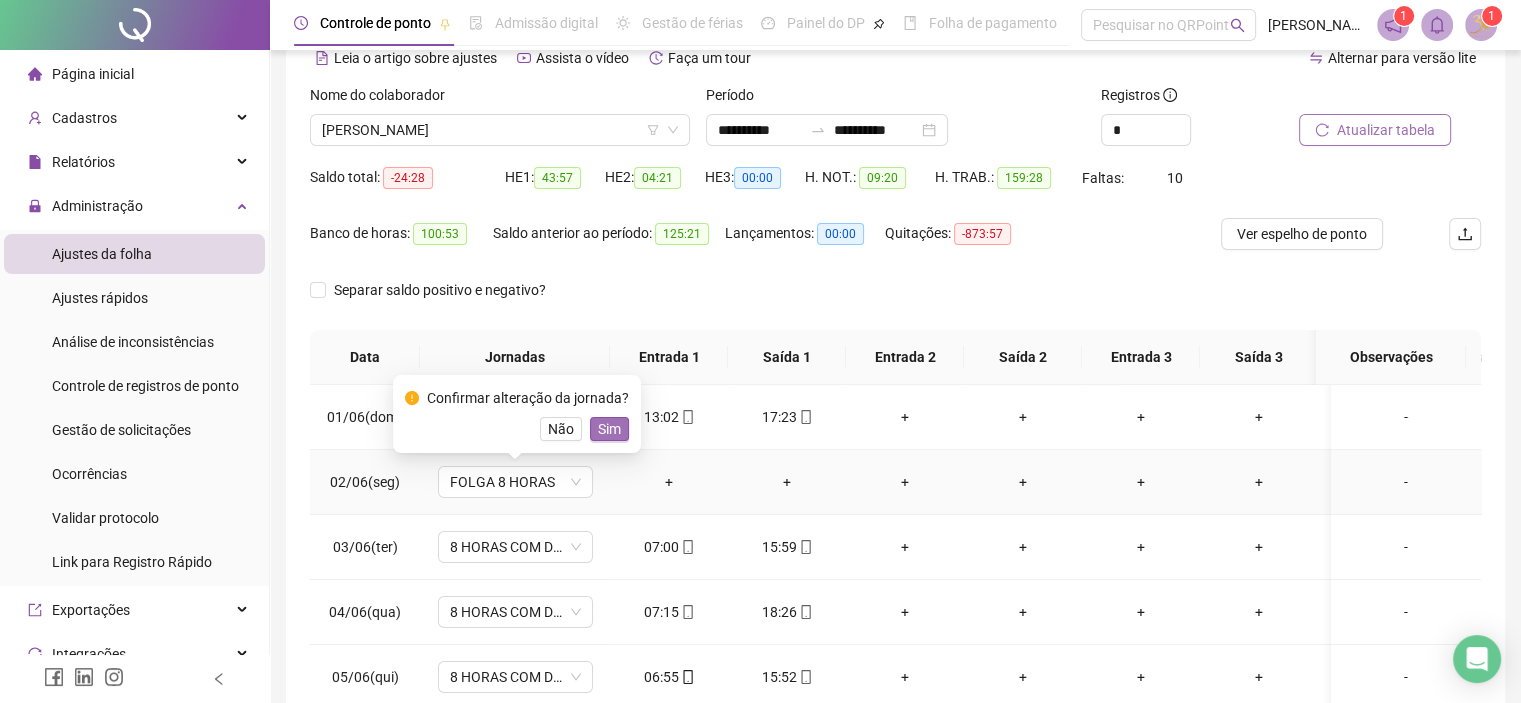 click on "Sim" at bounding box center (609, 429) 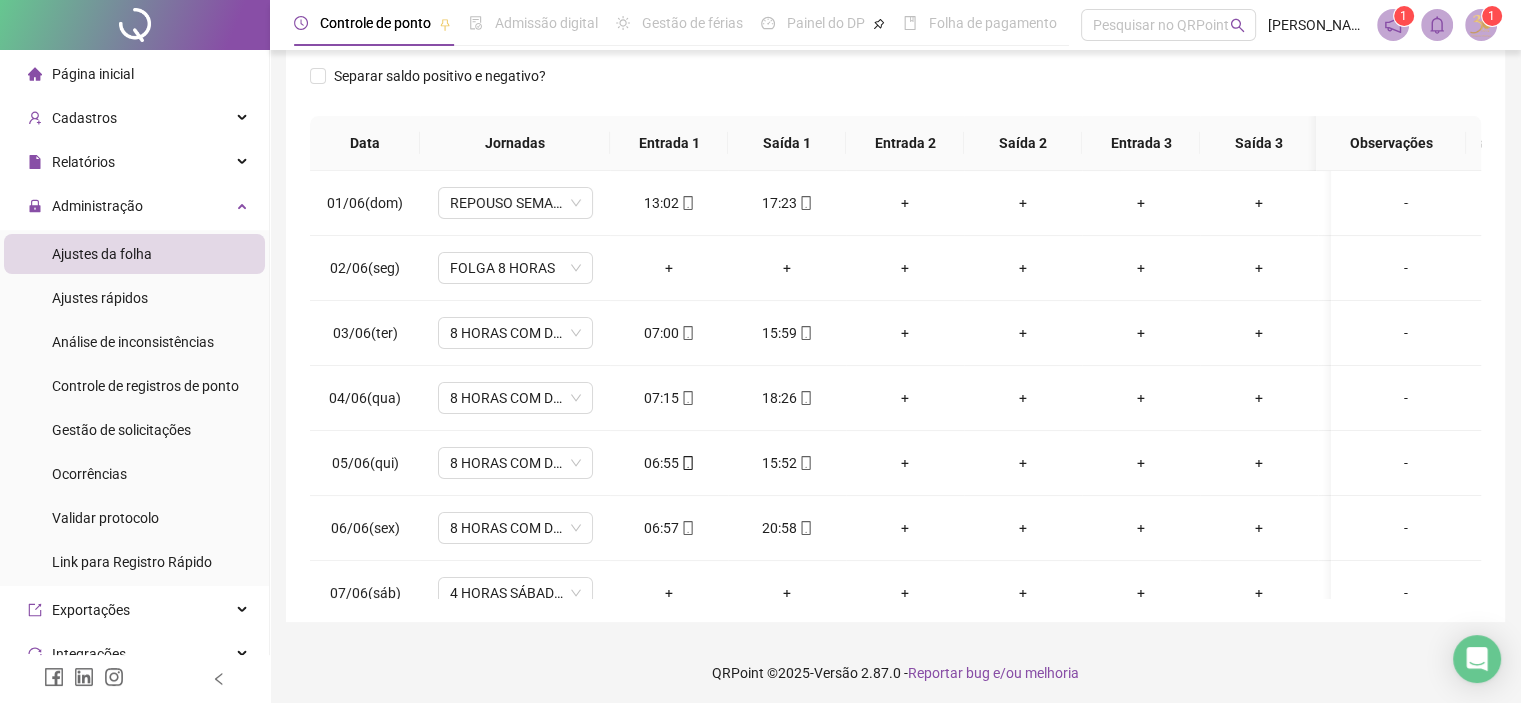 scroll, scrollTop: 315, scrollLeft: 0, axis: vertical 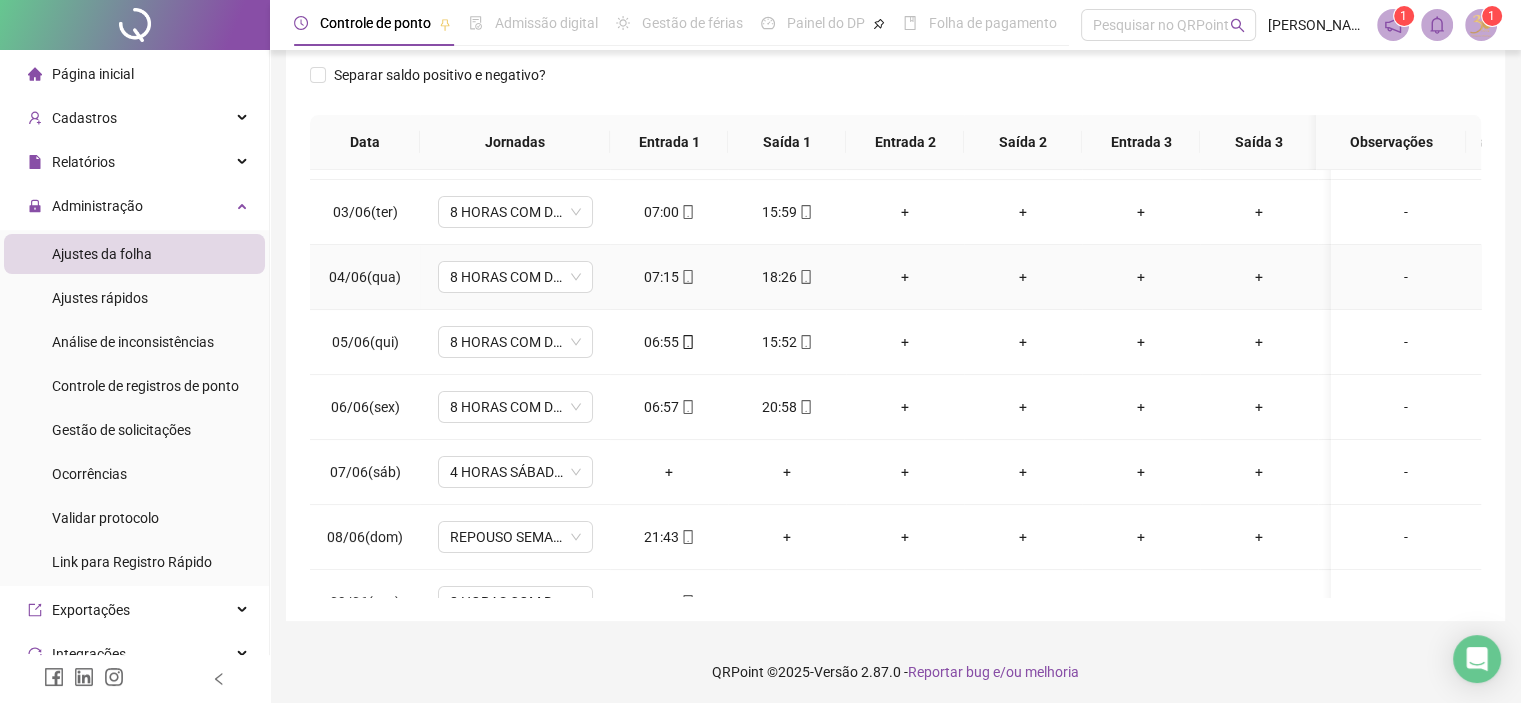 click on "+" at bounding box center (905, 277) 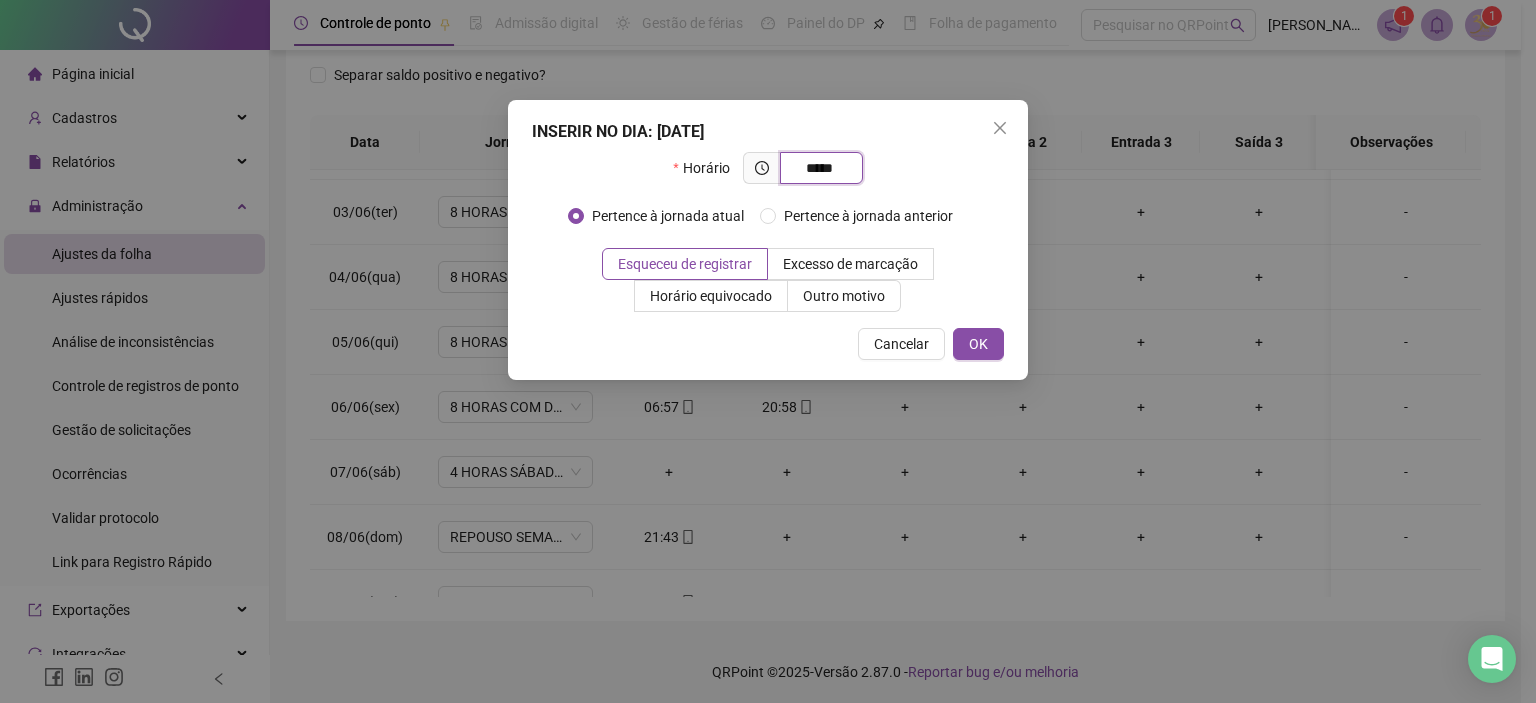type on "*****" 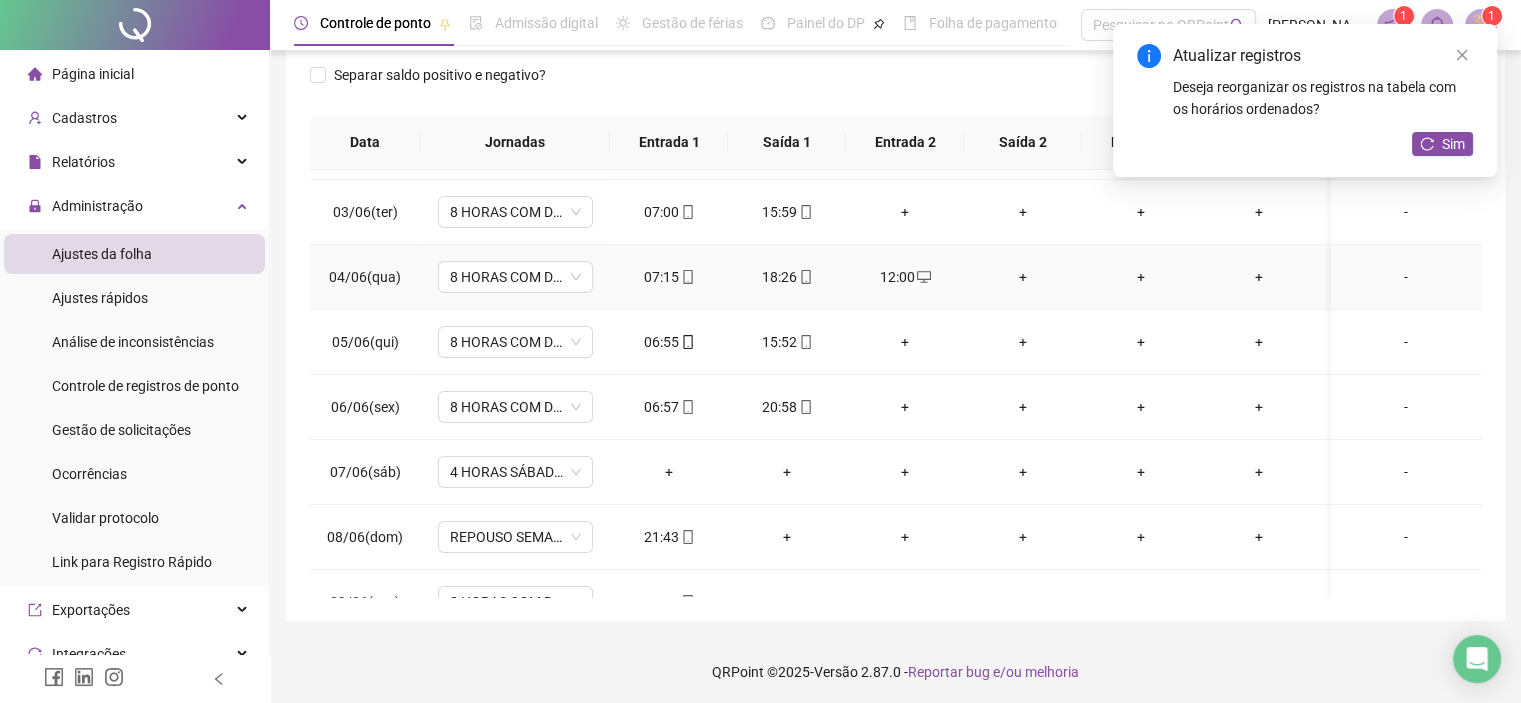 click on "18:26" at bounding box center (787, 277) 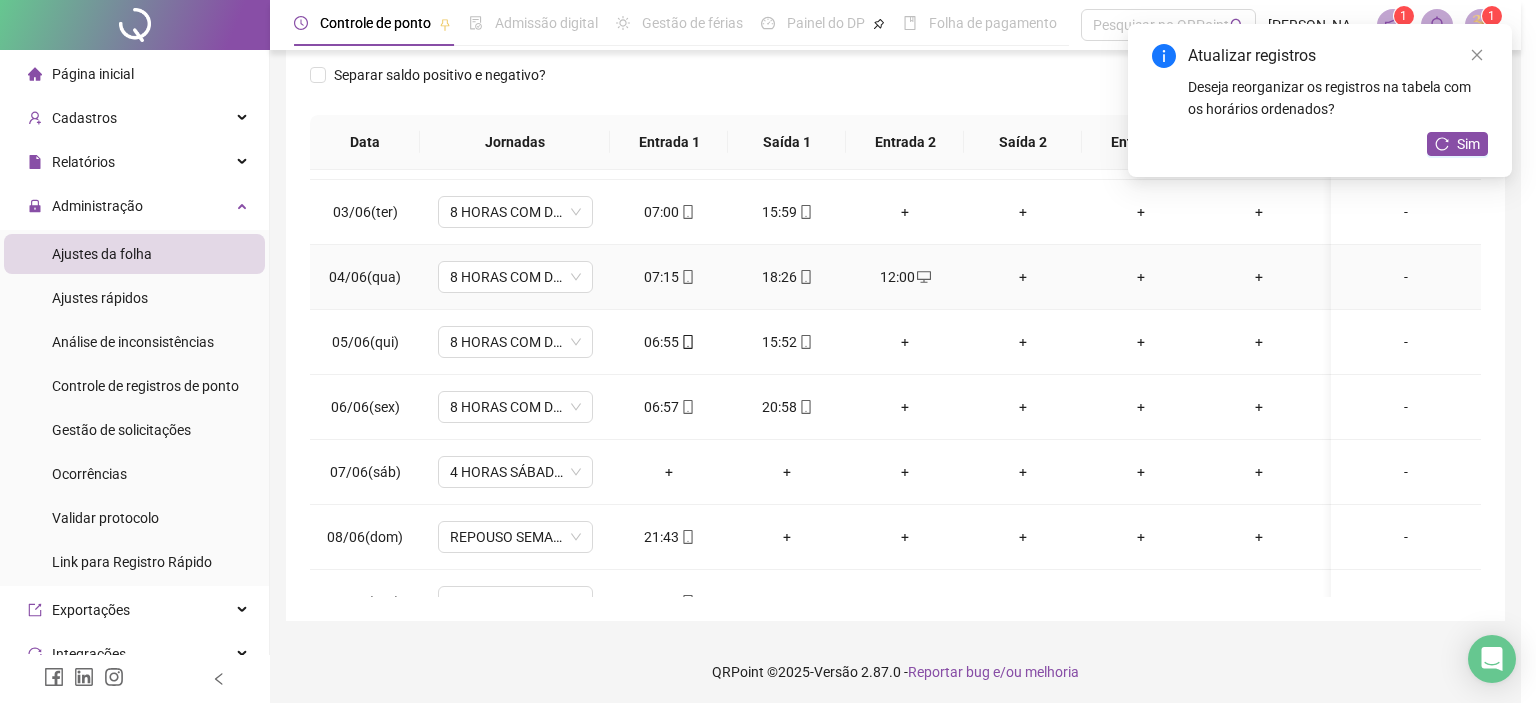 type on "**********" 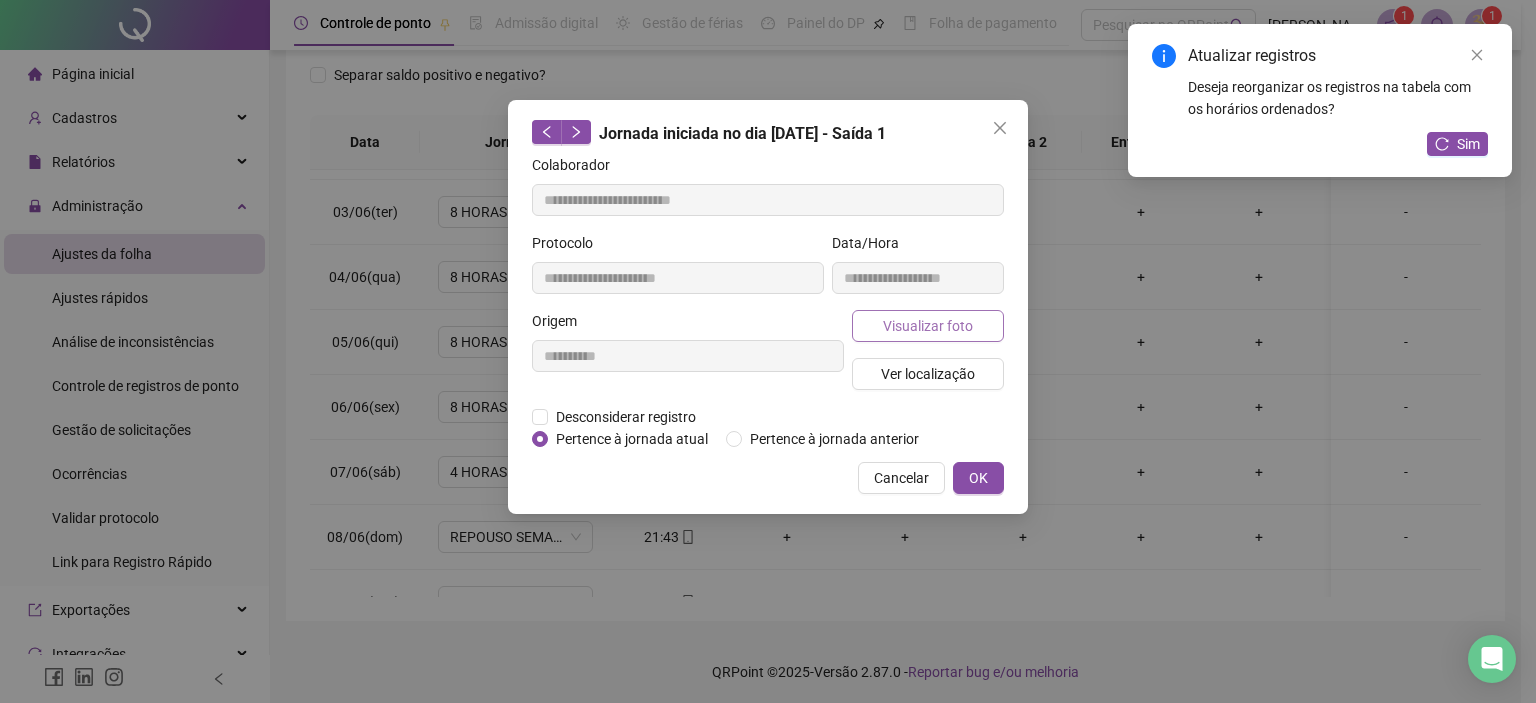 click on "Visualizar foto" at bounding box center [928, 326] 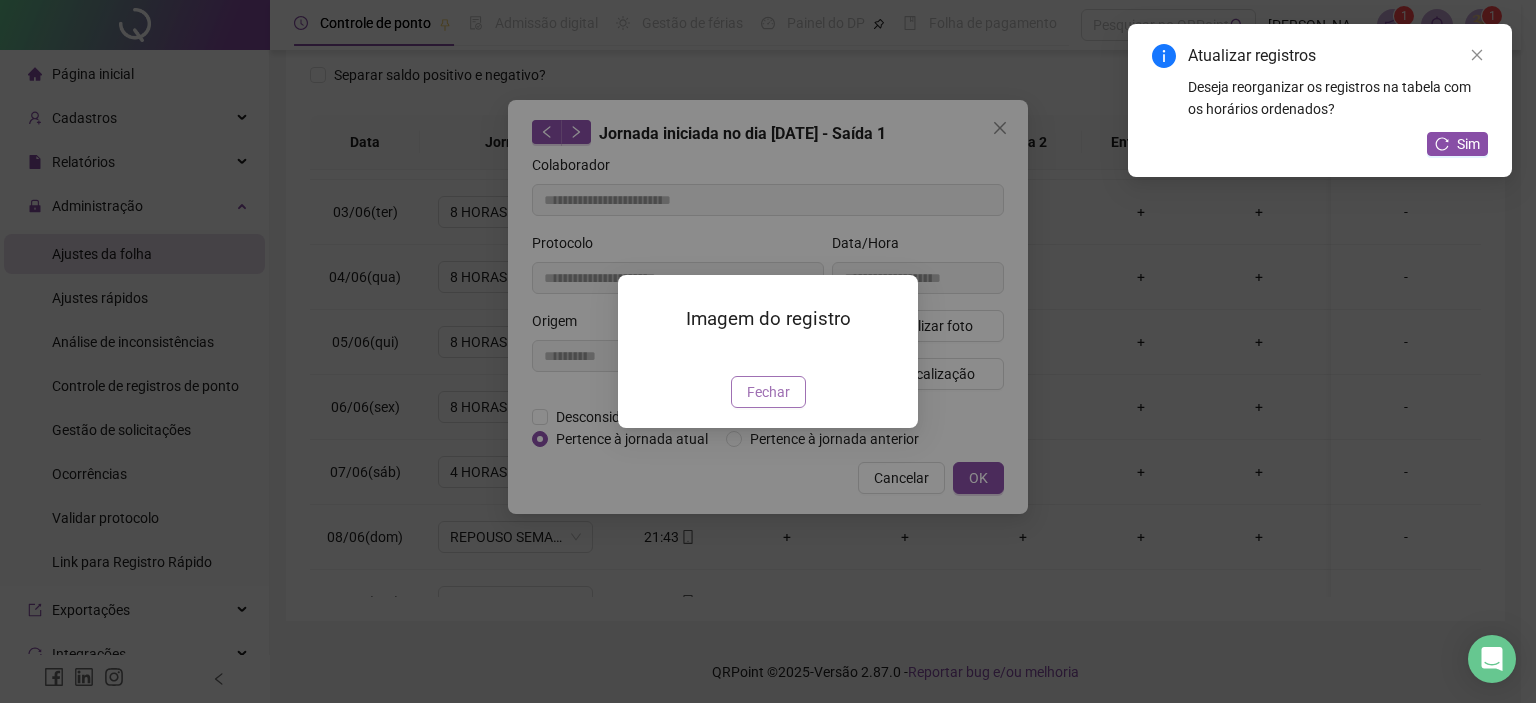 click on "Fechar" at bounding box center (768, 392) 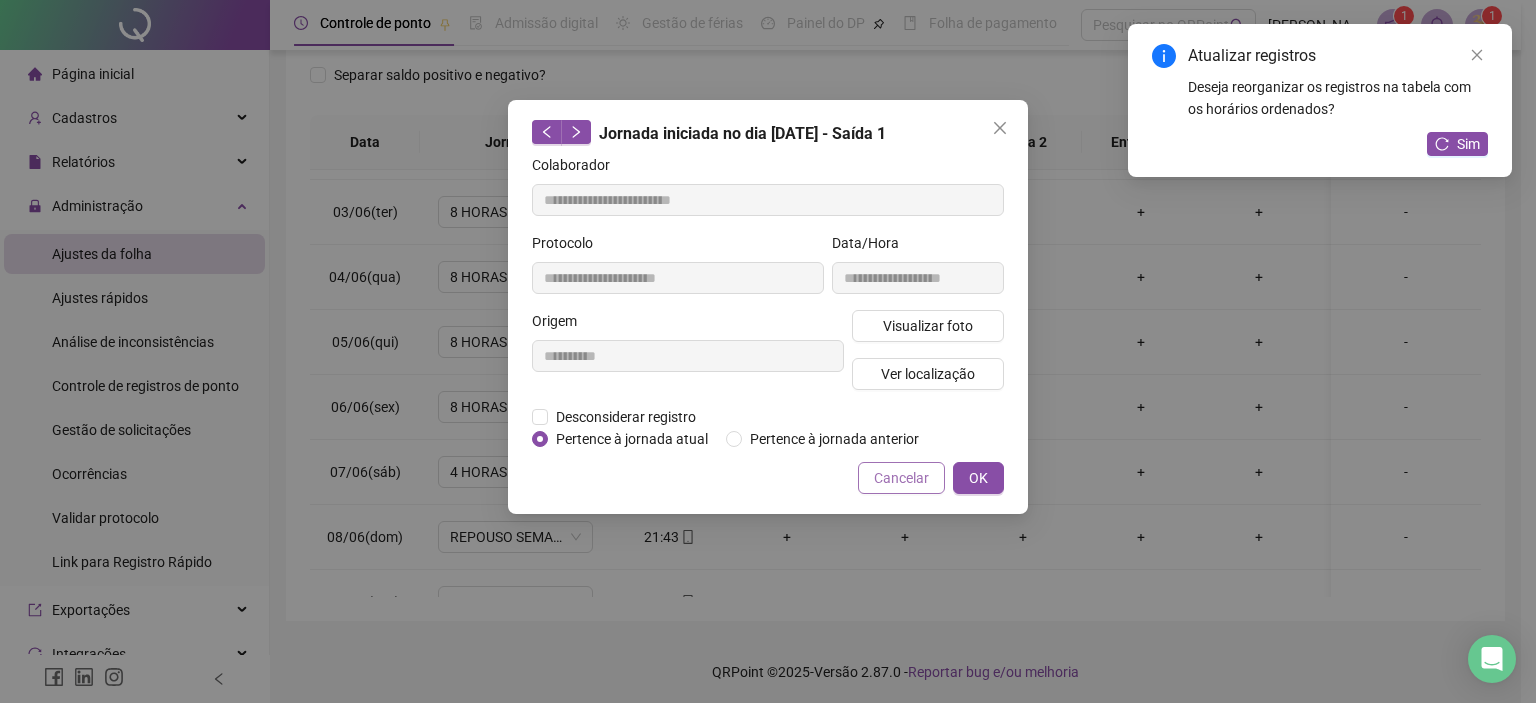 click on "Cancelar" at bounding box center (901, 478) 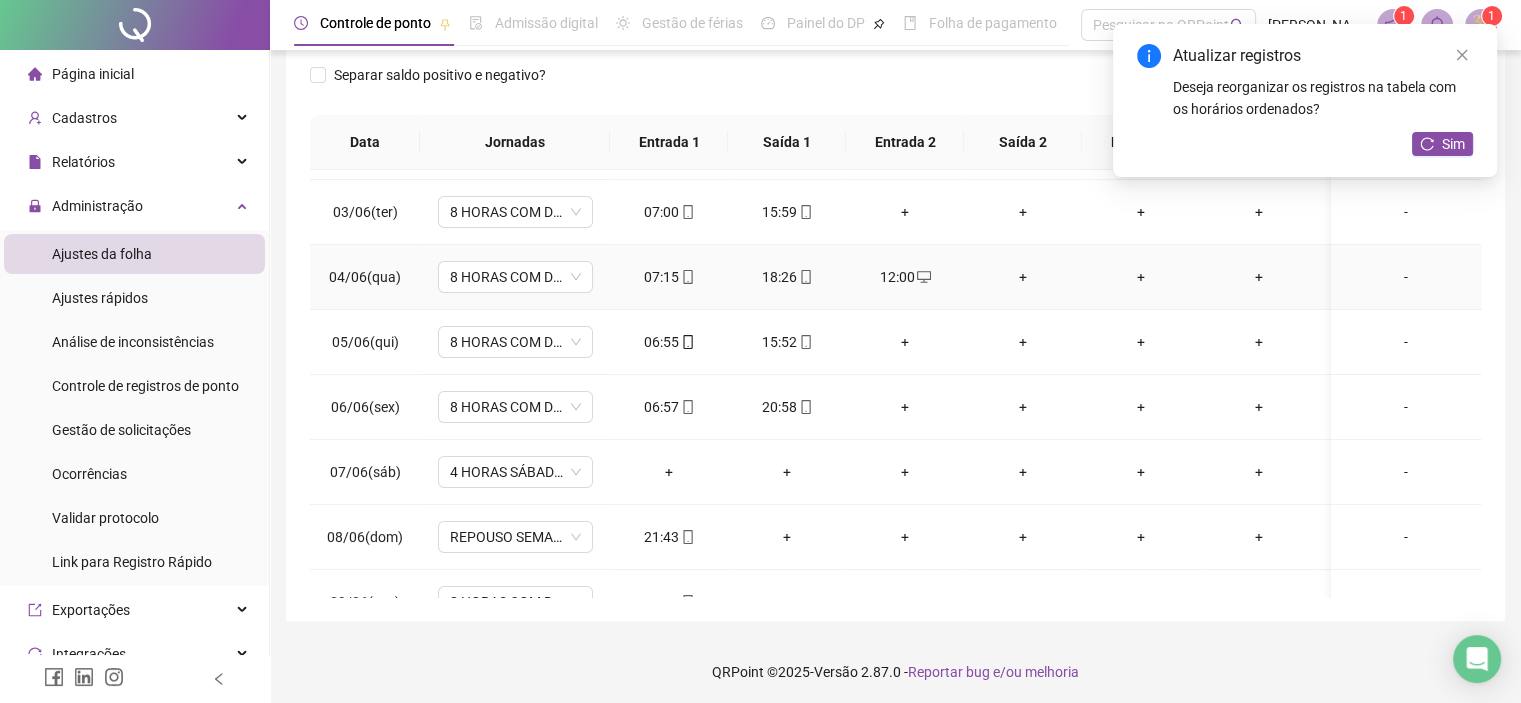 click on "+" at bounding box center [1023, 277] 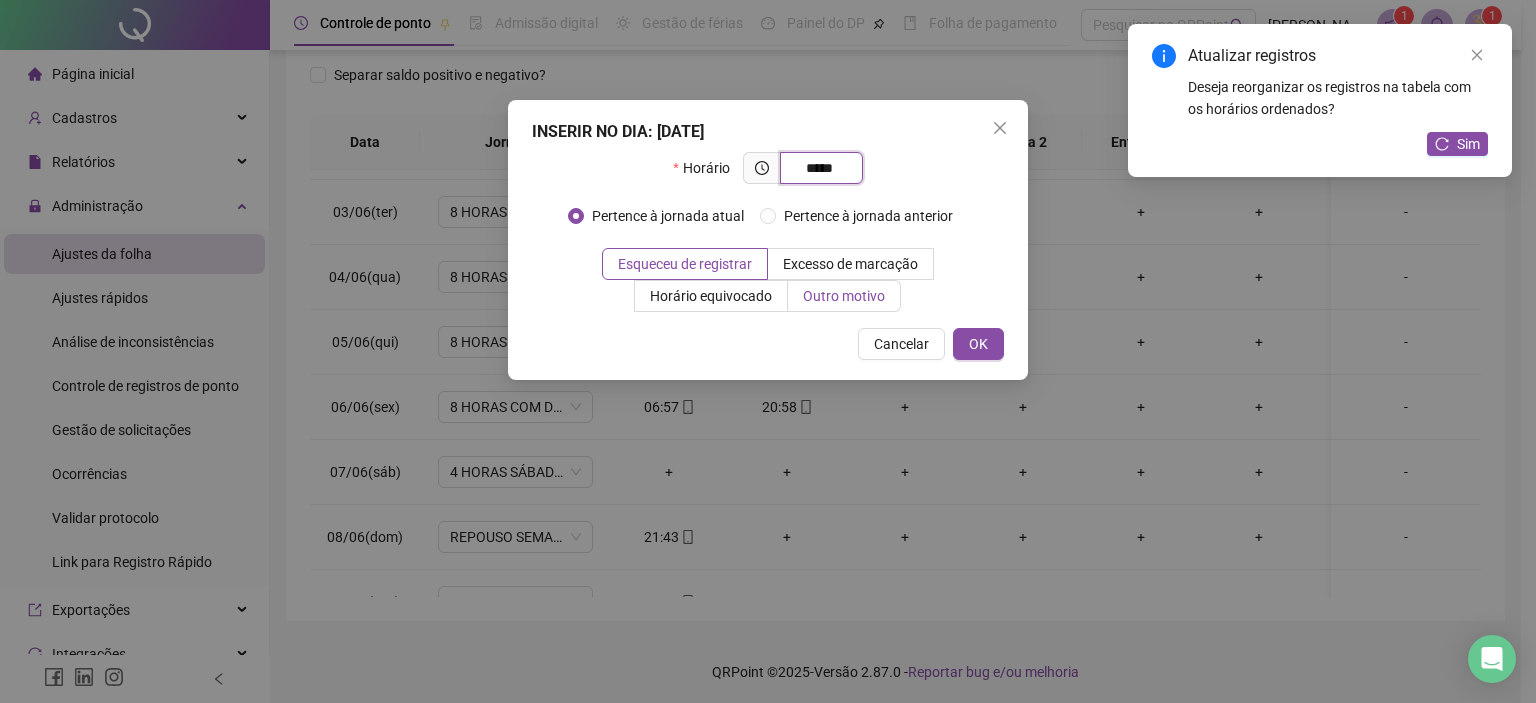 type on "*****" 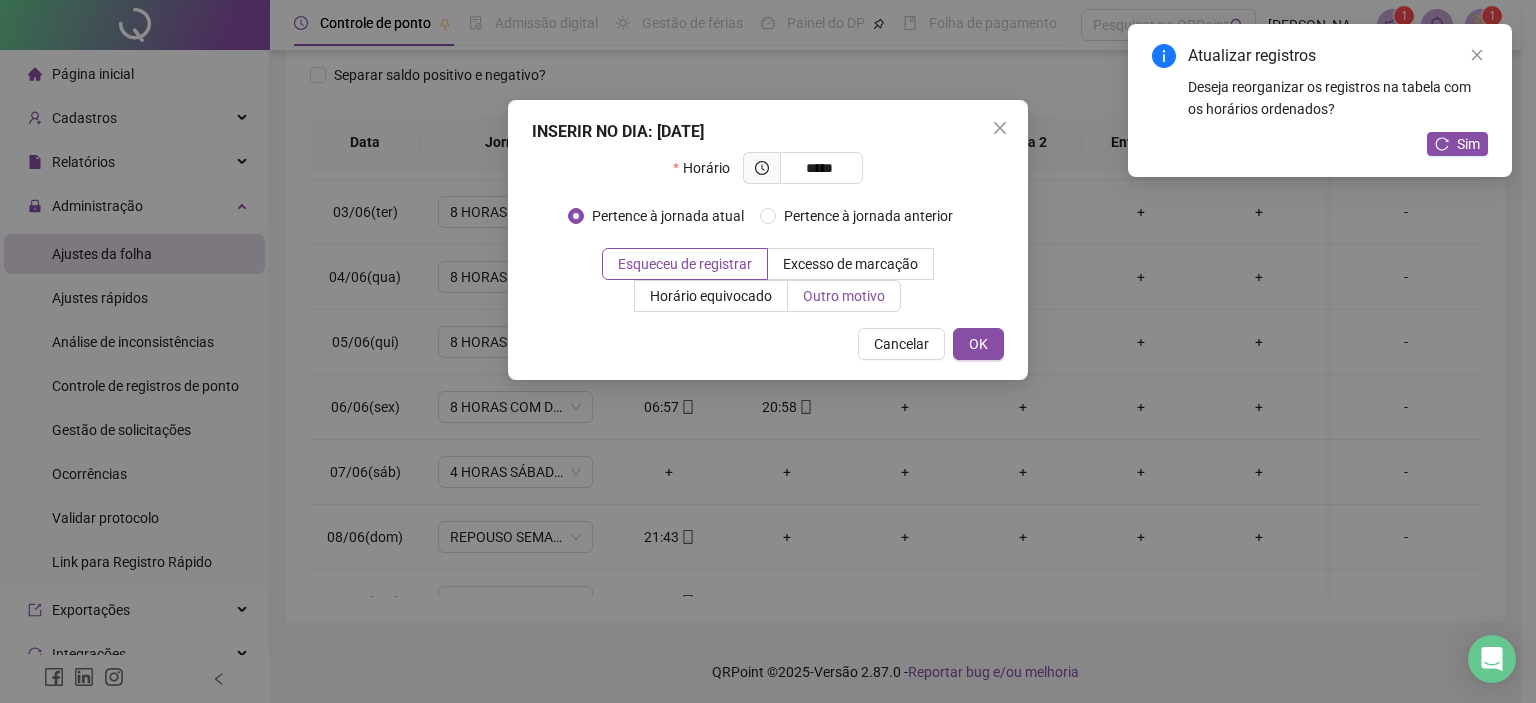 click on "Outro motivo" at bounding box center (844, 296) 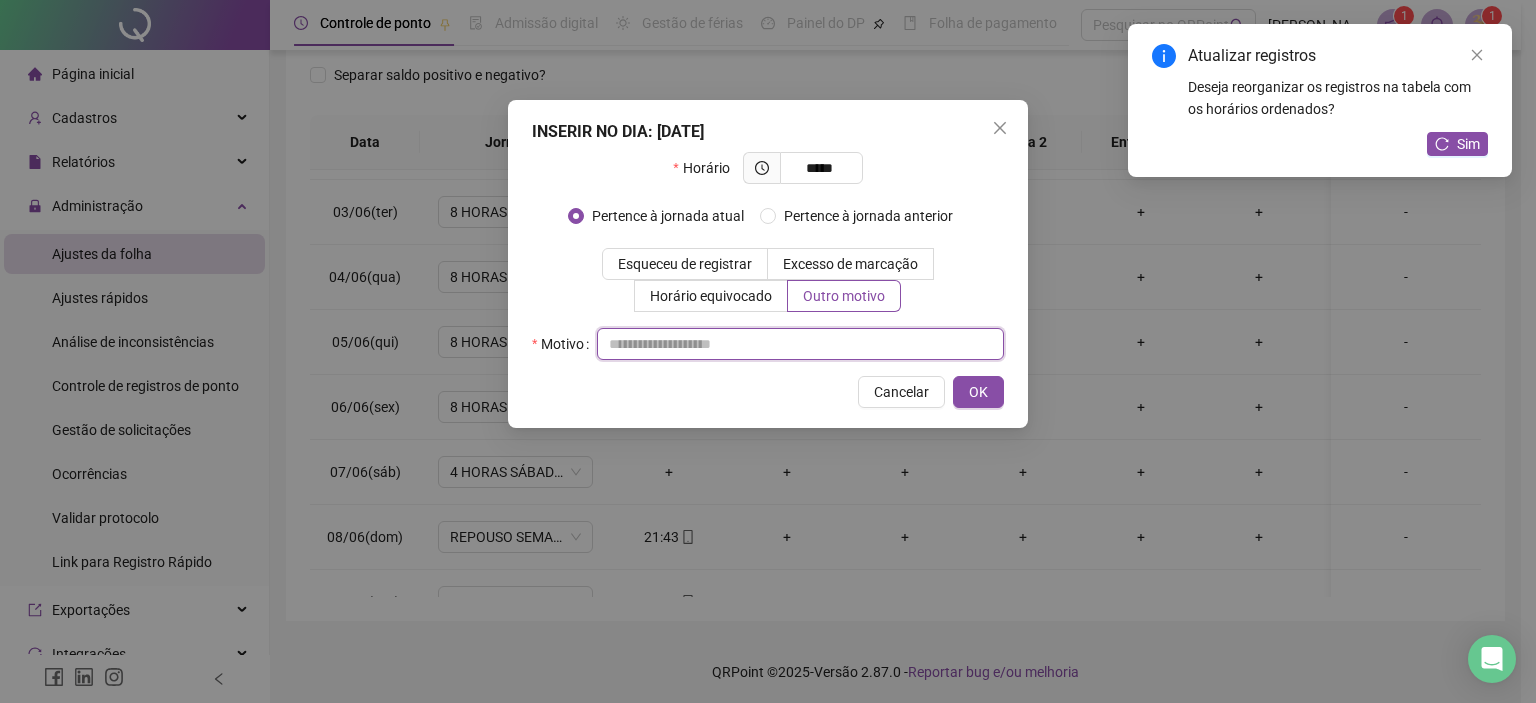 click at bounding box center [800, 344] 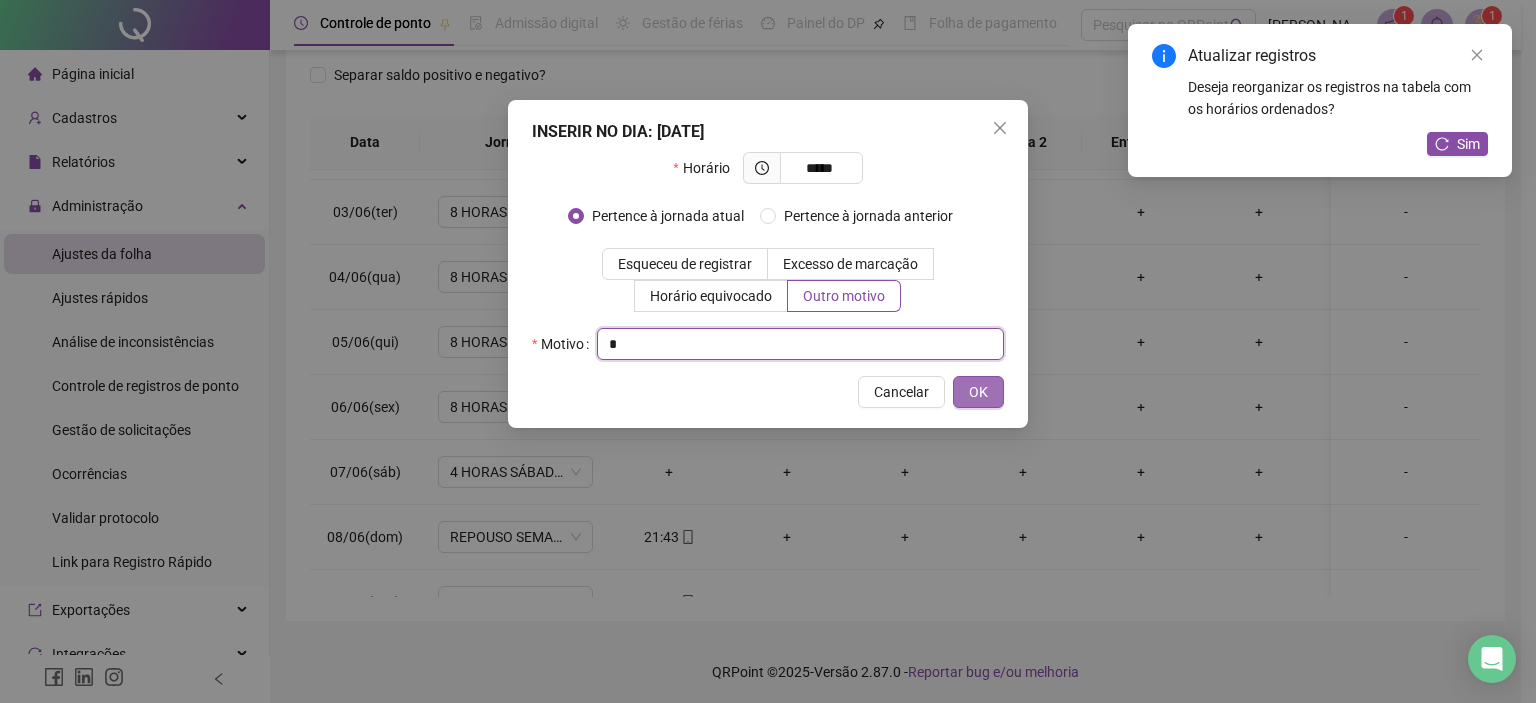 type on "*" 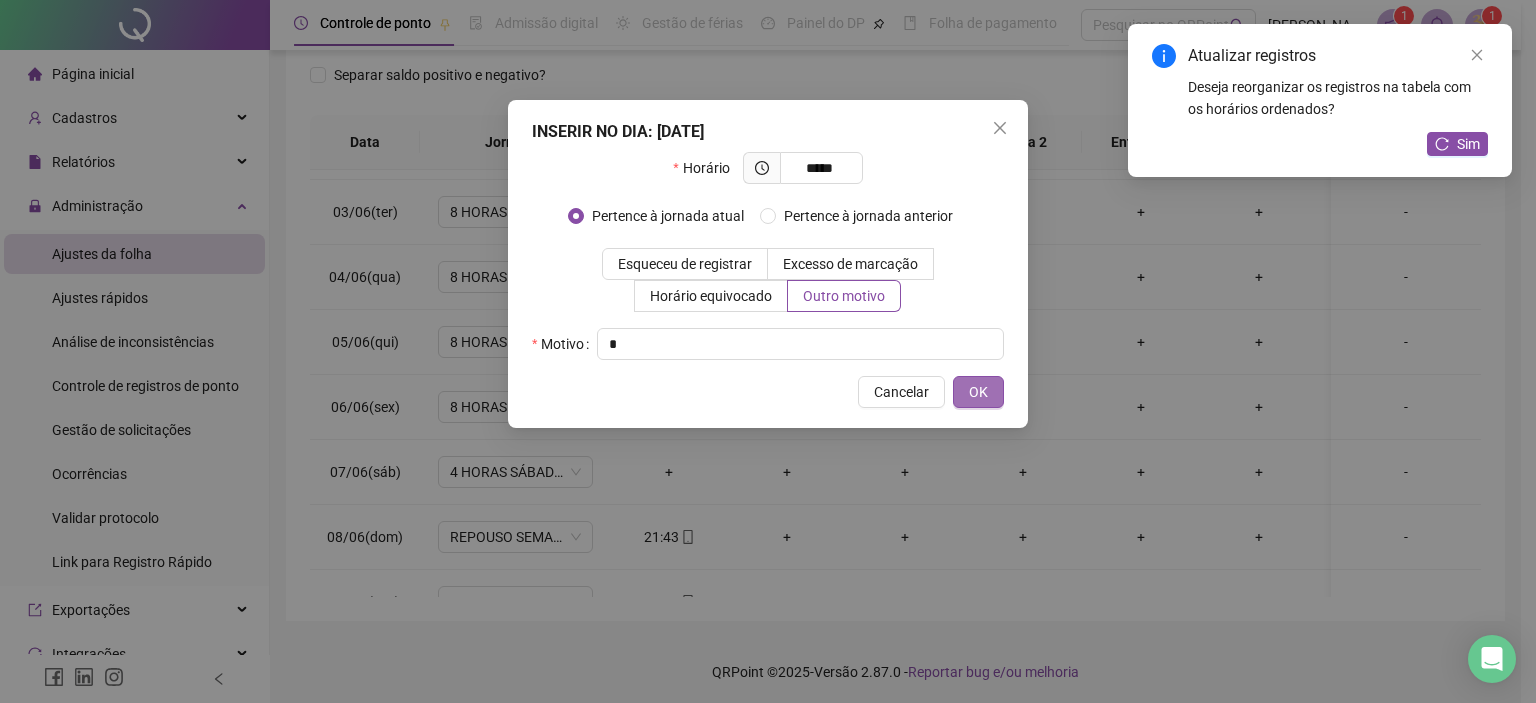 click on "OK" at bounding box center [978, 392] 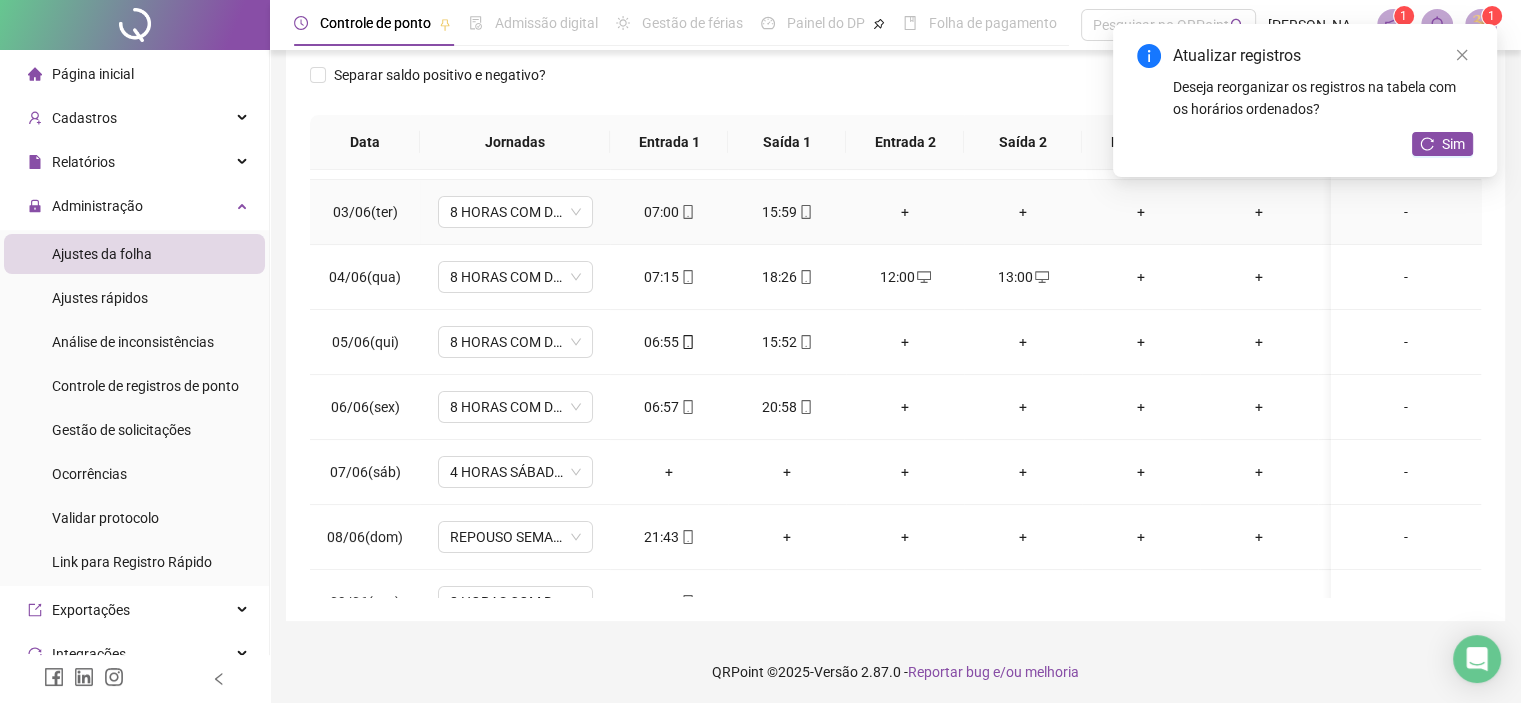 click on "+" at bounding box center [905, 212] 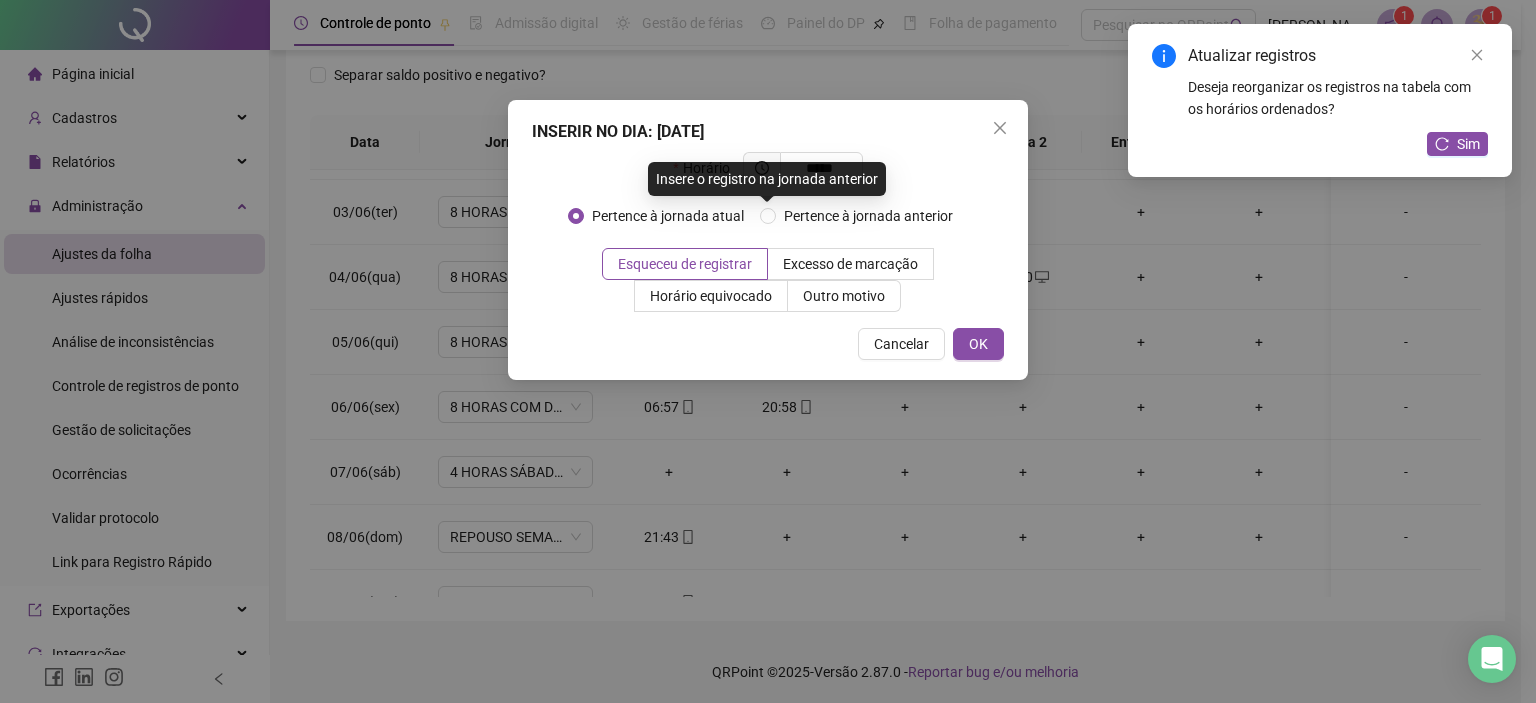 type on "*****" 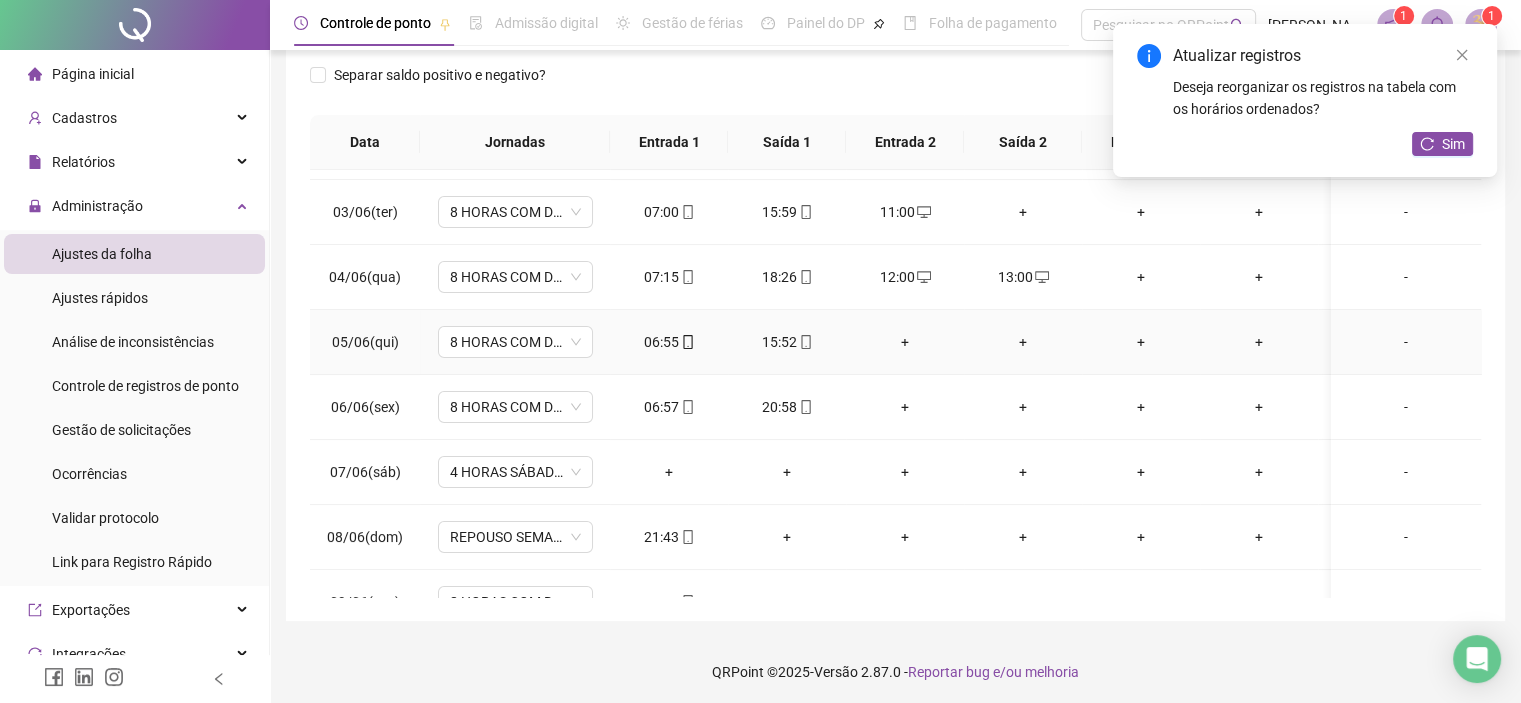 click on "+" at bounding box center (905, 342) 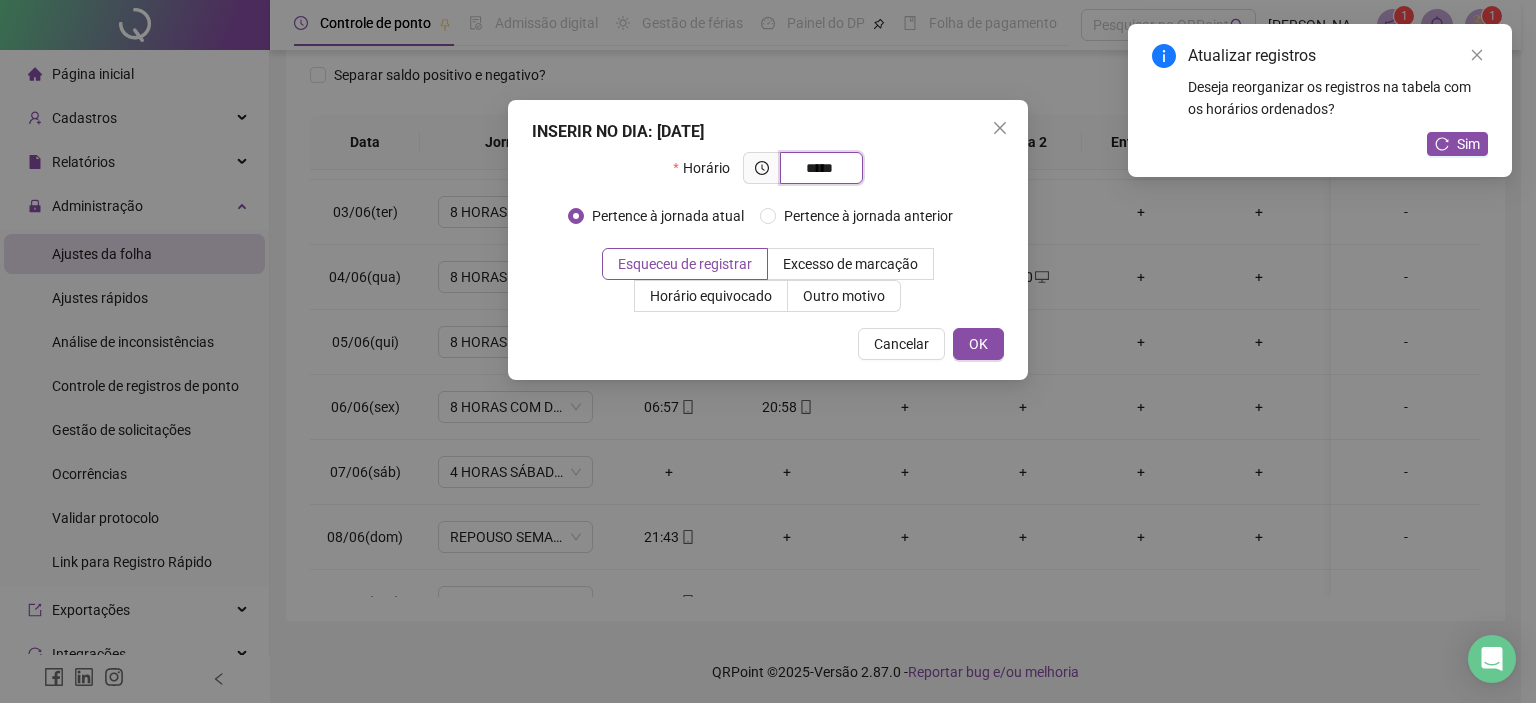type on "*****" 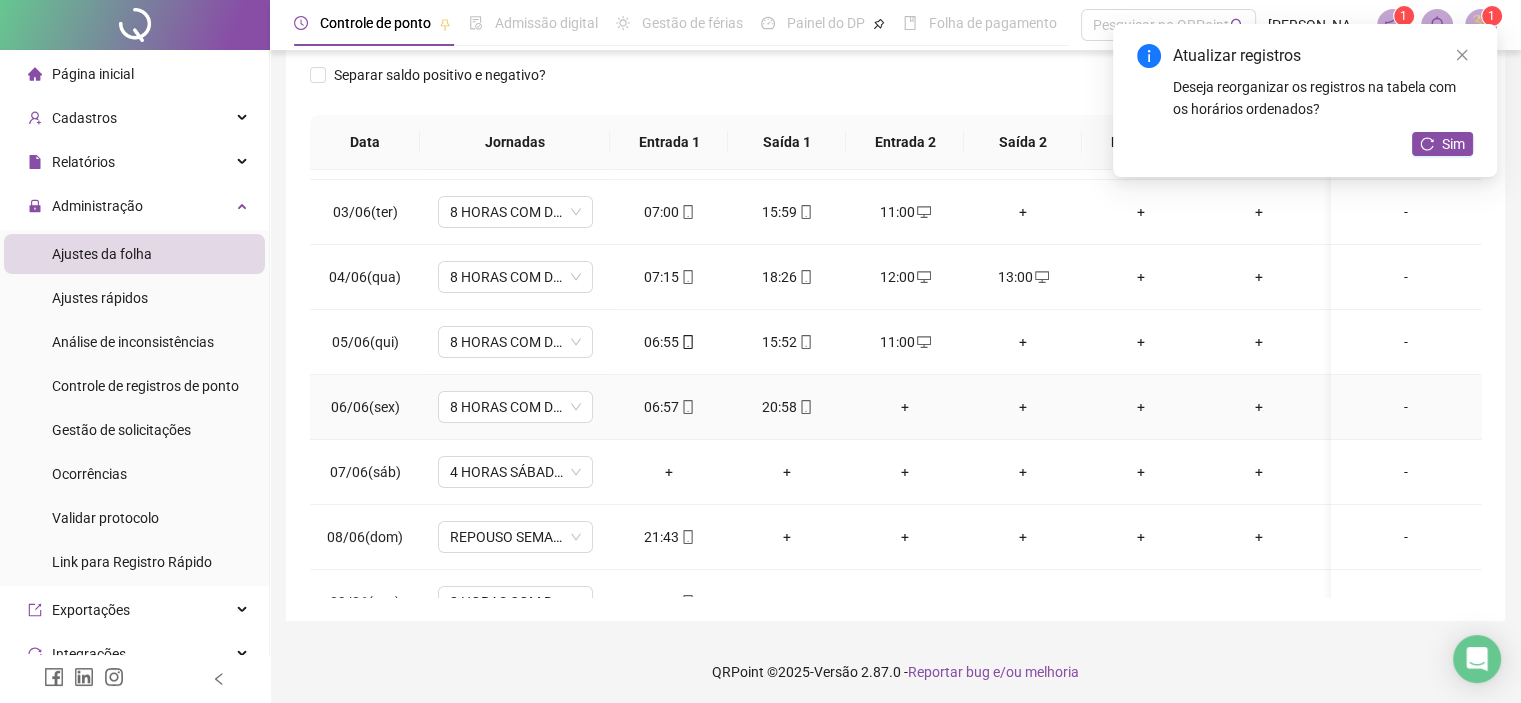 click on "+" at bounding box center [905, 407] 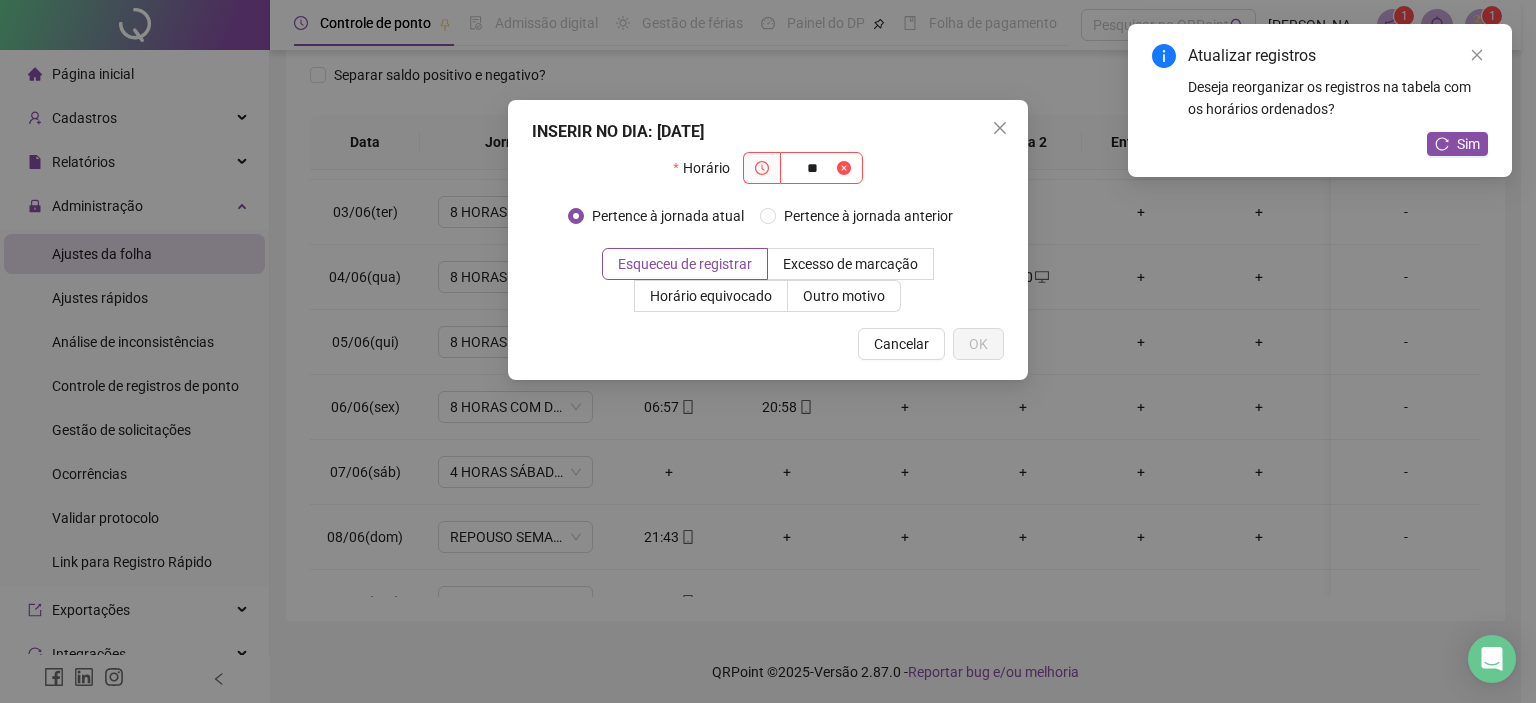 type on "*" 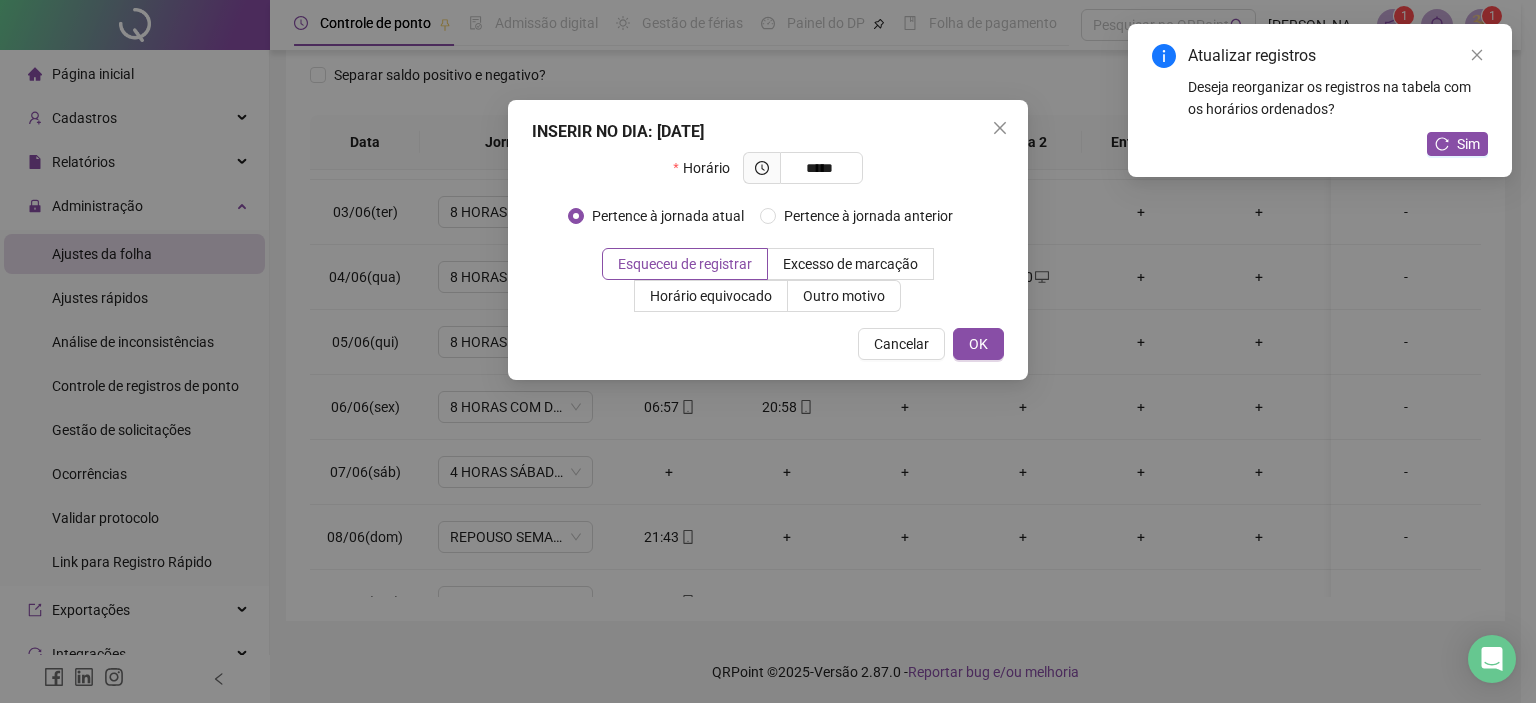 type on "*****" 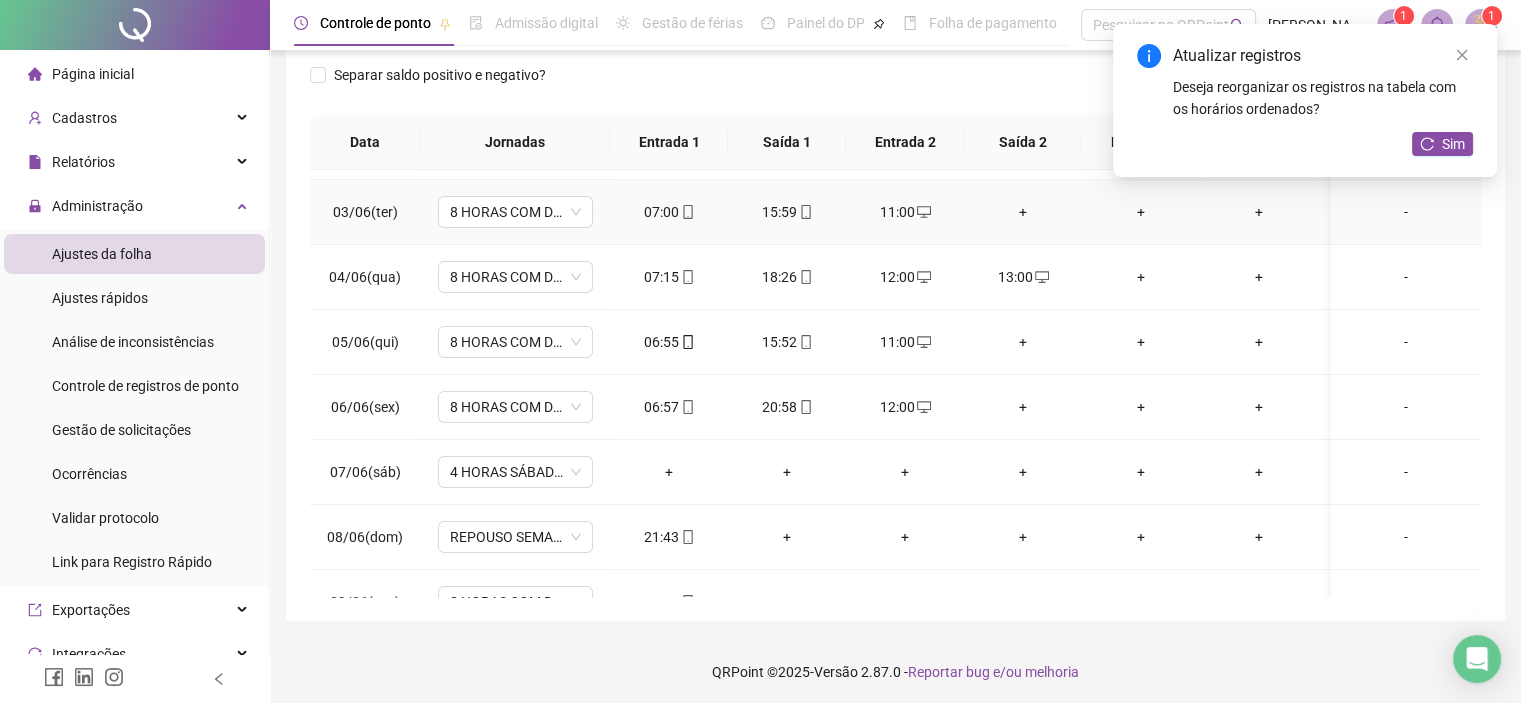 click on "+" at bounding box center [1023, 212] 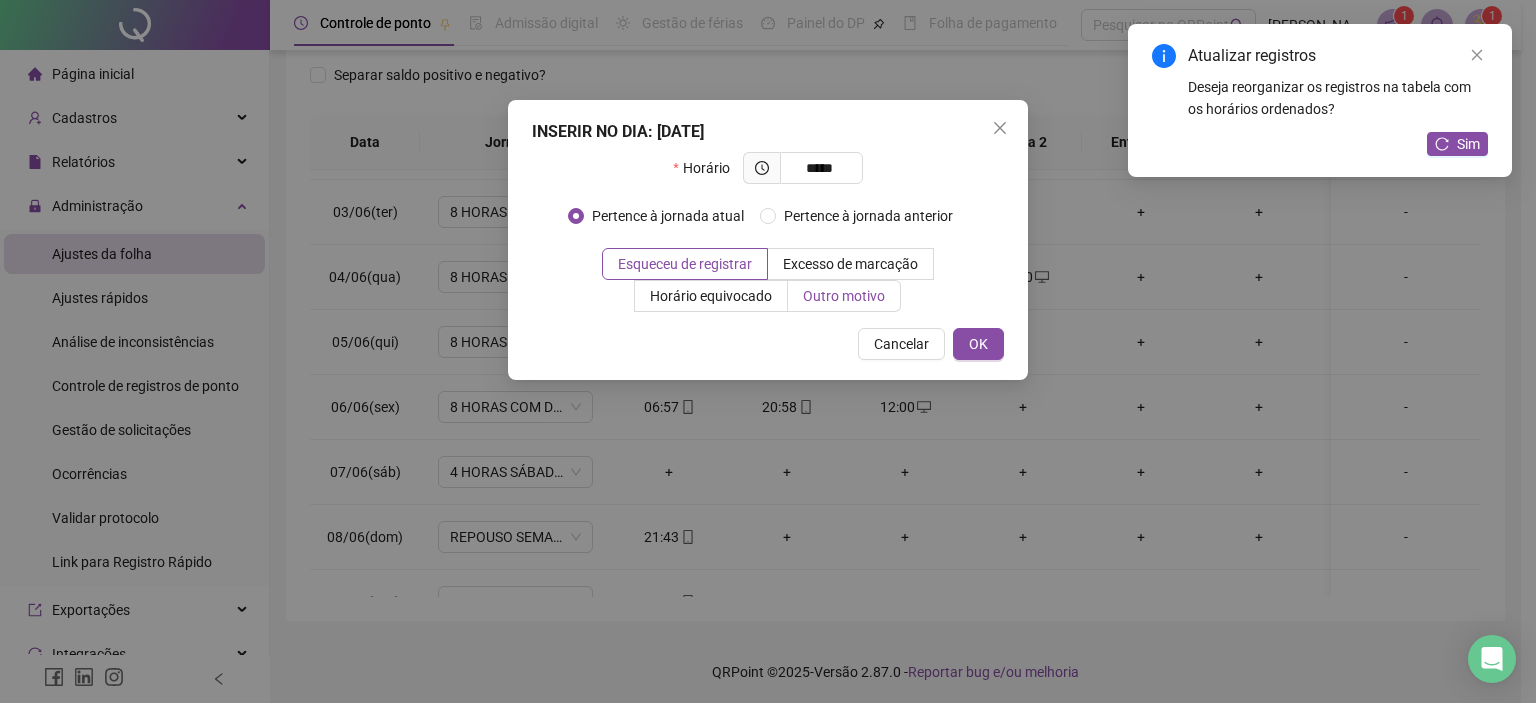 type on "*****" 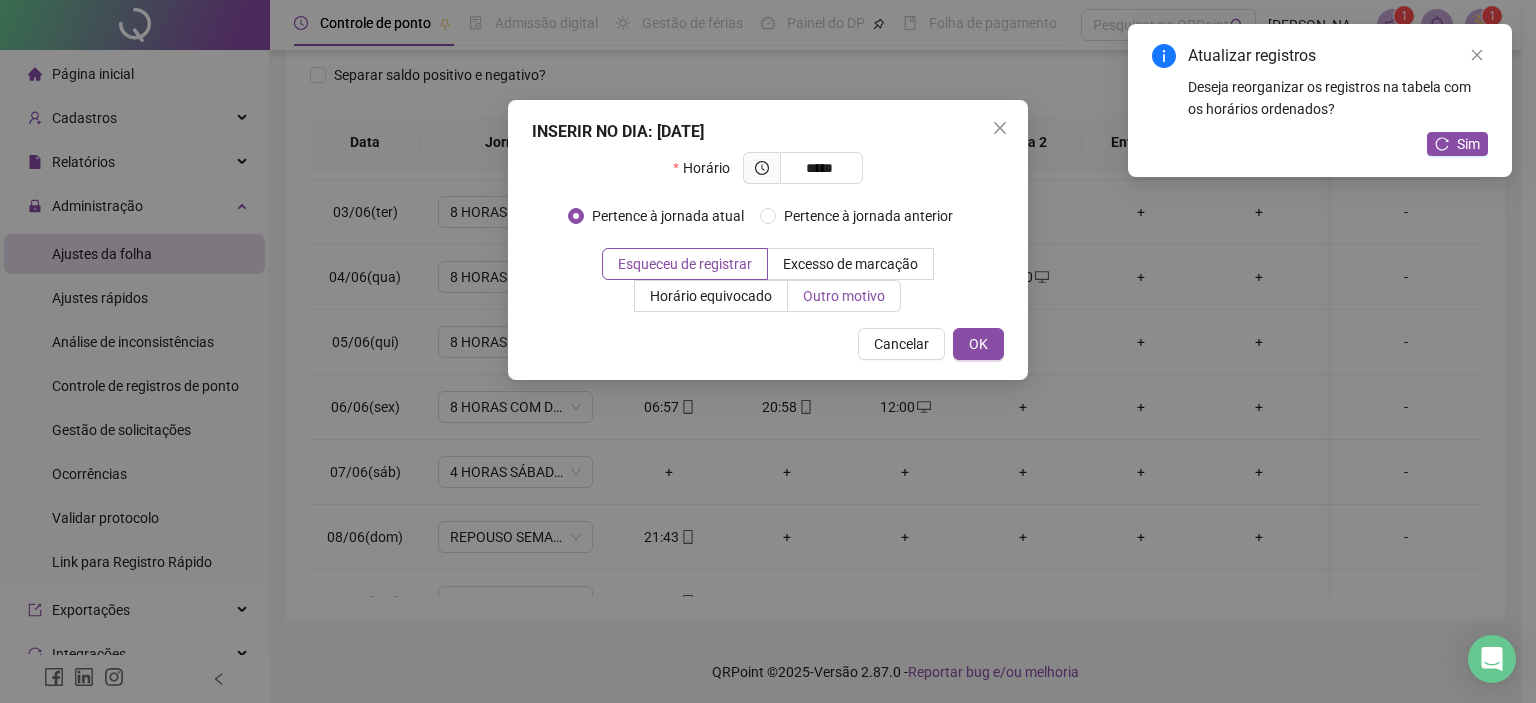 click on "Outro motivo" at bounding box center [844, 296] 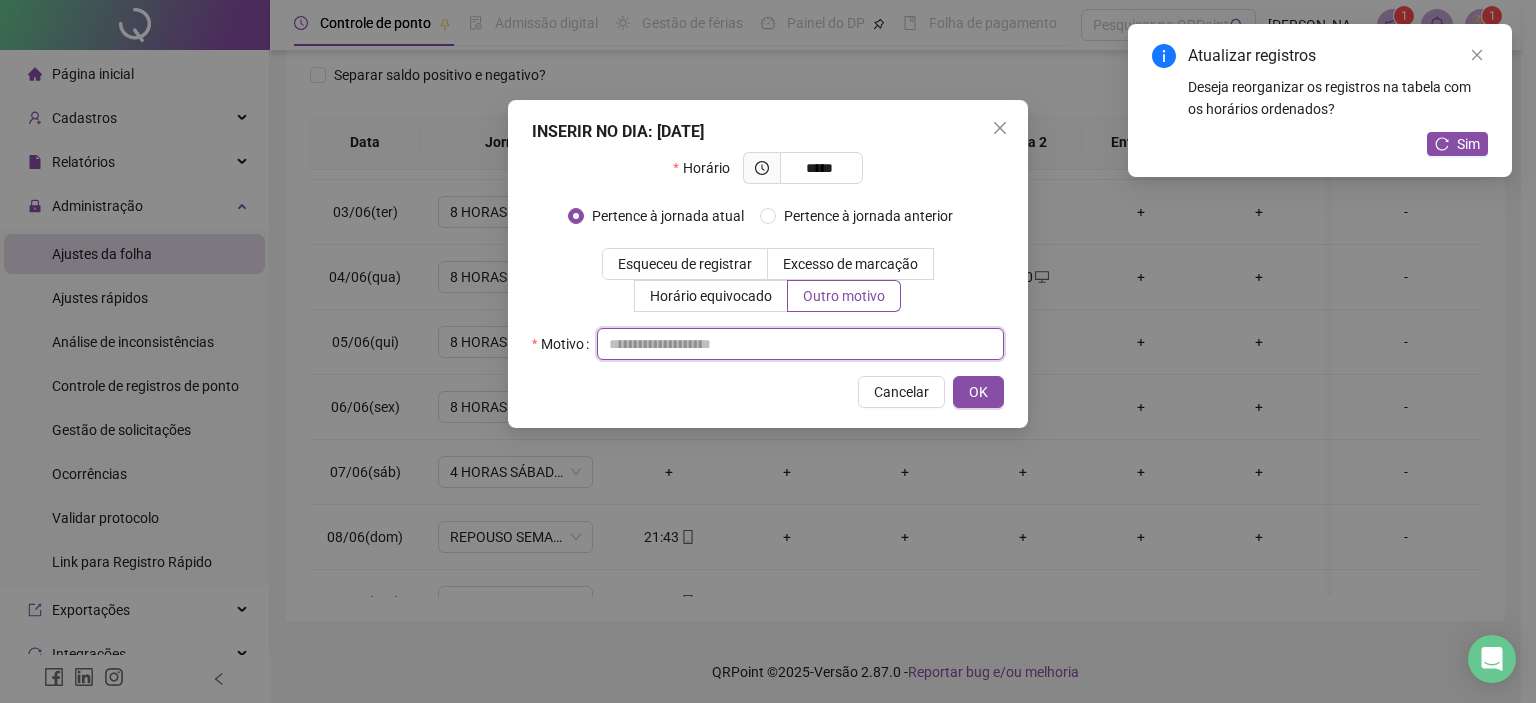 click at bounding box center [800, 344] 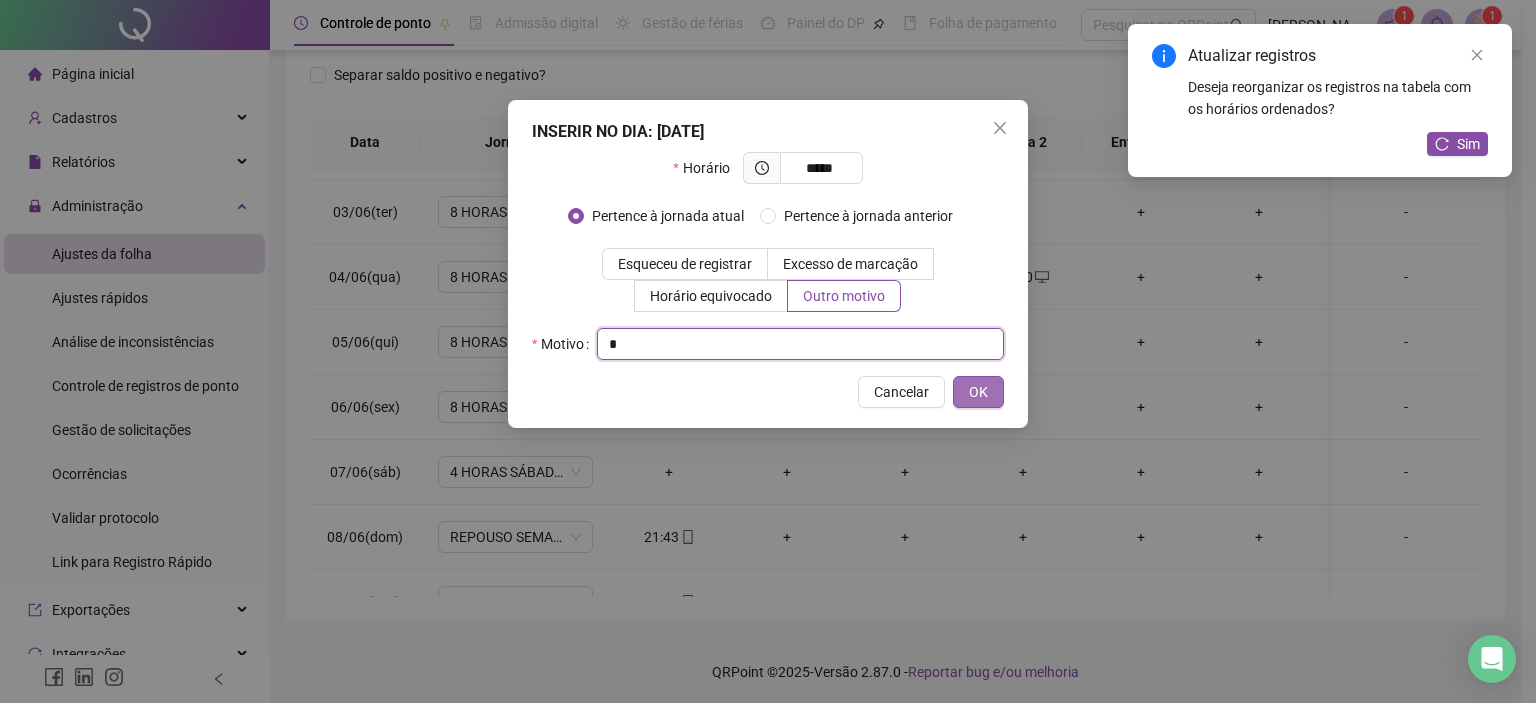 type on "*" 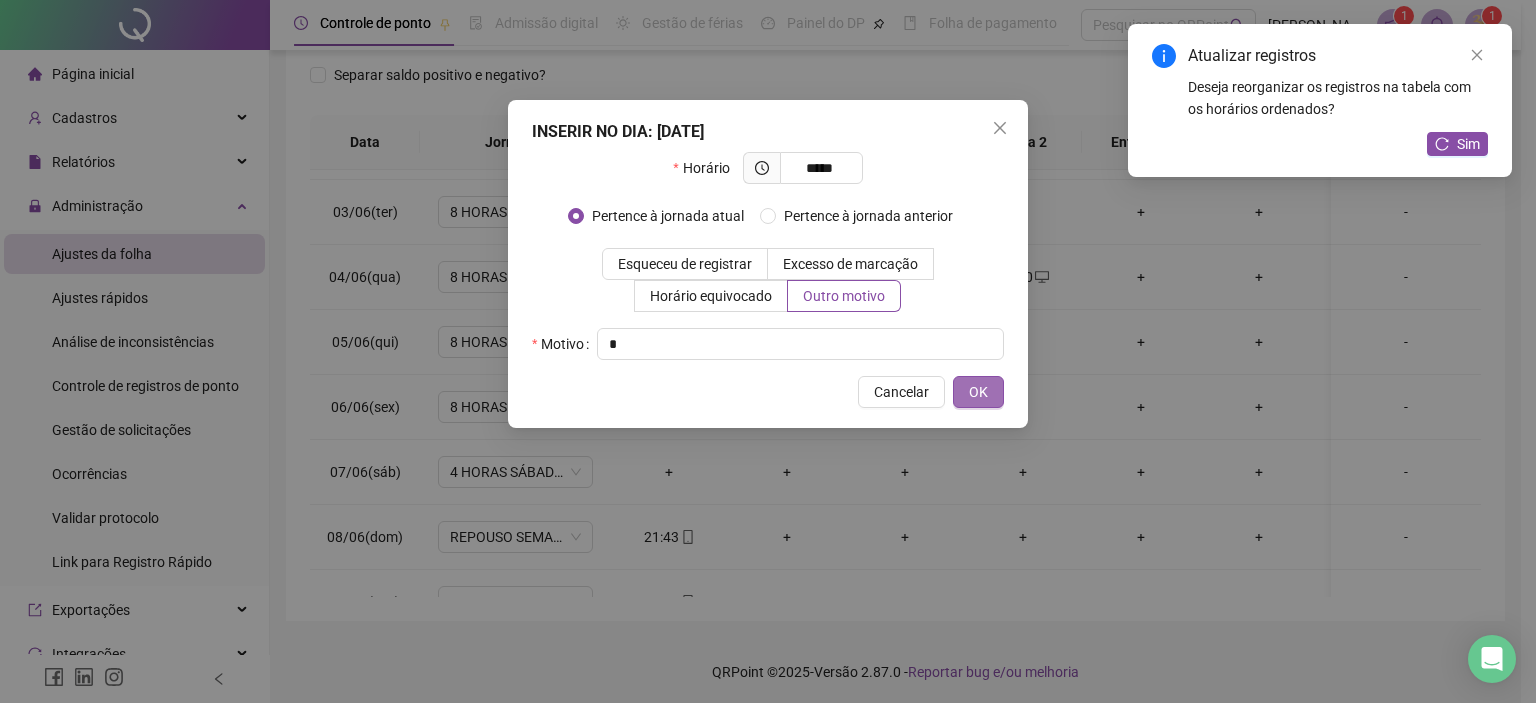 click on "OK" at bounding box center [978, 392] 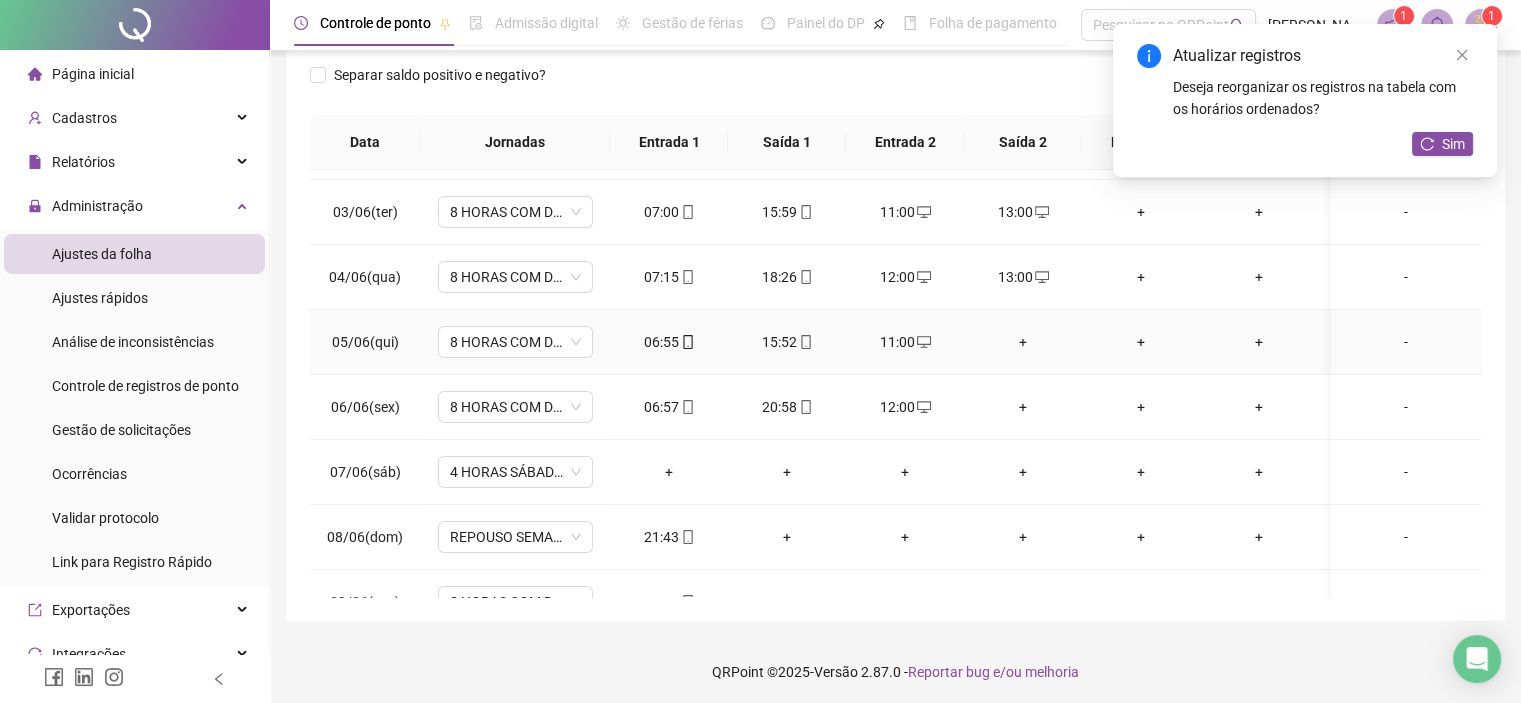 click on "+" at bounding box center (1023, 342) 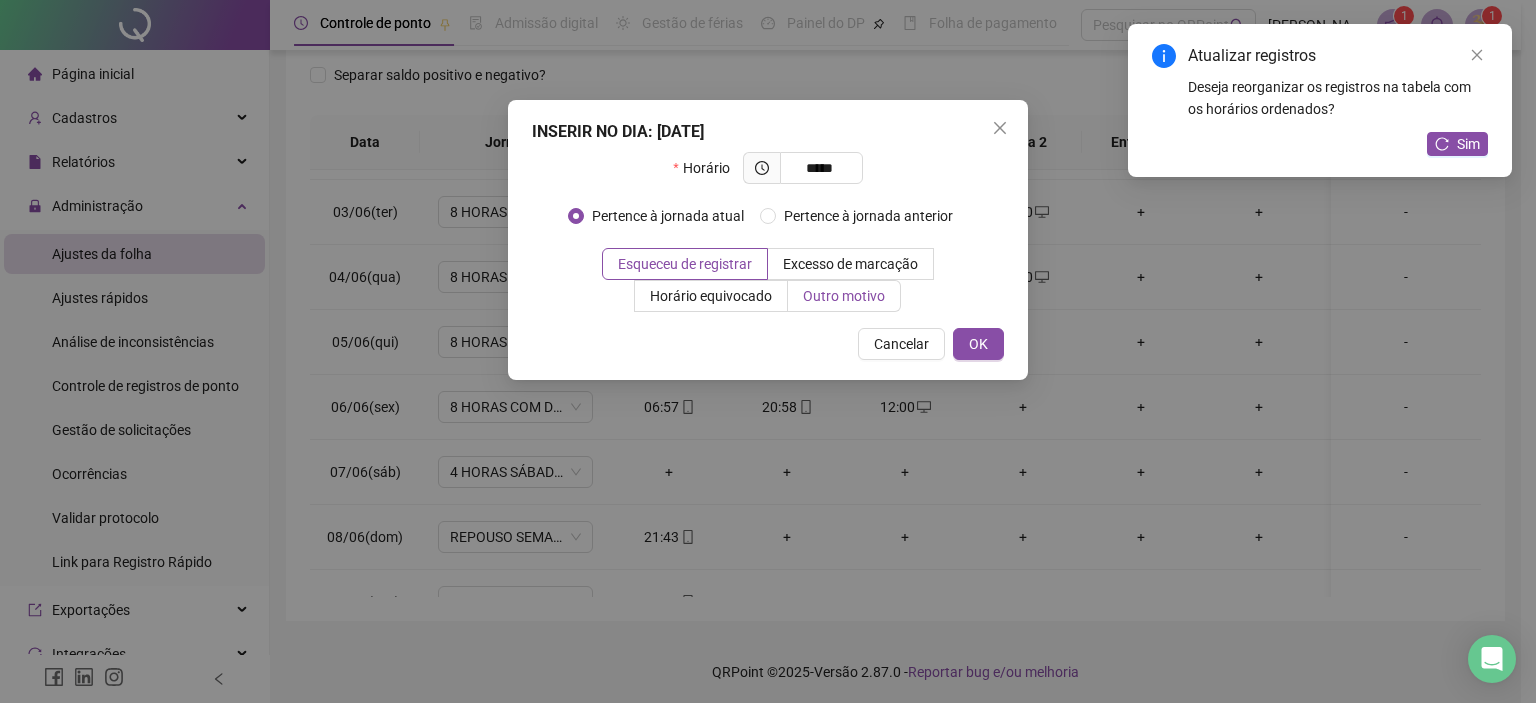 type on "*****" 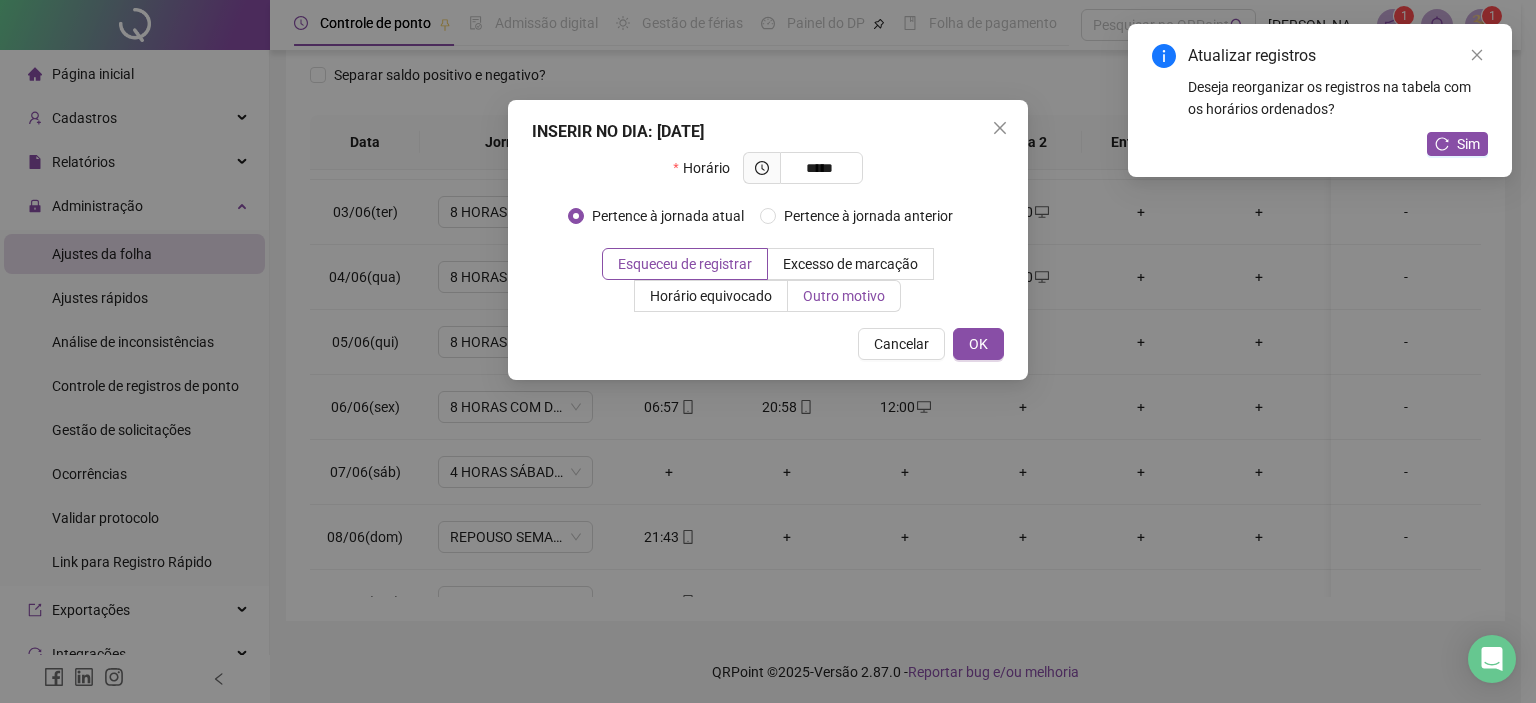 click on "Outro motivo" at bounding box center [844, 296] 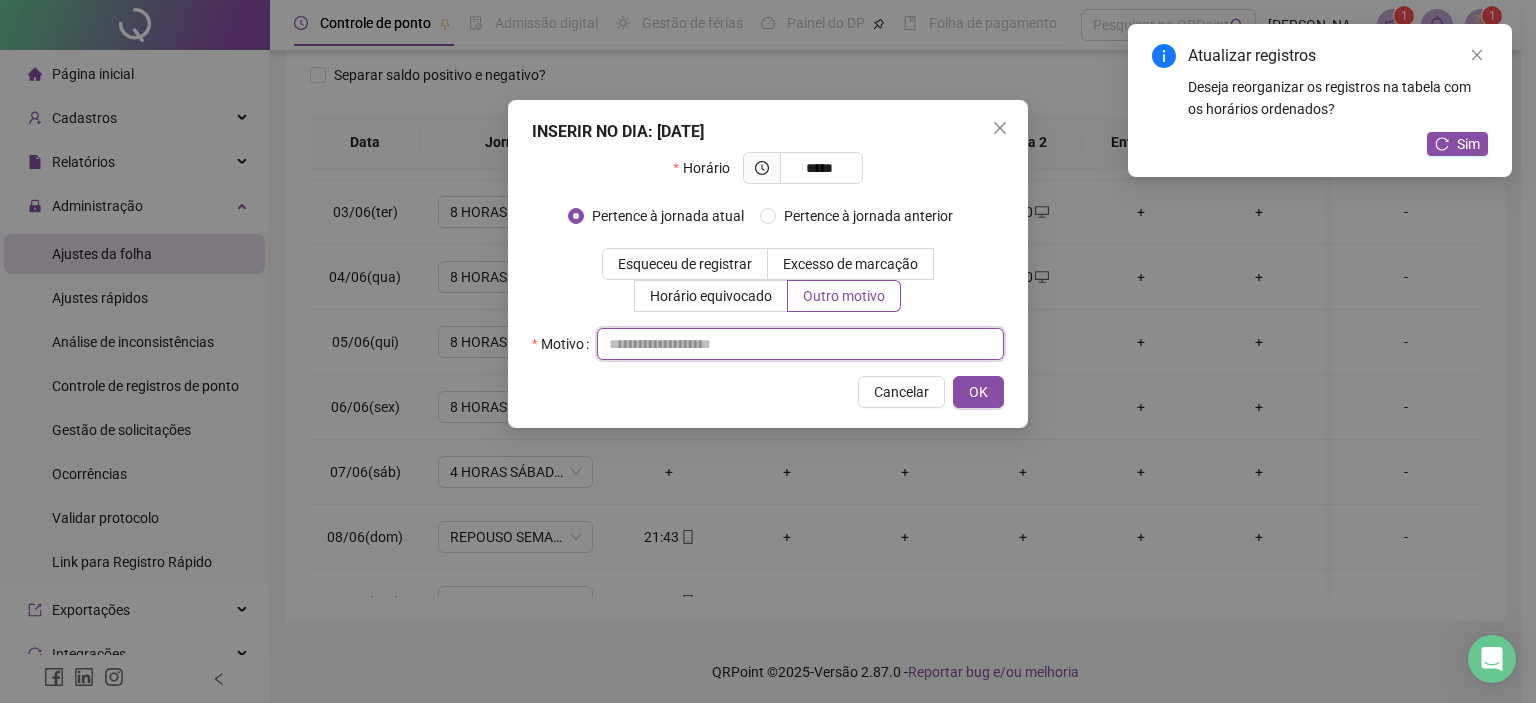 click at bounding box center (800, 344) 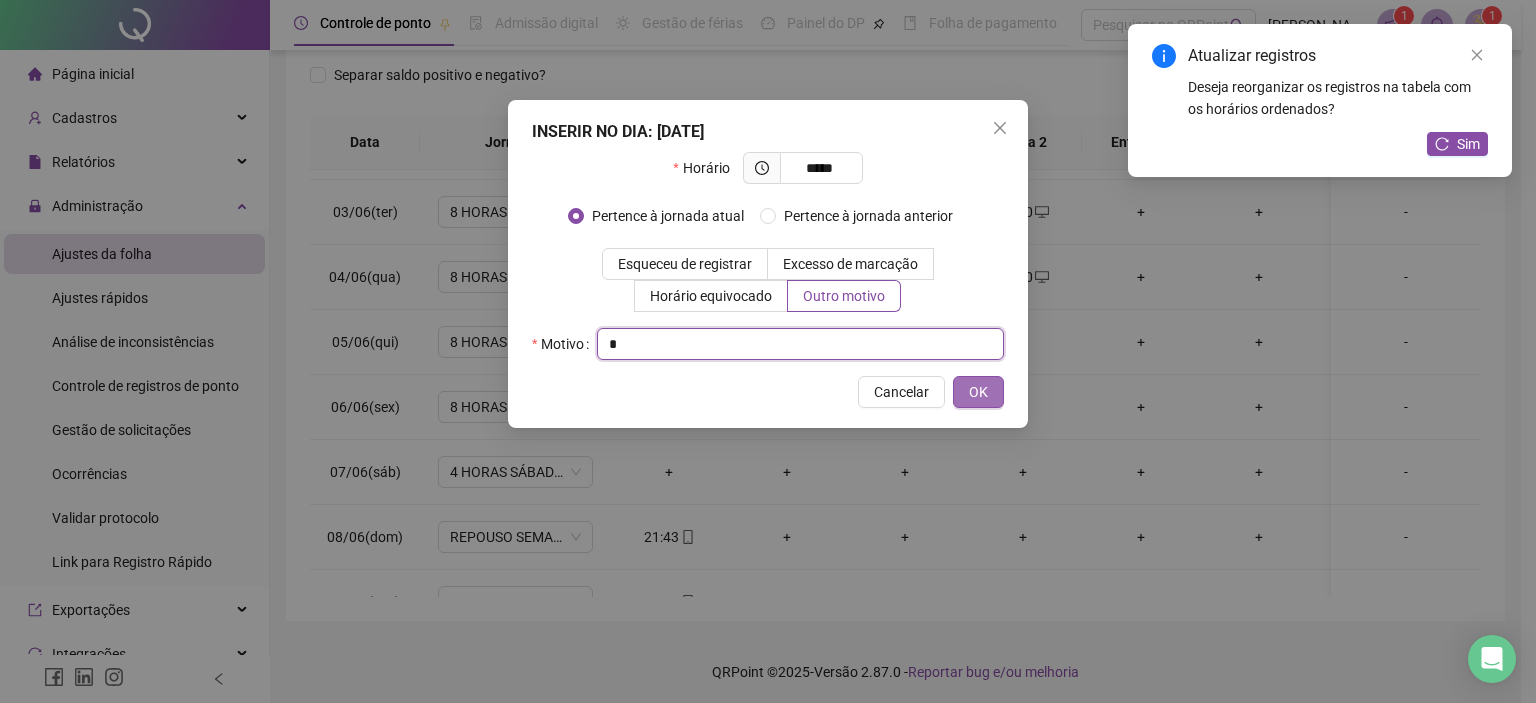 type on "*" 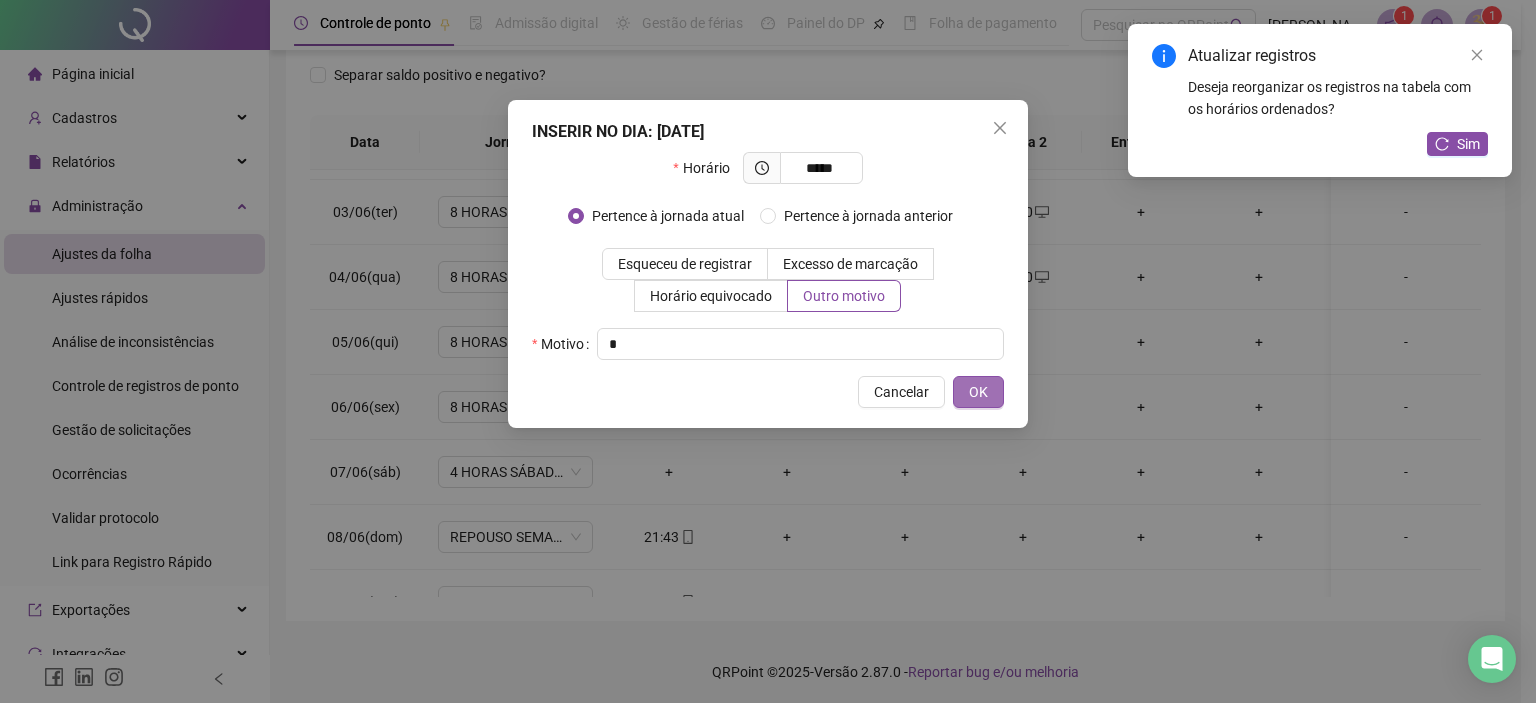 click on "OK" at bounding box center (978, 392) 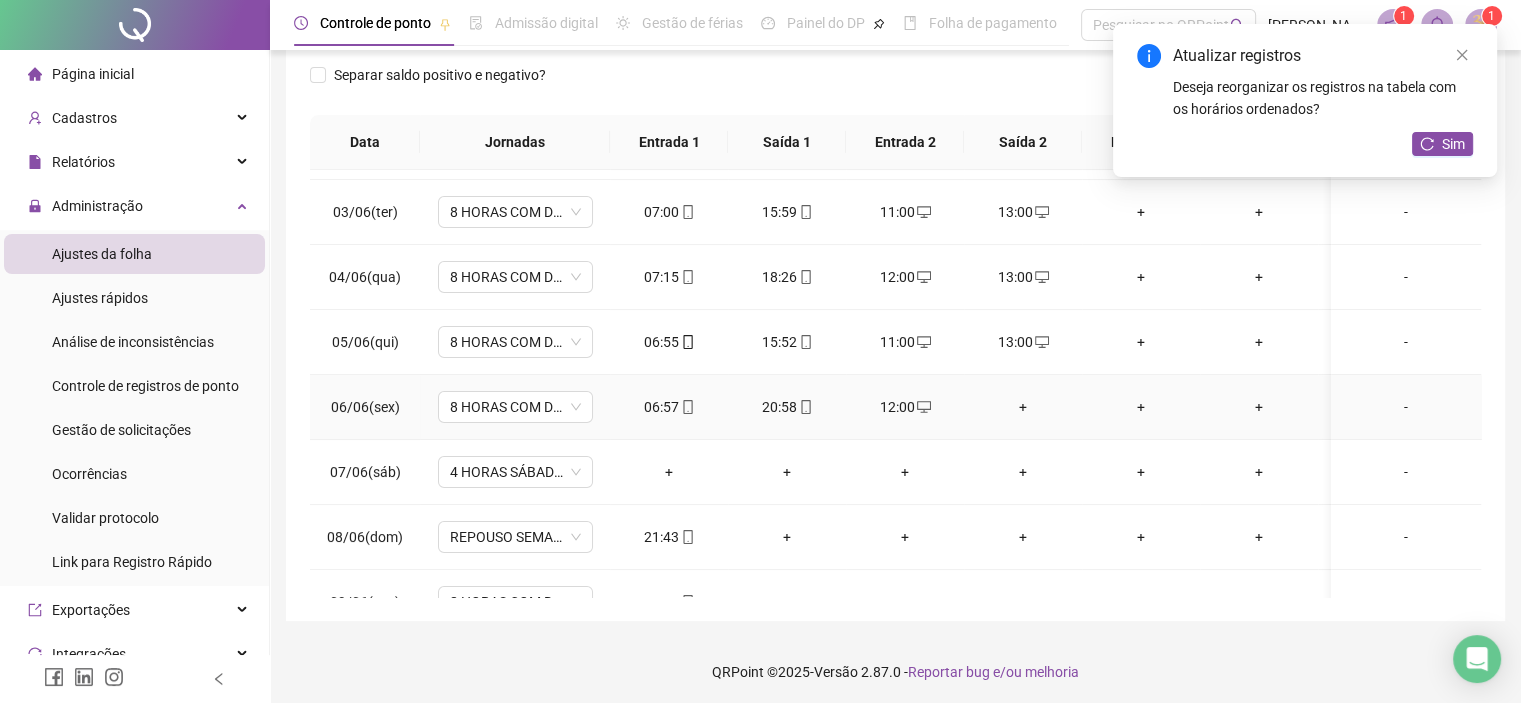 click on "+" at bounding box center (1023, 407) 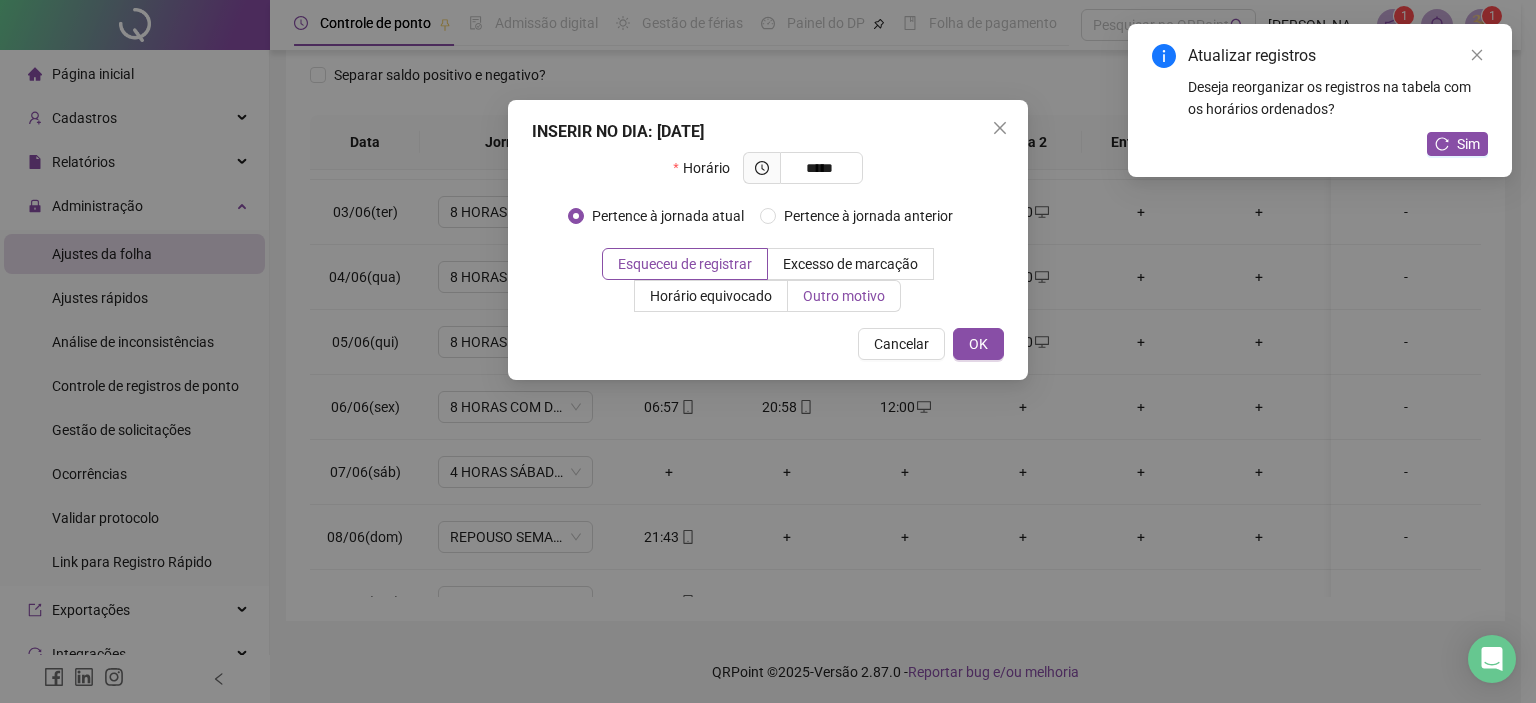 type on "*****" 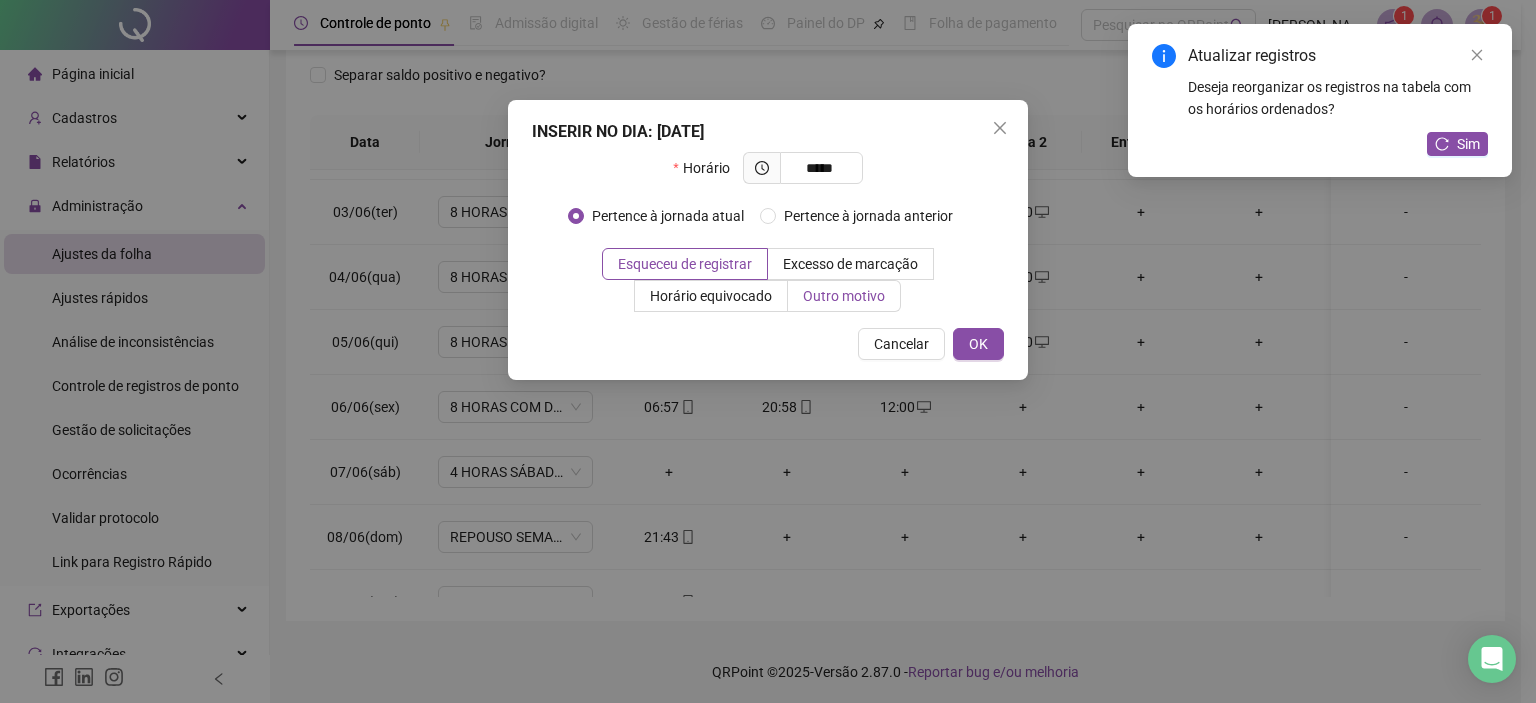 click on "Outro motivo" at bounding box center [844, 296] 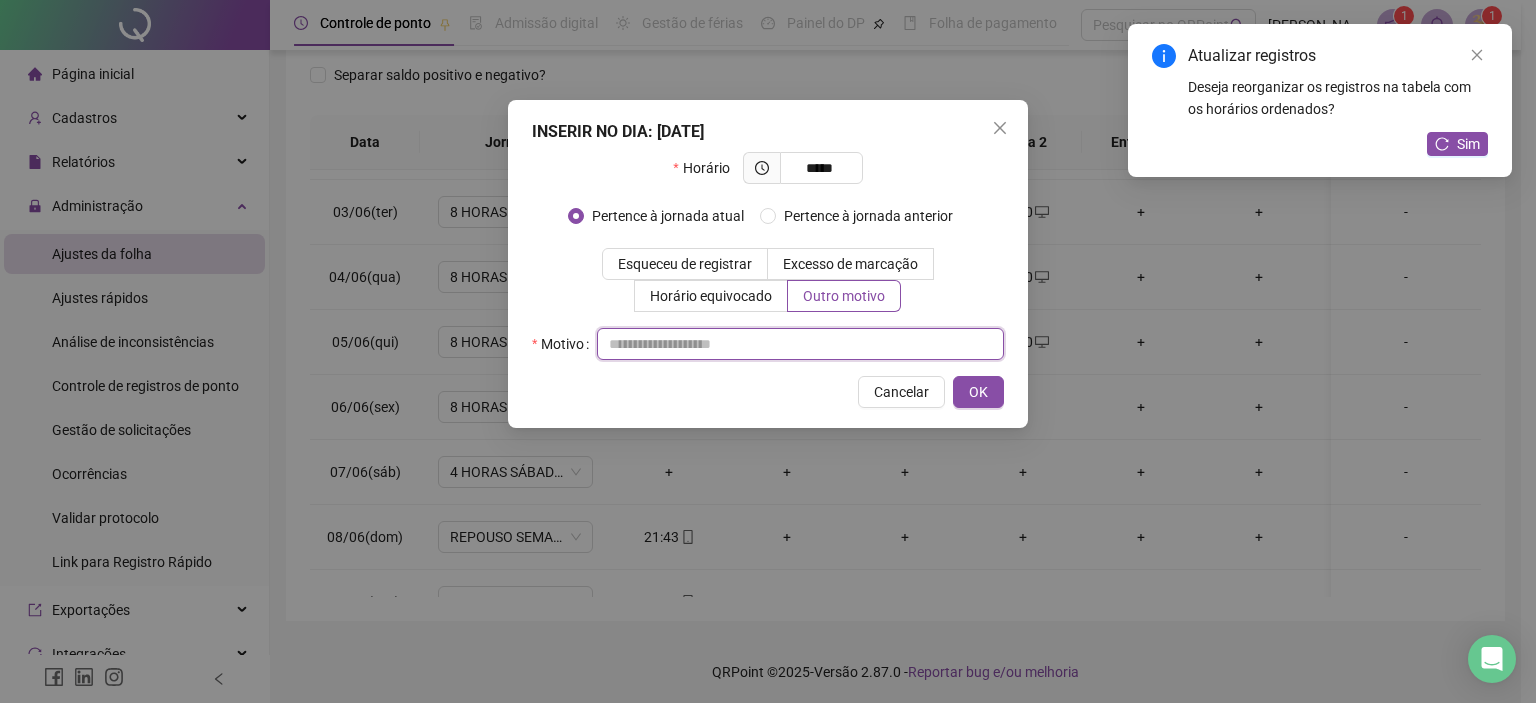click at bounding box center [800, 344] 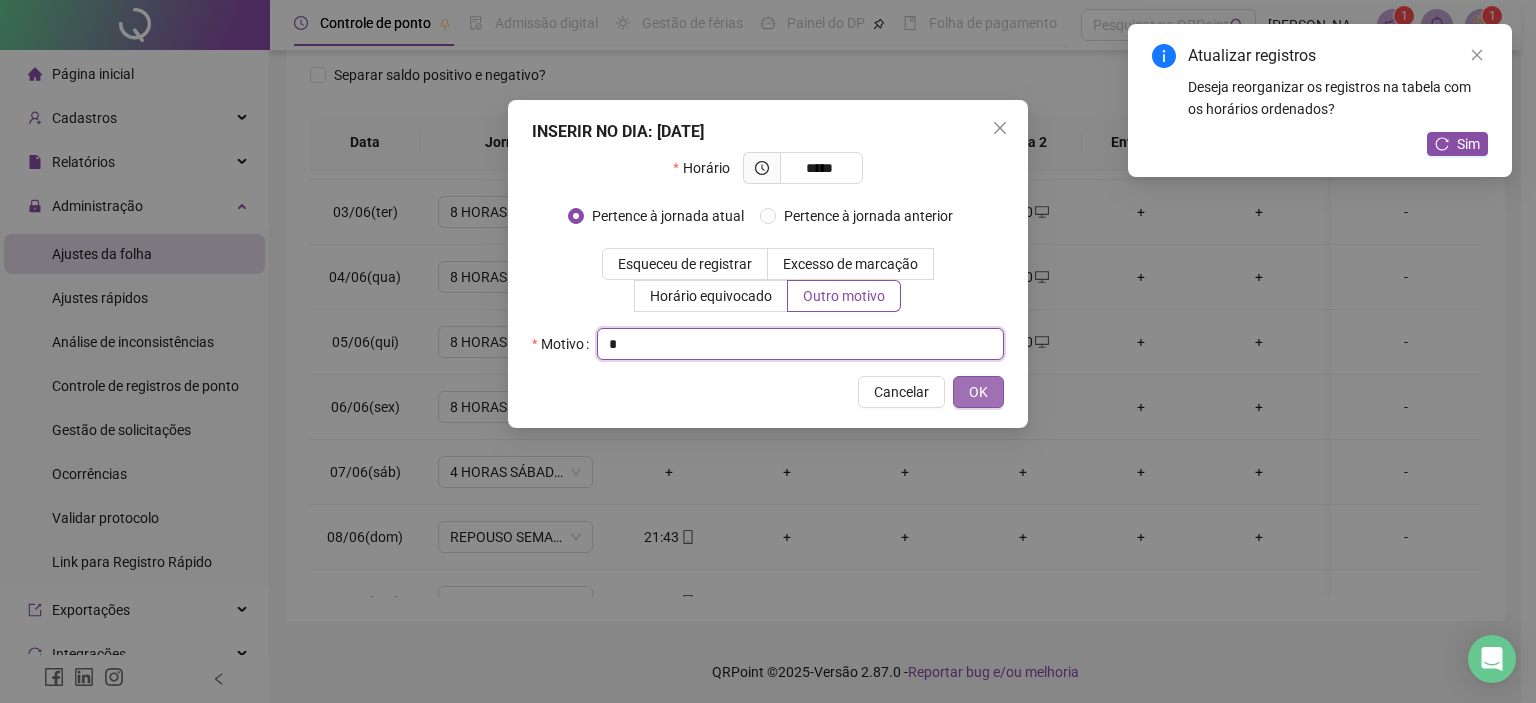 type on "*" 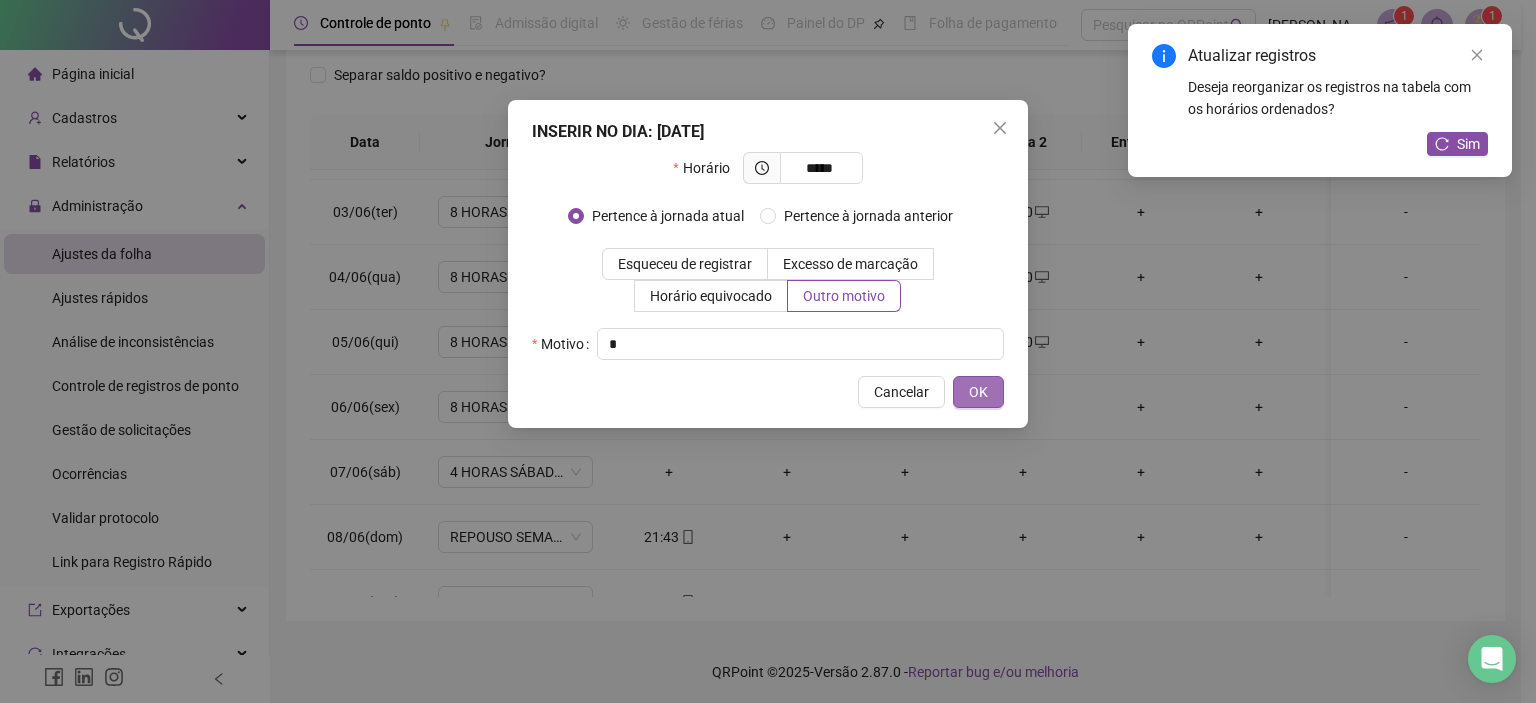 click on "OK" at bounding box center (978, 392) 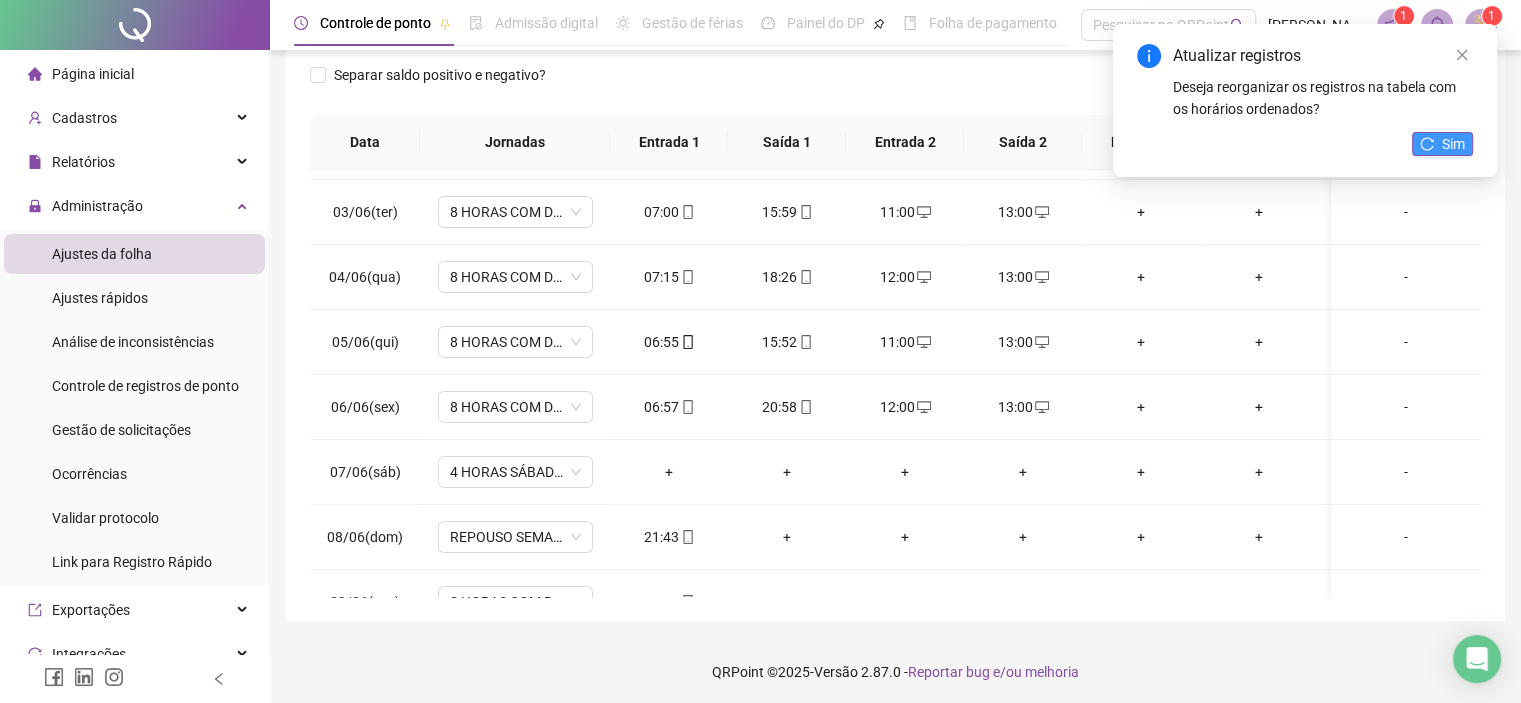 click on "Sim" at bounding box center (1442, 144) 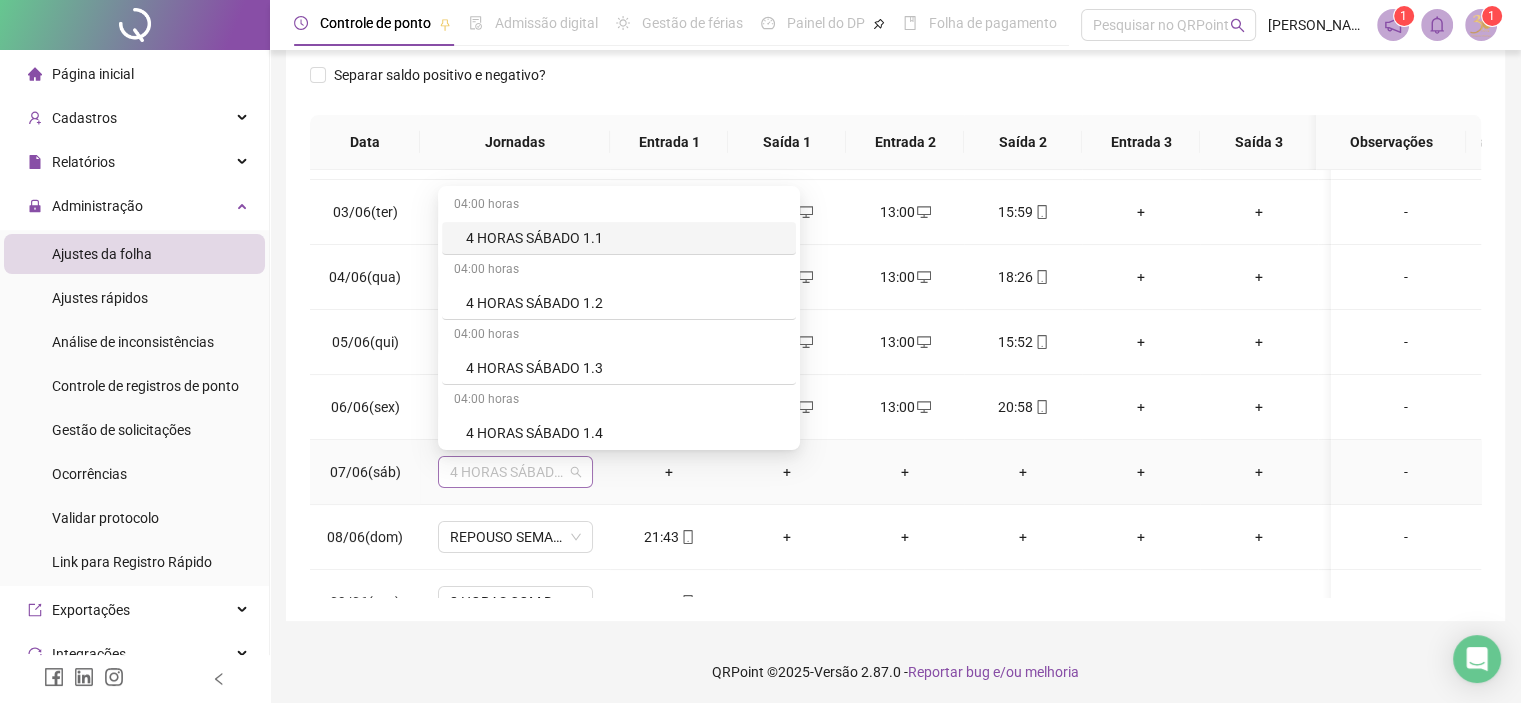 click on "4 HORAS SÁBADO 1.2" at bounding box center [515, 472] 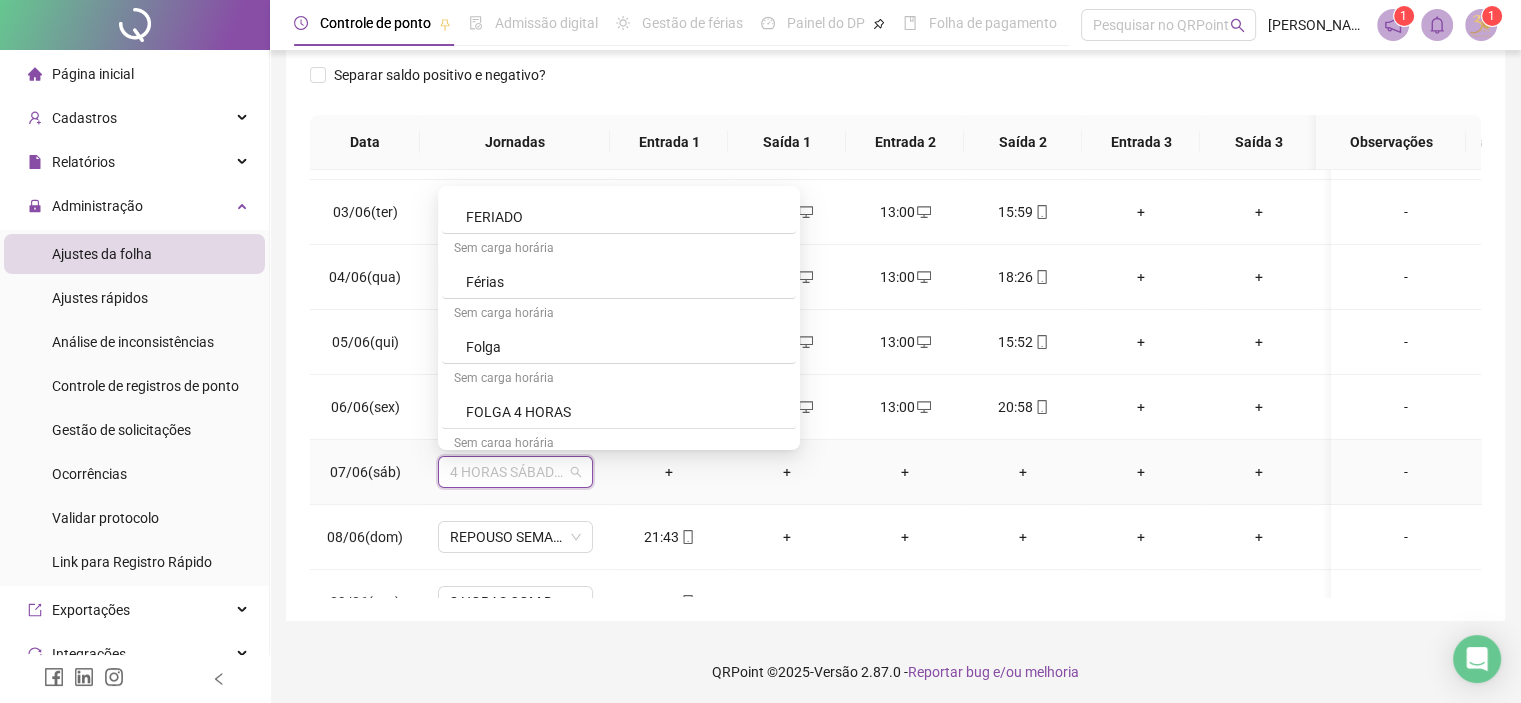 scroll, scrollTop: 760, scrollLeft: 0, axis: vertical 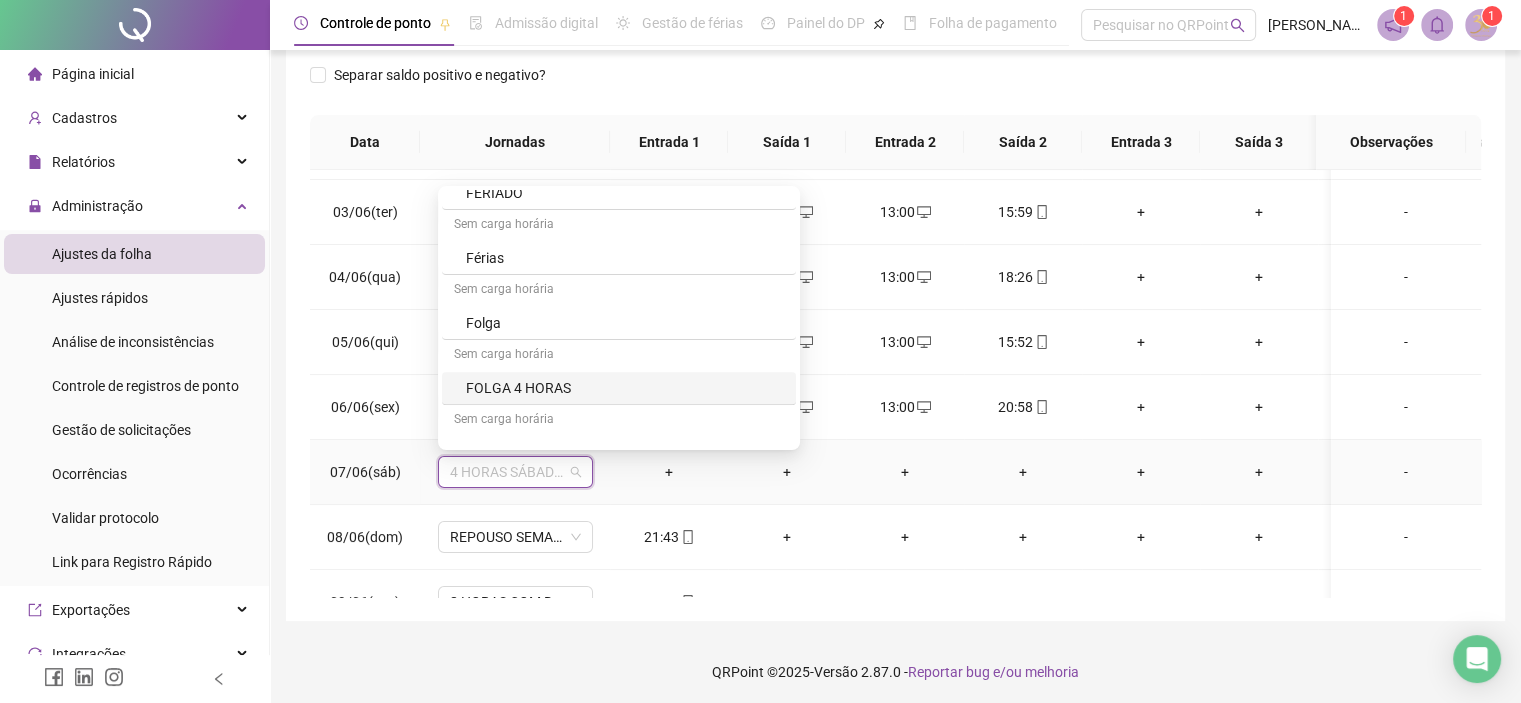 click on "FOLGA 4 HORAS" at bounding box center (625, 388) 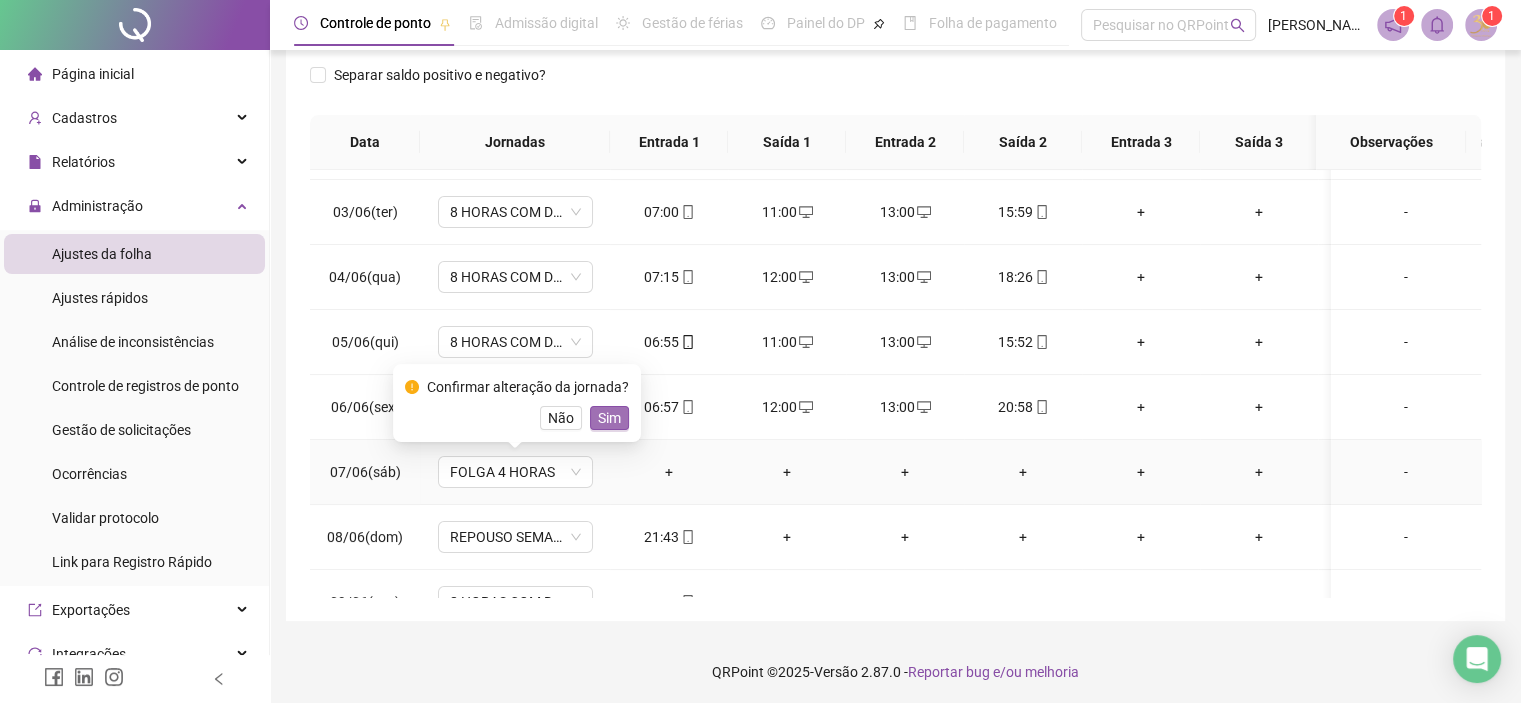click on "Sim" at bounding box center (609, 418) 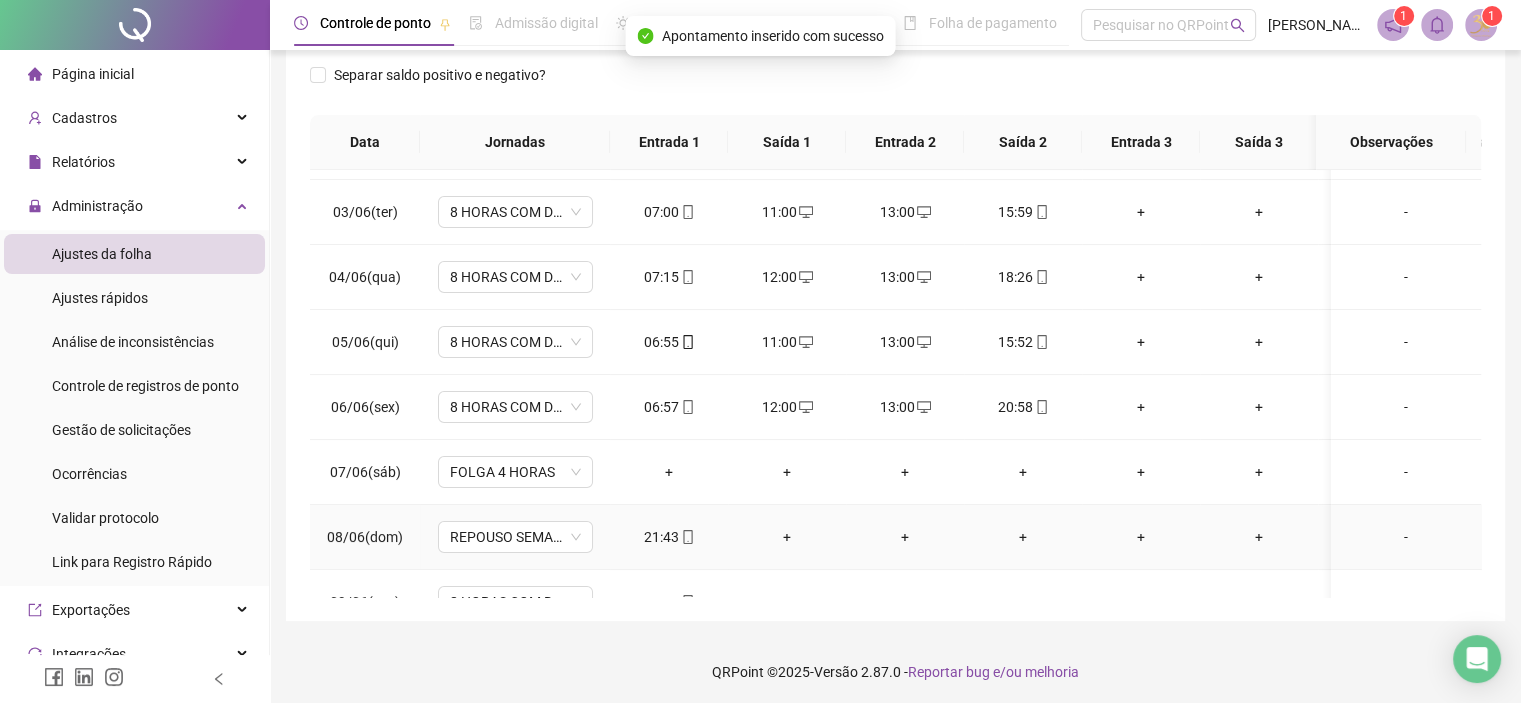 click on "-" at bounding box center [1406, 537] 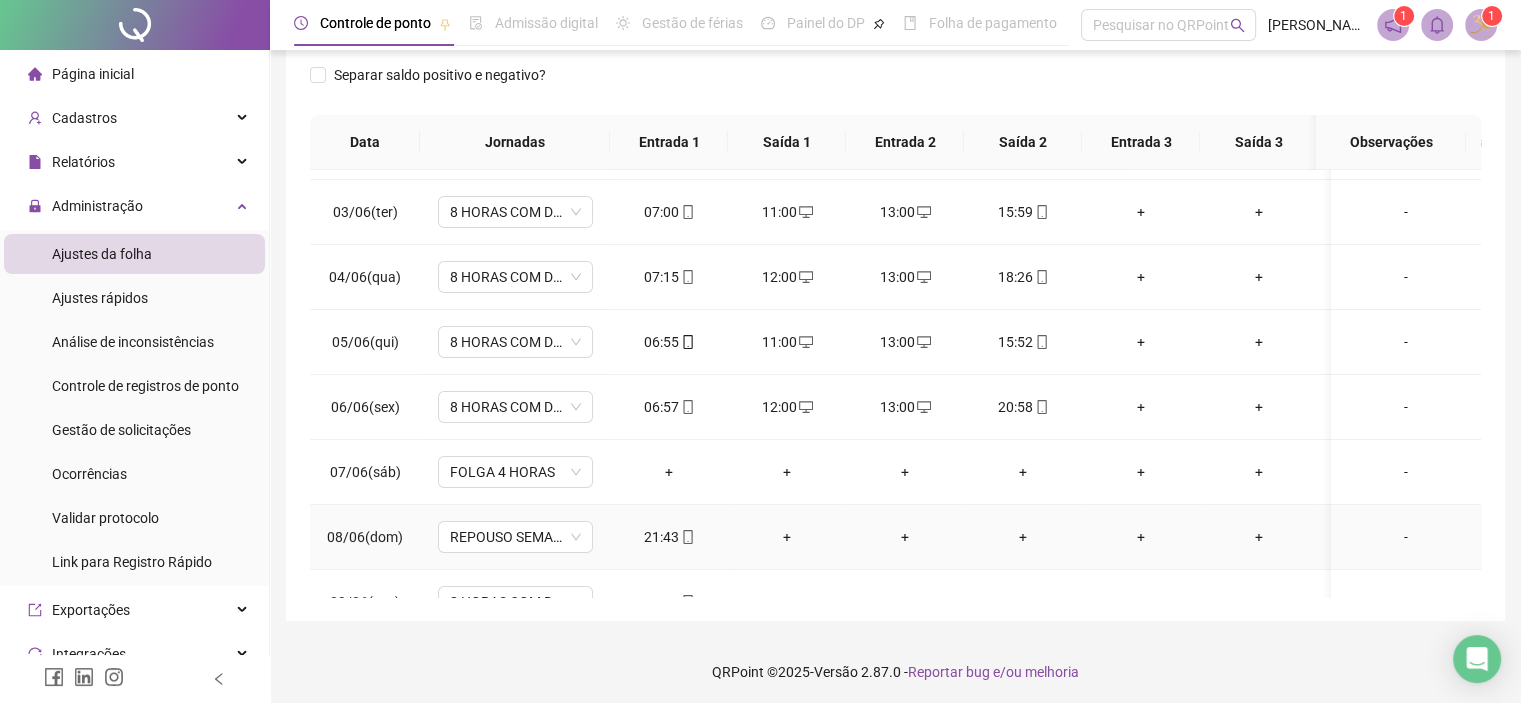 click on "-" at bounding box center [1406, 537] 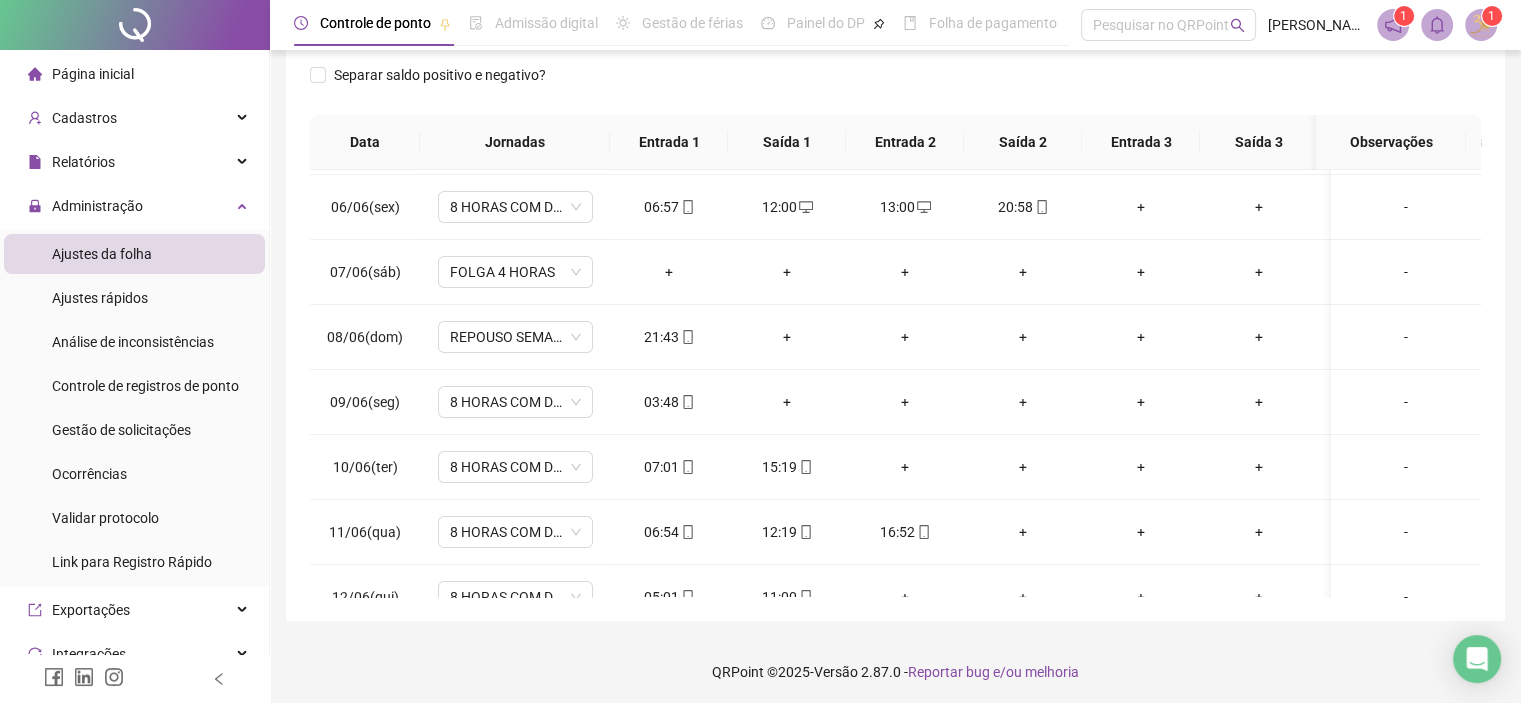 scroll, scrollTop: 0, scrollLeft: 0, axis: both 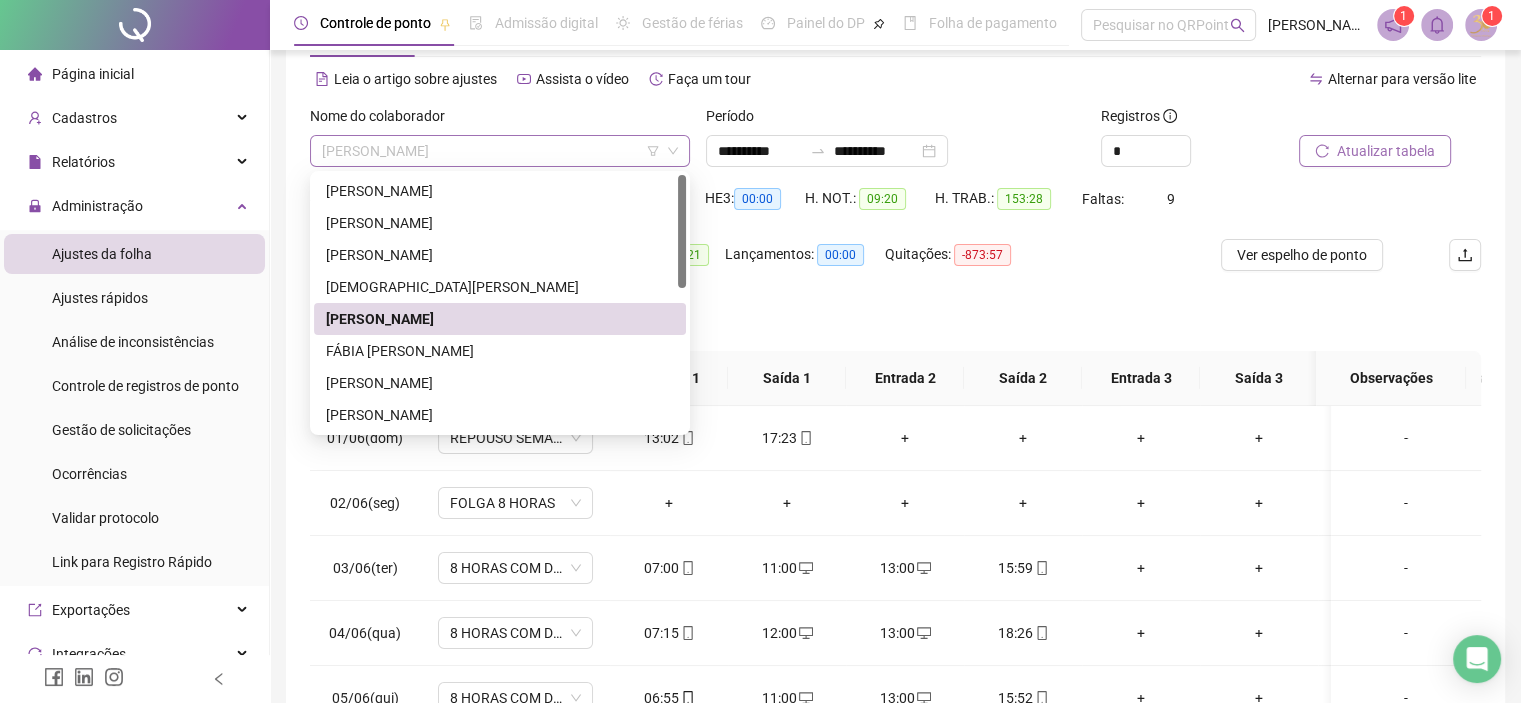 click on "[PERSON_NAME]" at bounding box center (500, 151) 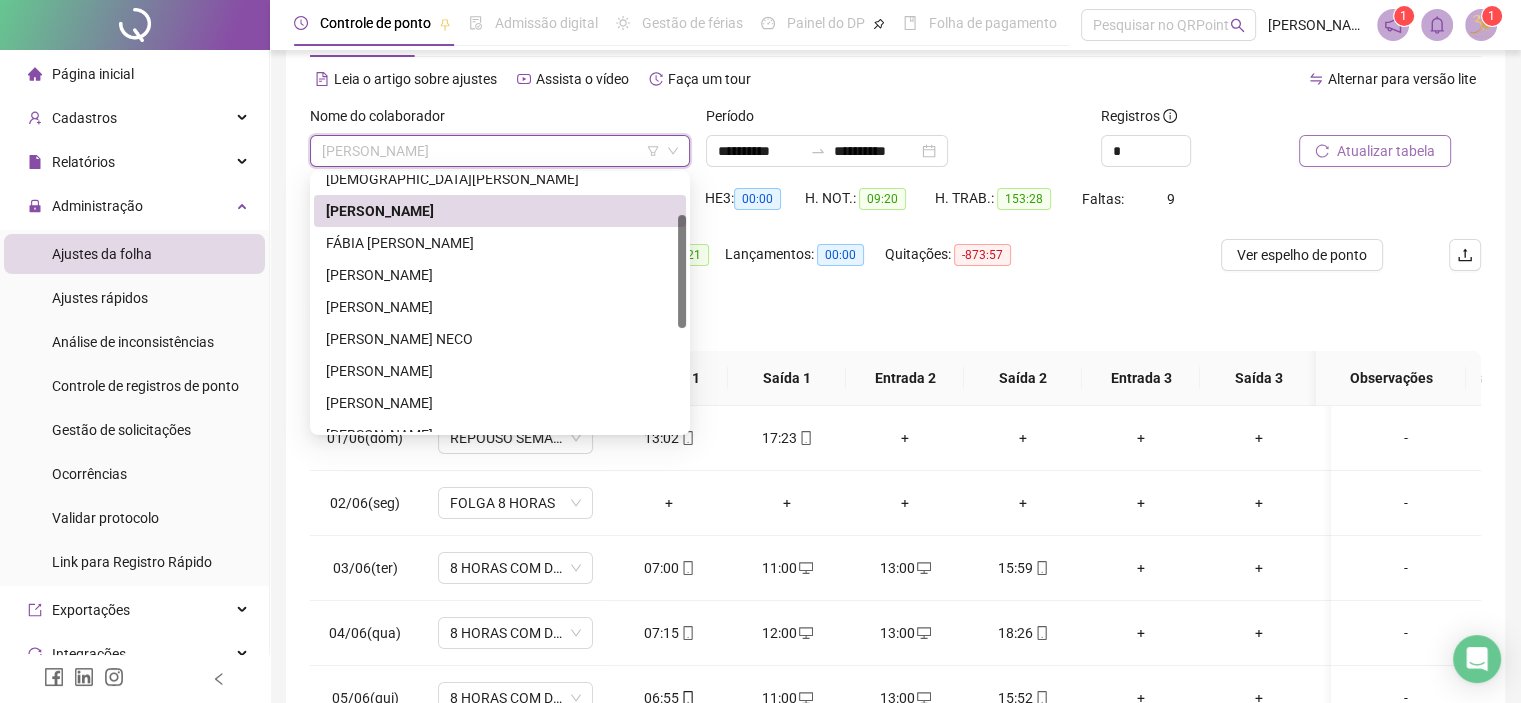 scroll, scrollTop: 112, scrollLeft: 0, axis: vertical 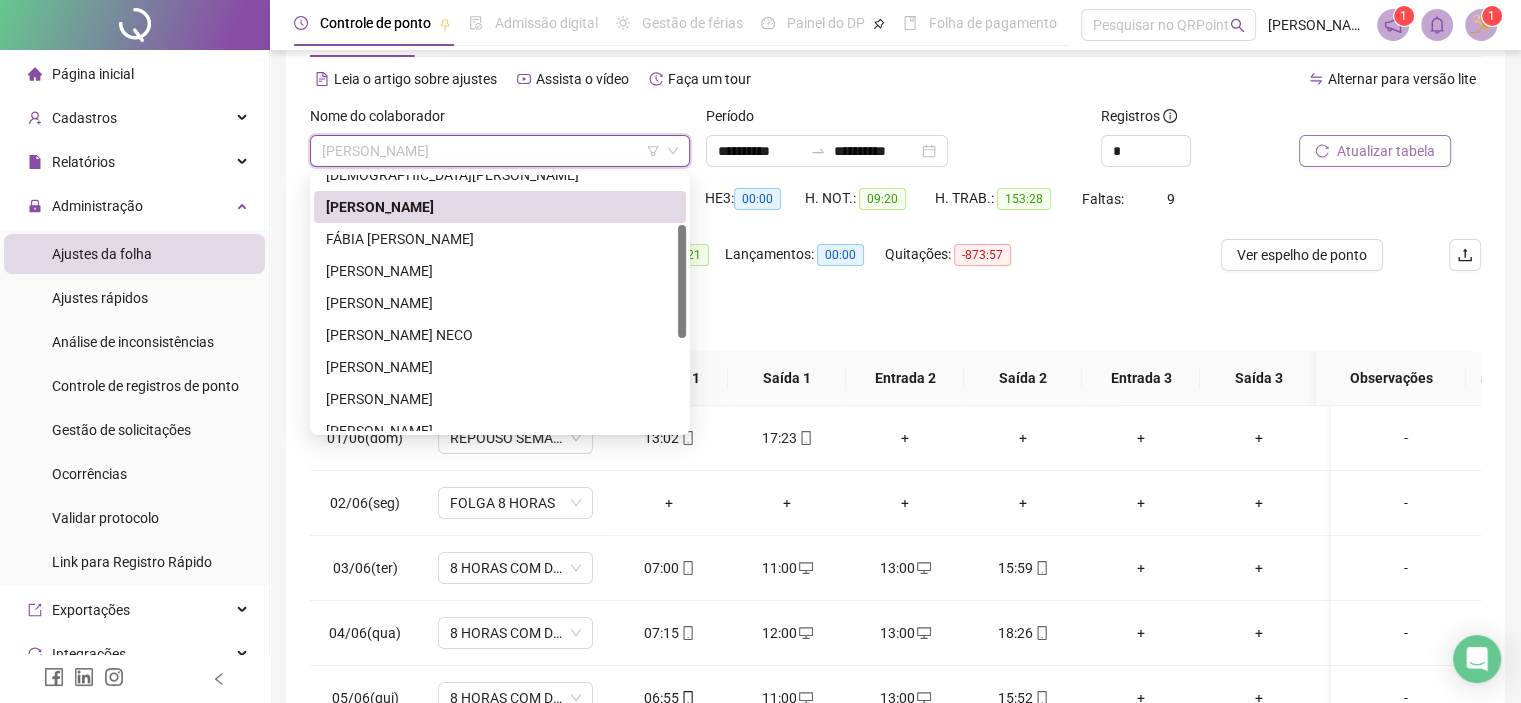 drag, startPoint x: 679, startPoint y: 240, endPoint x: 696, endPoint y: 290, distance: 52.810986 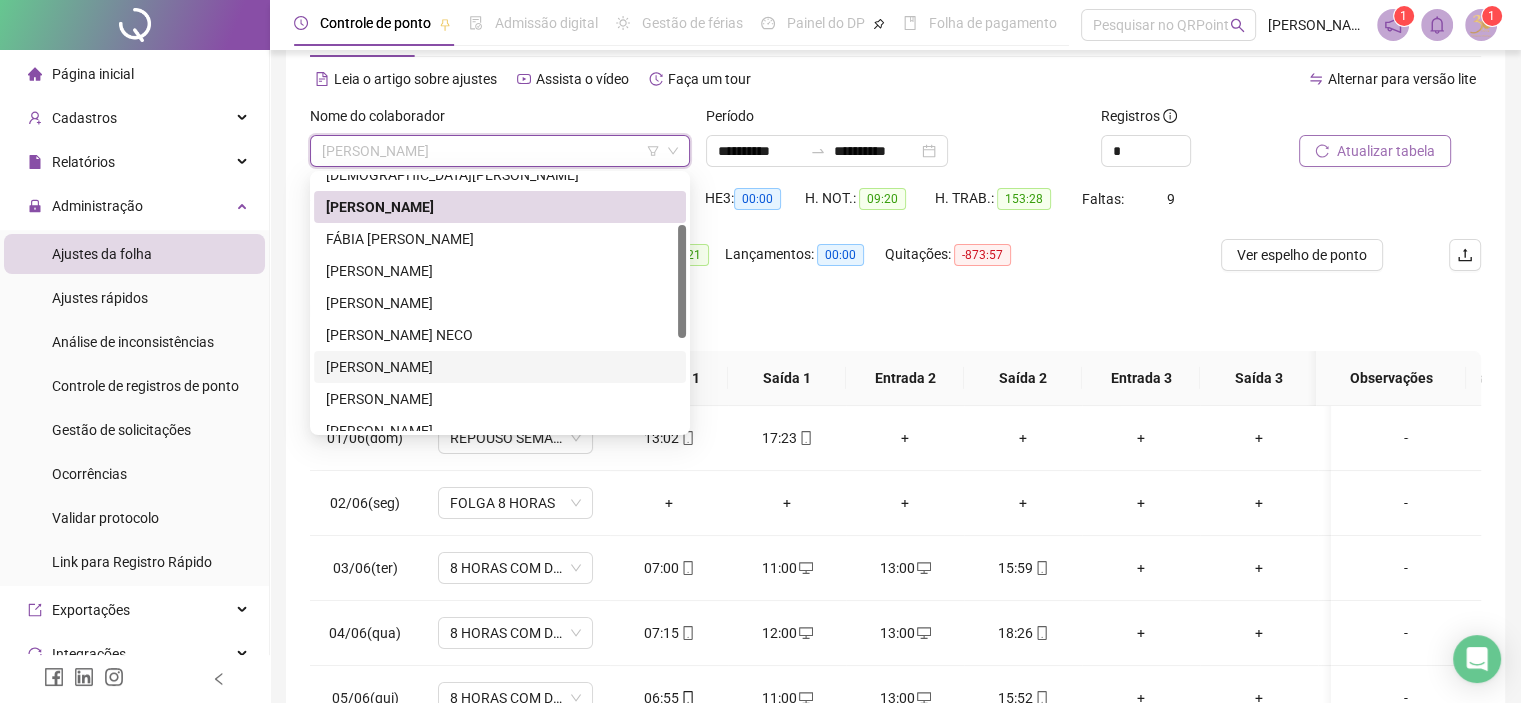 click on "[PERSON_NAME]" at bounding box center (500, 367) 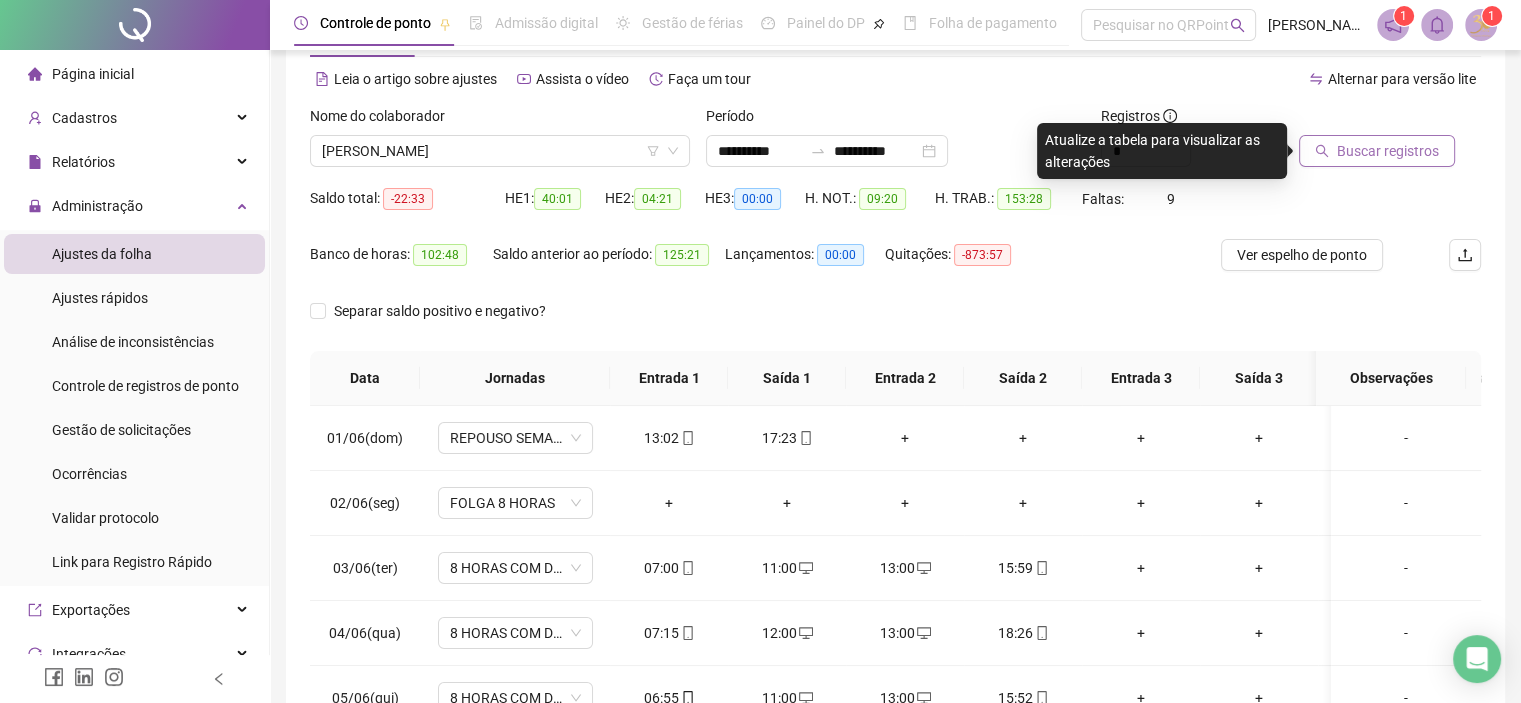 click on "Buscar registros" at bounding box center (1388, 151) 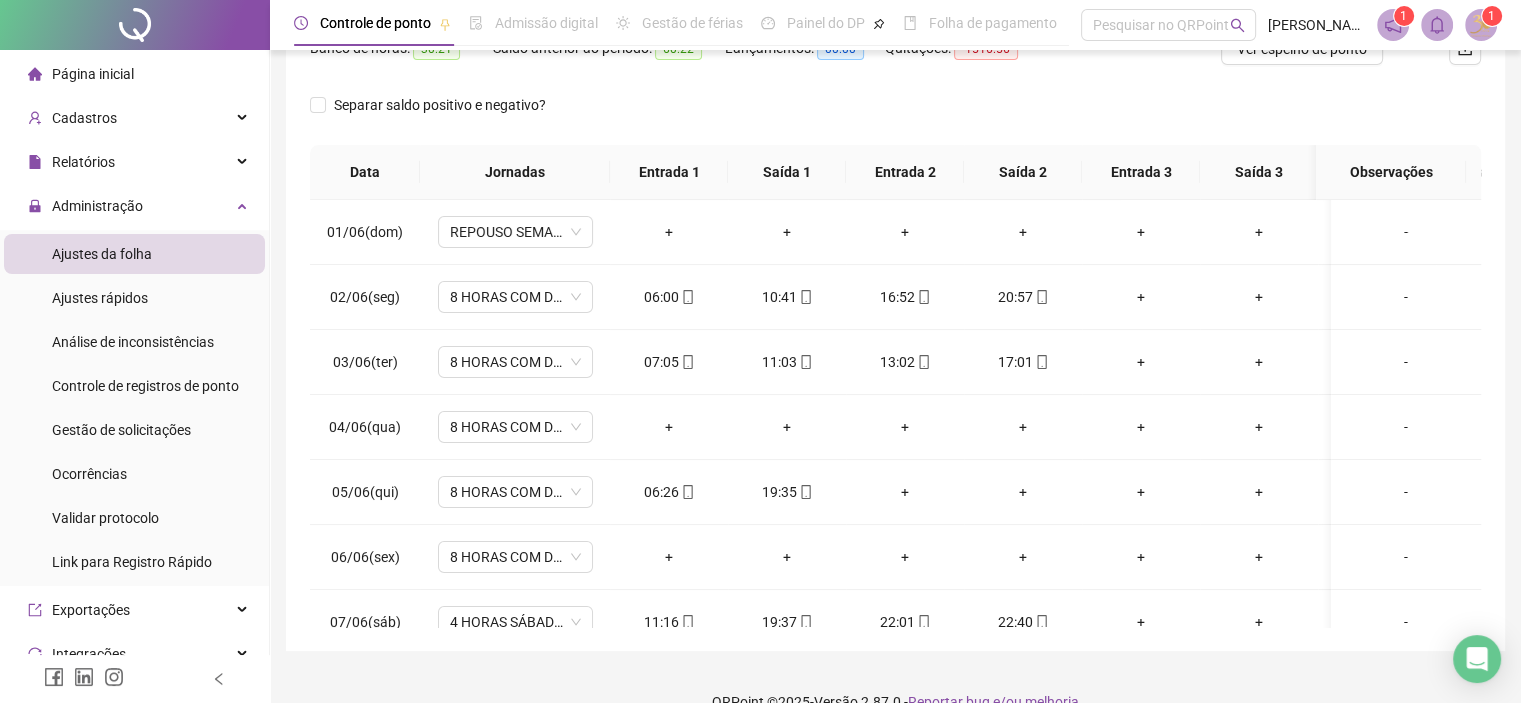 scroll, scrollTop: 286, scrollLeft: 0, axis: vertical 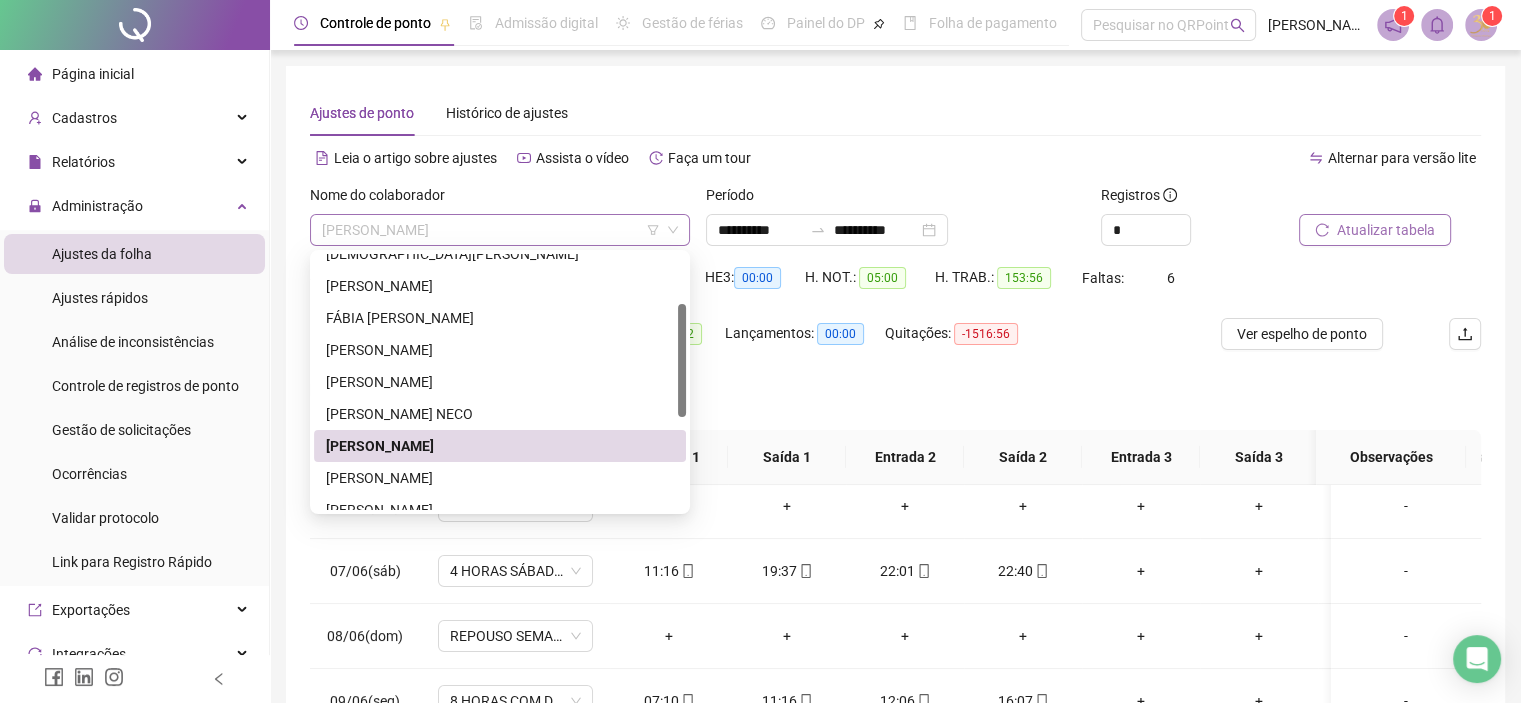 click on "[PERSON_NAME]" at bounding box center (500, 230) 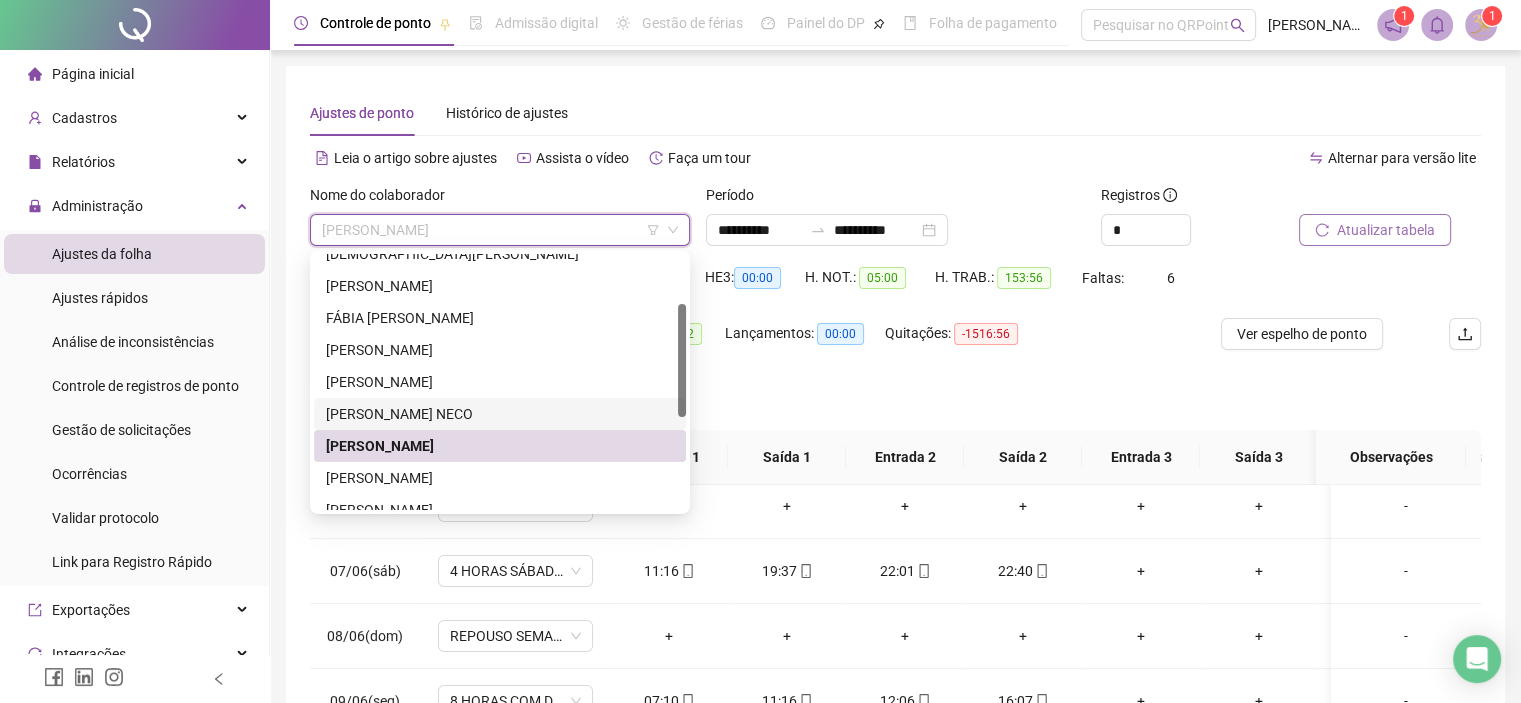 click on "[PERSON_NAME] NECO" at bounding box center (500, 414) 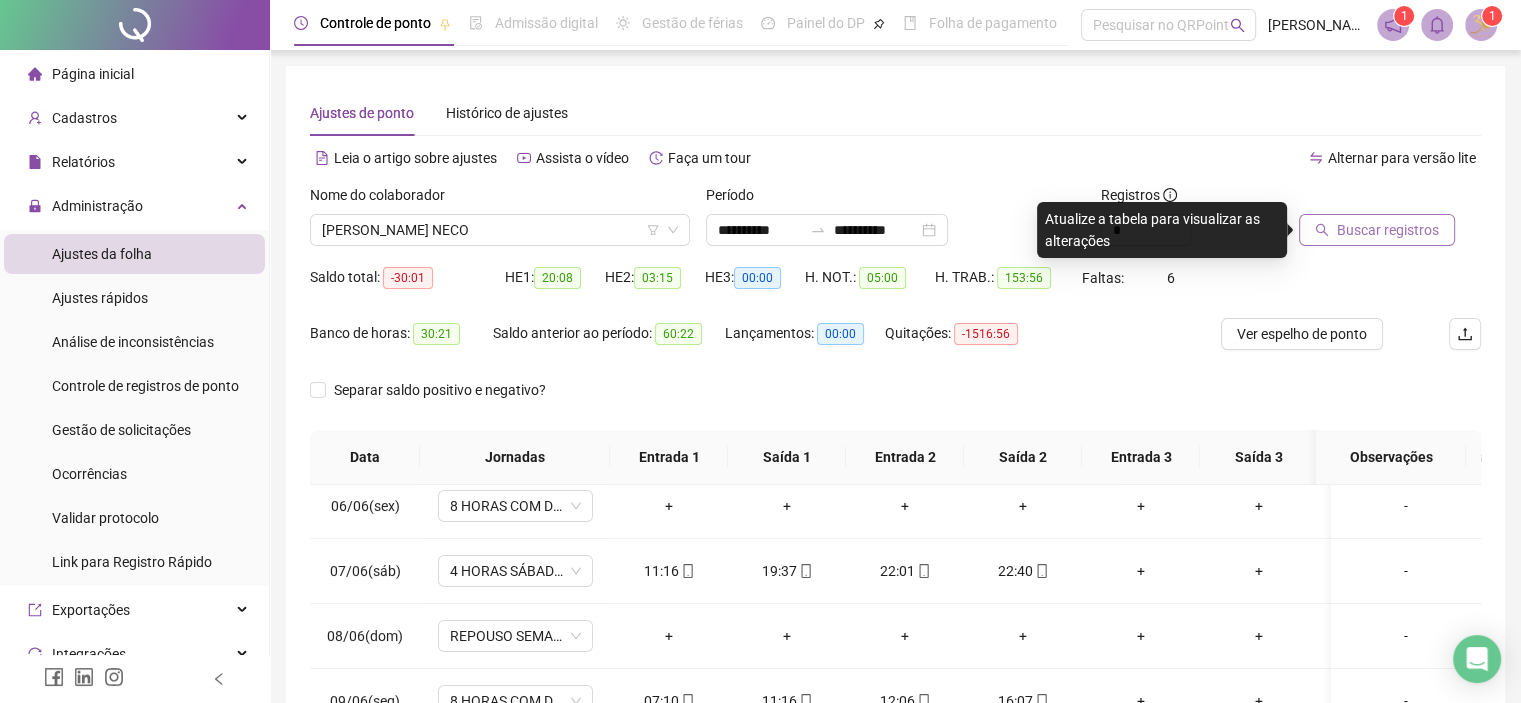 click on "Buscar registros" at bounding box center [1388, 230] 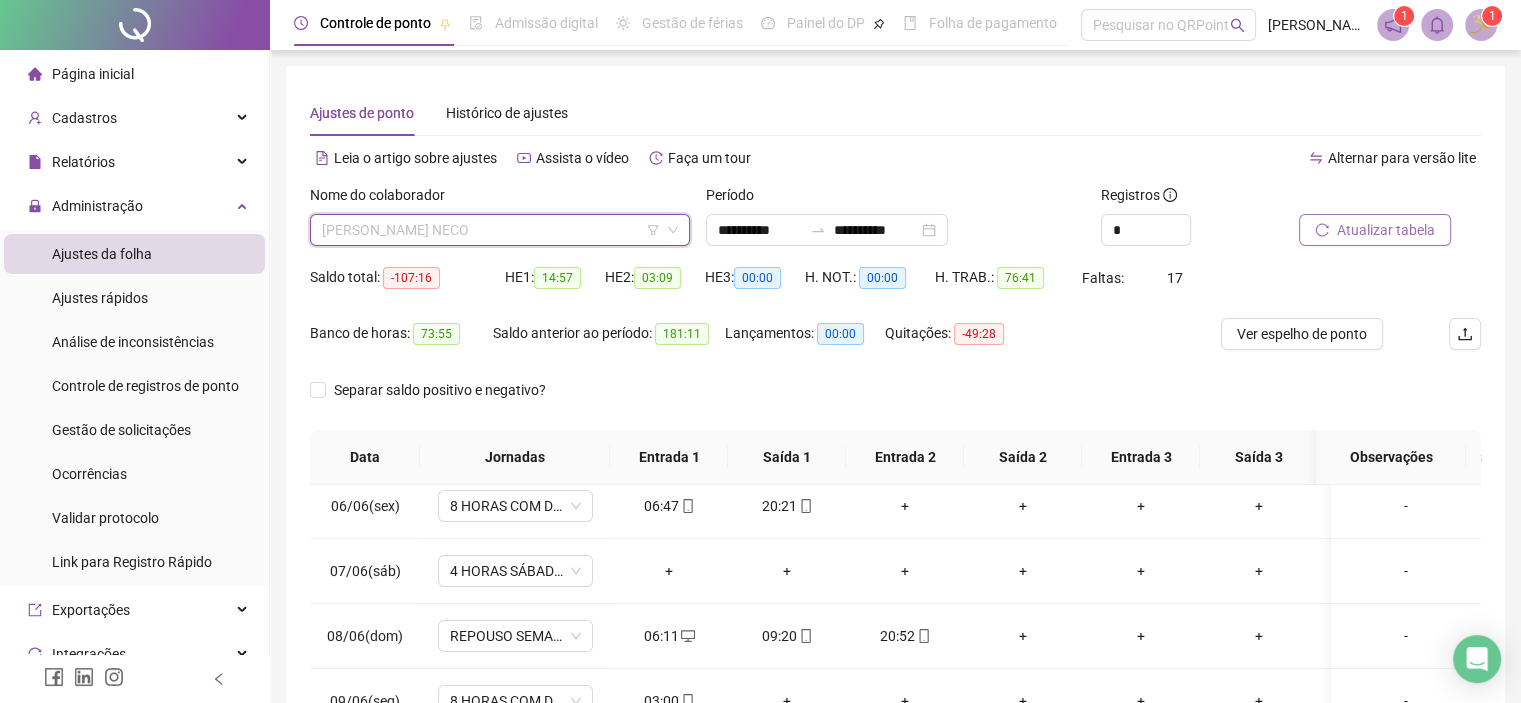 click at bounding box center (494, 230) 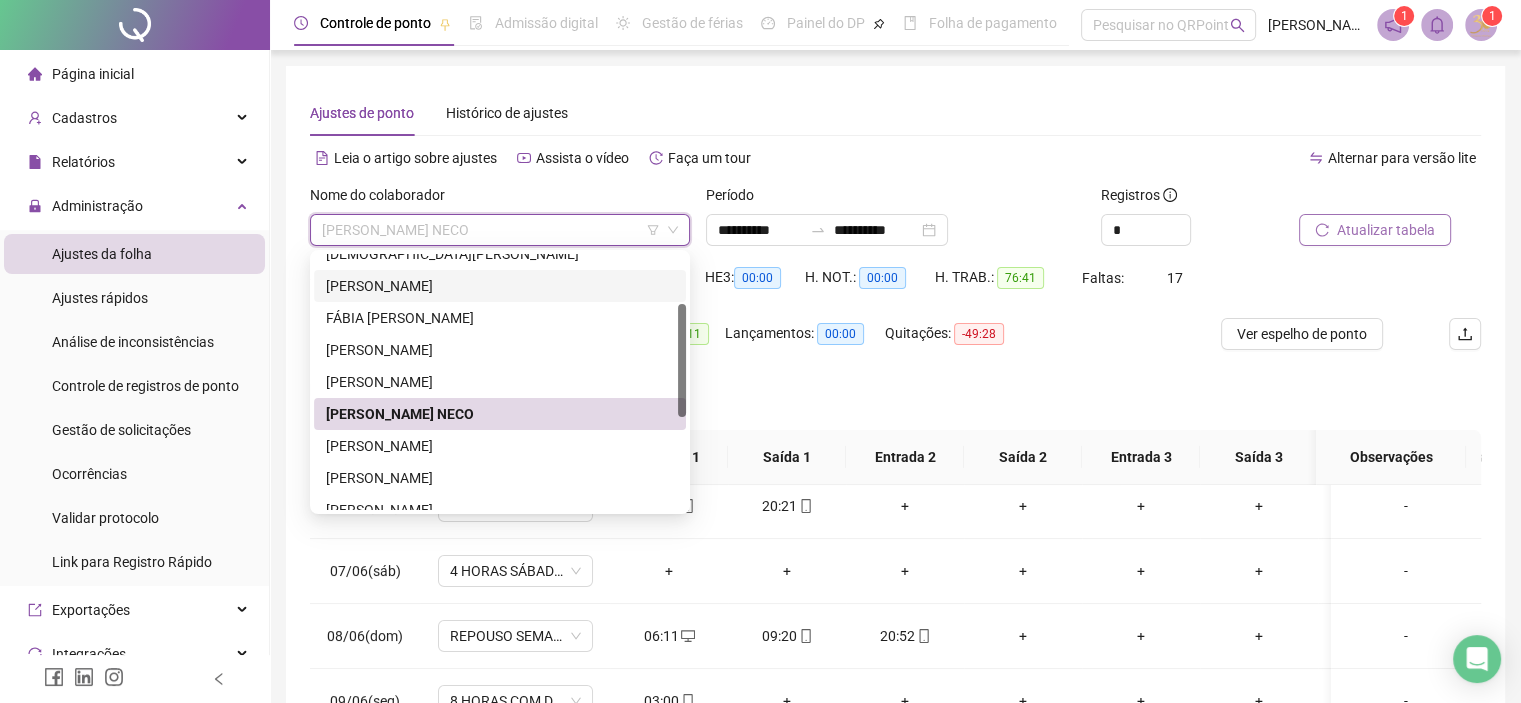 click on "[PERSON_NAME]" at bounding box center (500, 286) 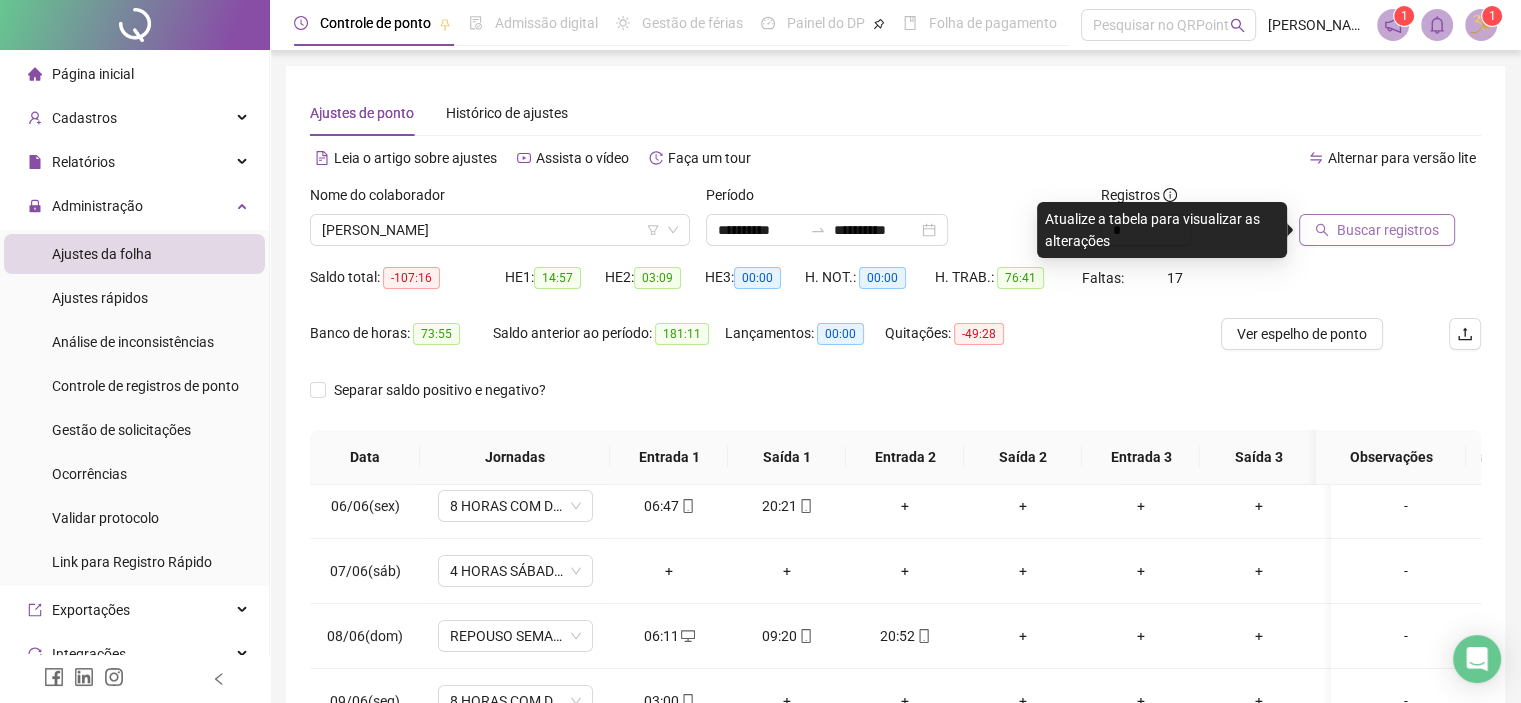 click on "Buscar registros" at bounding box center (1388, 230) 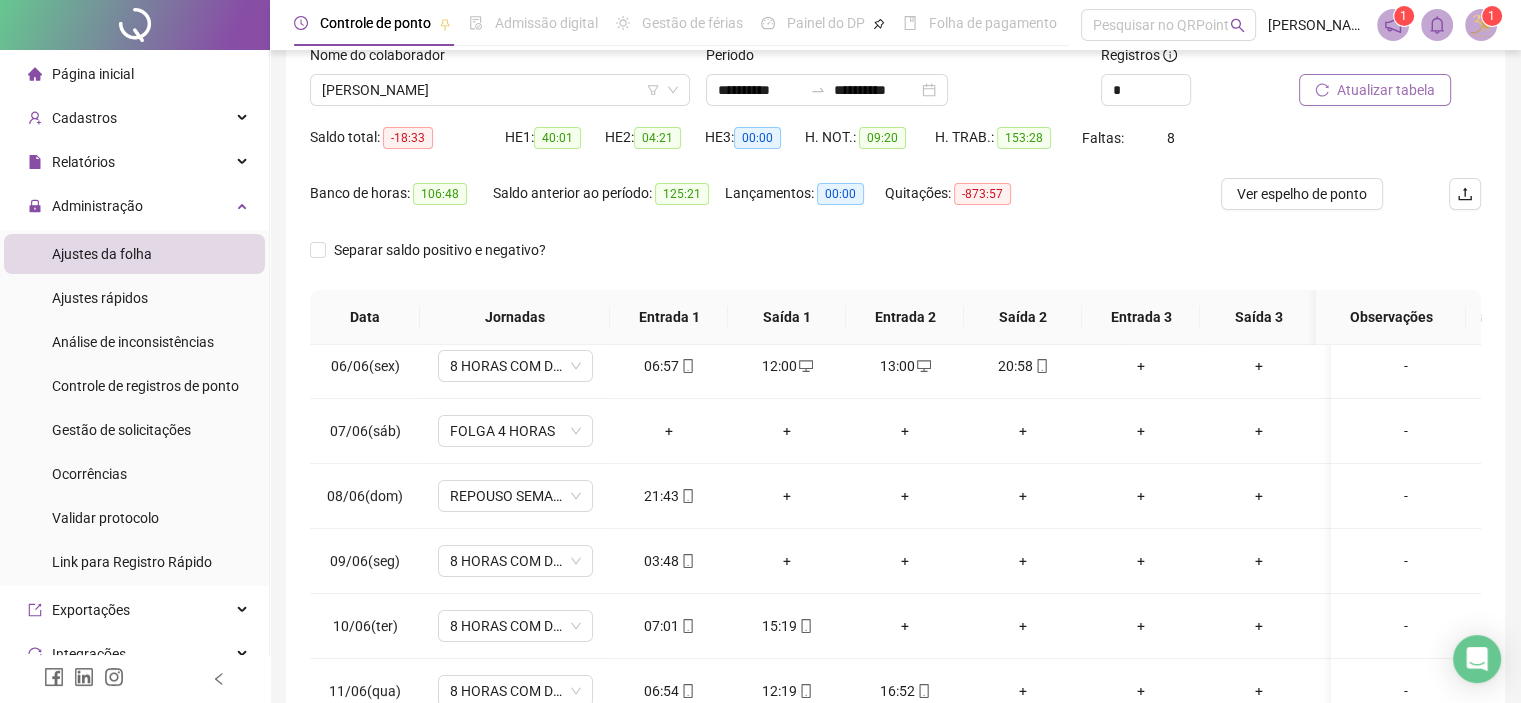 scroll, scrollTop: 142, scrollLeft: 0, axis: vertical 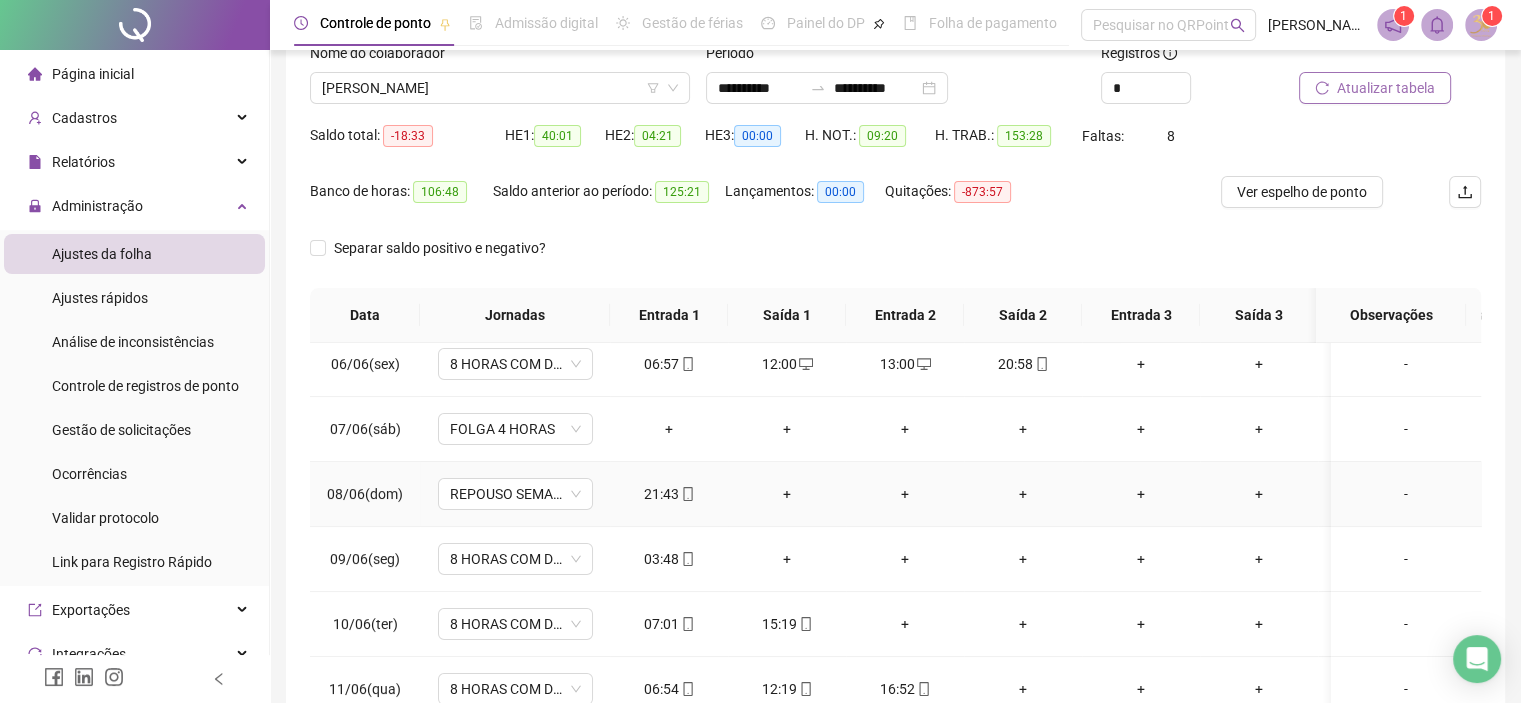 click on "+" at bounding box center (787, 494) 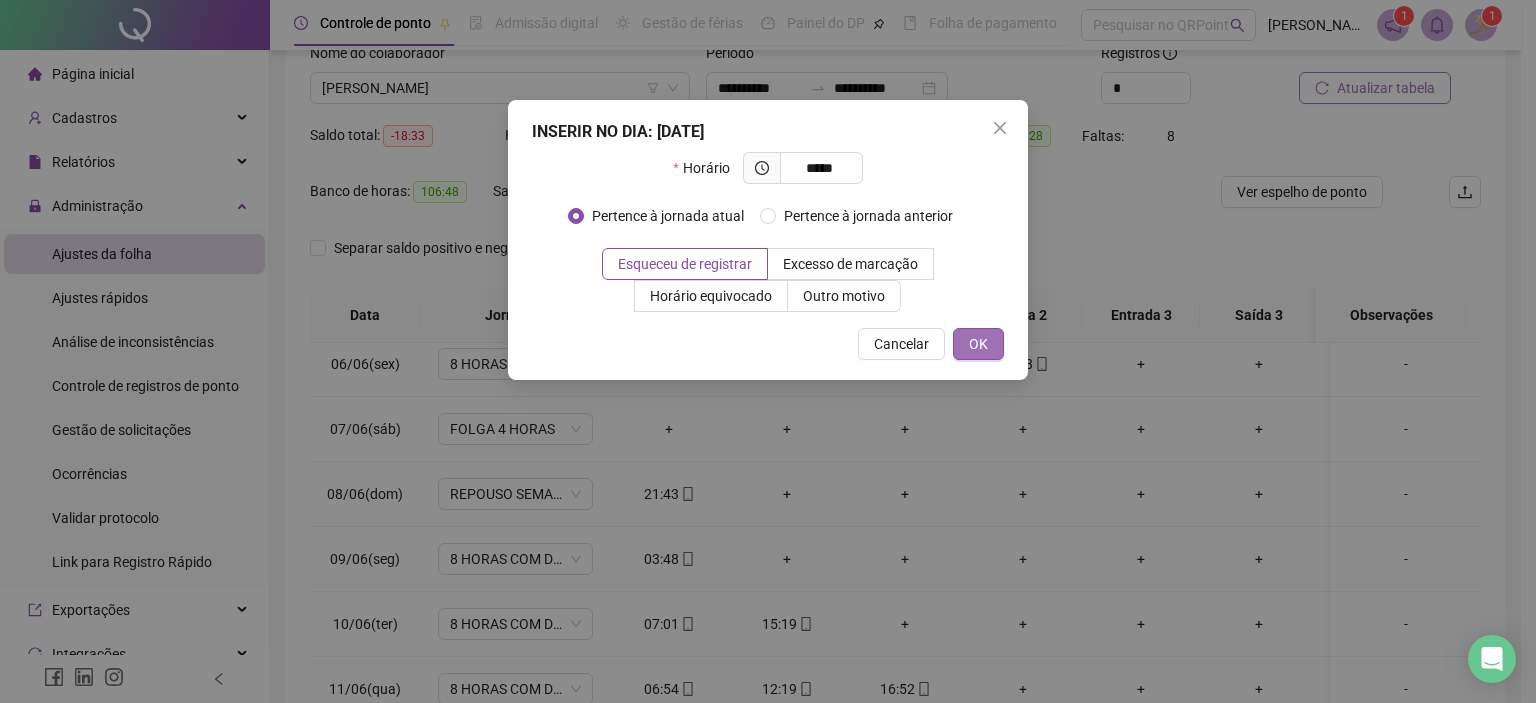 type on "*****" 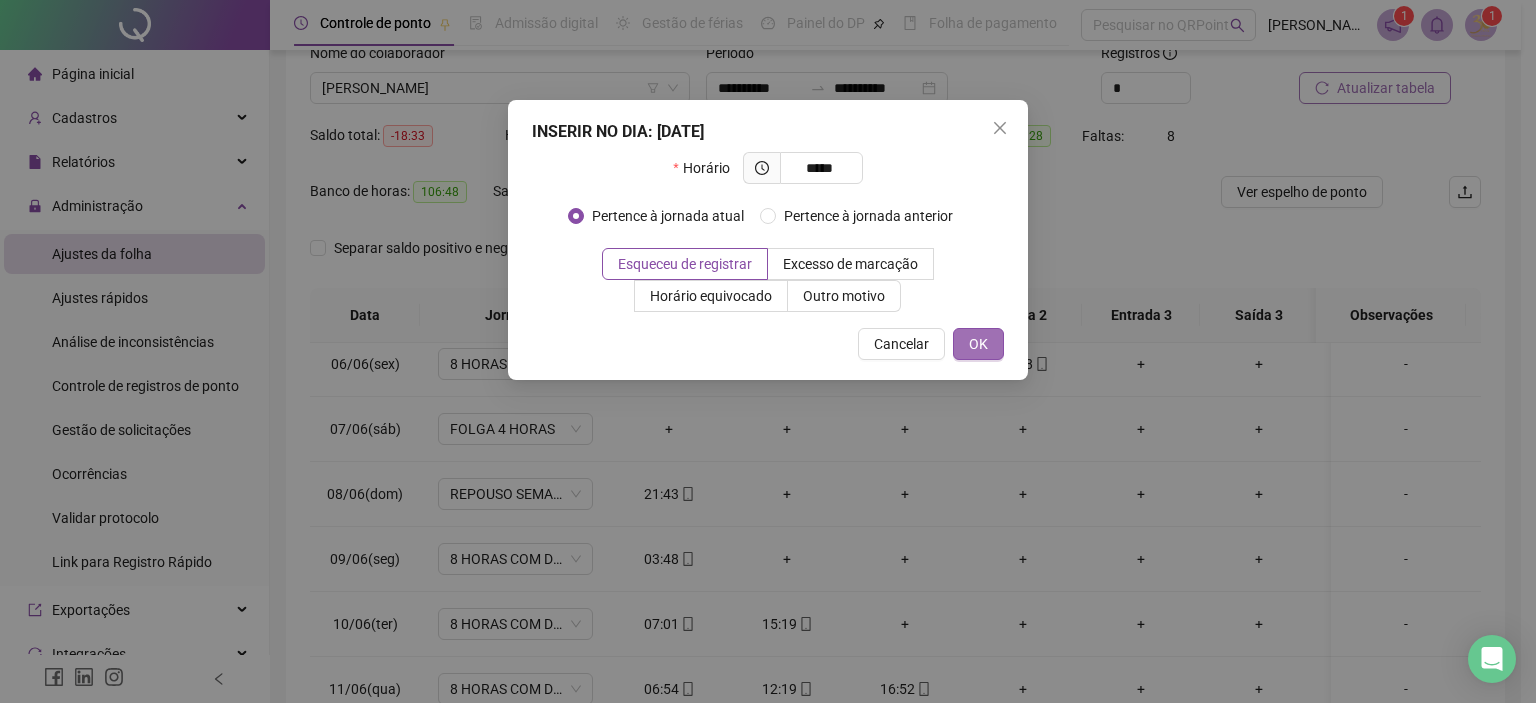click on "OK" at bounding box center [978, 344] 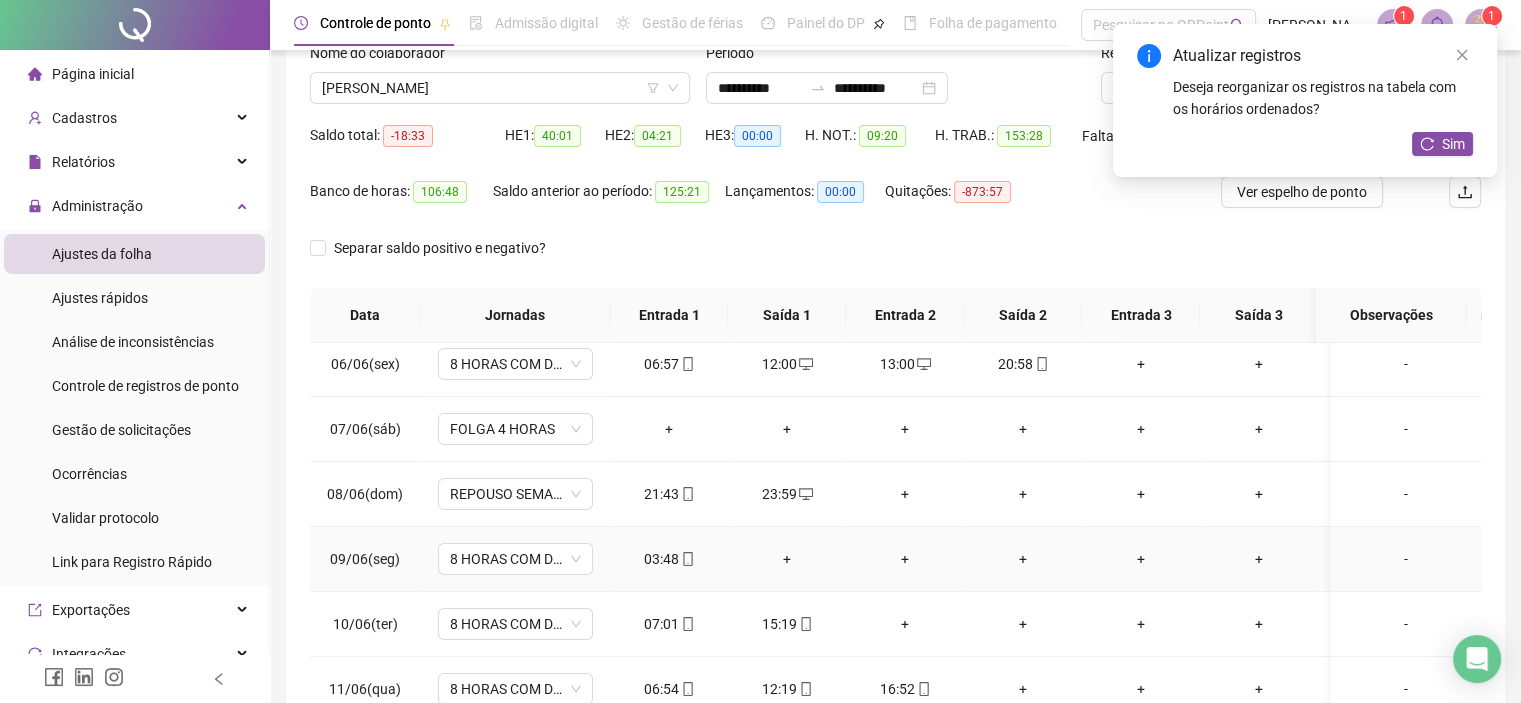click on "+" at bounding box center [787, 559] 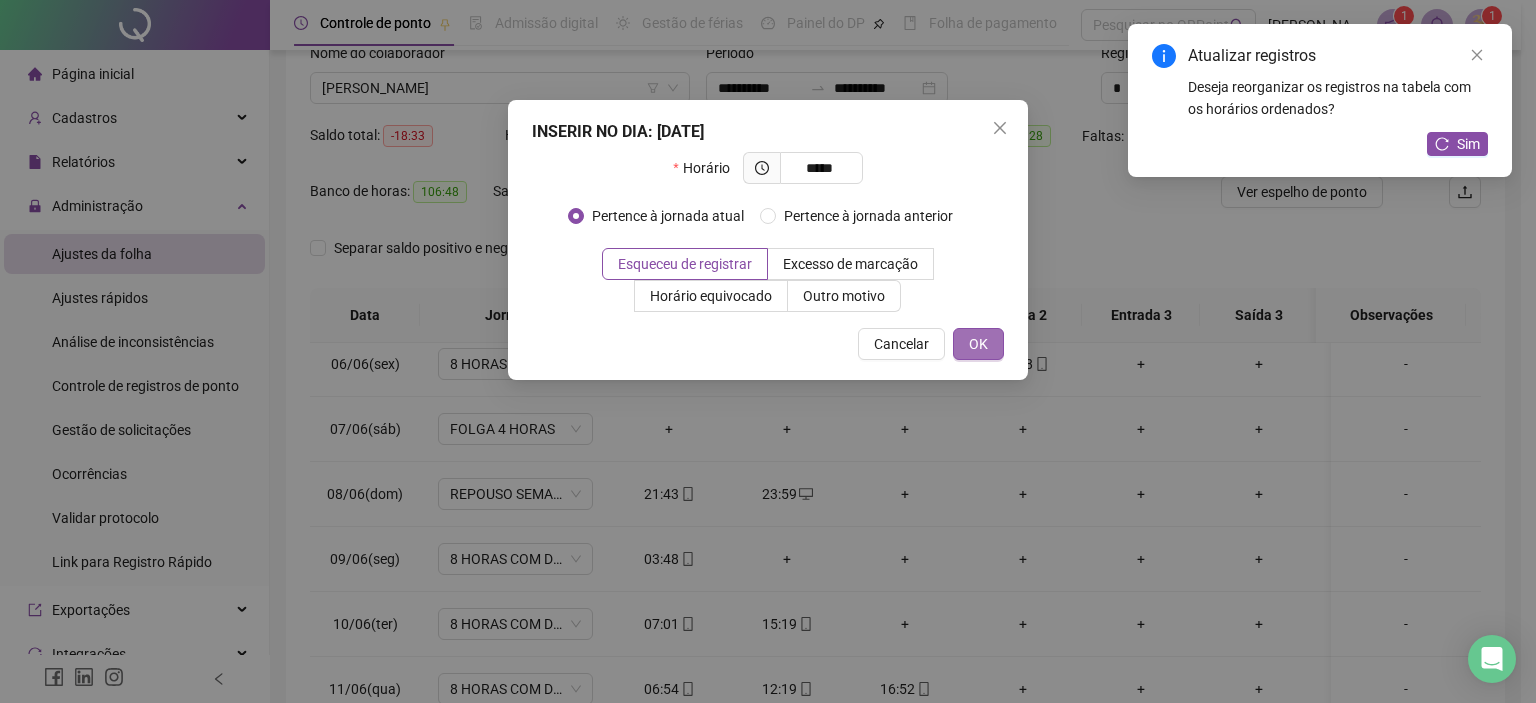 type on "*****" 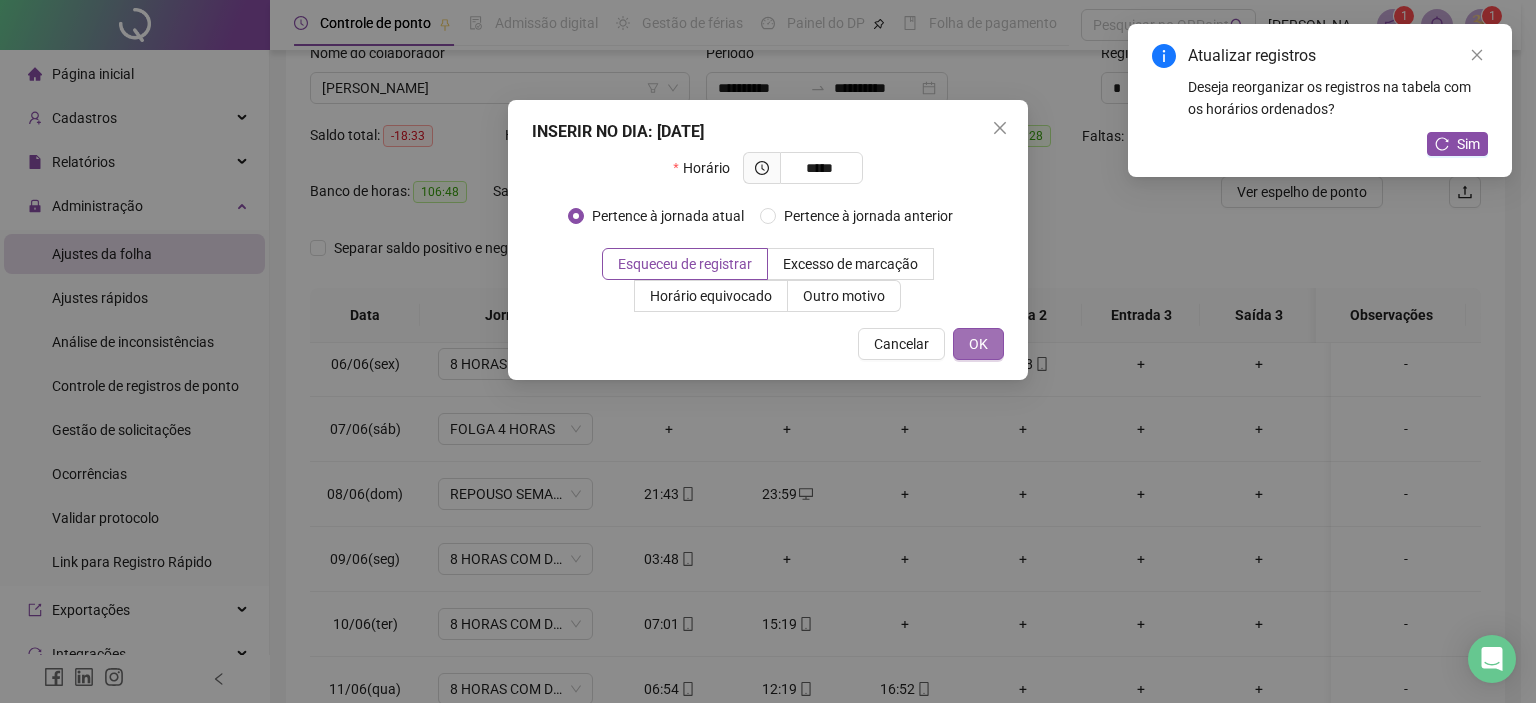 click on "OK" at bounding box center [978, 344] 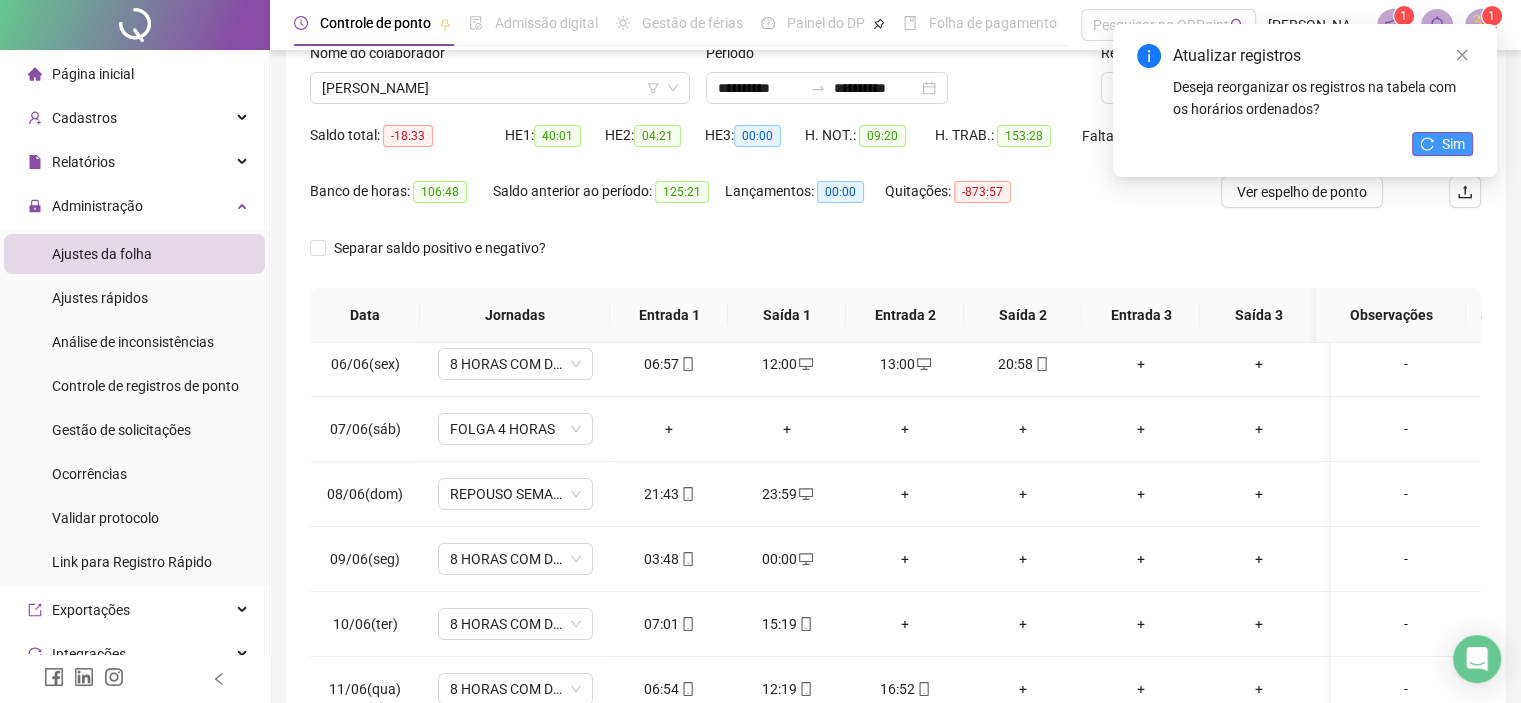 click on "Sim" at bounding box center [1442, 144] 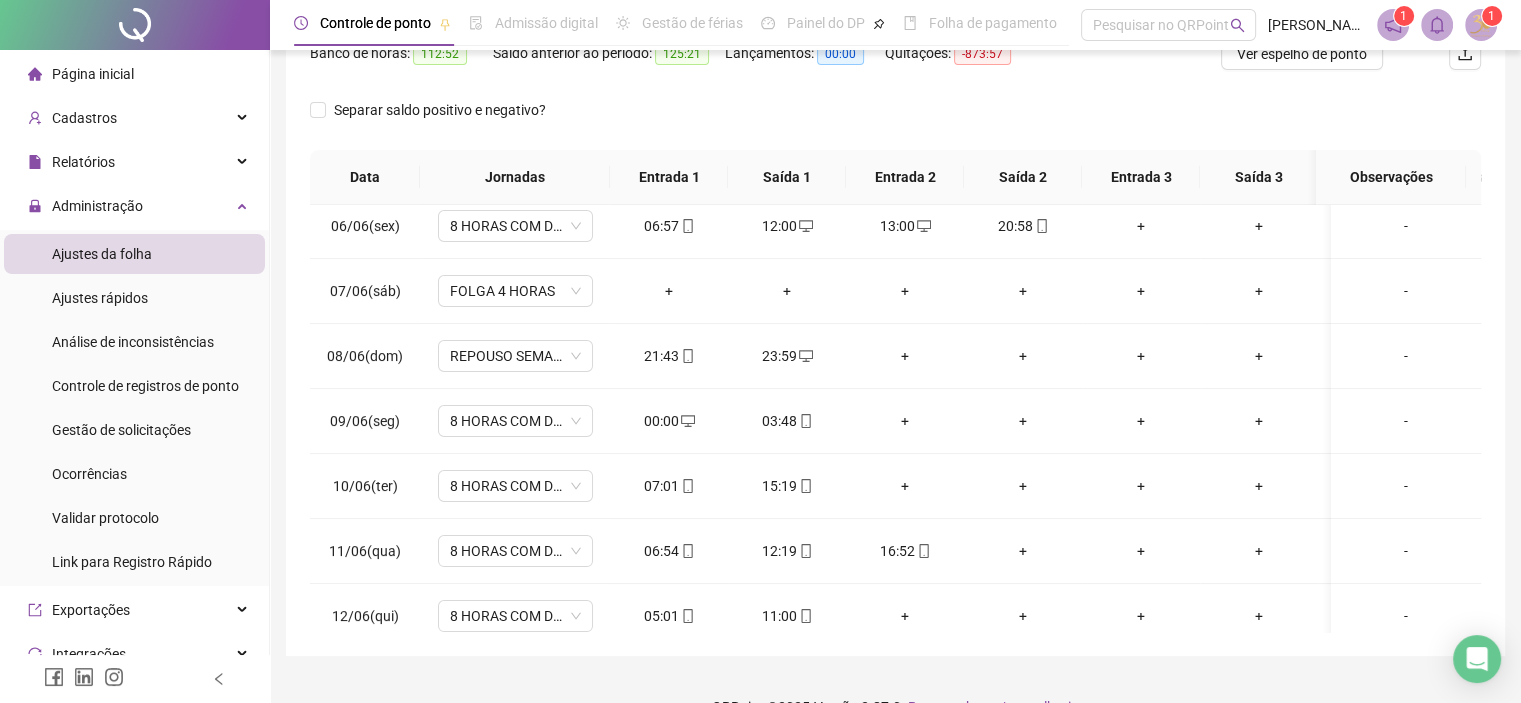scroll, scrollTop: 280, scrollLeft: 0, axis: vertical 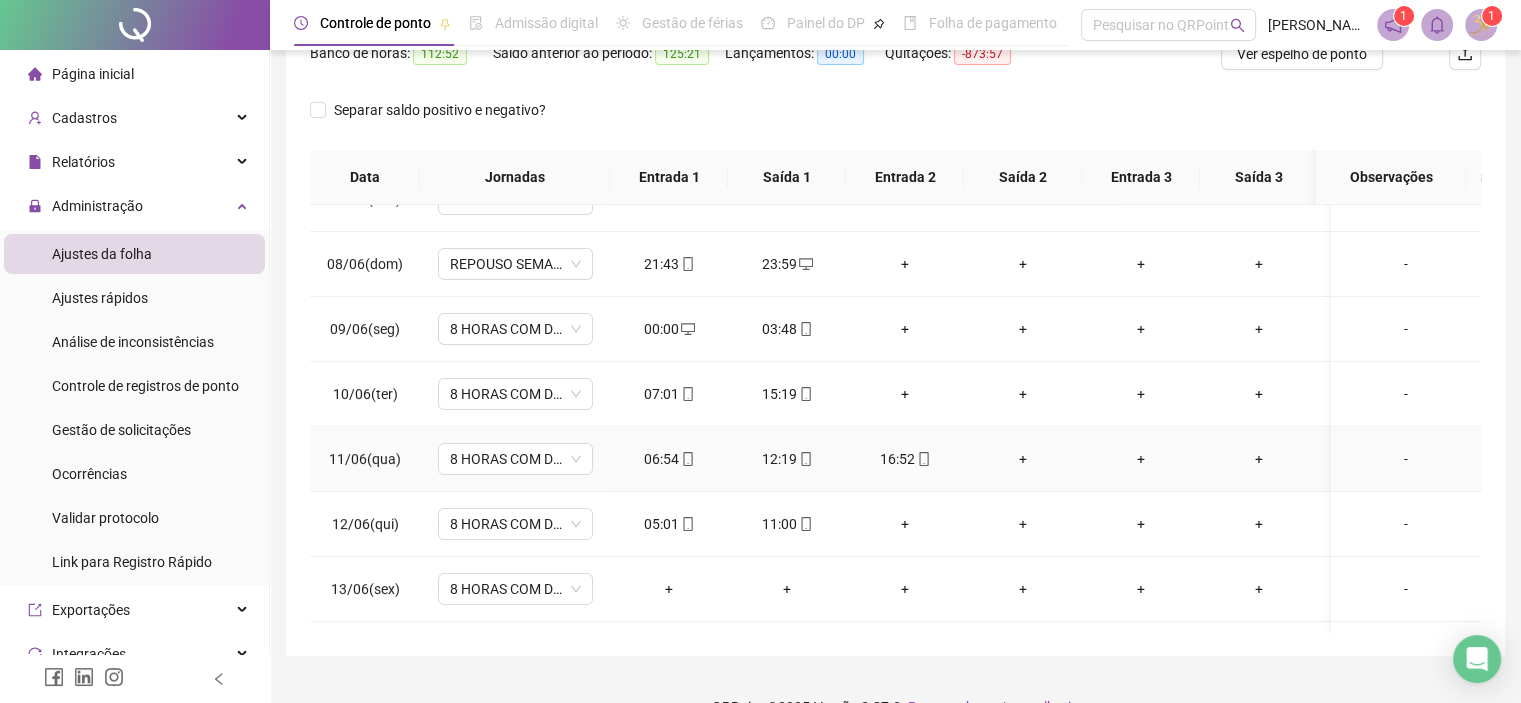 click on "+" at bounding box center (1023, 459) 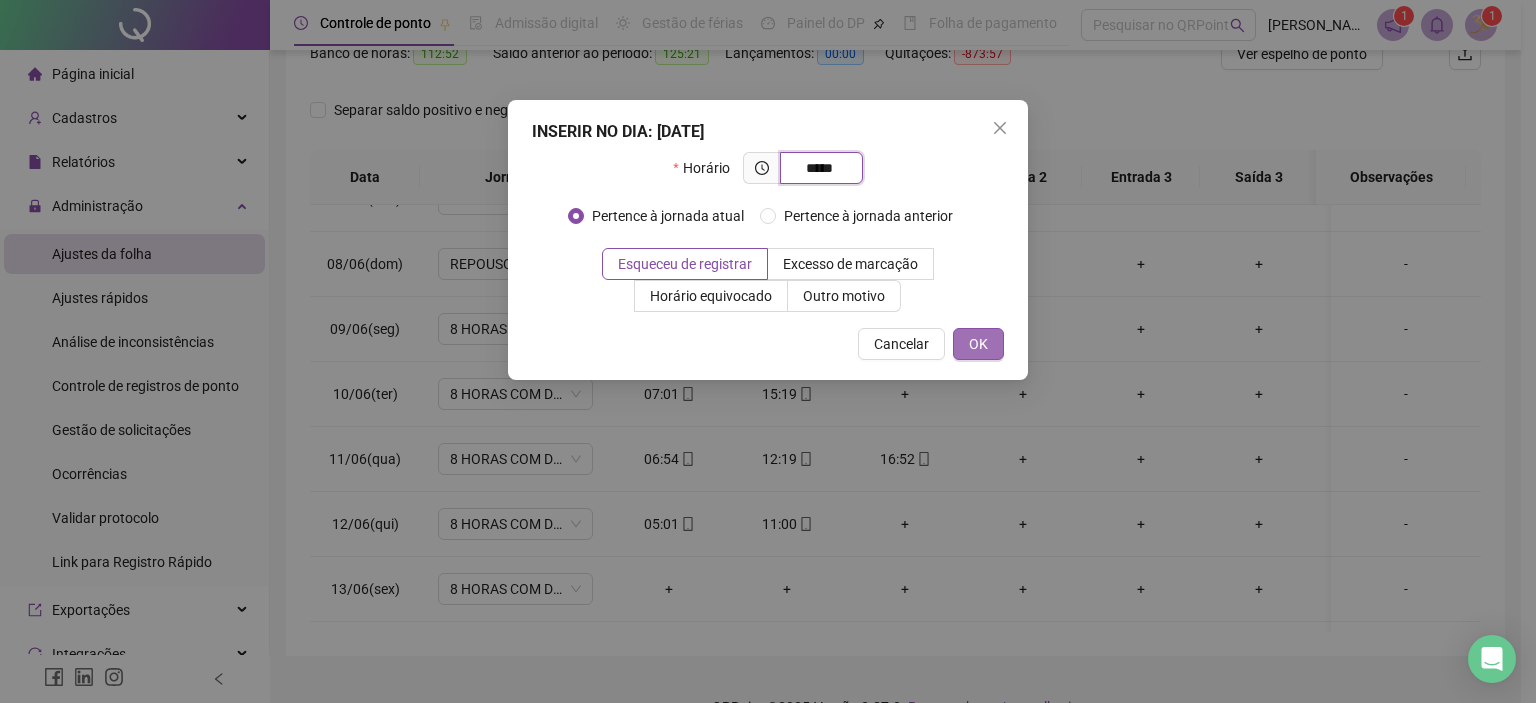 type on "*****" 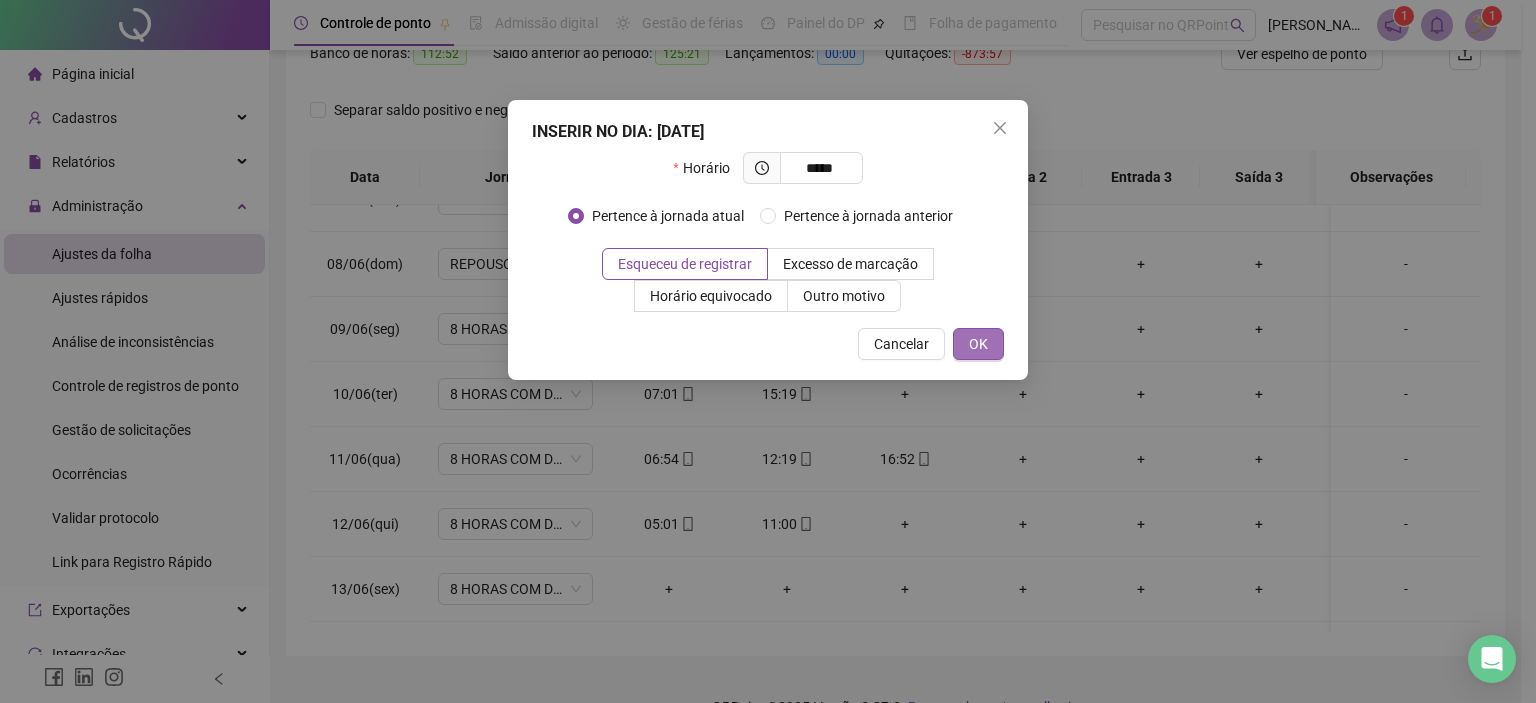 click on "OK" at bounding box center [978, 344] 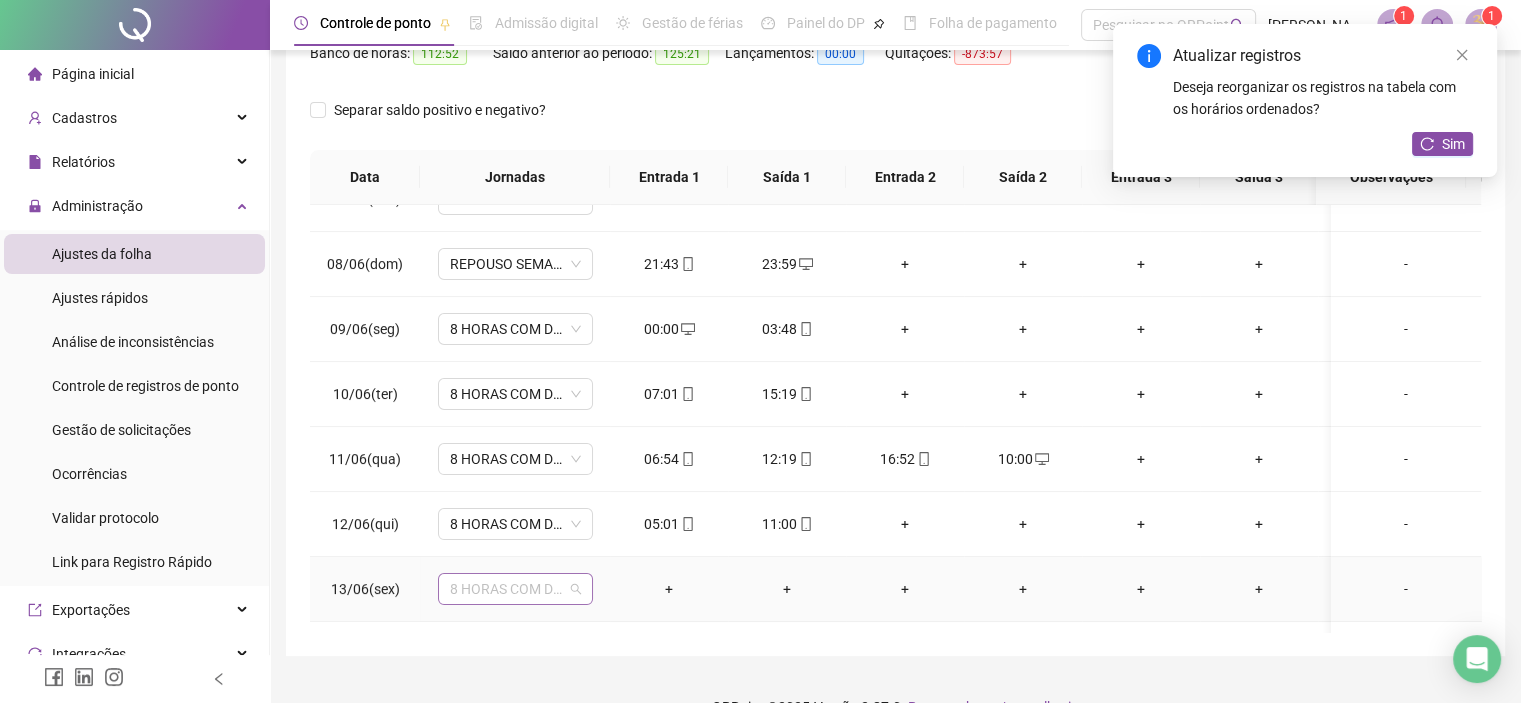 click on "8 HORAS COM DUAS HORAS DE INTERVALO" at bounding box center (515, 589) 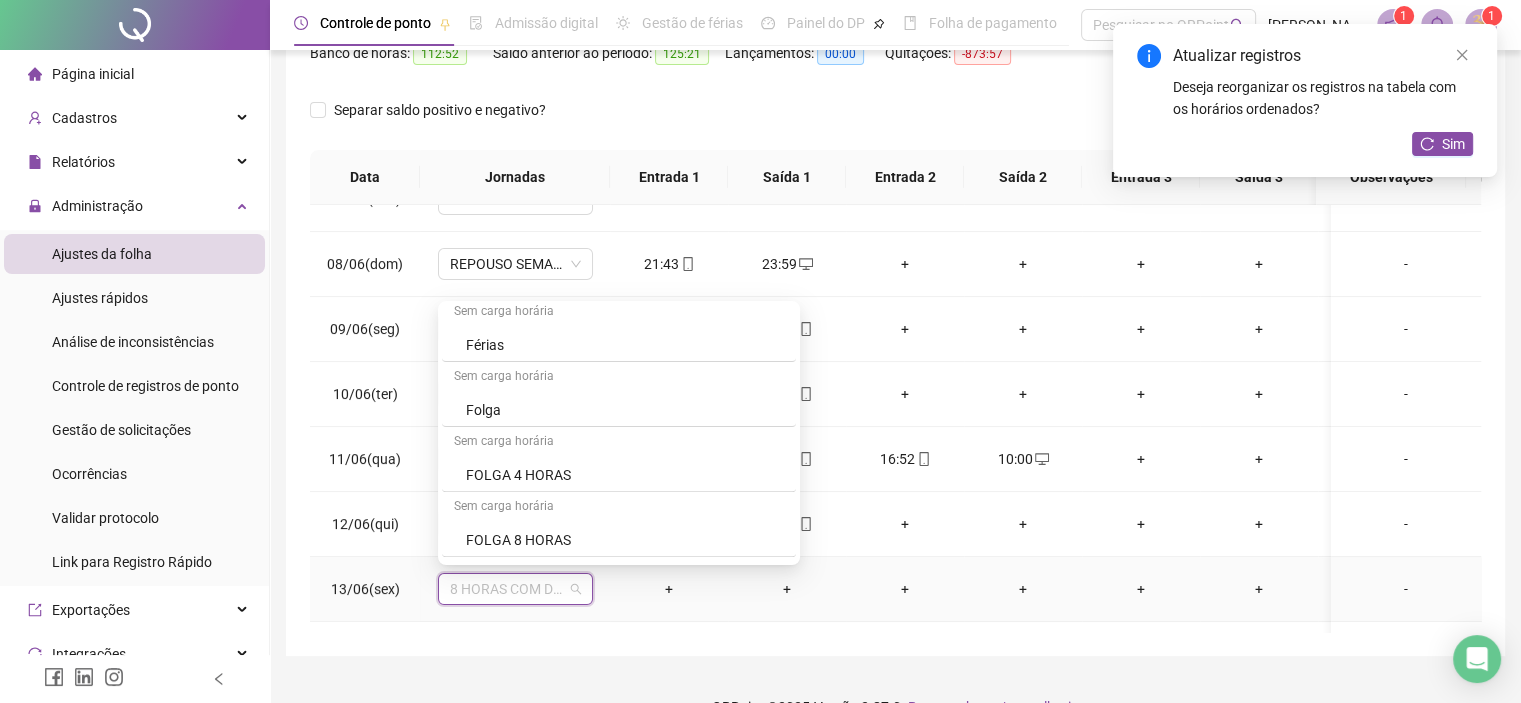 scroll, scrollTop: 800, scrollLeft: 0, axis: vertical 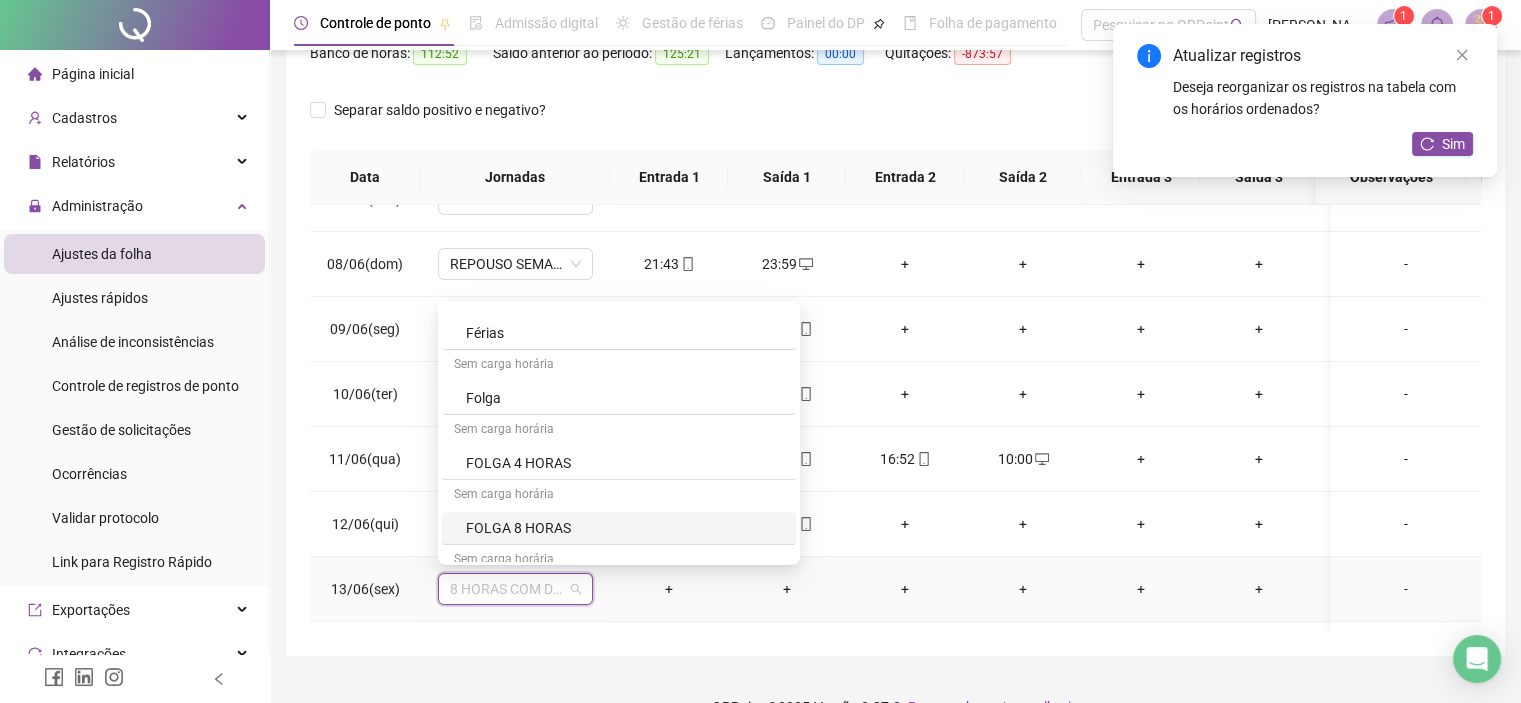 click on "FOLGA 8 HORAS" at bounding box center [625, 528] 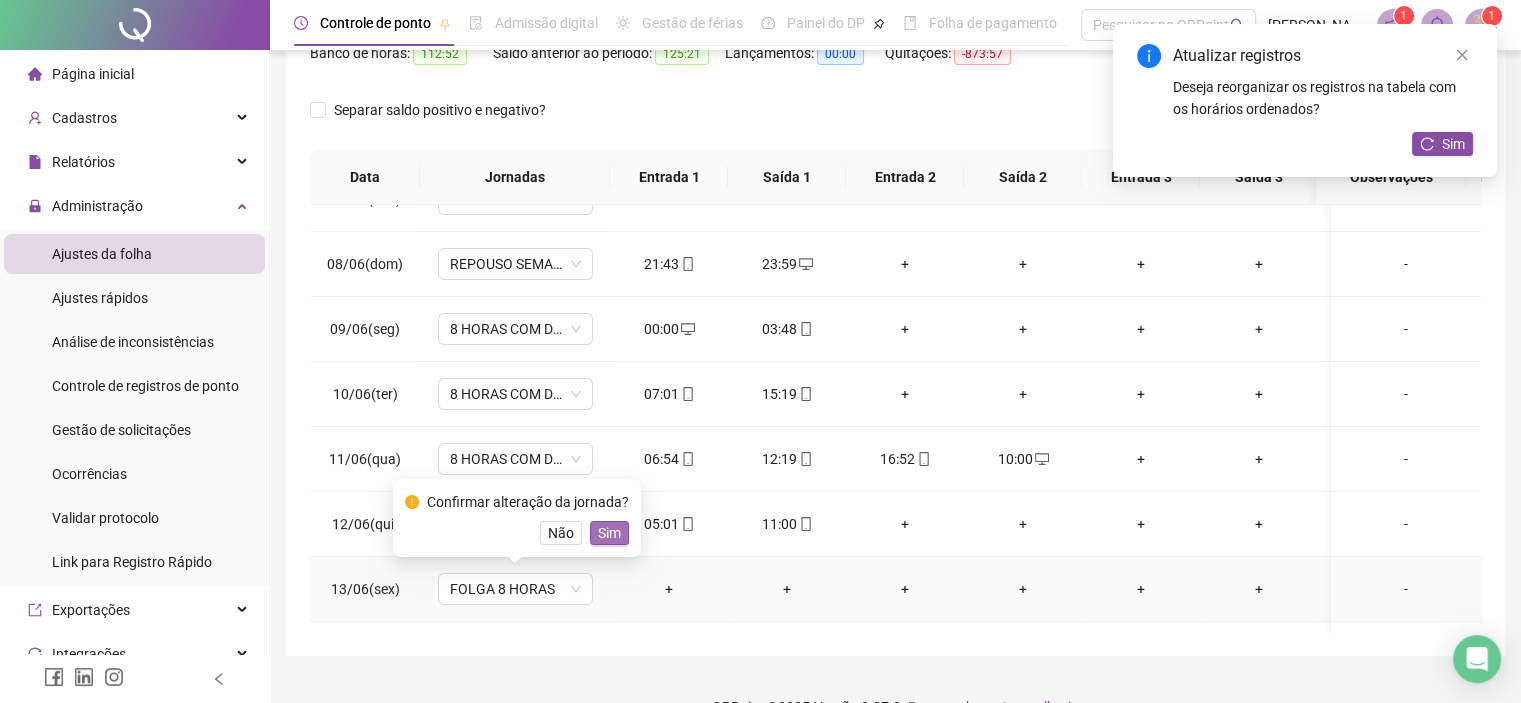 click on "Sim" at bounding box center (609, 533) 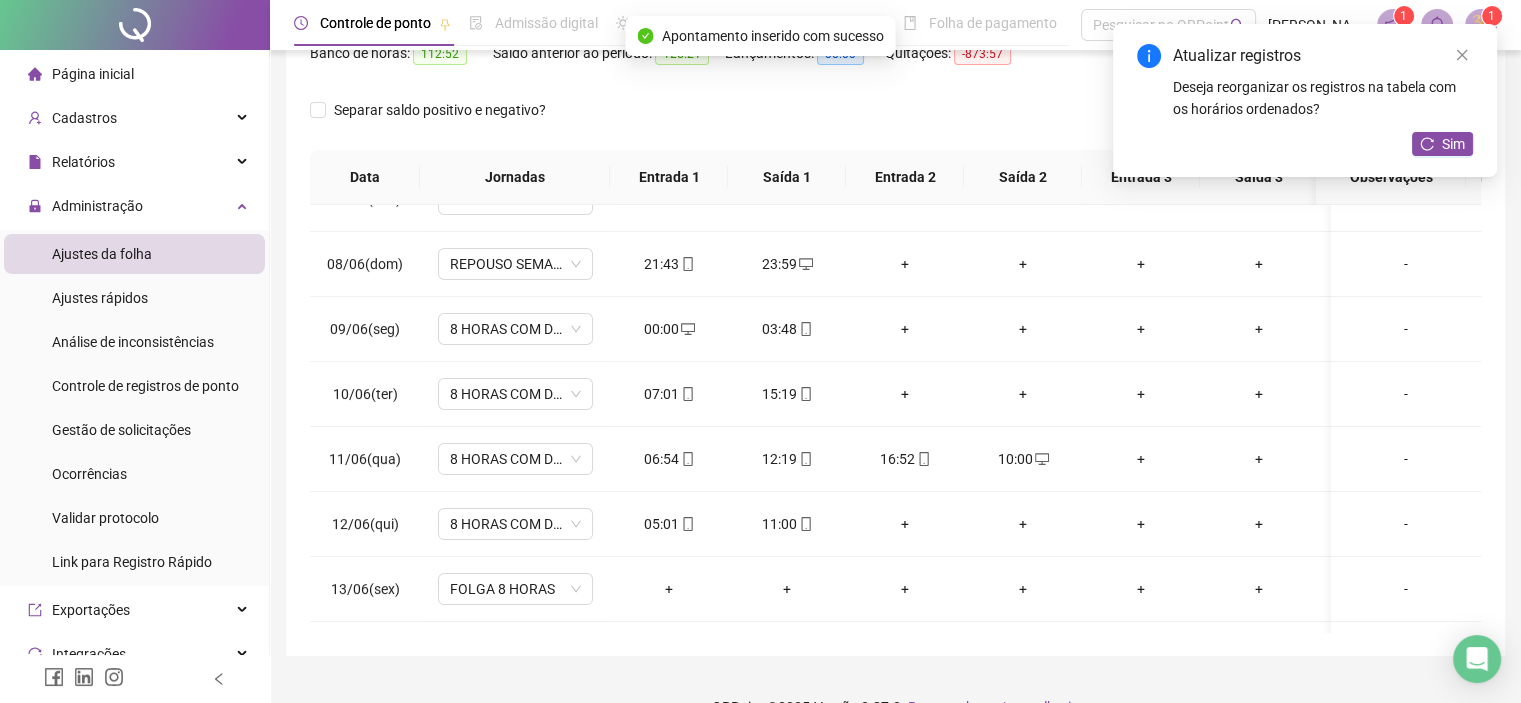 scroll, scrollTop: 0, scrollLeft: 0, axis: both 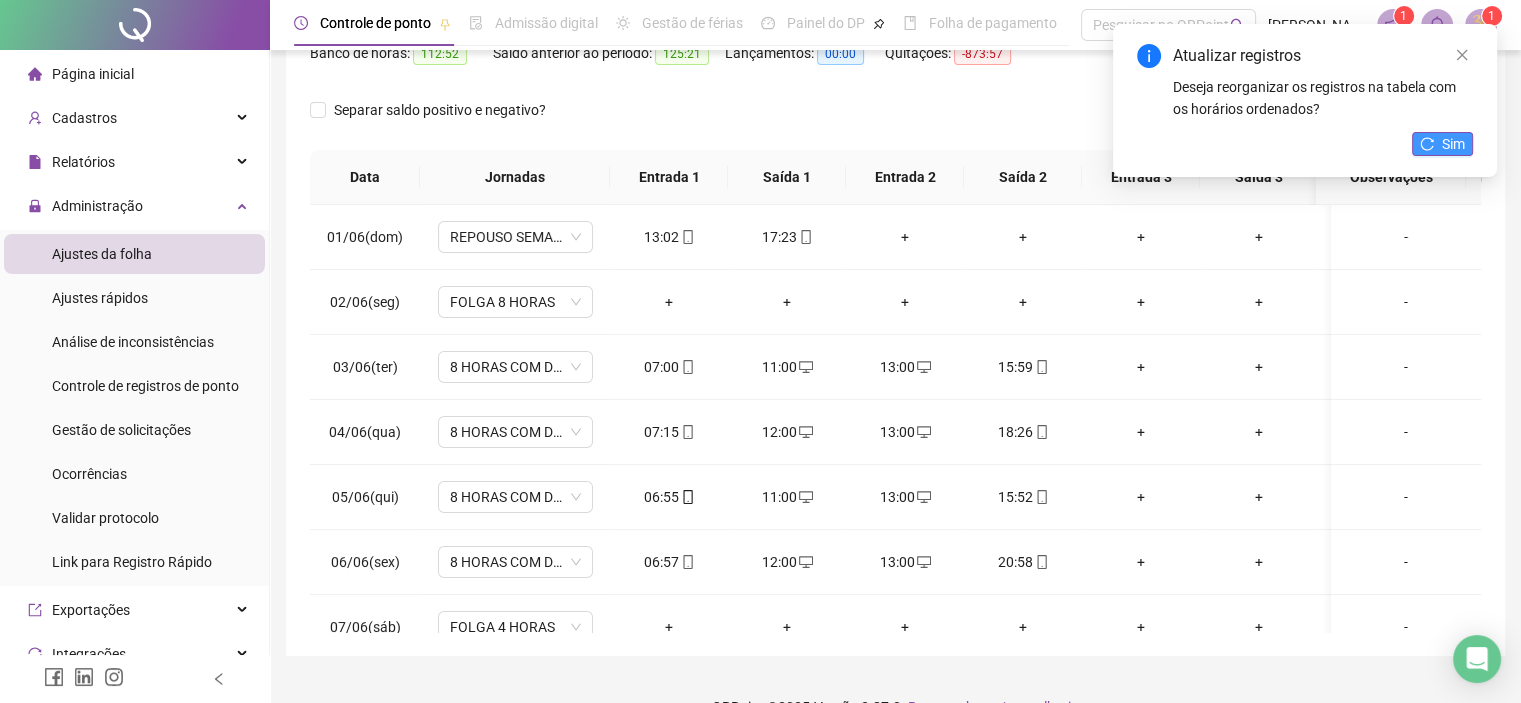 click on "Sim" at bounding box center [1453, 144] 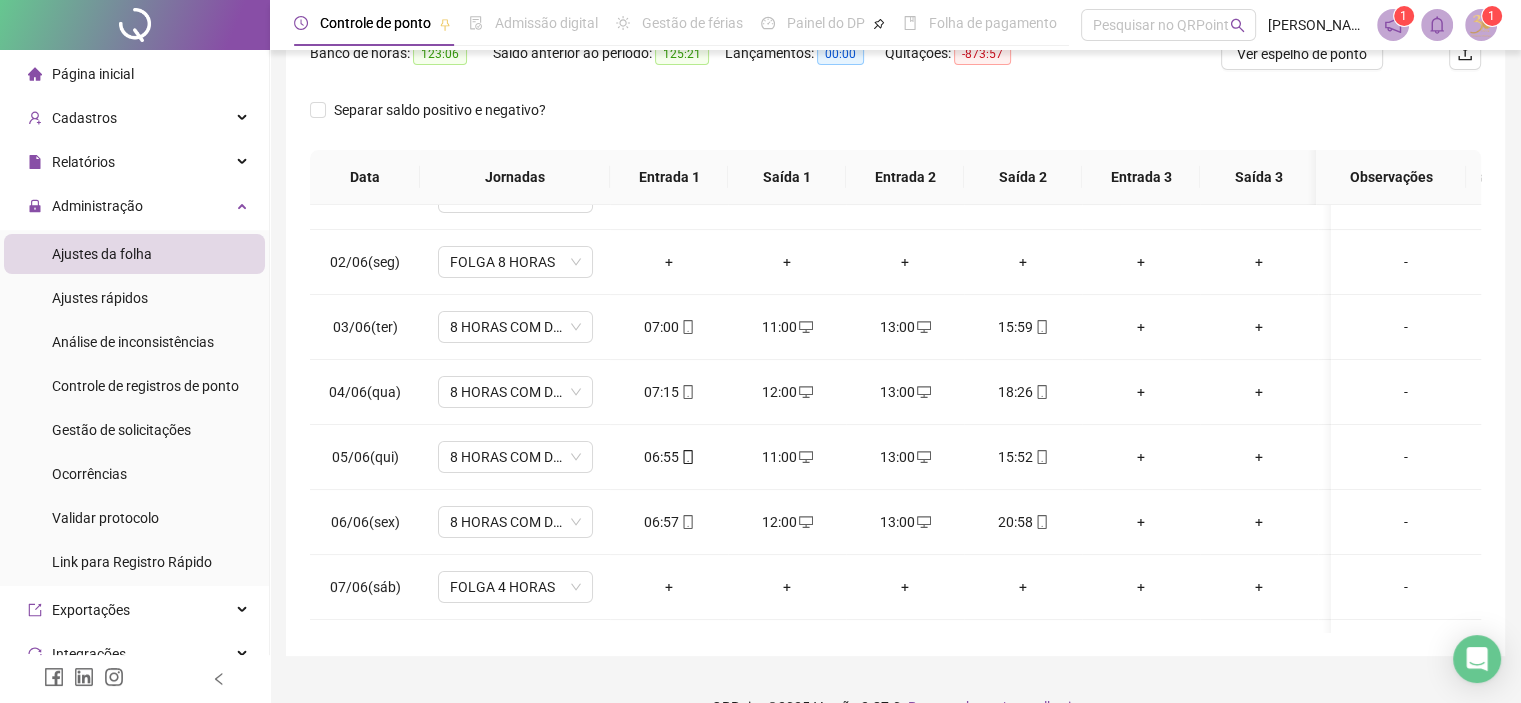 scroll, scrollTop: 80, scrollLeft: 0, axis: vertical 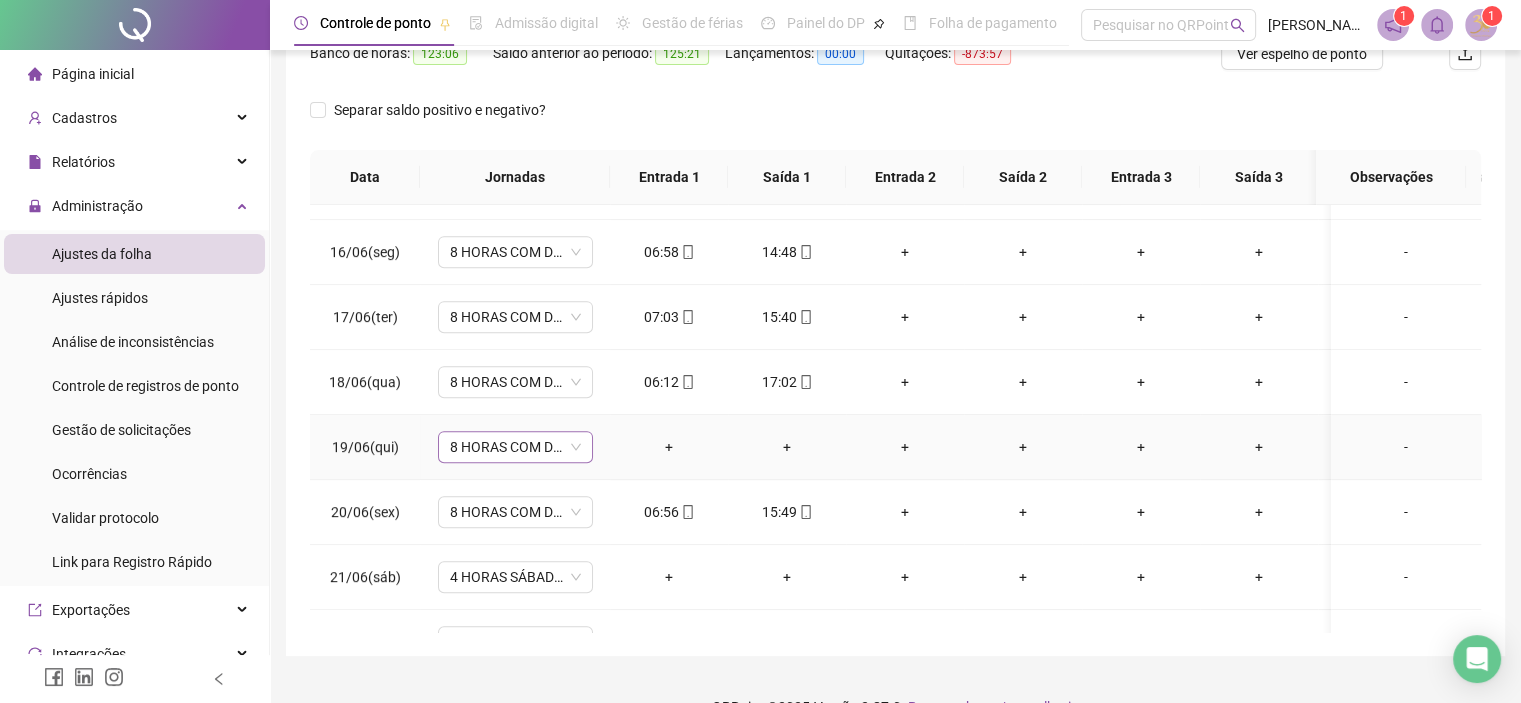 click on "8 HORAS COM DUAS HORAS DE INTERVALO" at bounding box center (515, 447) 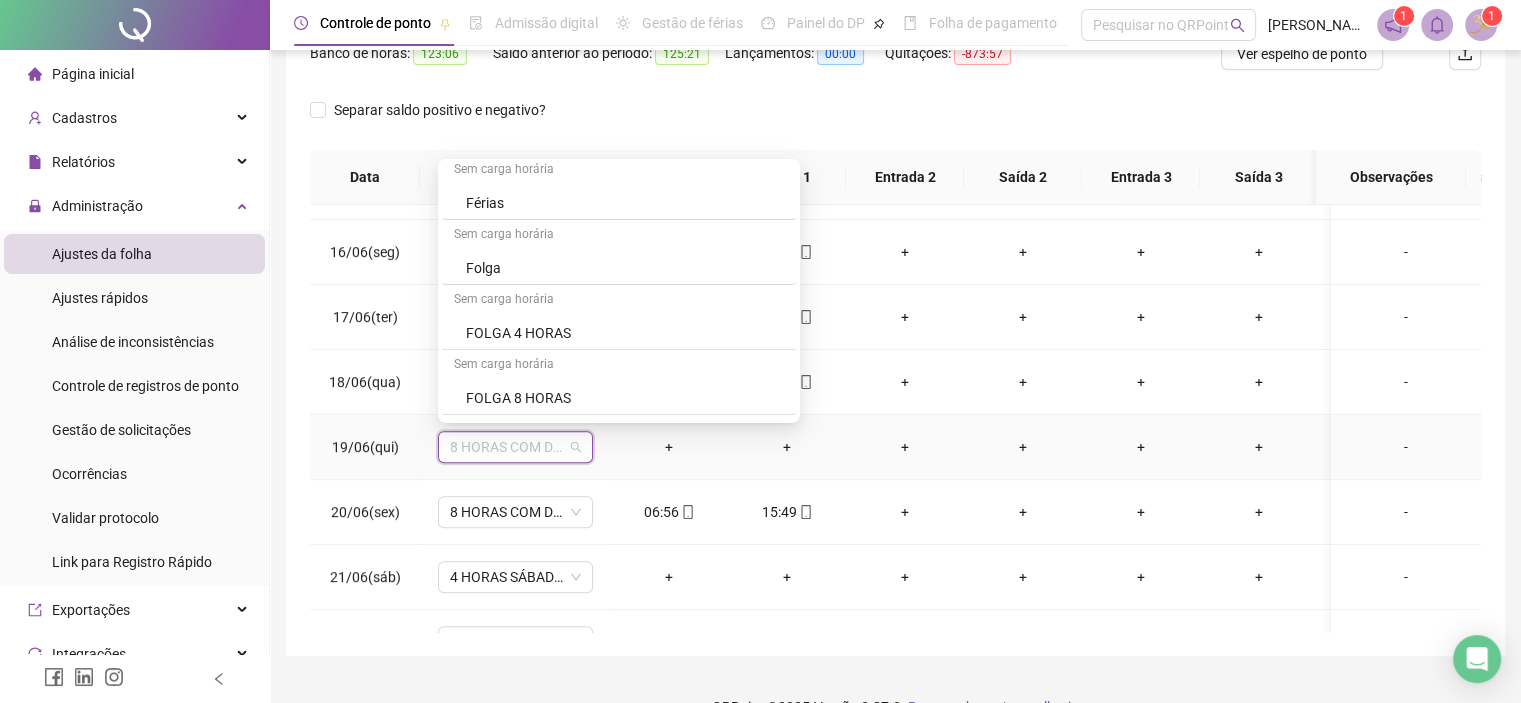 scroll, scrollTop: 800, scrollLeft: 0, axis: vertical 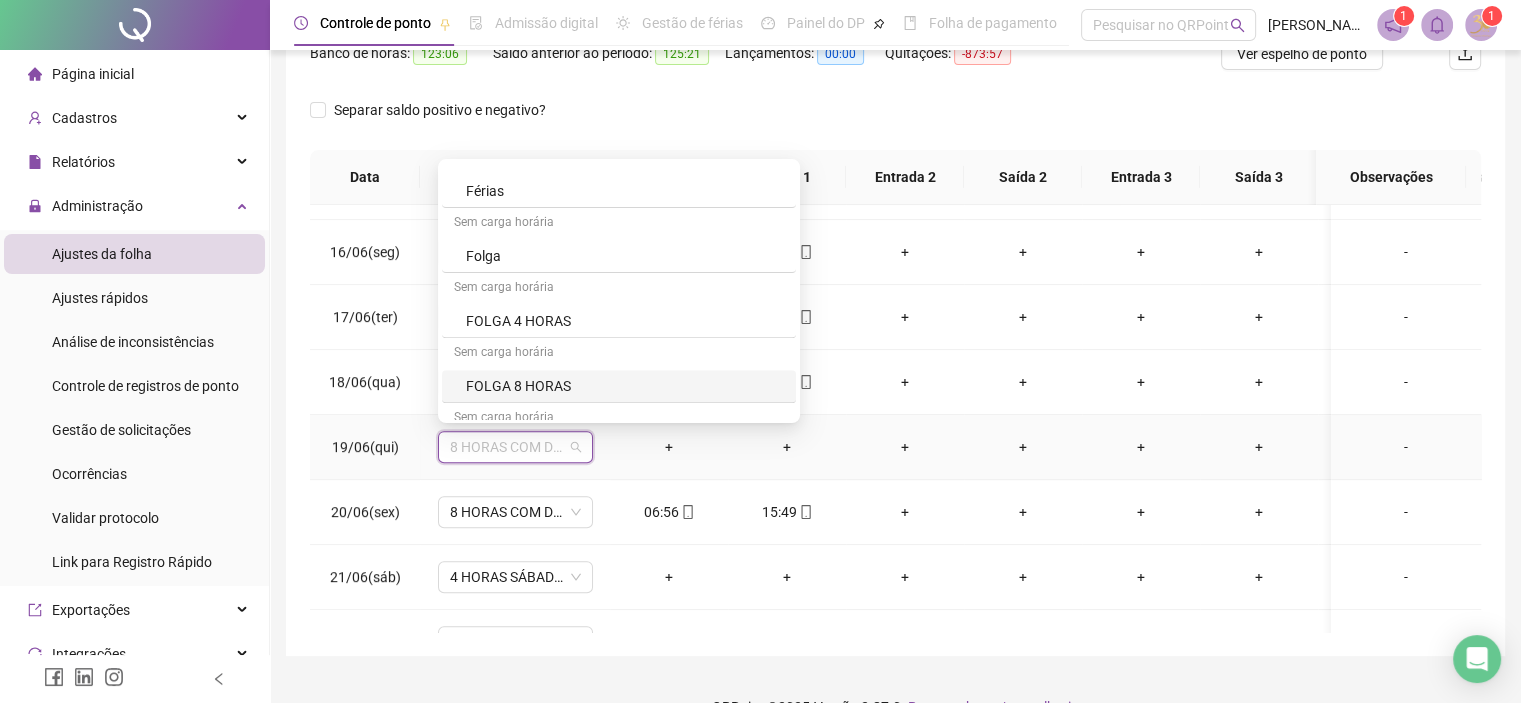 click on "FOLGA 8 HORAS" at bounding box center (625, 386) 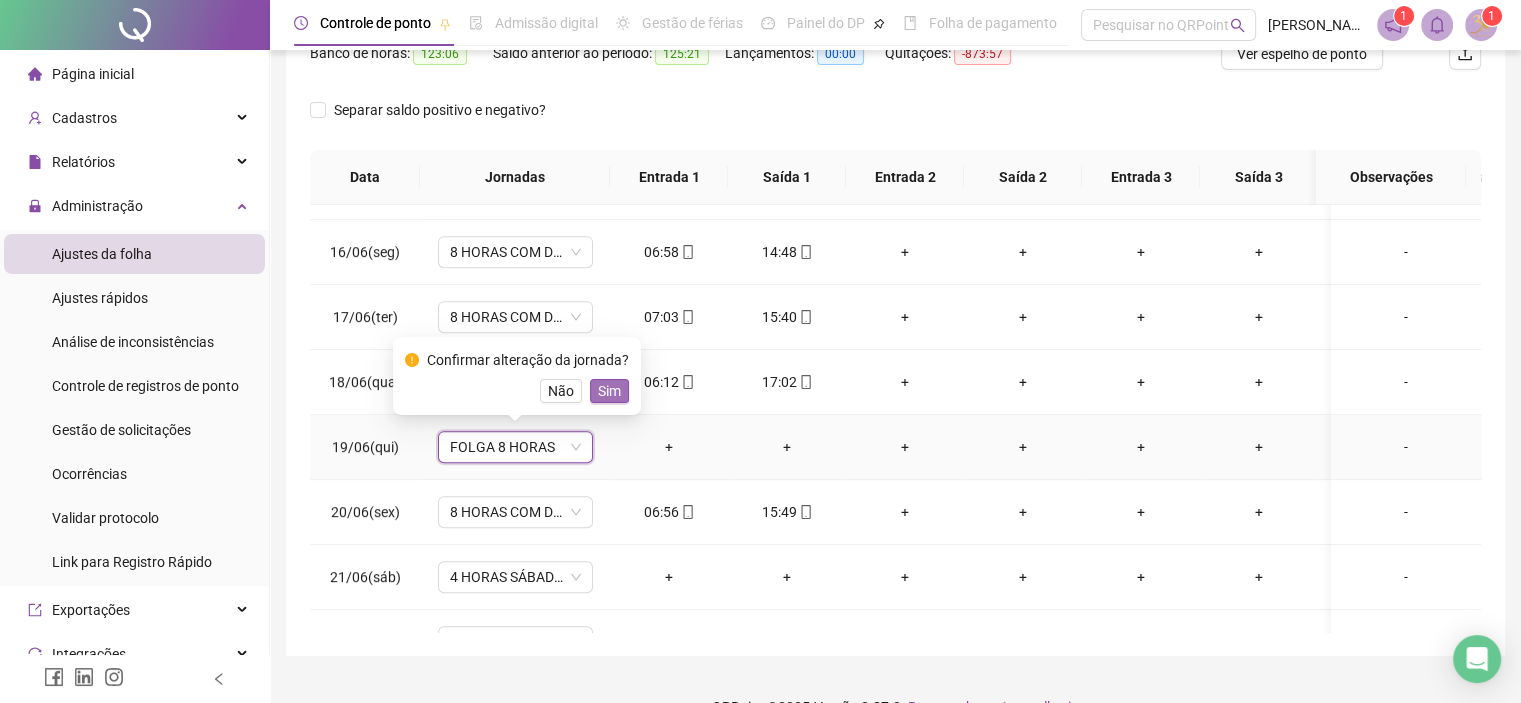 click on "Sim" at bounding box center (609, 391) 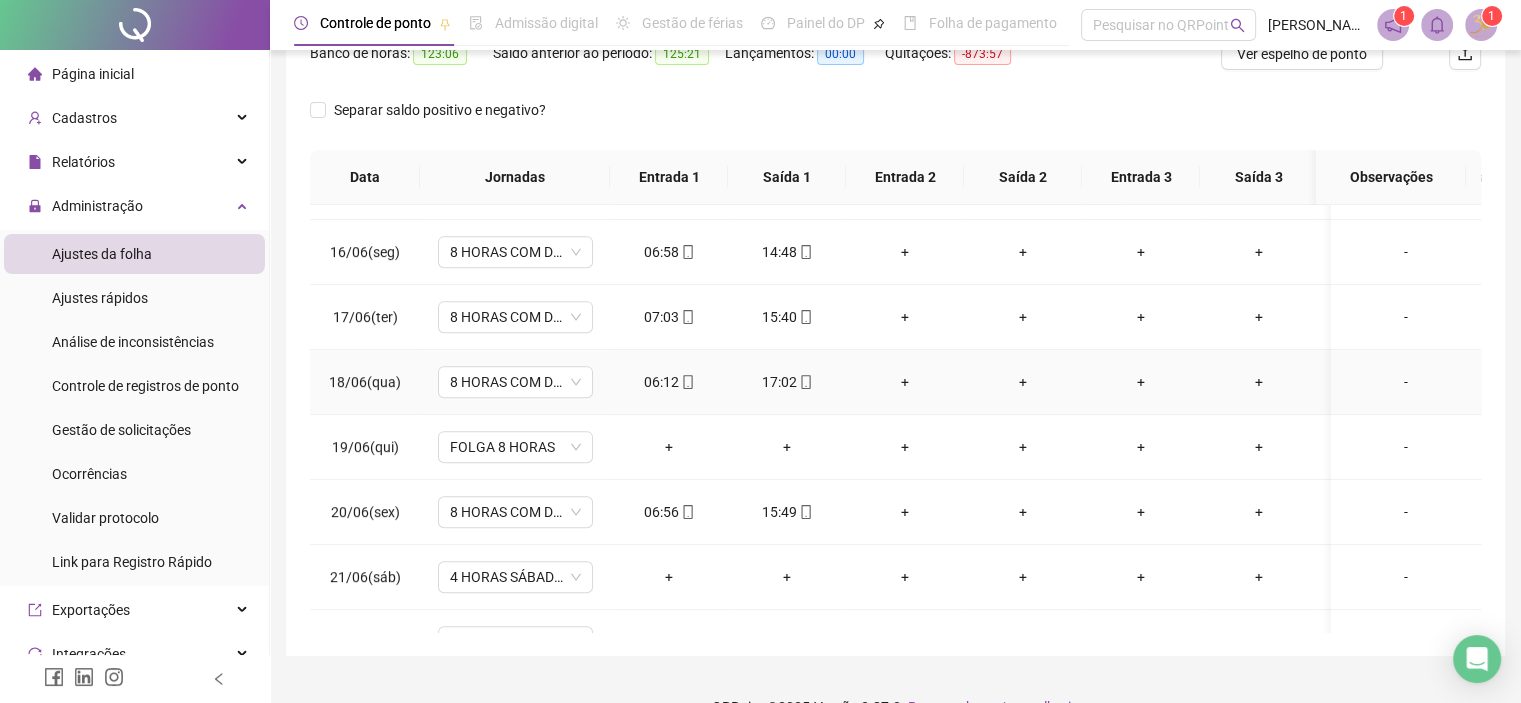 click on "17:02" at bounding box center (787, 382) 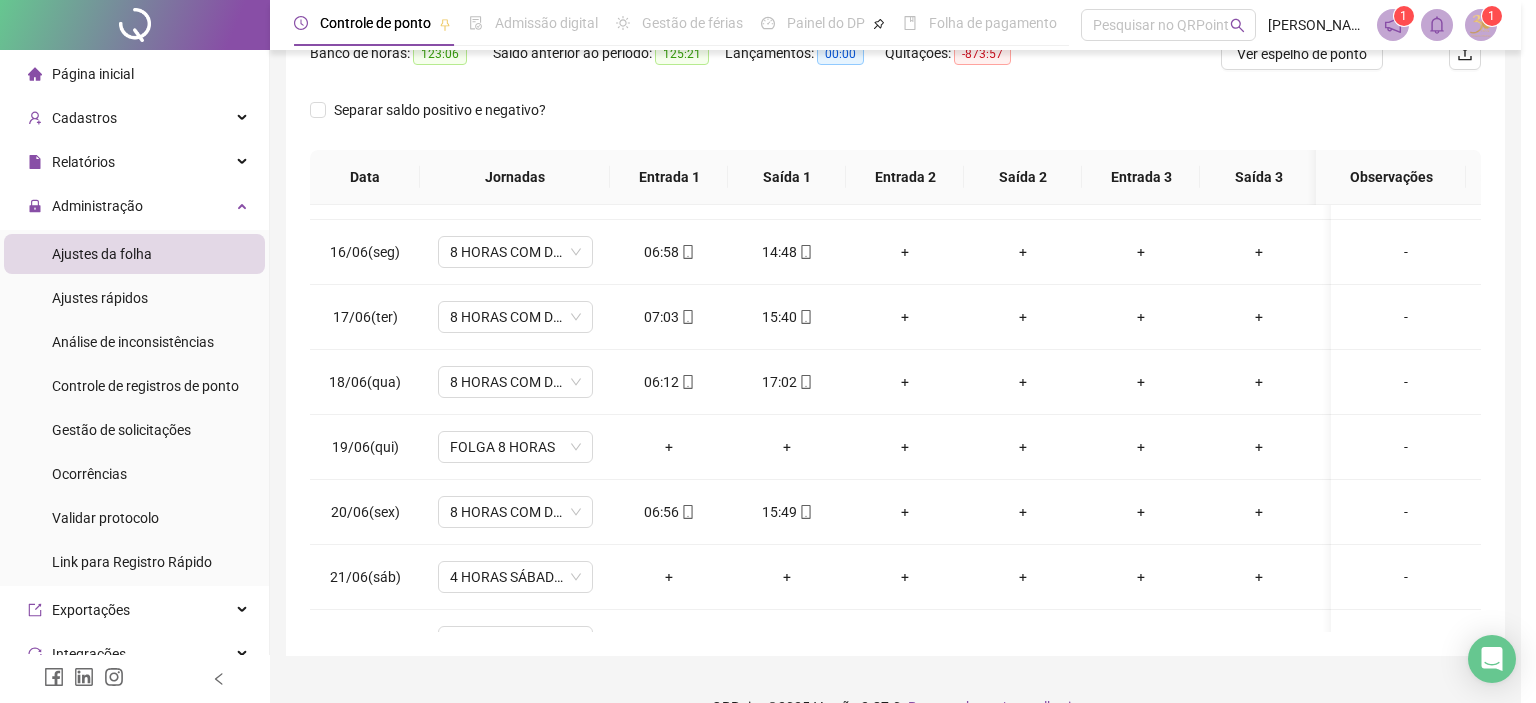 type on "**********" 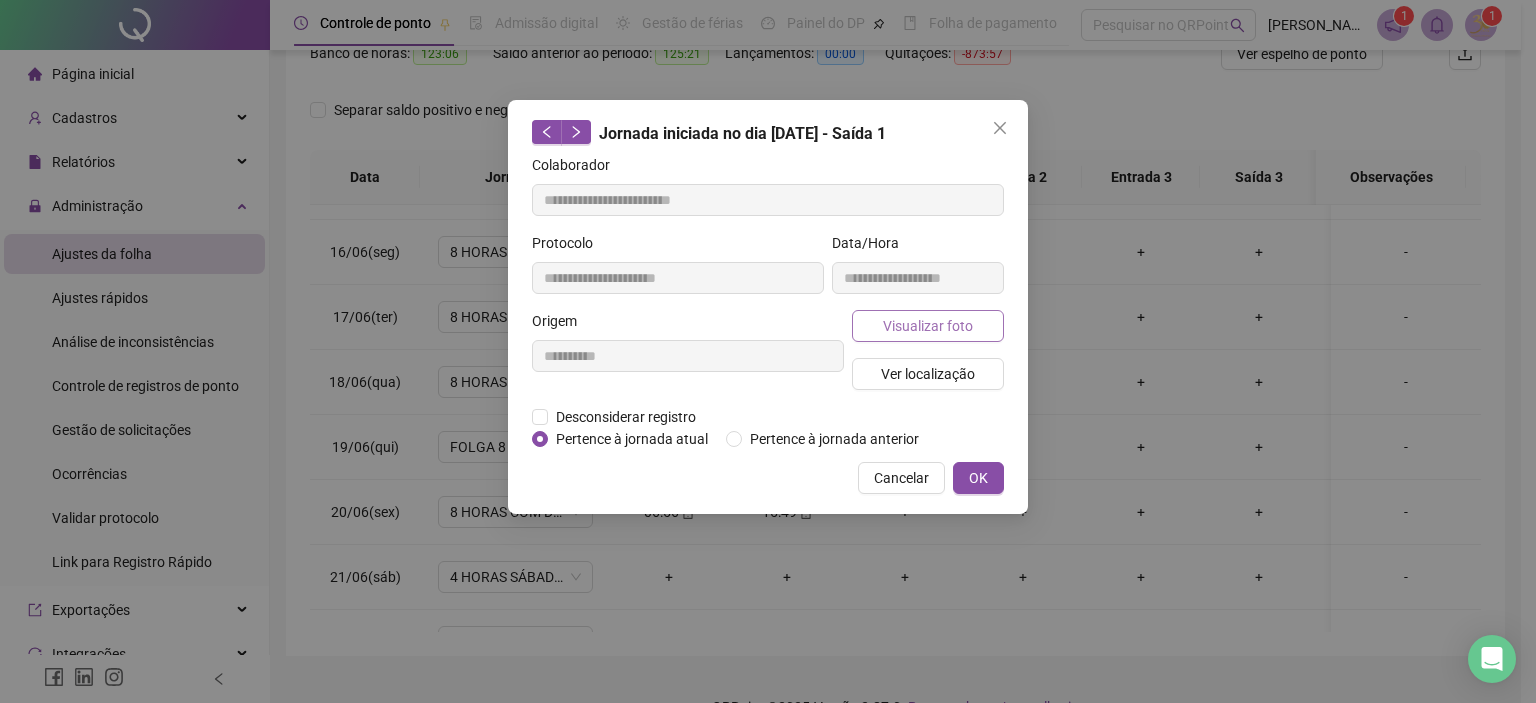 click on "Visualizar foto" at bounding box center (928, 326) 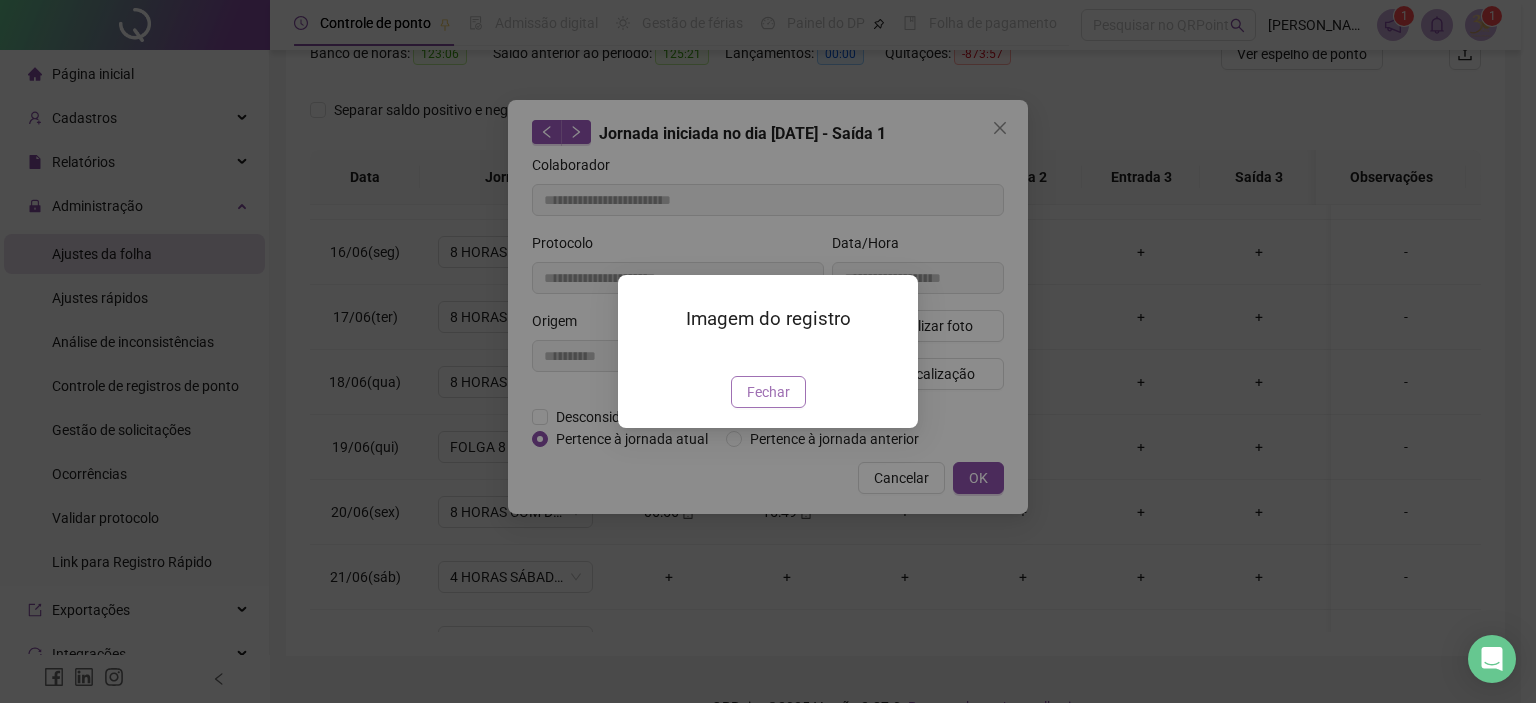 click on "Fechar" at bounding box center [768, 392] 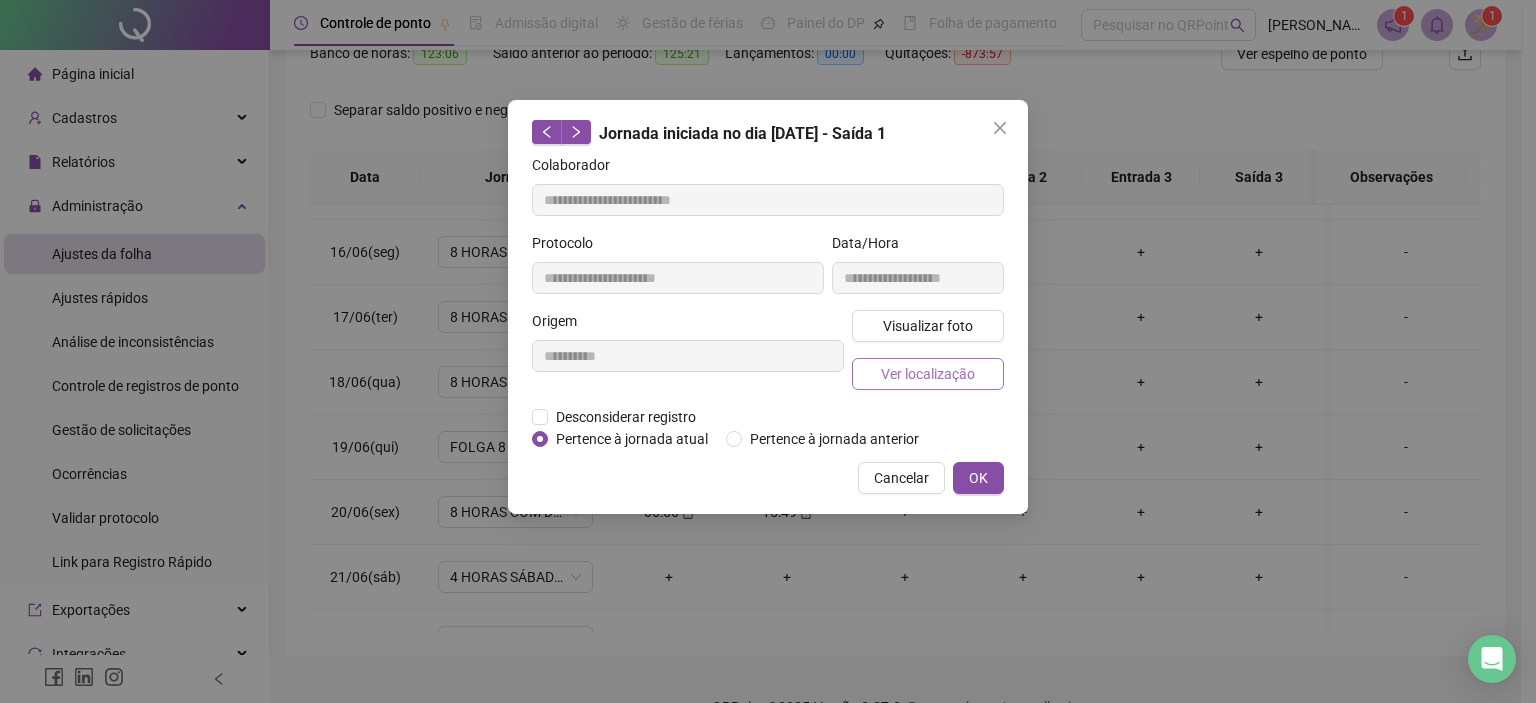 click on "Ver localização" at bounding box center [928, 374] 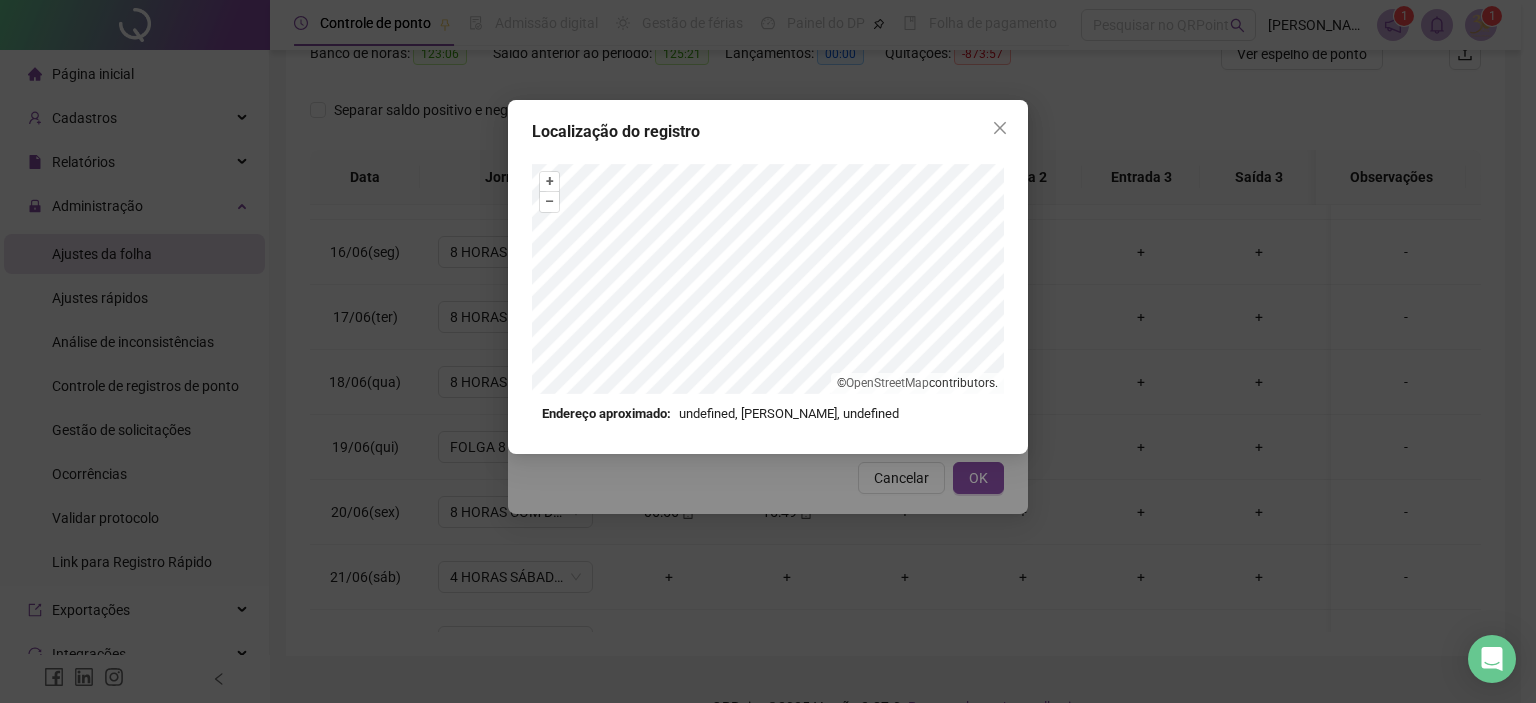 click on "Localização do registro + – ⇧ › ©  OpenStreetMap  contributors. Endereço aproximado:   undefined, [PERSON_NAME], undefined *OBS Os registros de ponto executados através da web utilizam uma tecnologia menos precisa para obter a geolocalização do colaborador, o que poderá resultar em localizações distintas." at bounding box center [768, 277] 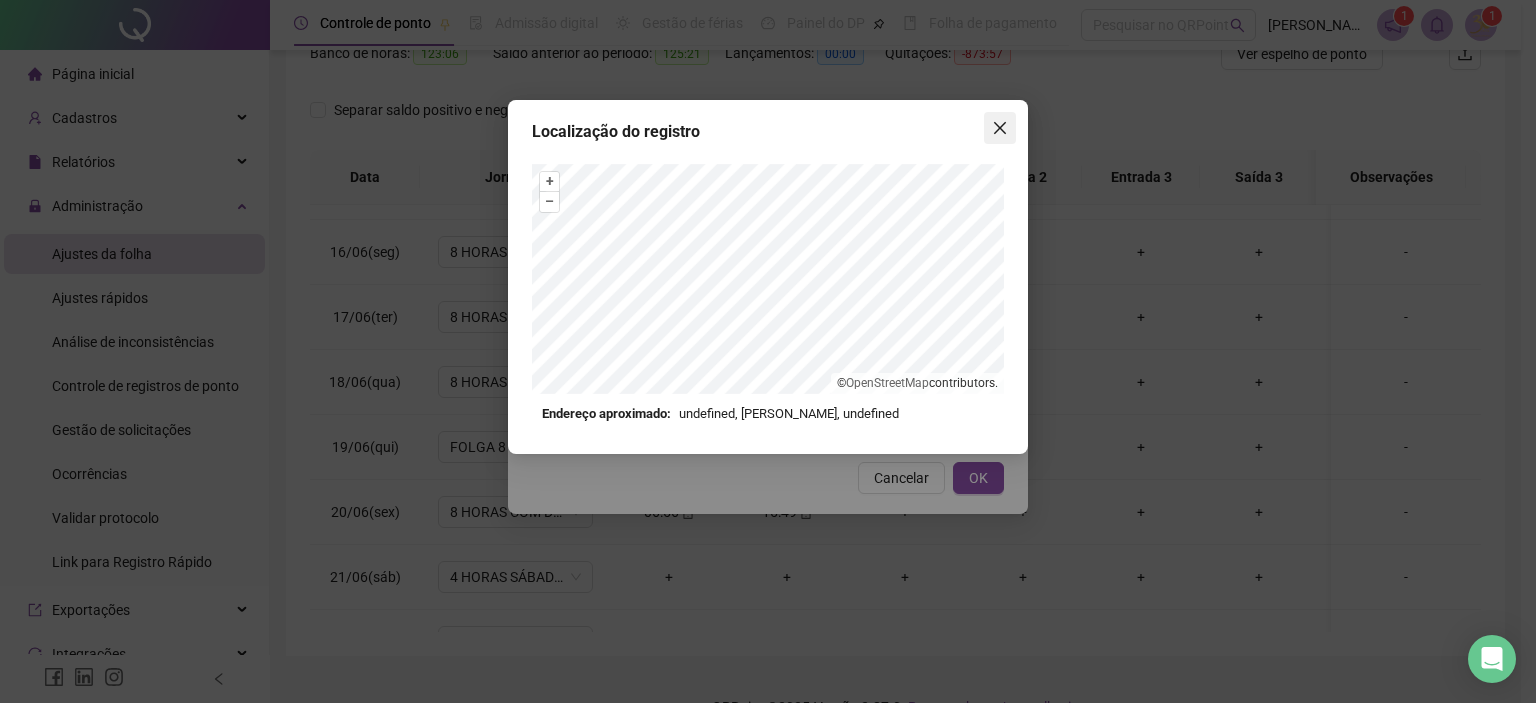 click 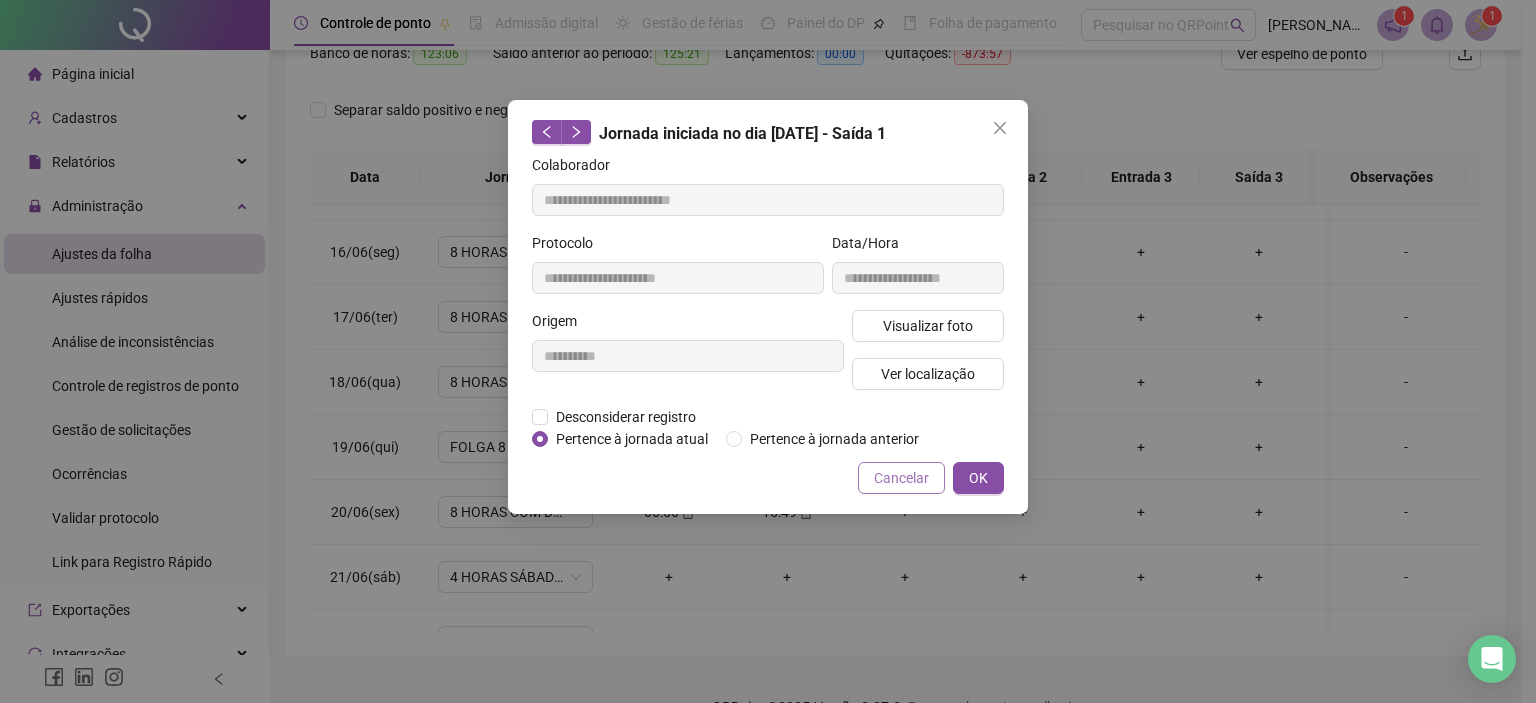 click on "Cancelar" at bounding box center [901, 478] 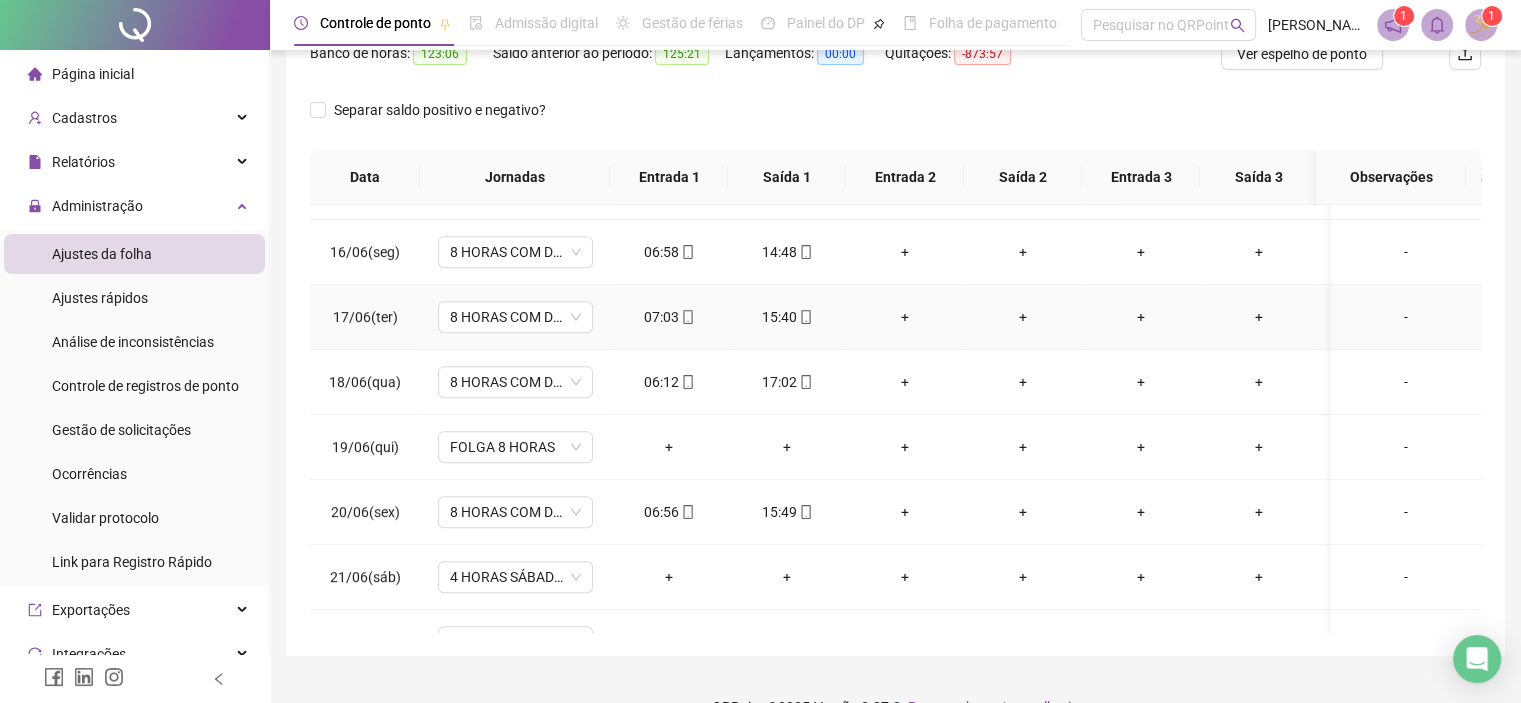 click on "15:40" at bounding box center [787, 317] 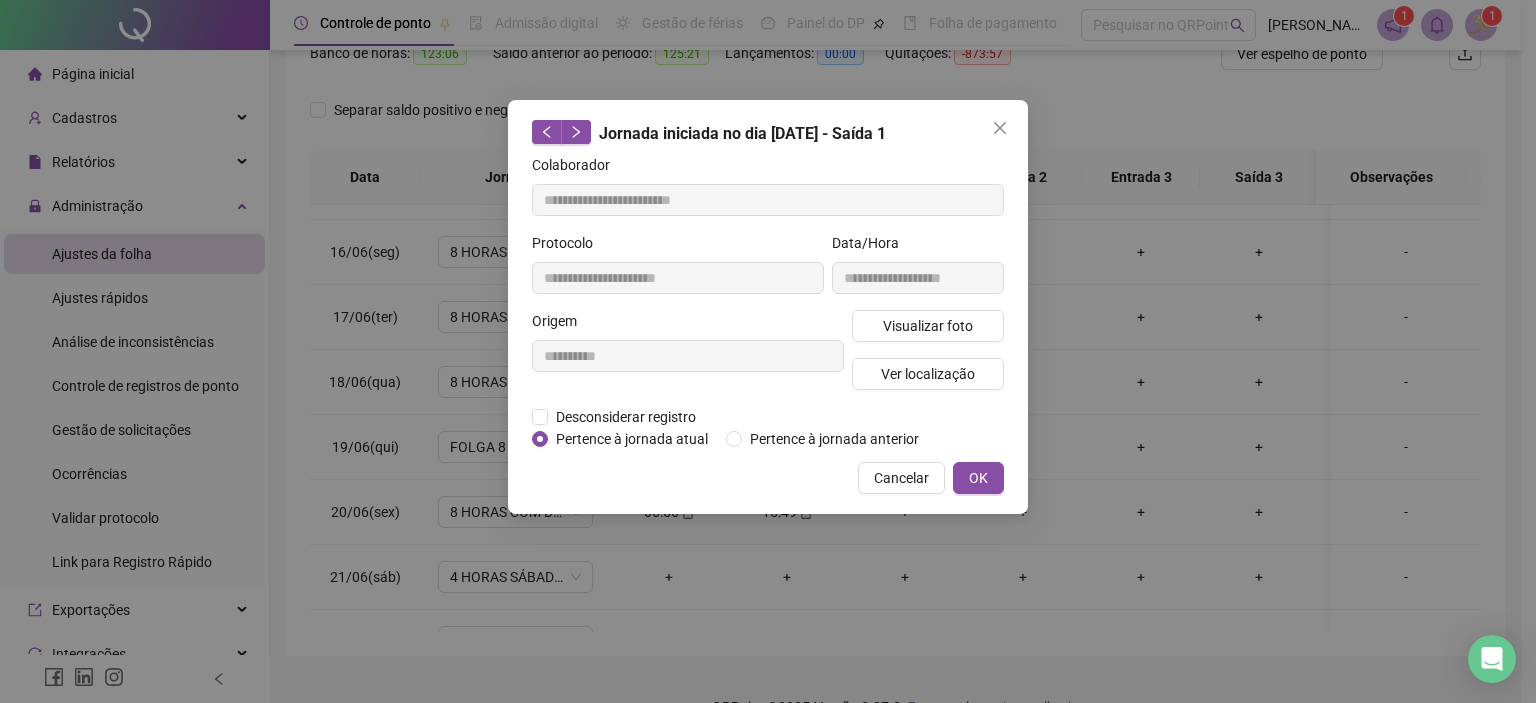 type on "**********" 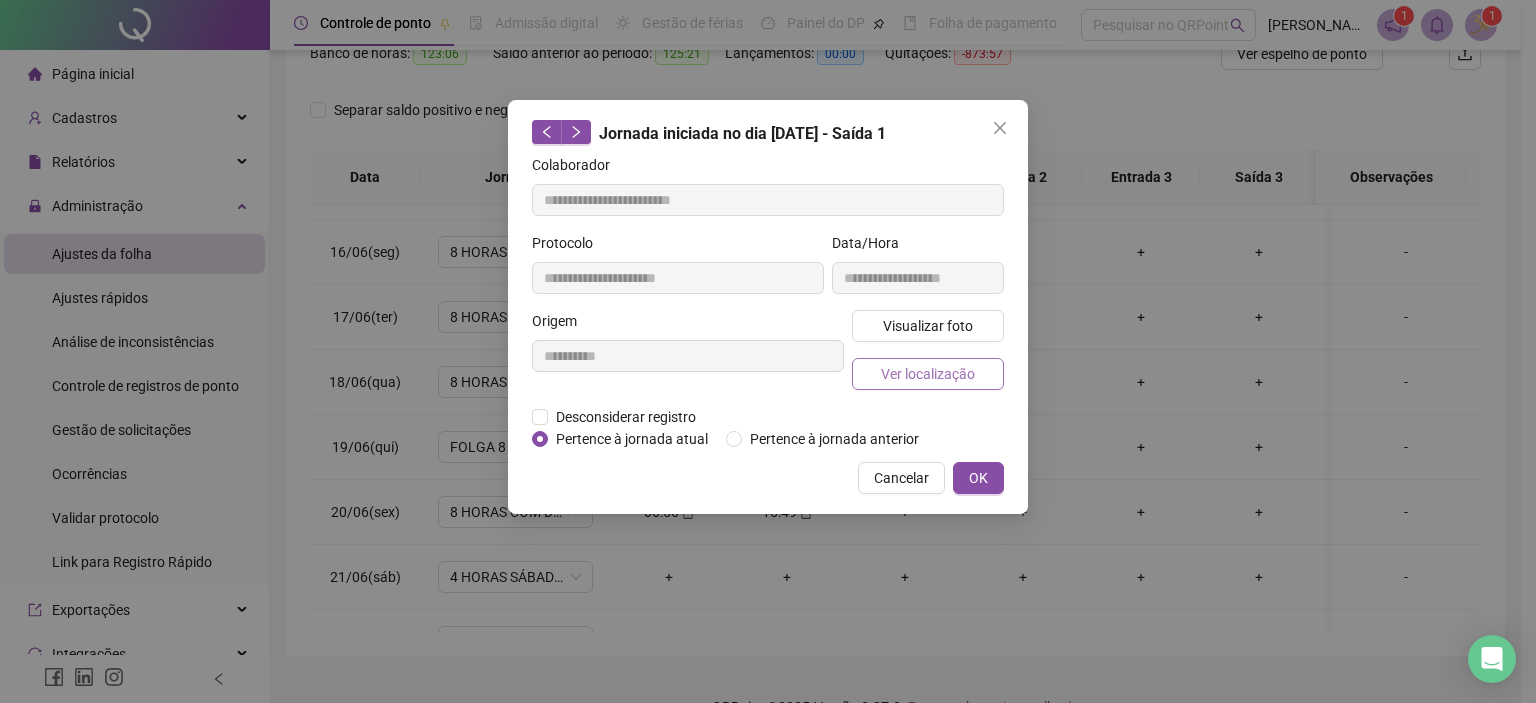 click on "Ver localização" at bounding box center [928, 374] 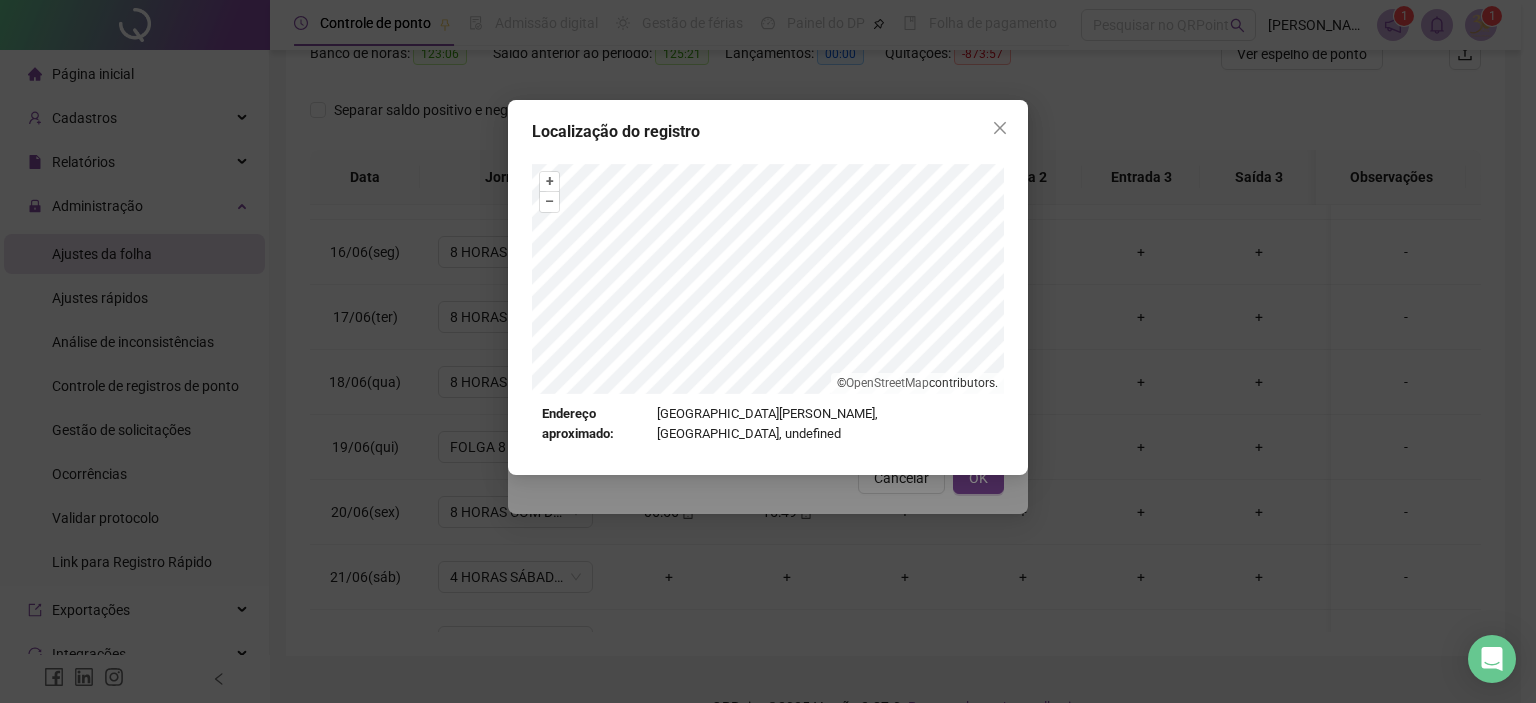click on "Localização do registro + – ⇧ › ©  OpenStreetMap  contributors. Endereço aproximado:   Rua [GEOGRAPHIC_DATA][PERSON_NAME], Centro, undefined *OBS Os registros de ponto executados através da web utilizam uma tecnologia menos precisa para obter a geolocalização do colaborador, o que poderá resultar em localizações distintas." at bounding box center [768, 351] 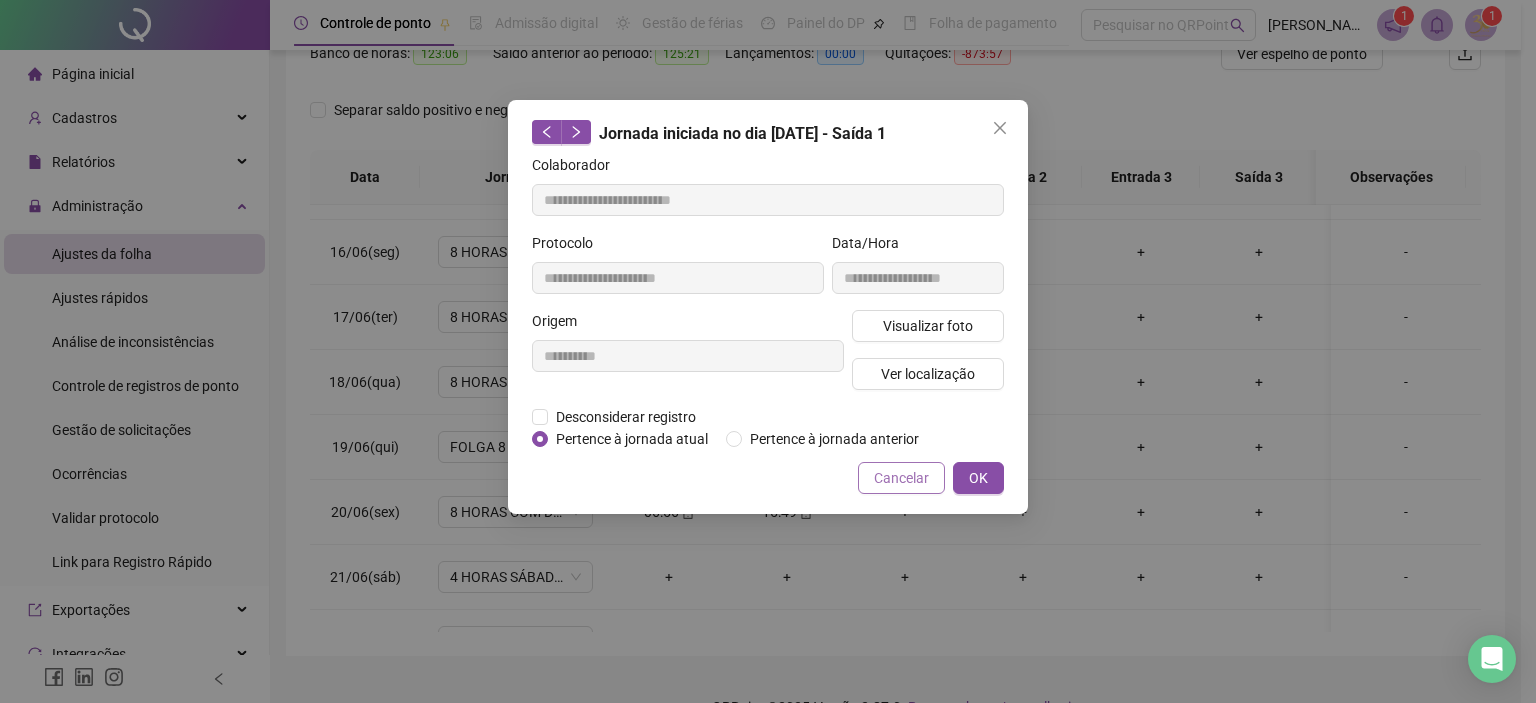 click on "Cancelar" at bounding box center (901, 478) 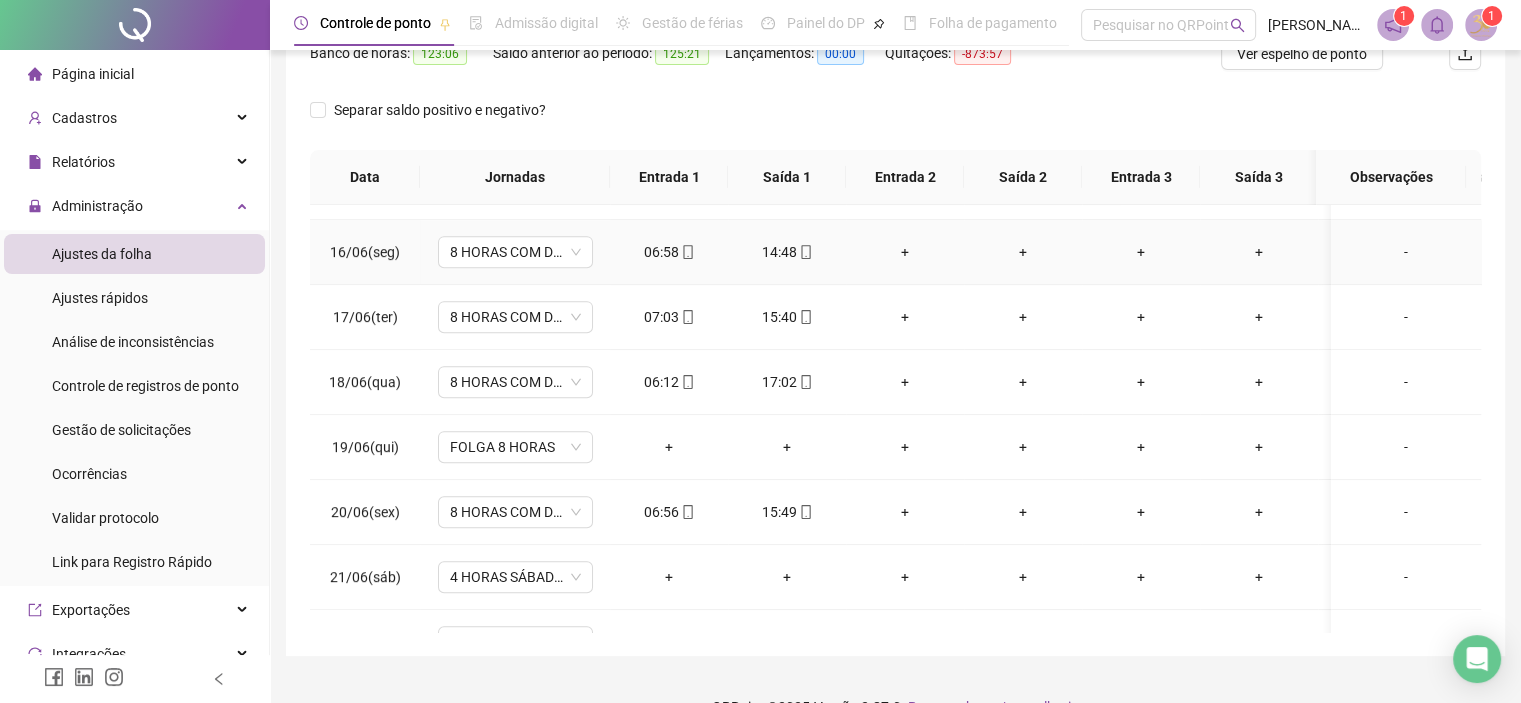 click on "+" at bounding box center (905, 252) 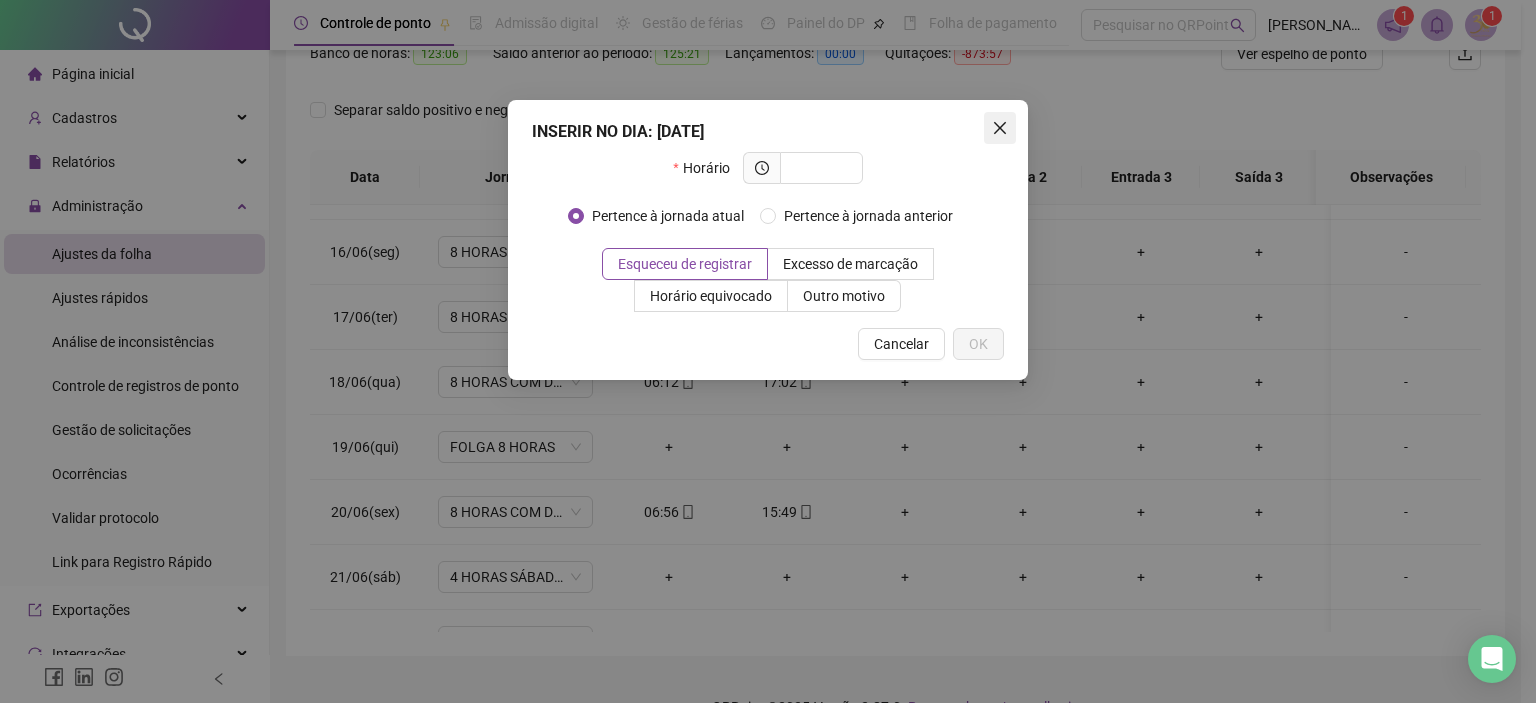click 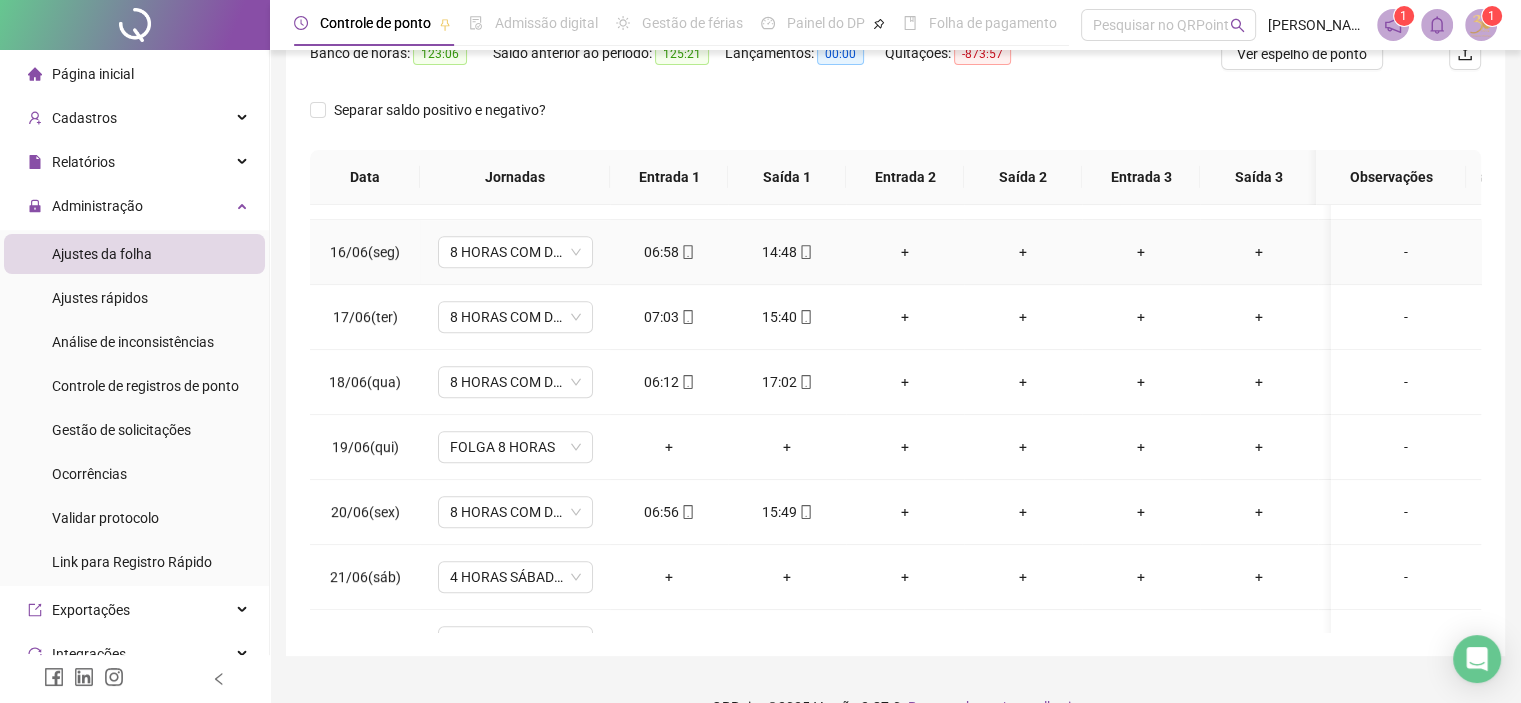 click on "14:48" at bounding box center [787, 252] 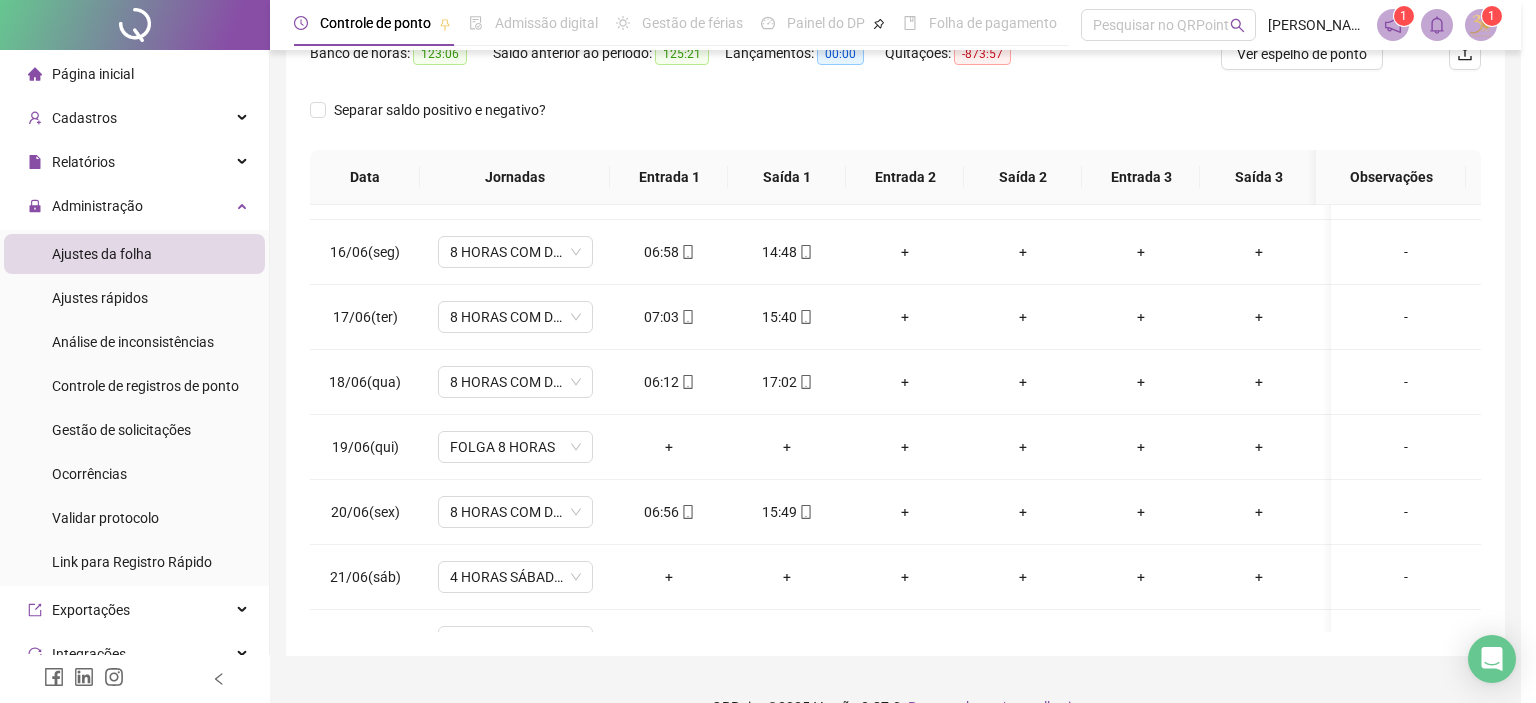 type on "**********" 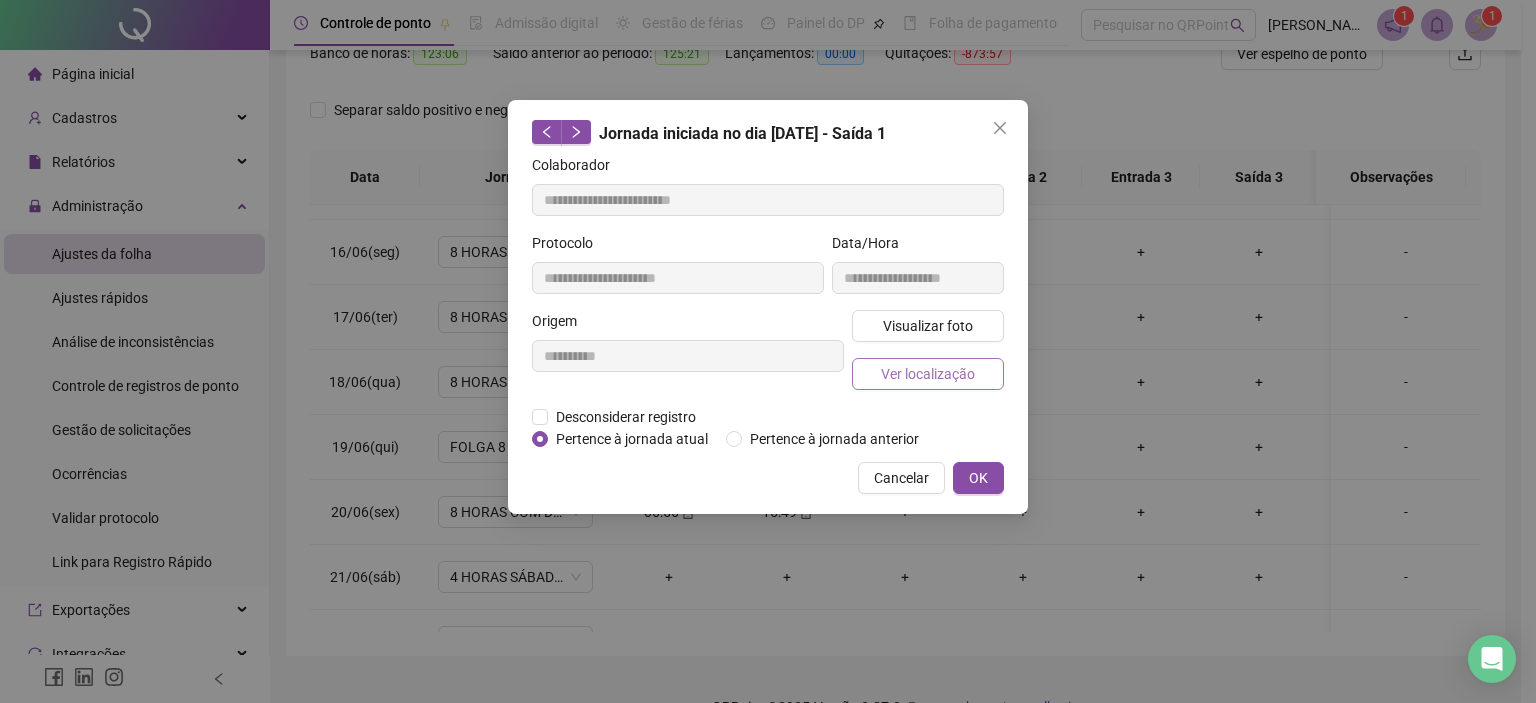 click on "Ver localização" at bounding box center [928, 374] 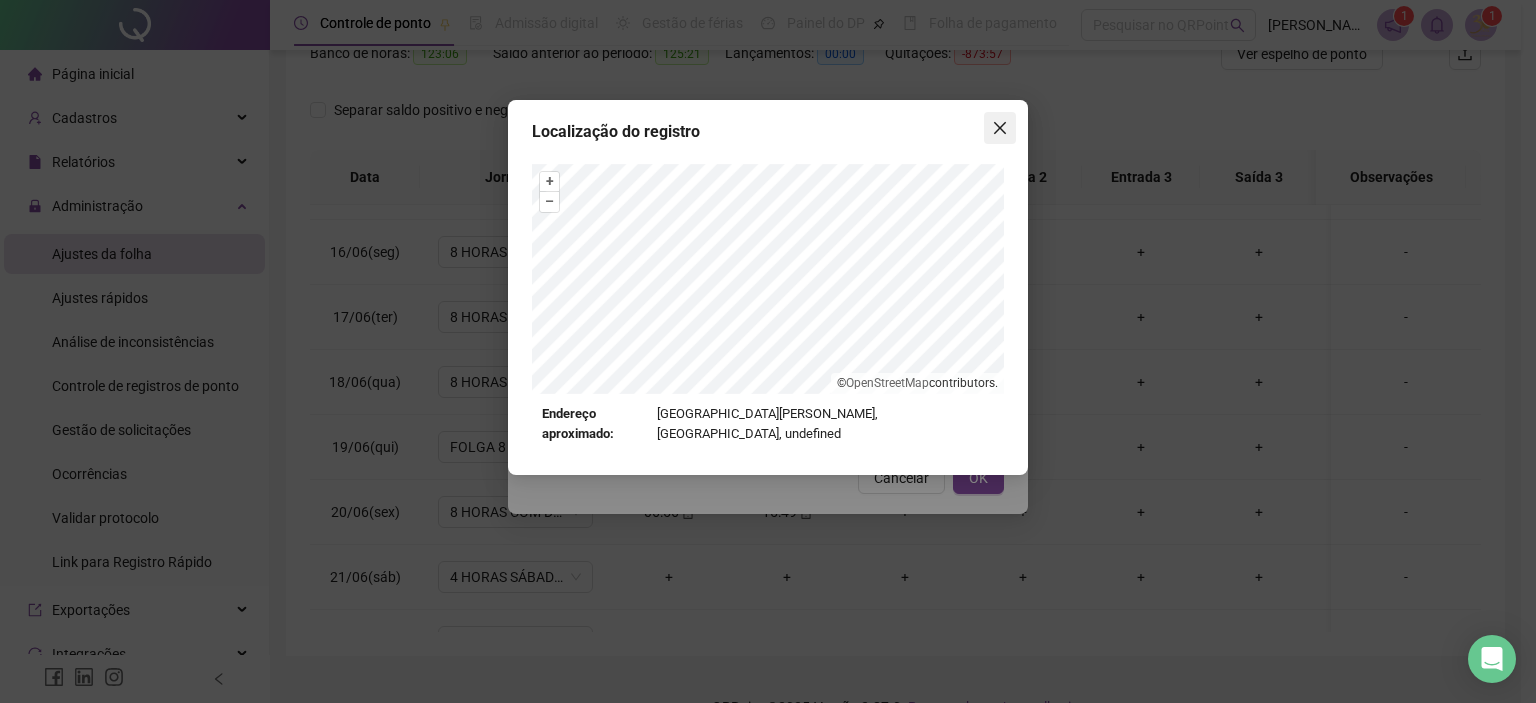 click at bounding box center (1000, 128) 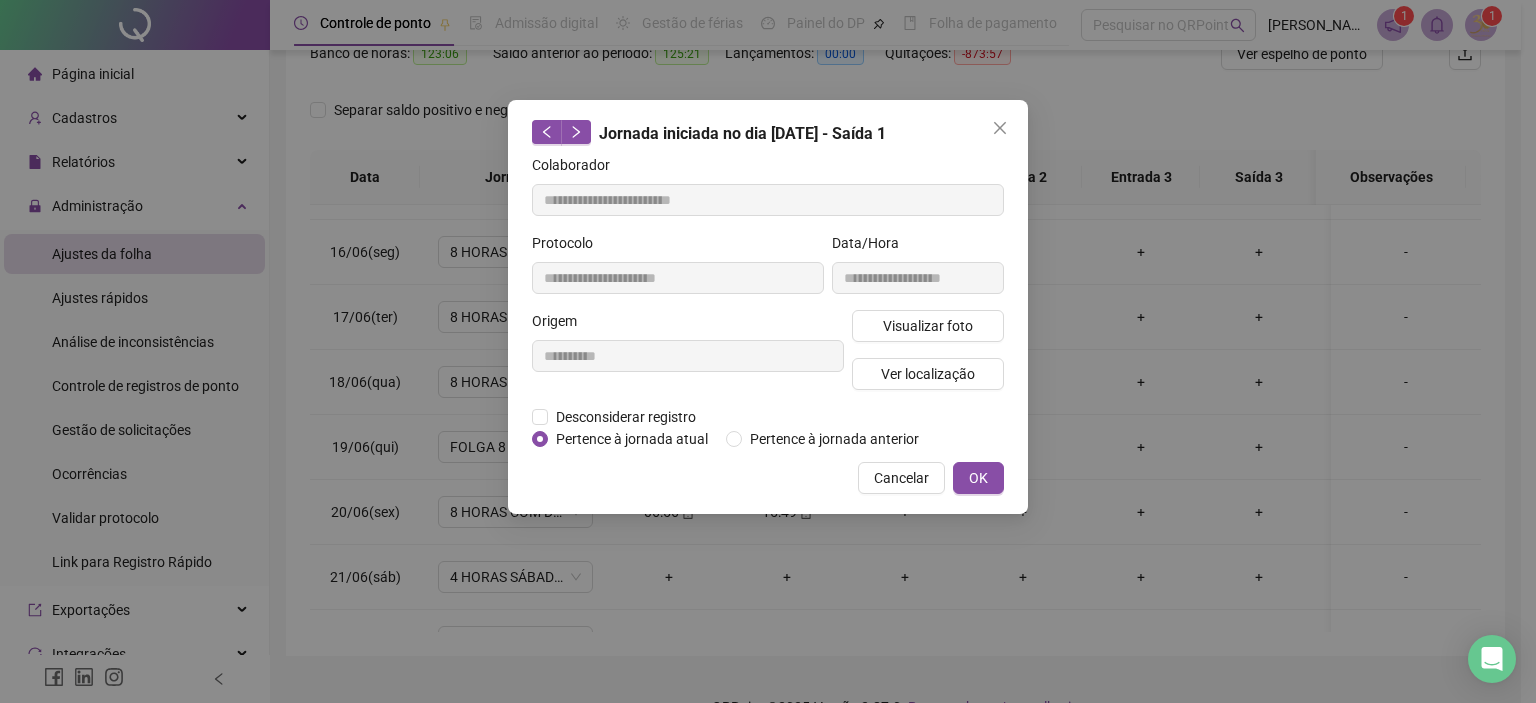 click at bounding box center (1000, 128) 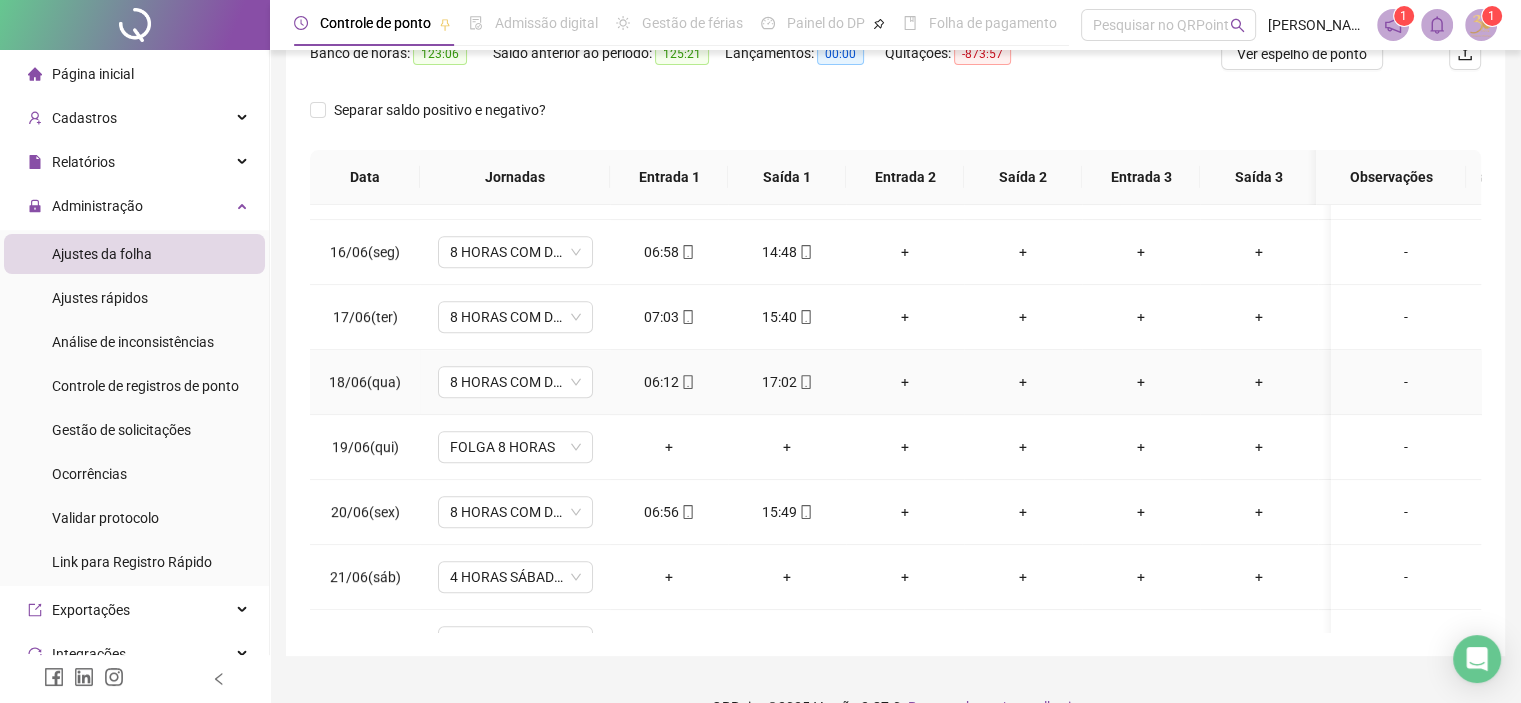 click on "+" at bounding box center (905, 382) 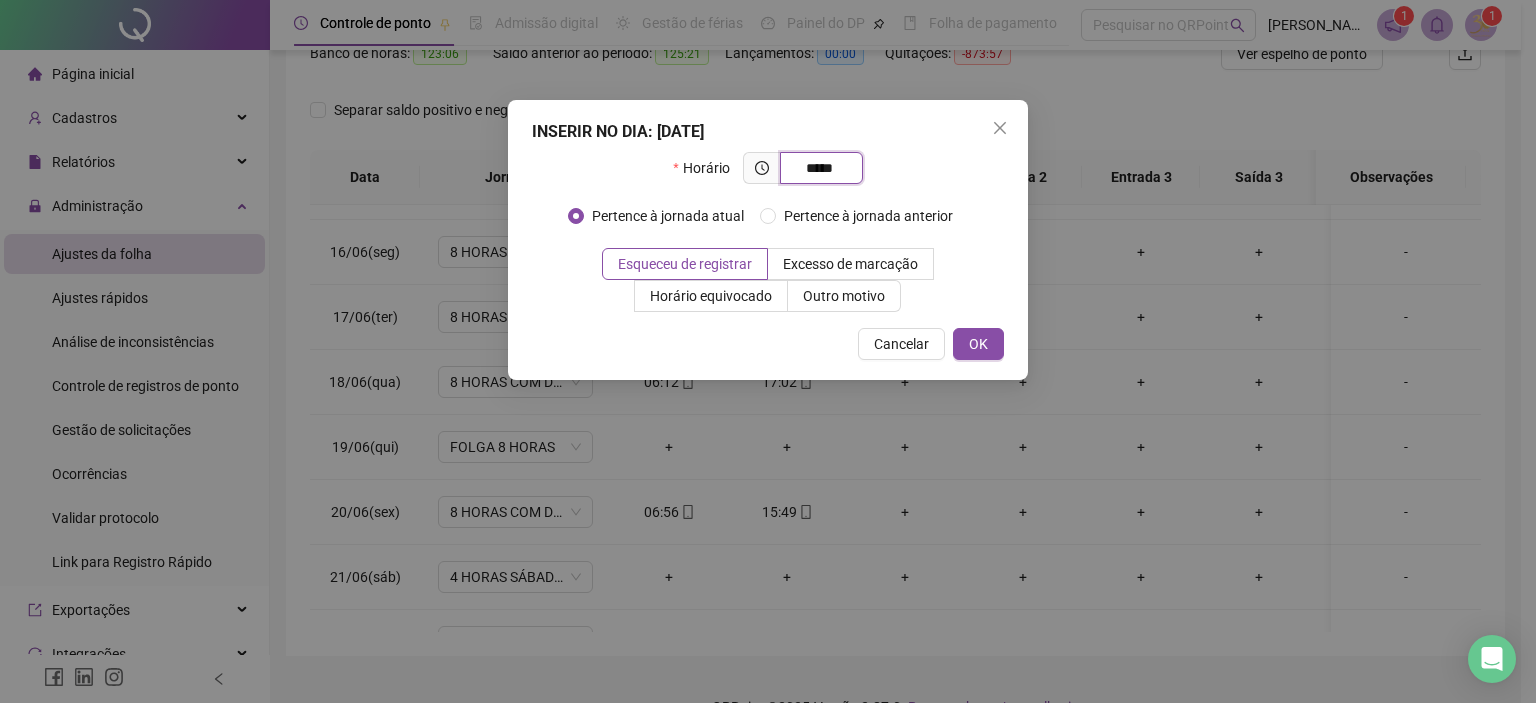 type on "*****" 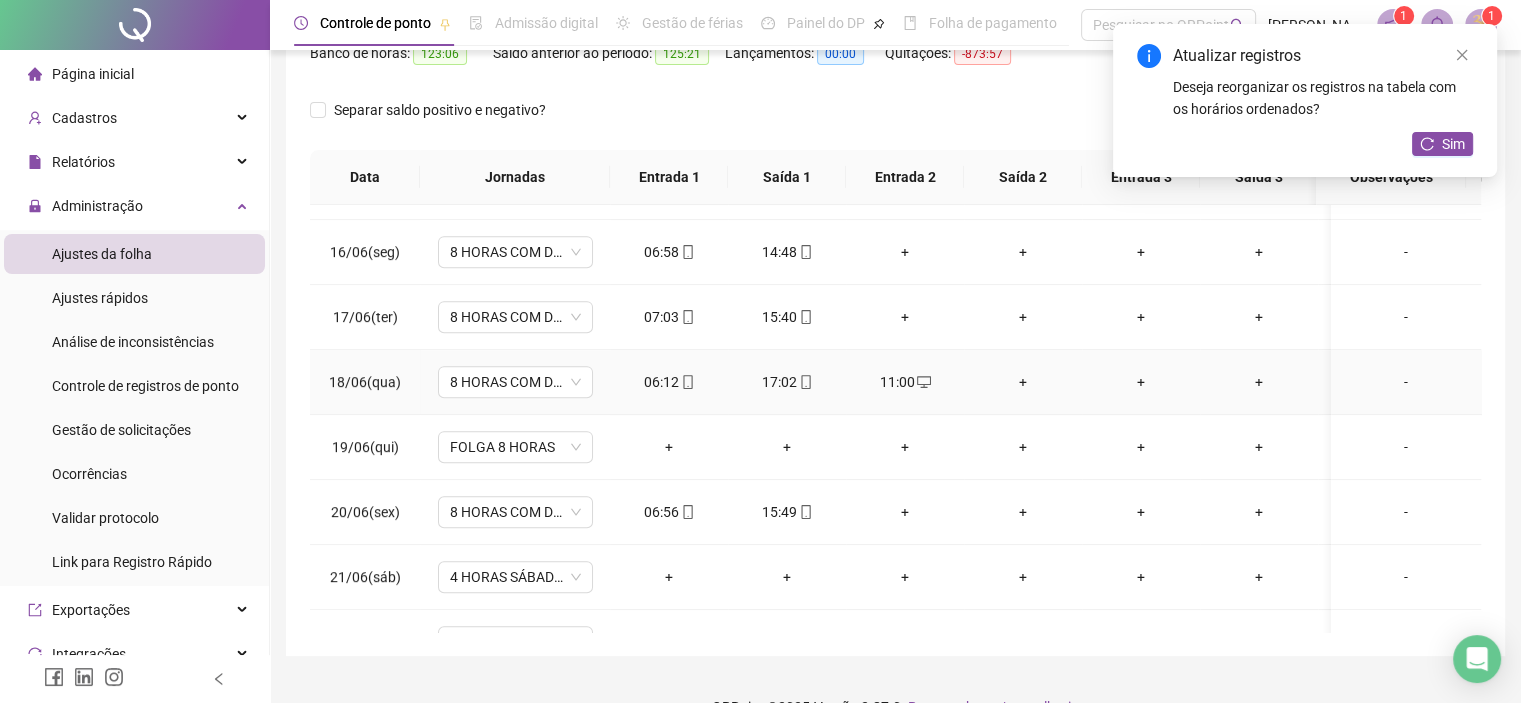 click on "+" at bounding box center [1023, 382] 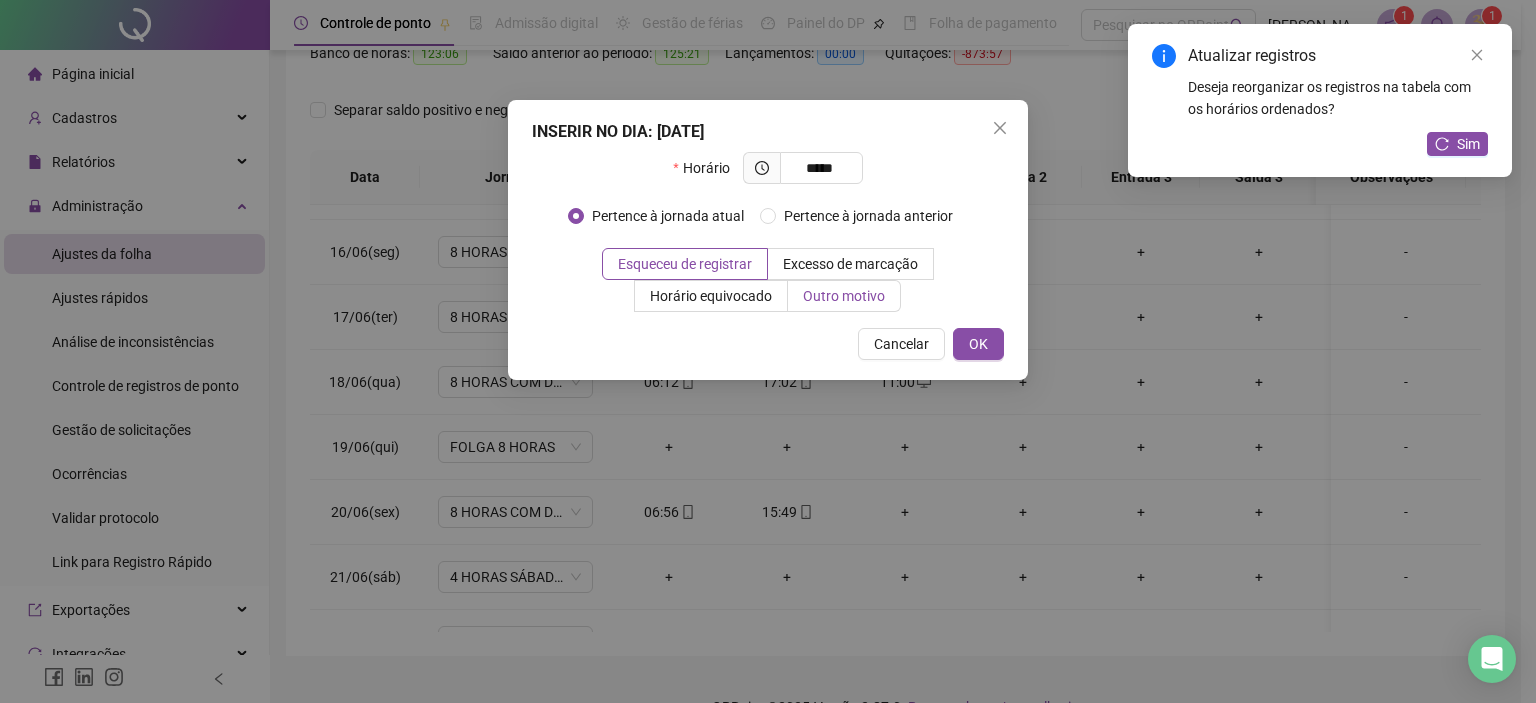 type on "*****" 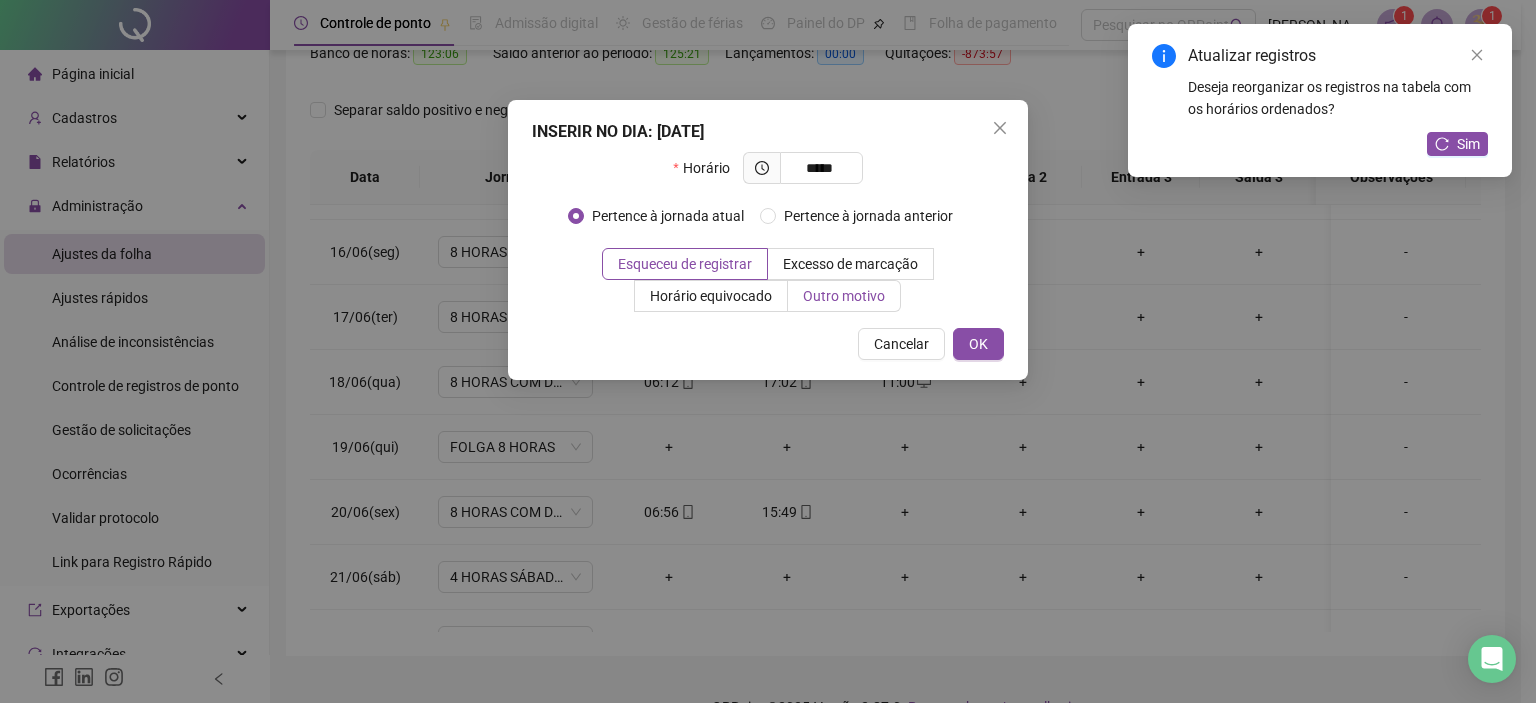 click on "Outro motivo" at bounding box center (844, 296) 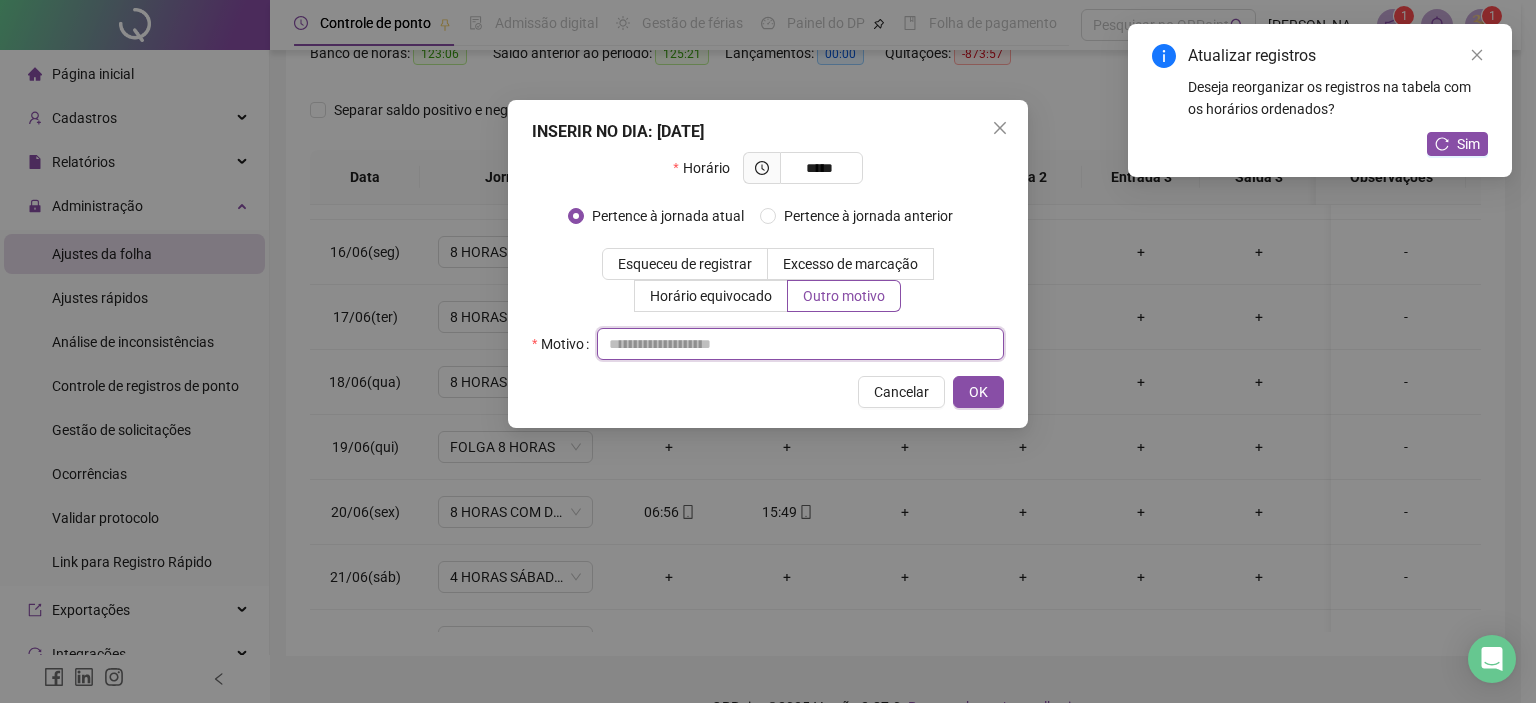 click at bounding box center [800, 344] 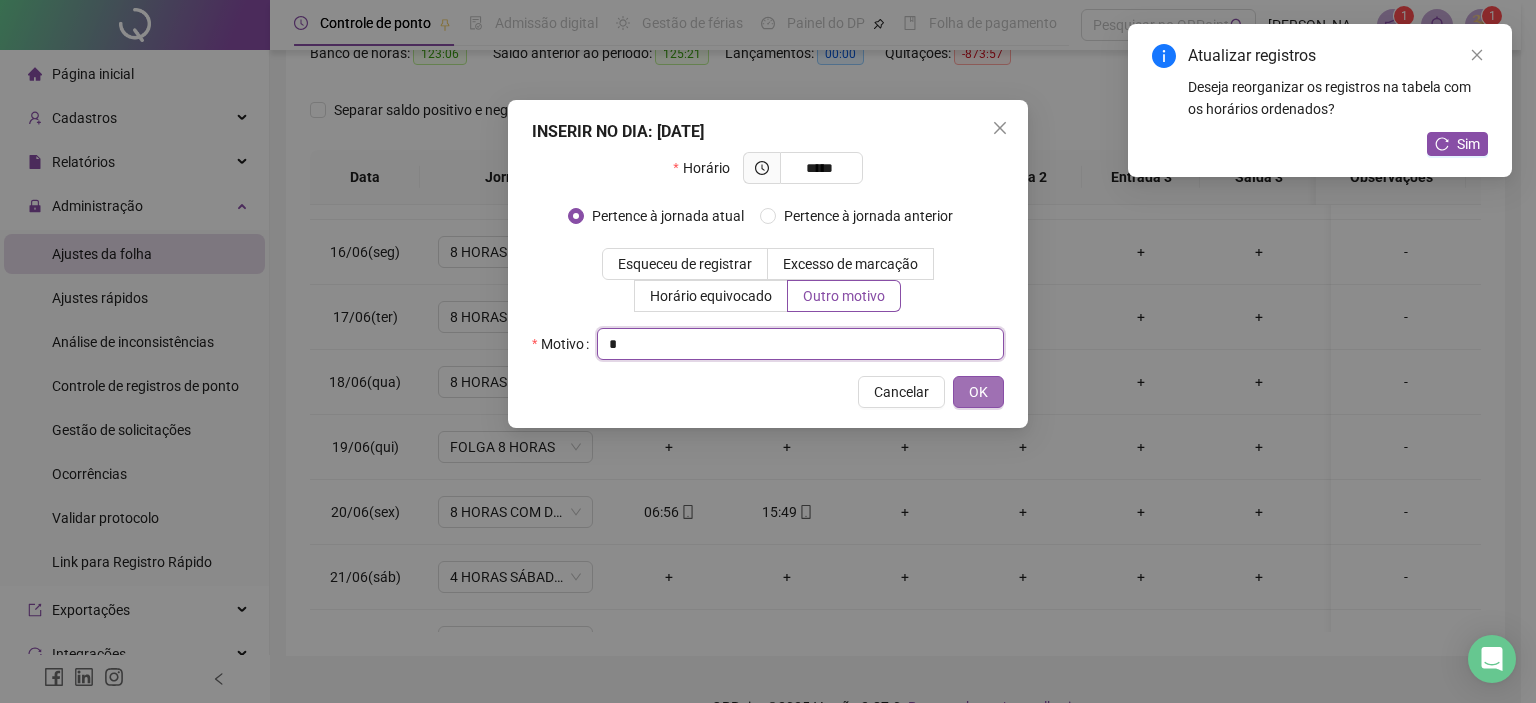 type on "*" 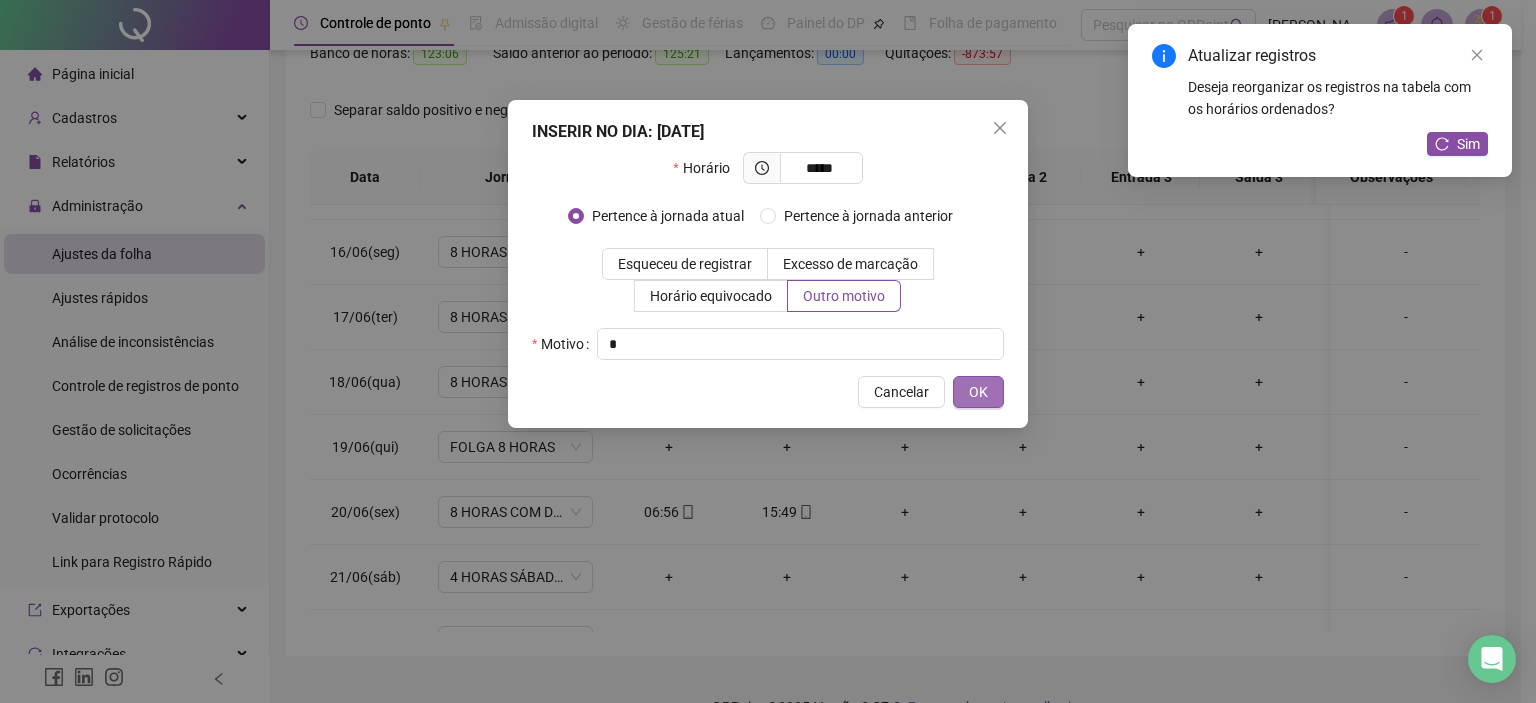 click on "OK" at bounding box center (978, 392) 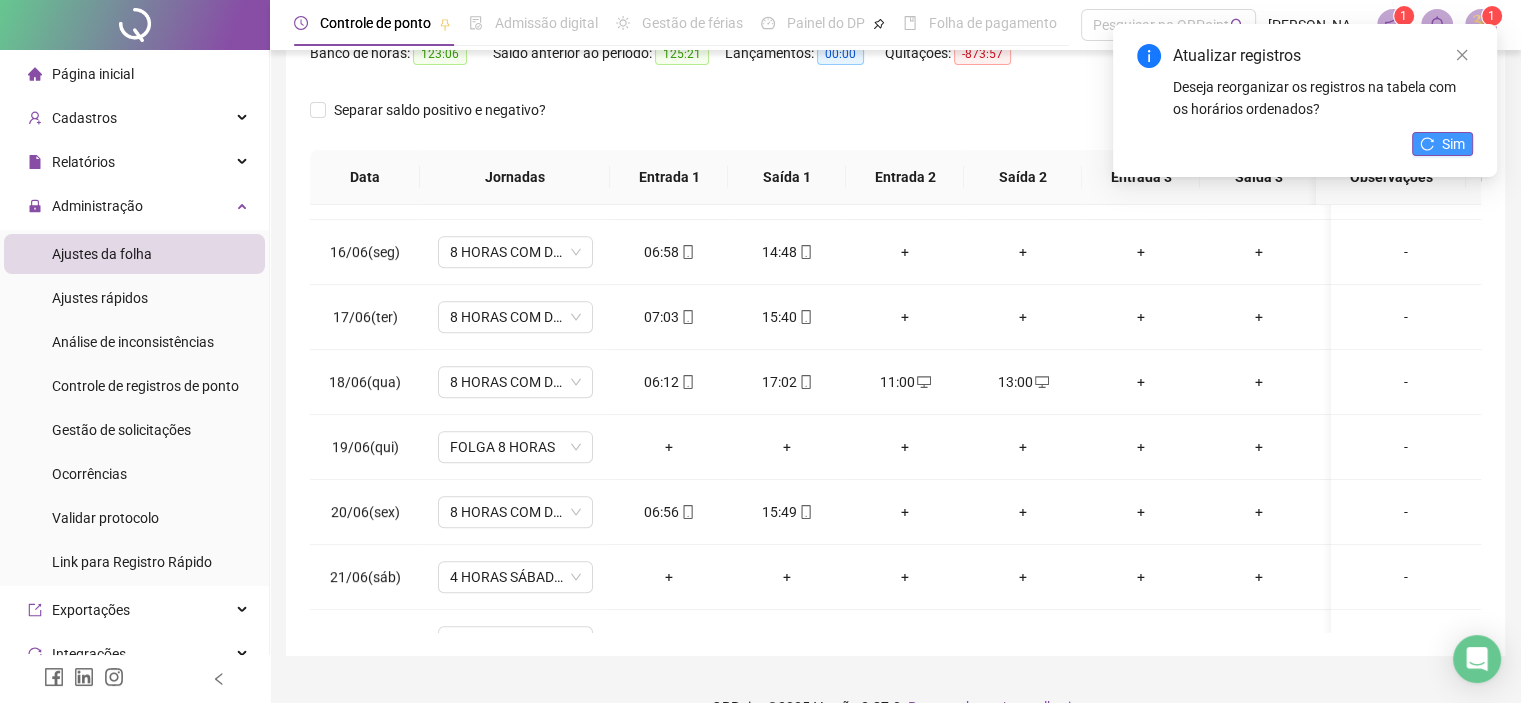 click 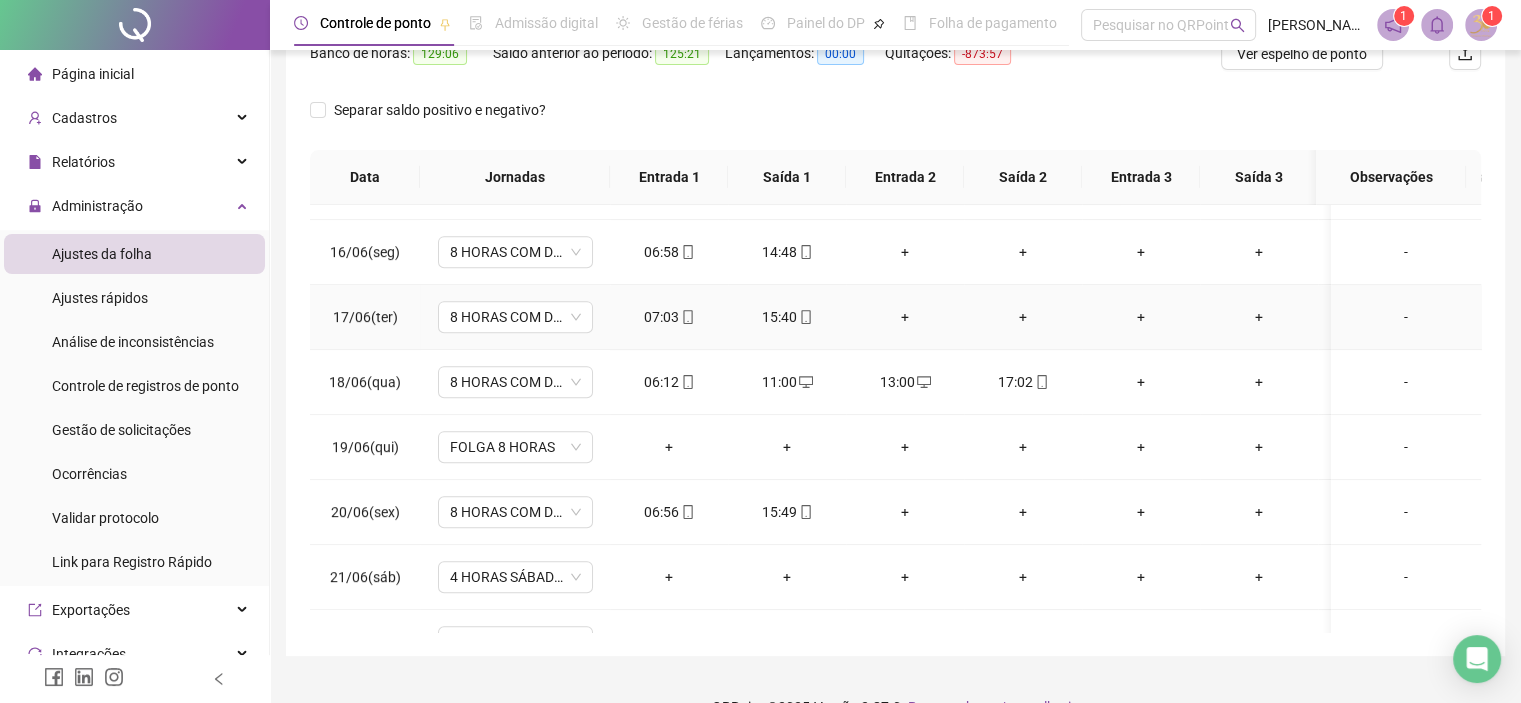 click on "+" at bounding box center (905, 317) 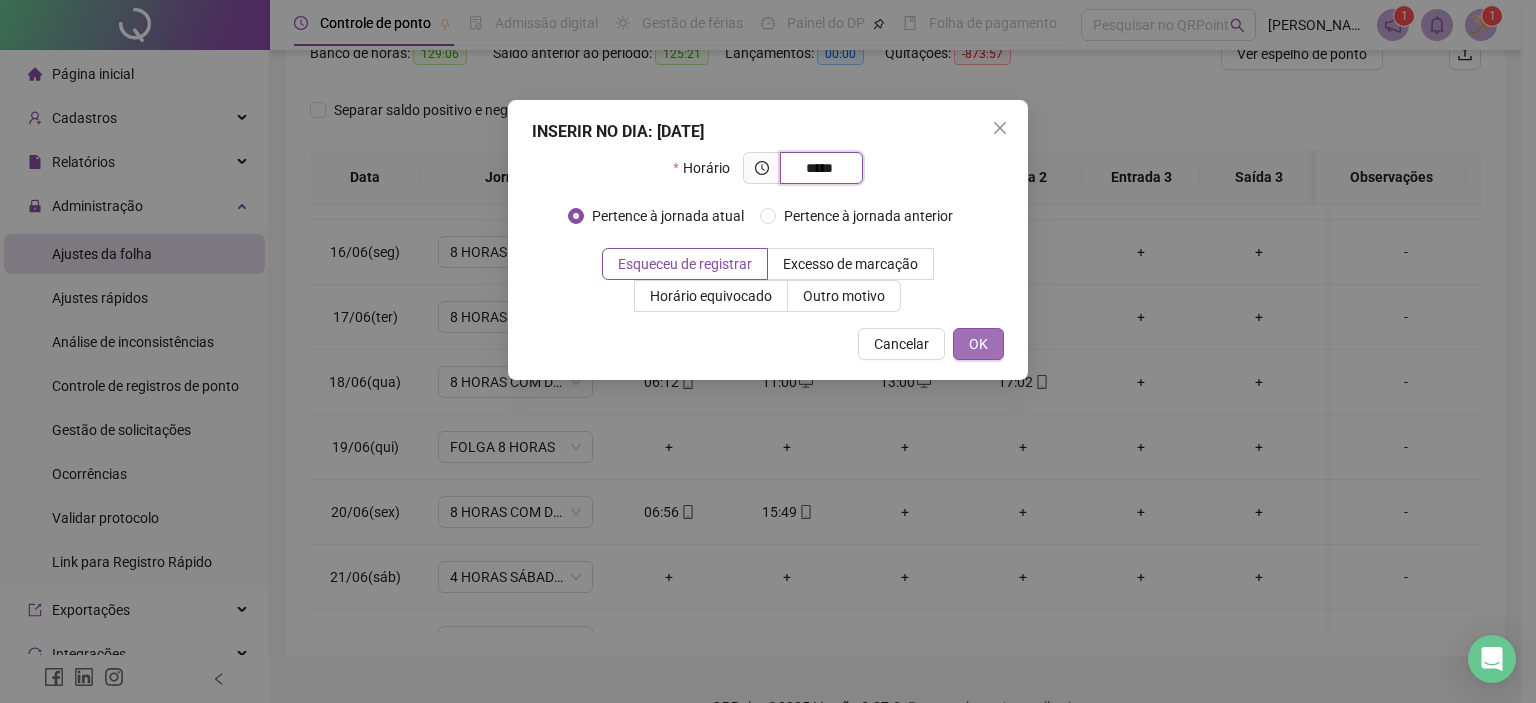 type on "*****" 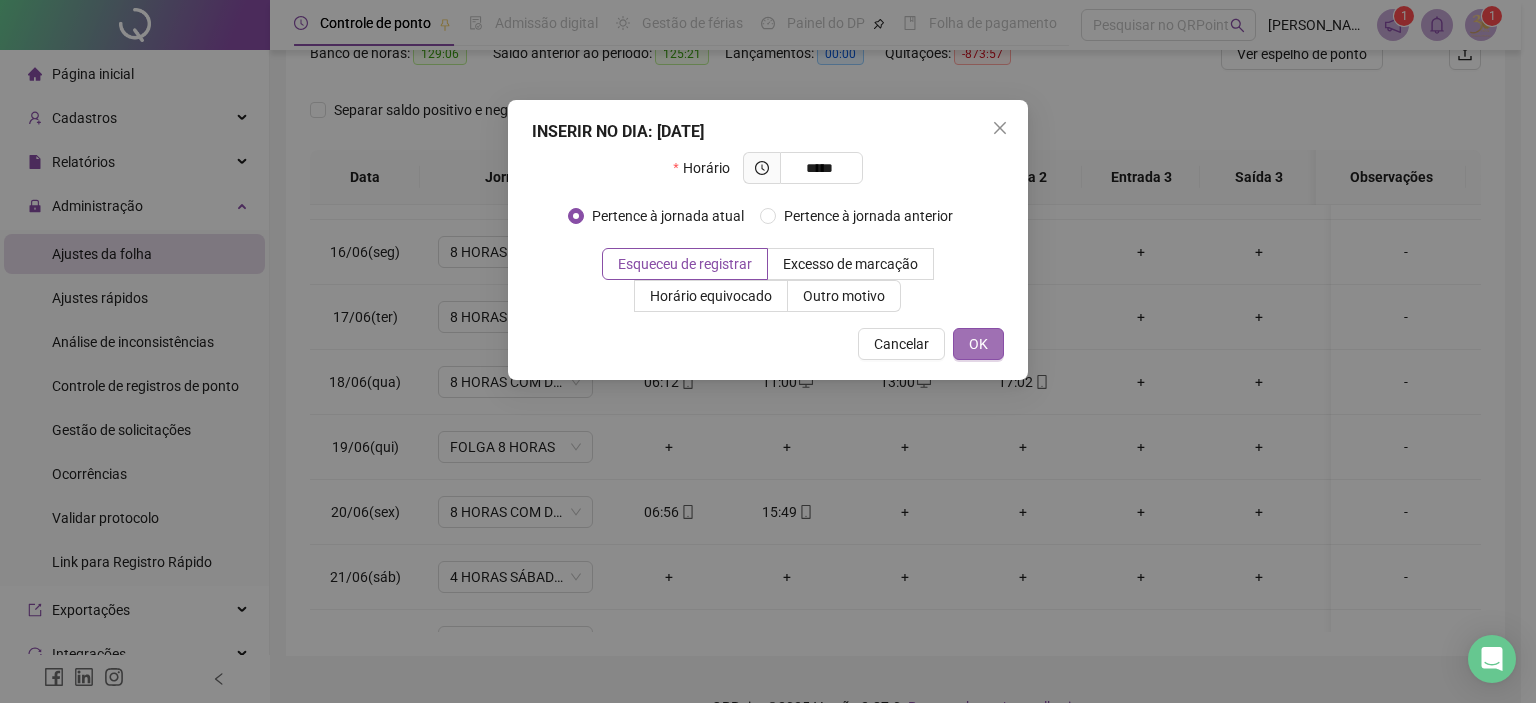 click on "OK" at bounding box center (978, 344) 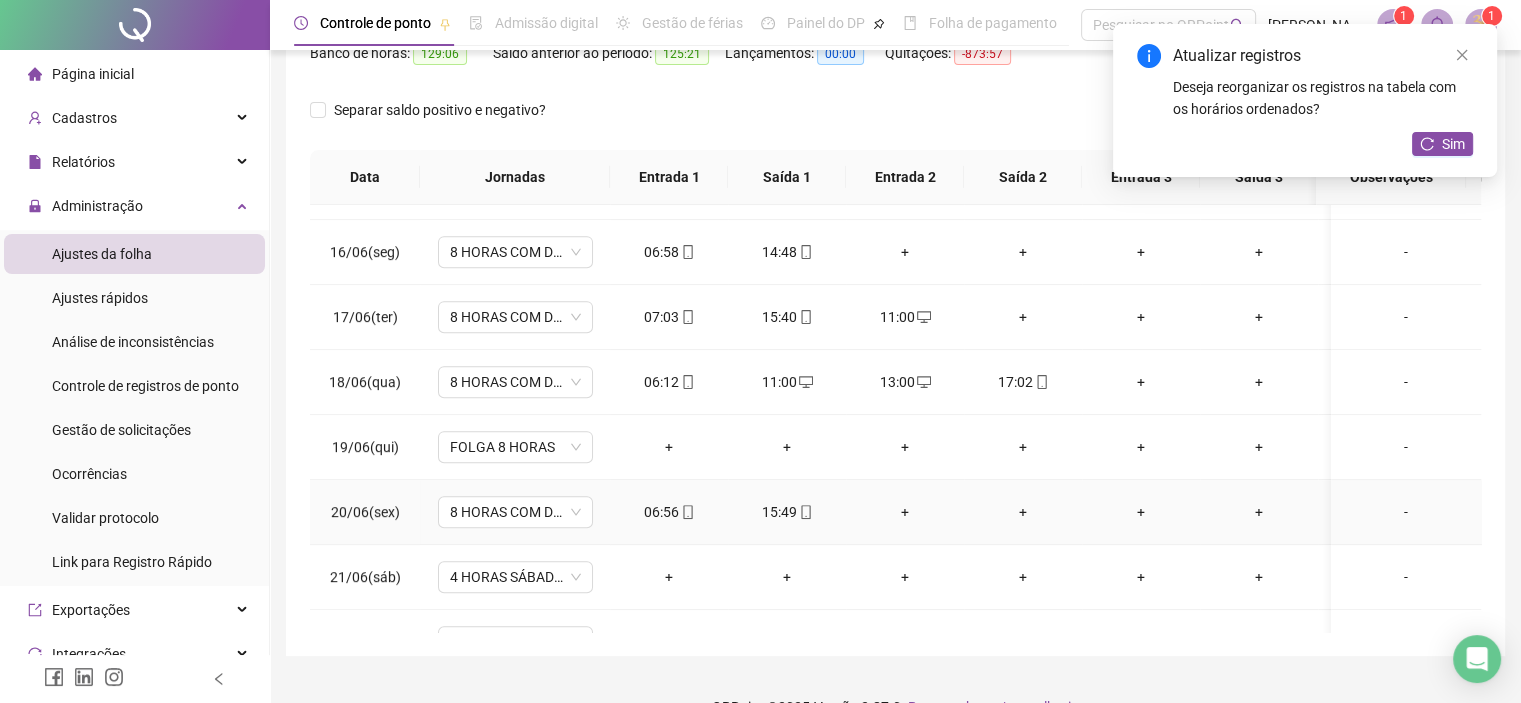 click on "+" at bounding box center (905, 512) 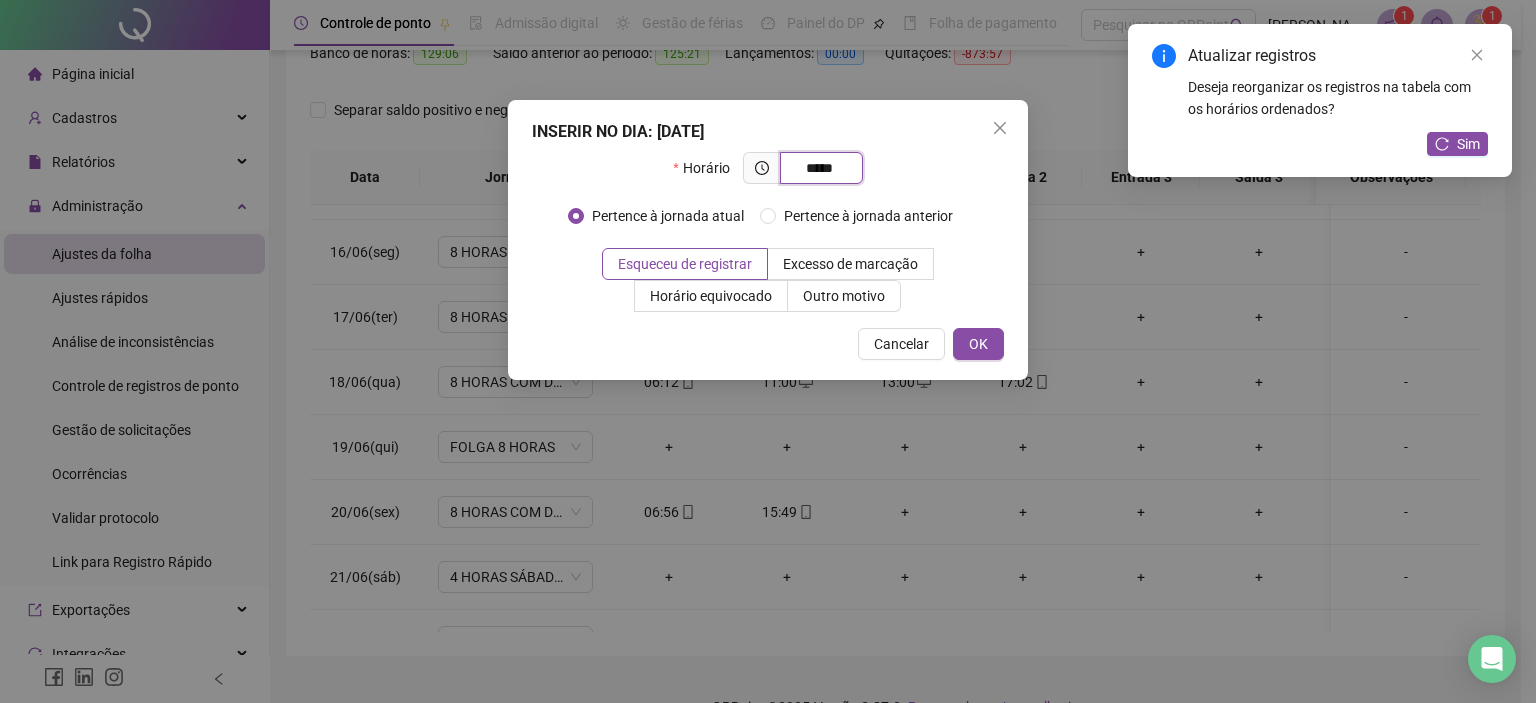 type on "*****" 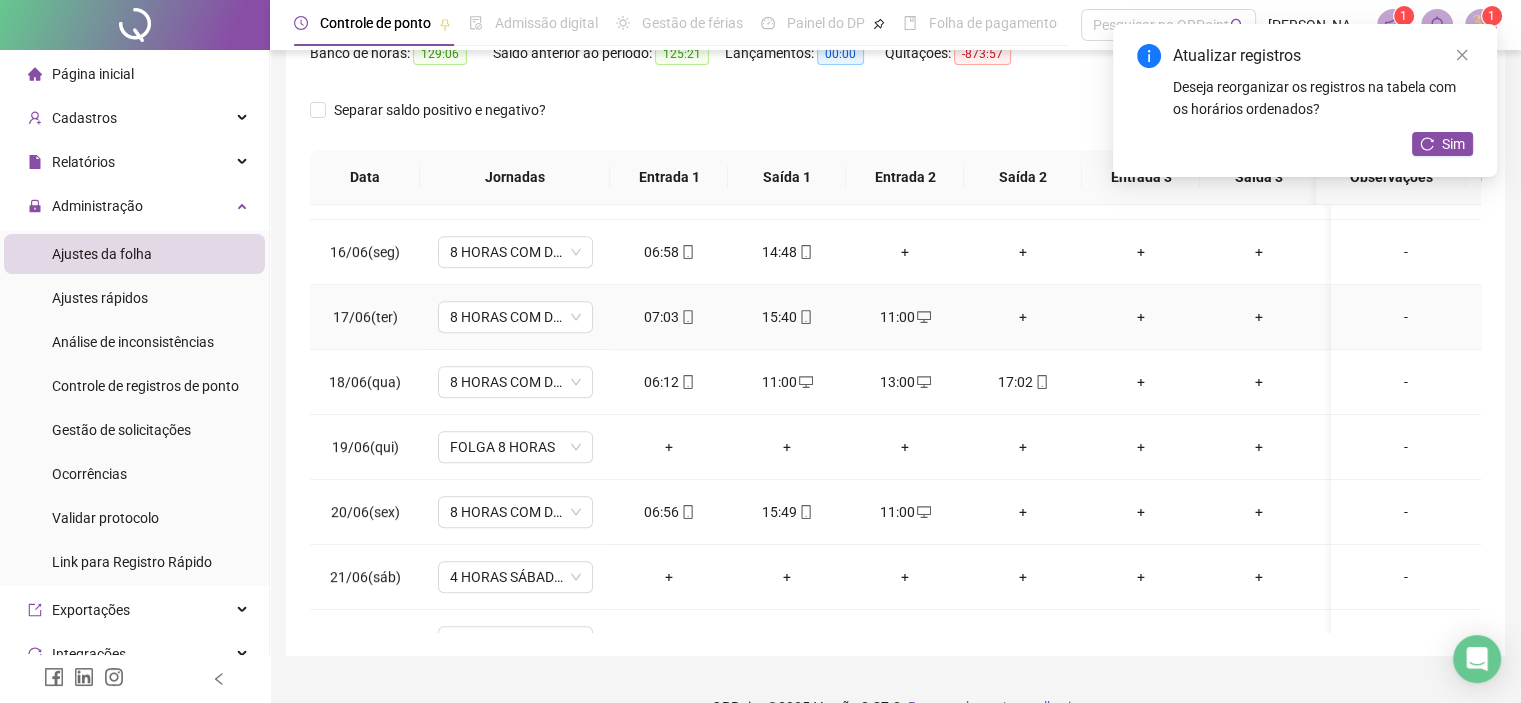 click on "+" at bounding box center (1023, 317) 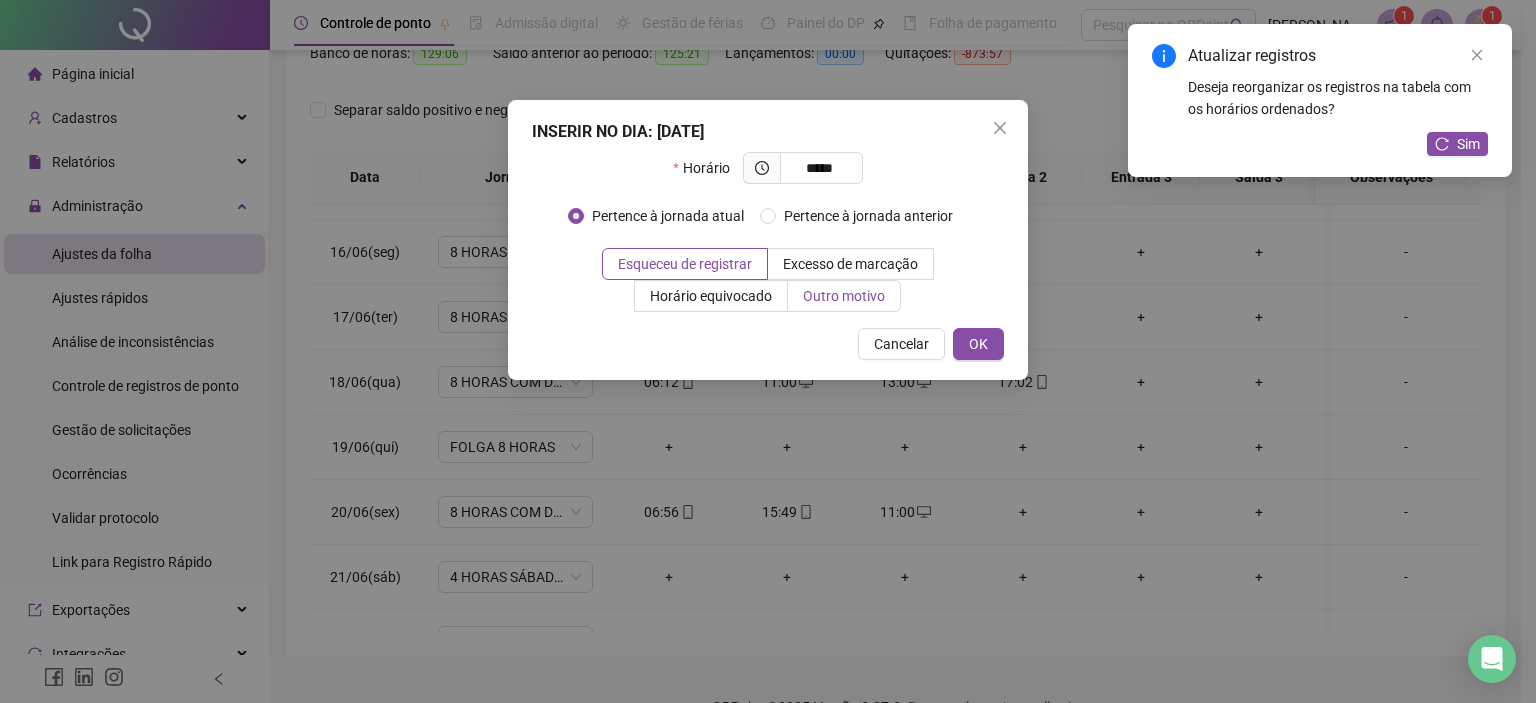 type on "*****" 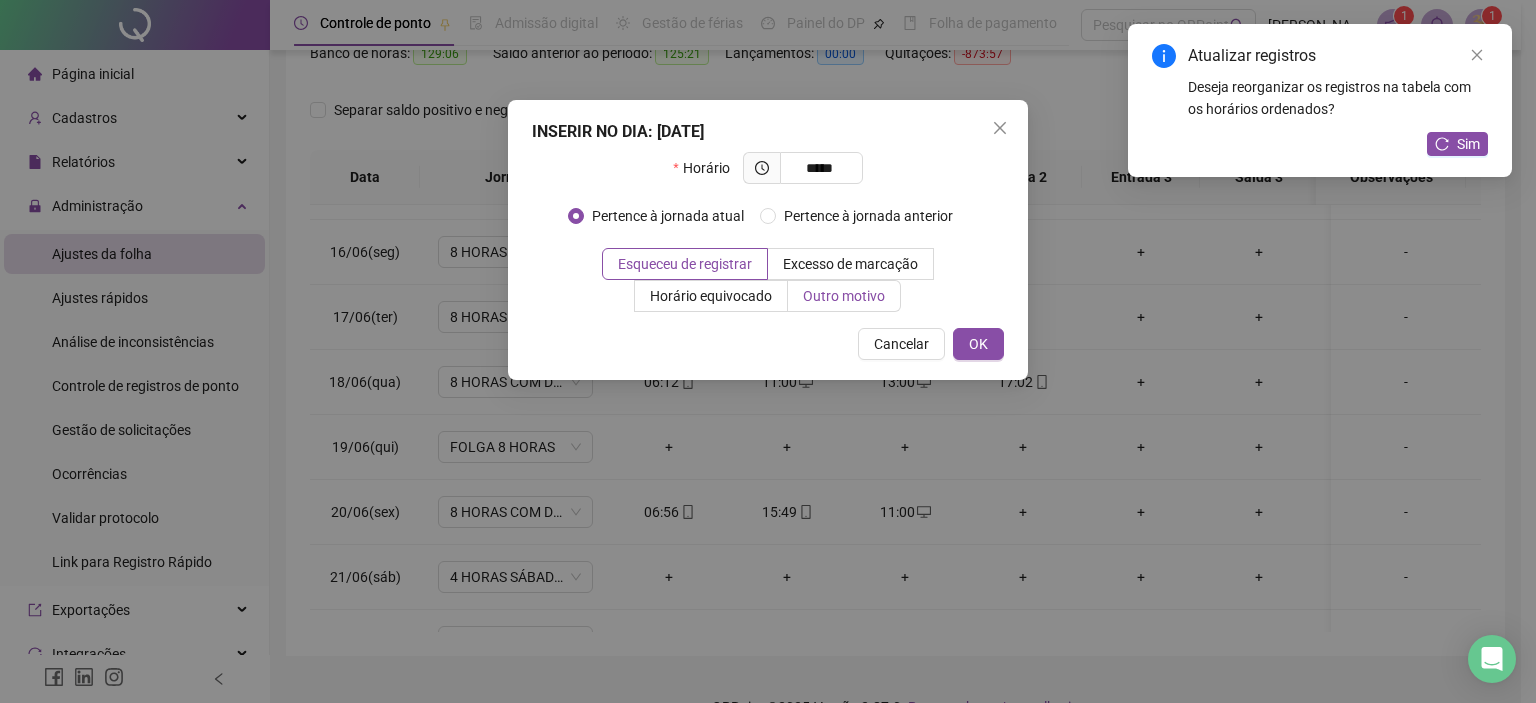 click on "Outro motivo" at bounding box center [844, 296] 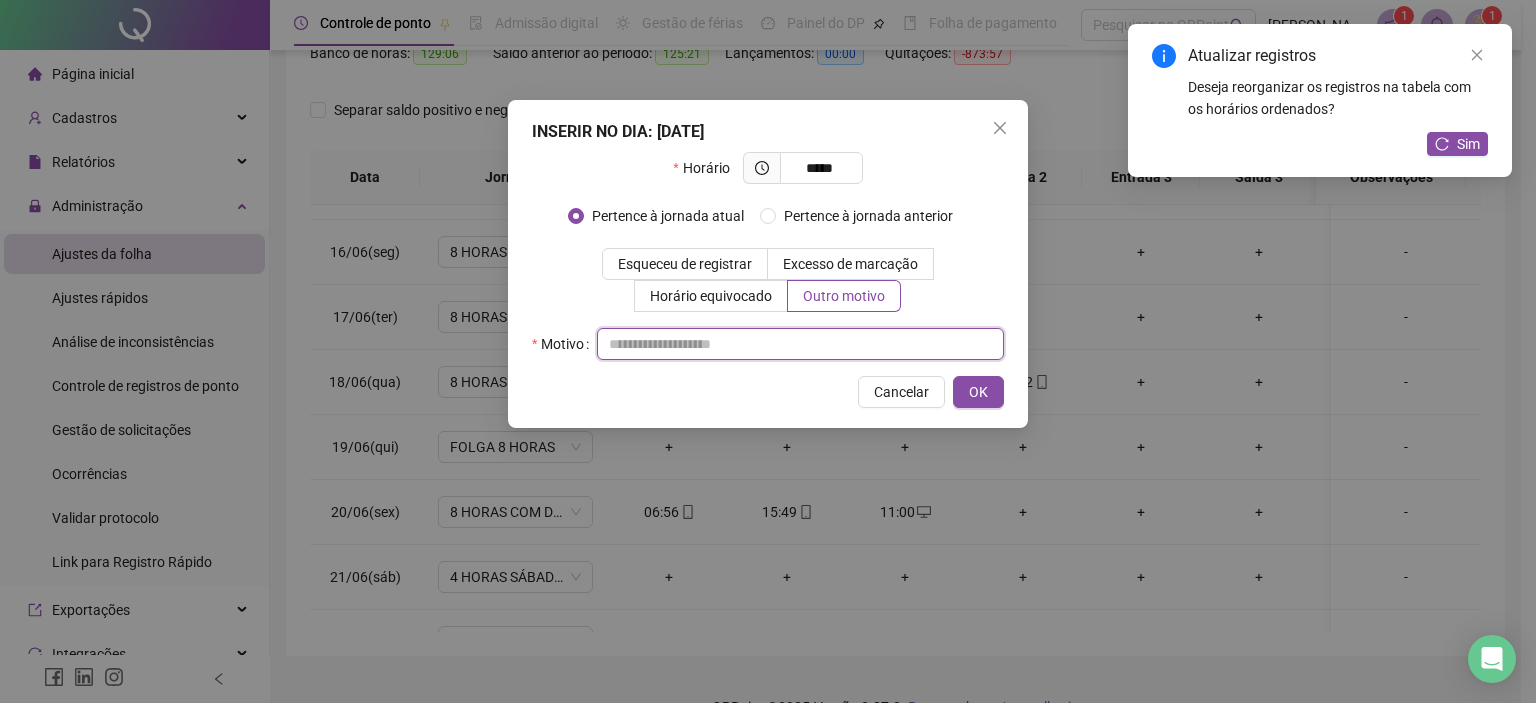 click at bounding box center [800, 344] 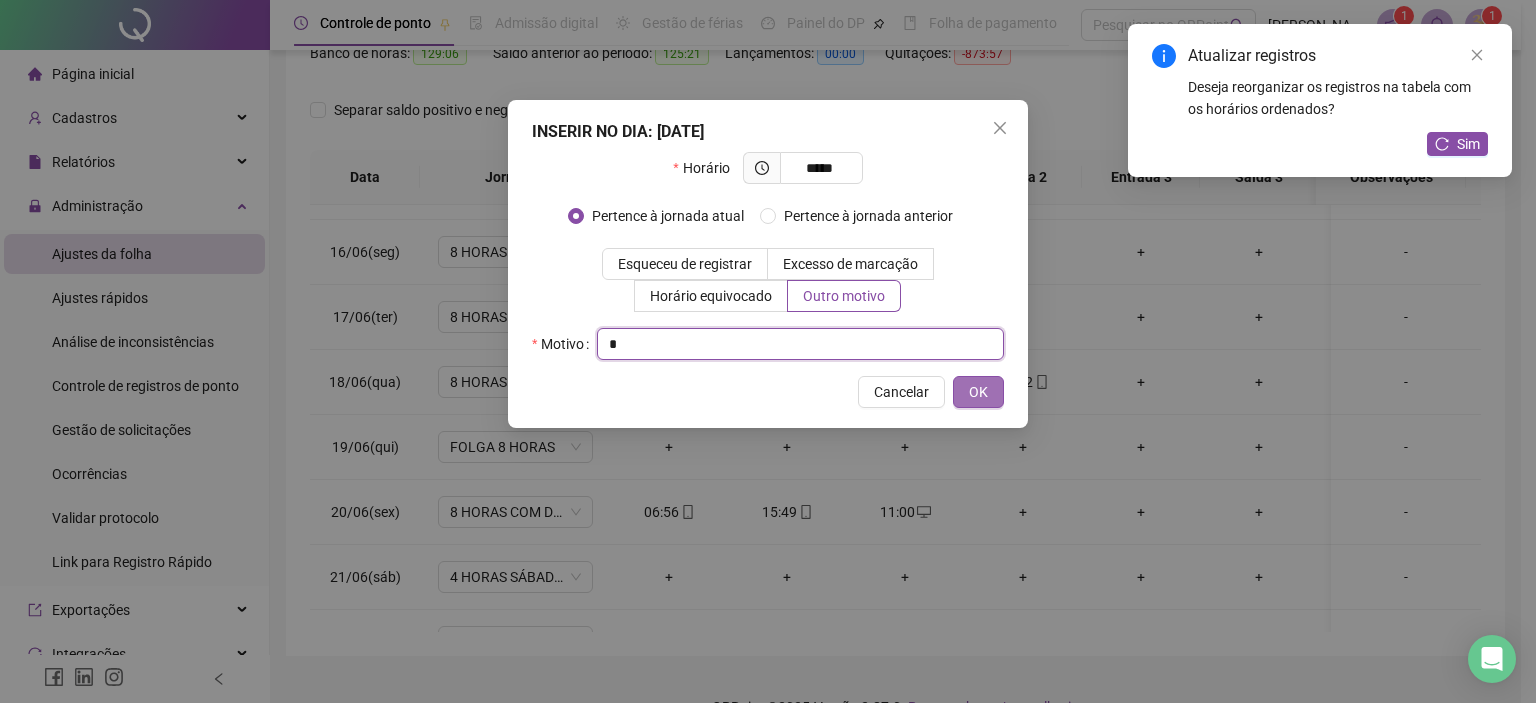 type on "*" 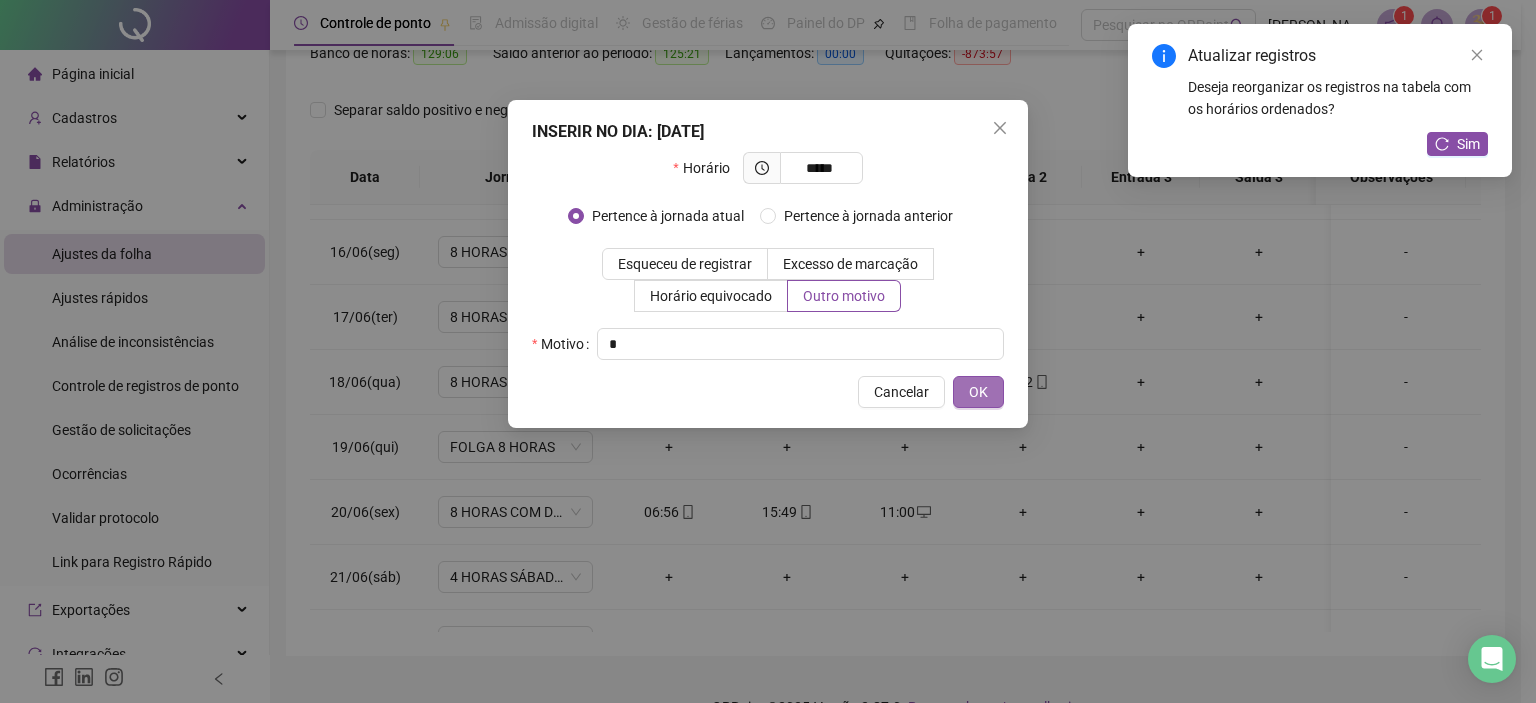click on "OK" at bounding box center (978, 392) 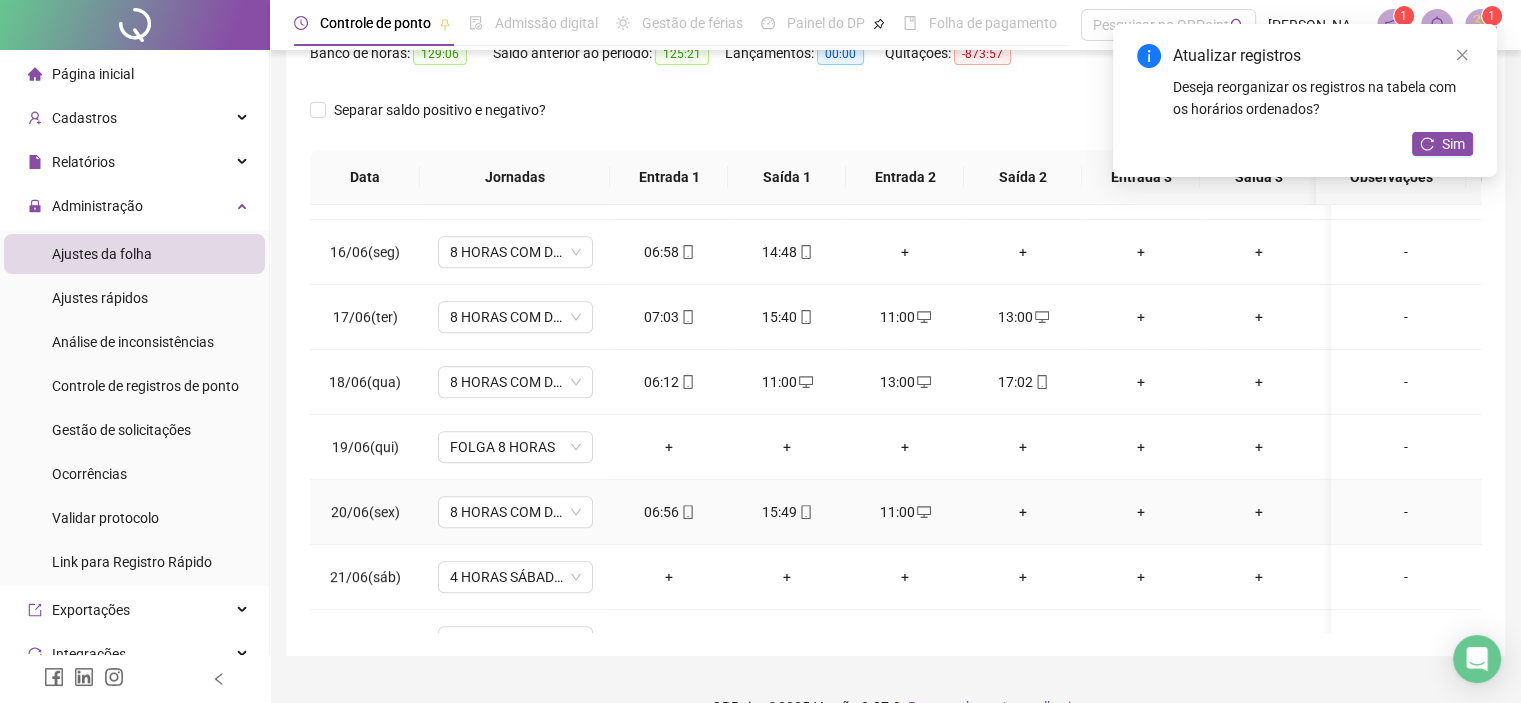 click on "+" at bounding box center [1023, 512] 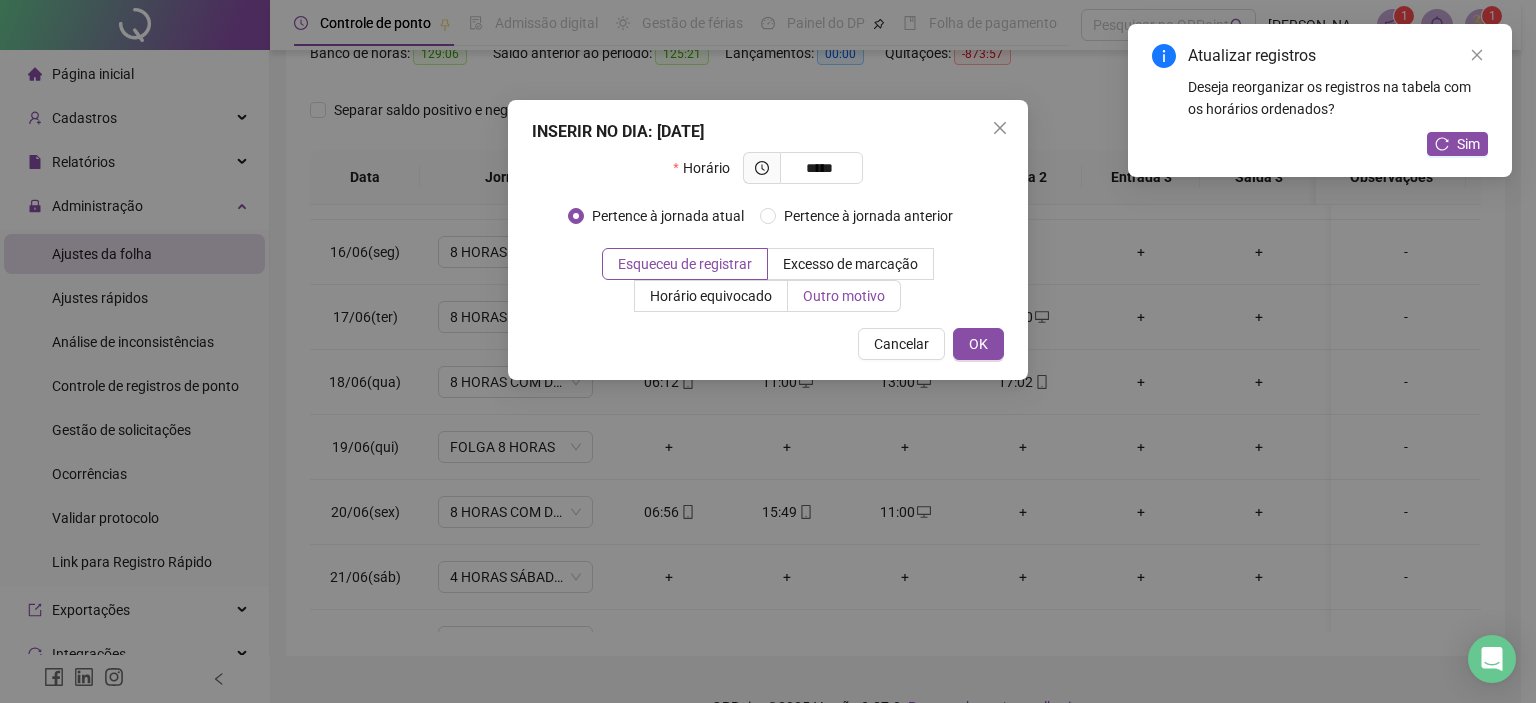 type on "*****" 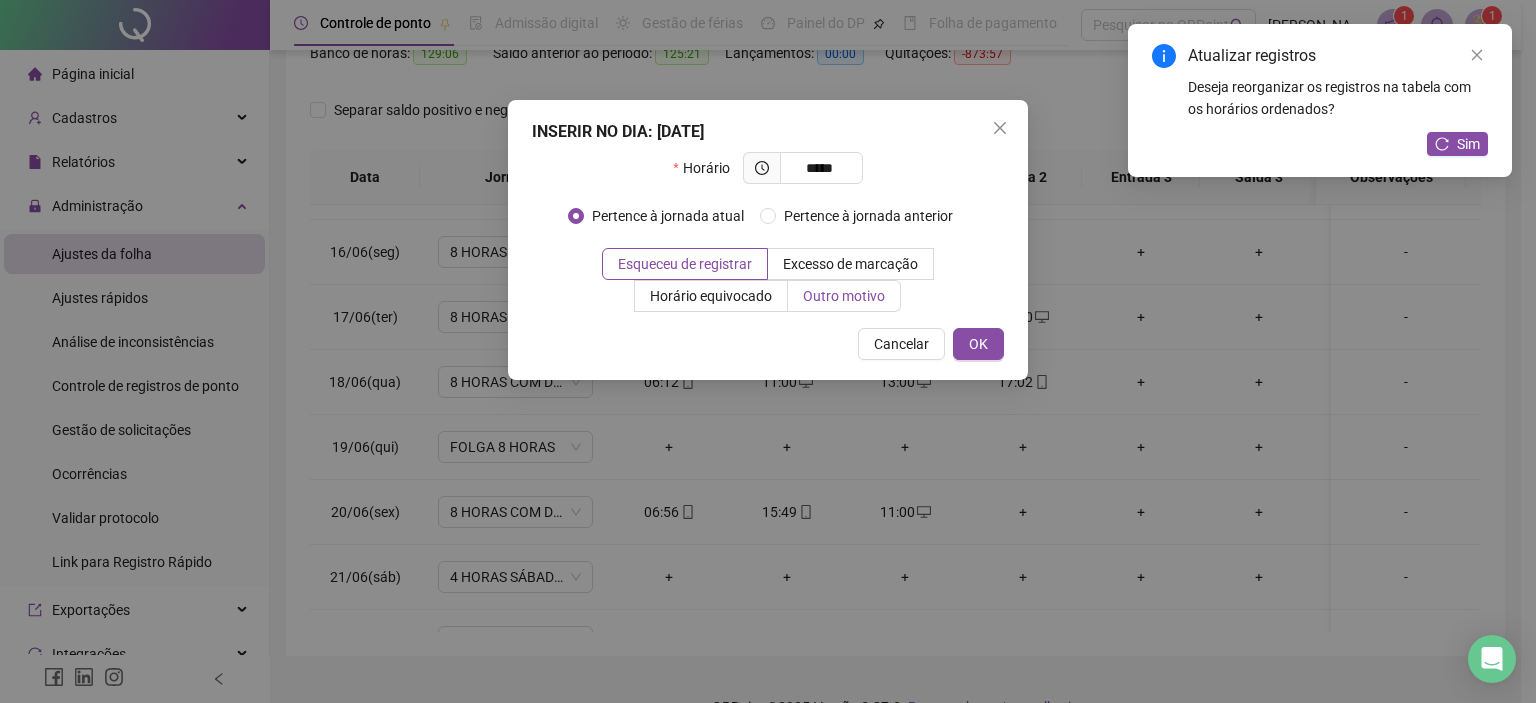 click on "Outro motivo" at bounding box center [844, 296] 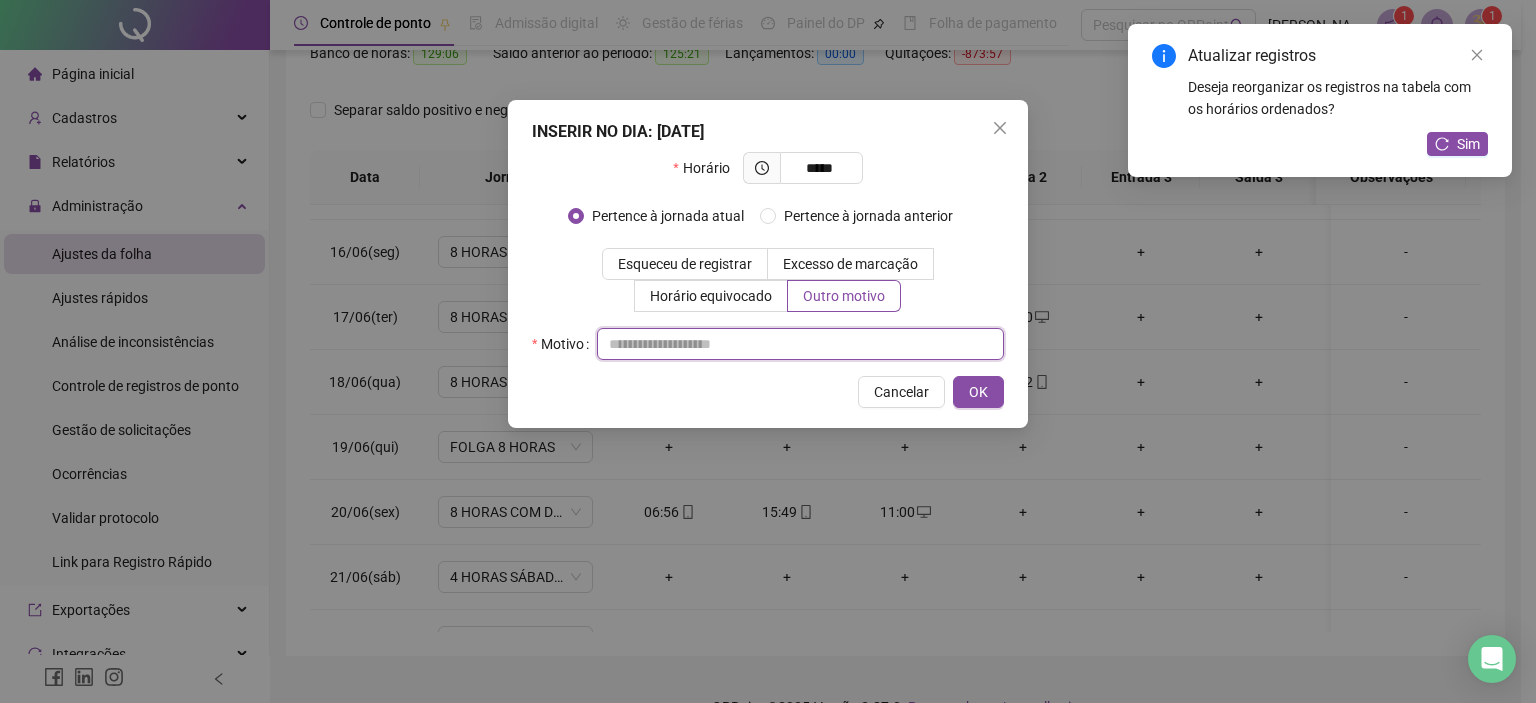 click at bounding box center (800, 344) 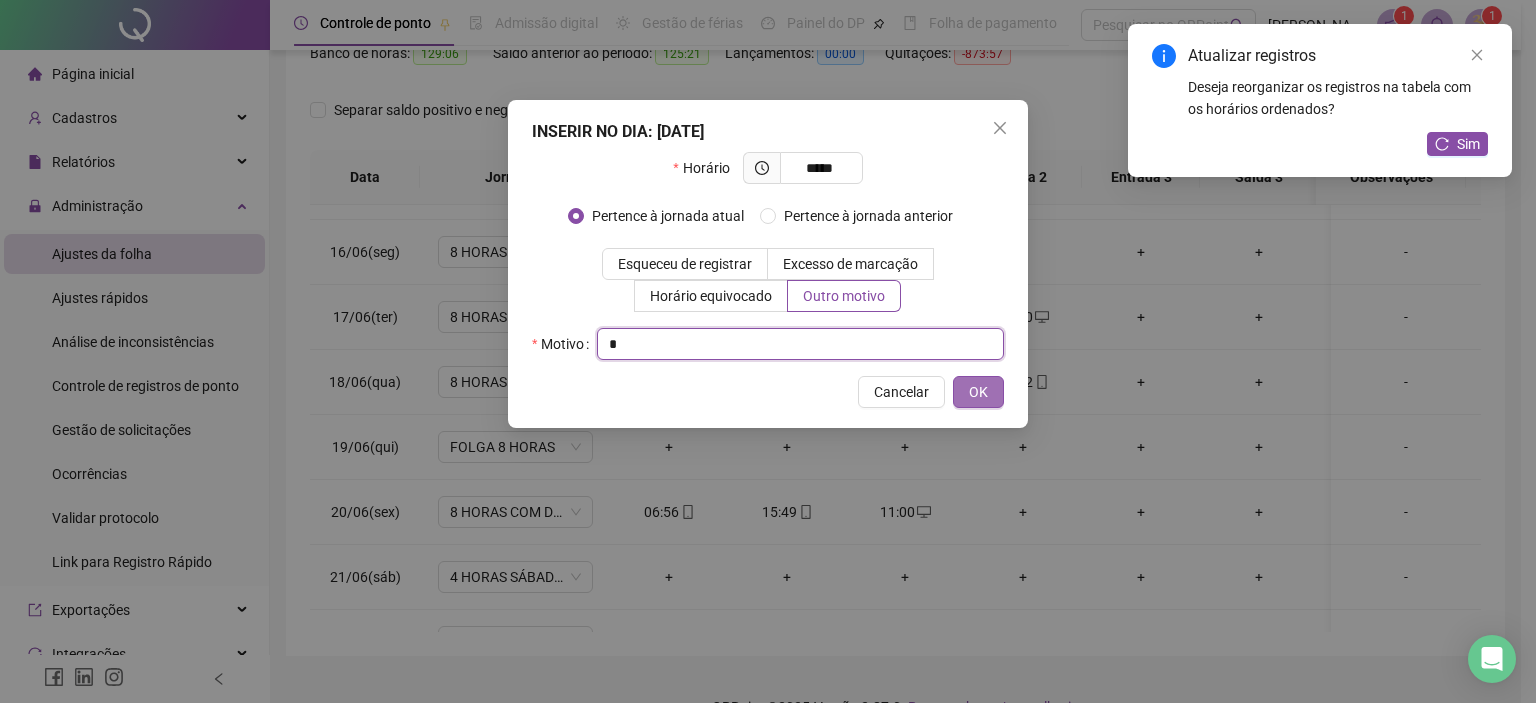 type on "*" 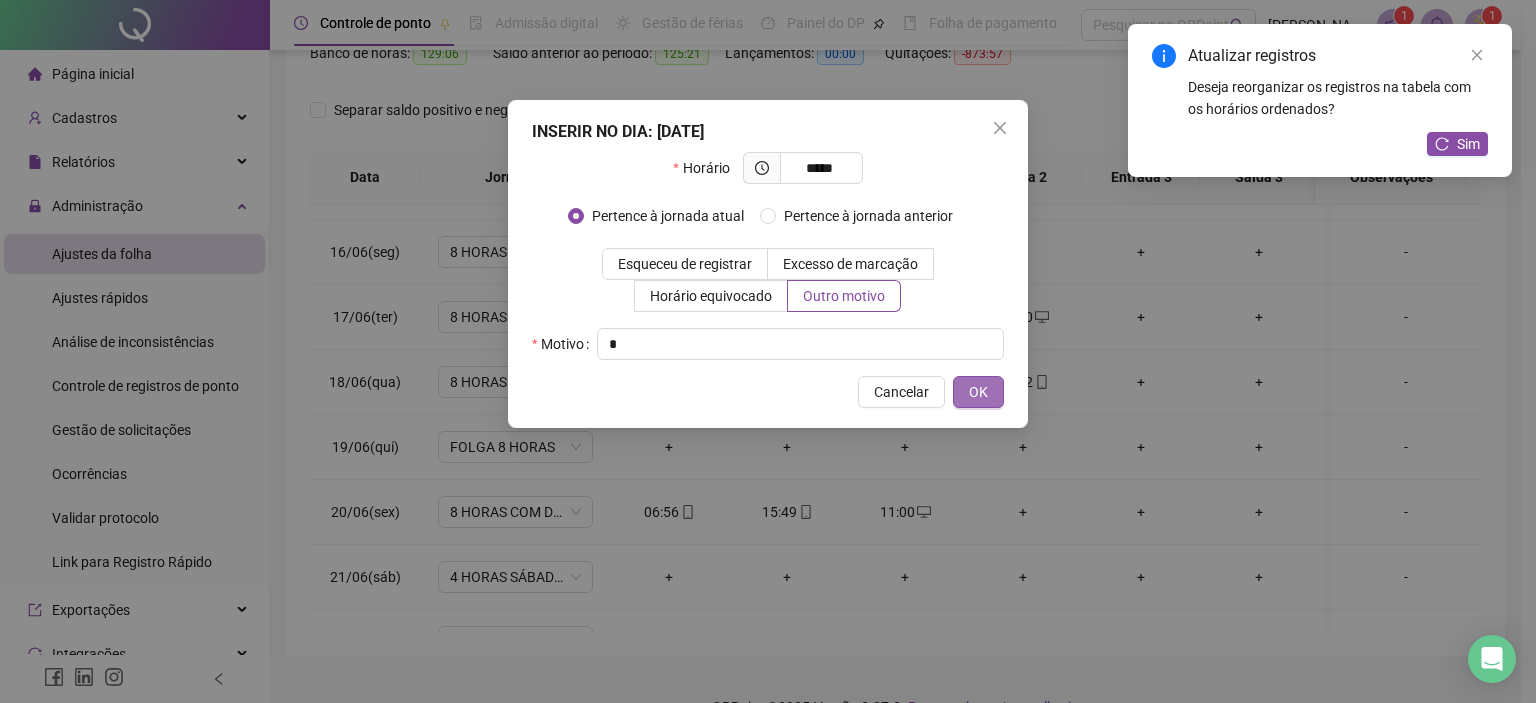 click on "OK" at bounding box center (978, 392) 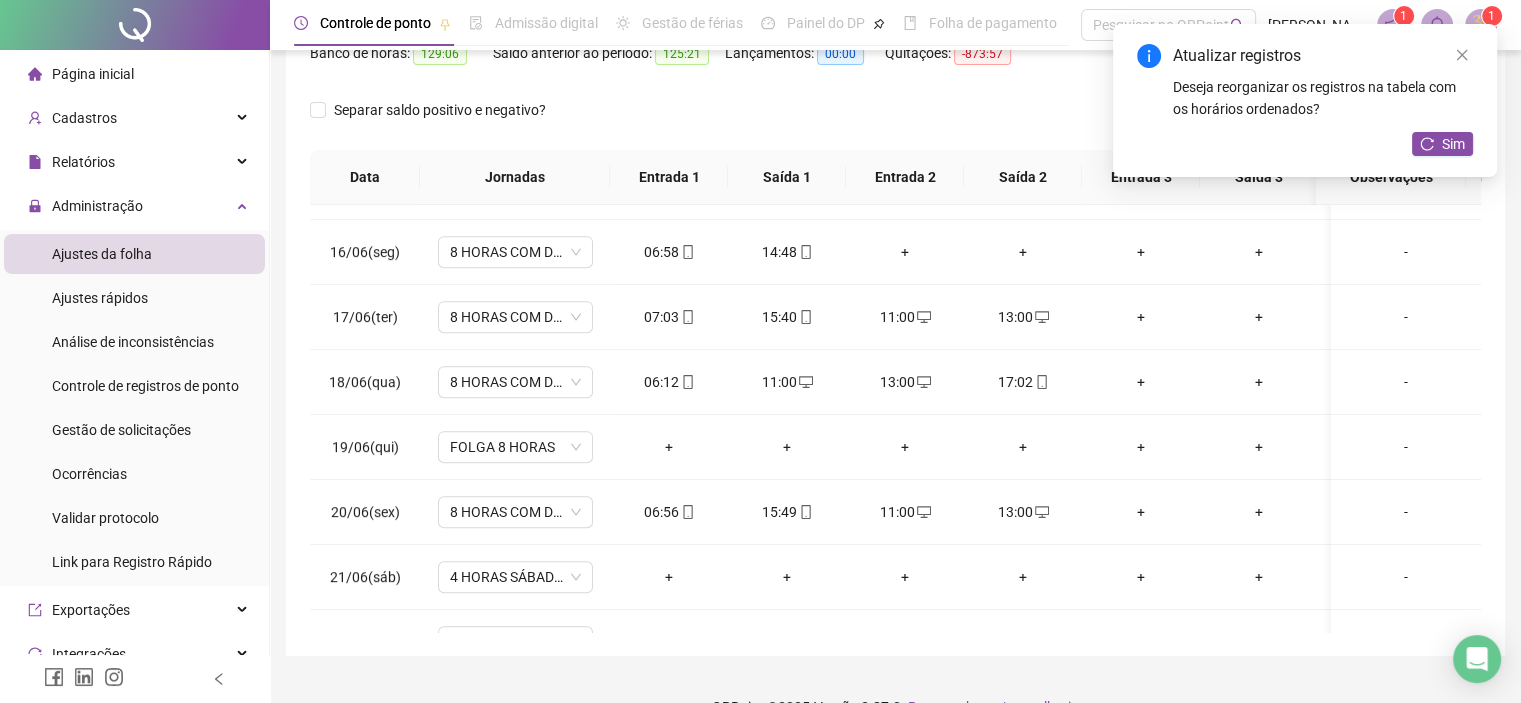 click on "Atualizar registros Deseja reorganizar os registros na tabela com os horários ordenados? Sim" at bounding box center (1305, 100) 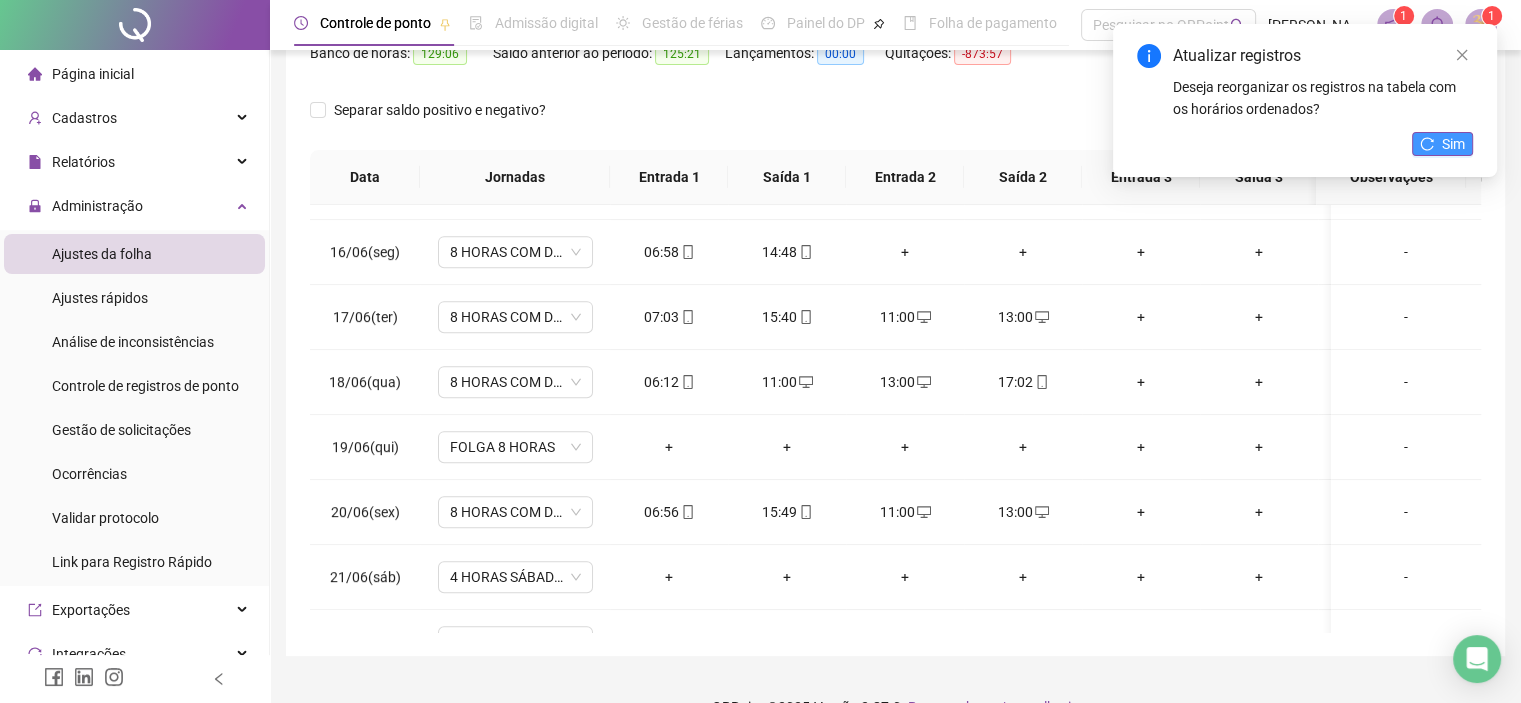 click on "Sim" at bounding box center (1453, 144) 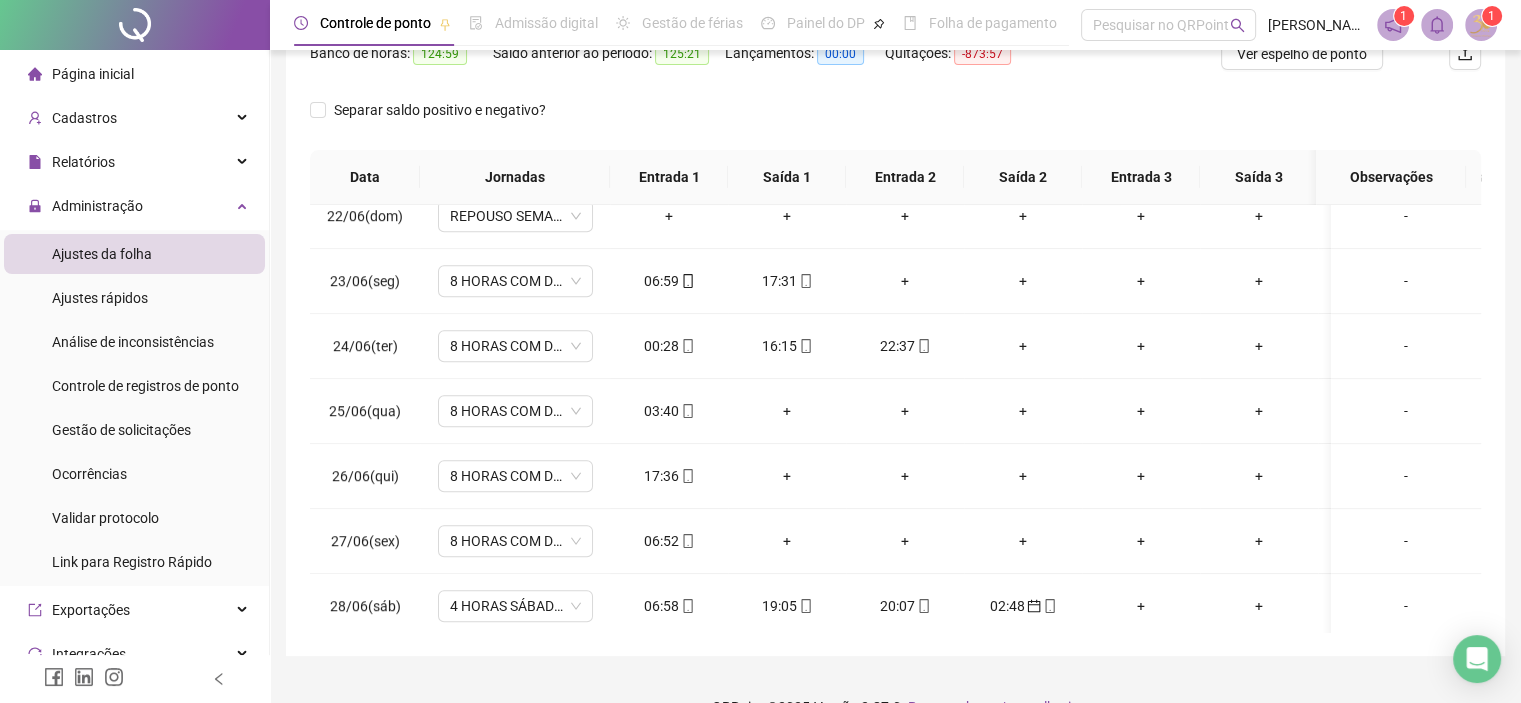 scroll, scrollTop: 1400, scrollLeft: 0, axis: vertical 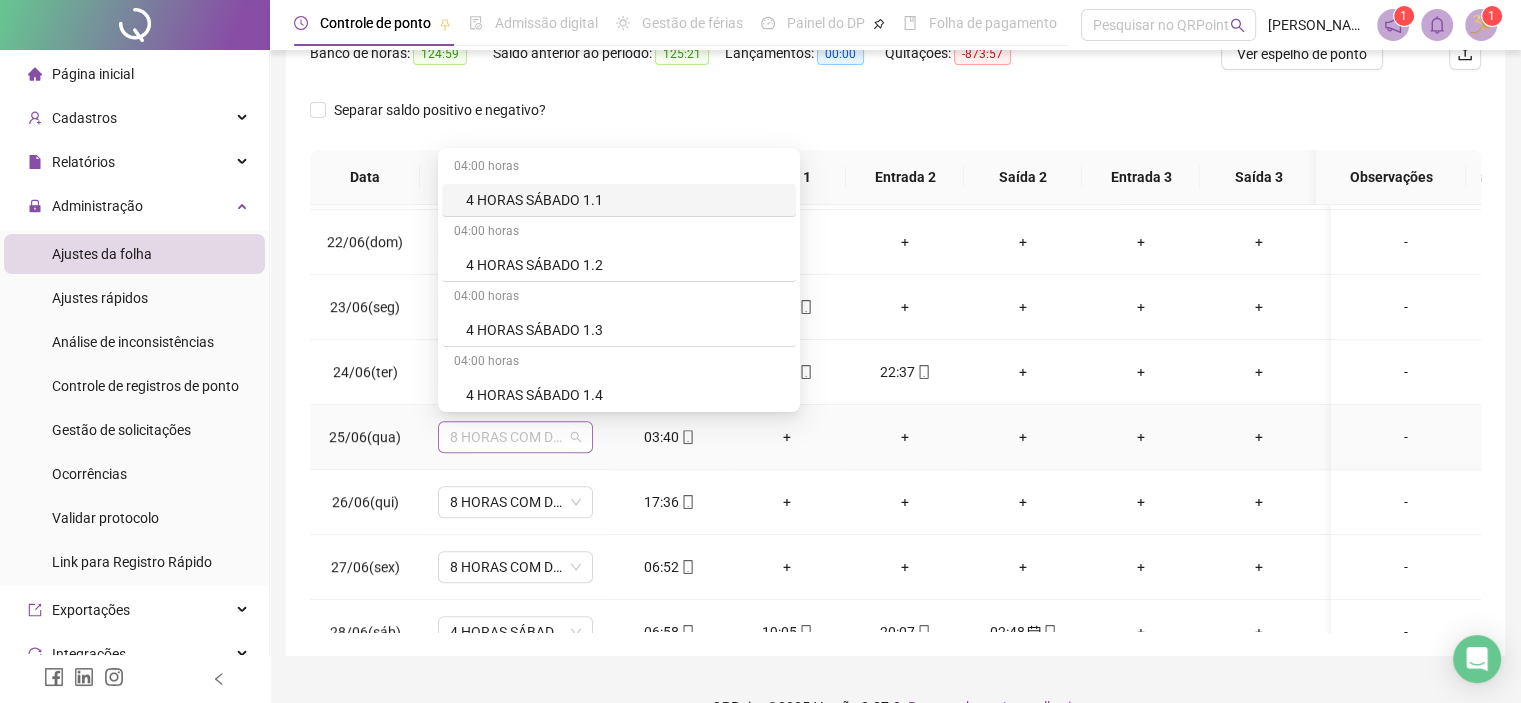 click on "8 HORAS COM DUAS HORAS DE INTERVALO" at bounding box center [515, 437] 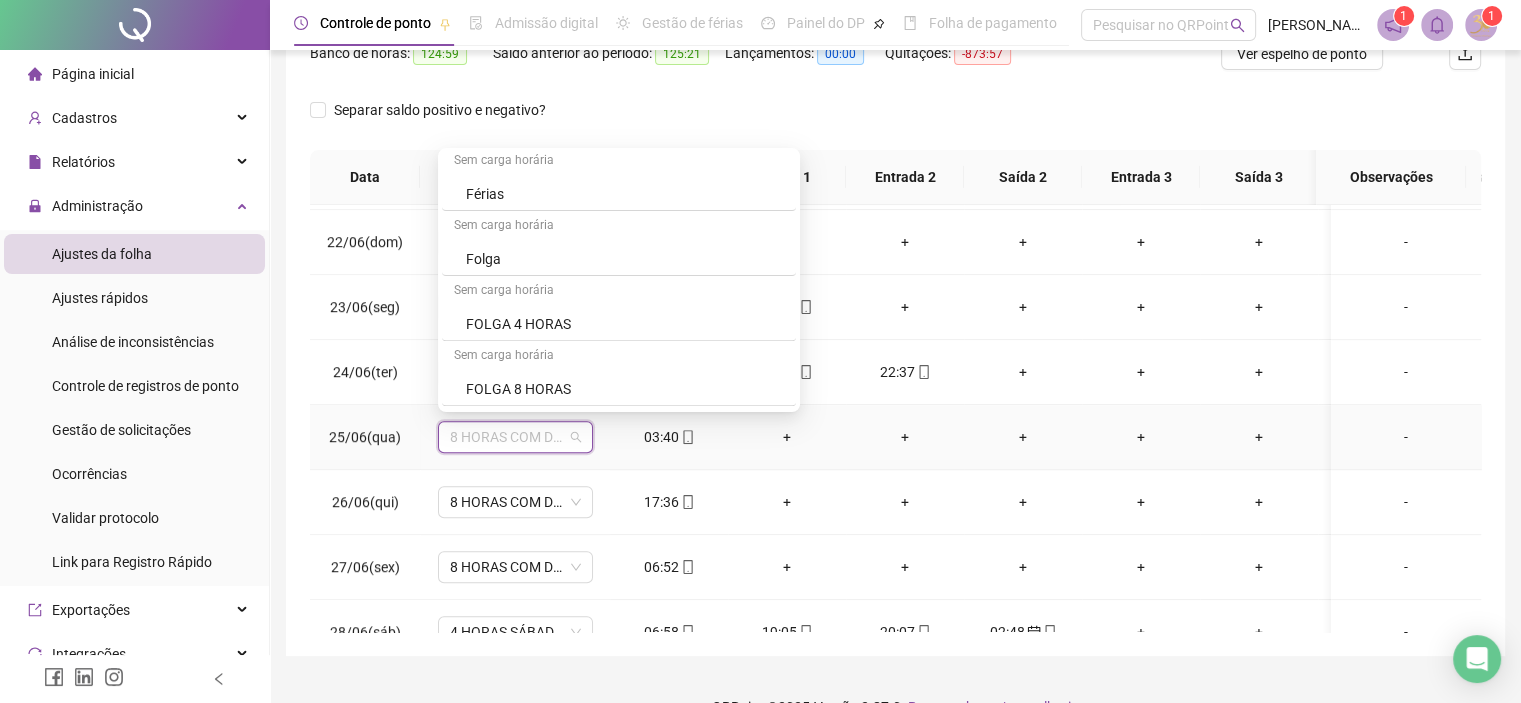 scroll, scrollTop: 800, scrollLeft: 0, axis: vertical 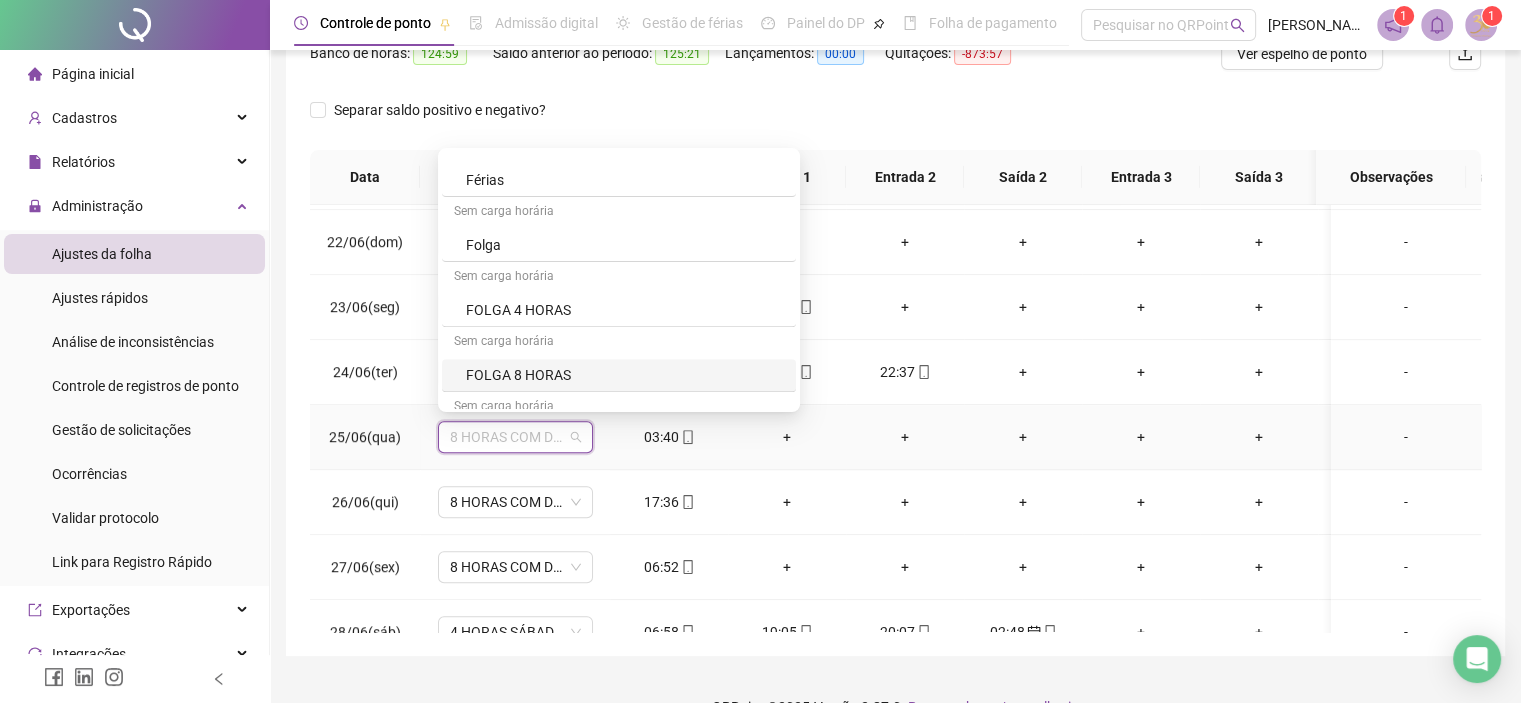 click on "FOLGA 8 HORAS" at bounding box center (625, 375) 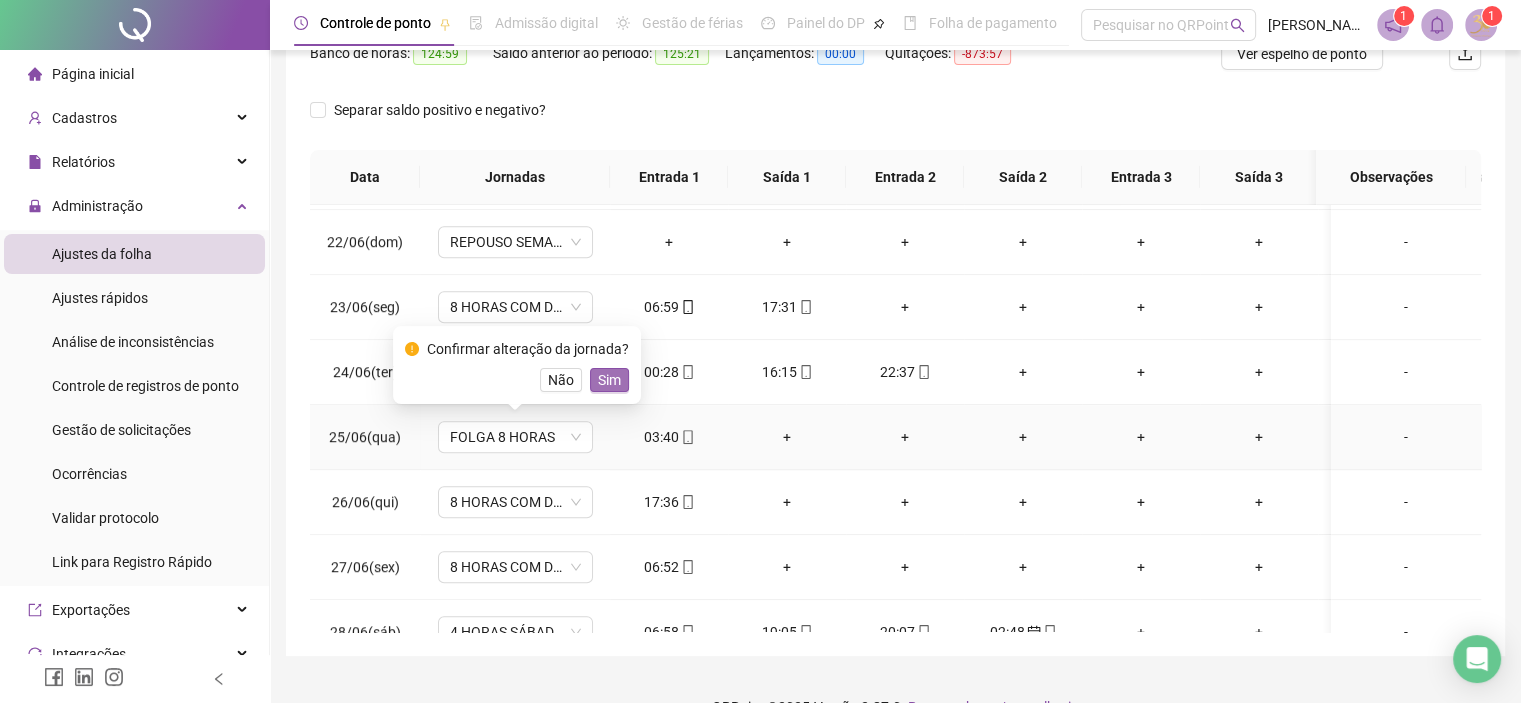 click on "Sim" at bounding box center [609, 380] 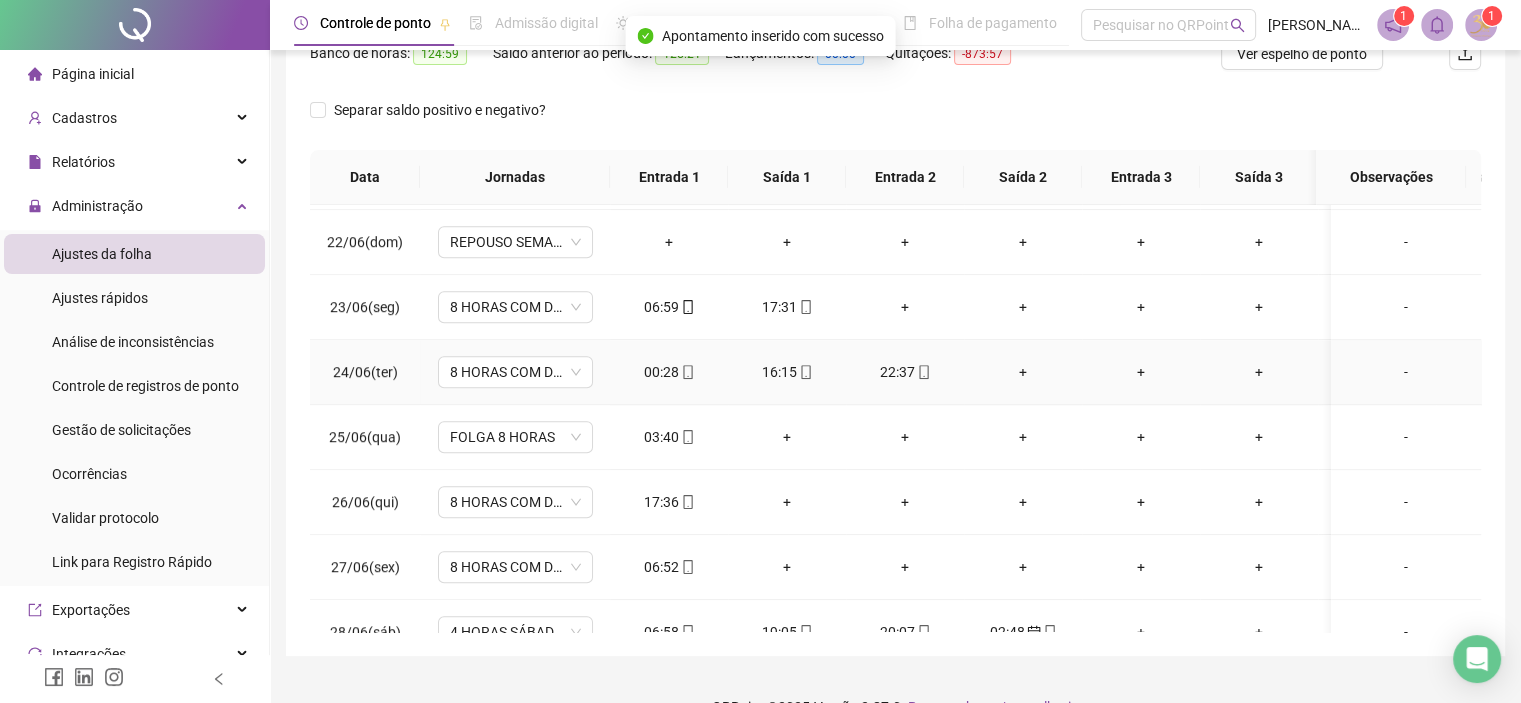 click on "+" at bounding box center [1023, 372] 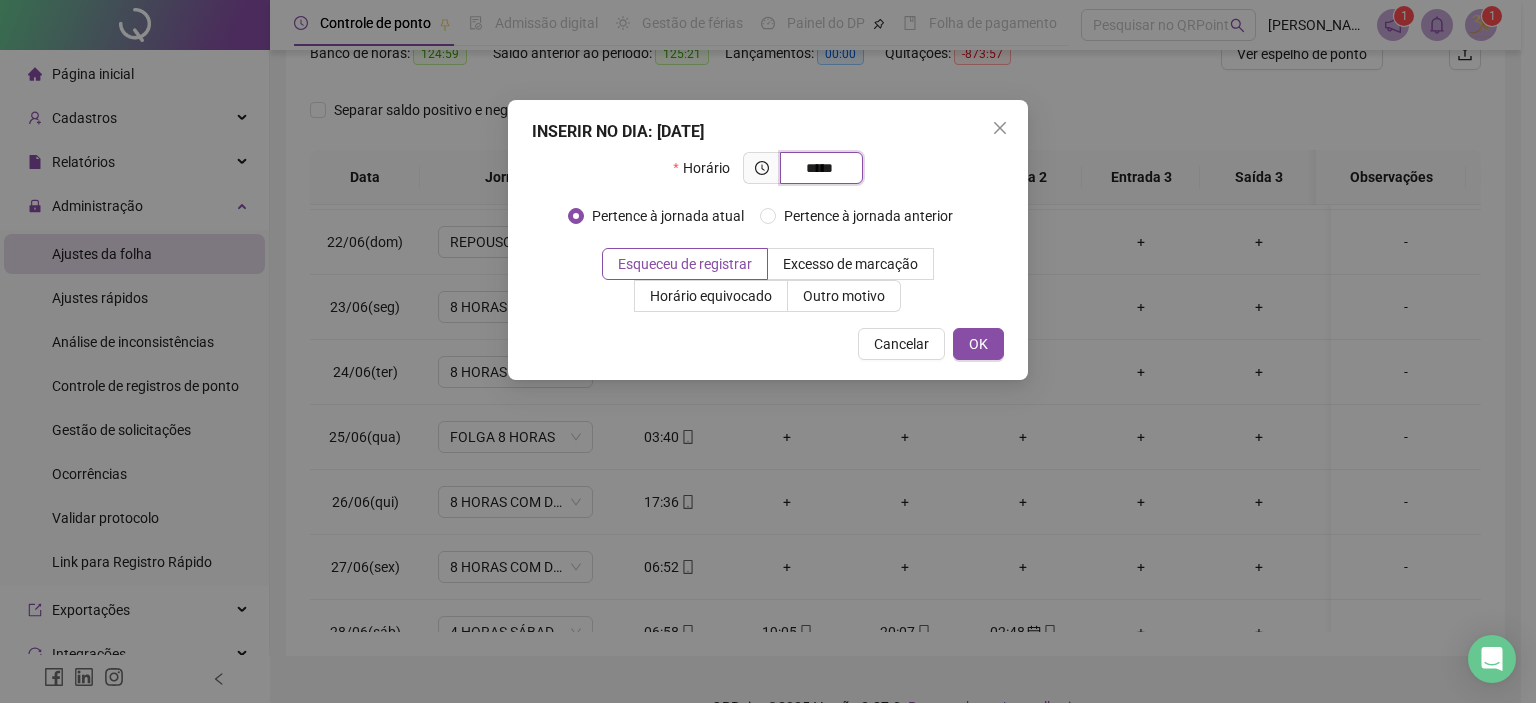type on "*****" 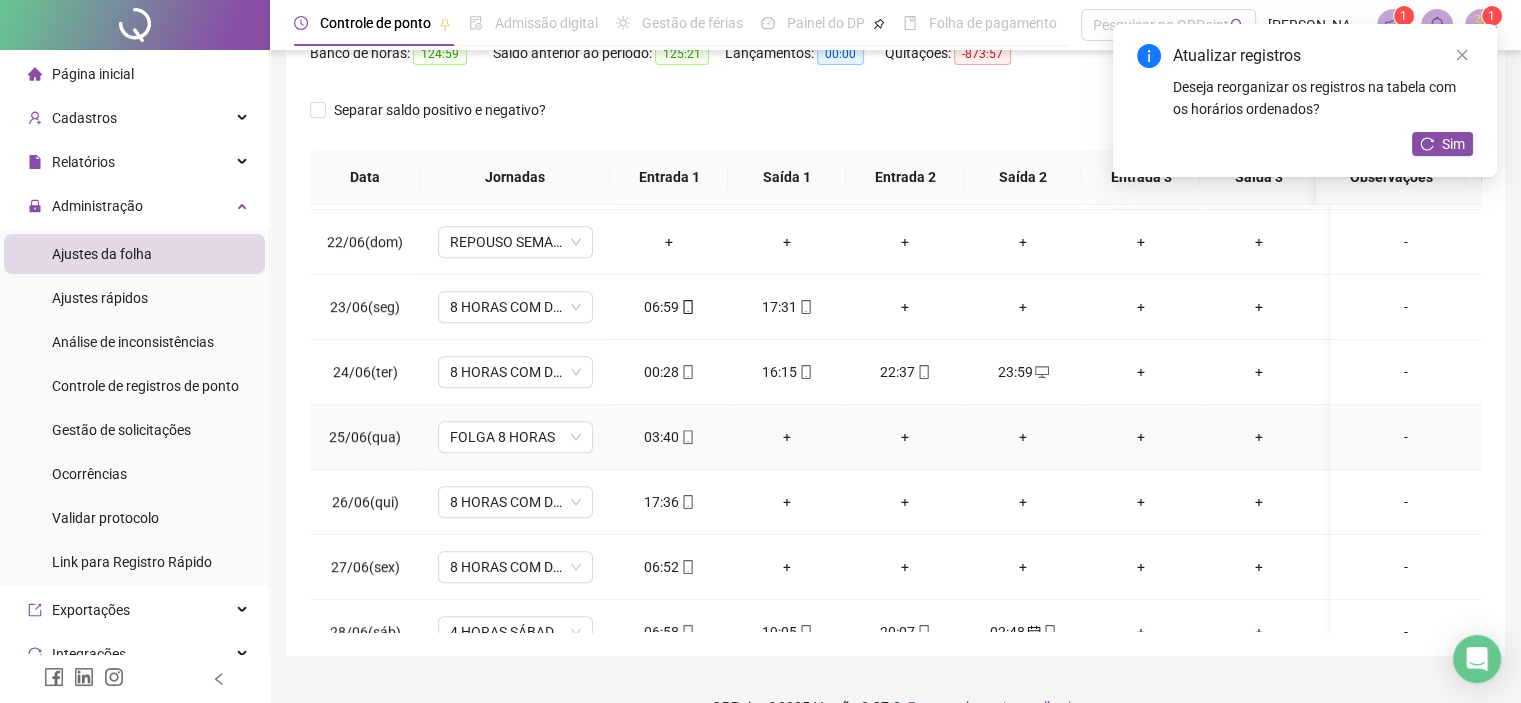 click on "+" at bounding box center [787, 437] 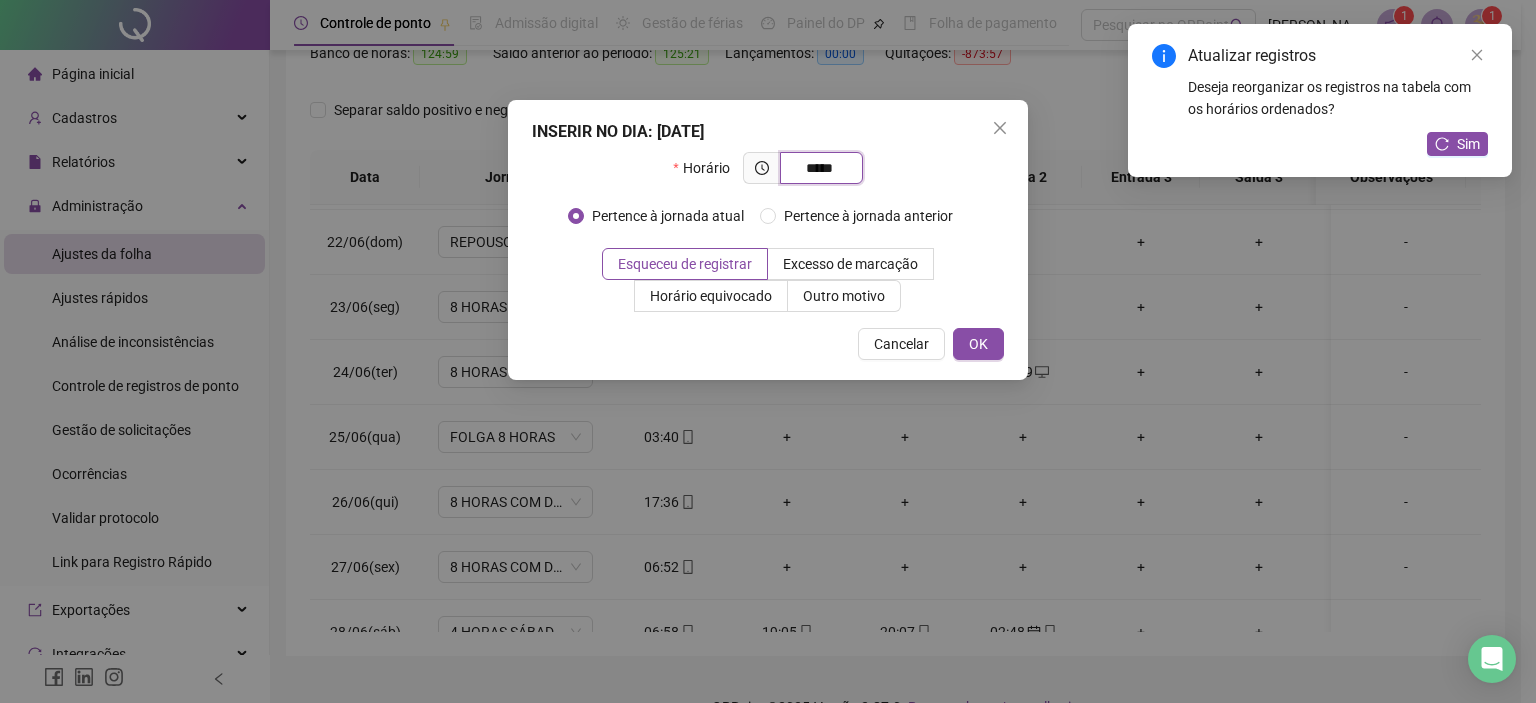type on "*****" 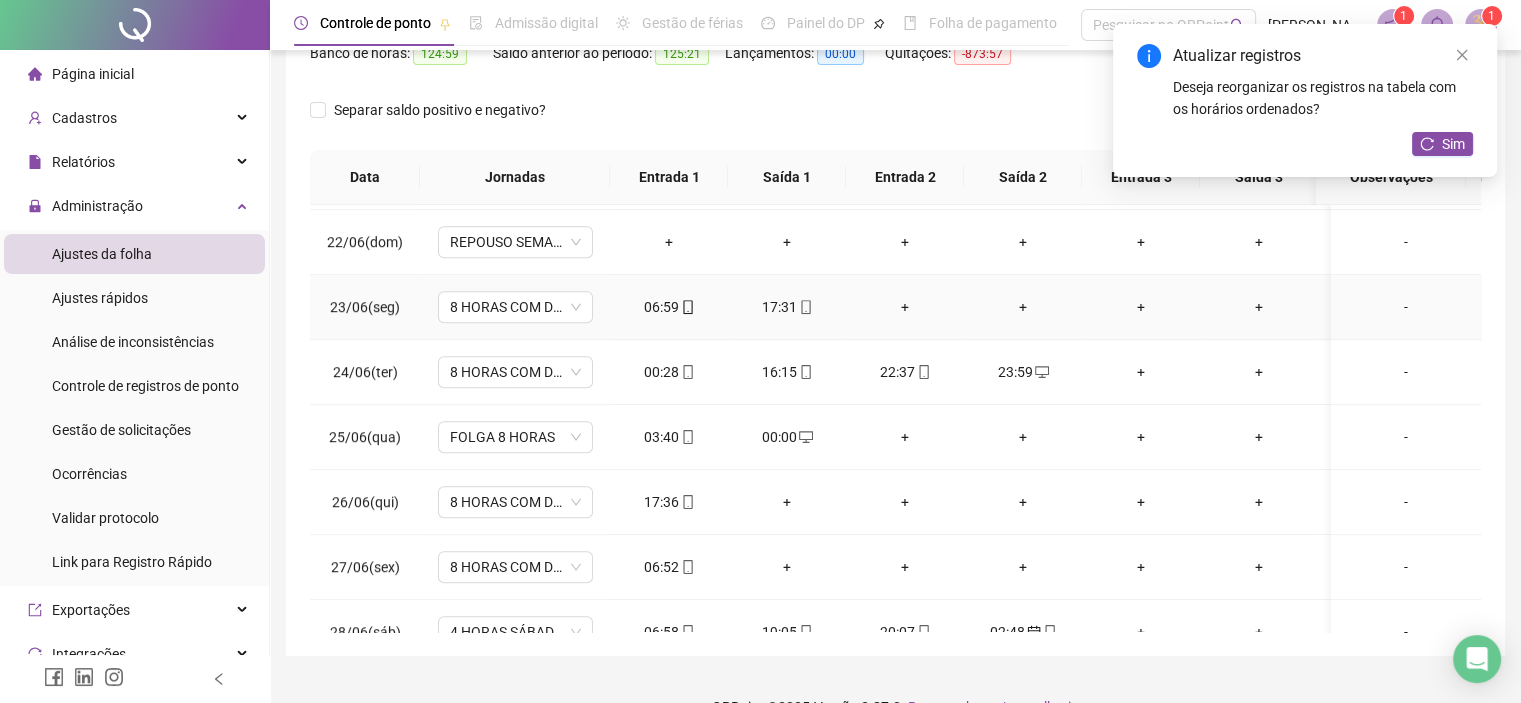 click on "+" at bounding box center (905, 307) 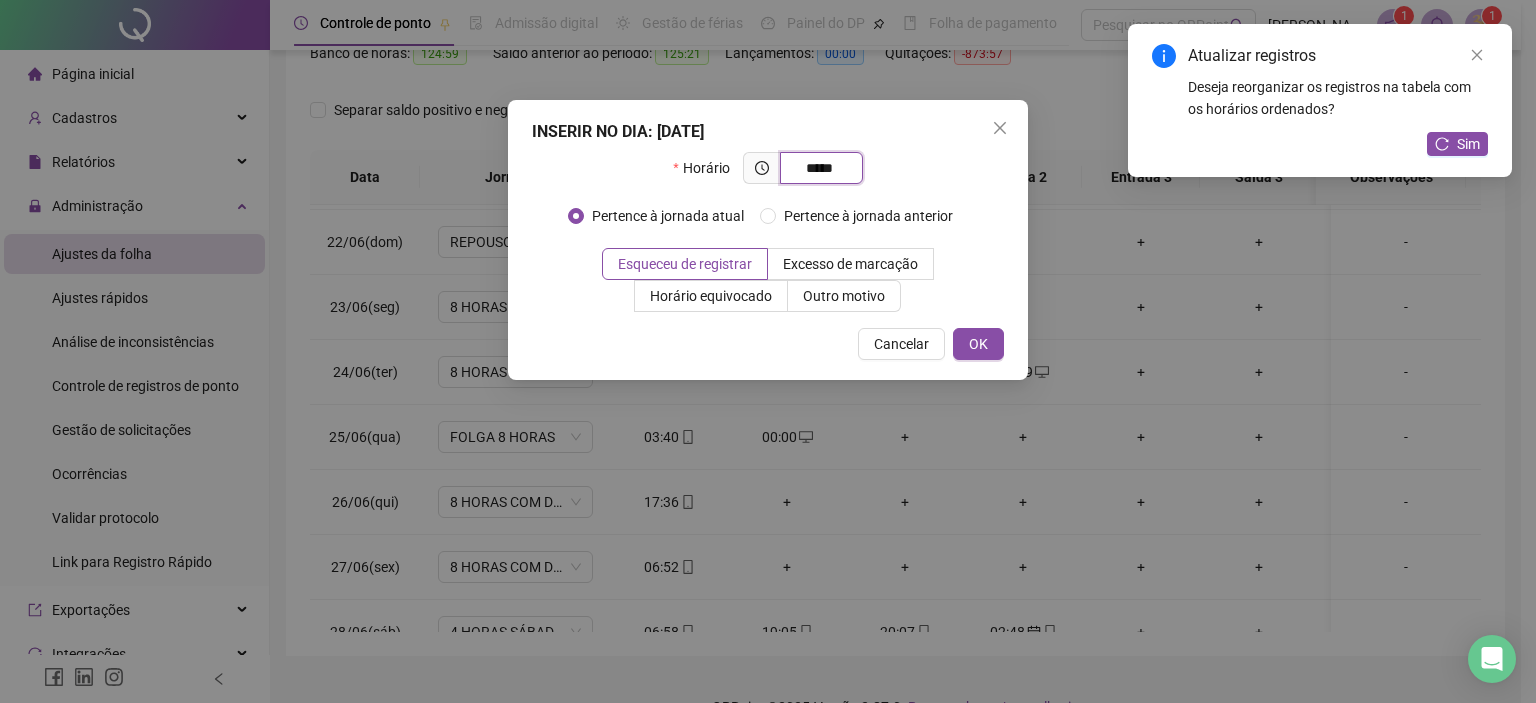 type on "*****" 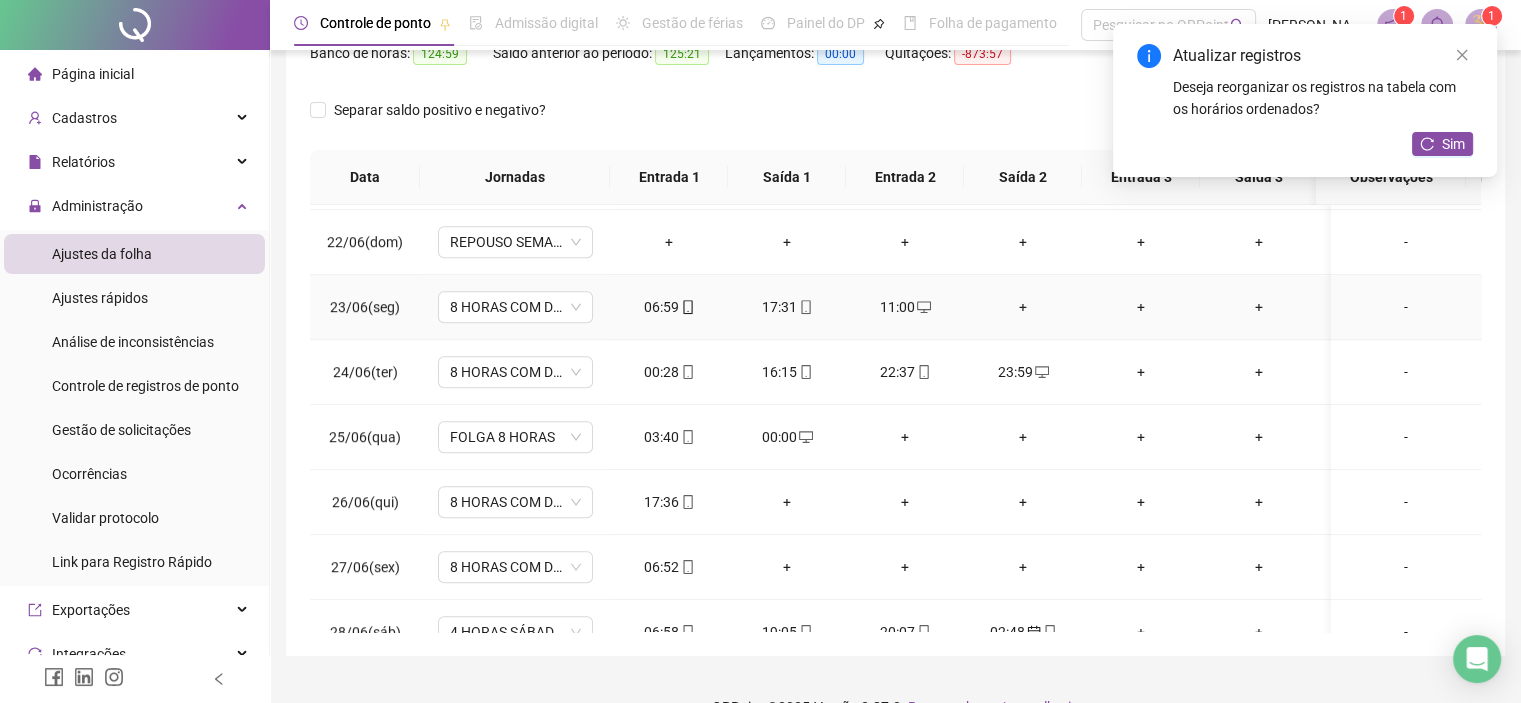 click on "17:31" at bounding box center (787, 307) 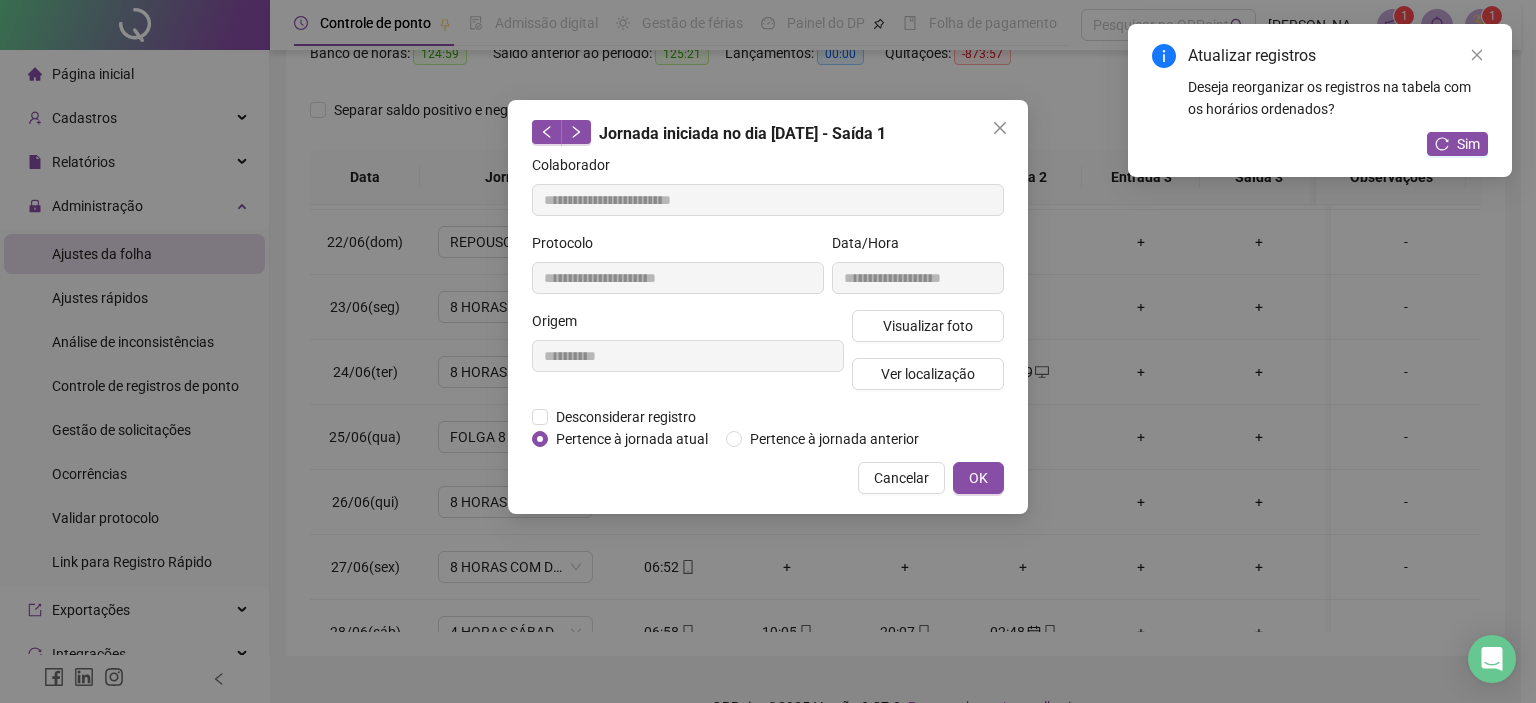 type on "**********" 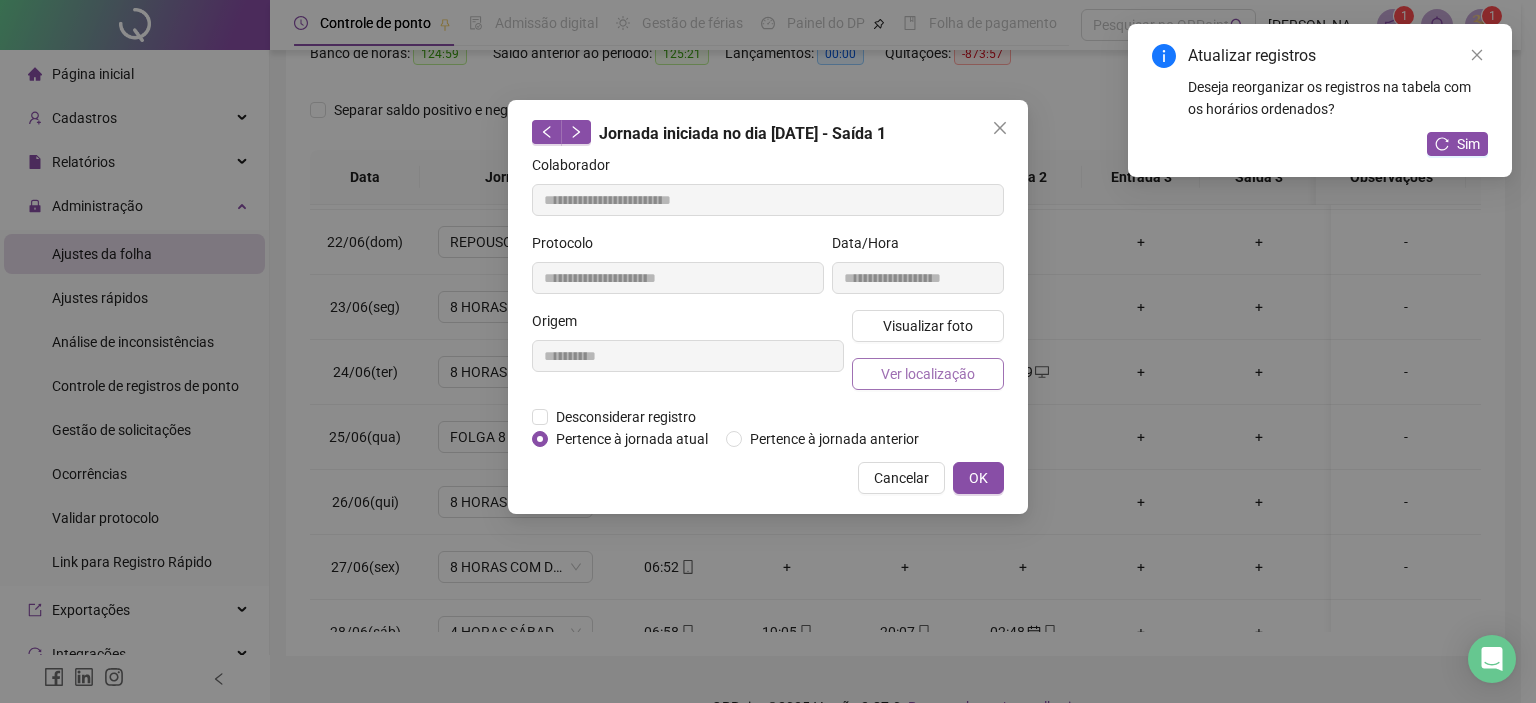 click on "Ver localização" at bounding box center [928, 374] 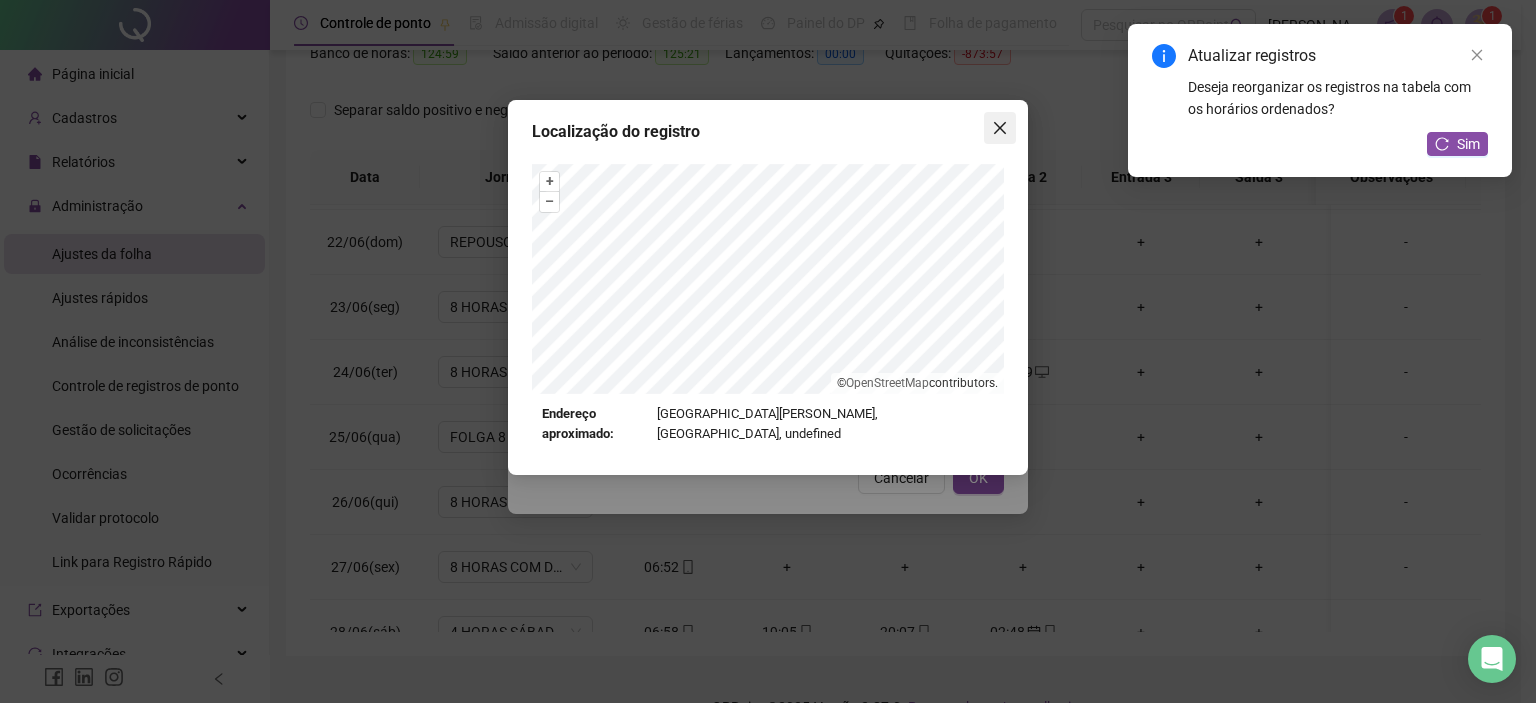 click 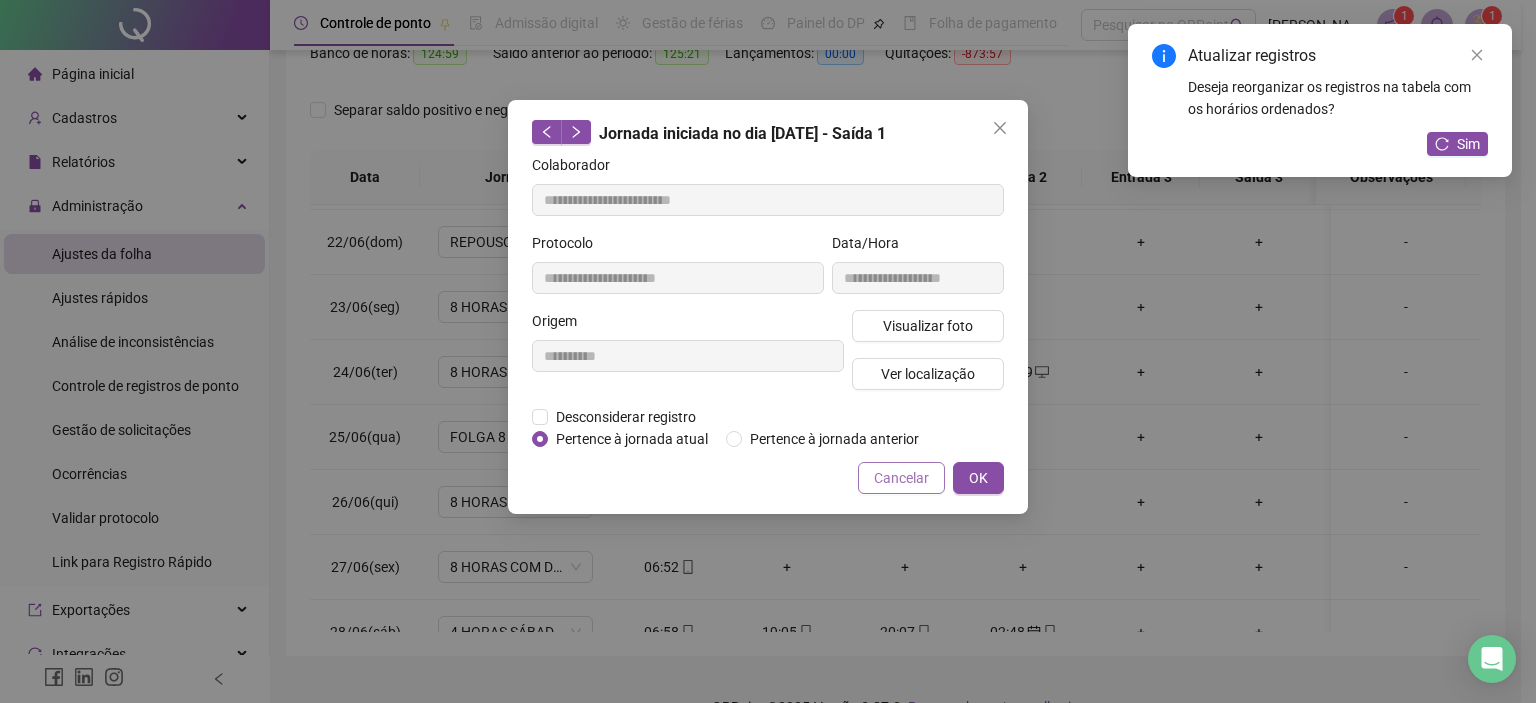 click on "Cancelar" at bounding box center (901, 478) 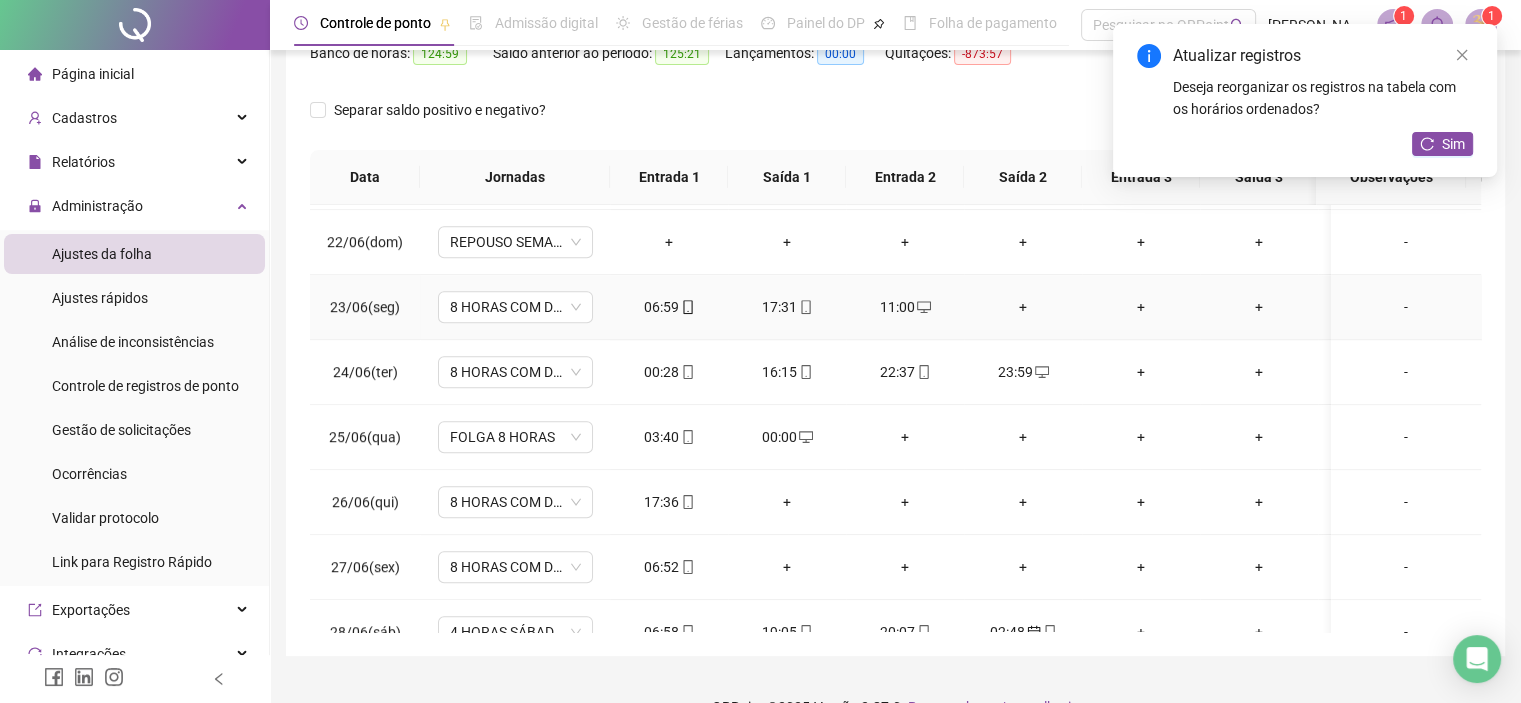 click on "+" at bounding box center (1023, 307) 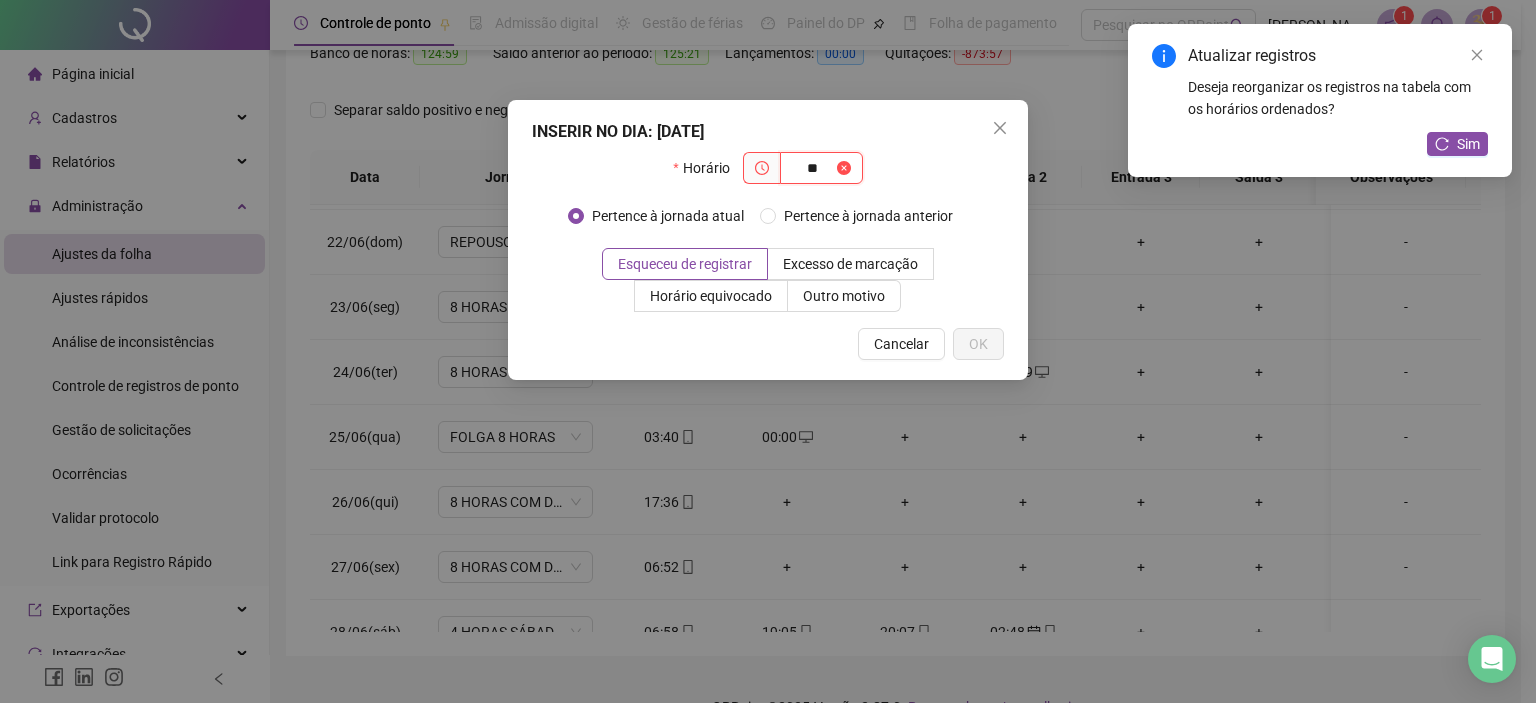type on "*" 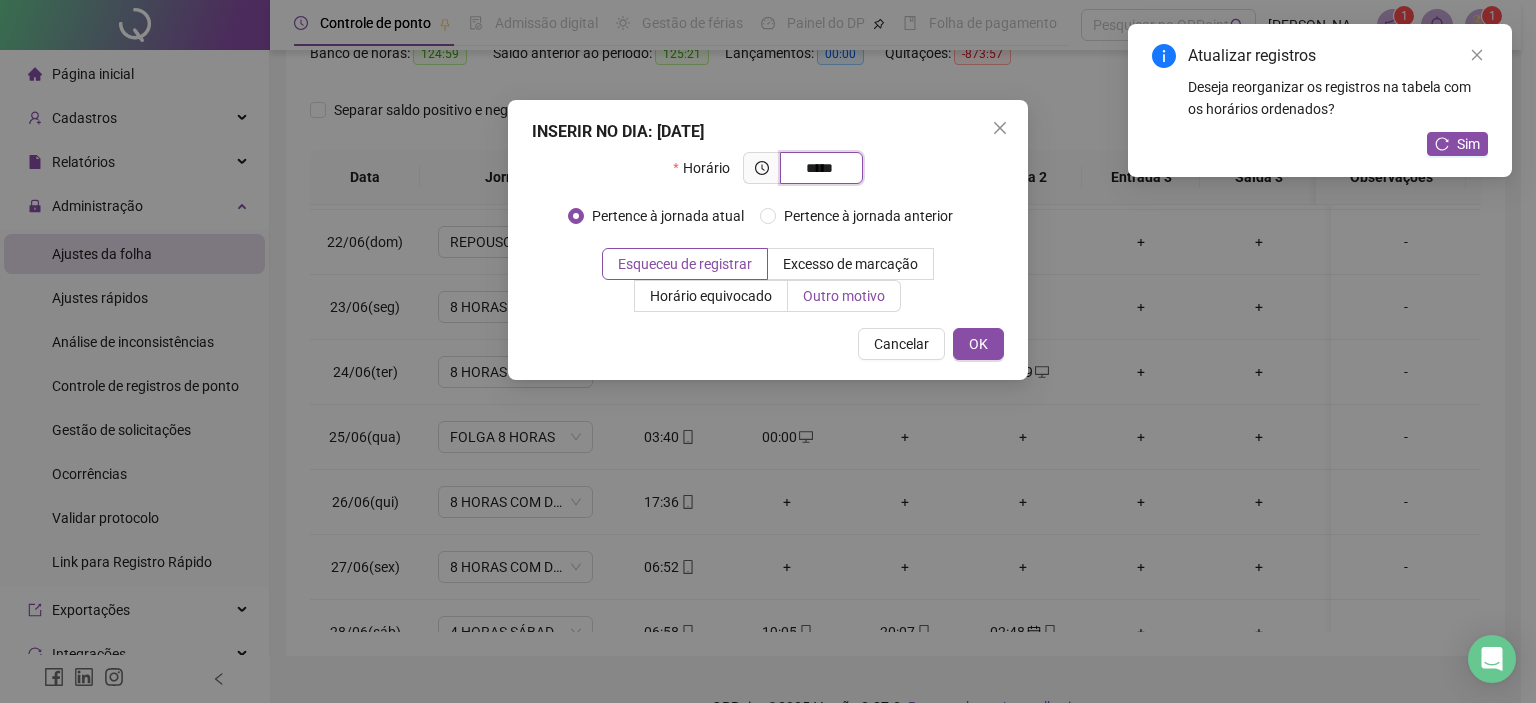 type on "*****" 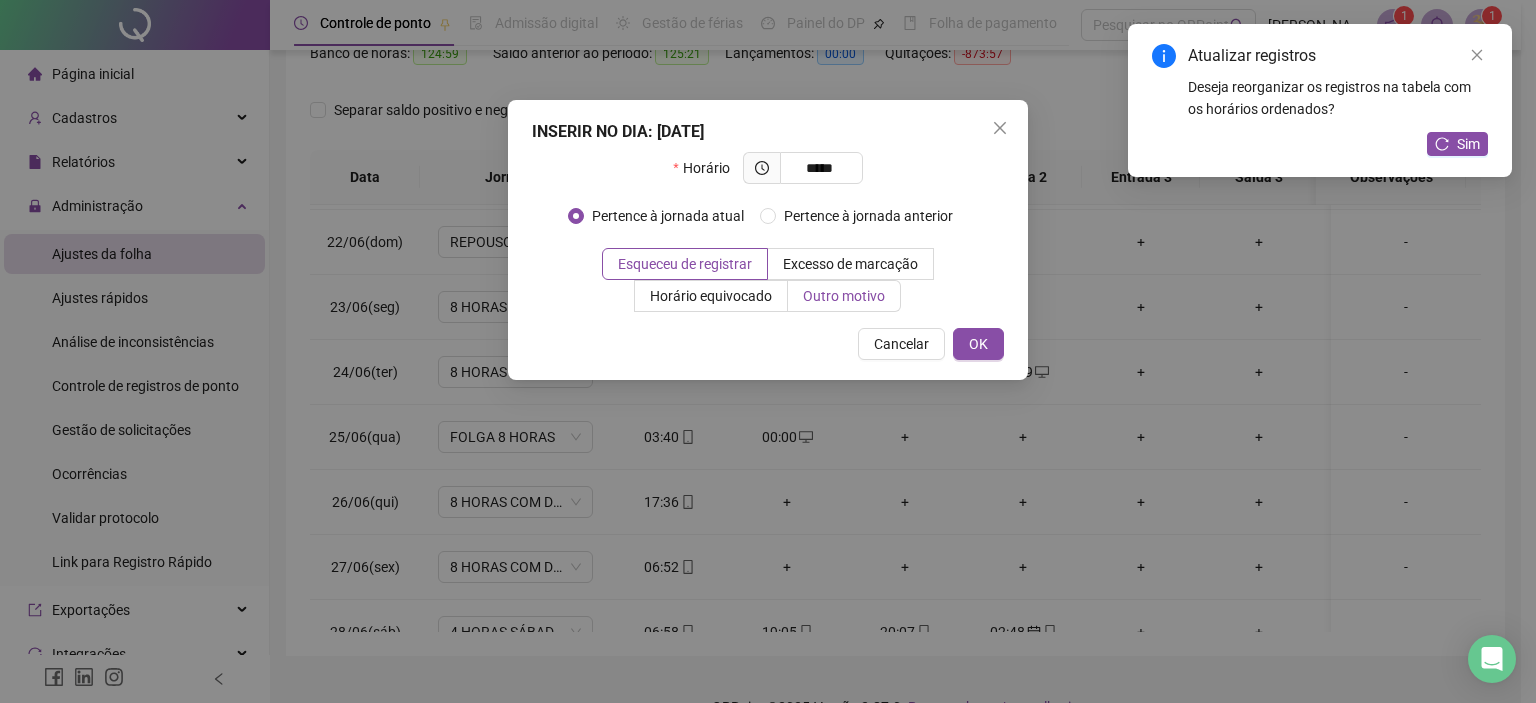 click on "Outro motivo" at bounding box center (844, 296) 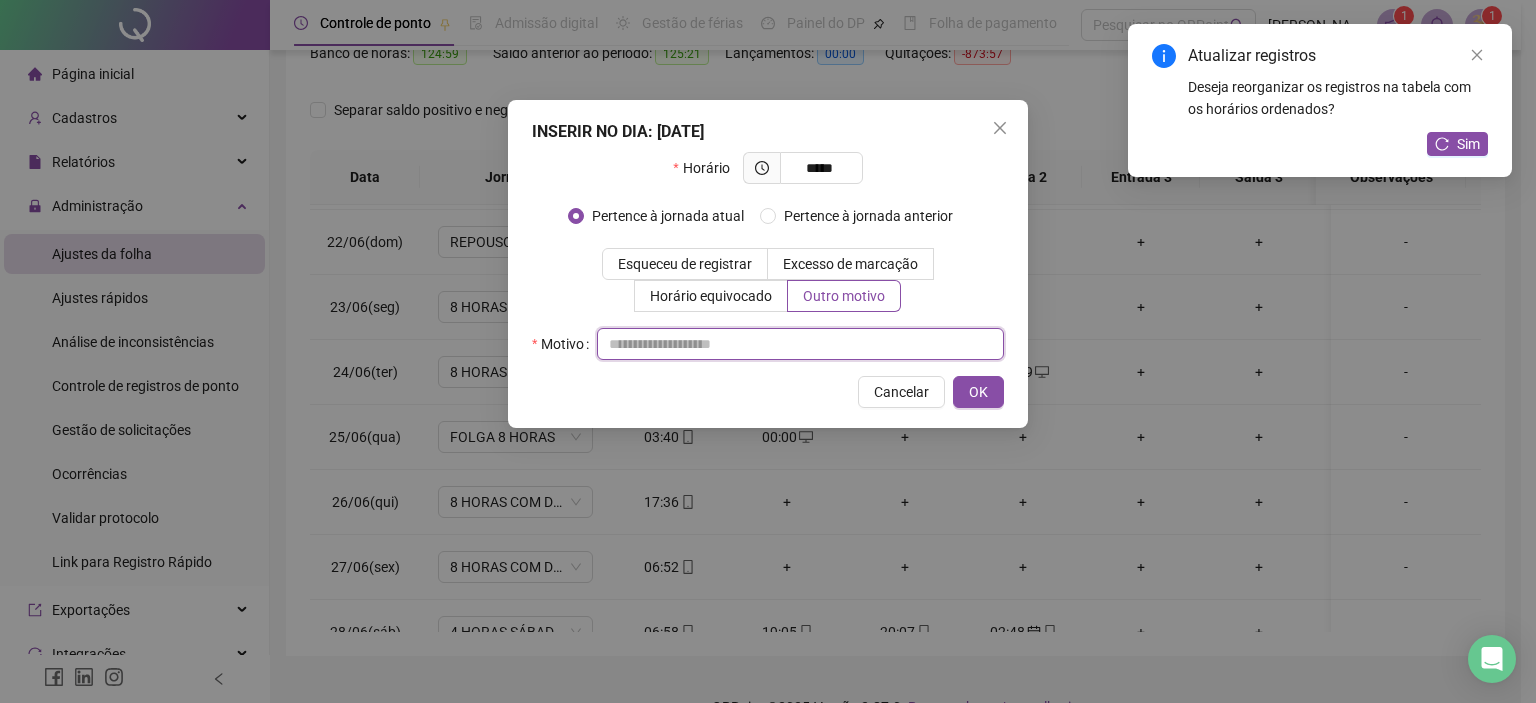 click at bounding box center (800, 344) 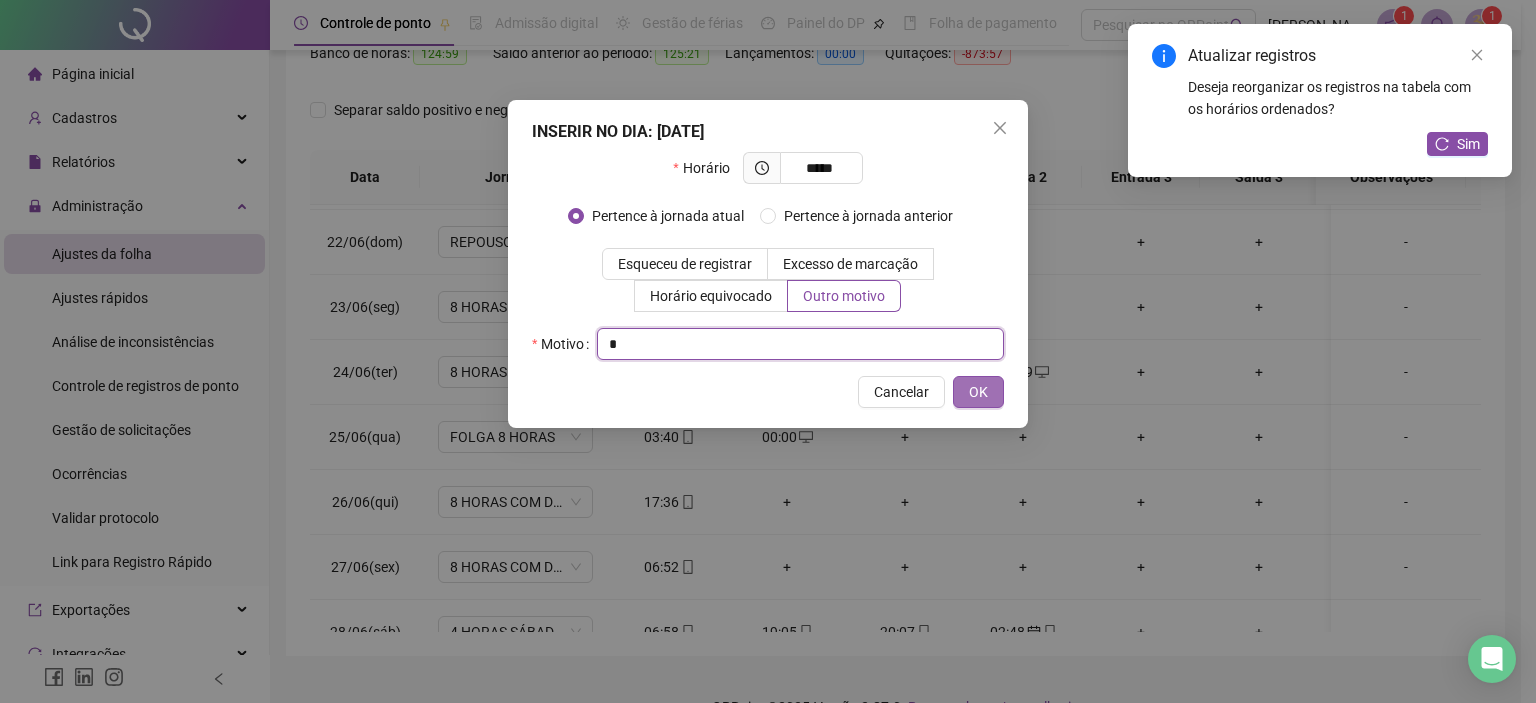 type on "*" 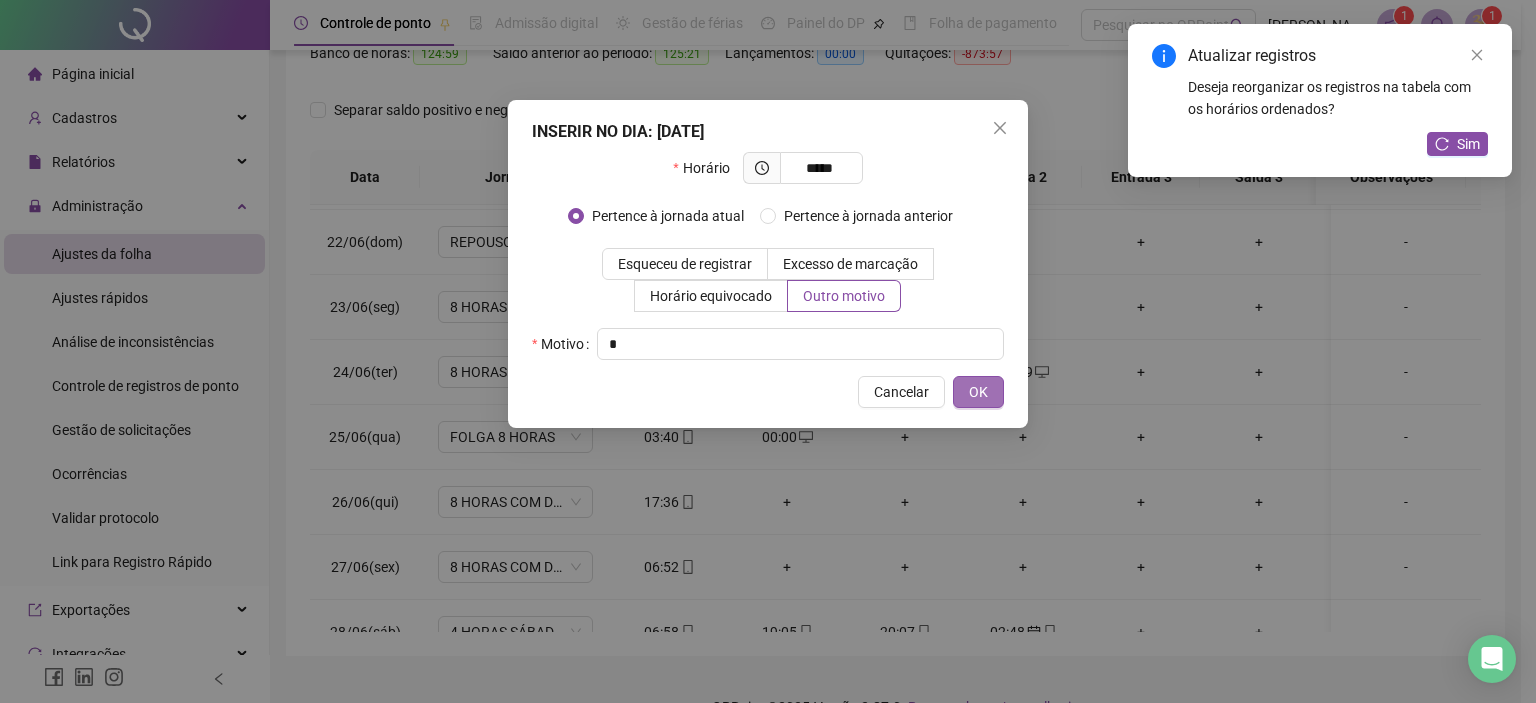 click on "OK" at bounding box center (978, 392) 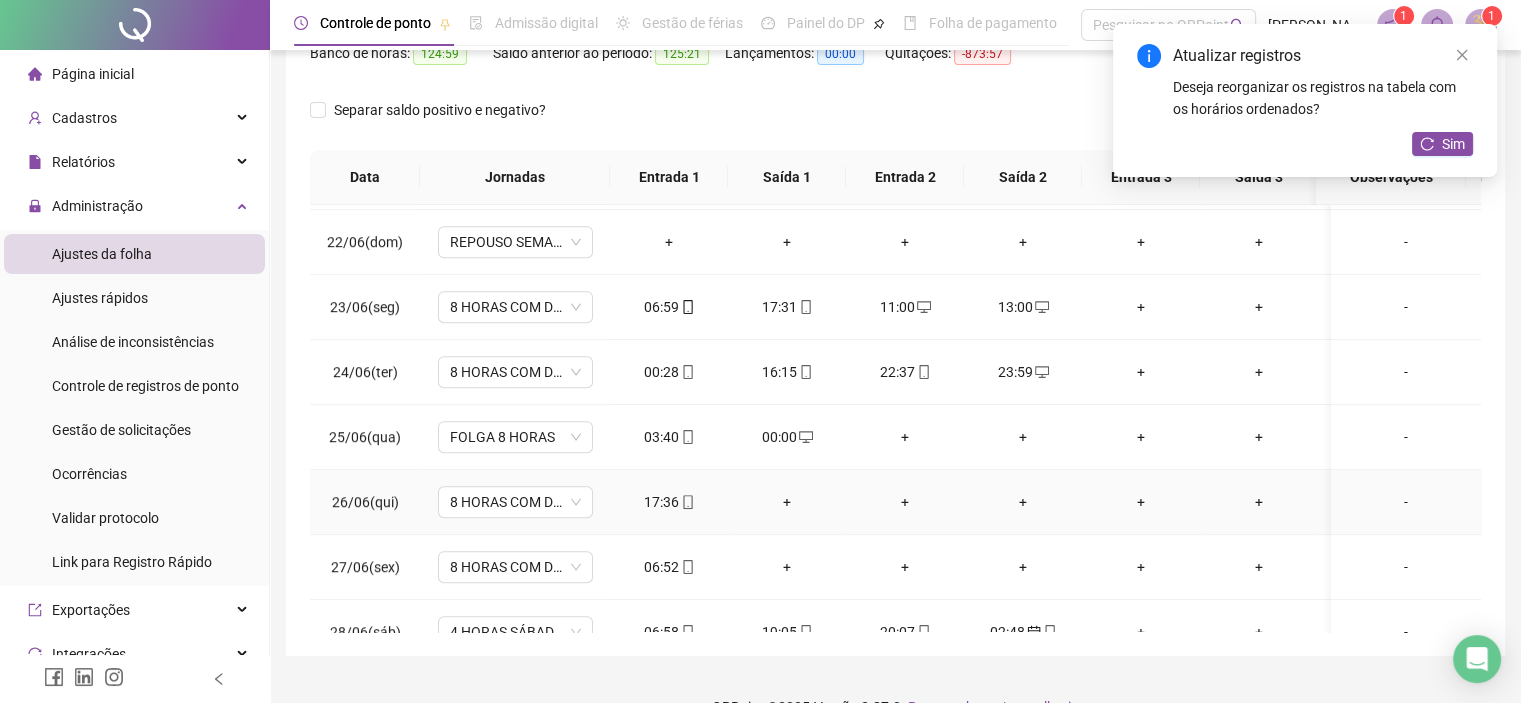 click on "+" at bounding box center [787, 502] 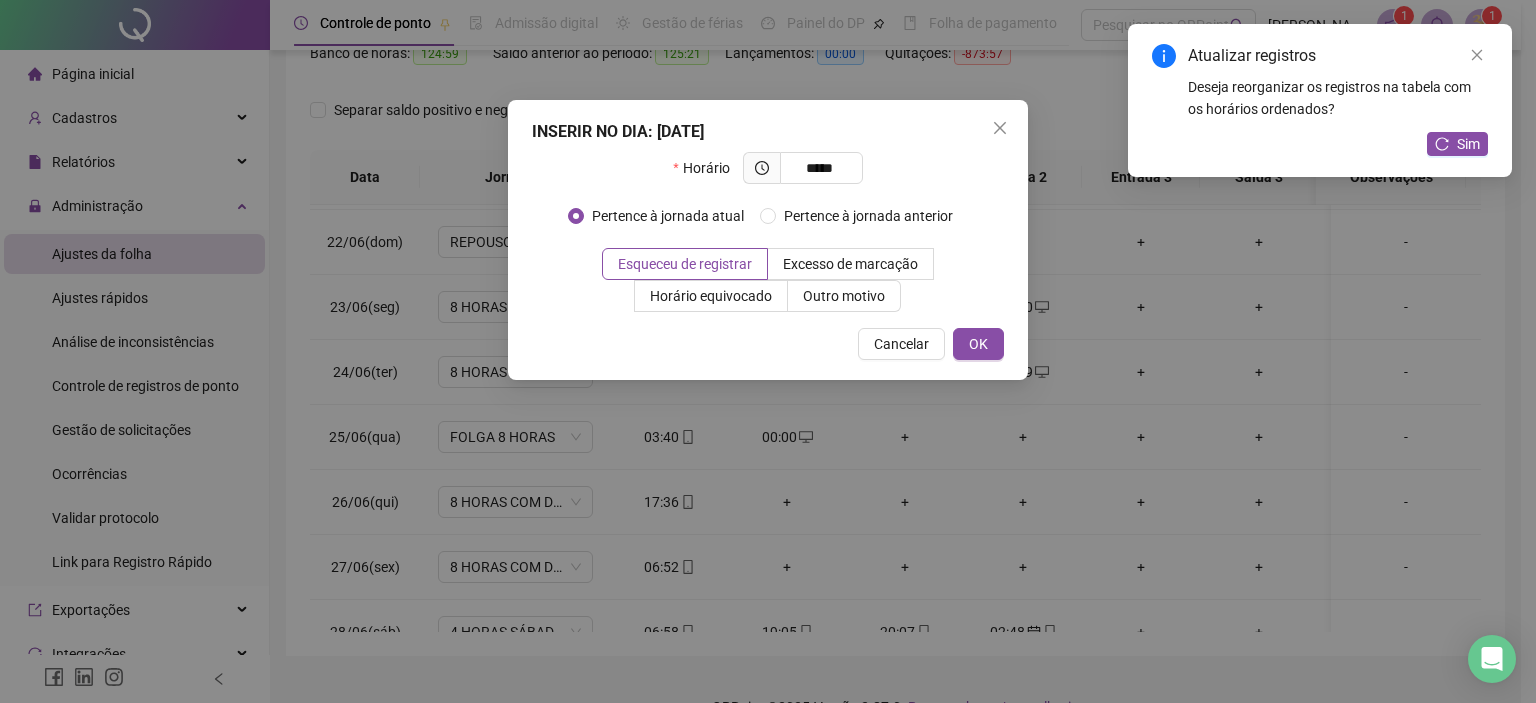 type on "*****" 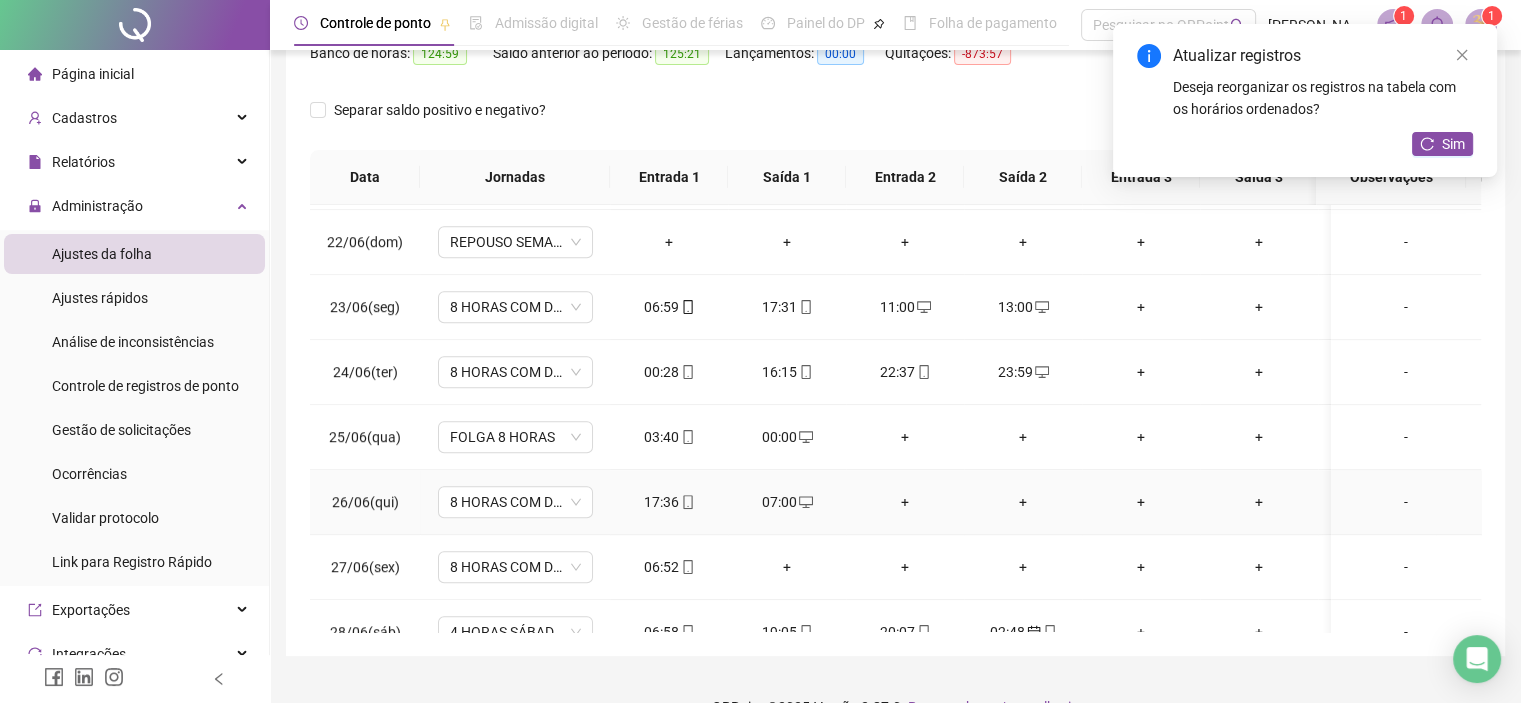 click on "+" at bounding box center [905, 502] 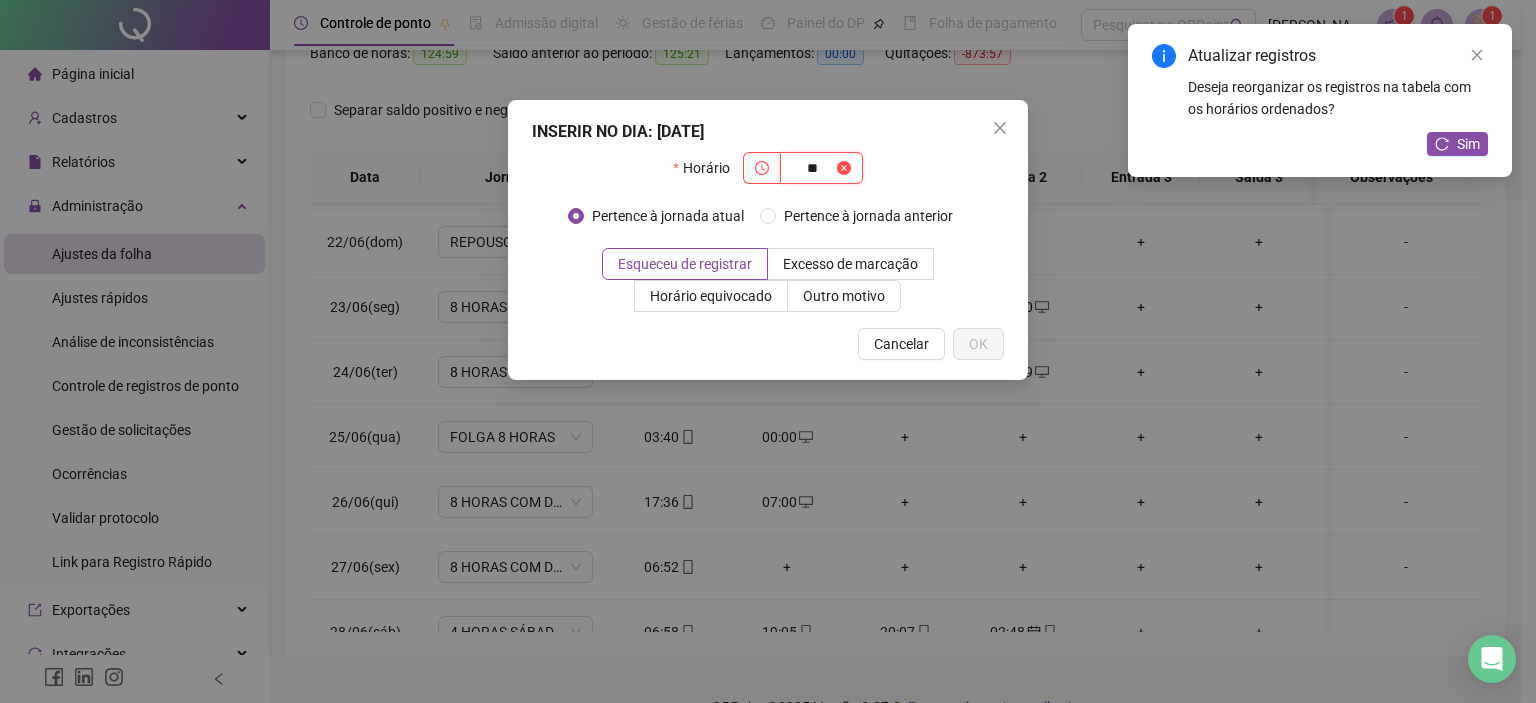 type on "*" 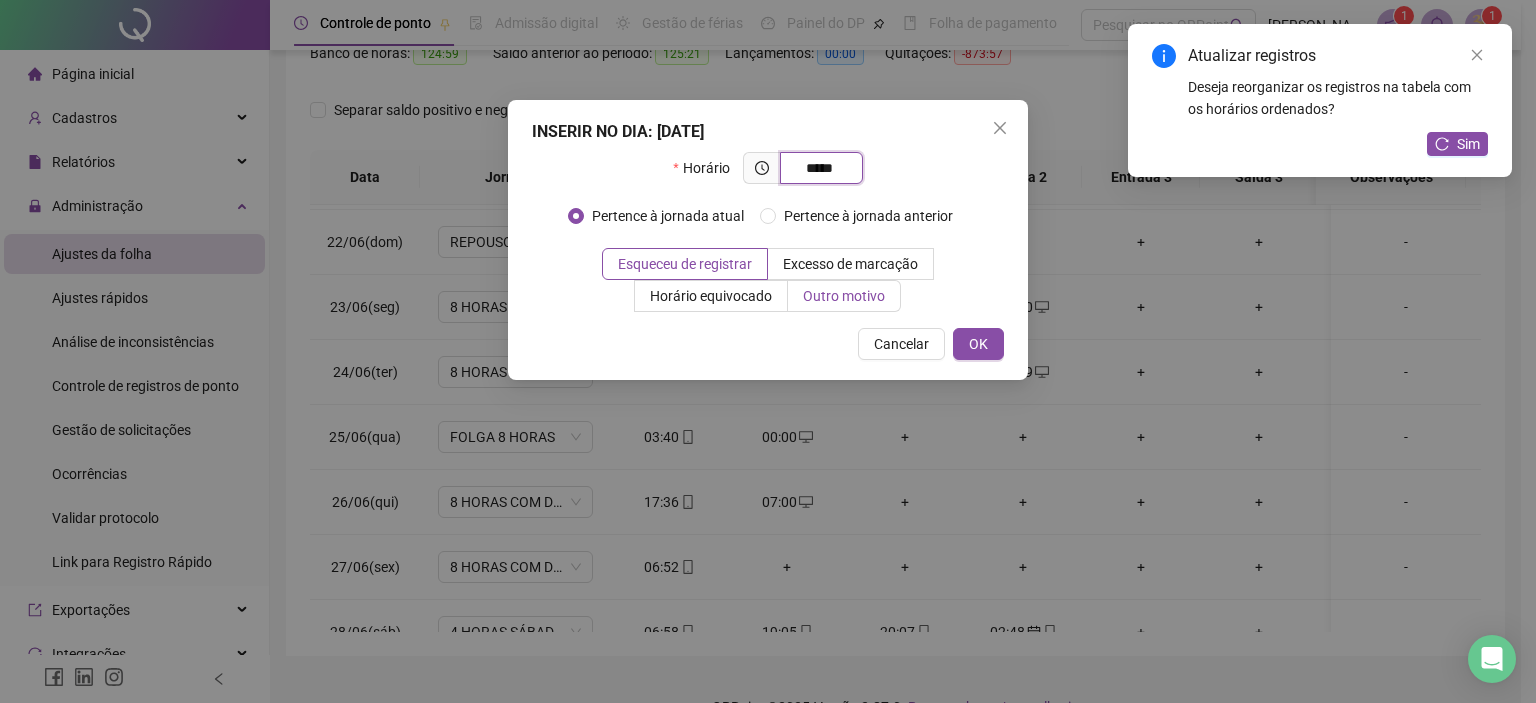 type on "*****" 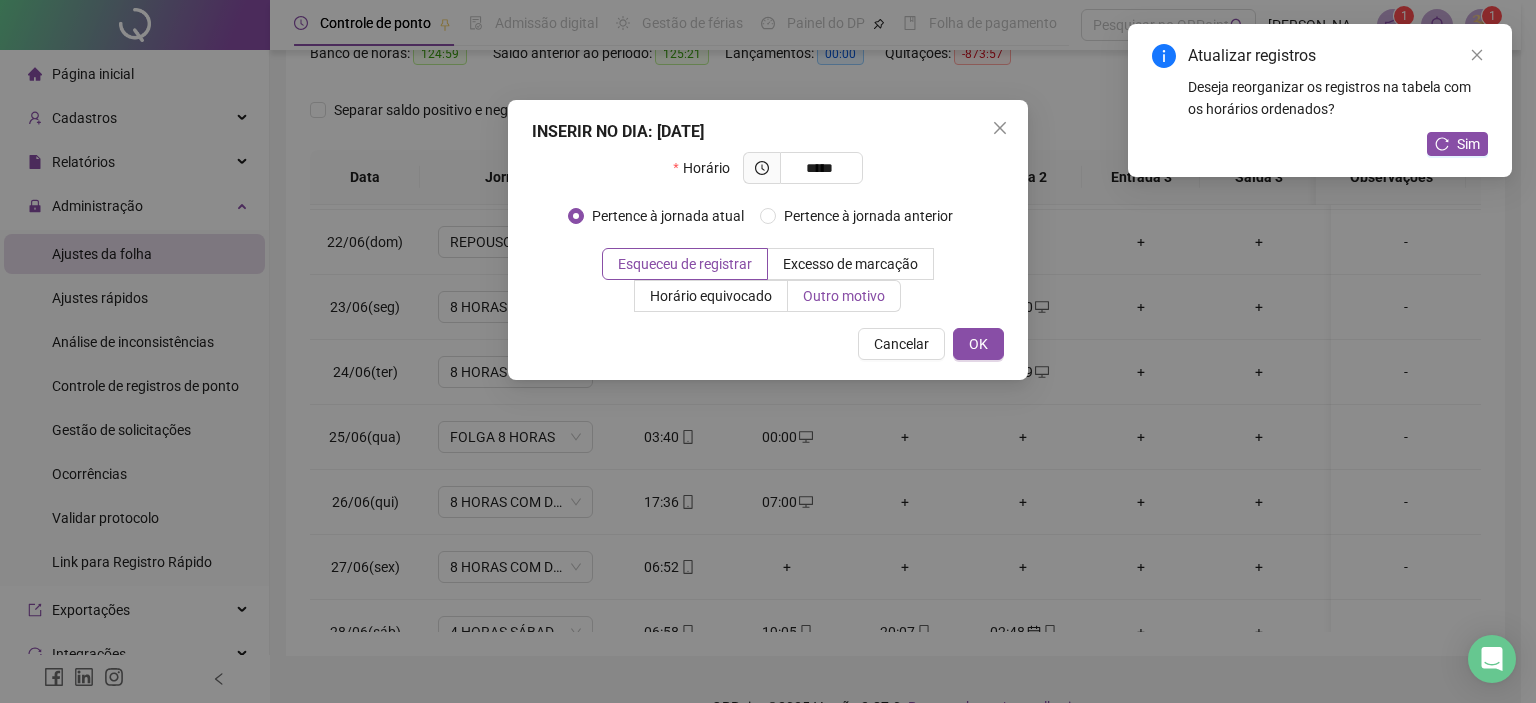 click on "Outro motivo" at bounding box center (844, 296) 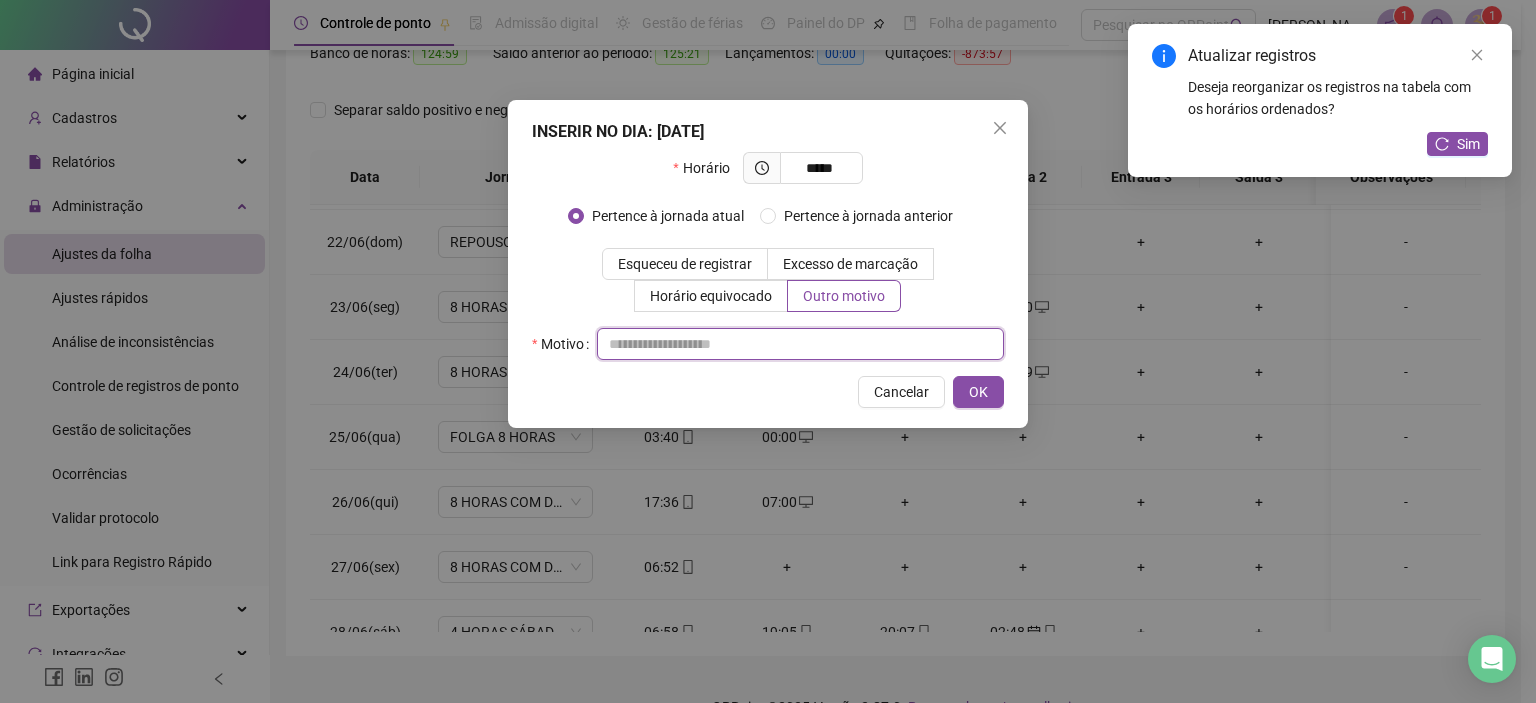 click at bounding box center [800, 344] 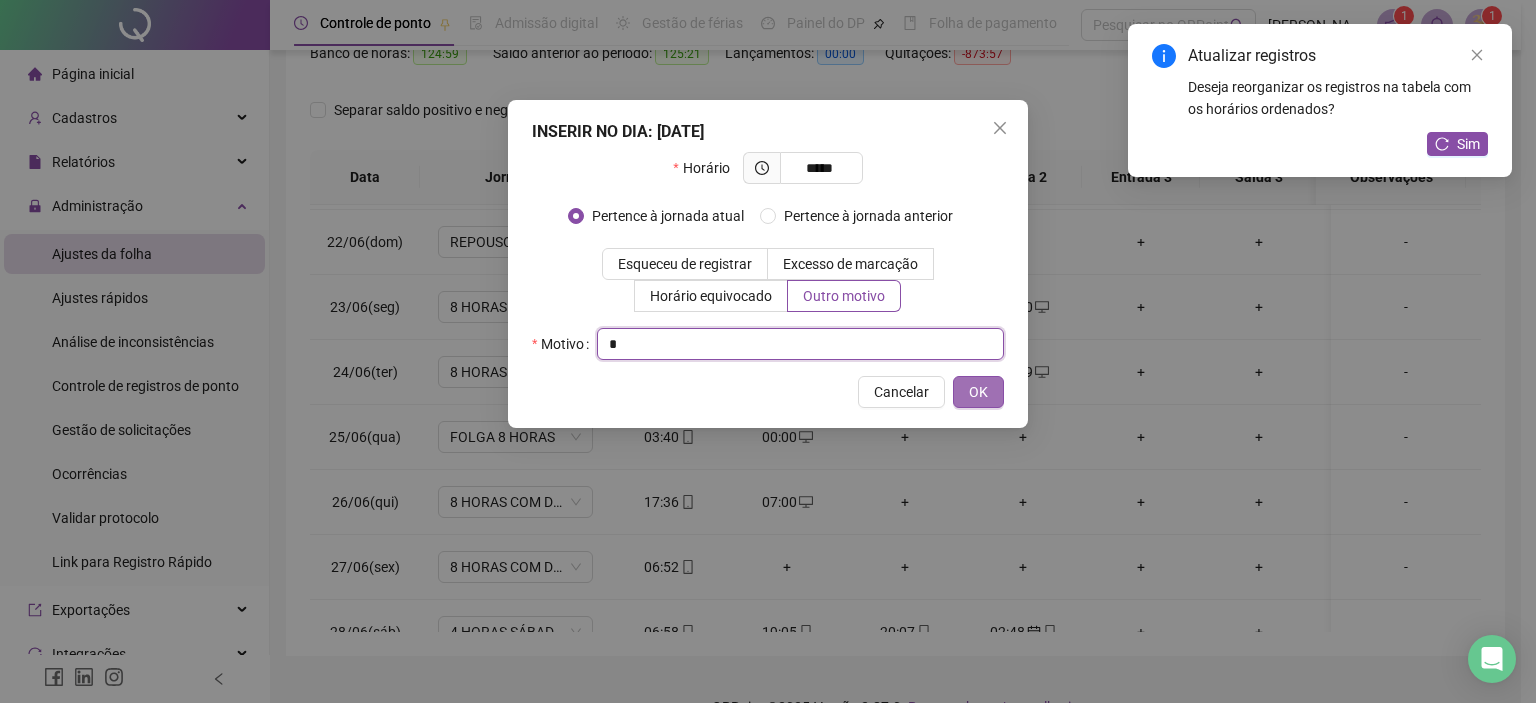 type on "*" 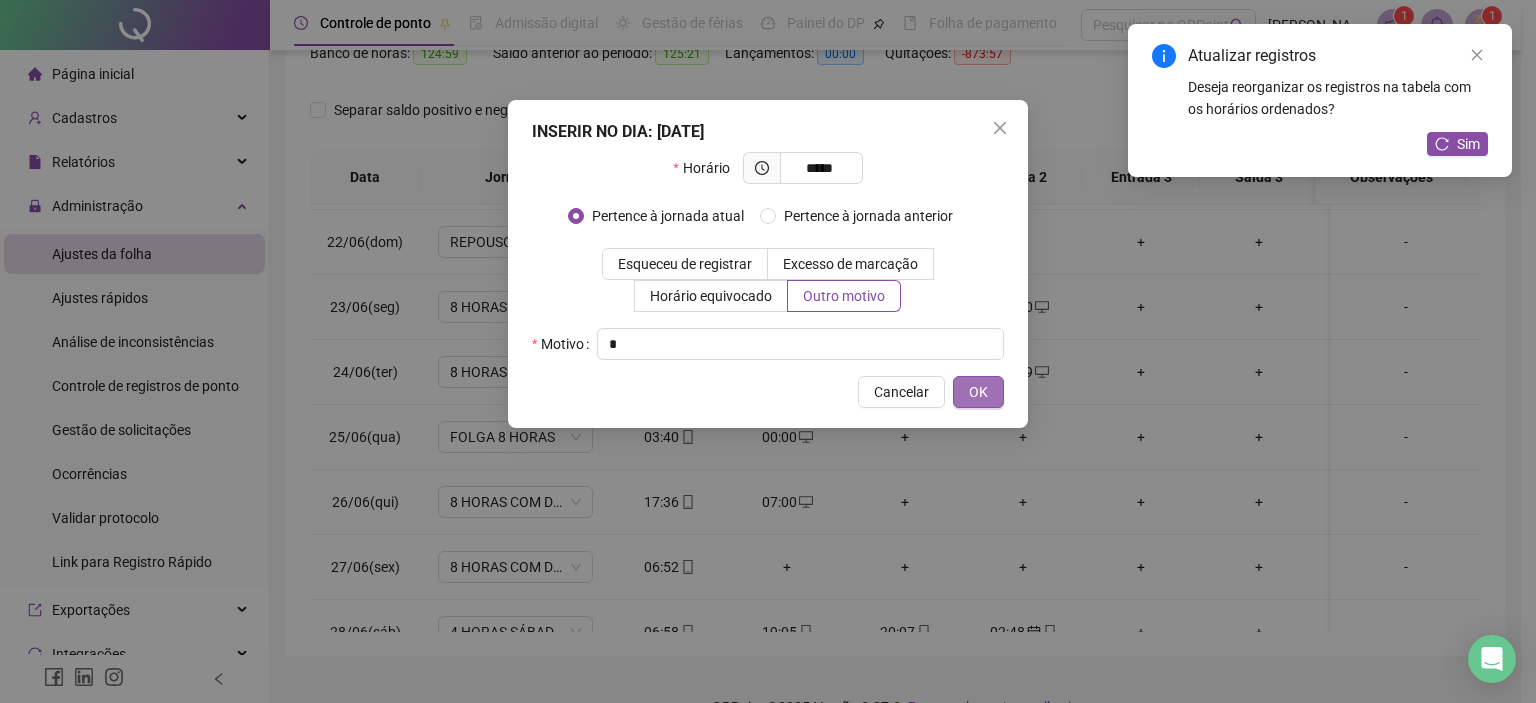 click on "OK" at bounding box center (978, 392) 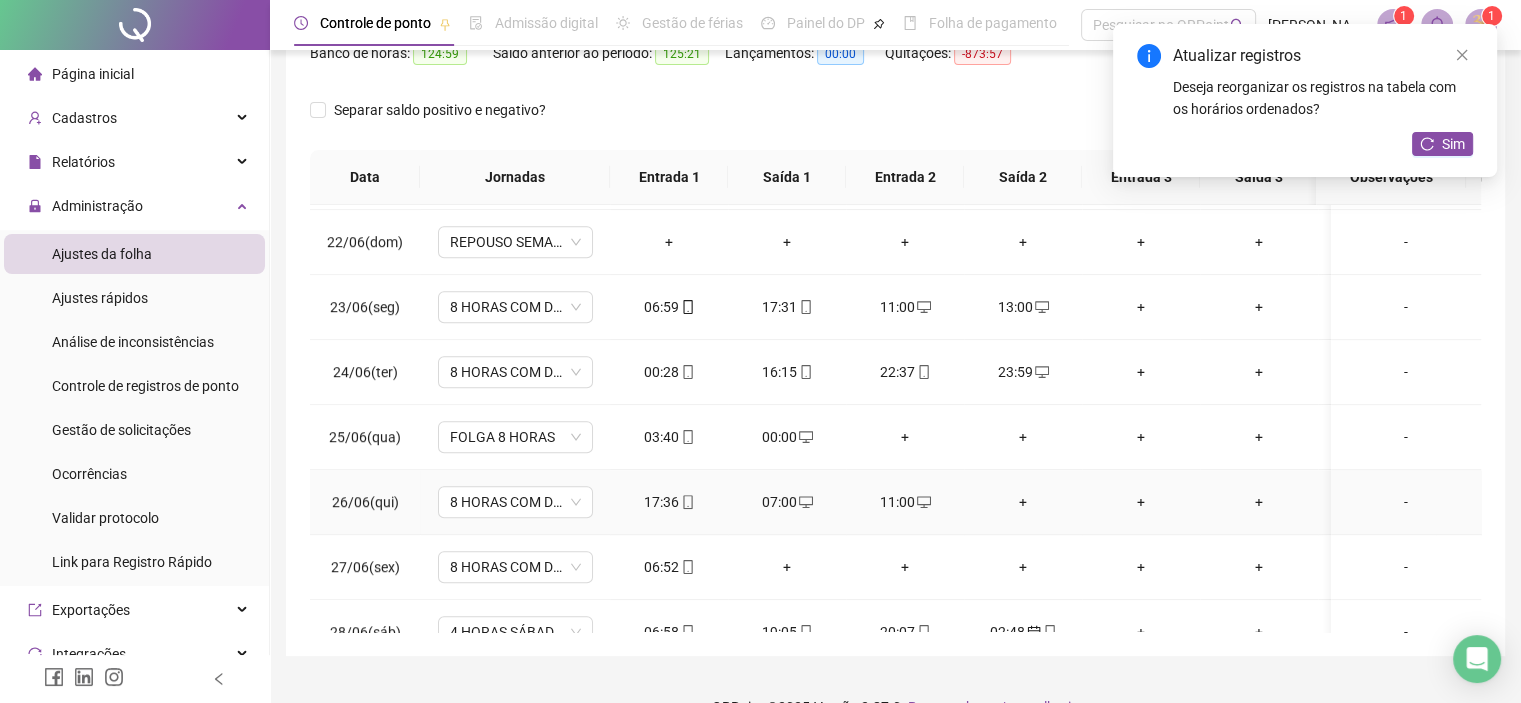 click on "+" at bounding box center [1023, 502] 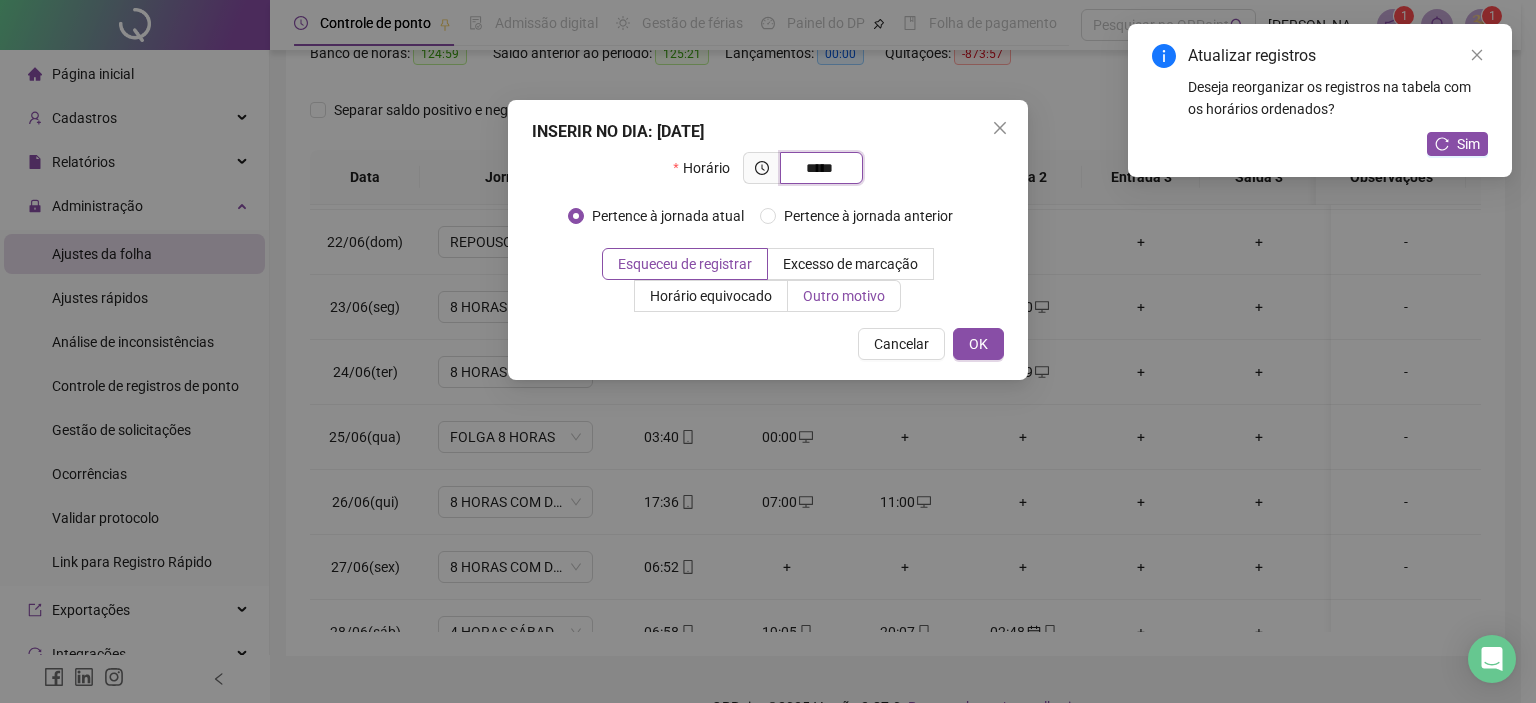 type on "*****" 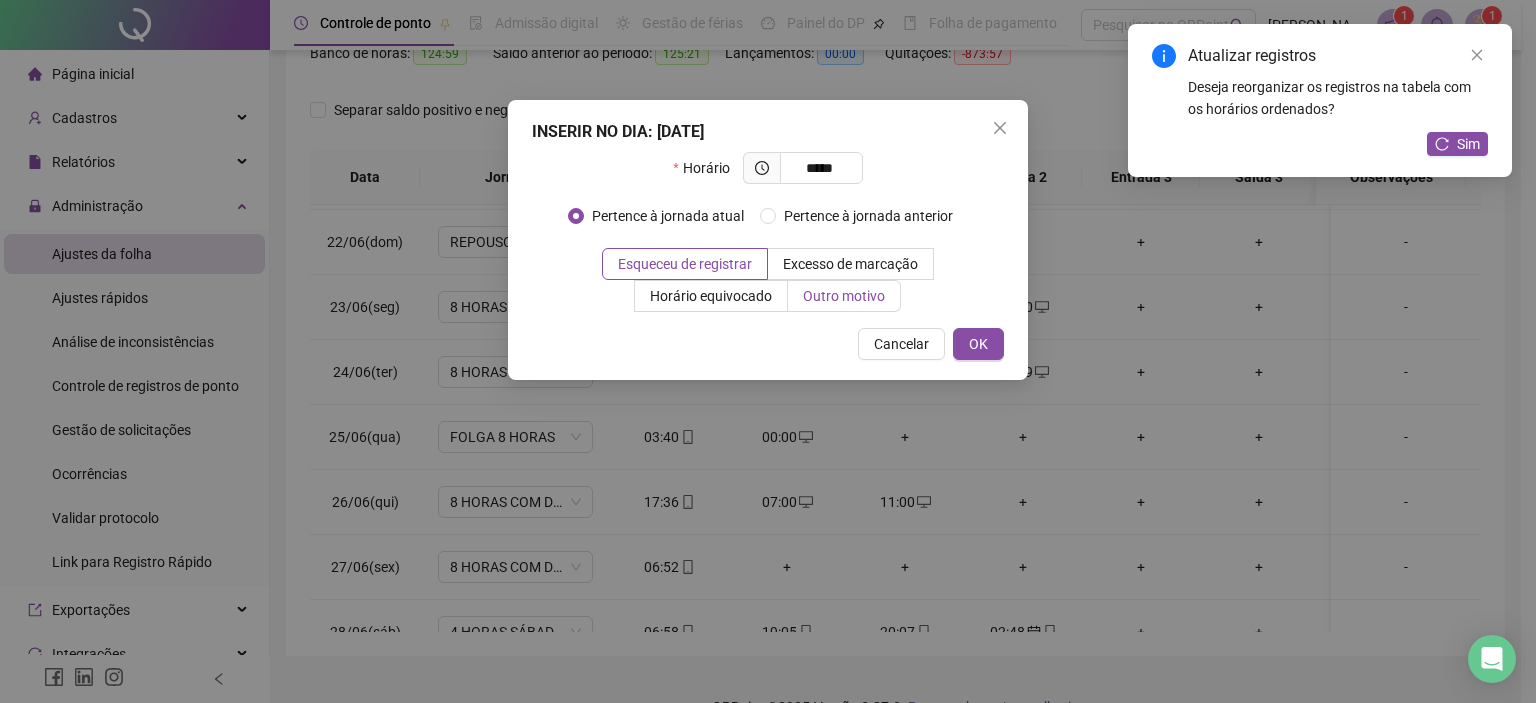 click on "Outro motivo" at bounding box center (844, 296) 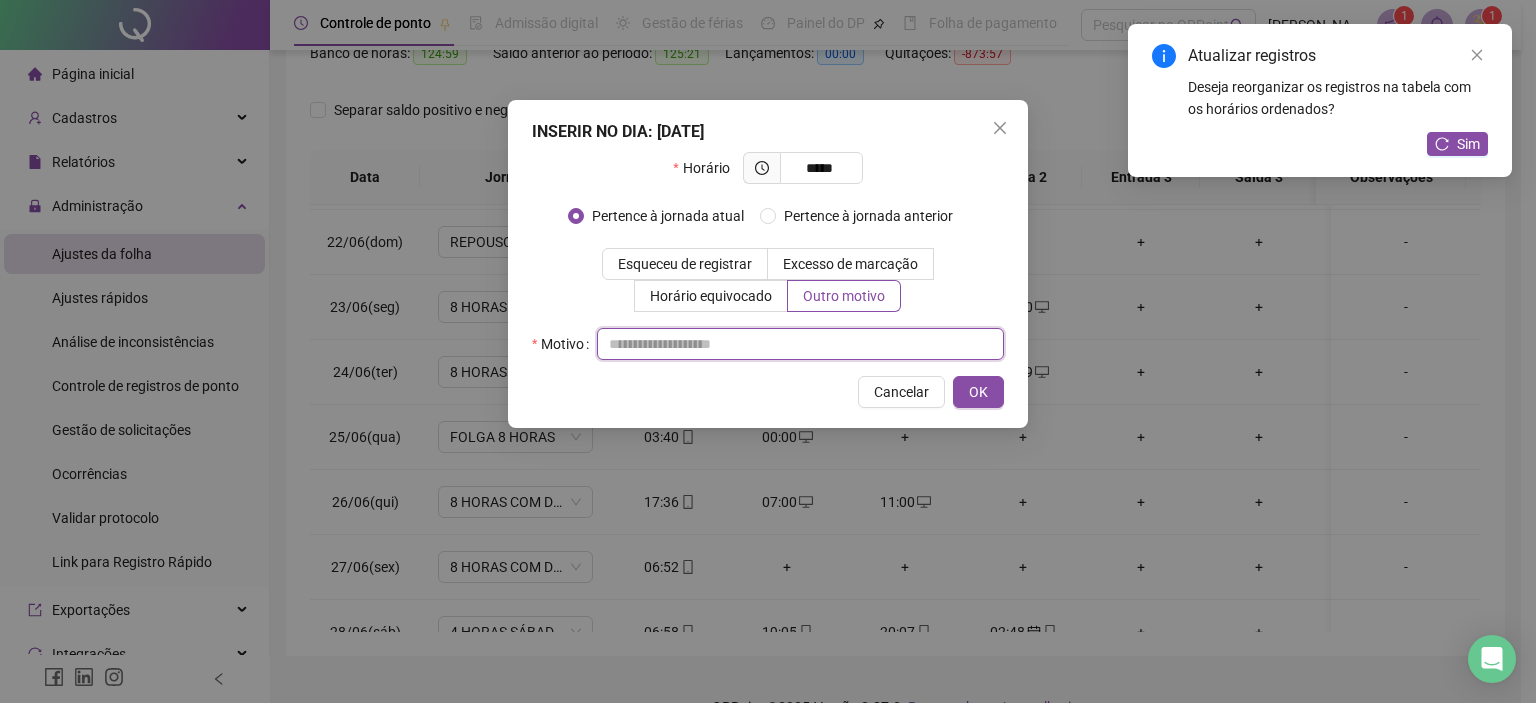 click at bounding box center (800, 344) 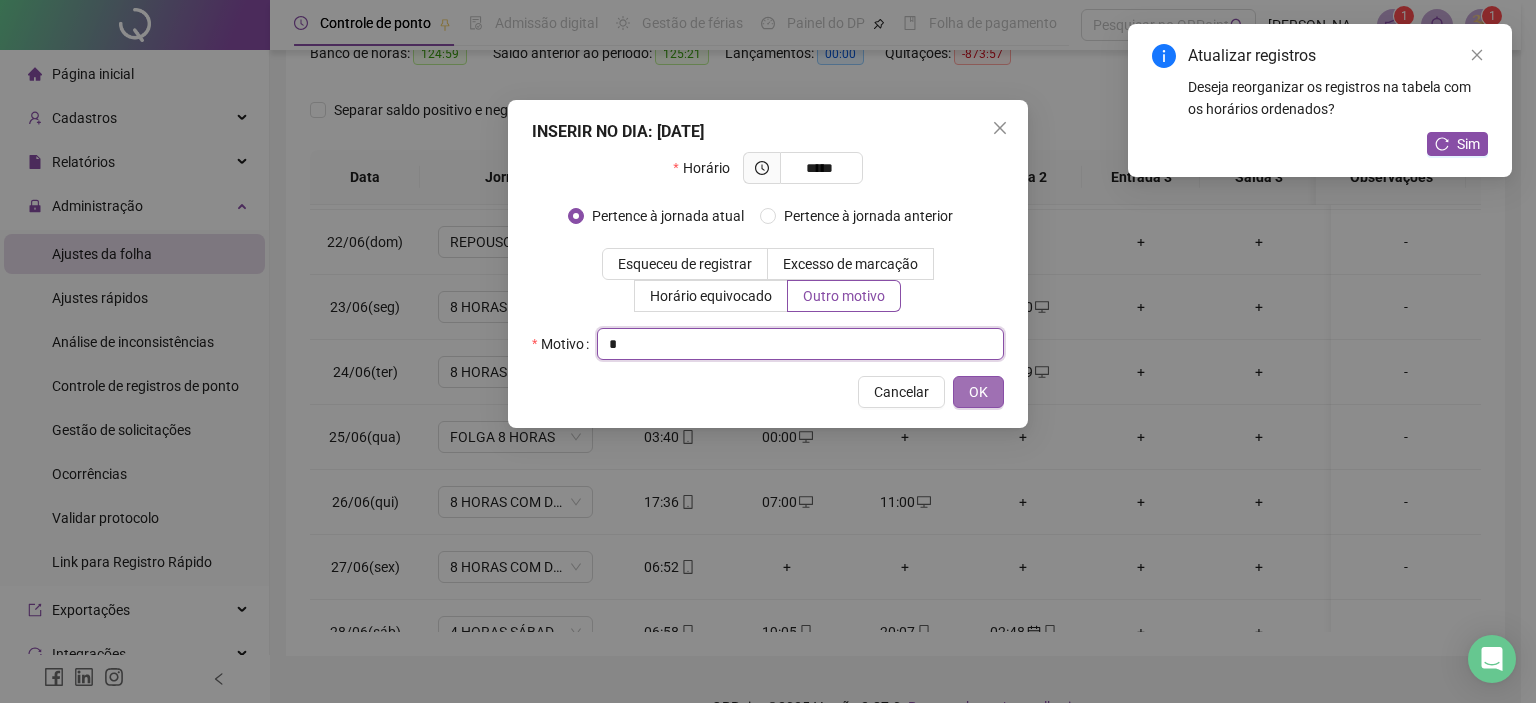 type on "*" 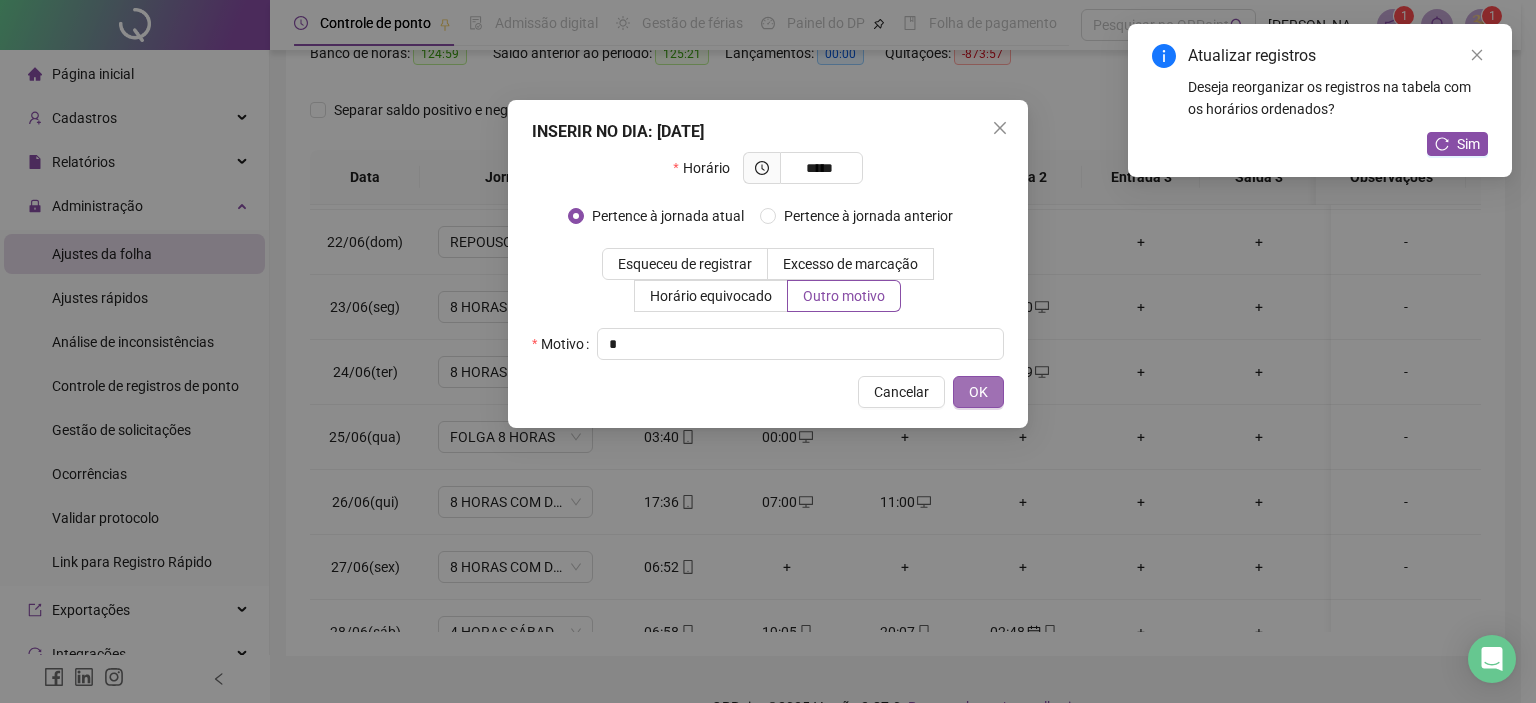 click on "OK" at bounding box center (978, 392) 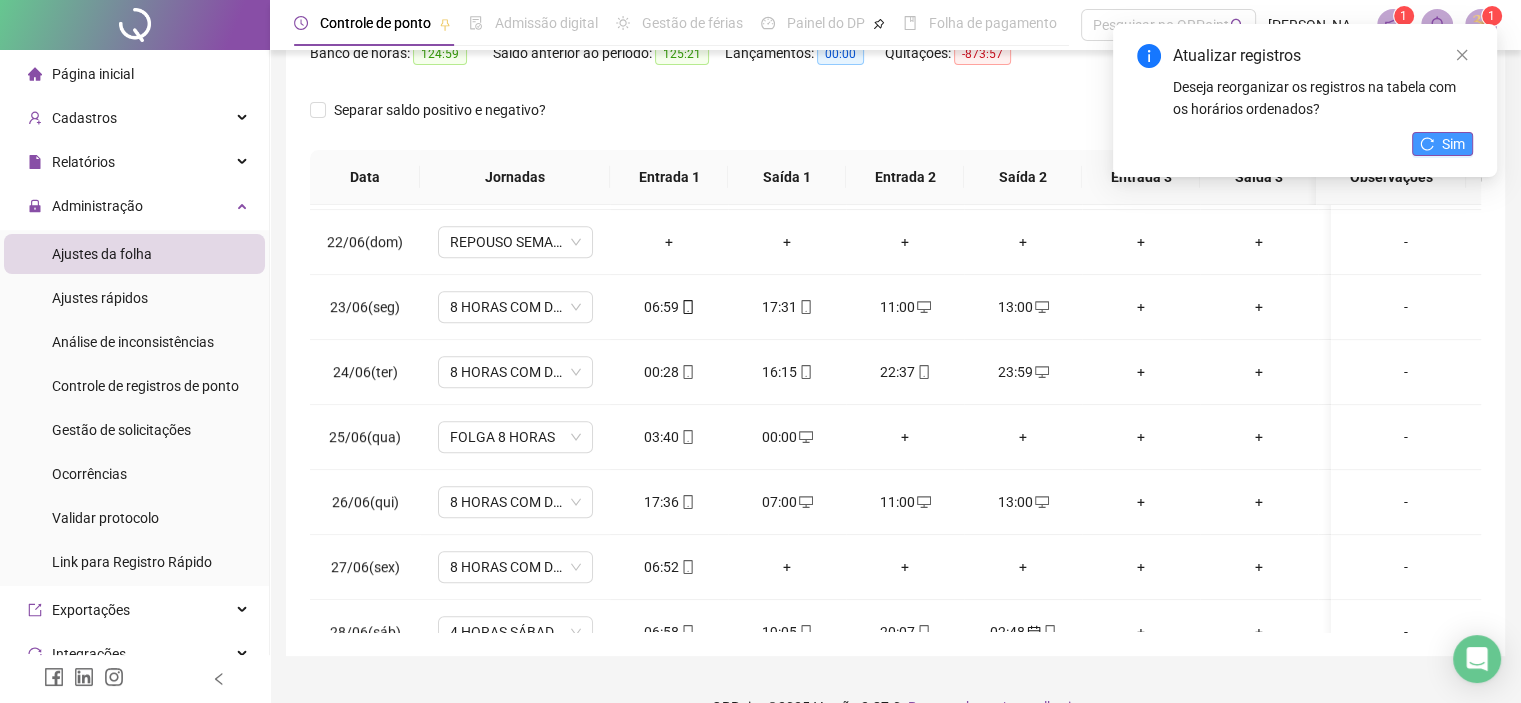 click on "Sim" at bounding box center [1453, 144] 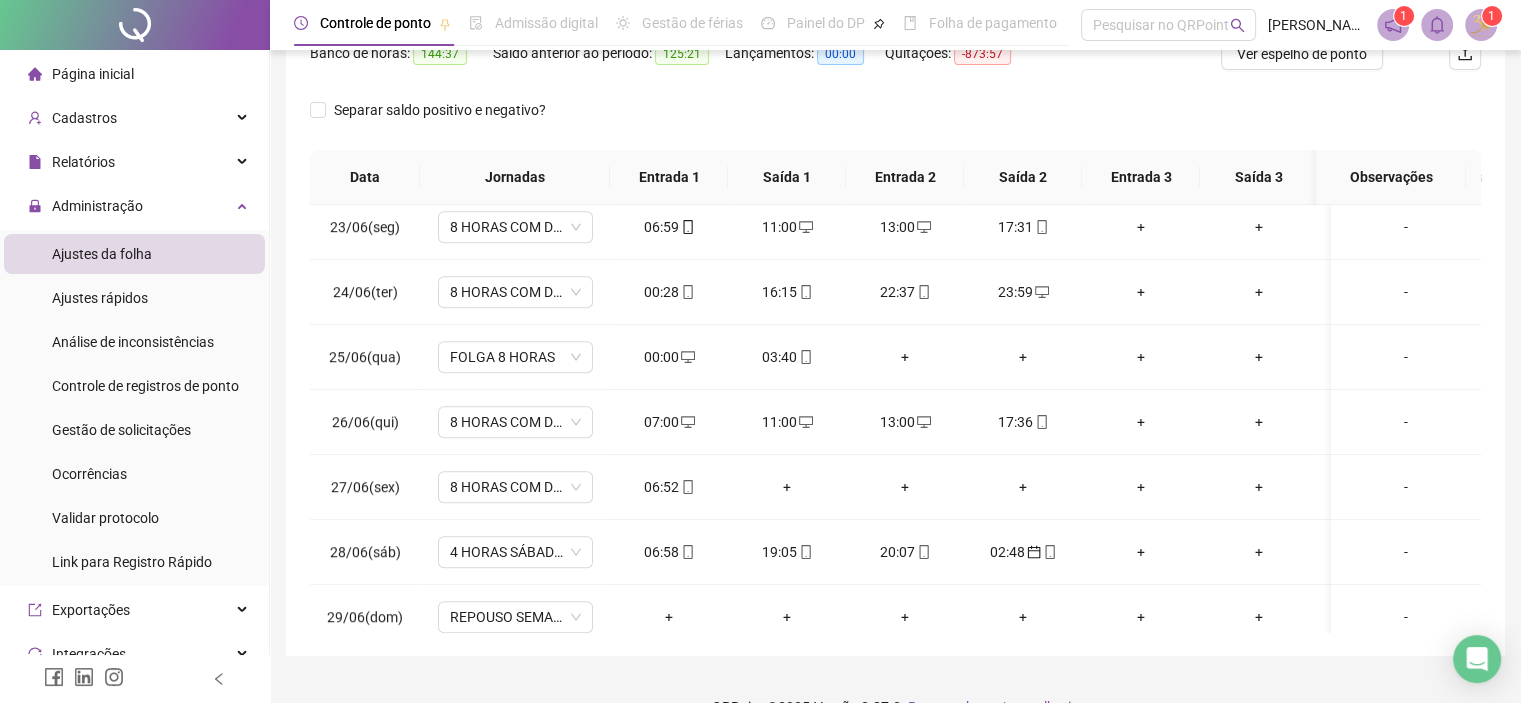 scroll, scrollTop: 1400, scrollLeft: 0, axis: vertical 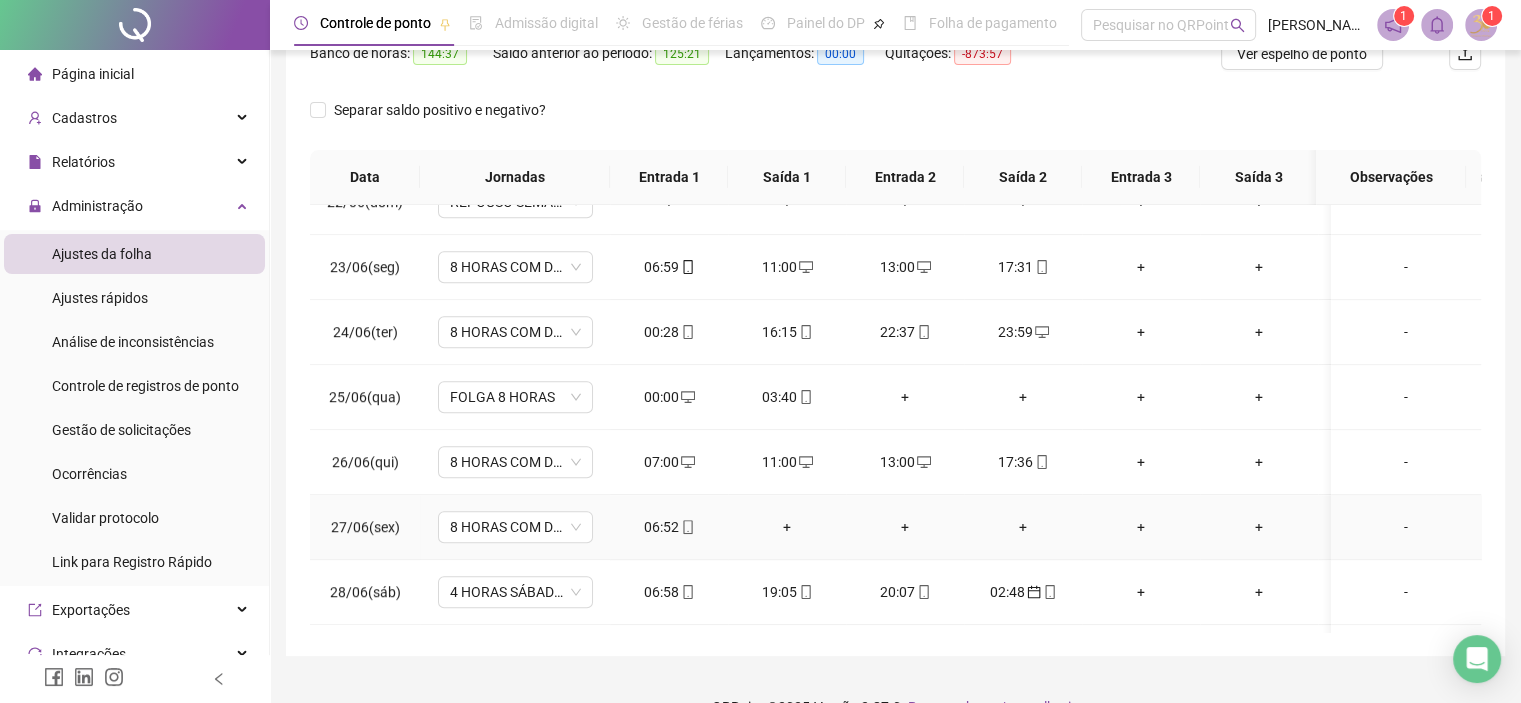 click on "+" at bounding box center [787, 527] 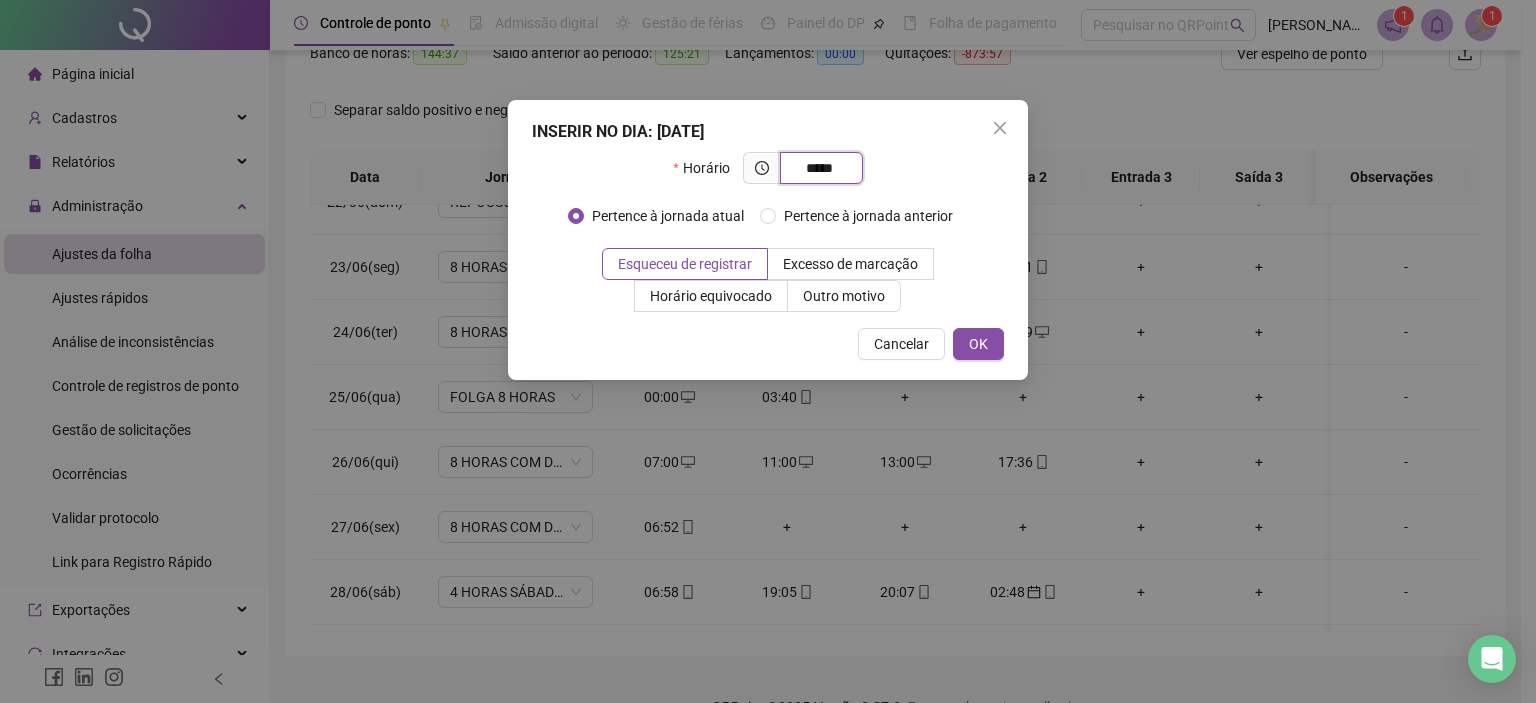 type on "*****" 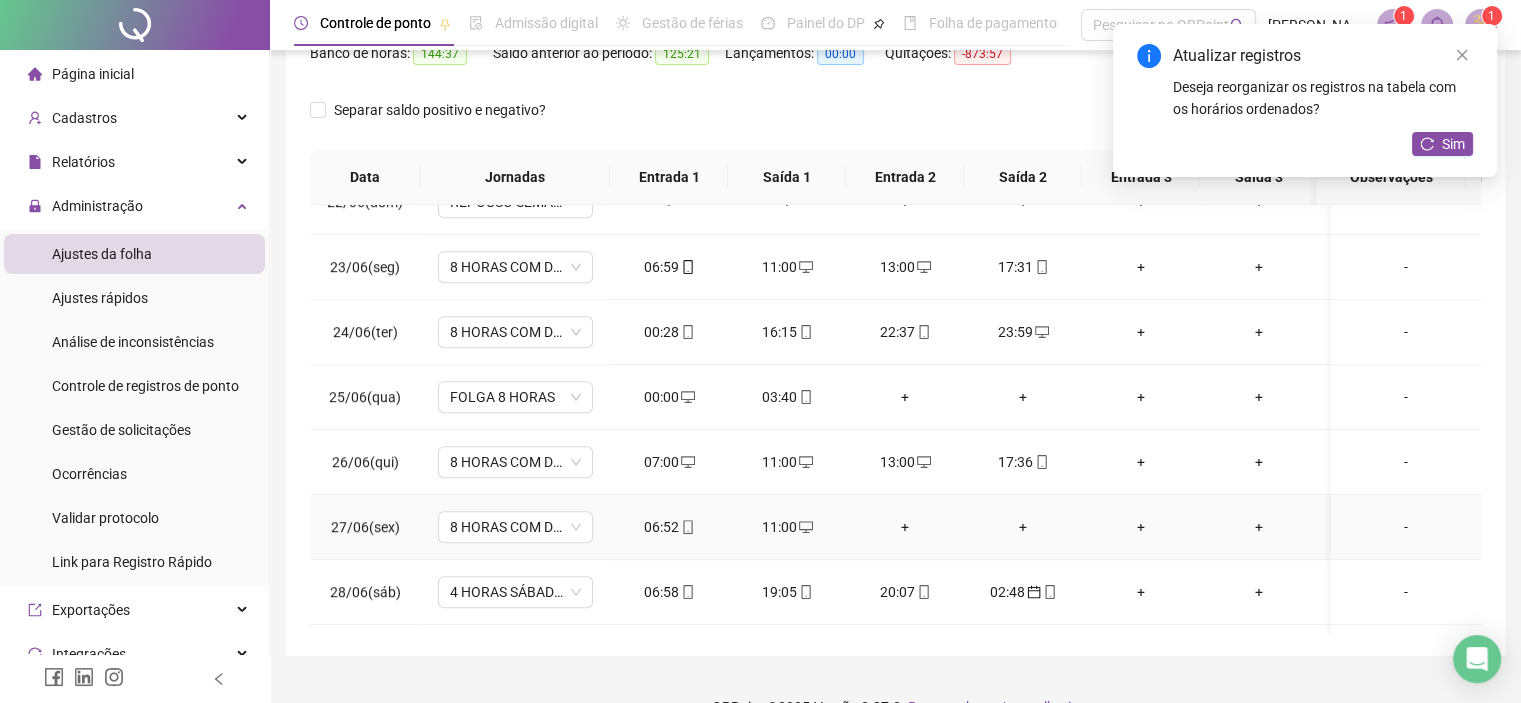 click on "+" at bounding box center [905, 527] 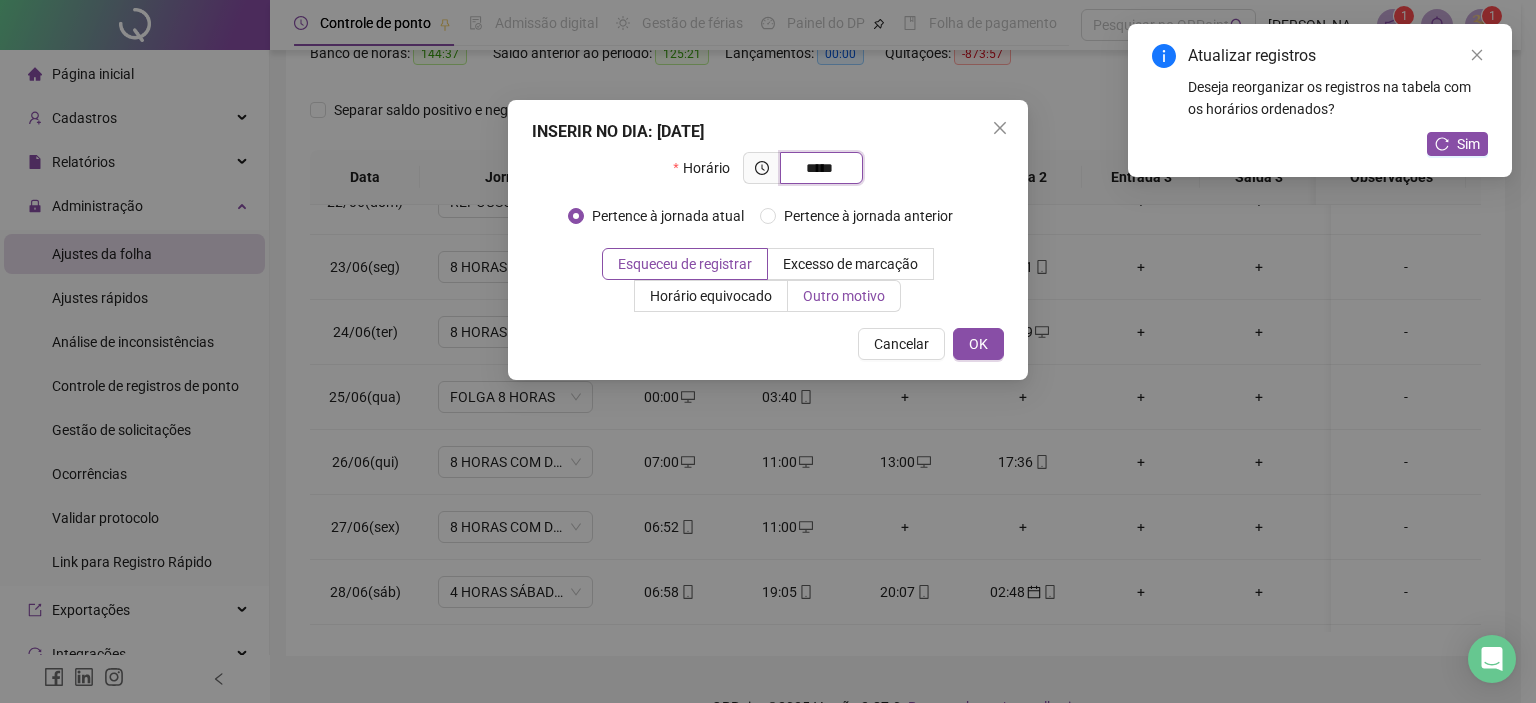 type on "*****" 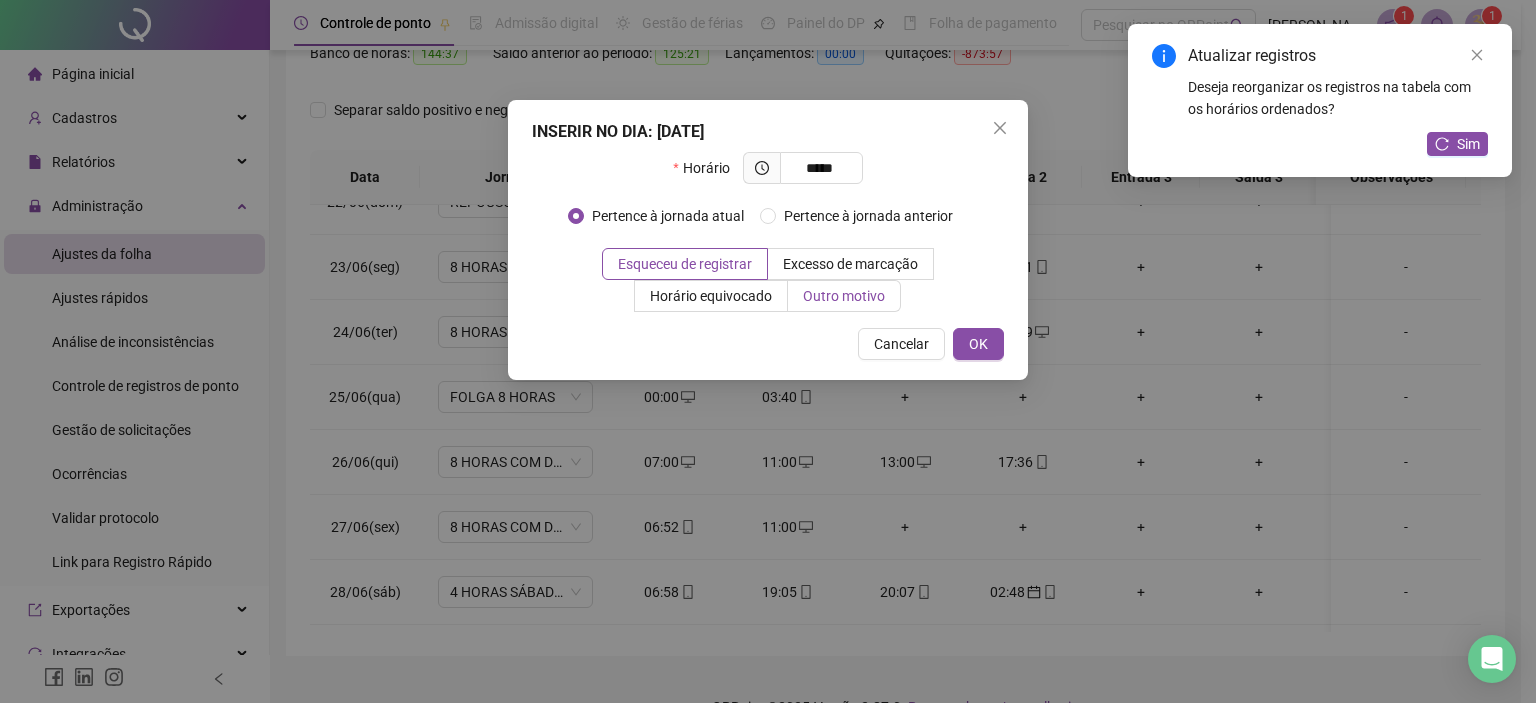 click on "Outro motivo" at bounding box center (844, 296) 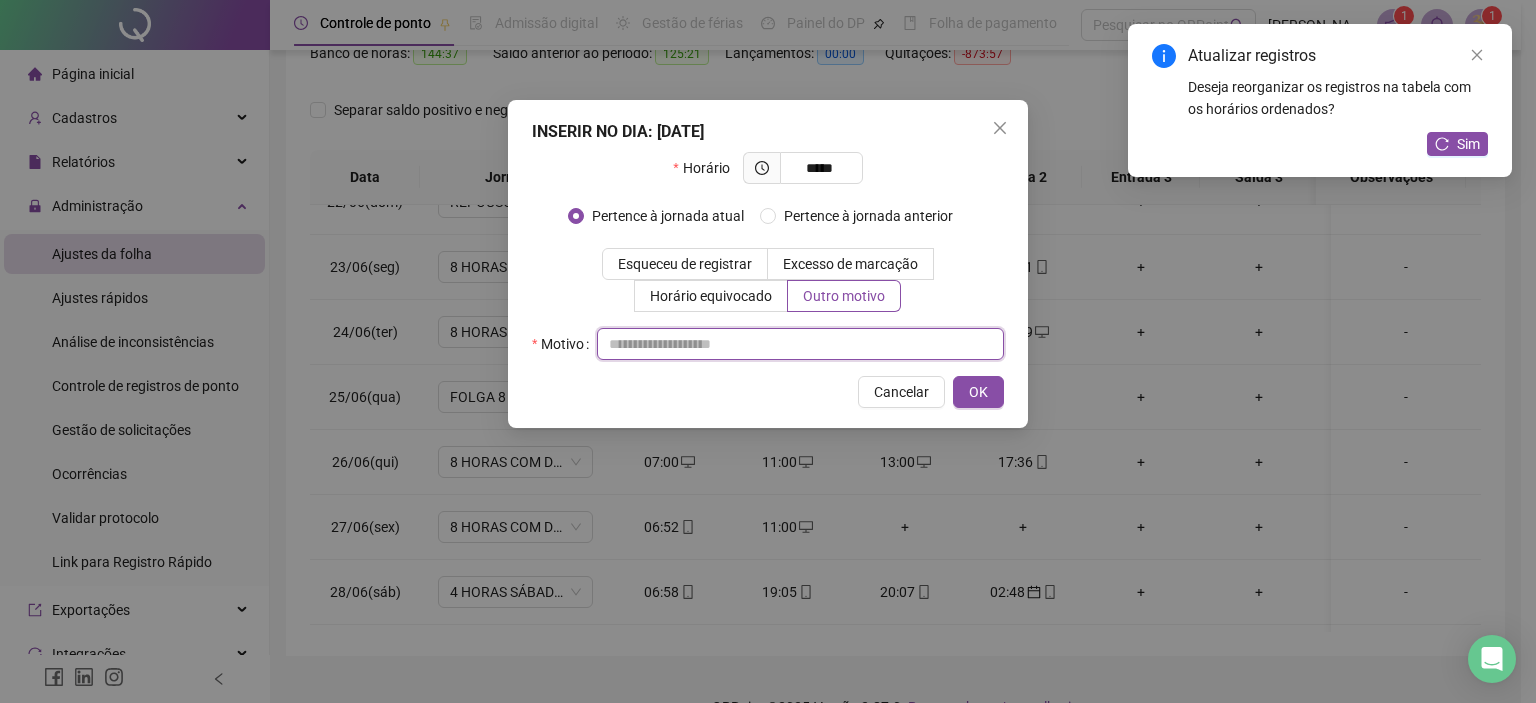click at bounding box center (800, 344) 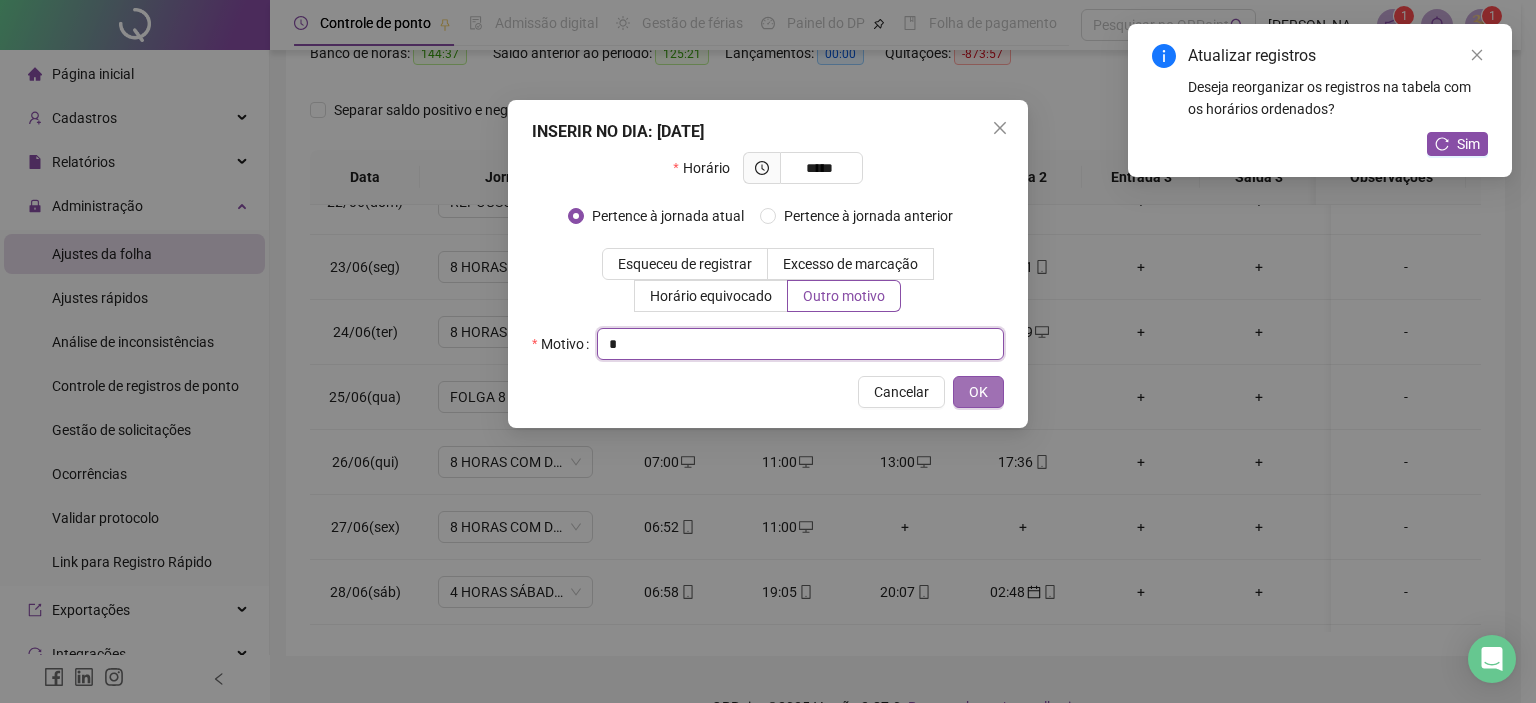 type on "*" 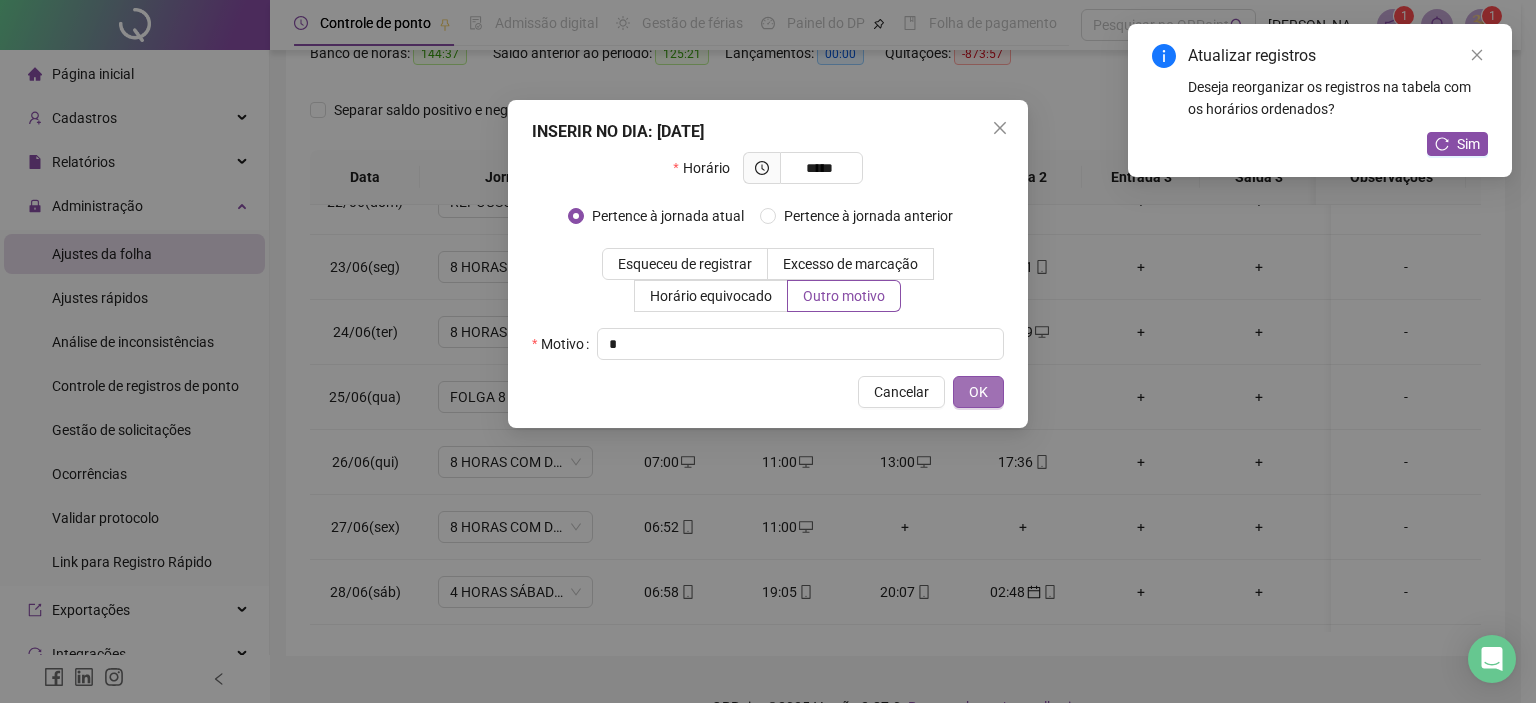 click on "OK" at bounding box center [978, 392] 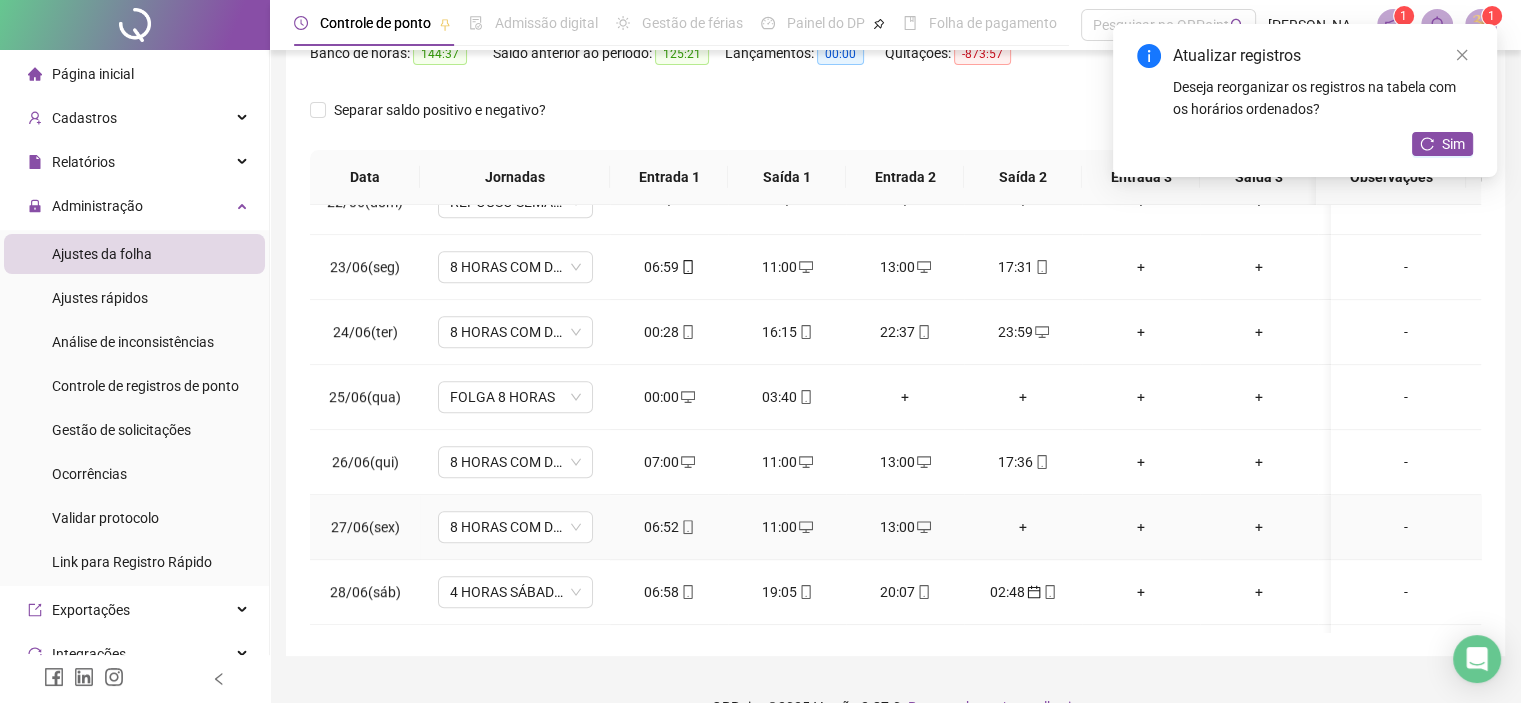 click on "+" at bounding box center (1023, 527) 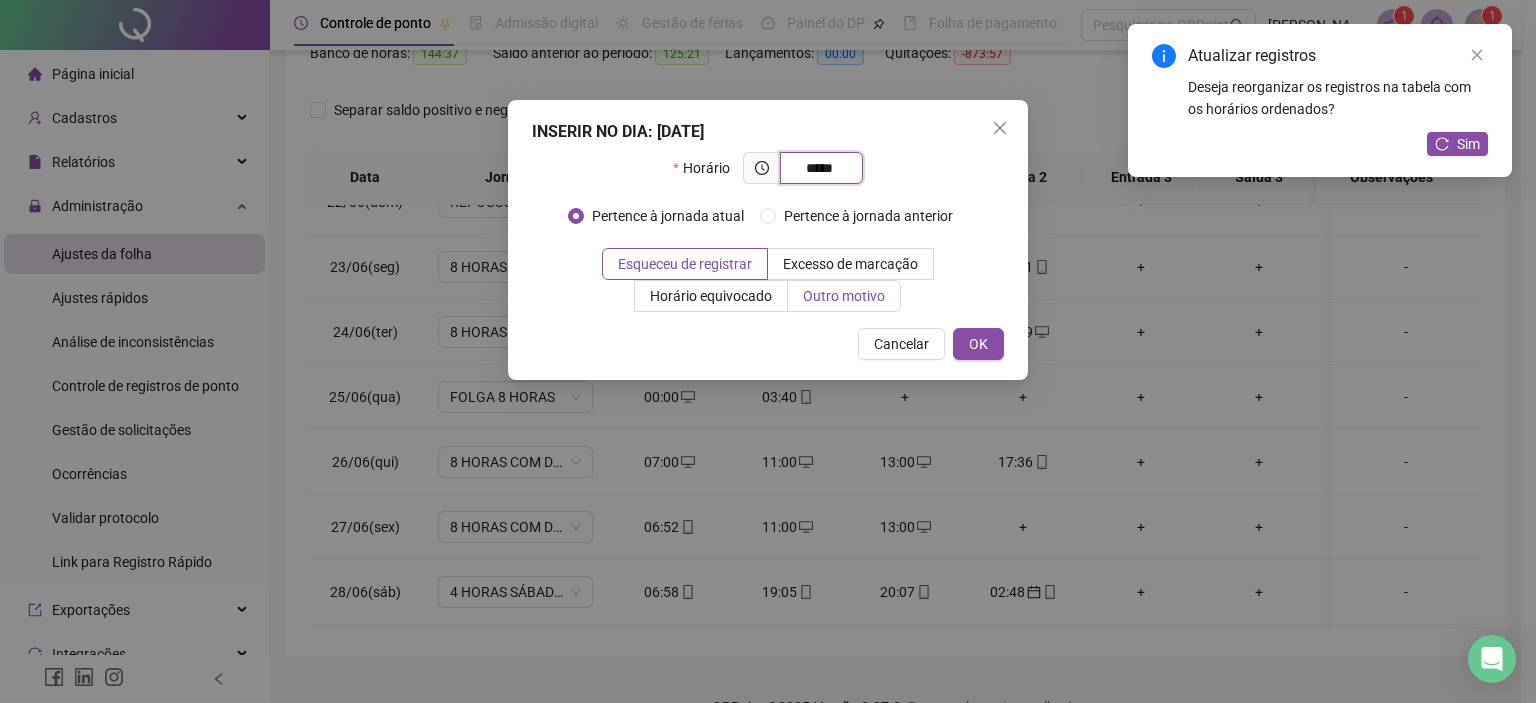 type on "*****" 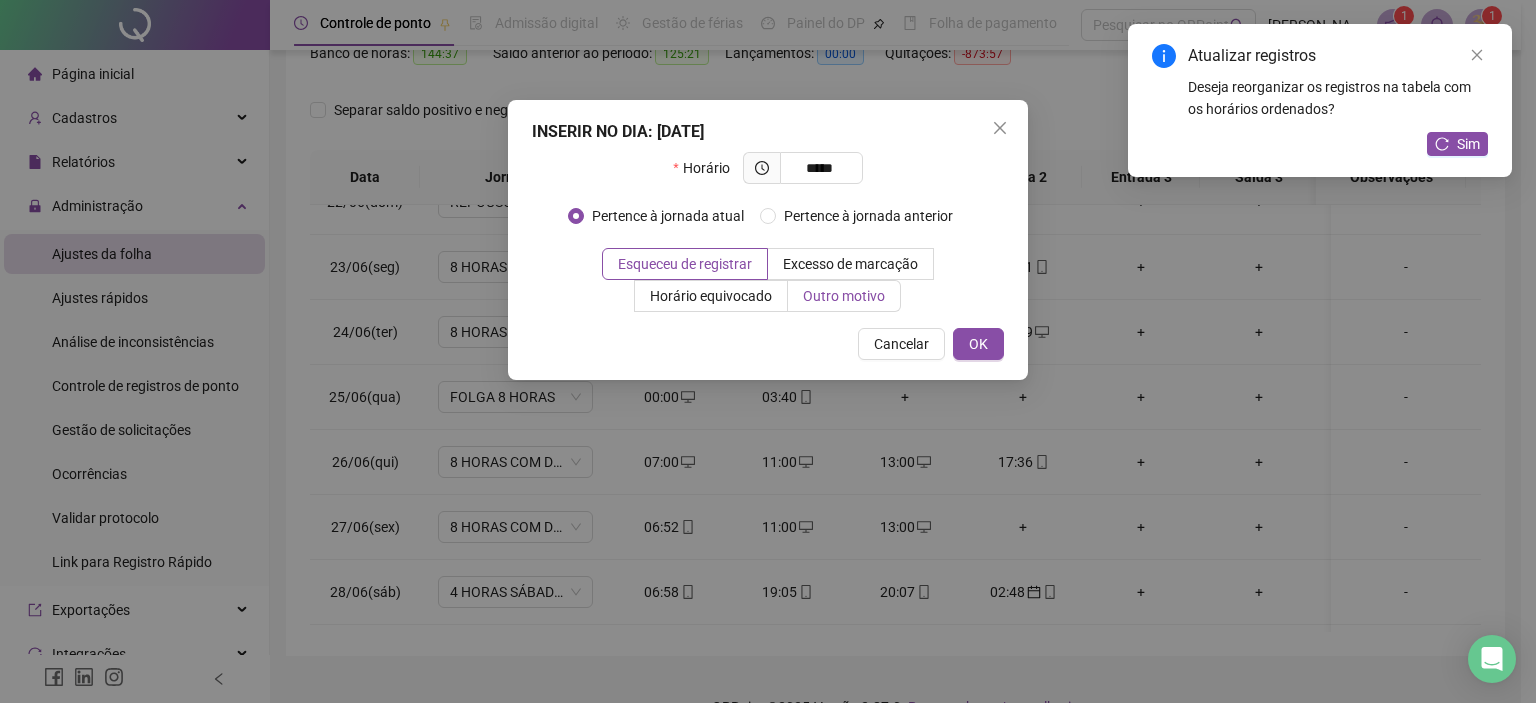 click on "Outro motivo" at bounding box center [844, 296] 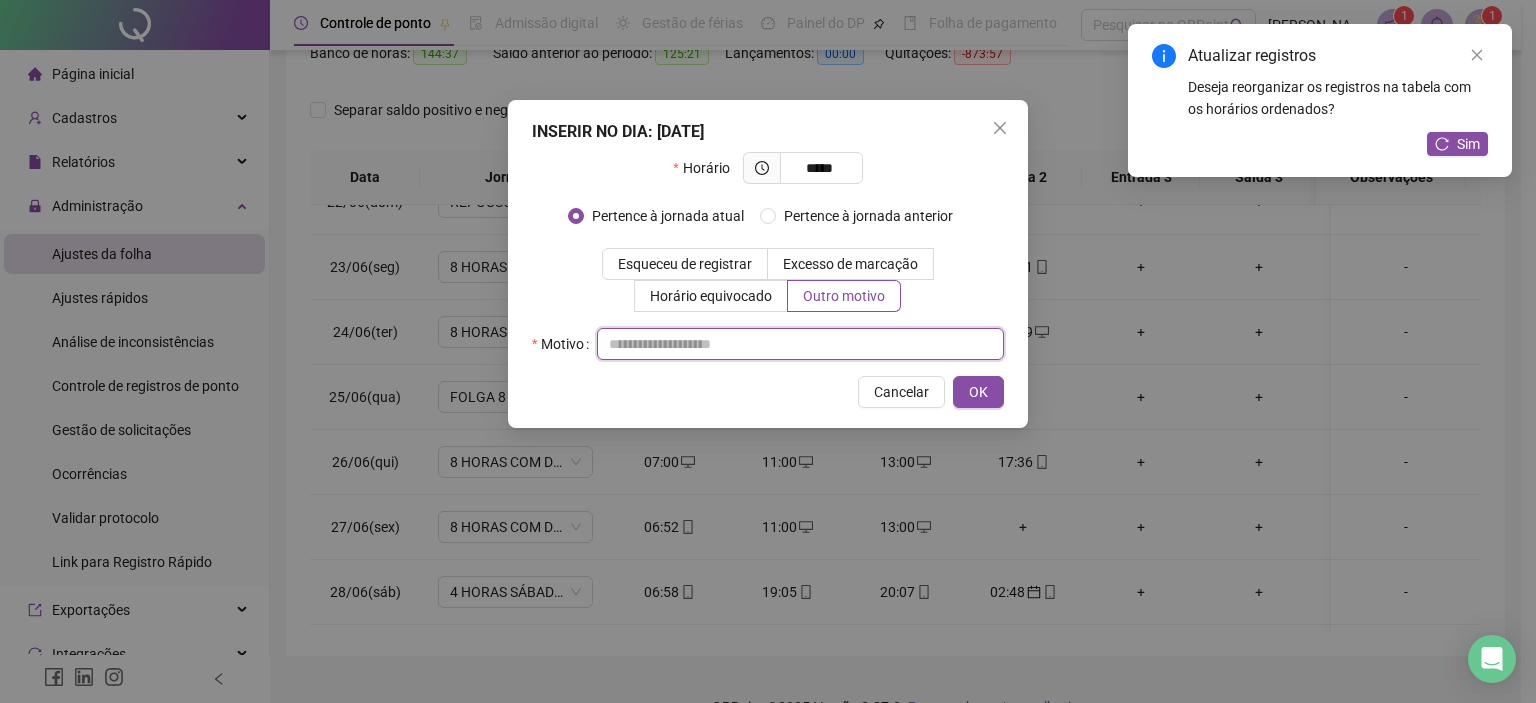click at bounding box center [800, 344] 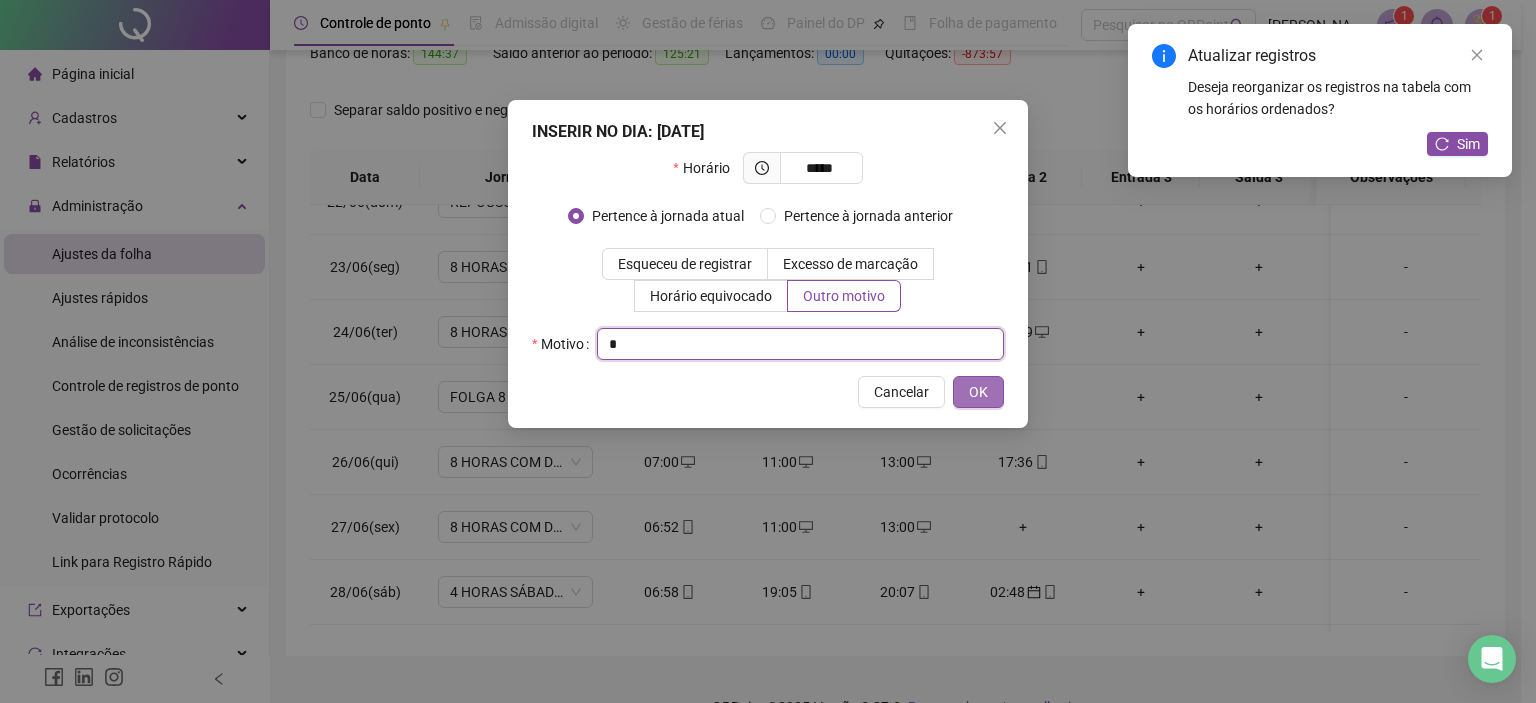 type on "*" 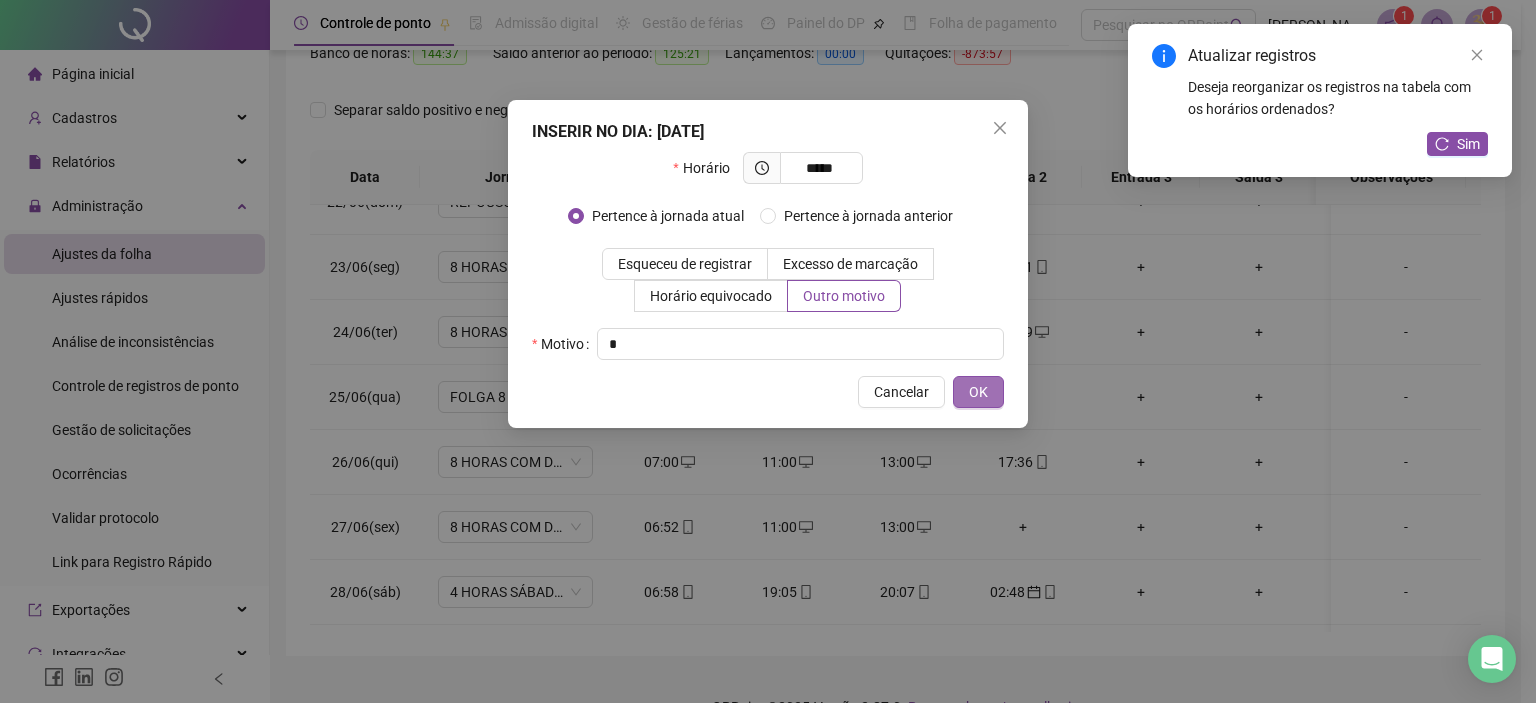 click on "OK" at bounding box center [978, 392] 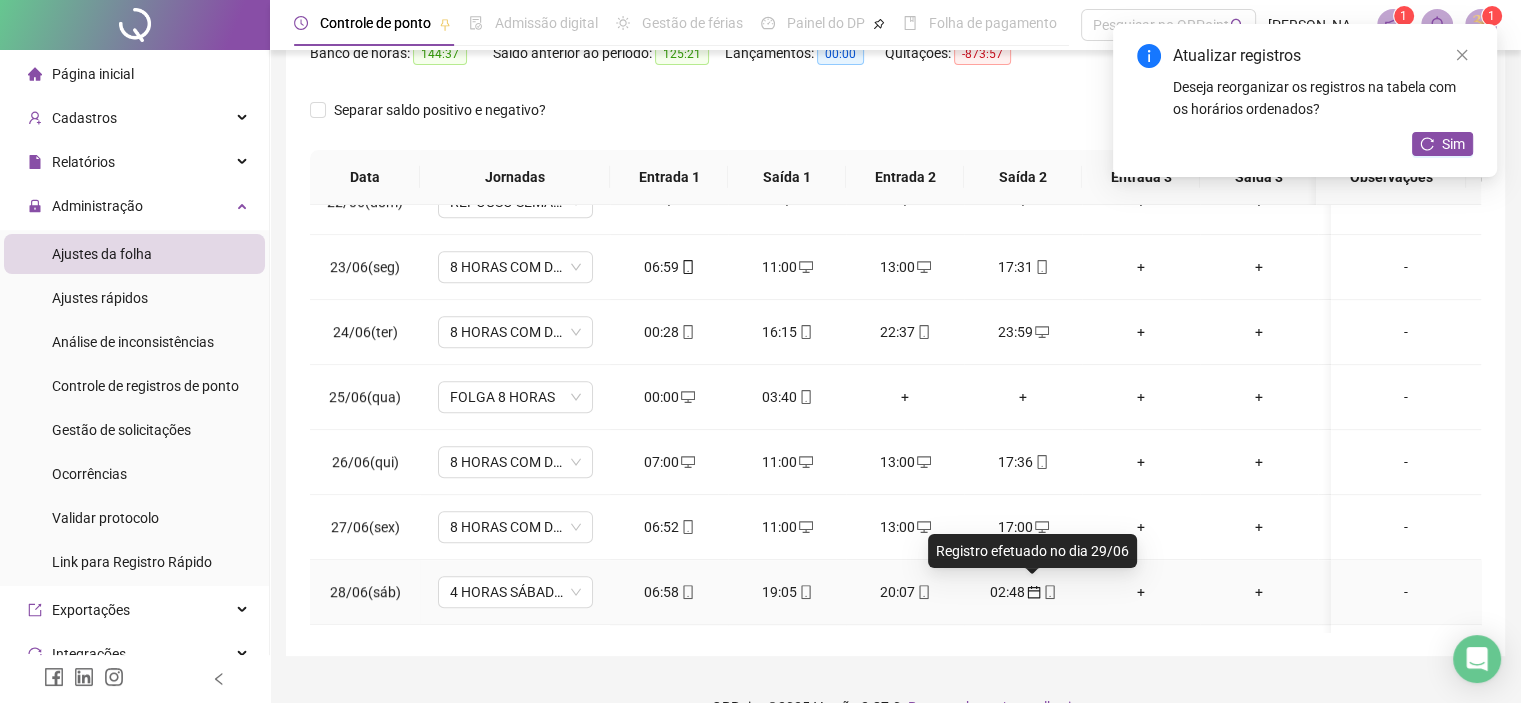 click 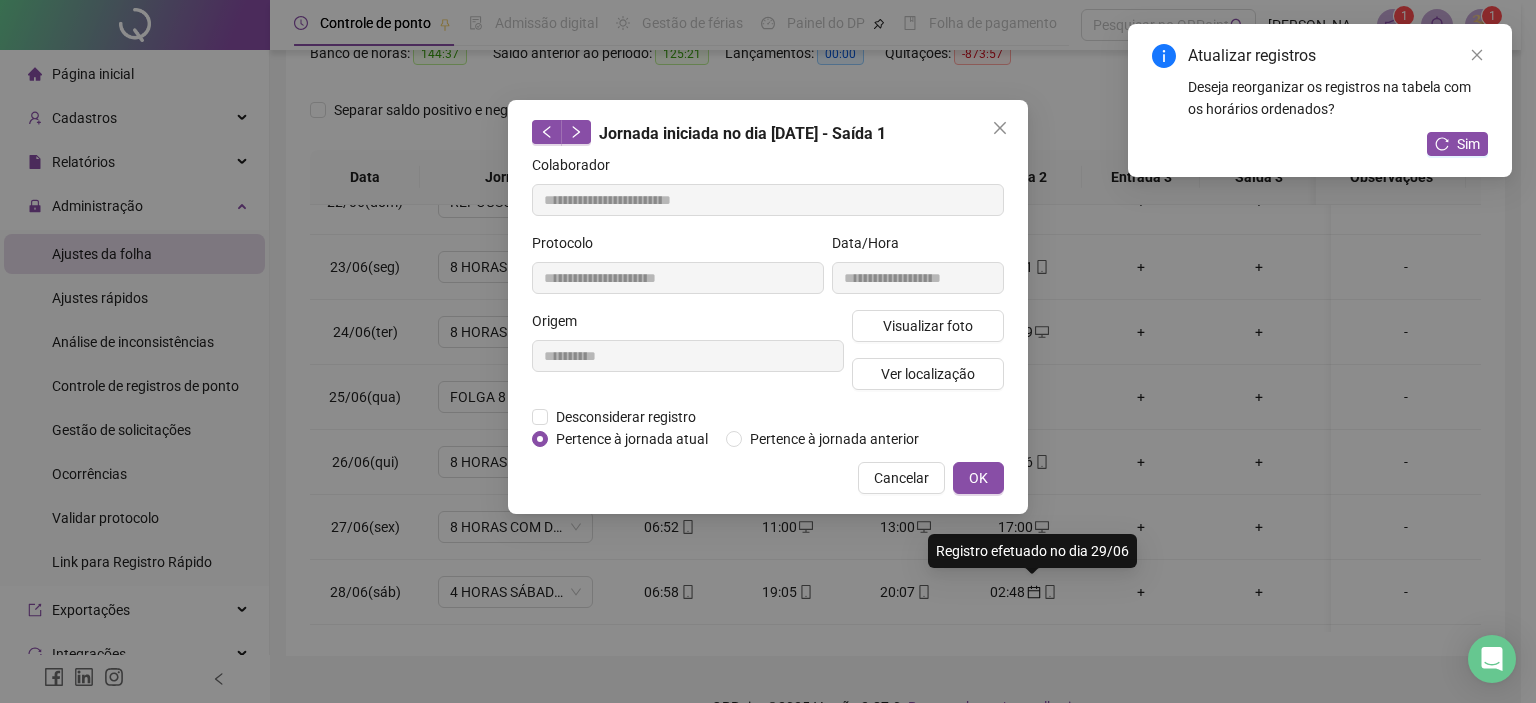 type on "**********" 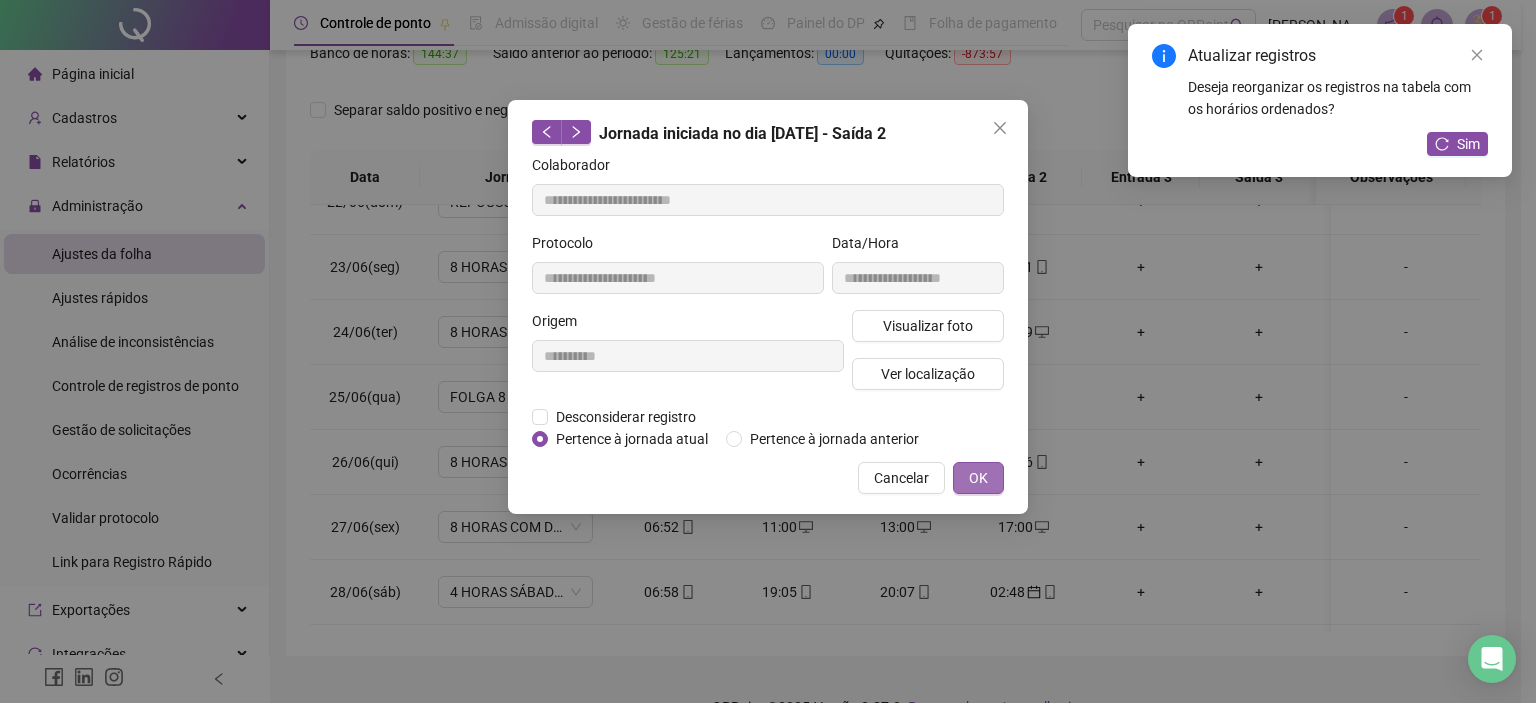 click on "OK" at bounding box center (978, 478) 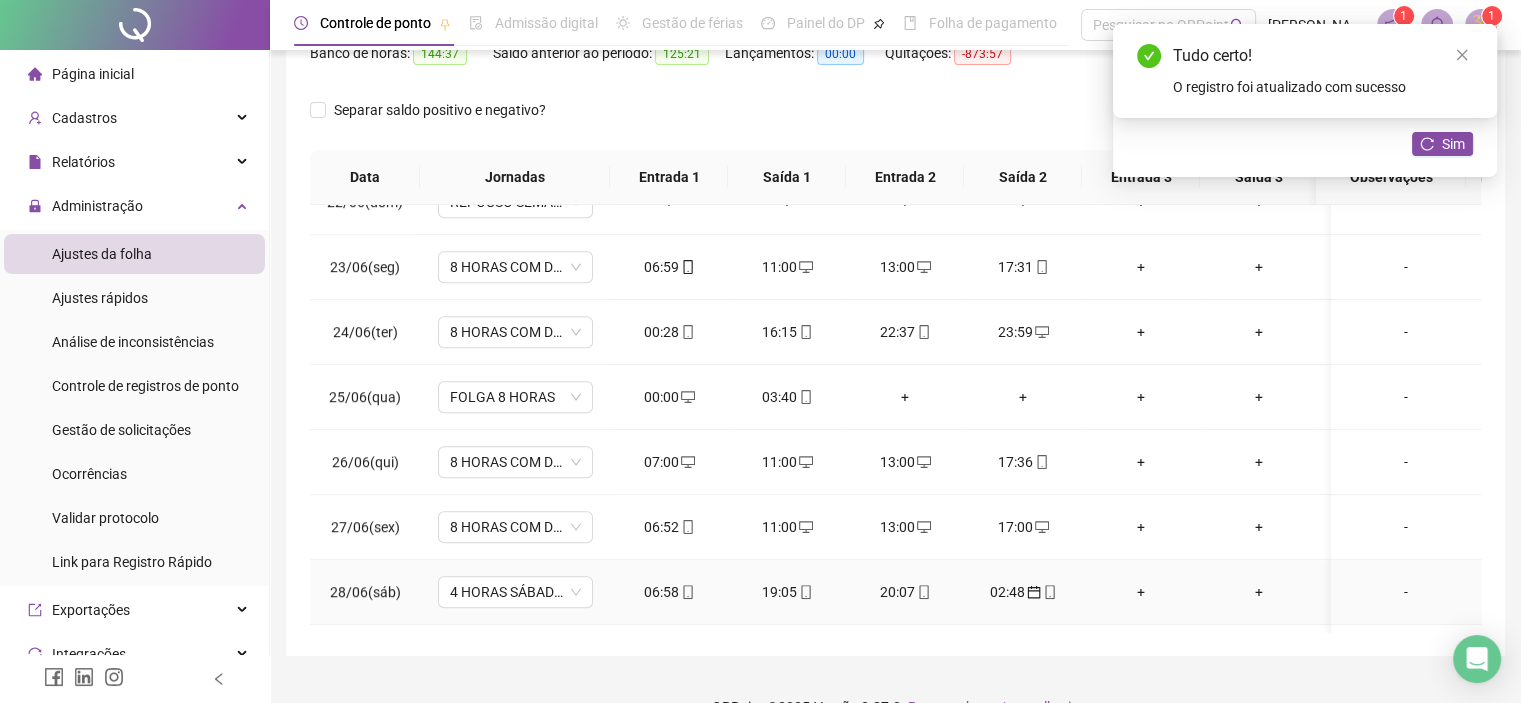 click on "+" at bounding box center (1141, 592) 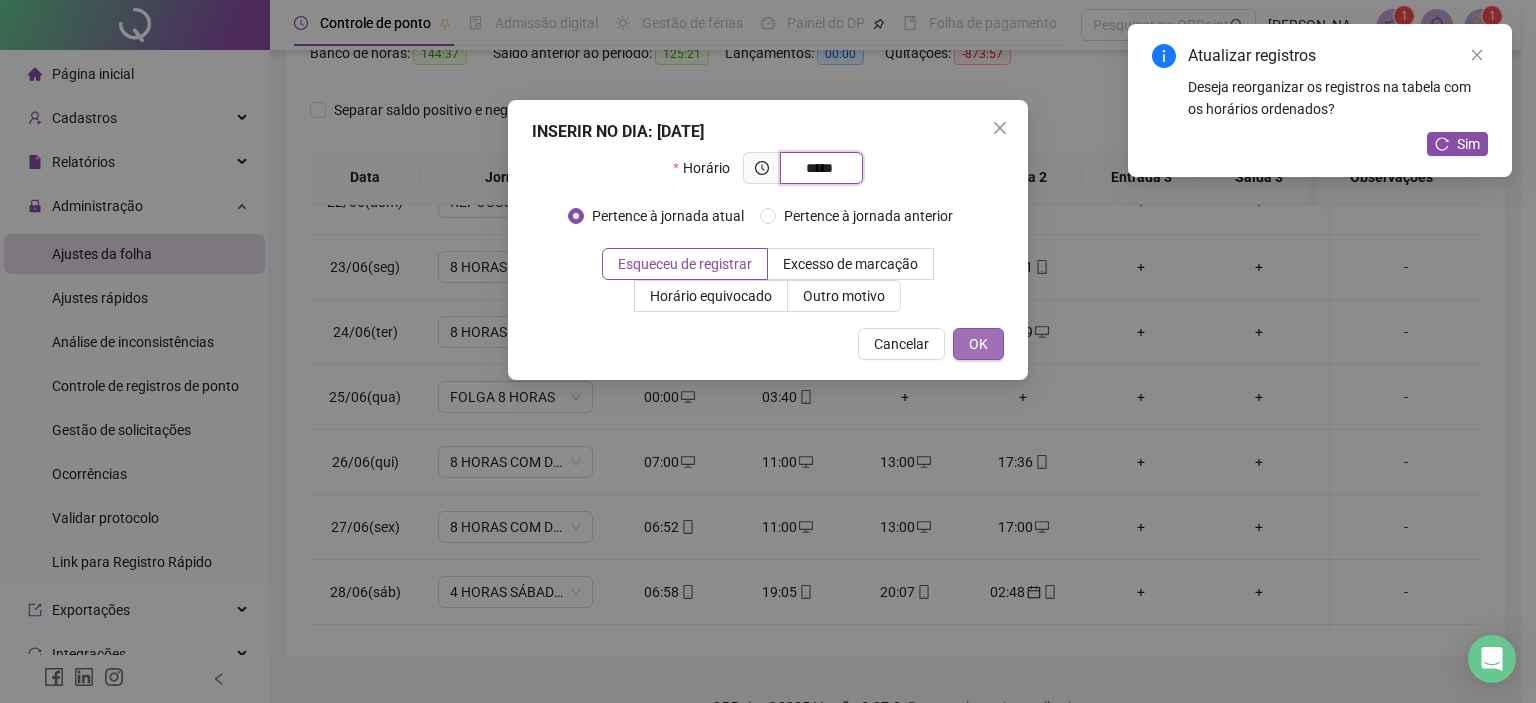 type on "*****" 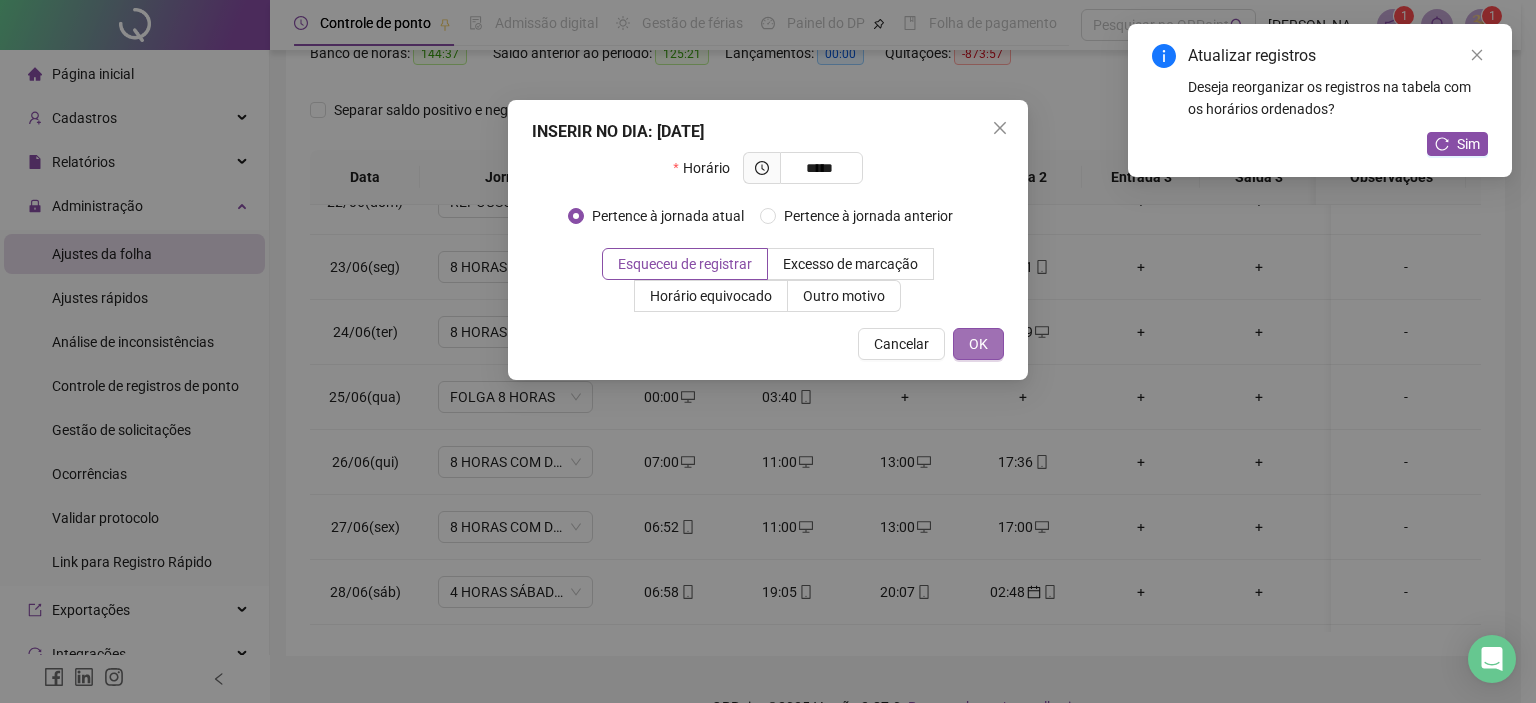 click on "OK" at bounding box center (978, 344) 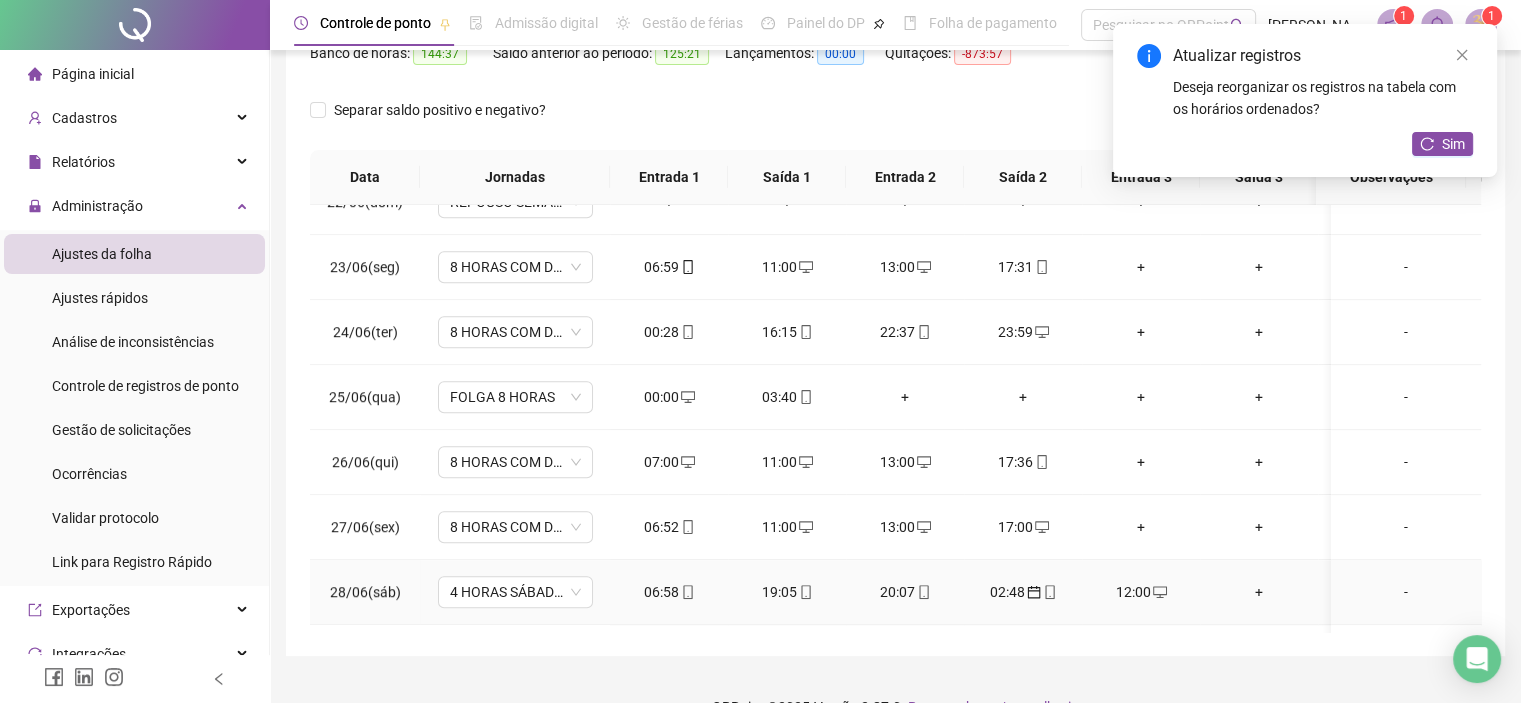 click on "+" at bounding box center [1259, 592] 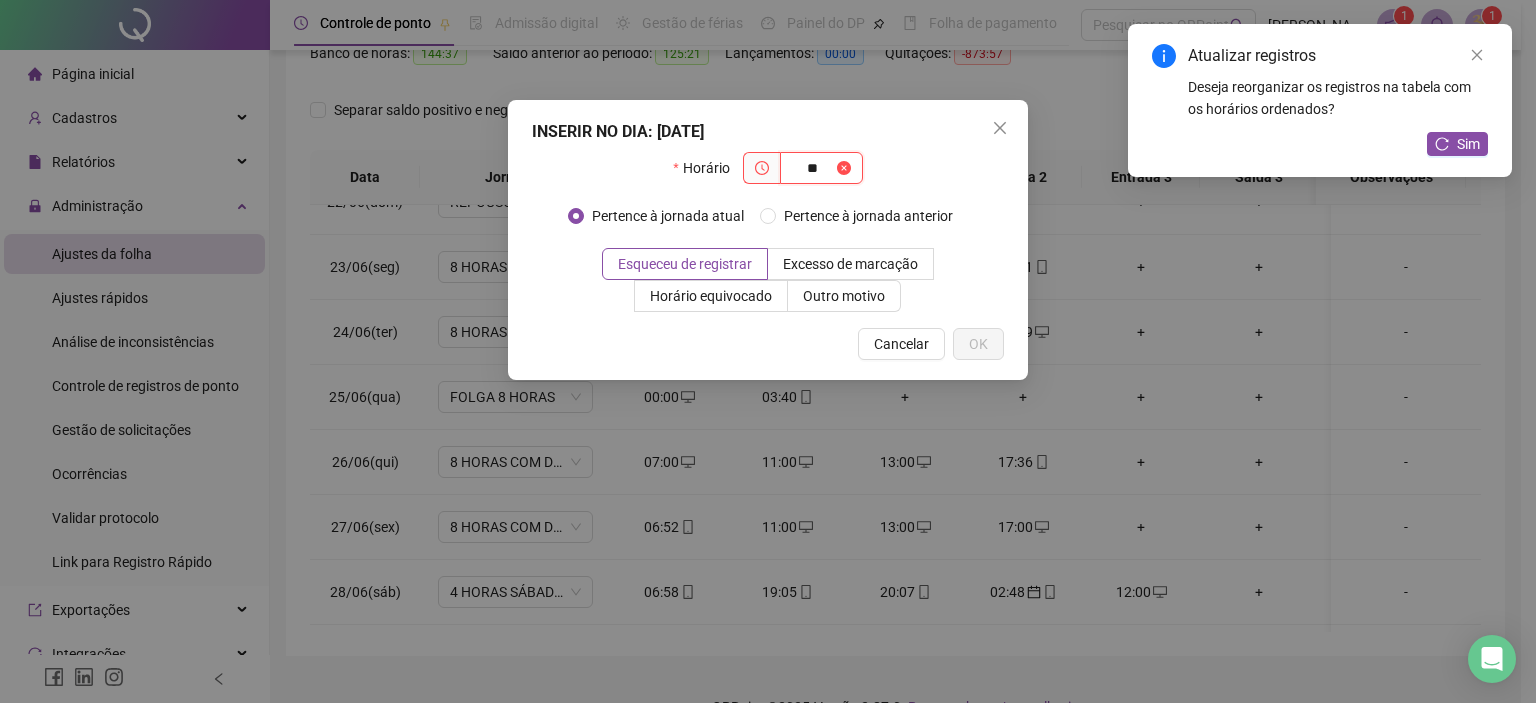 type on "*" 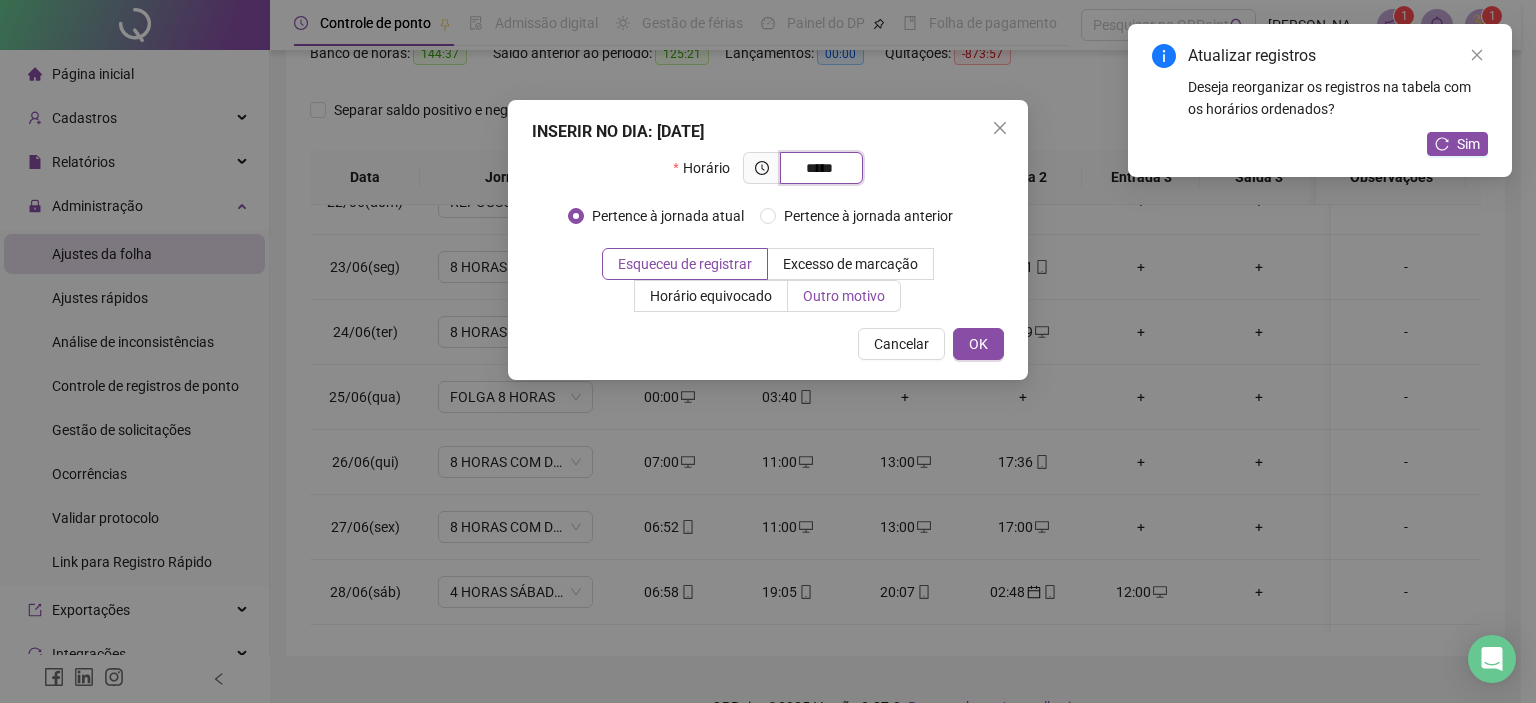 type on "*****" 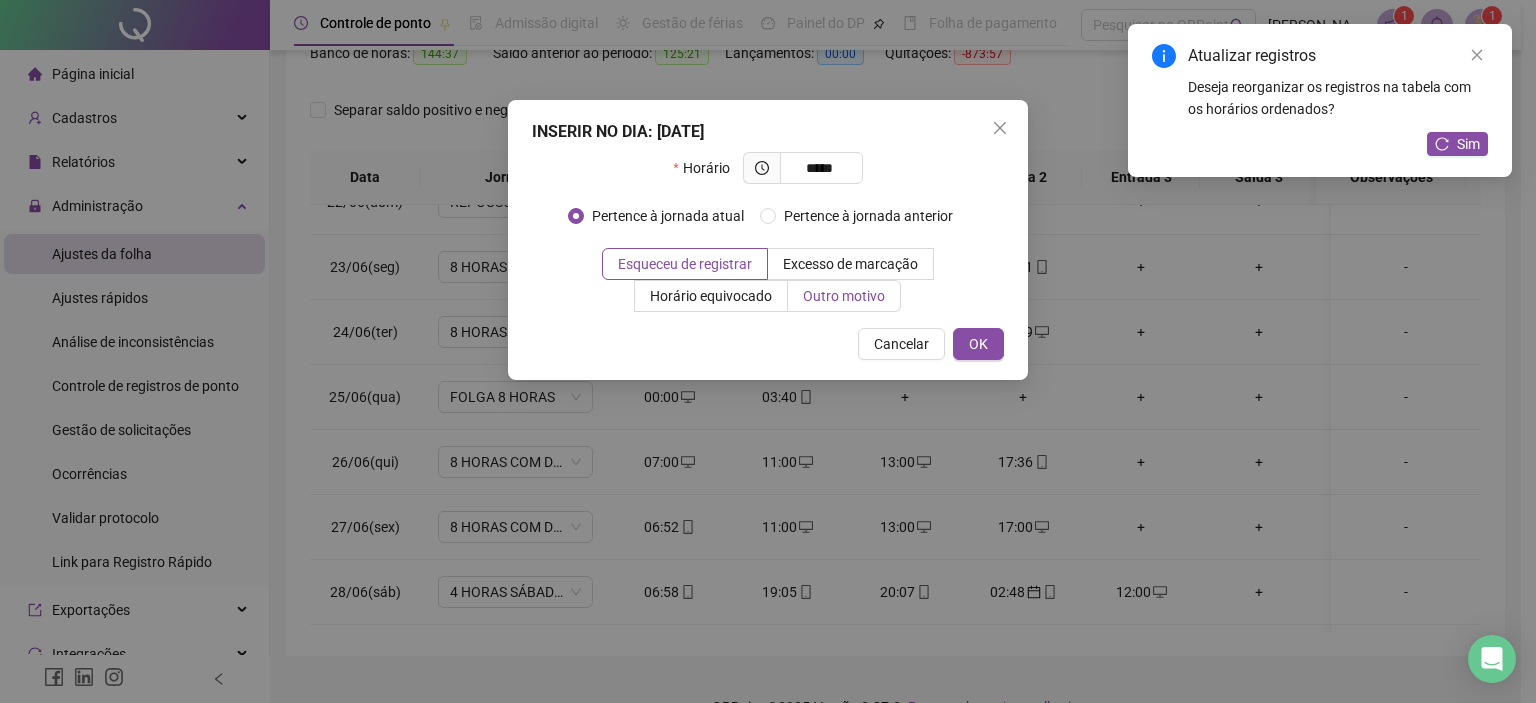 click on "Outro motivo" at bounding box center [844, 296] 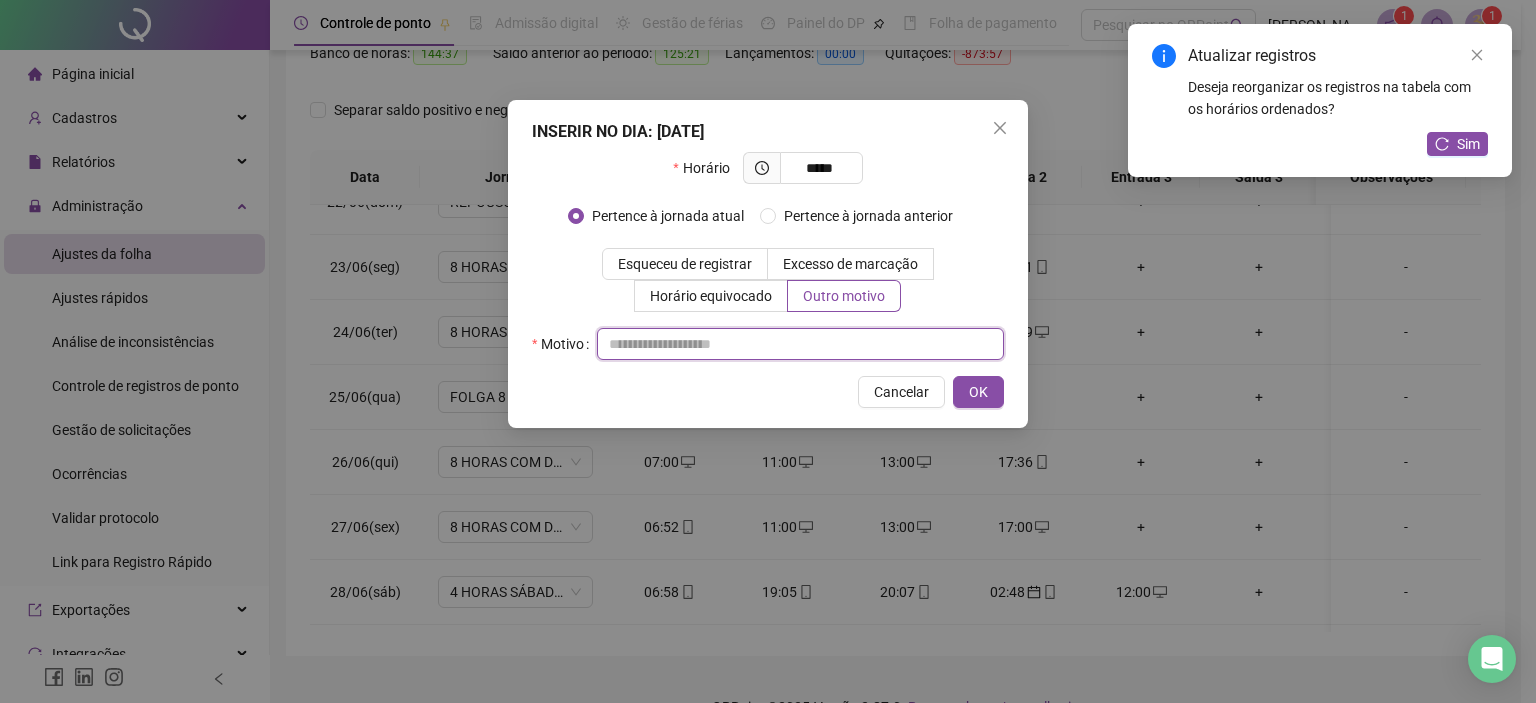 click at bounding box center (800, 344) 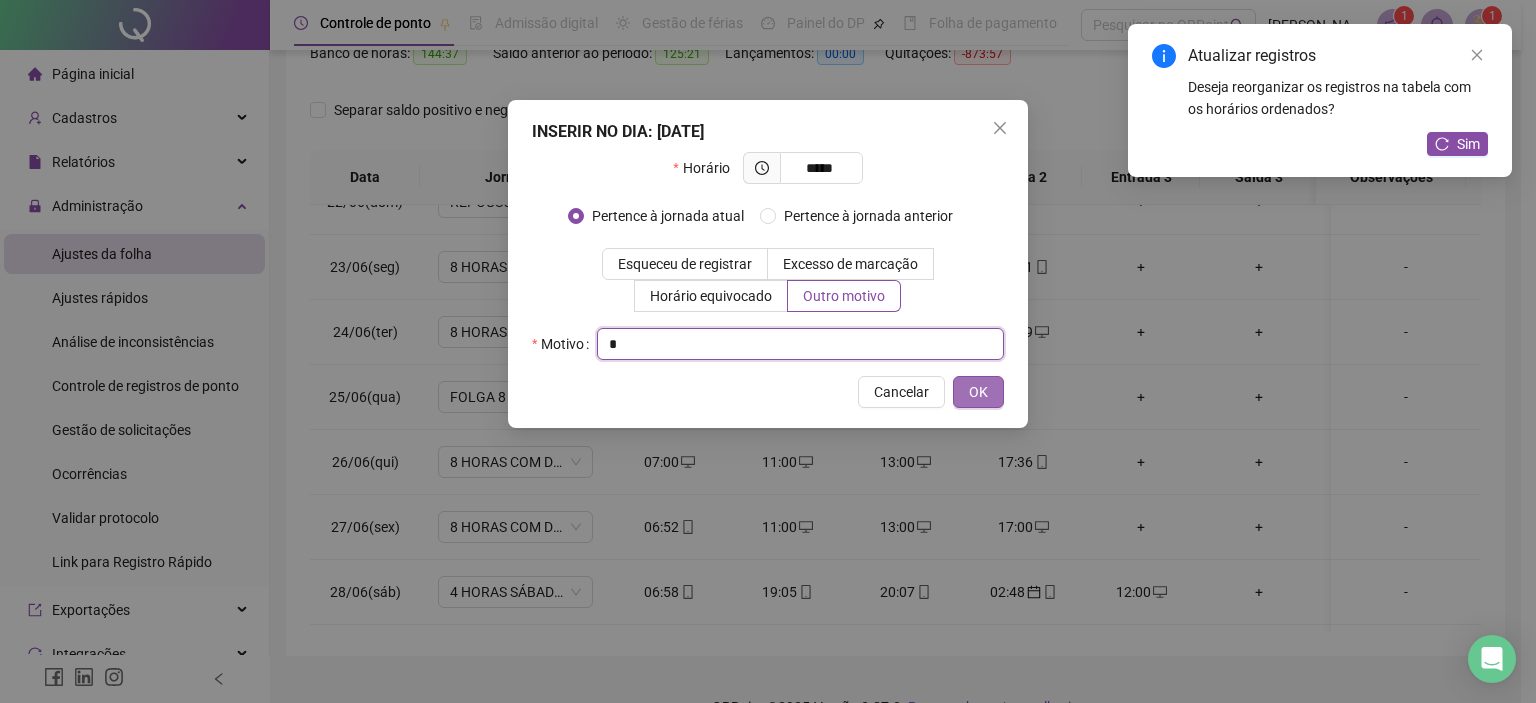 type on "*" 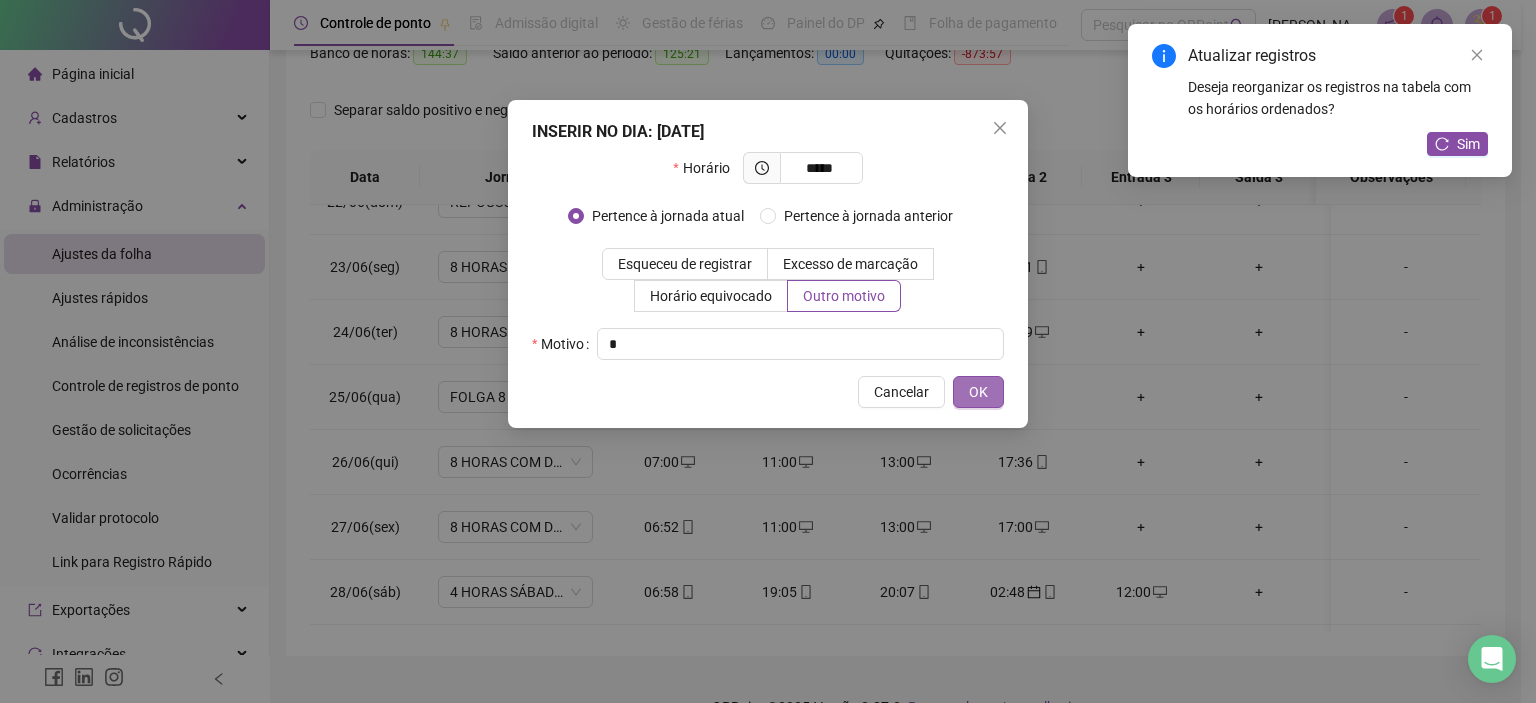 click on "OK" at bounding box center (978, 392) 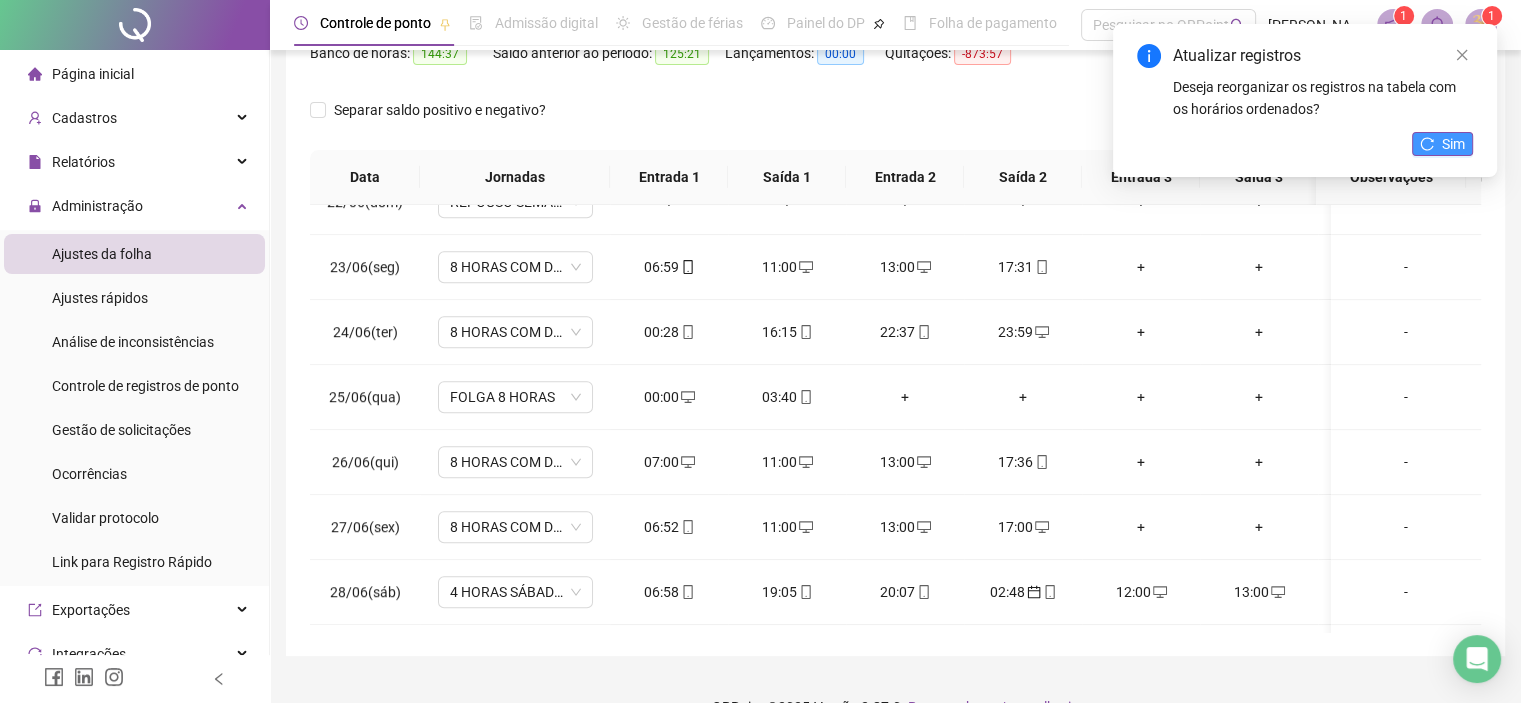 click on "Sim" at bounding box center (1453, 144) 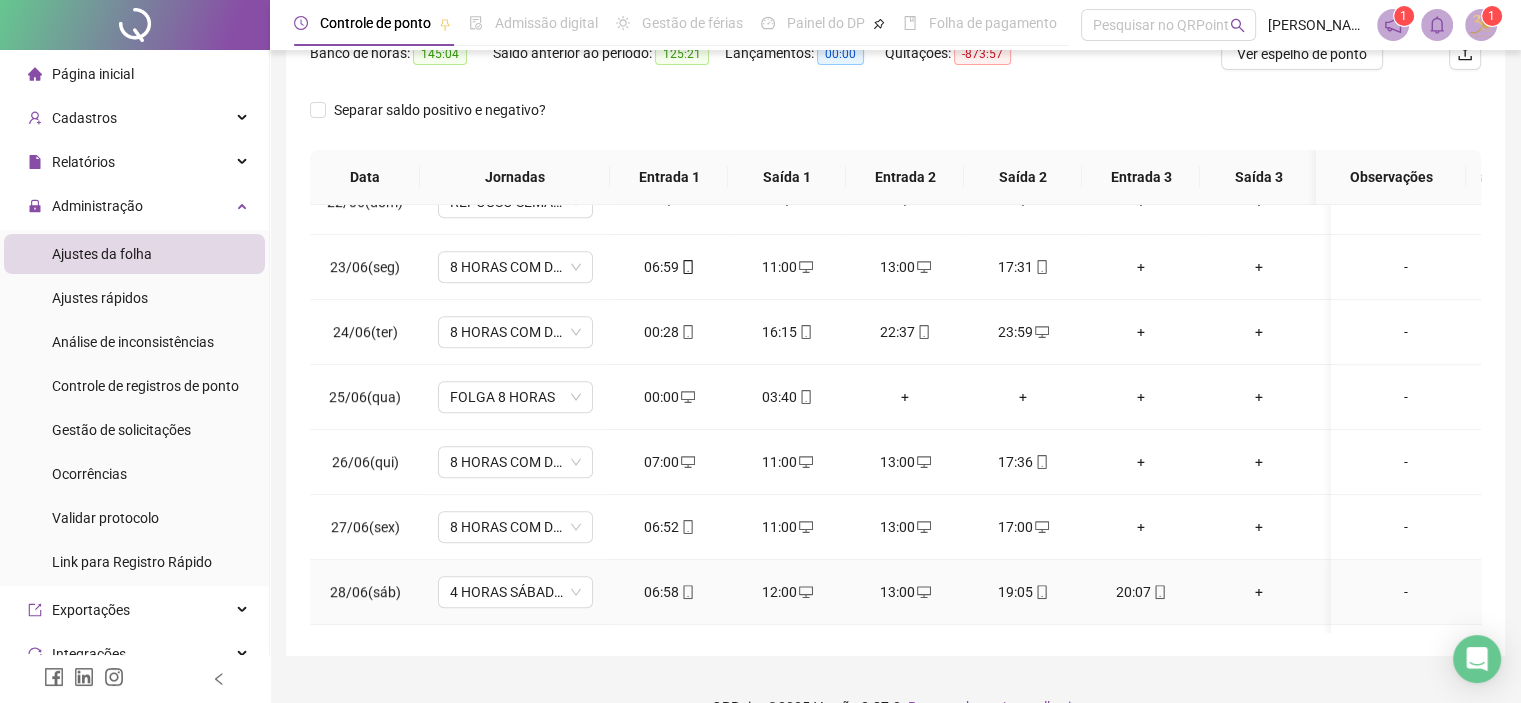 click on "+" at bounding box center (1259, 592) 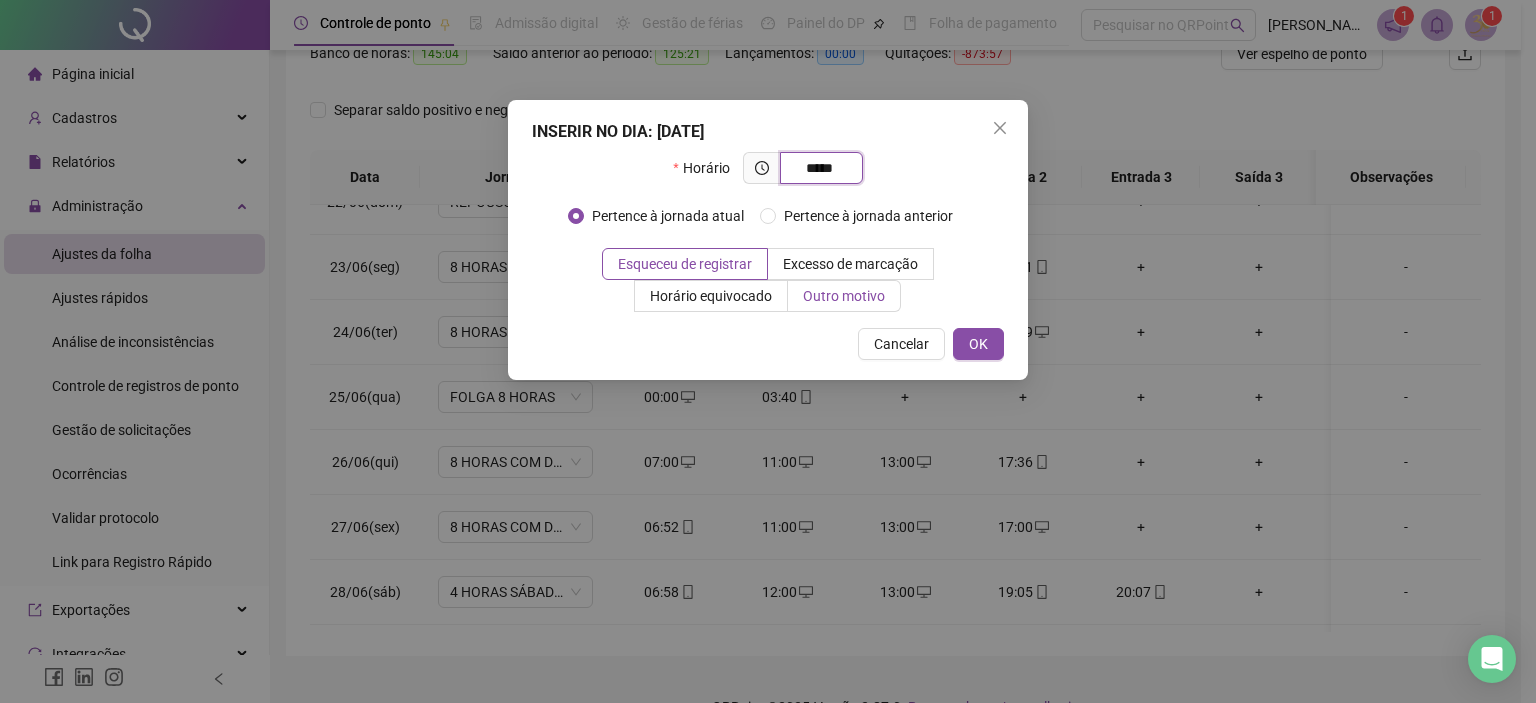 type on "*****" 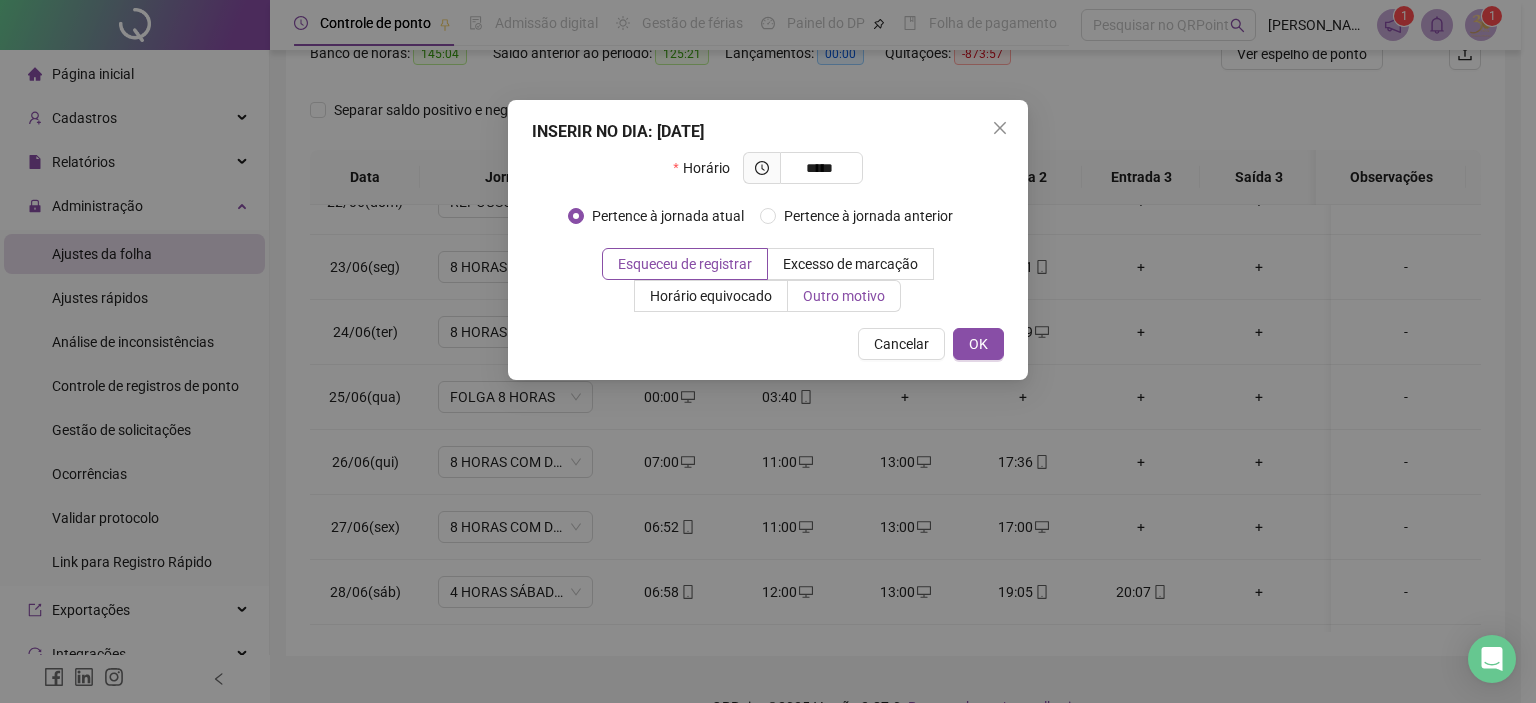 click on "Outro motivo" at bounding box center [844, 296] 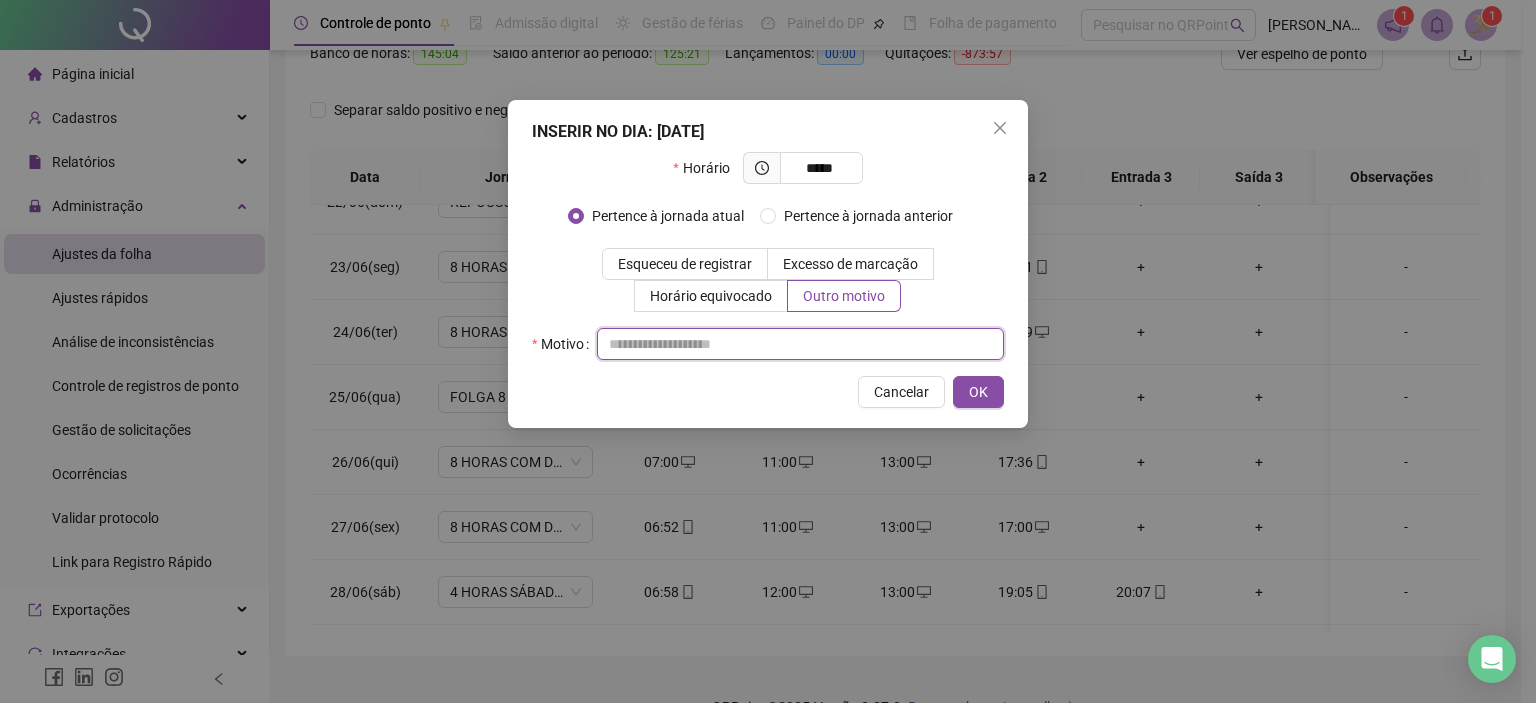 click at bounding box center (800, 344) 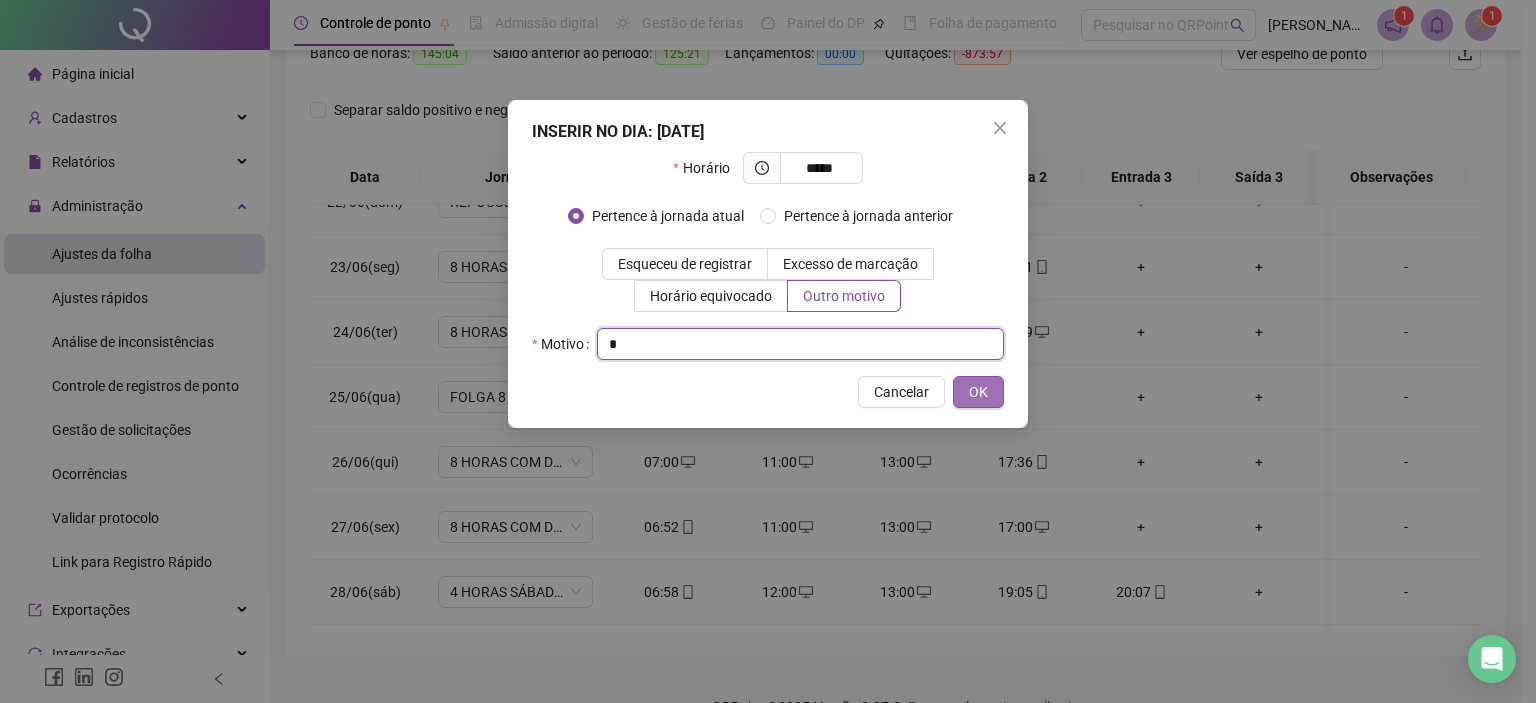 type on "*" 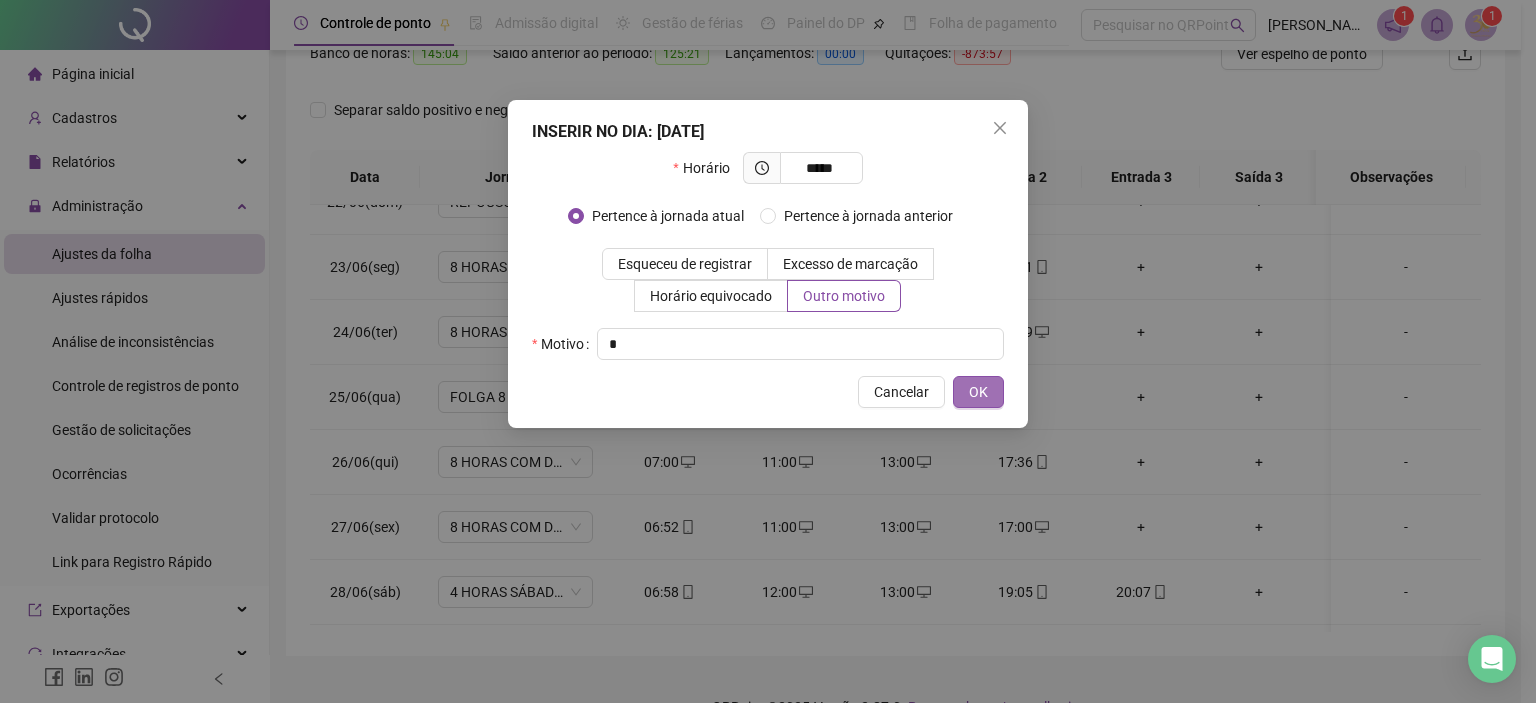 click on "OK" at bounding box center (978, 392) 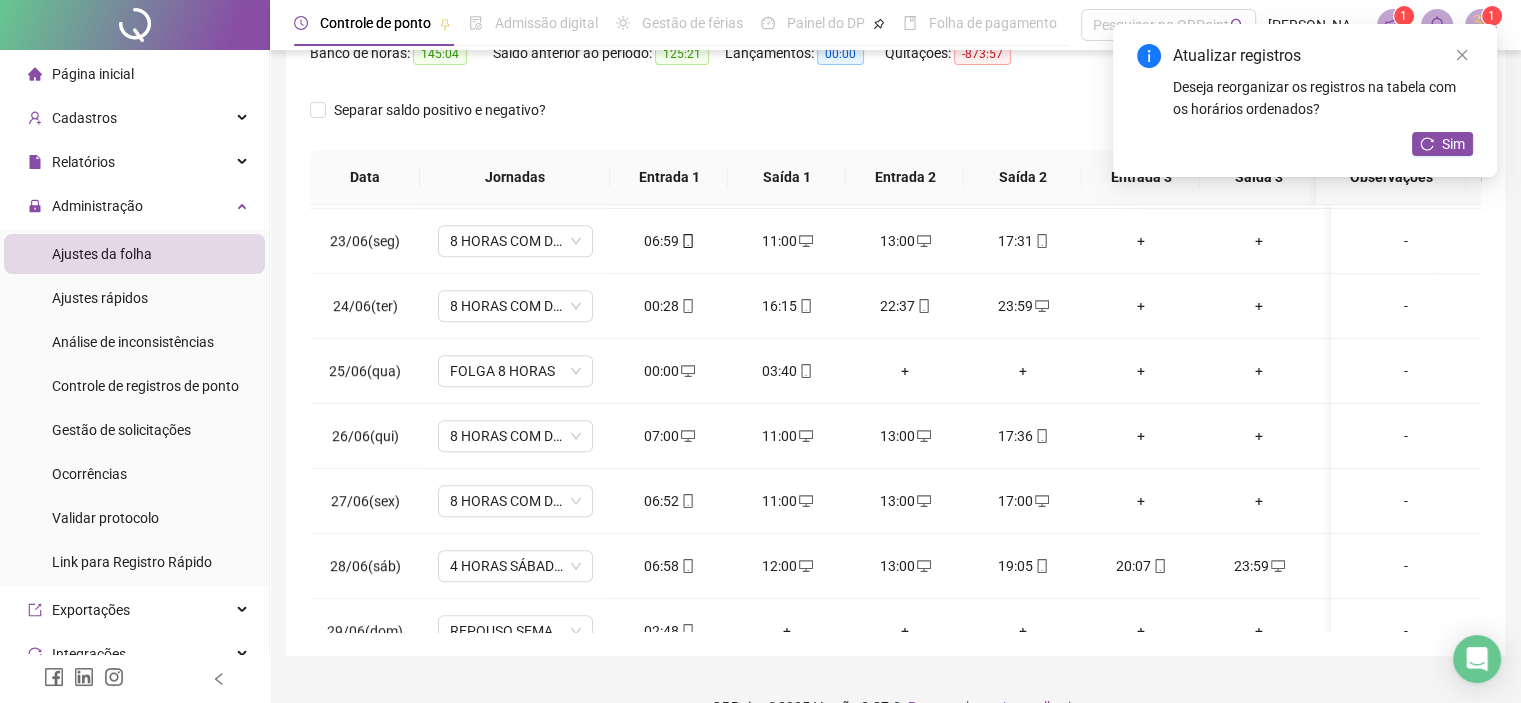 scroll, scrollTop: 1440, scrollLeft: 0, axis: vertical 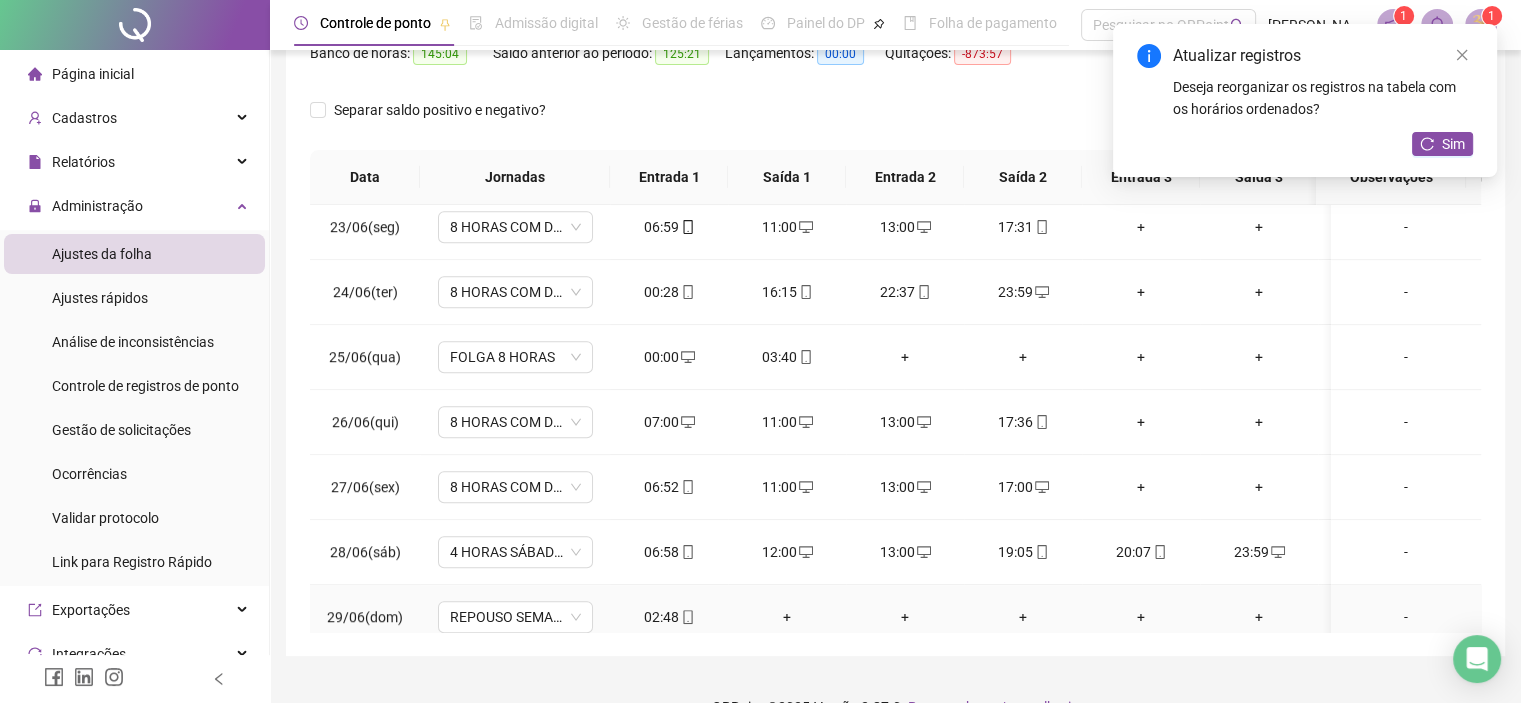 click on "+" at bounding box center [787, 617] 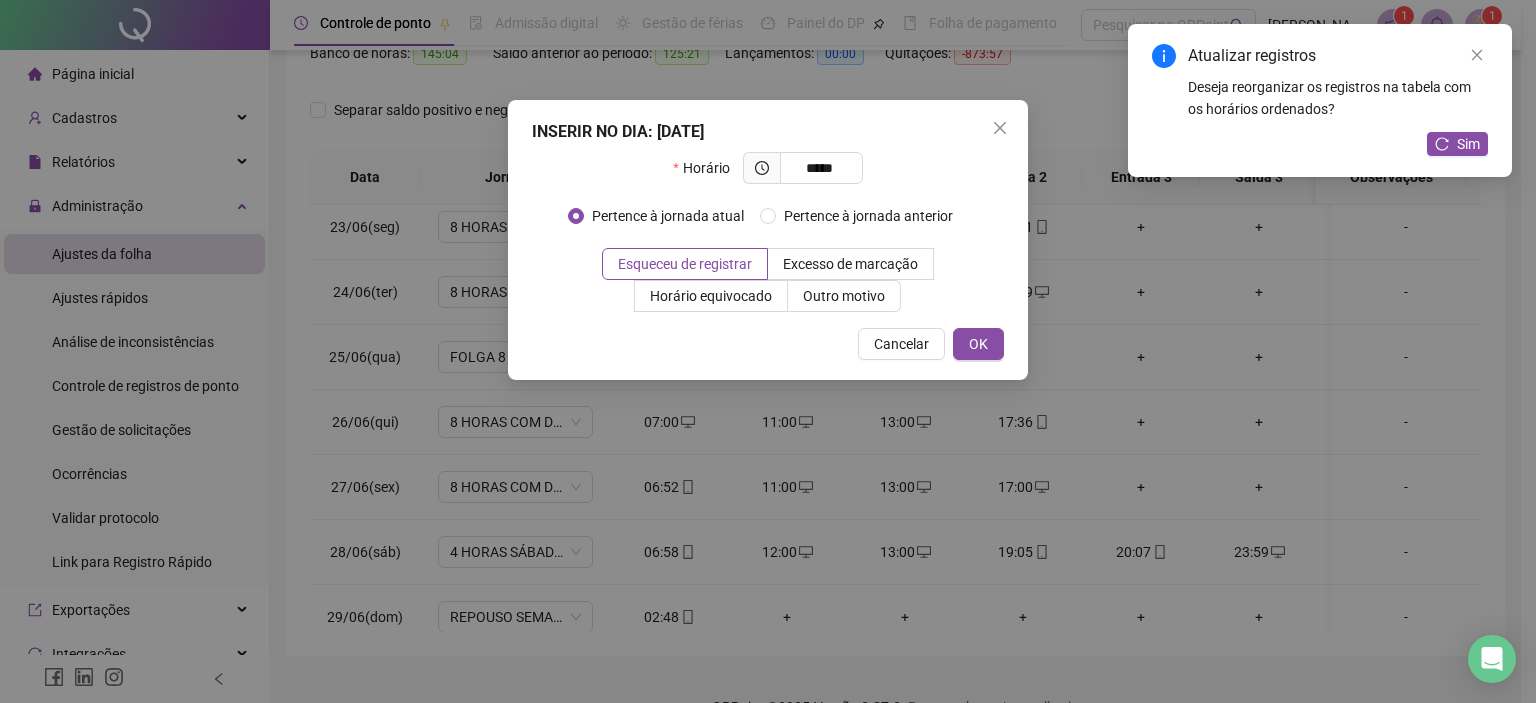 type on "*****" 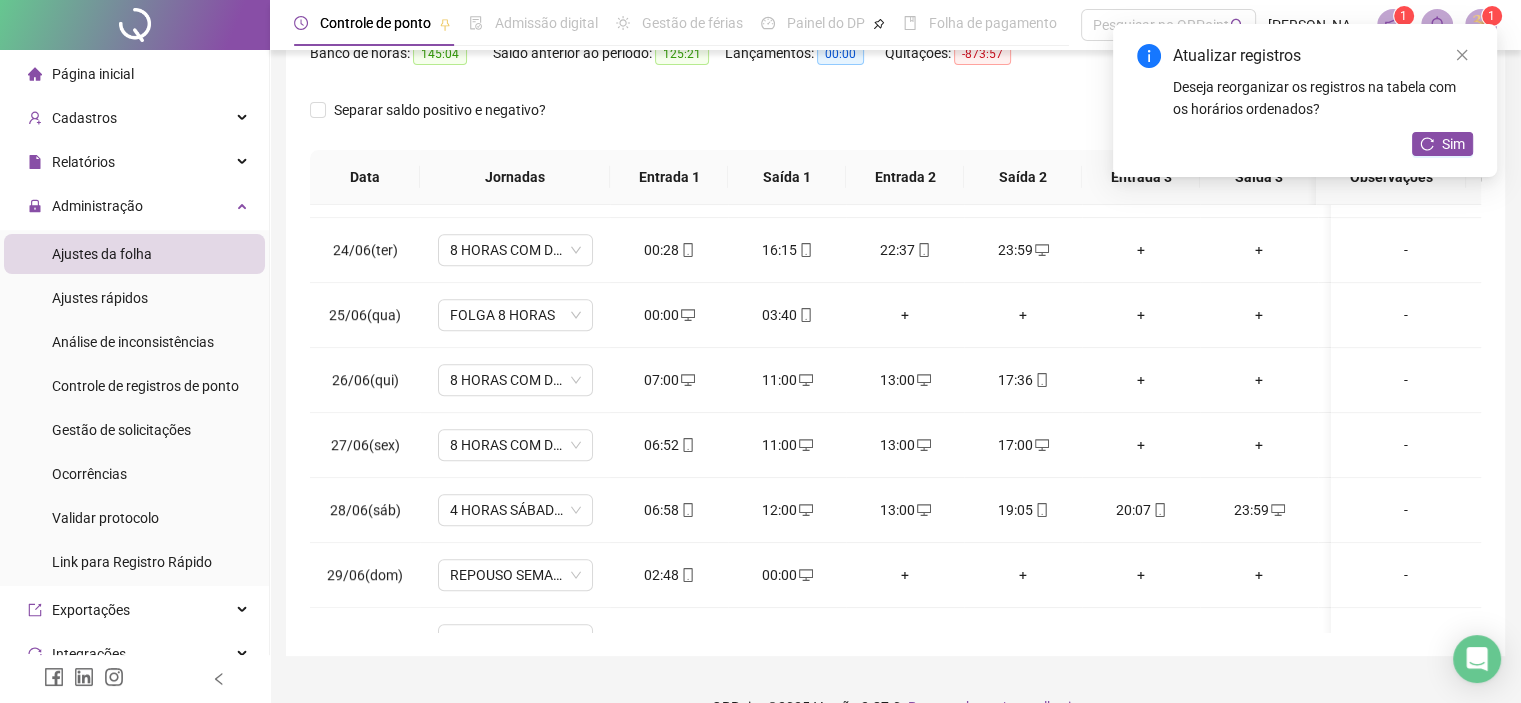 scroll, scrollTop: 1520, scrollLeft: 0, axis: vertical 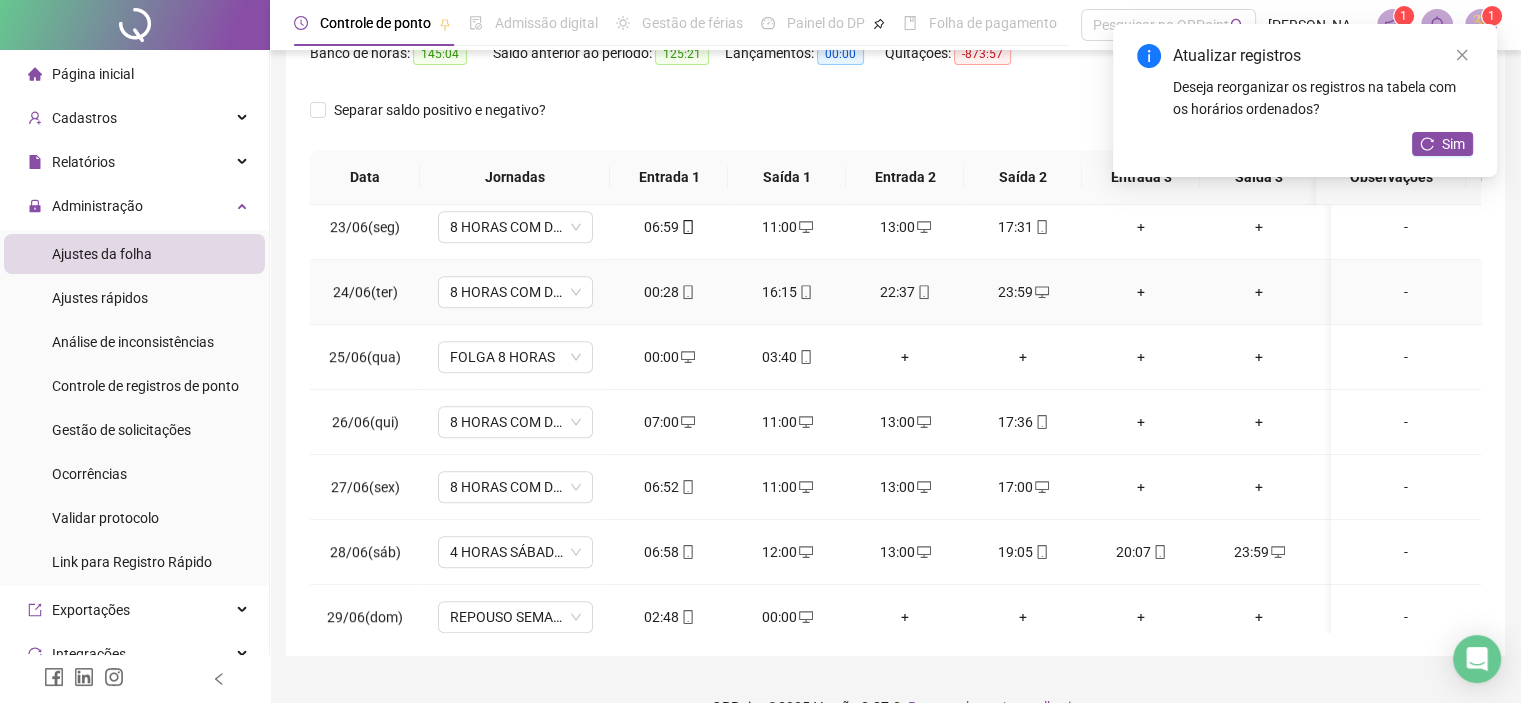 click on "+" at bounding box center (1141, 292) 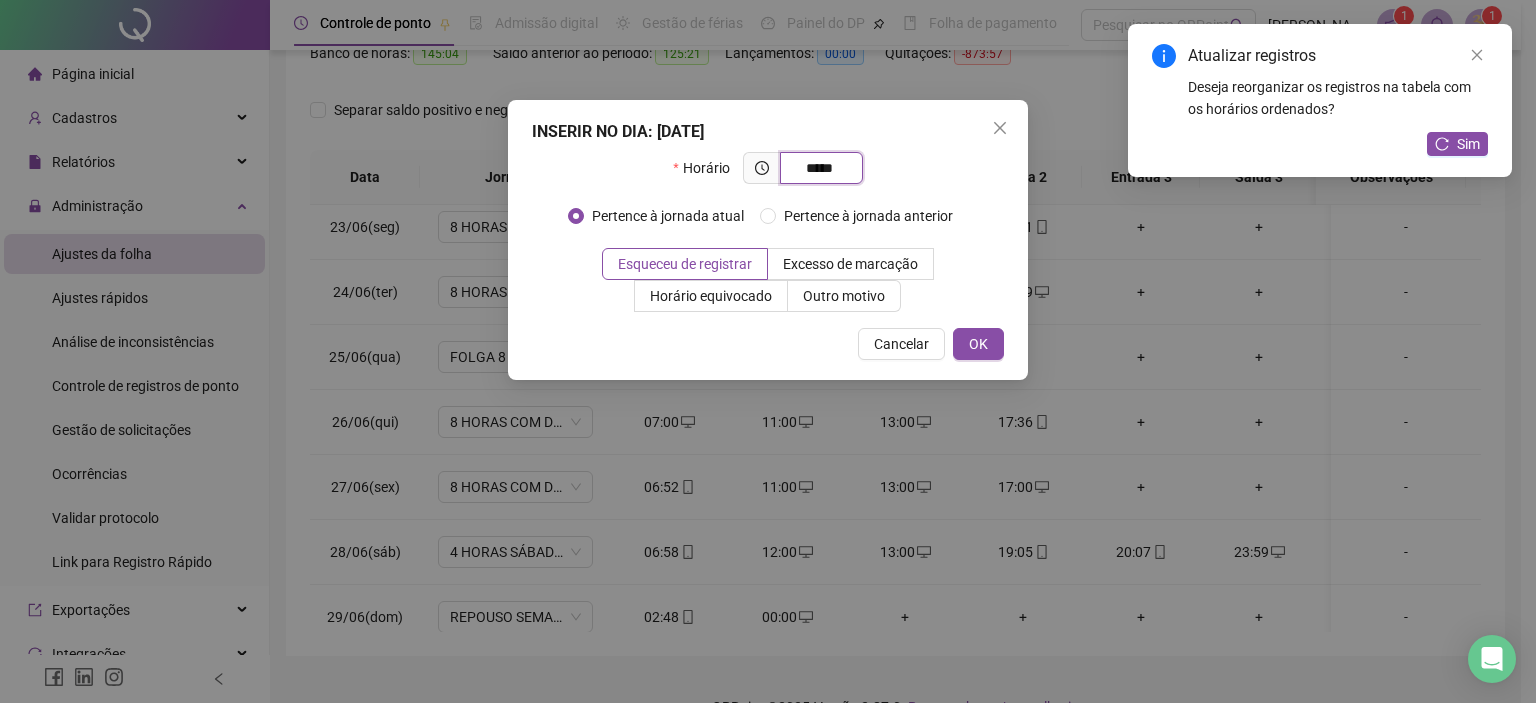 type on "*****" 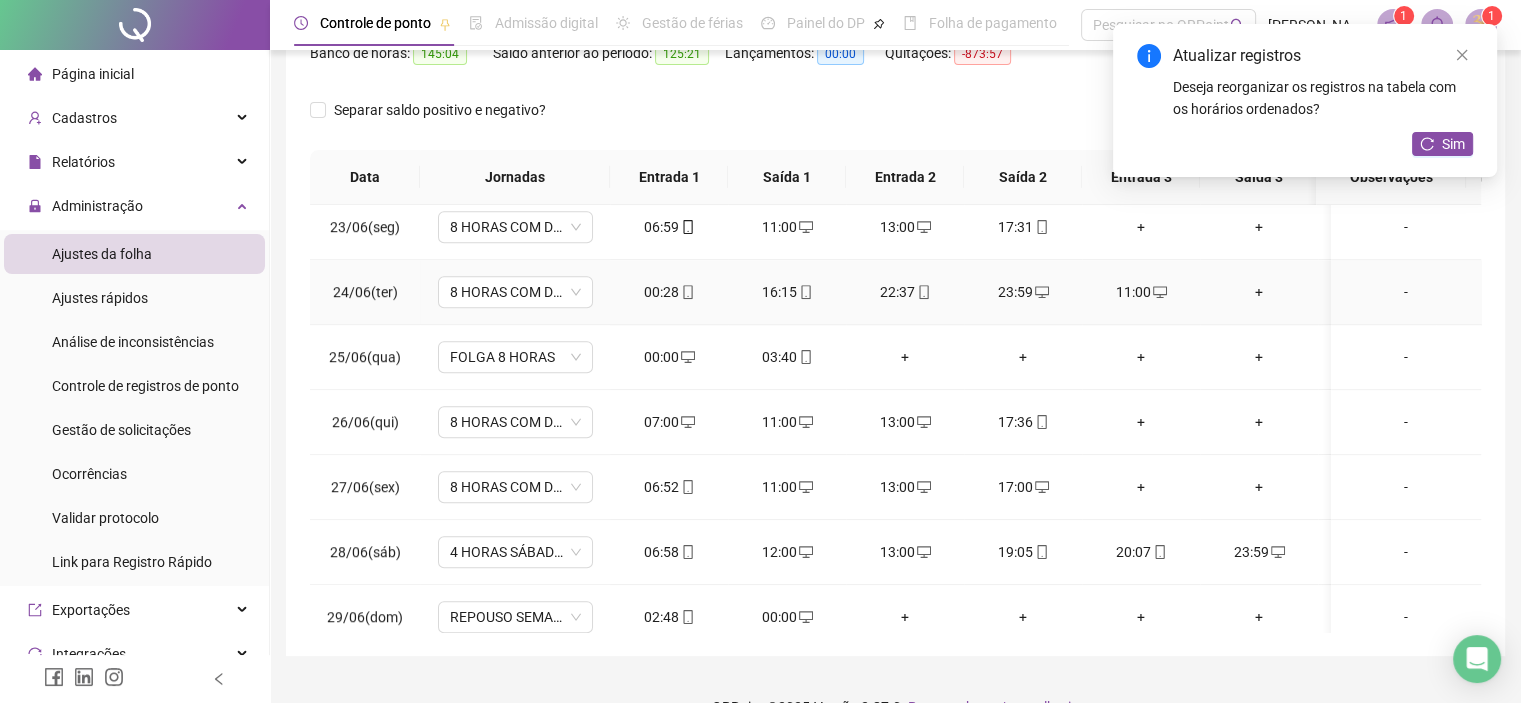 click on "+" at bounding box center (1259, 292) 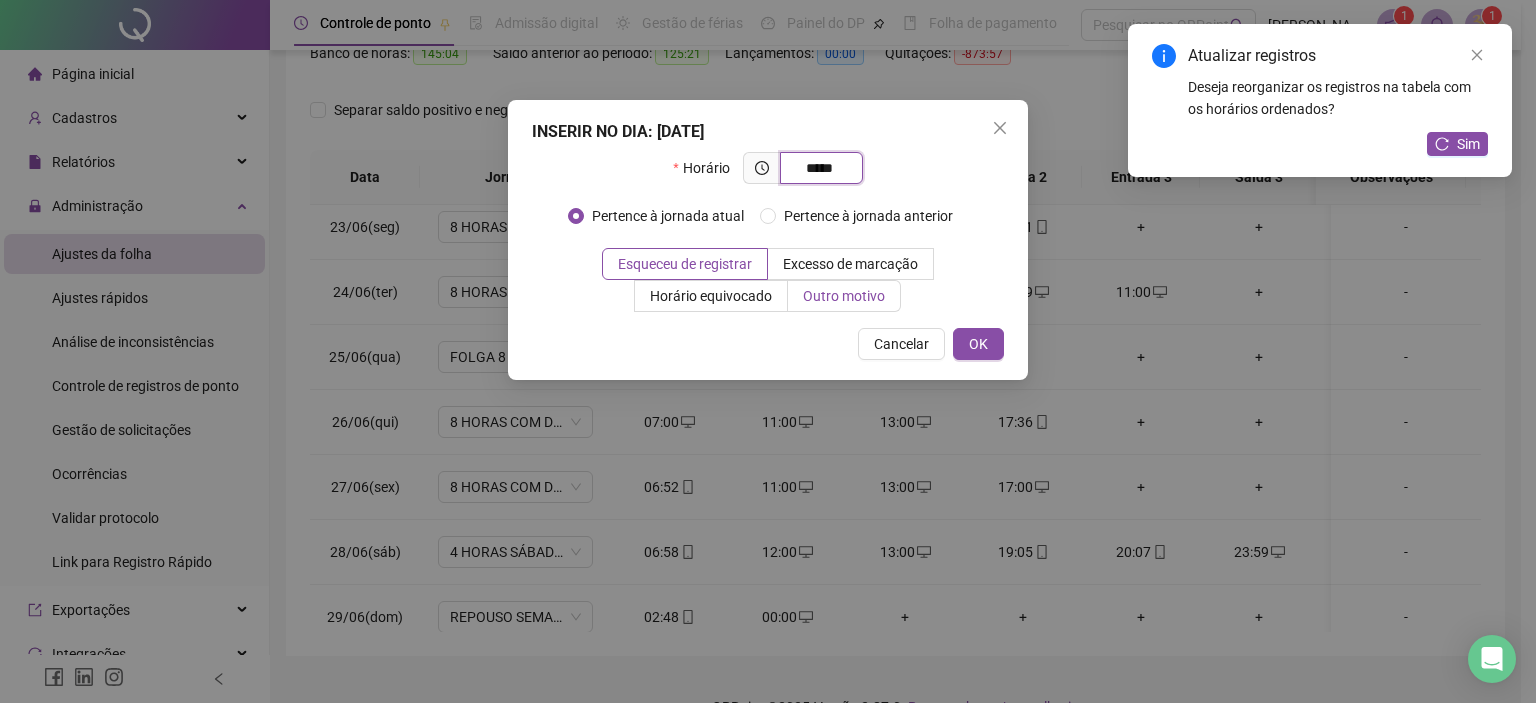 type on "*****" 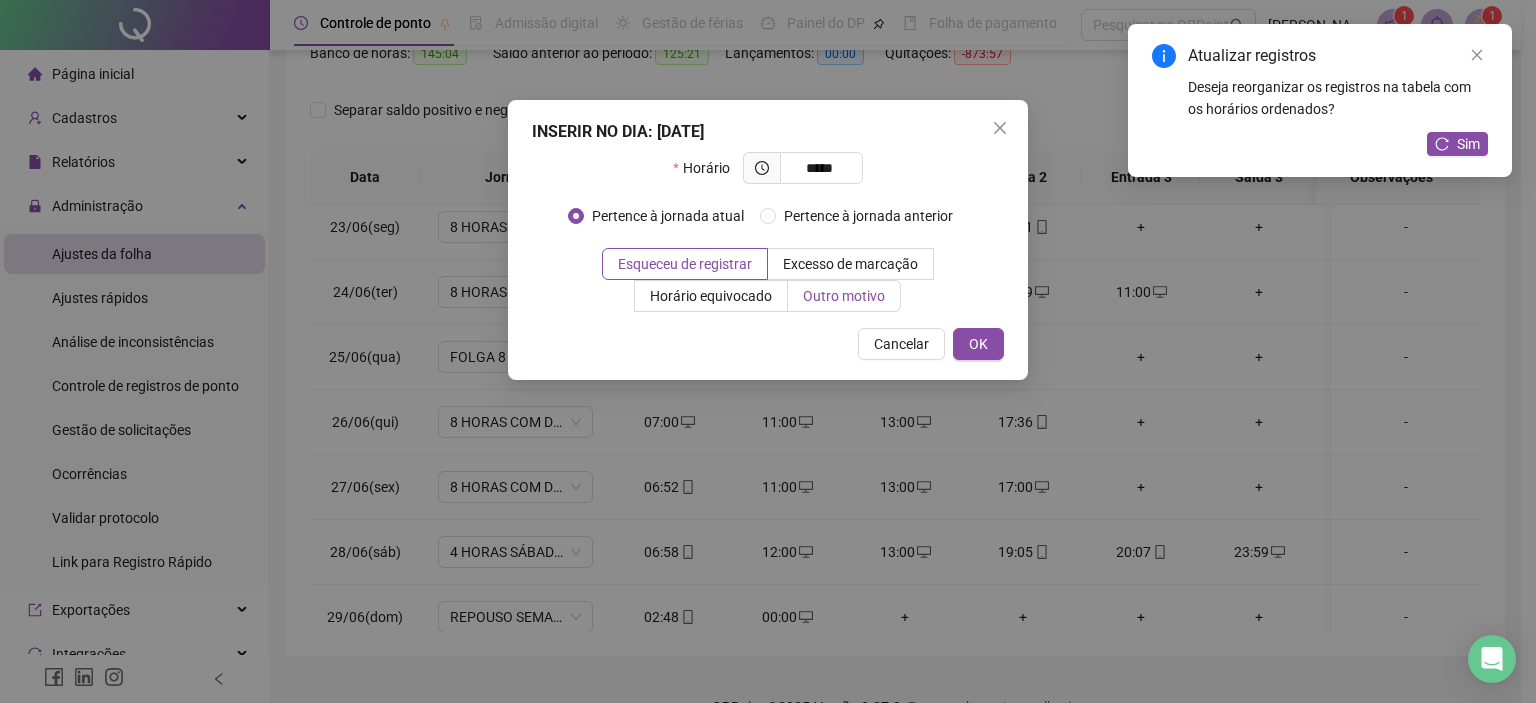 click on "Outro motivo" at bounding box center [844, 296] 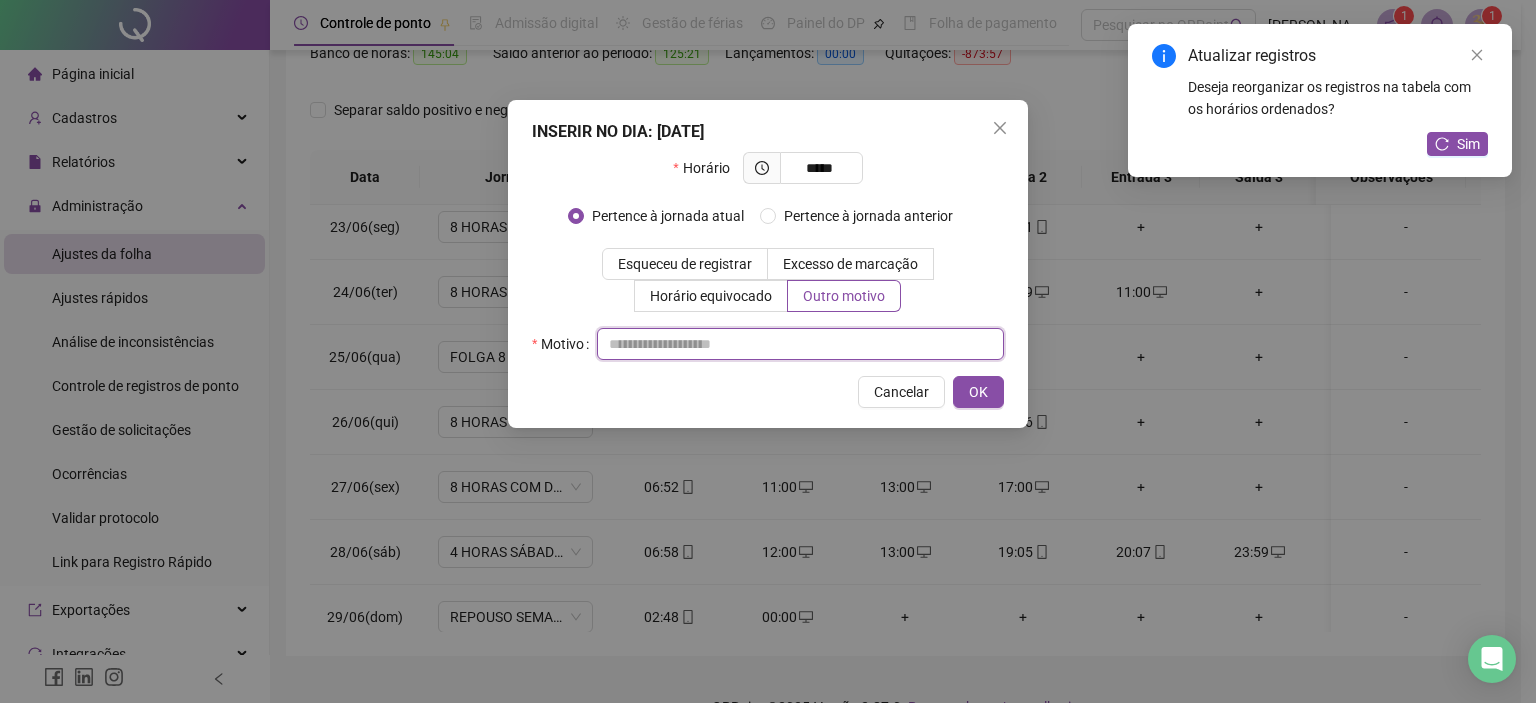 click at bounding box center [800, 344] 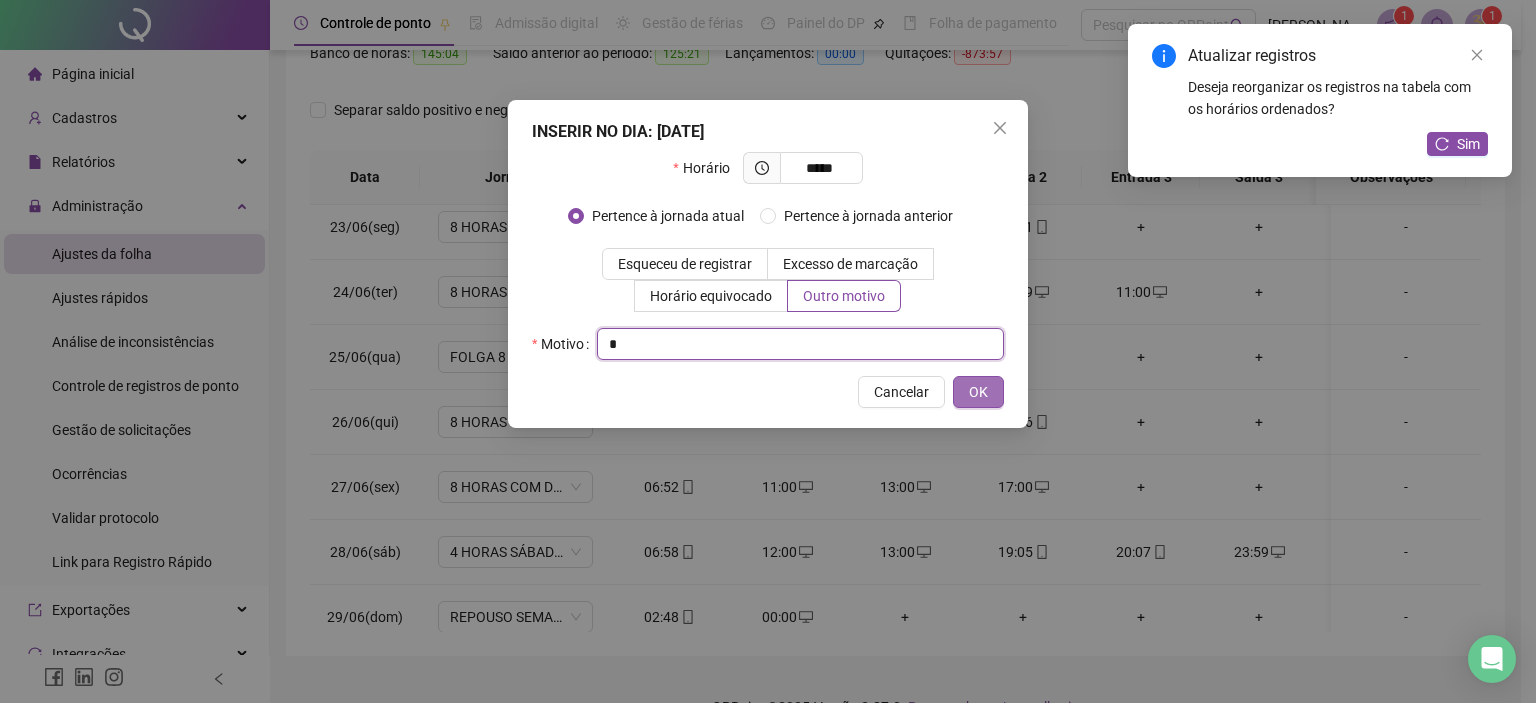 type on "*" 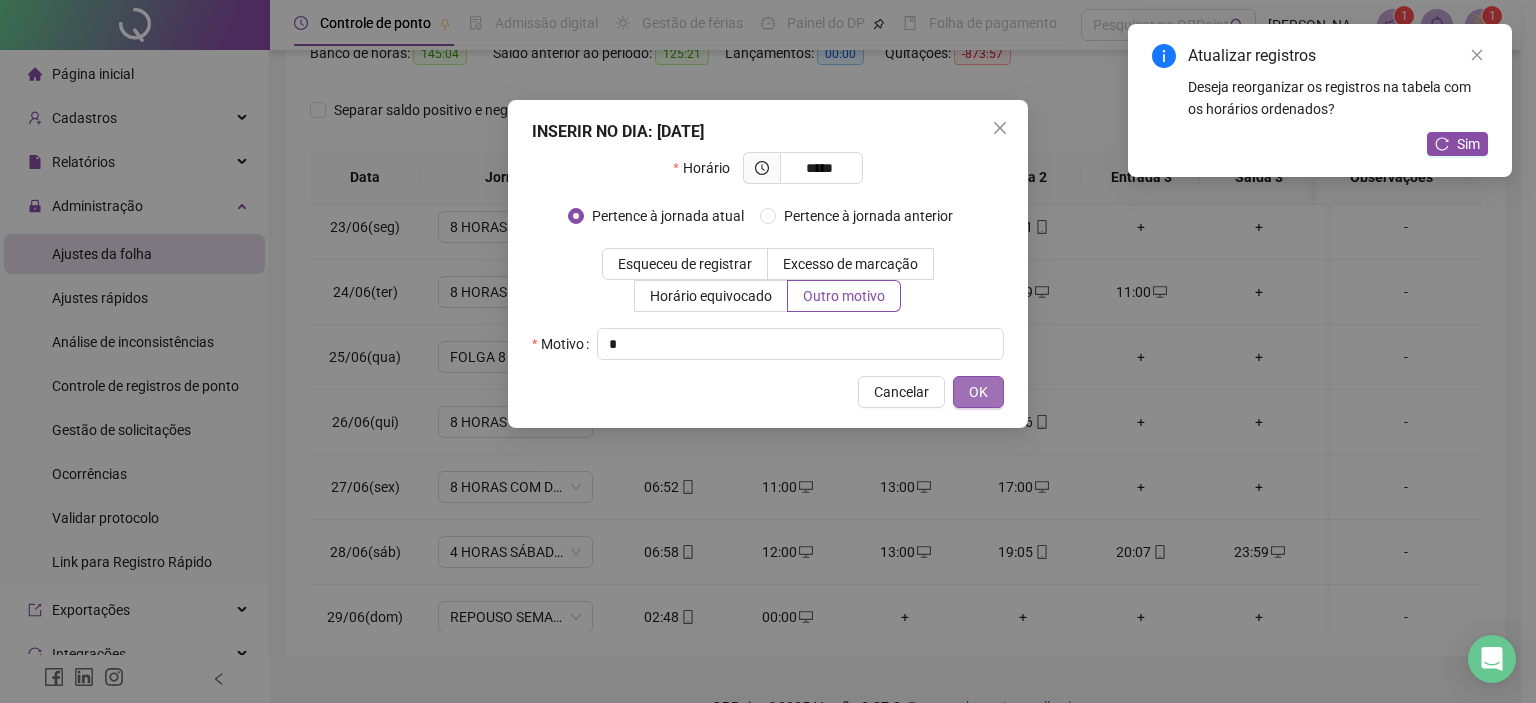 click on "OK" at bounding box center (978, 392) 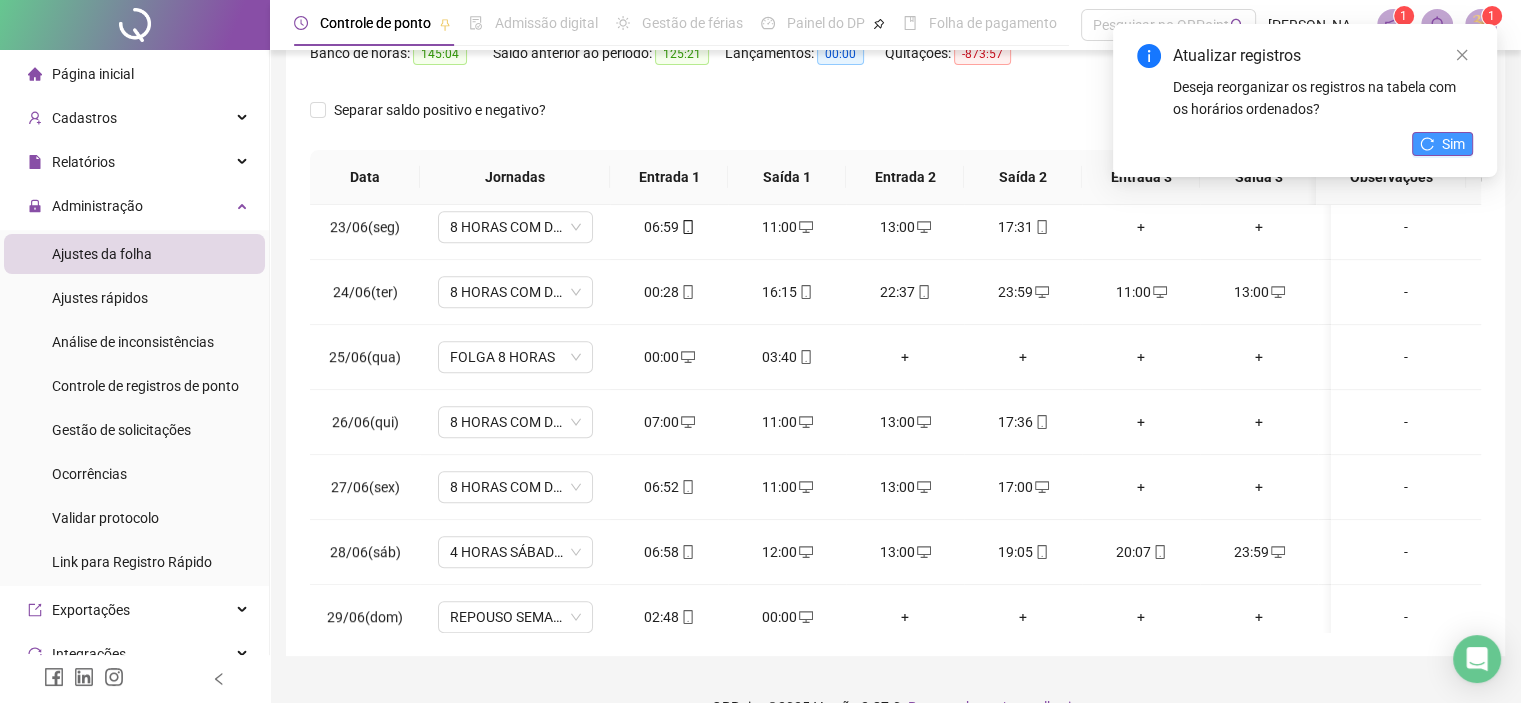 click on "Sim" at bounding box center (1442, 144) 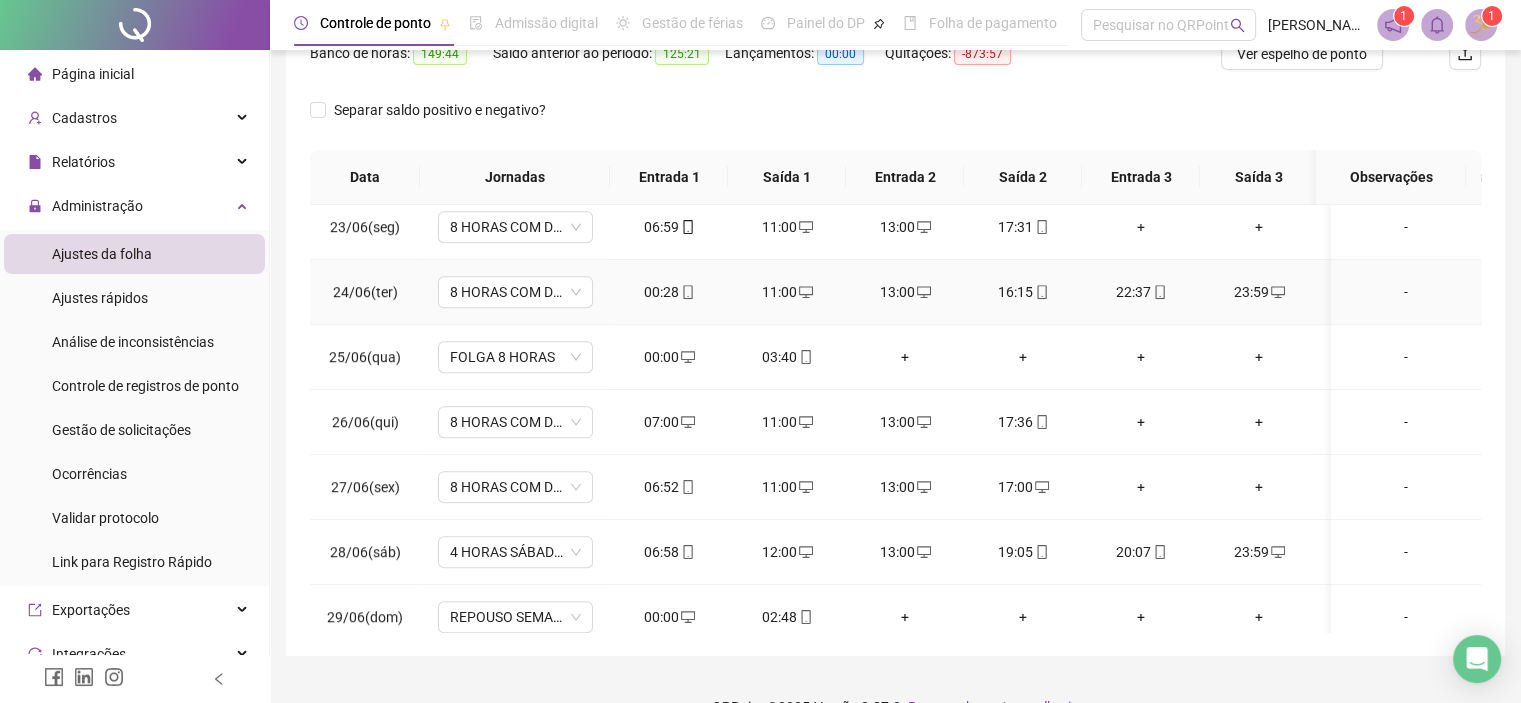 click on "11:00" at bounding box center [787, 292] 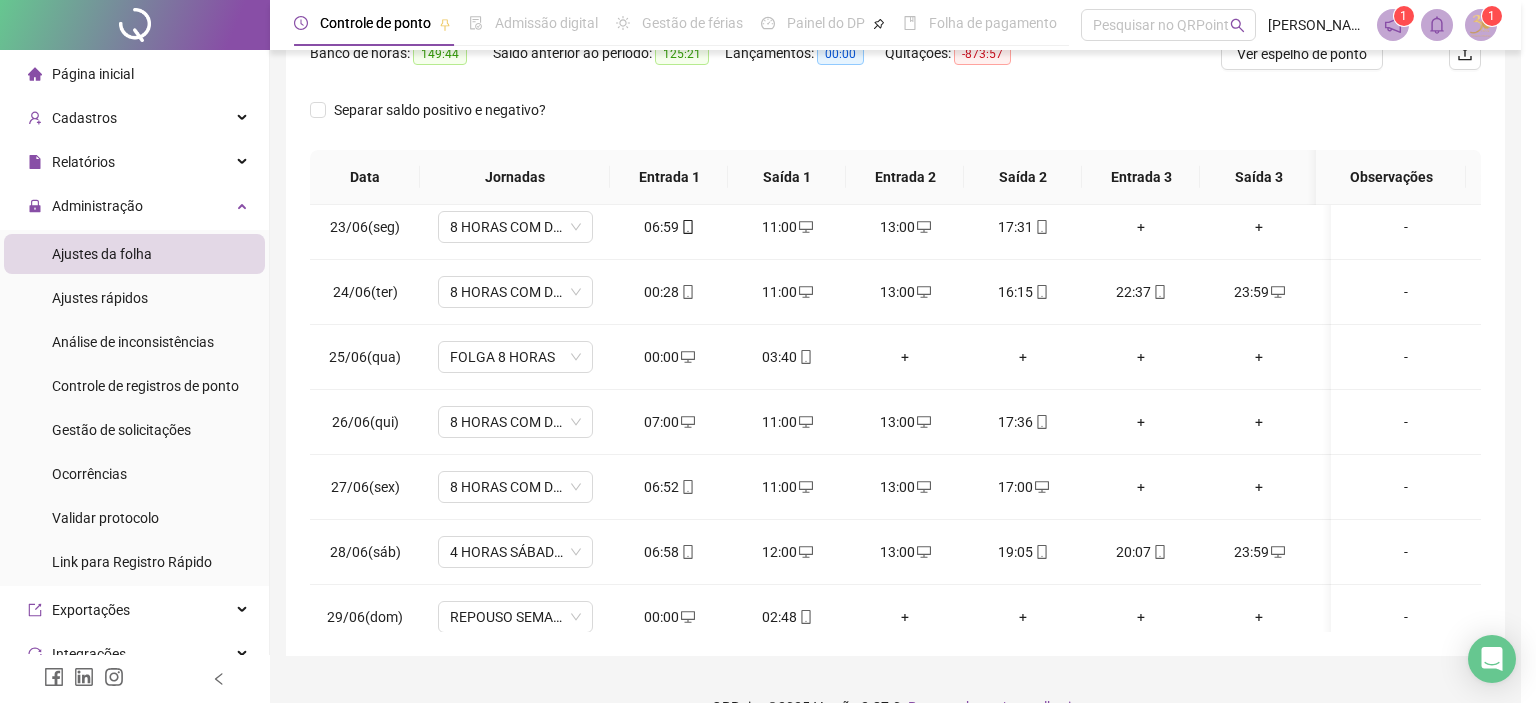 type on "**********" 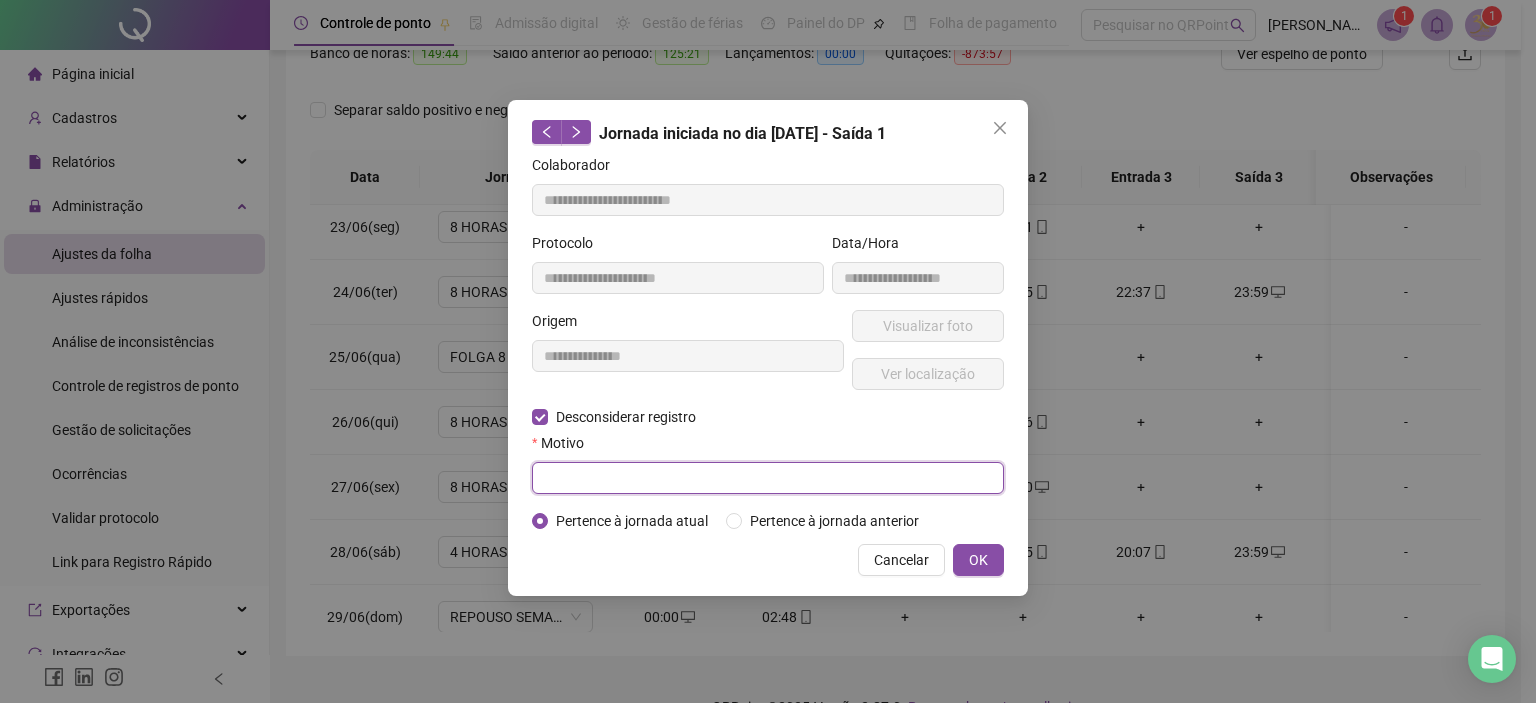 click at bounding box center (768, 478) 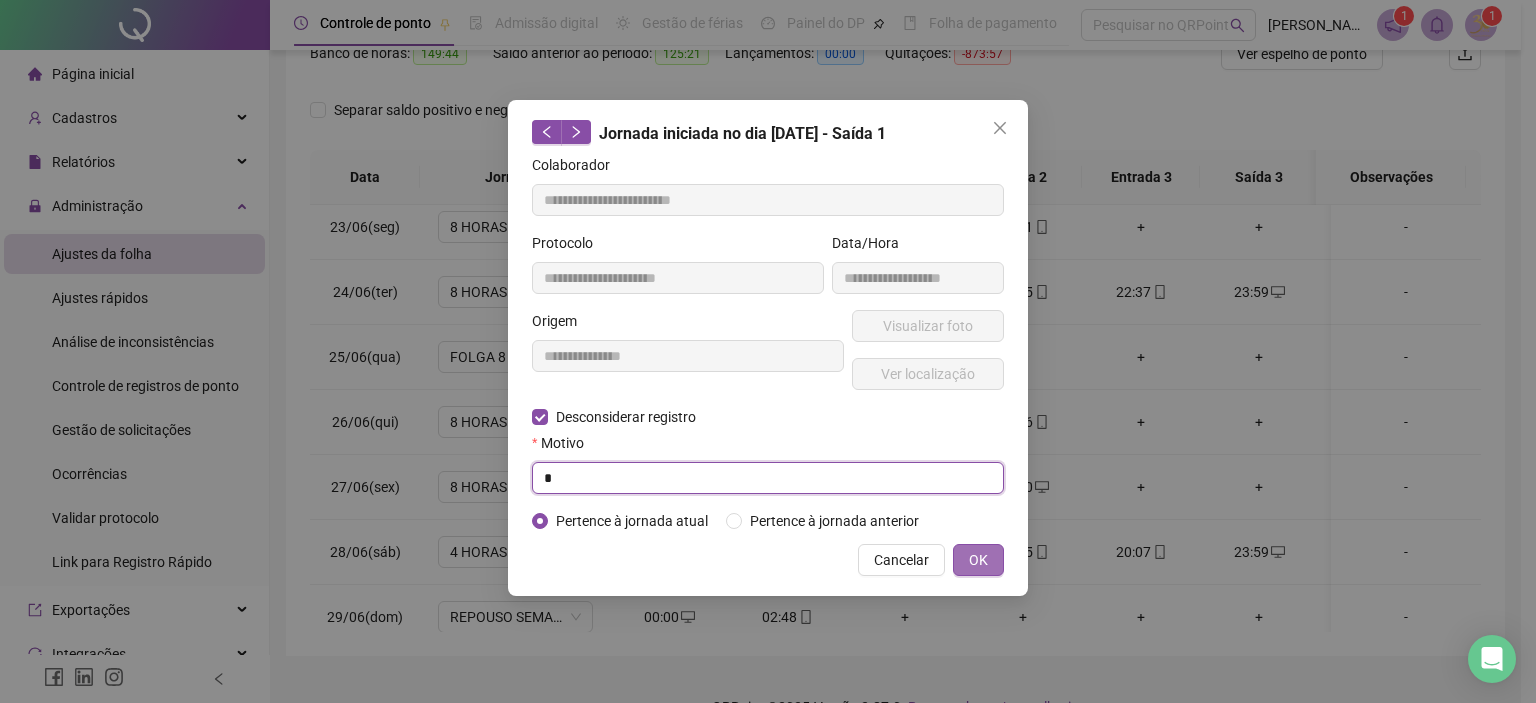 type on "*" 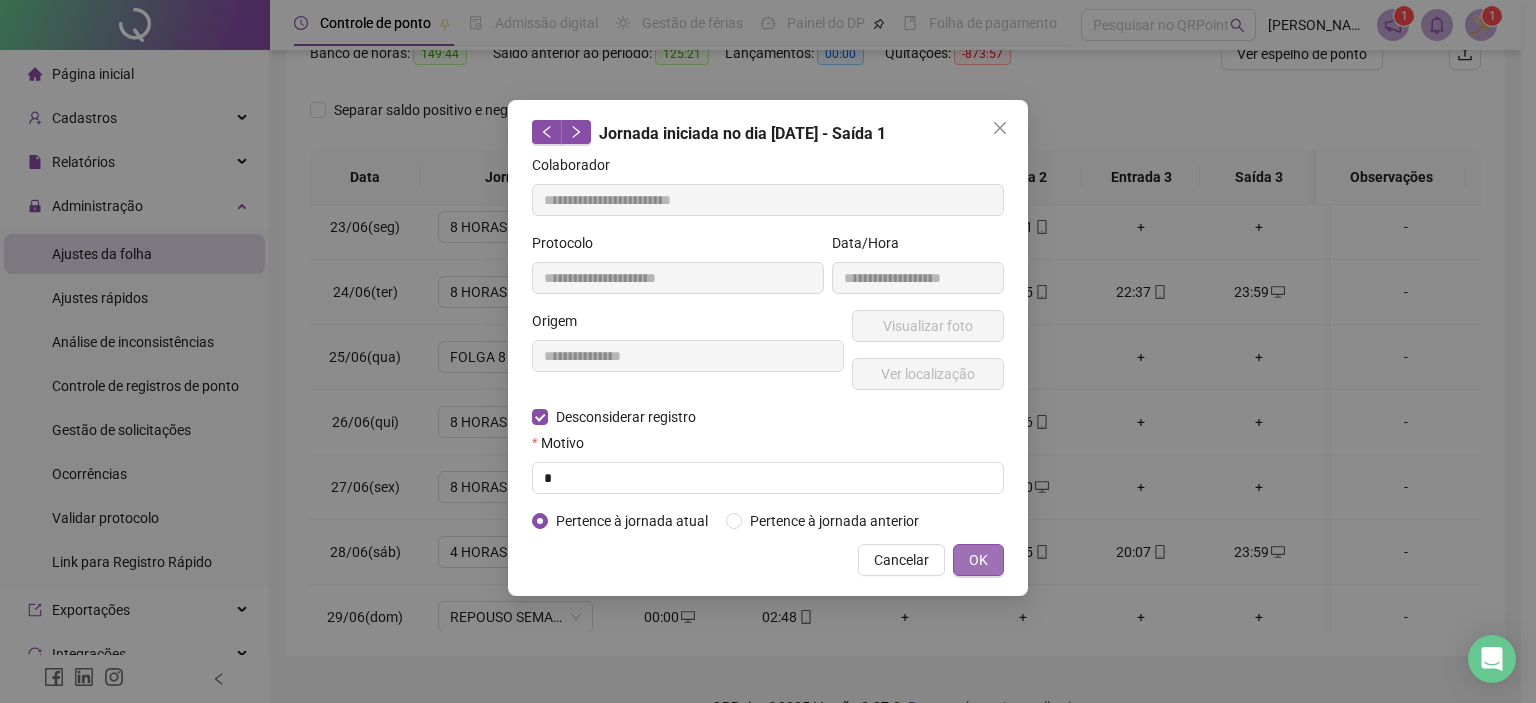 click on "OK" at bounding box center [978, 560] 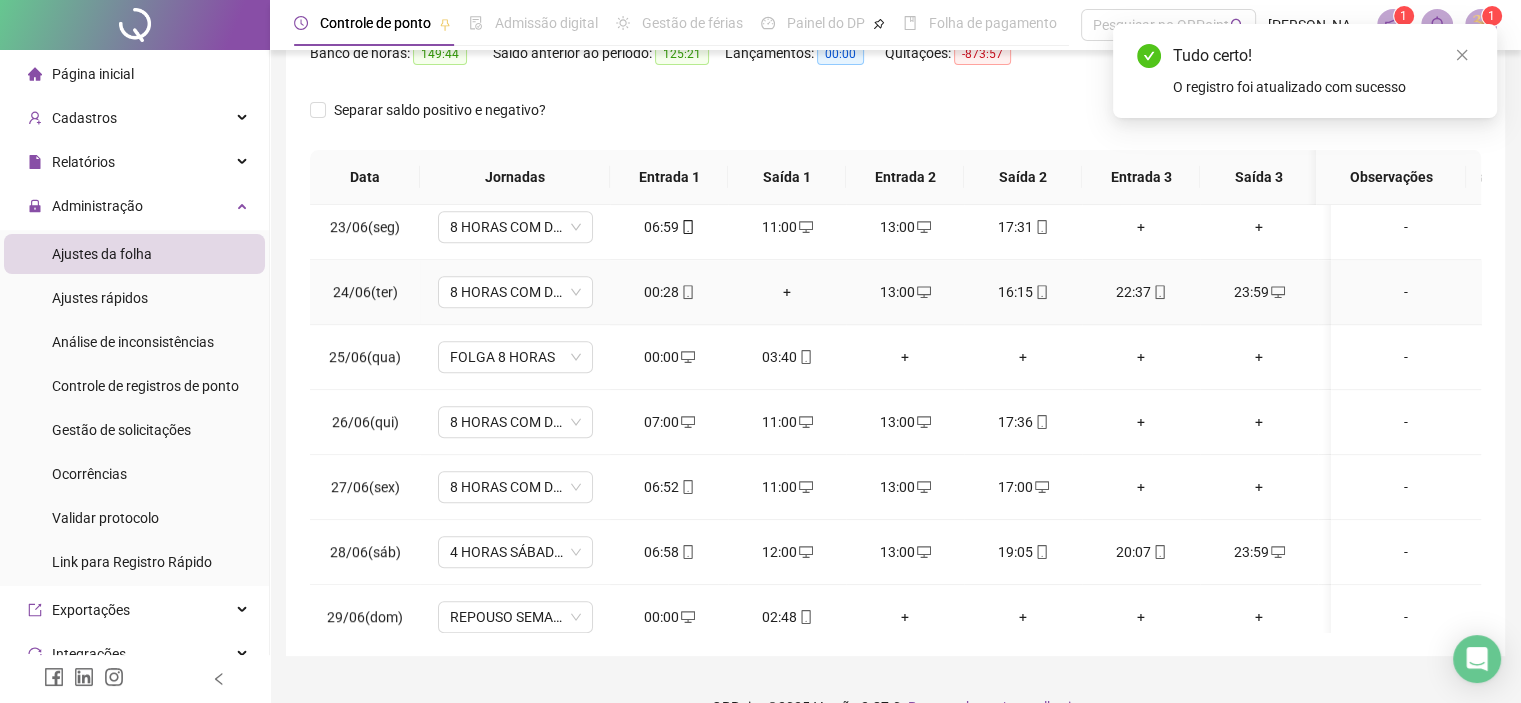 click on "+" at bounding box center [787, 292] 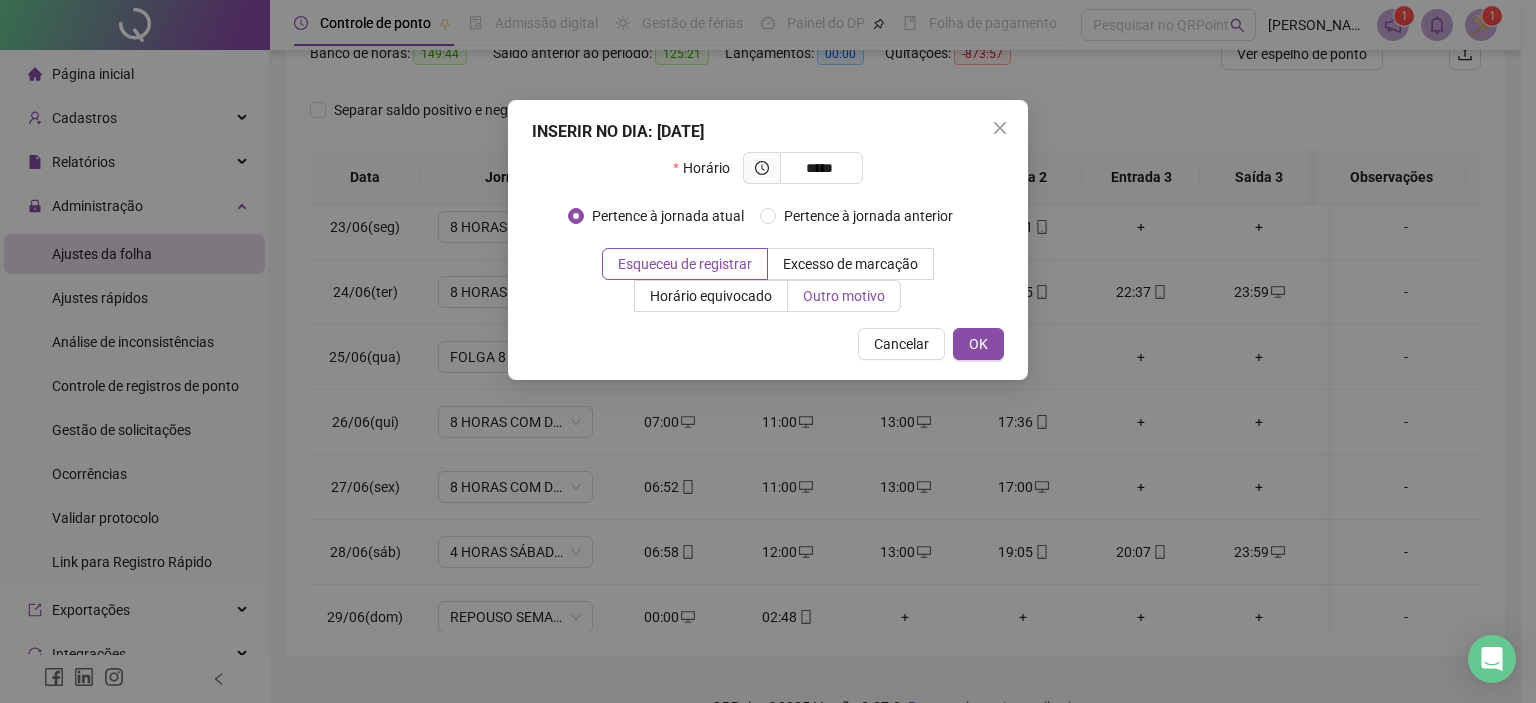 type on "*****" 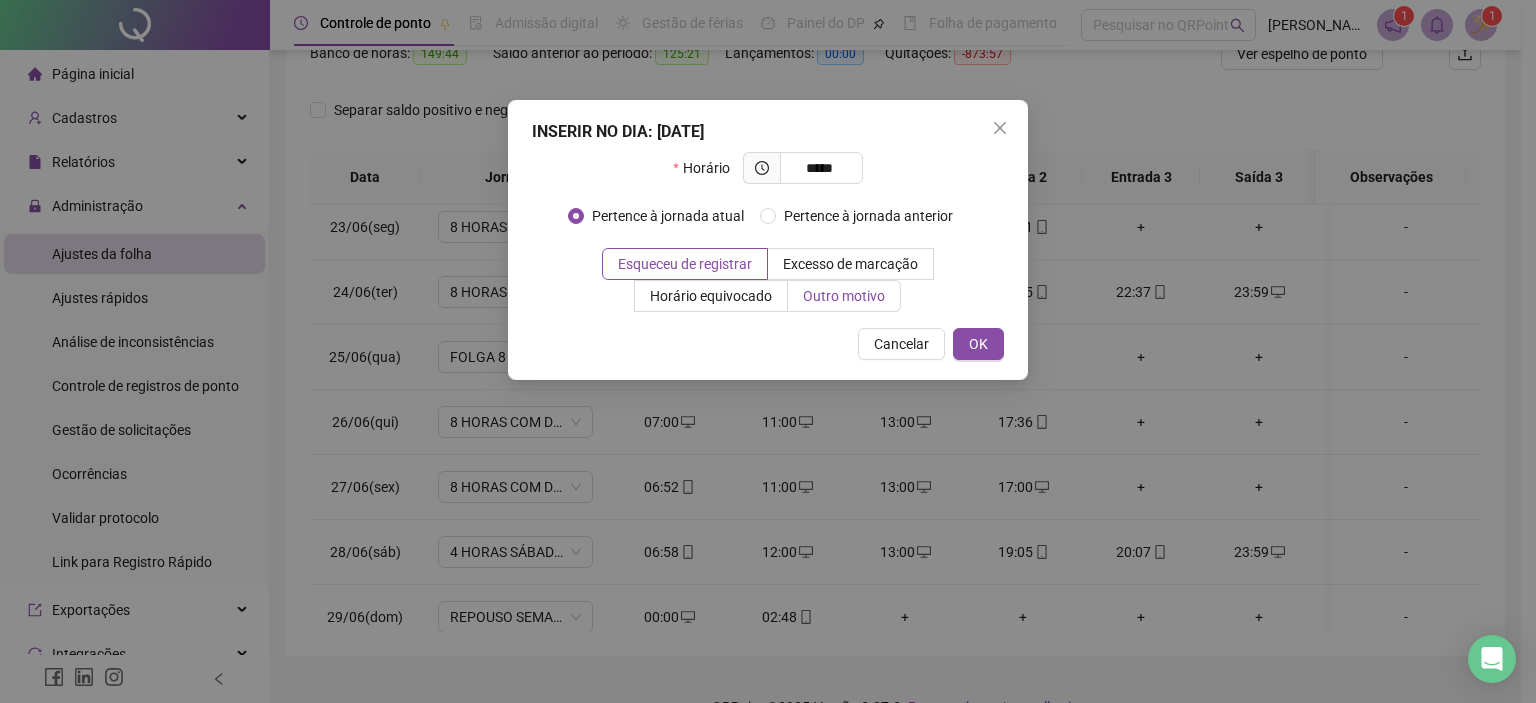 click on "Outro motivo" at bounding box center [844, 296] 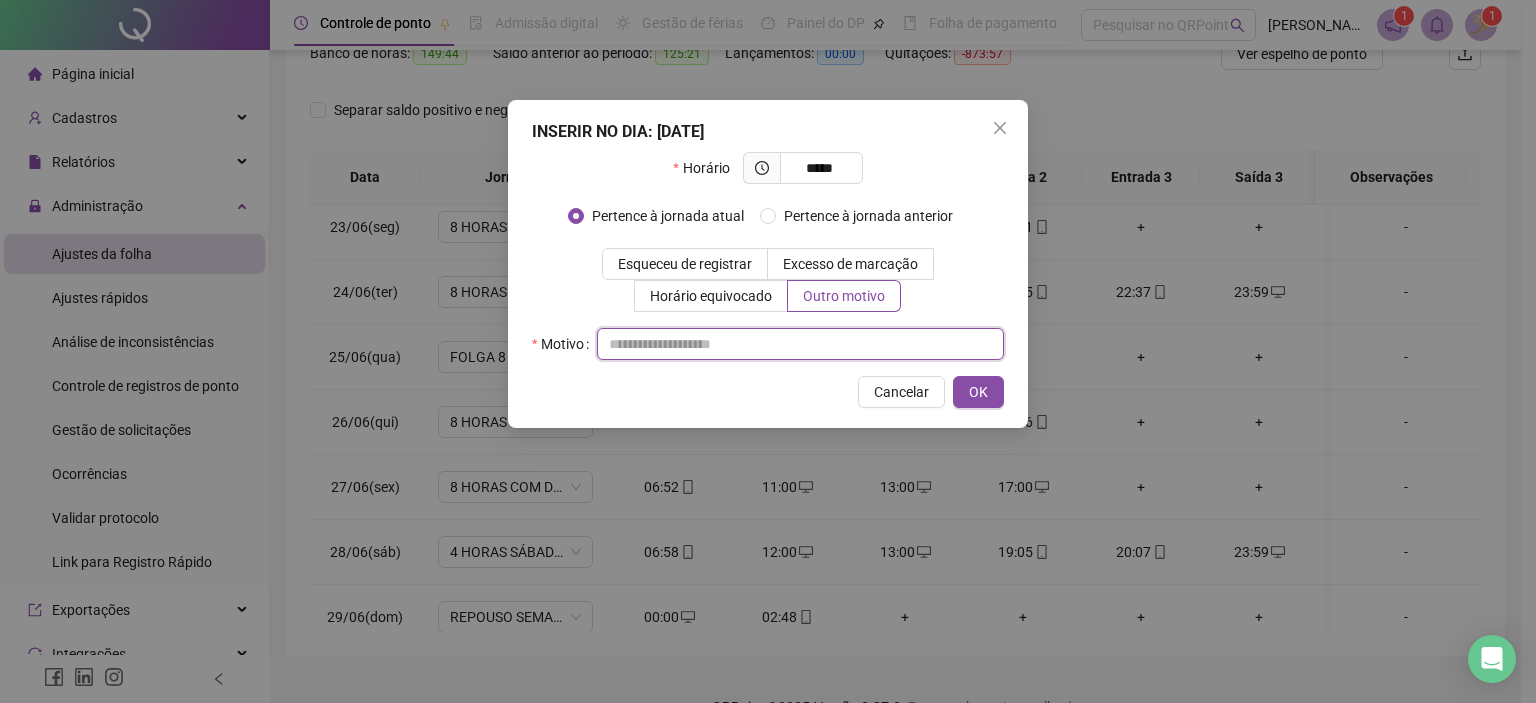 click at bounding box center (800, 344) 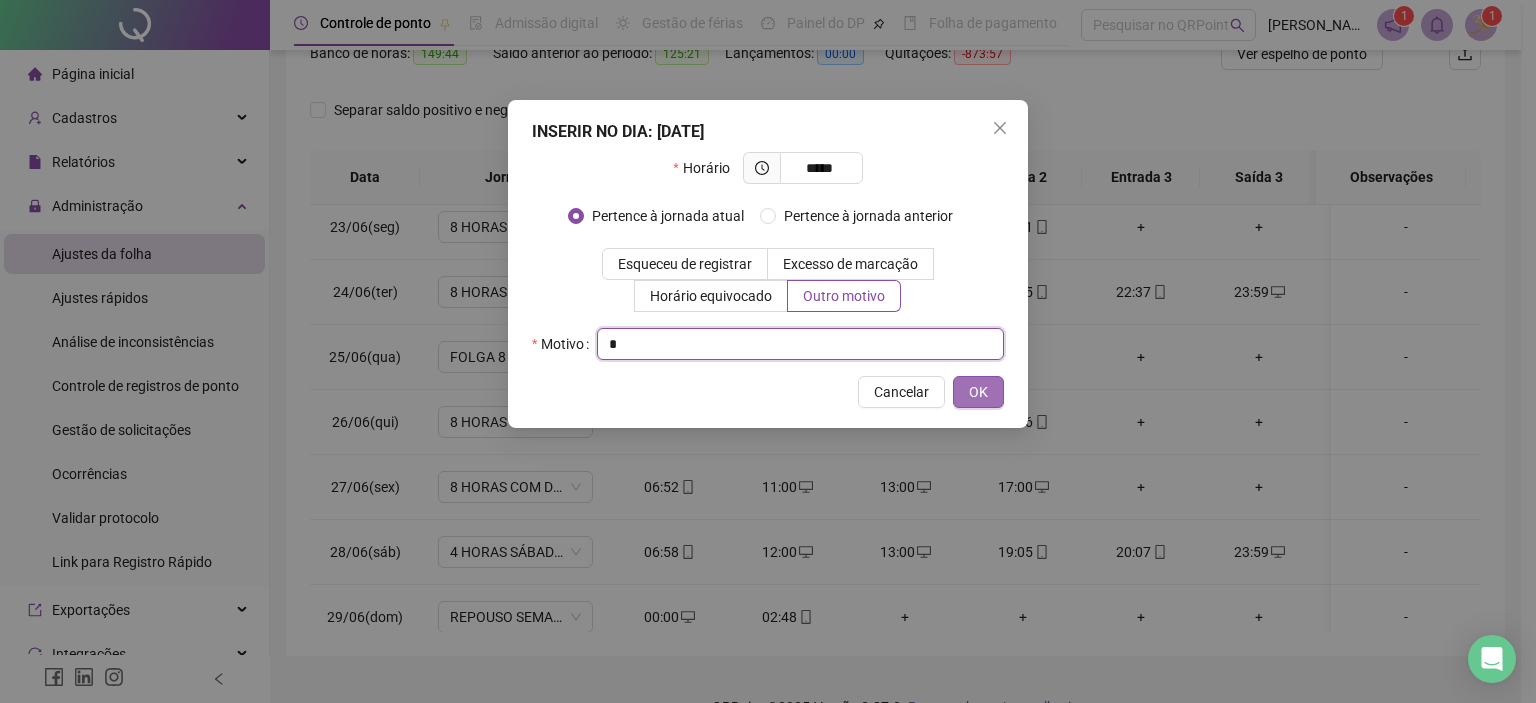 type on "*" 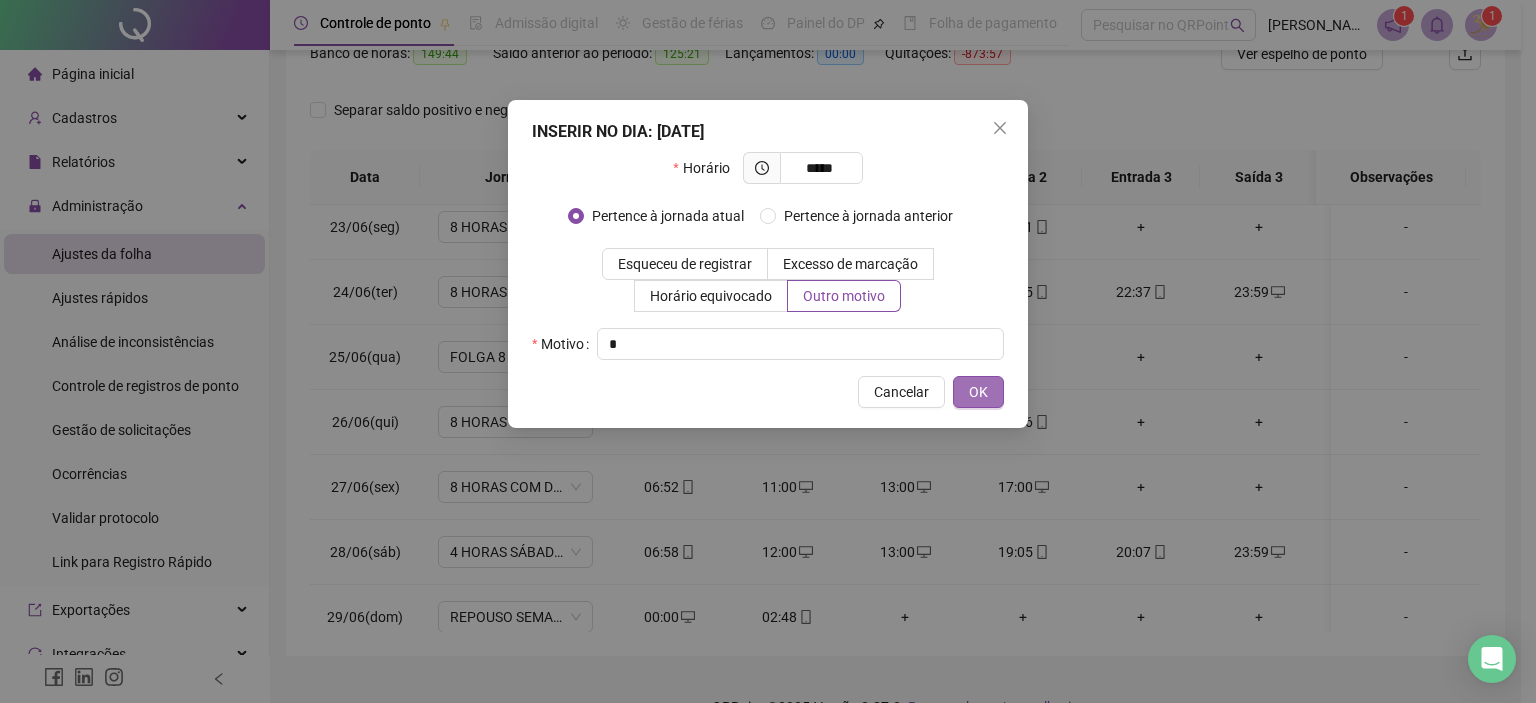 click on "OK" at bounding box center [978, 392] 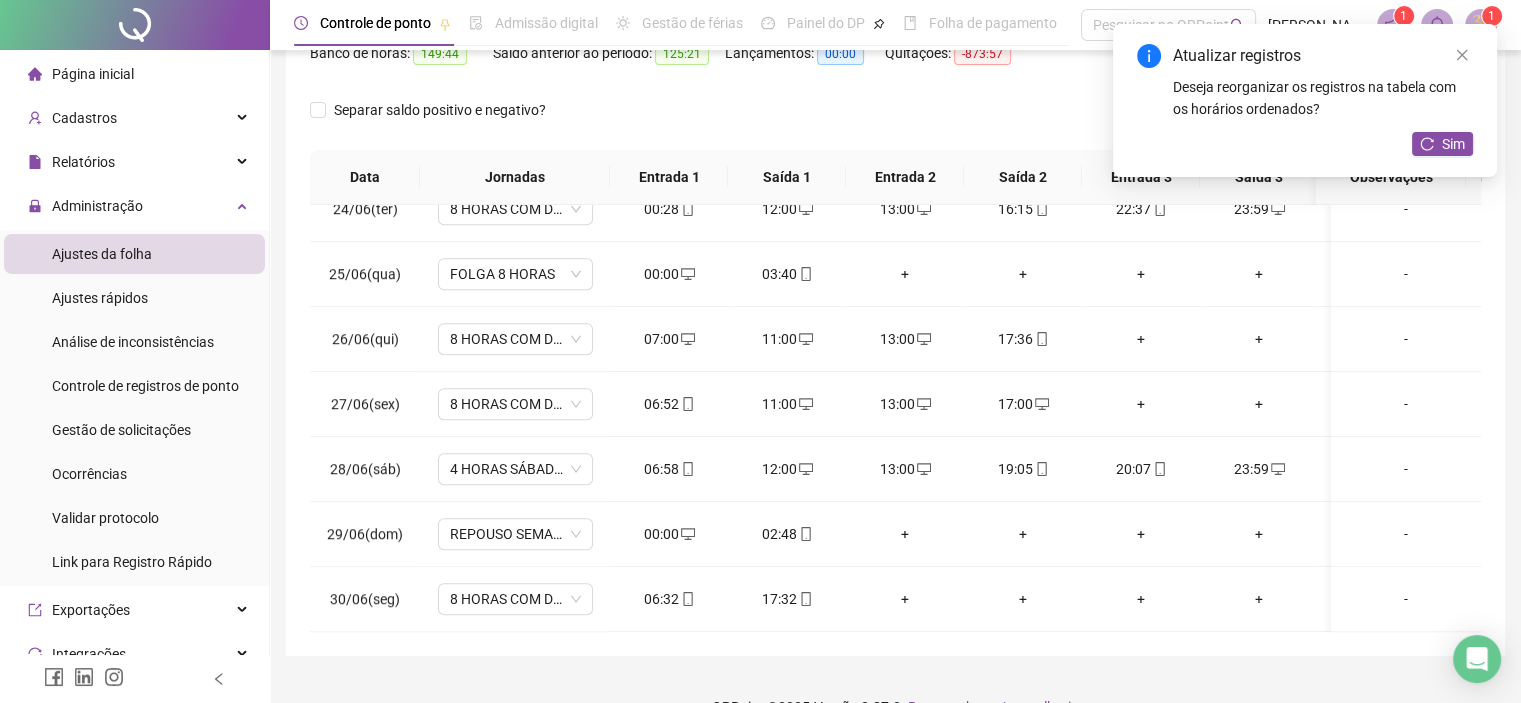 scroll, scrollTop: 1532, scrollLeft: 0, axis: vertical 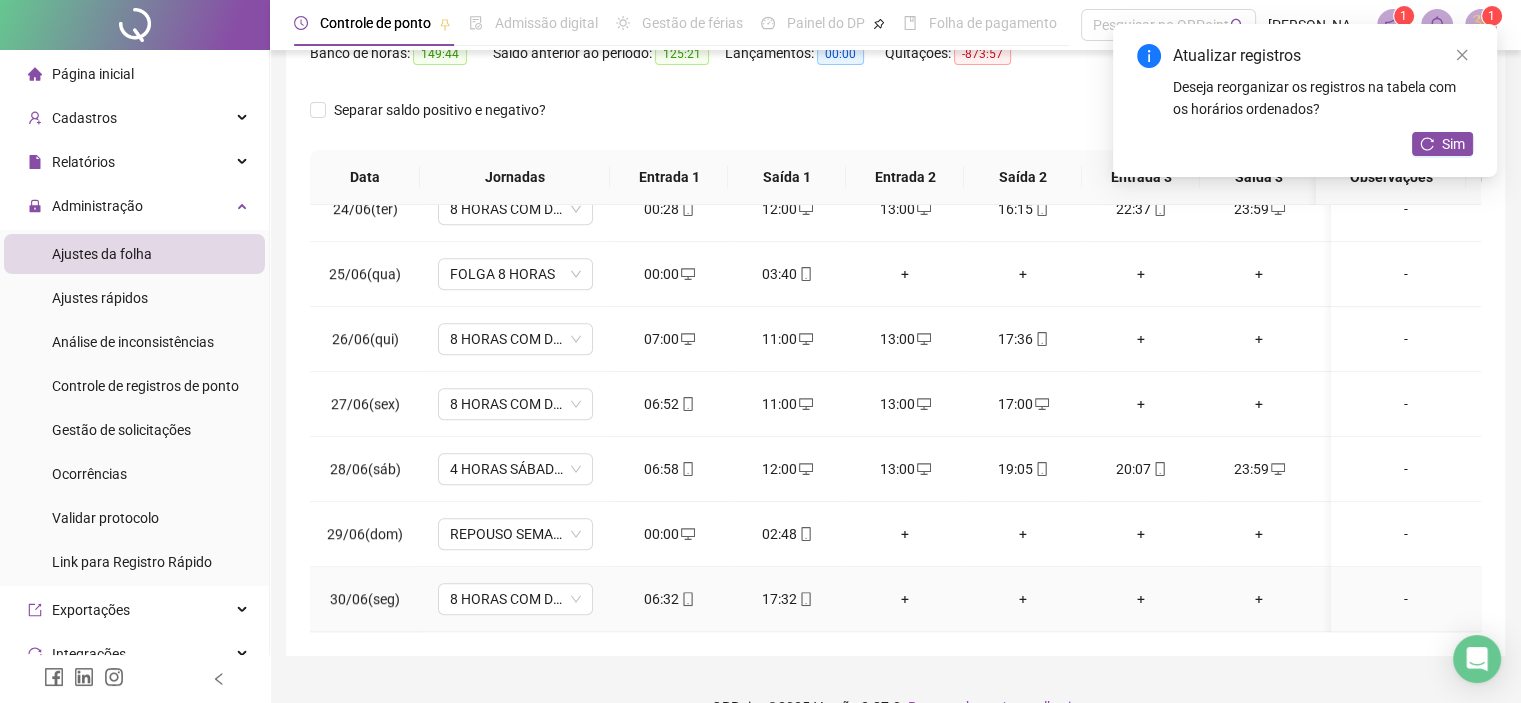 click on "17:32" at bounding box center [787, 599] 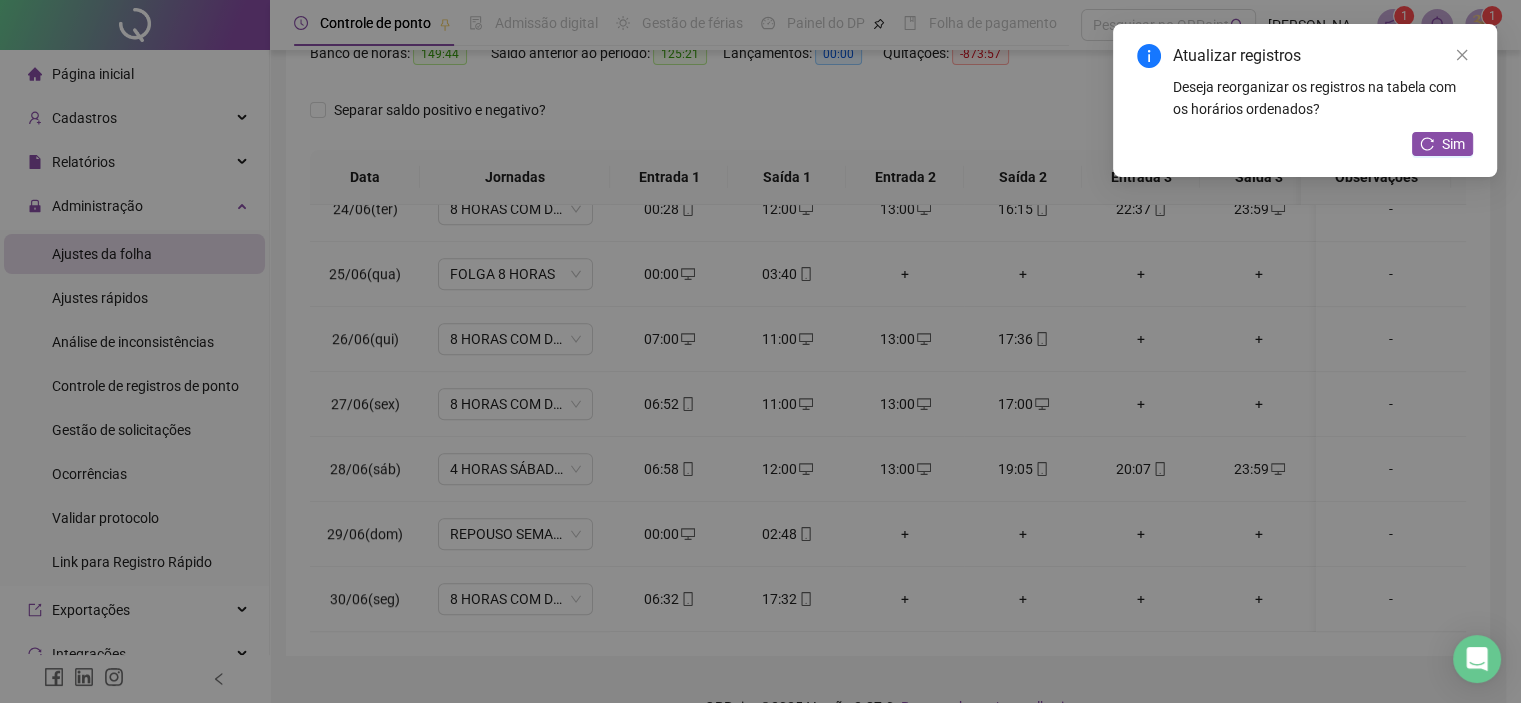 type on "**********" 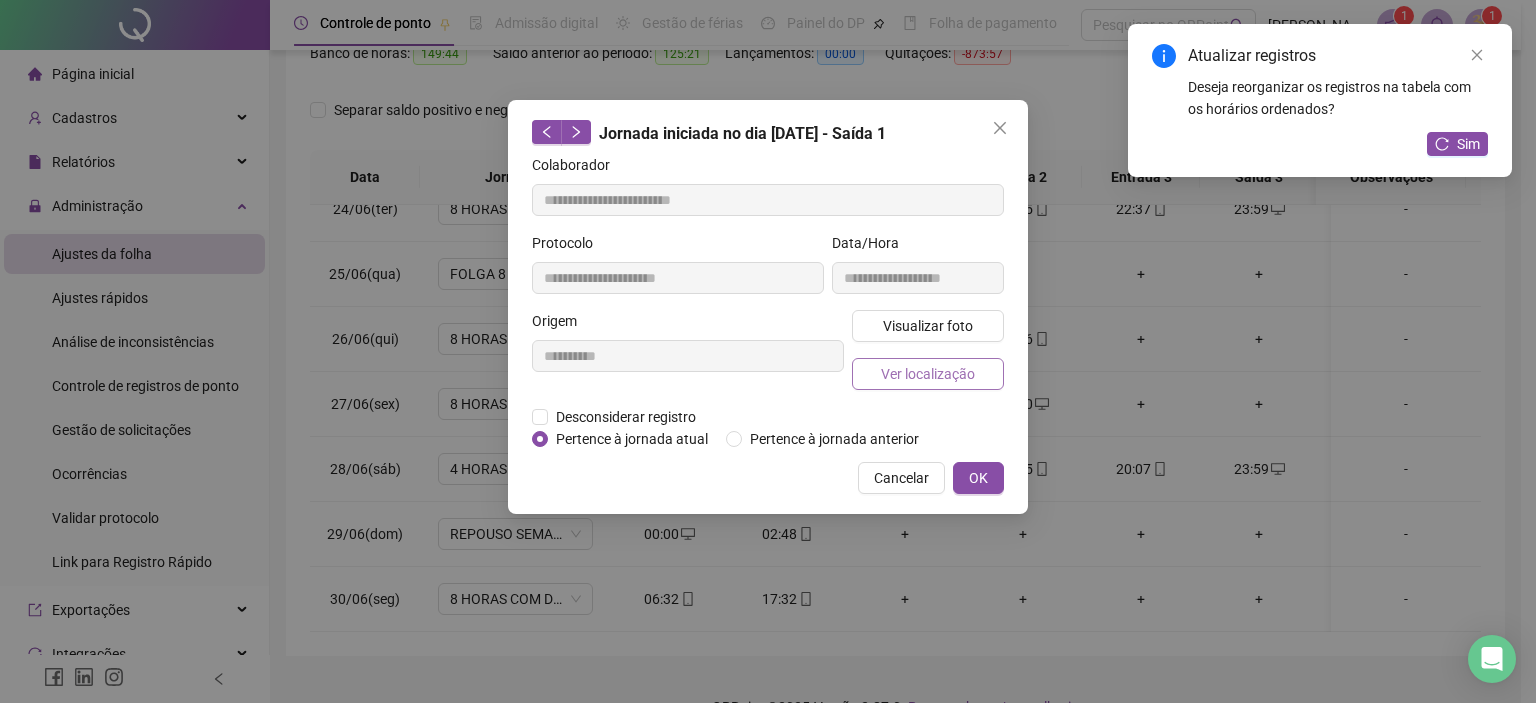 click on "Ver localização" at bounding box center [928, 374] 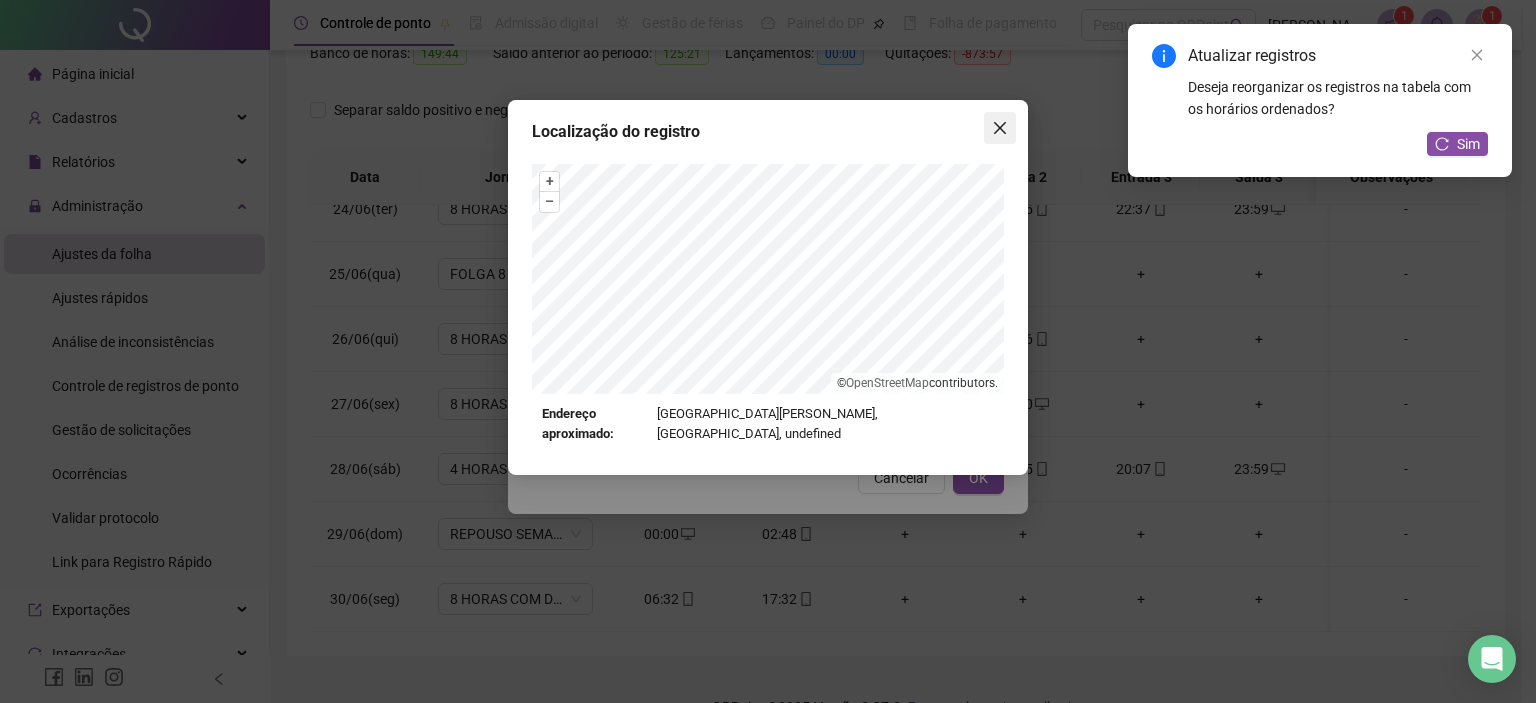 click 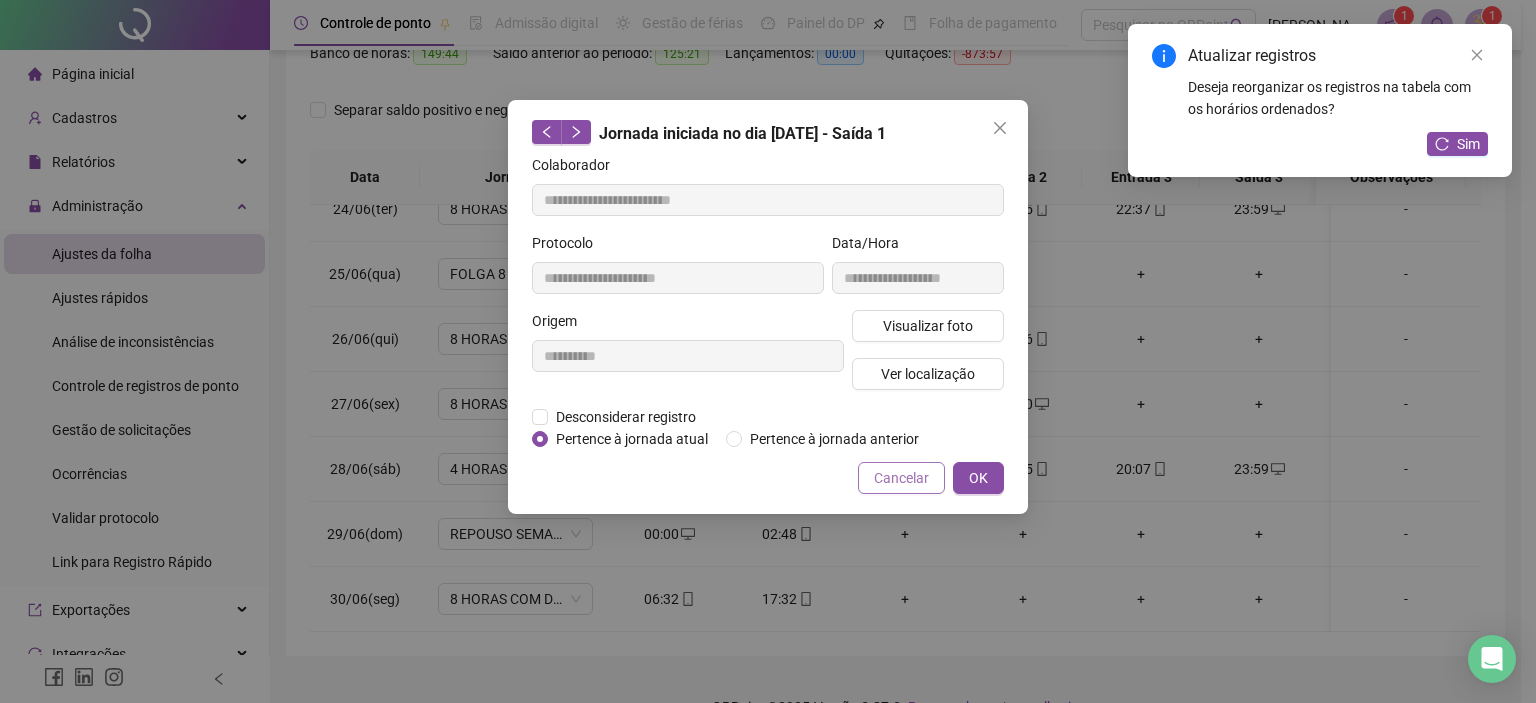 click on "Cancelar" at bounding box center (901, 478) 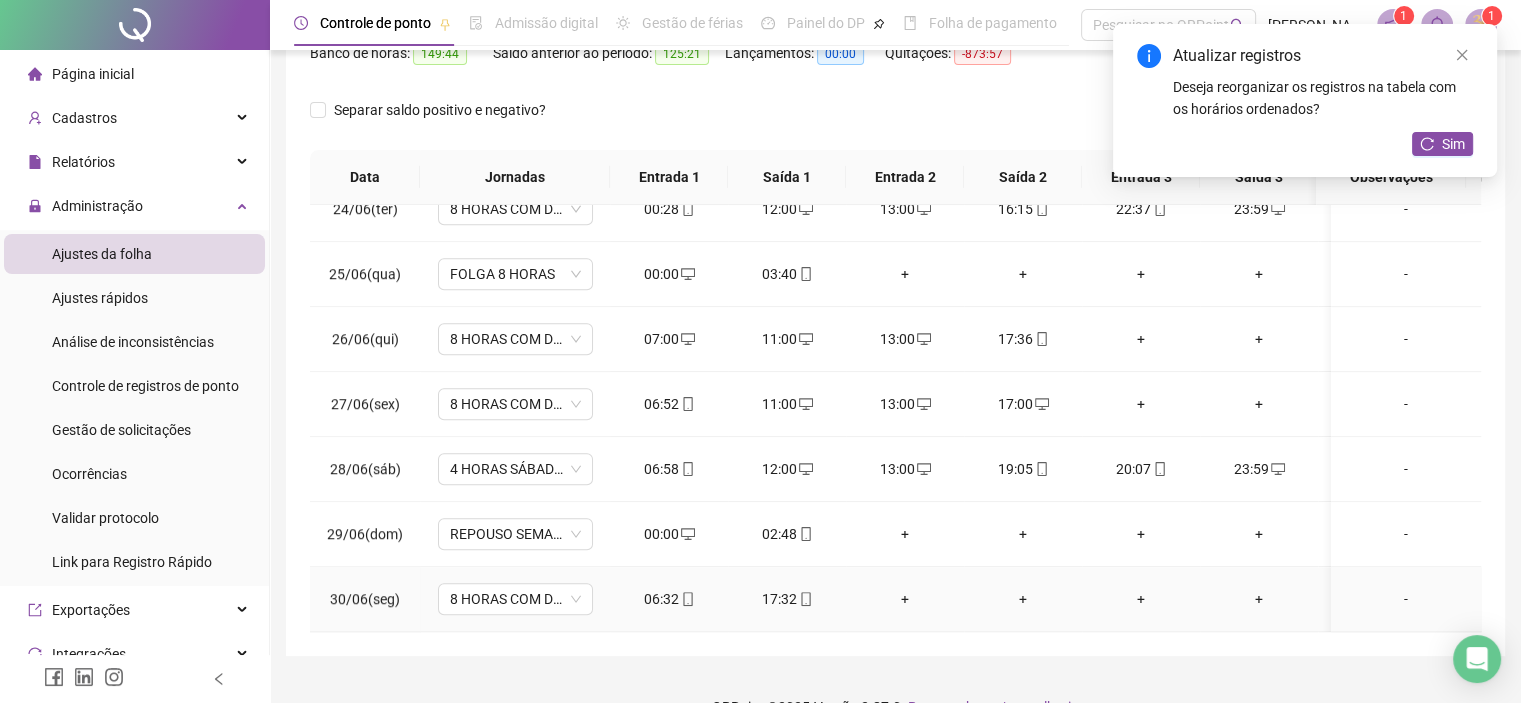 click on "+" at bounding box center [905, 599] 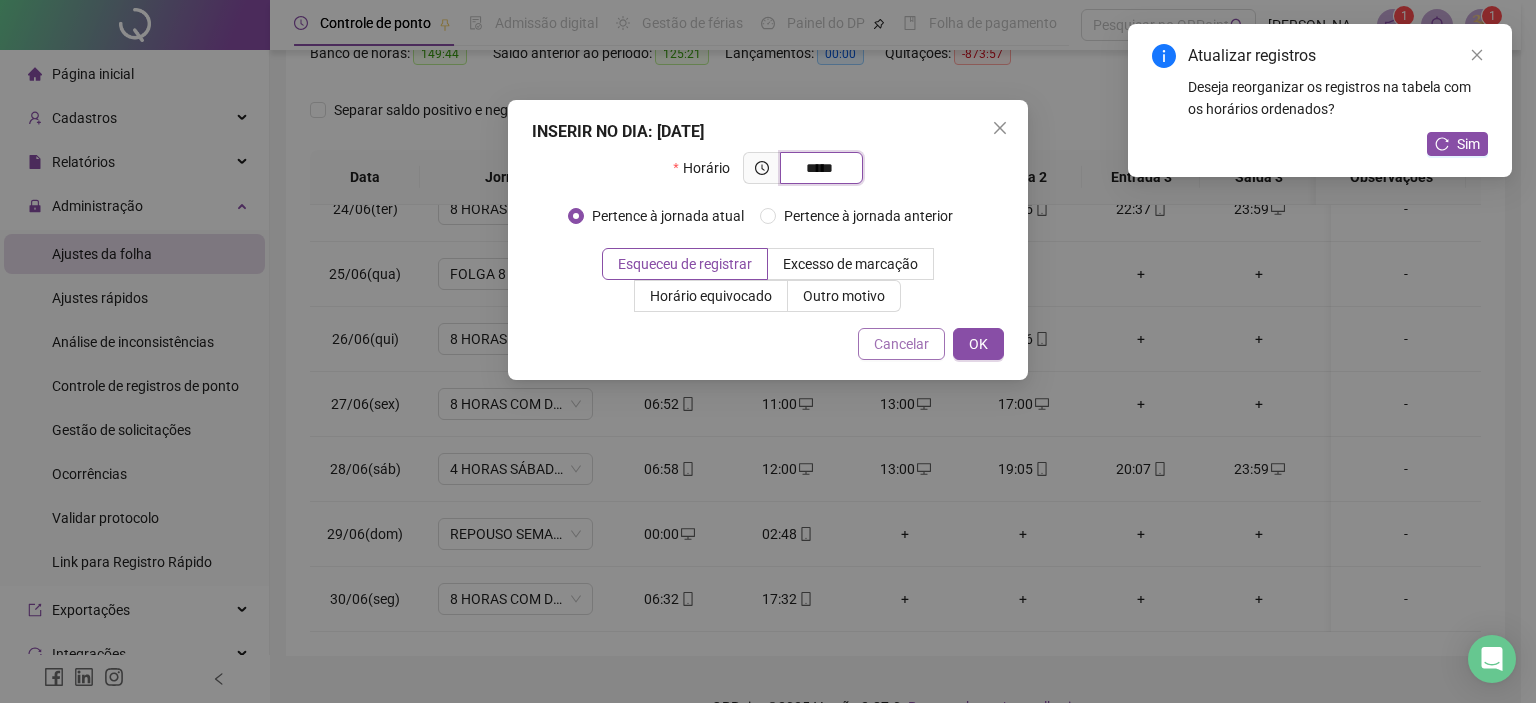 type on "*****" 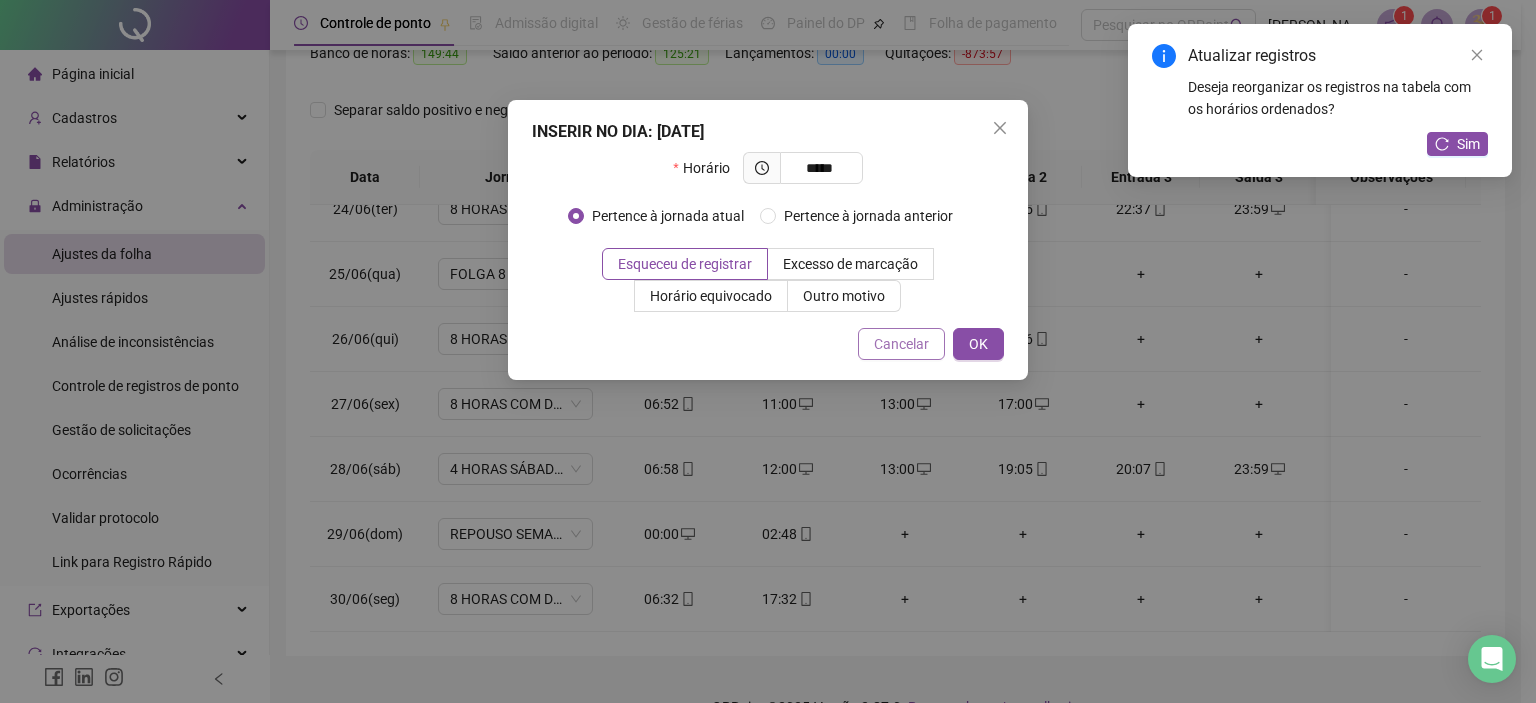 click on "Cancelar" at bounding box center [901, 344] 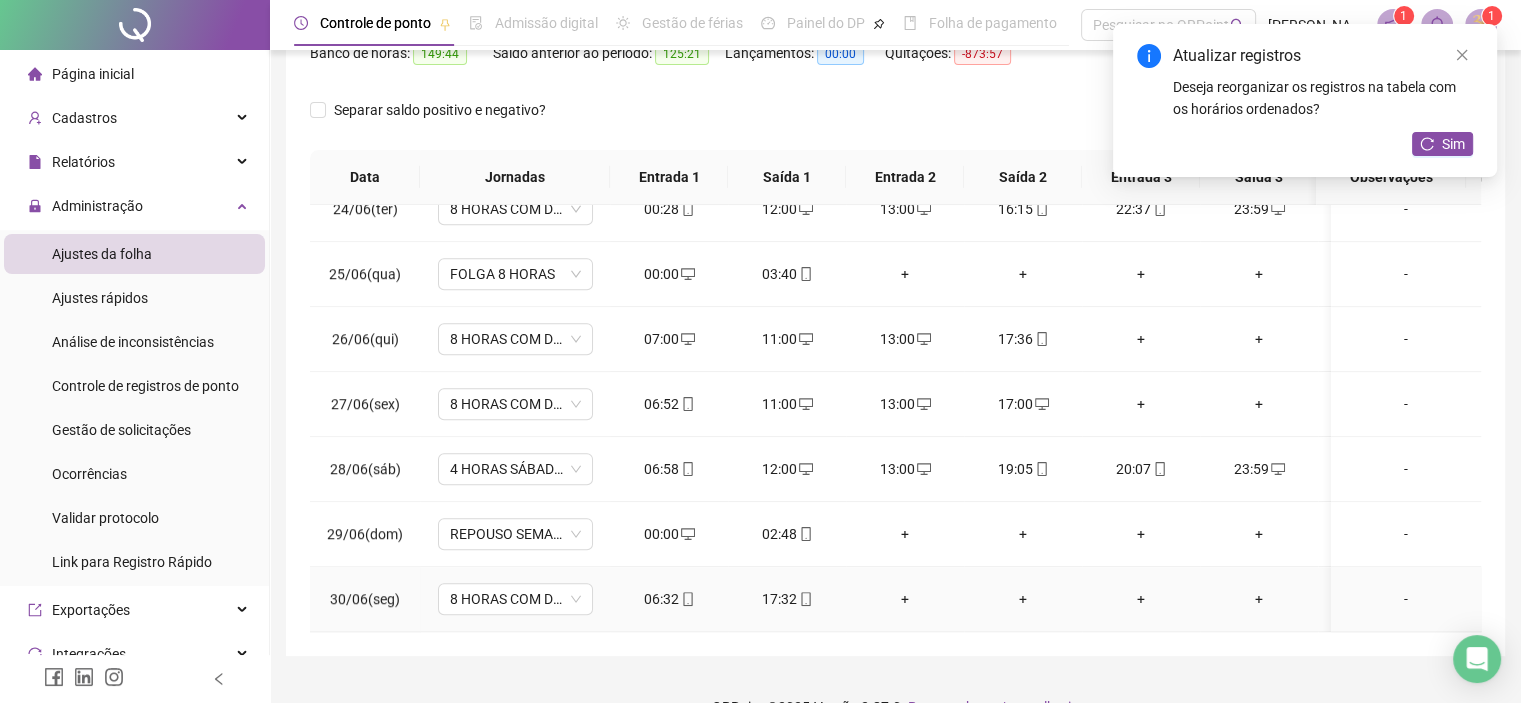 click on "17:32" at bounding box center [787, 599] 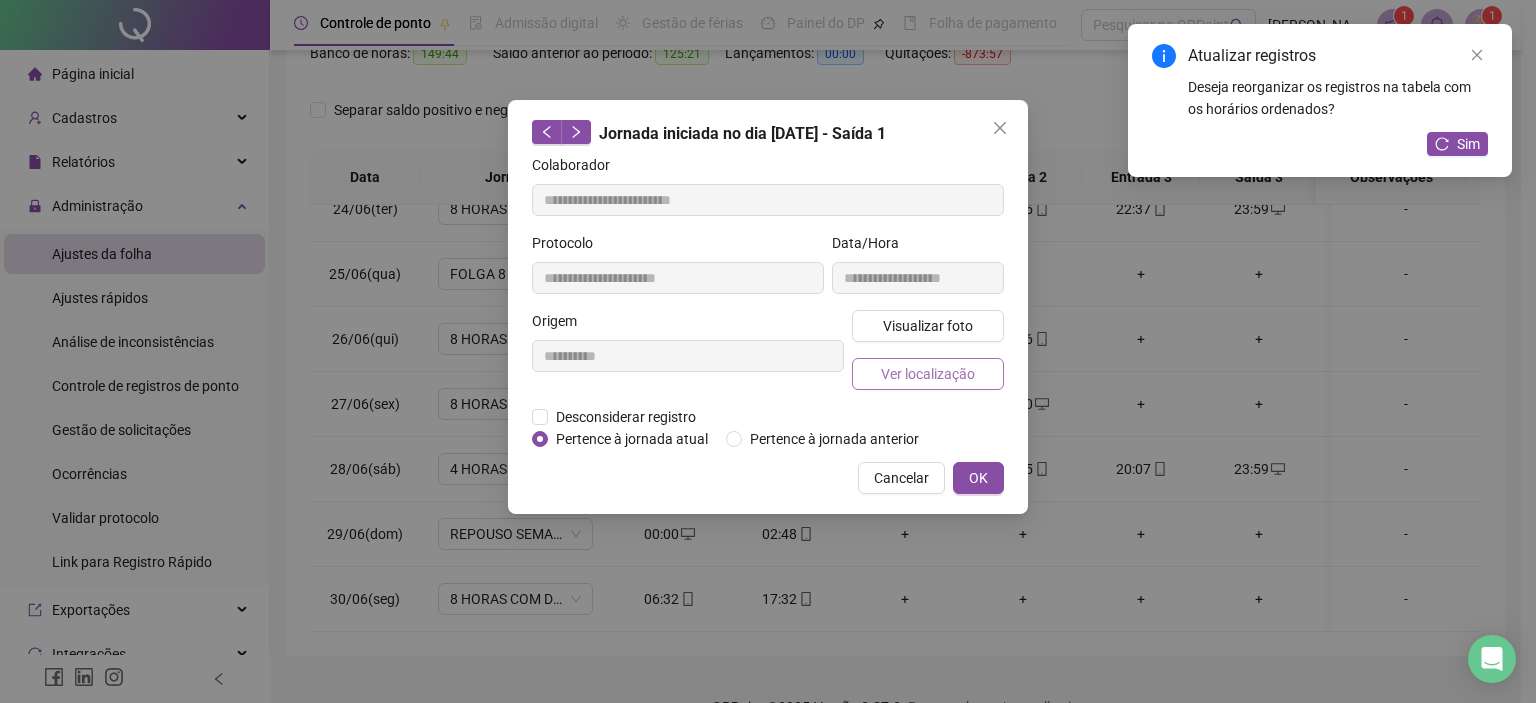 click on "Ver localização" at bounding box center (928, 374) 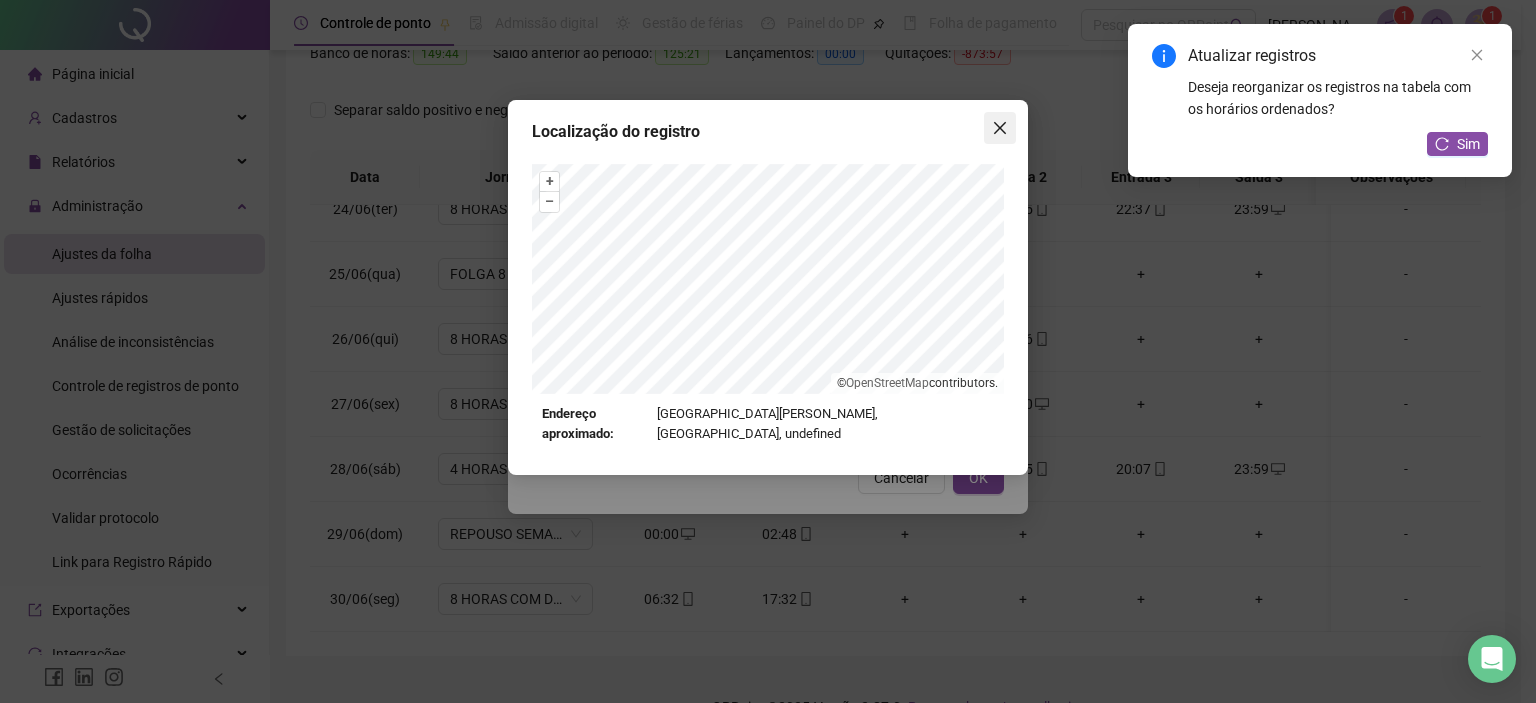click 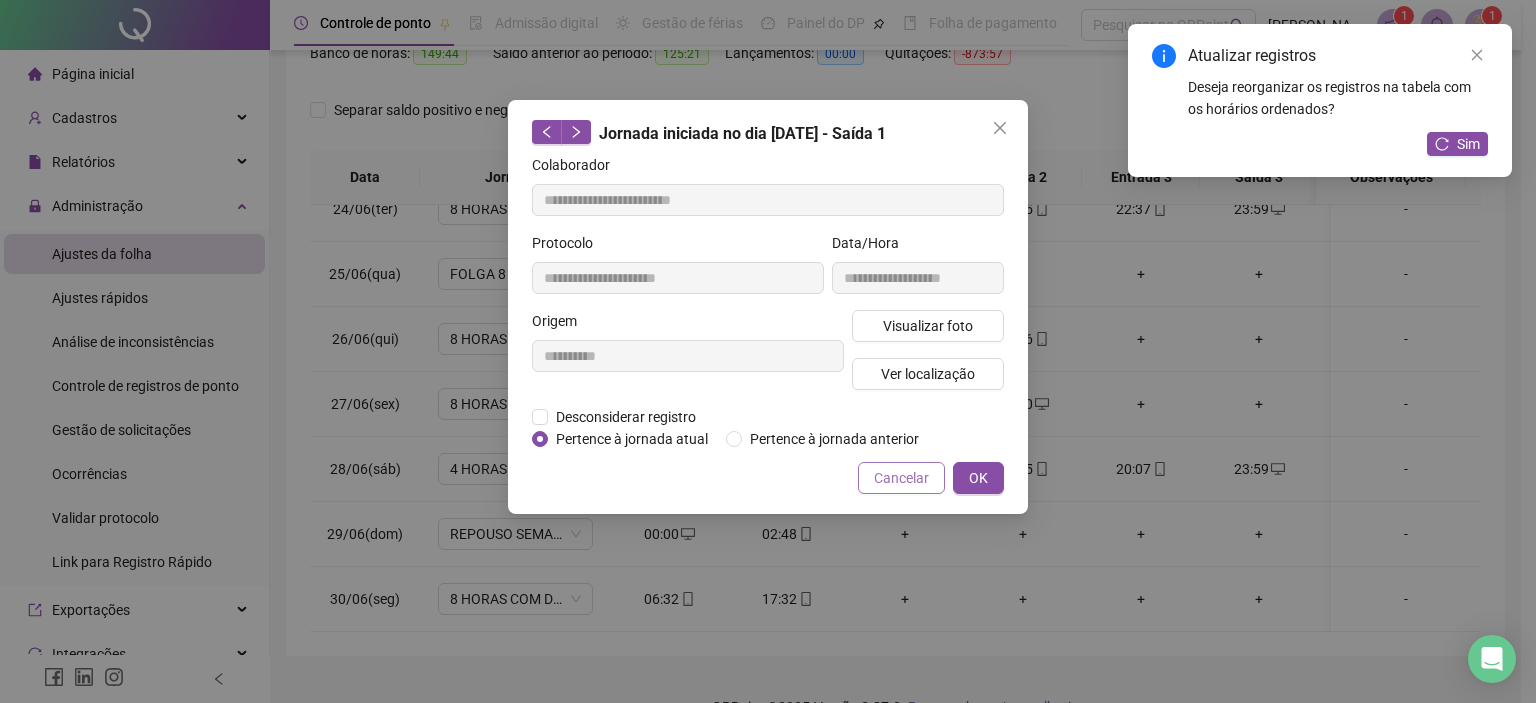 click on "Cancelar" at bounding box center [901, 478] 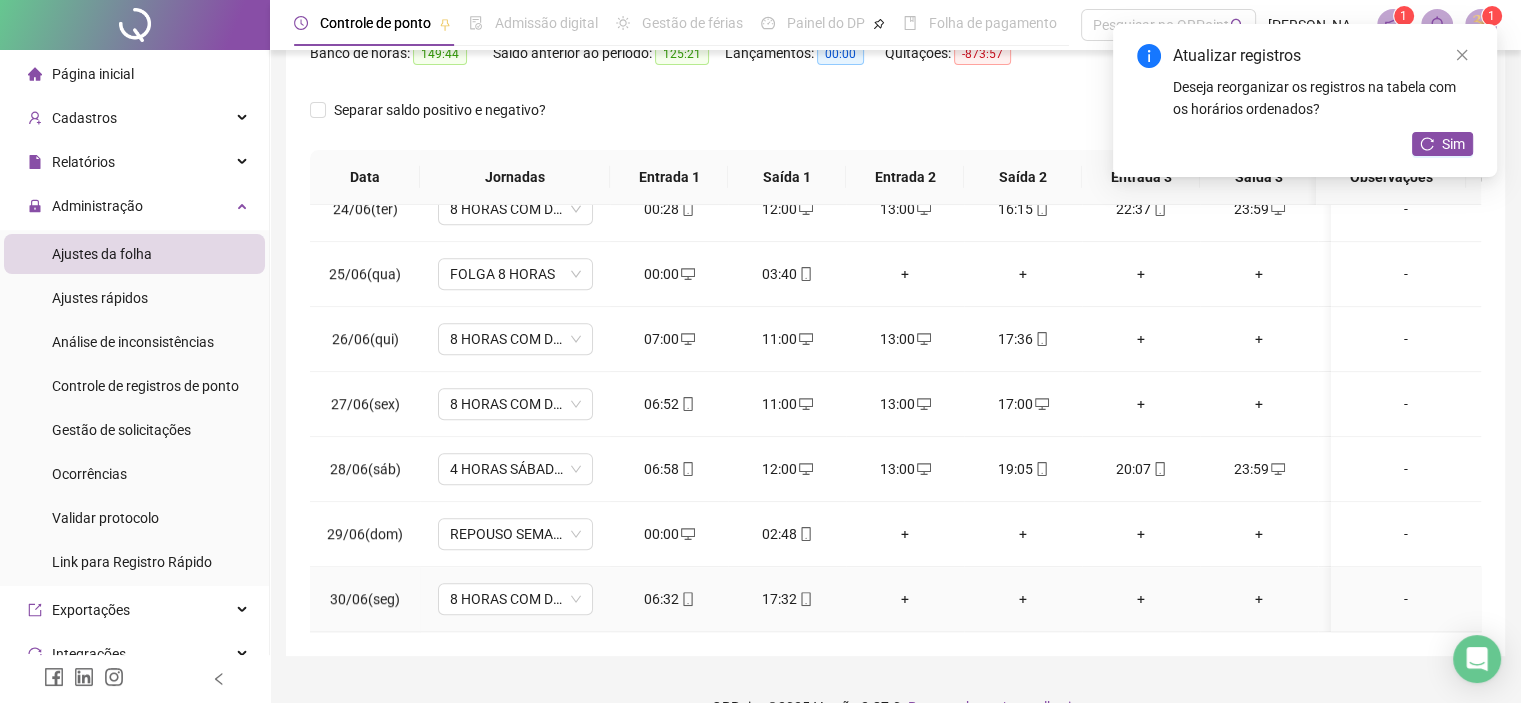 click on "+" at bounding box center [905, 599] 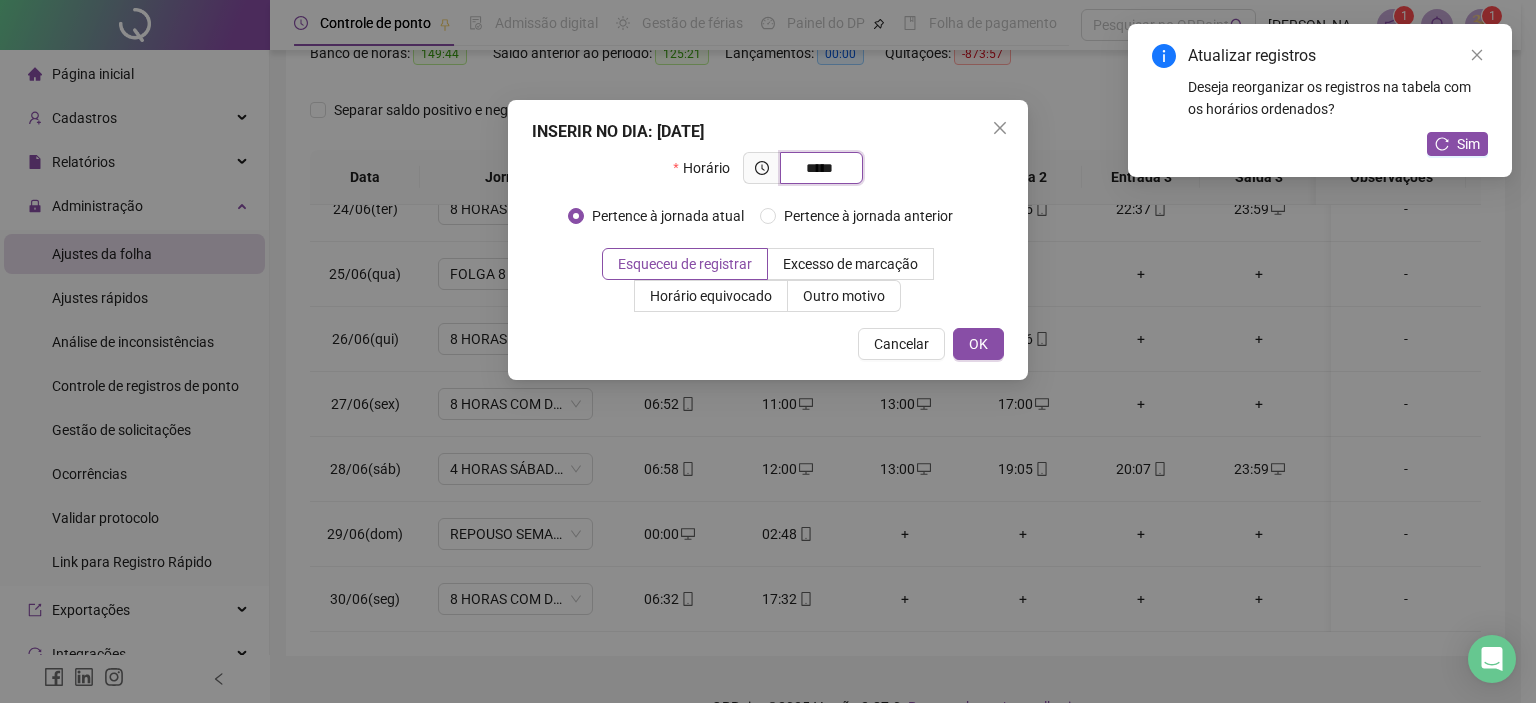 type on "*****" 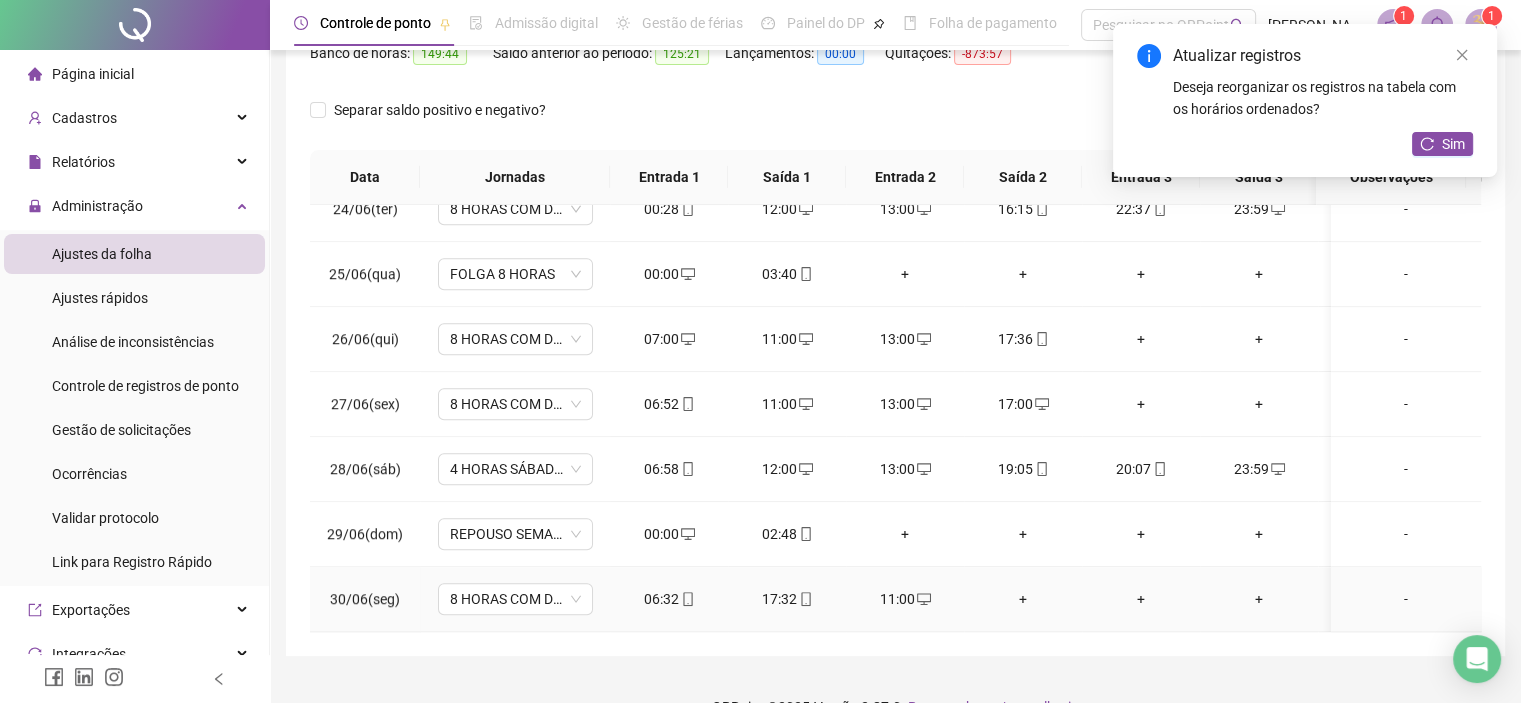 click on "+" at bounding box center (1023, 599) 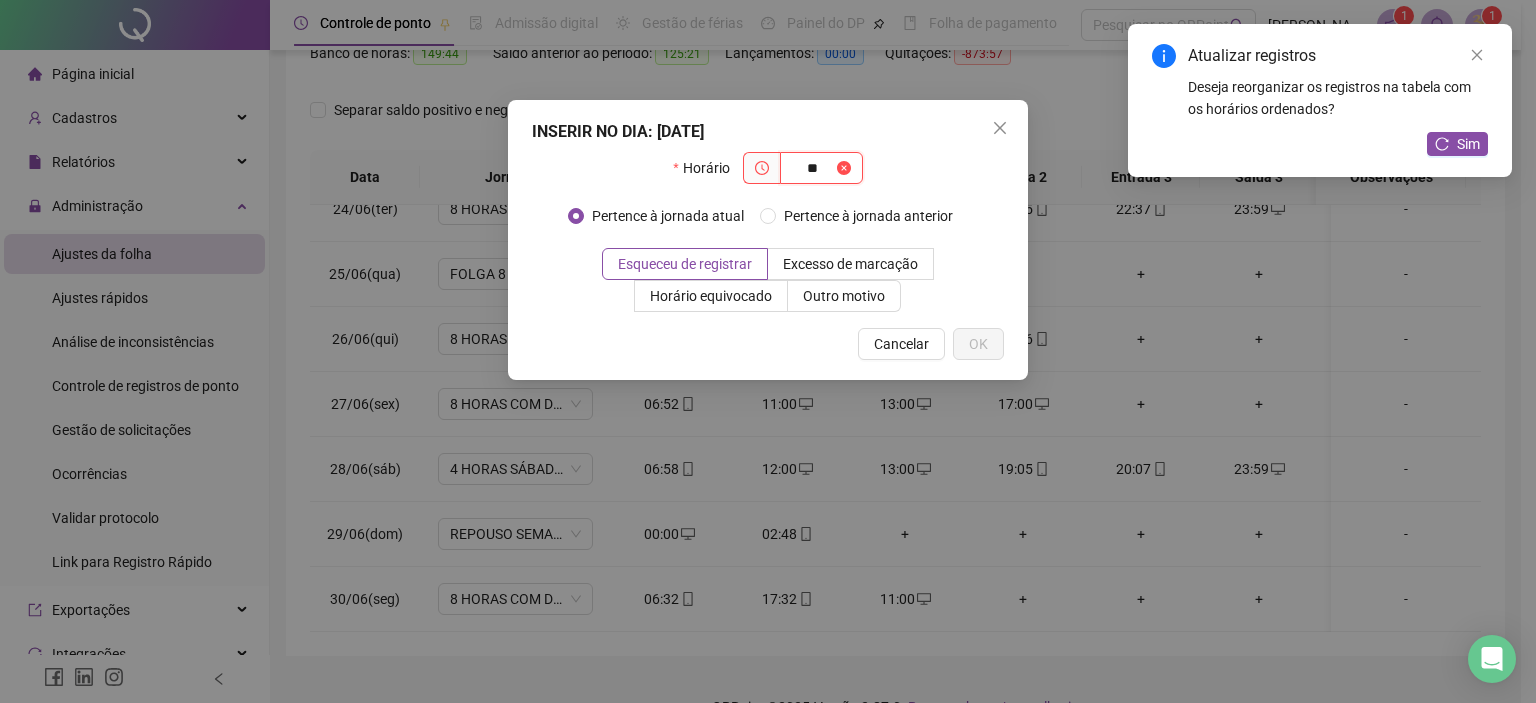 type on "*" 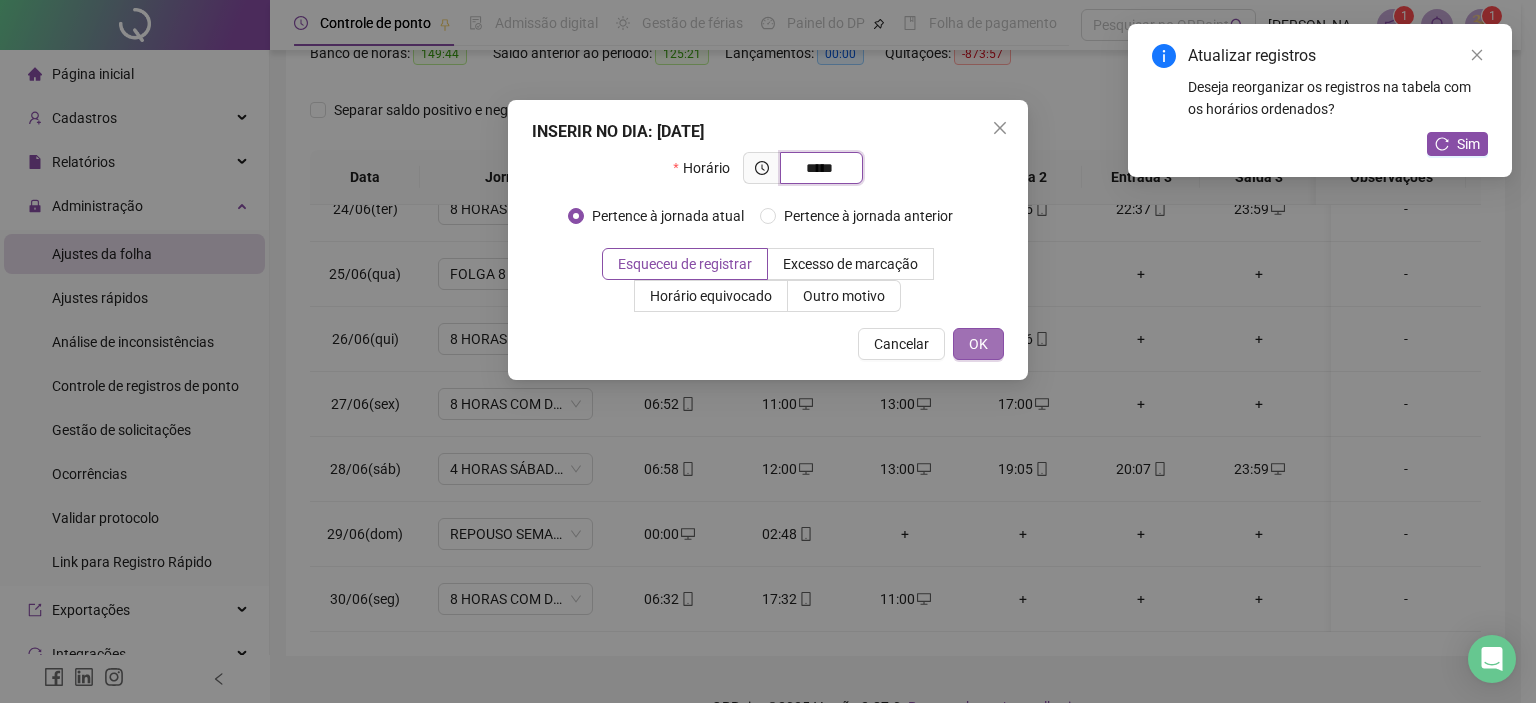 type on "*****" 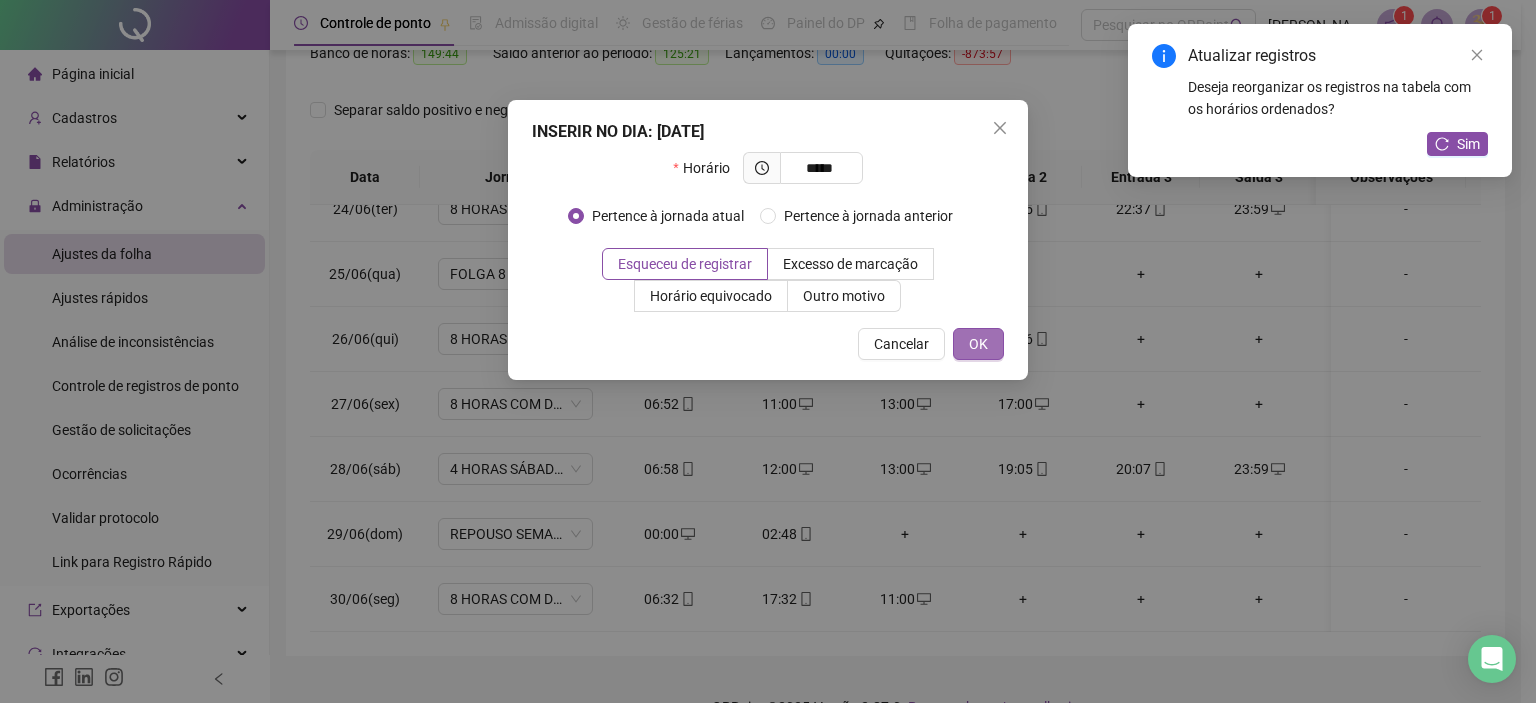 click on "OK" at bounding box center [978, 344] 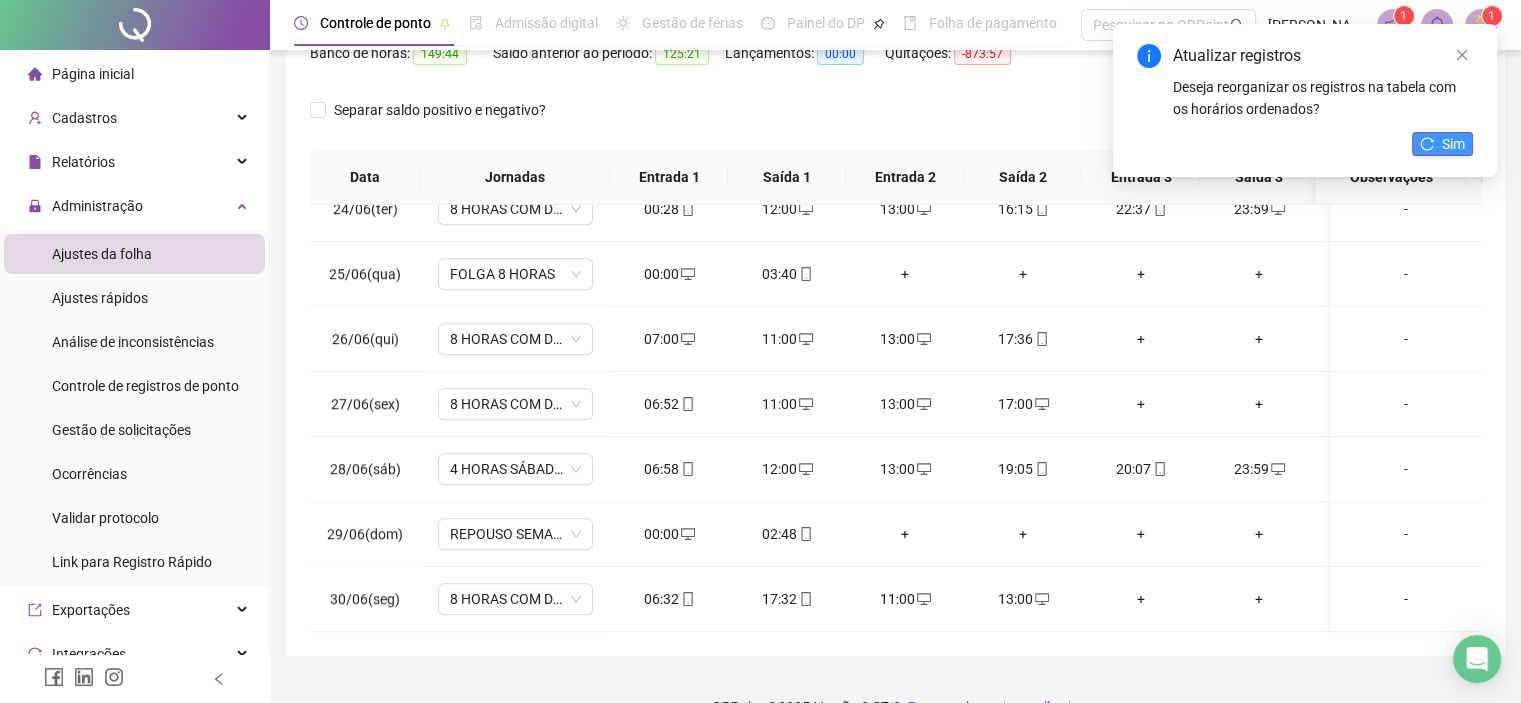 click on "Sim" at bounding box center (1442, 144) 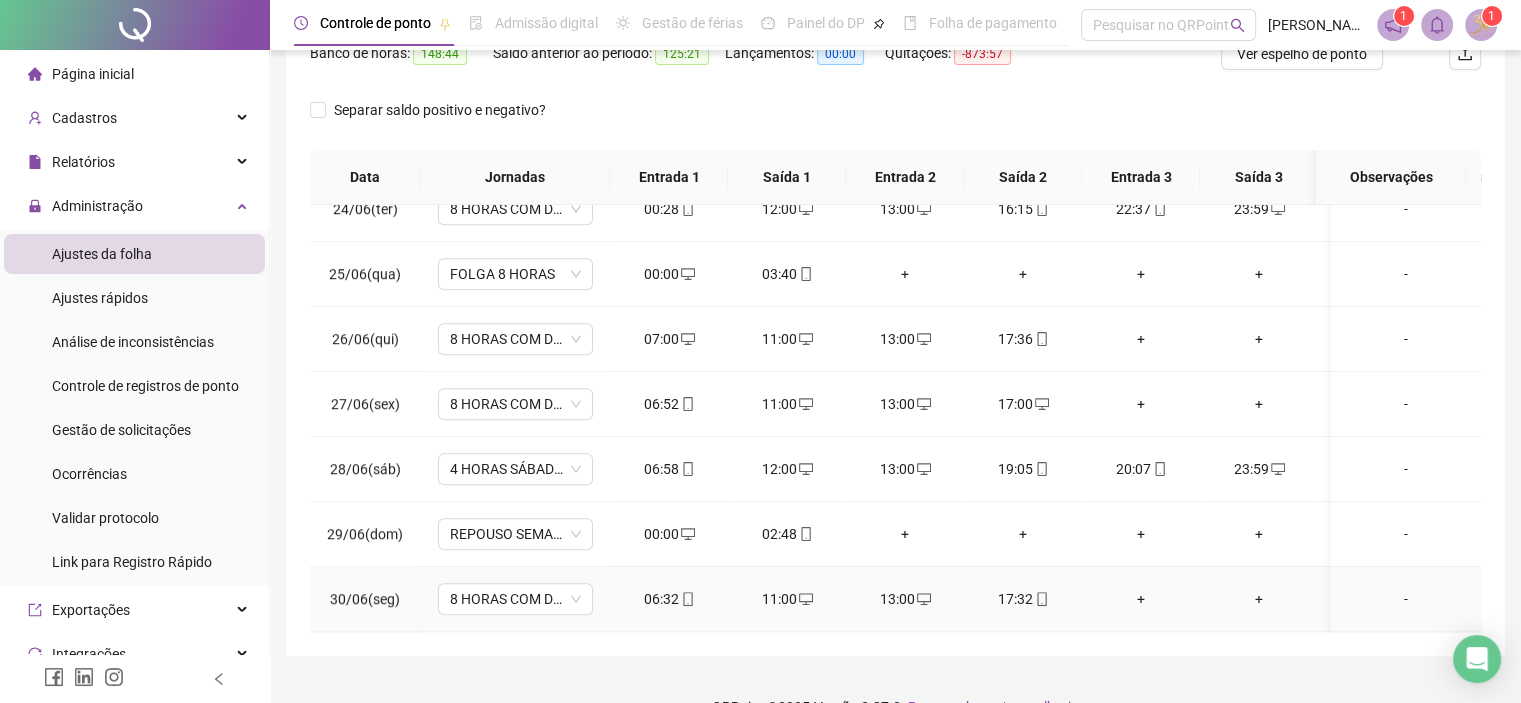 click on "13:00" at bounding box center (905, 599) 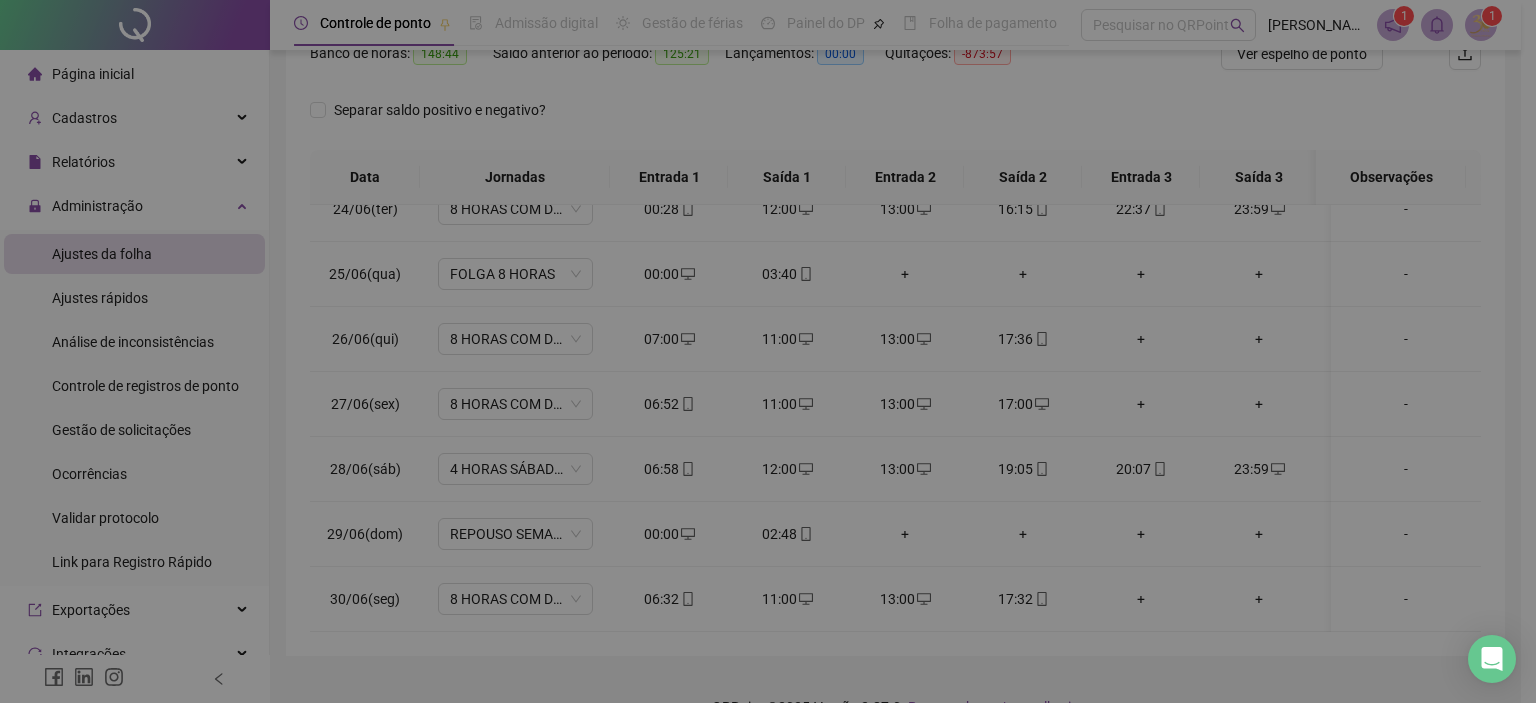 type on "**********" 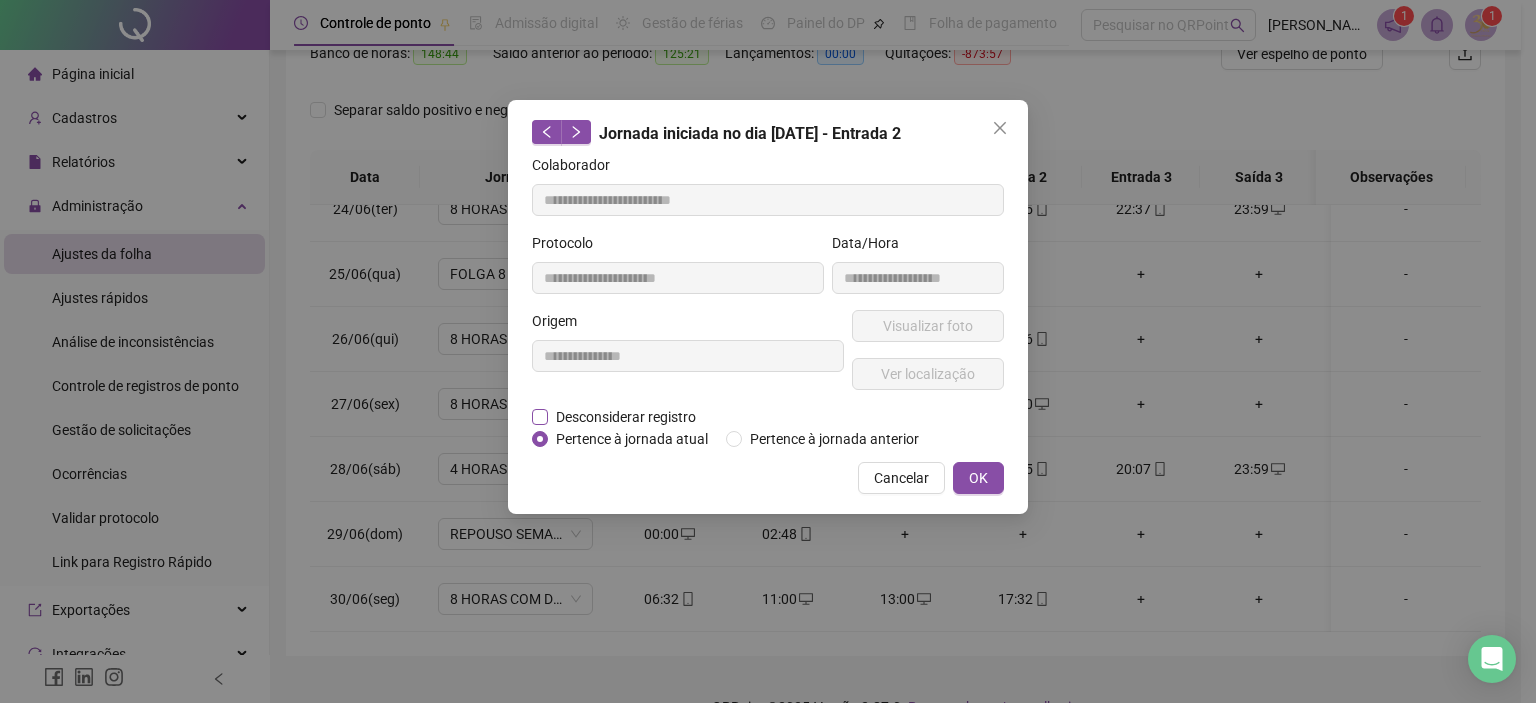 click on "Desconsiderar registro" at bounding box center (625, 417) 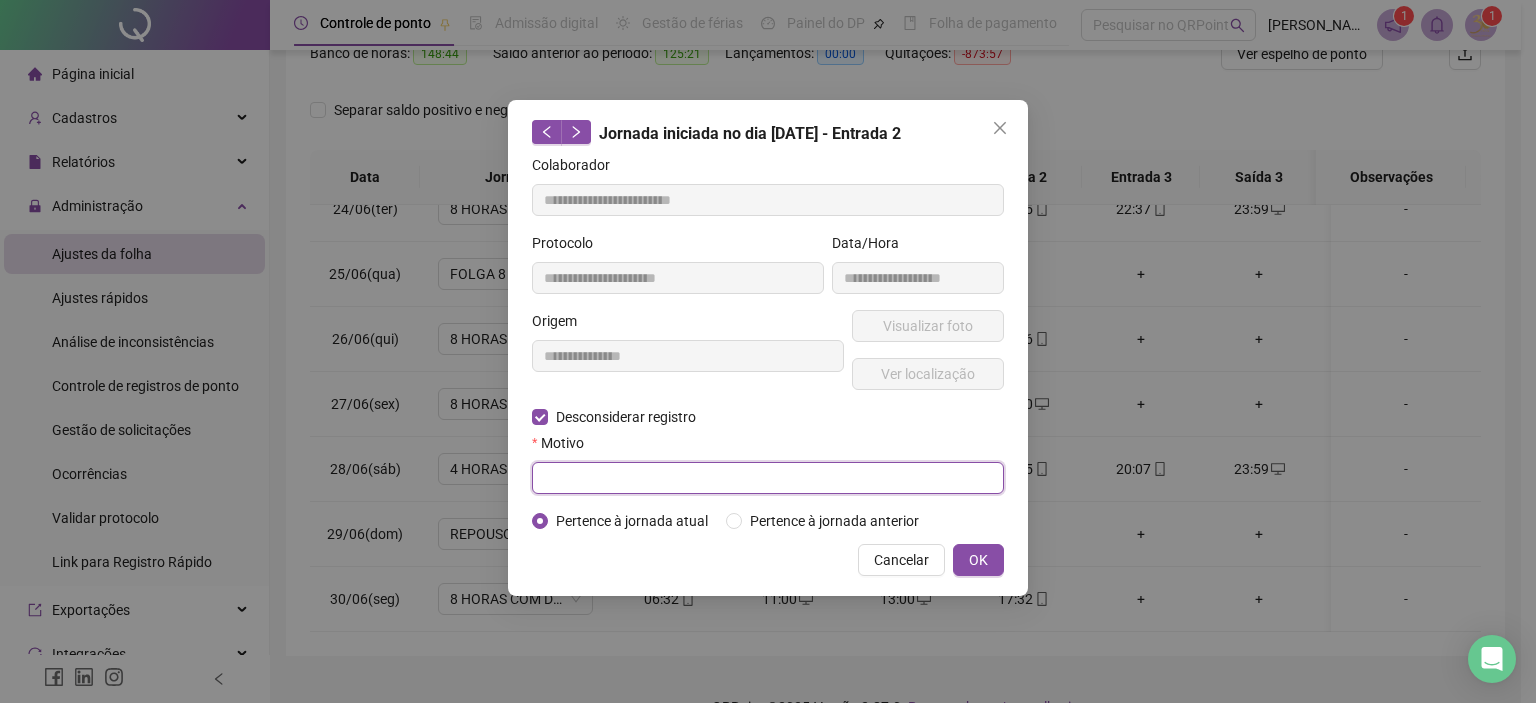 click at bounding box center (768, 478) 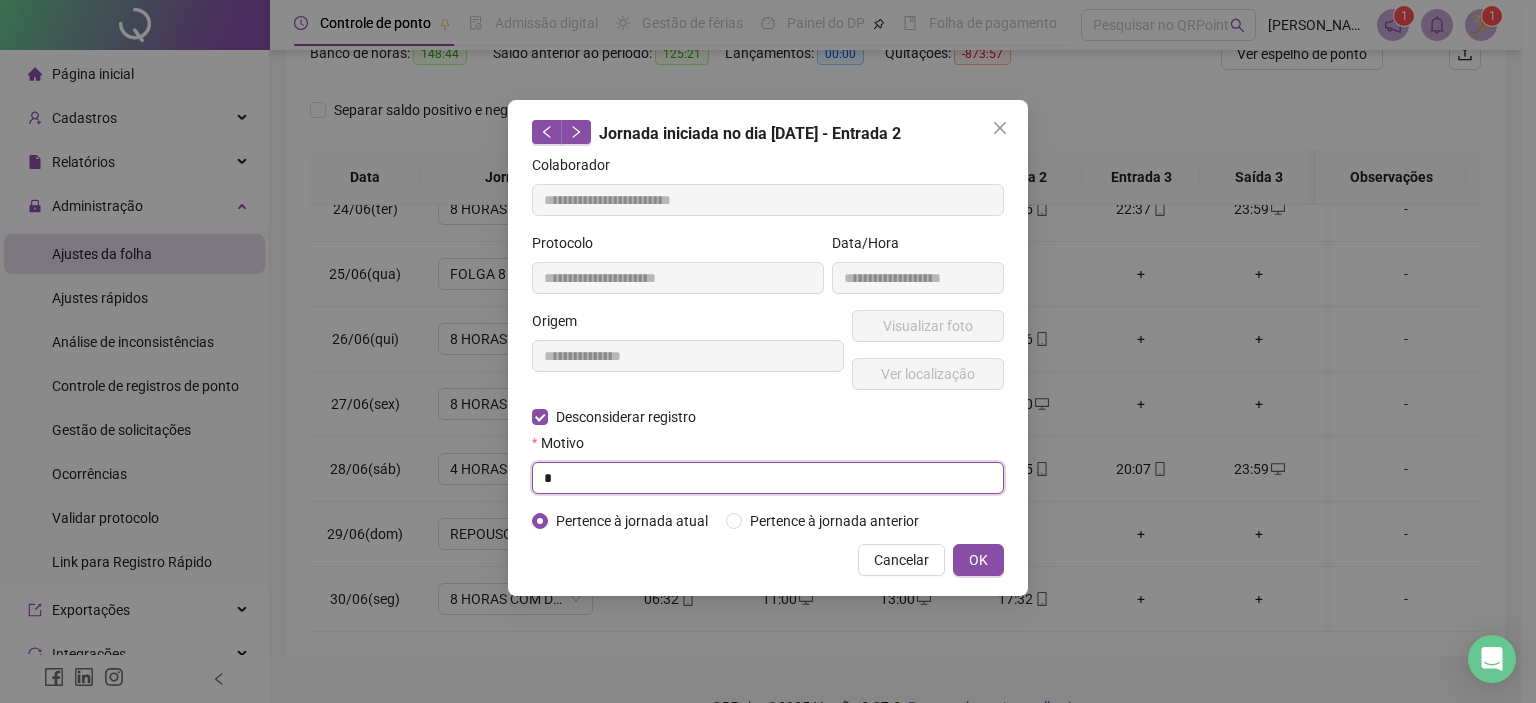 type on "*" 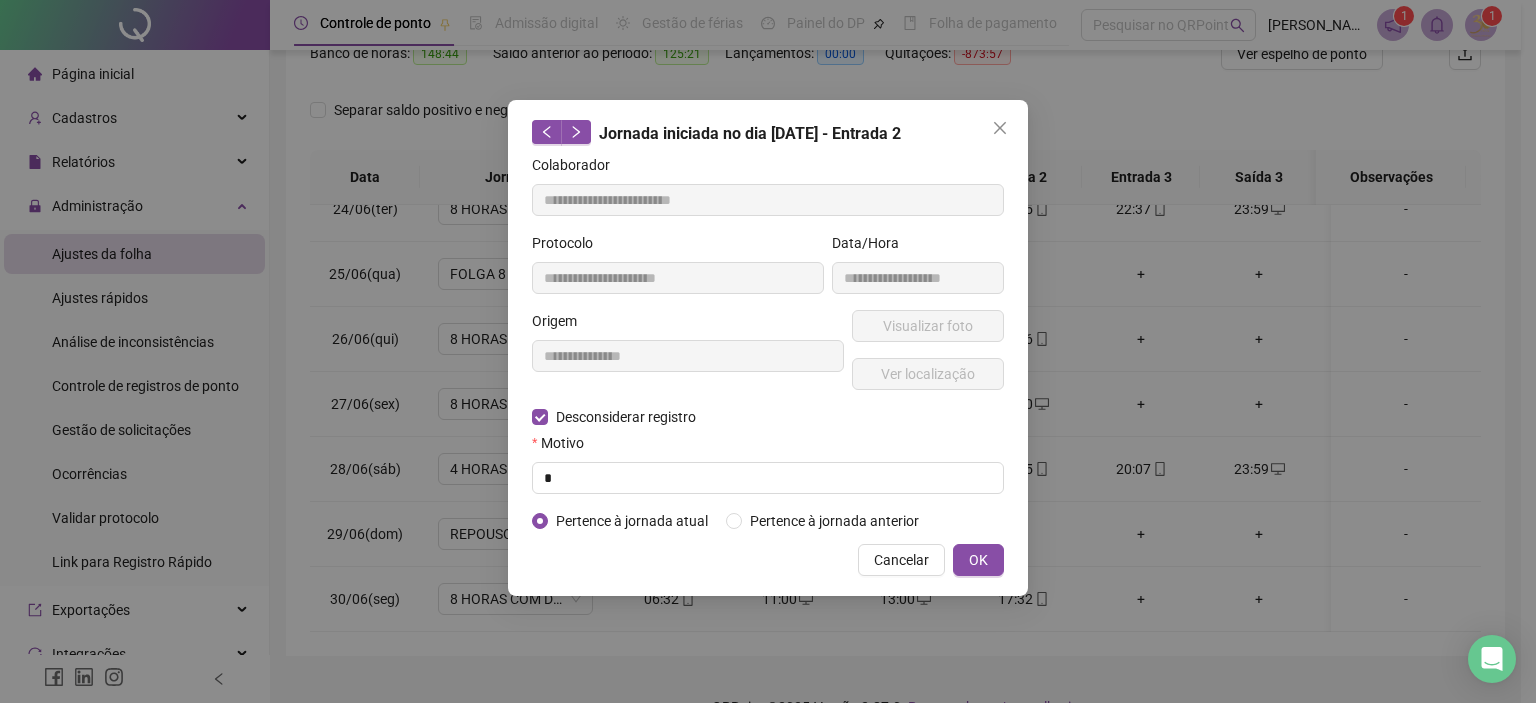 click on "**********" at bounding box center (768, 348) 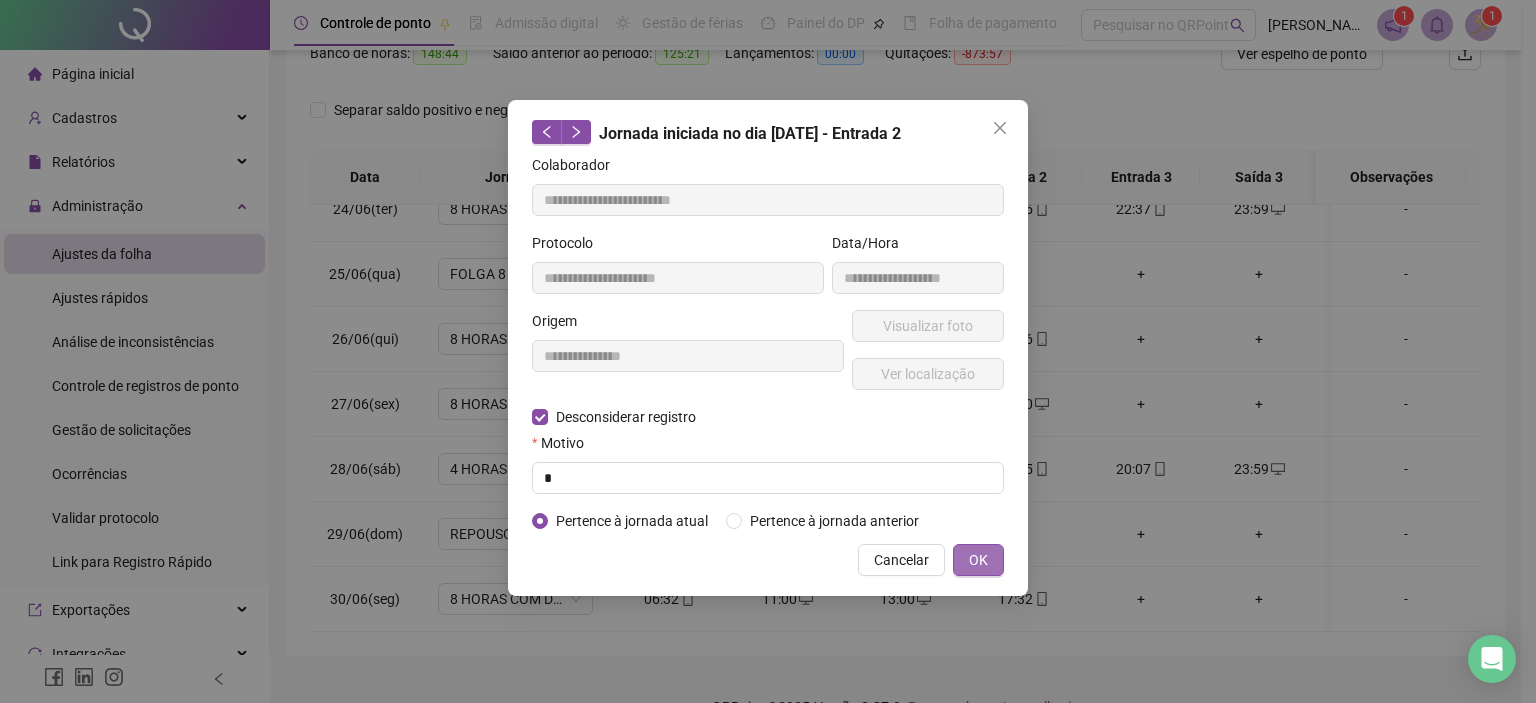 click on "OK" at bounding box center [978, 560] 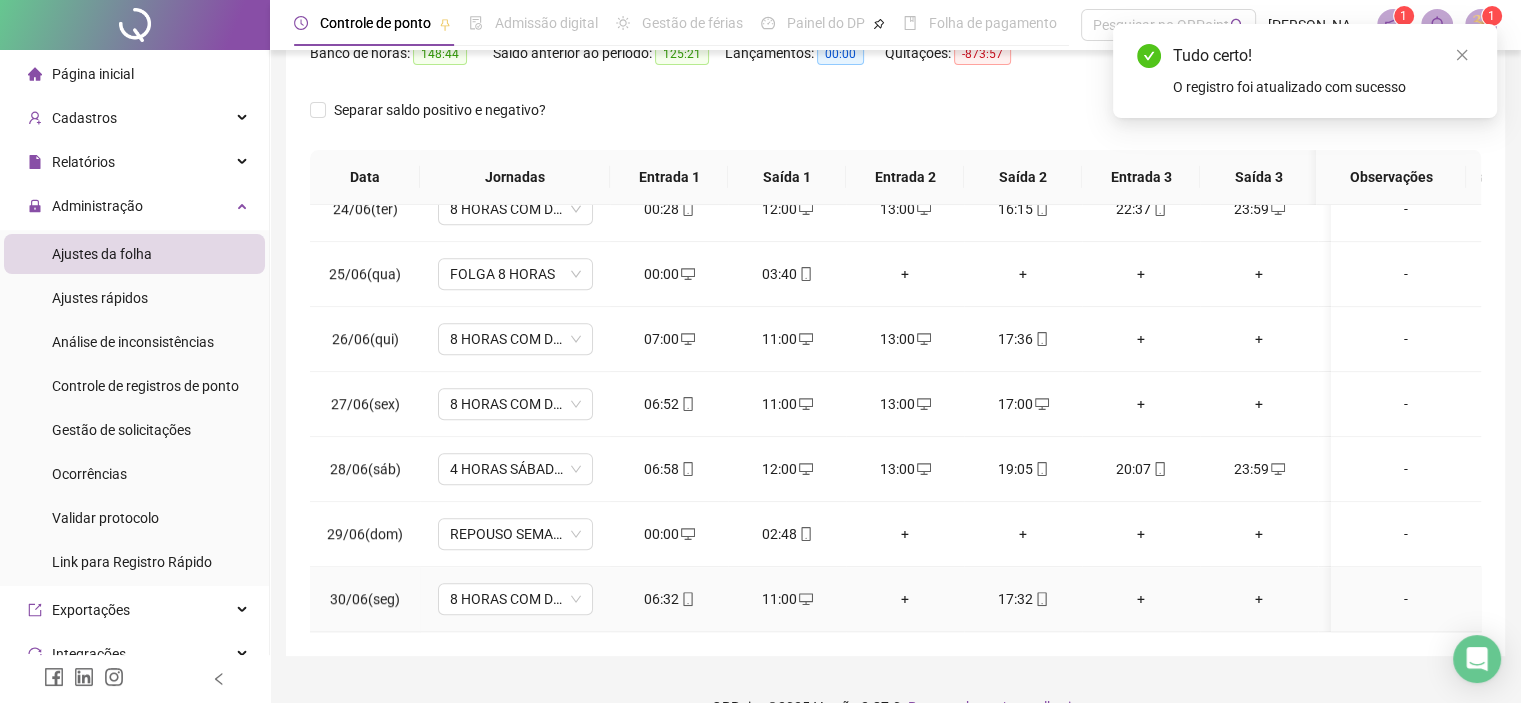 click on "+" at bounding box center (905, 599) 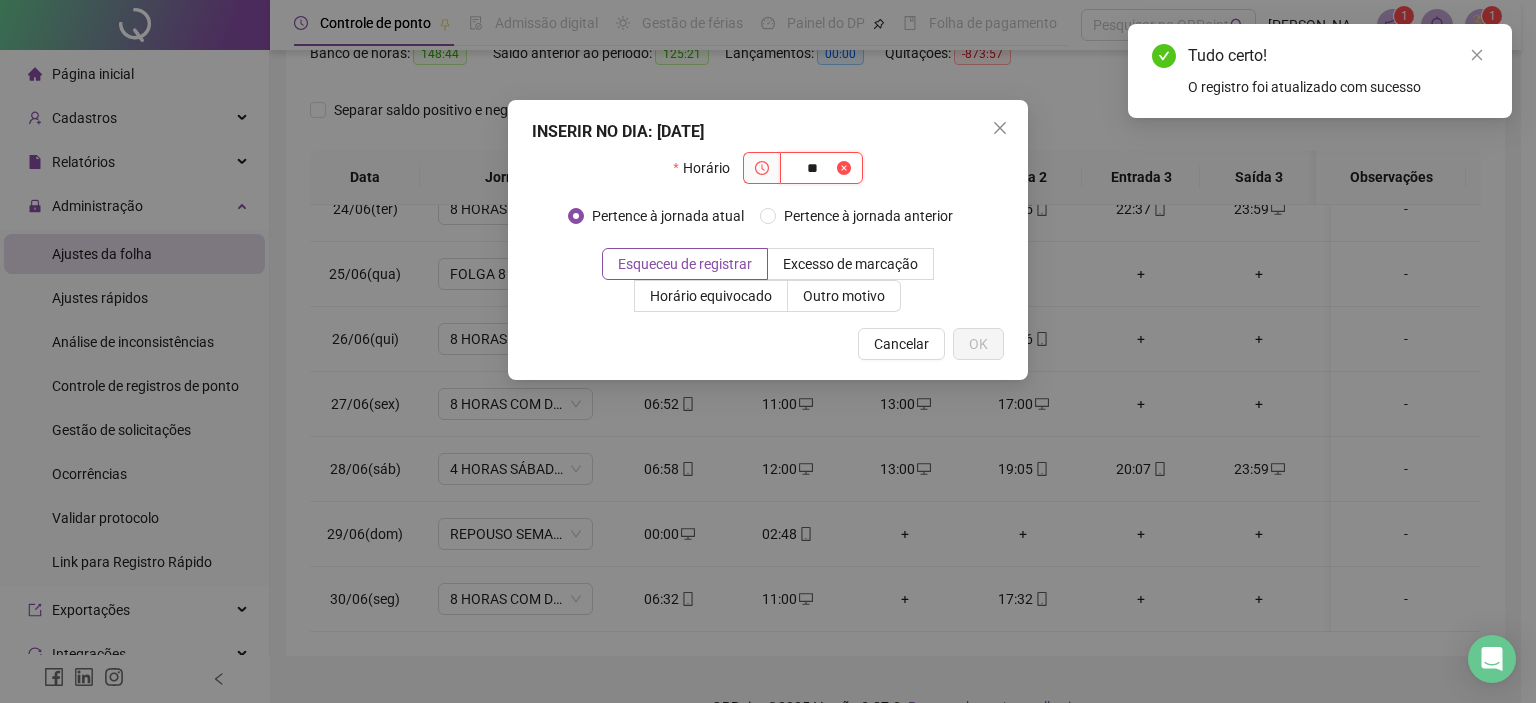 type on "*" 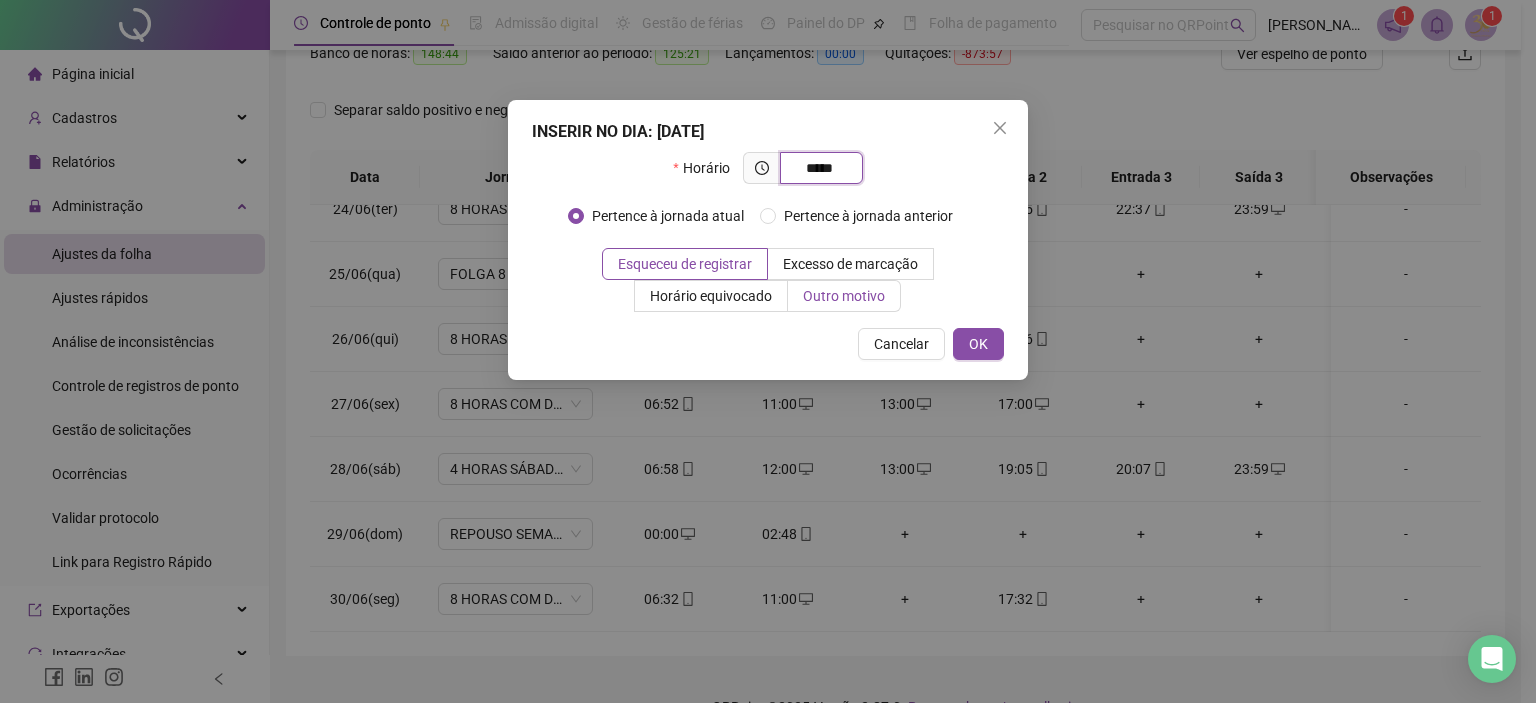 type on "*****" 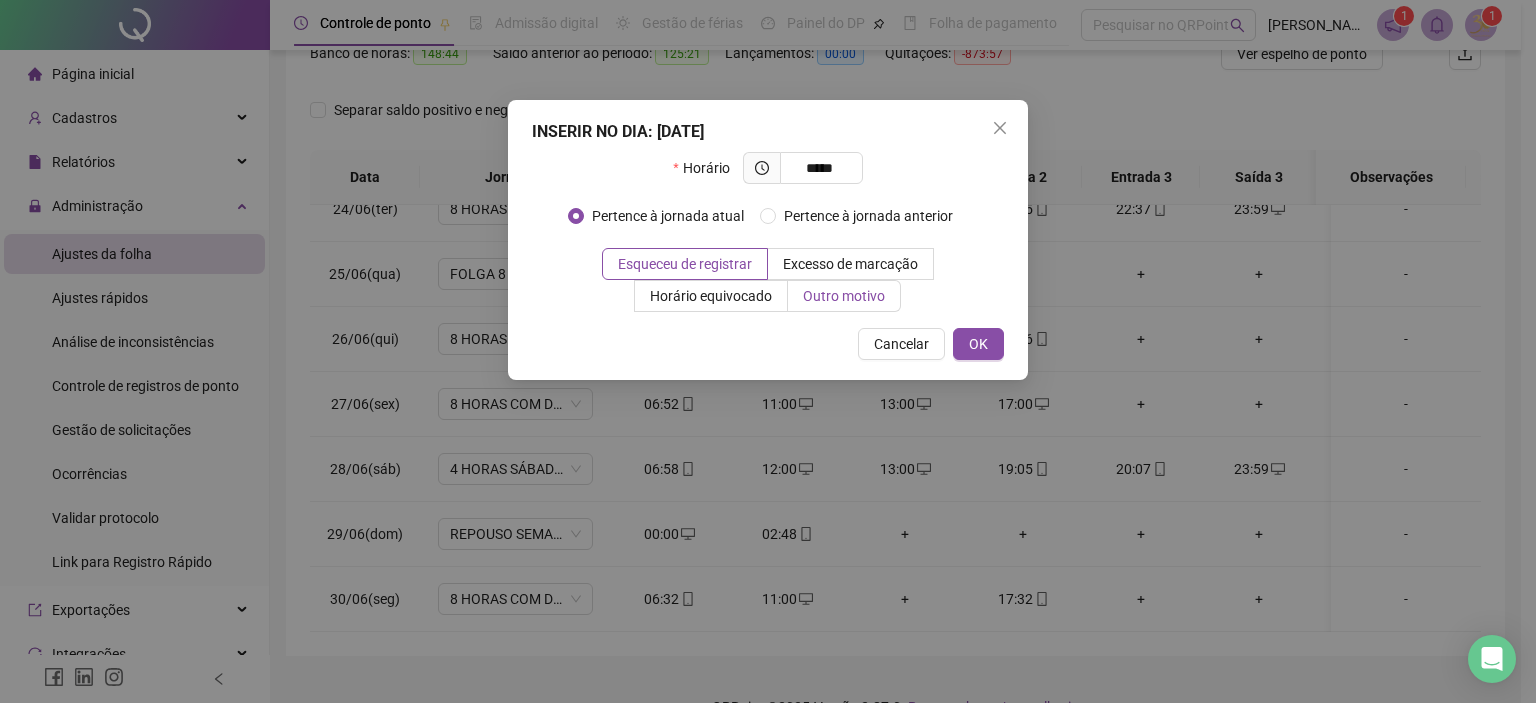 click on "Outro motivo" at bounding box center (844, 296) 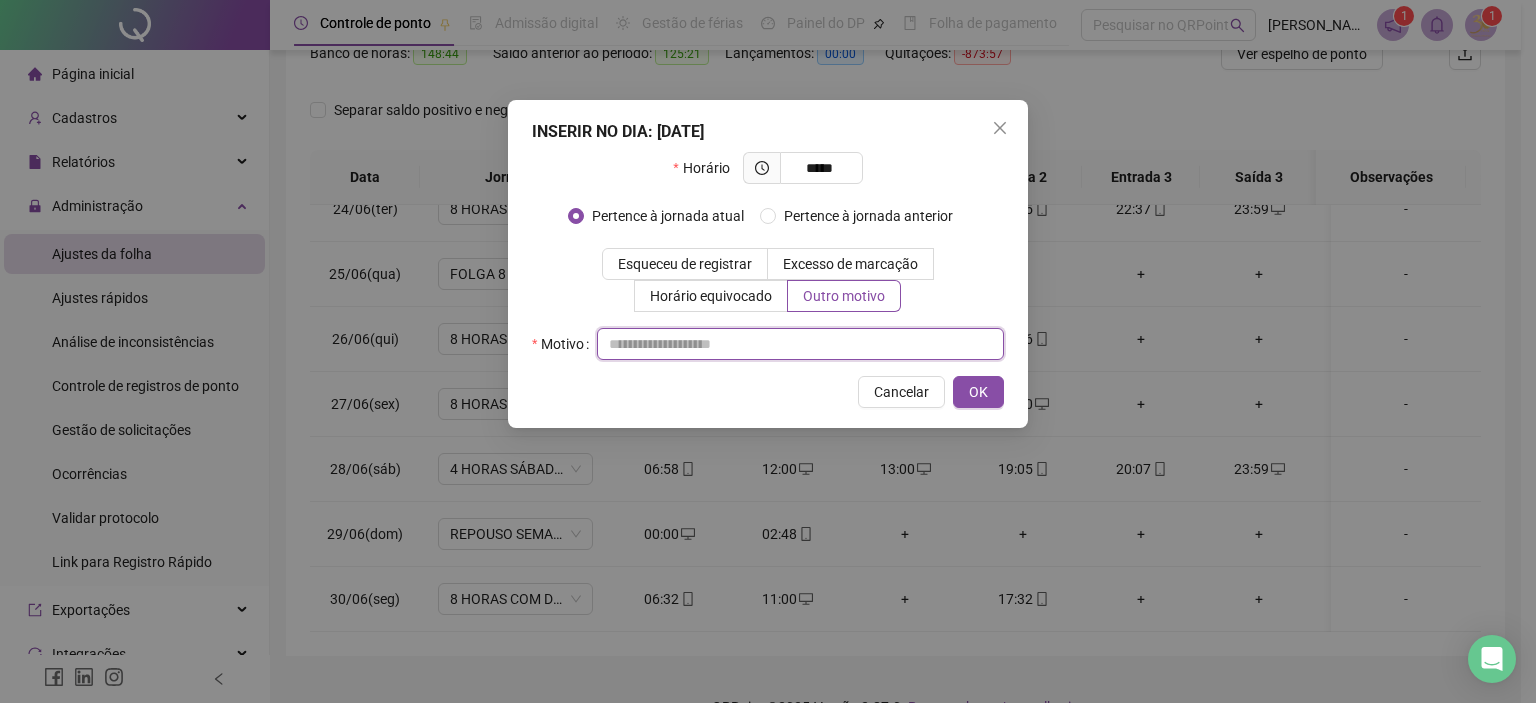 click at bounding box center (800, 344) 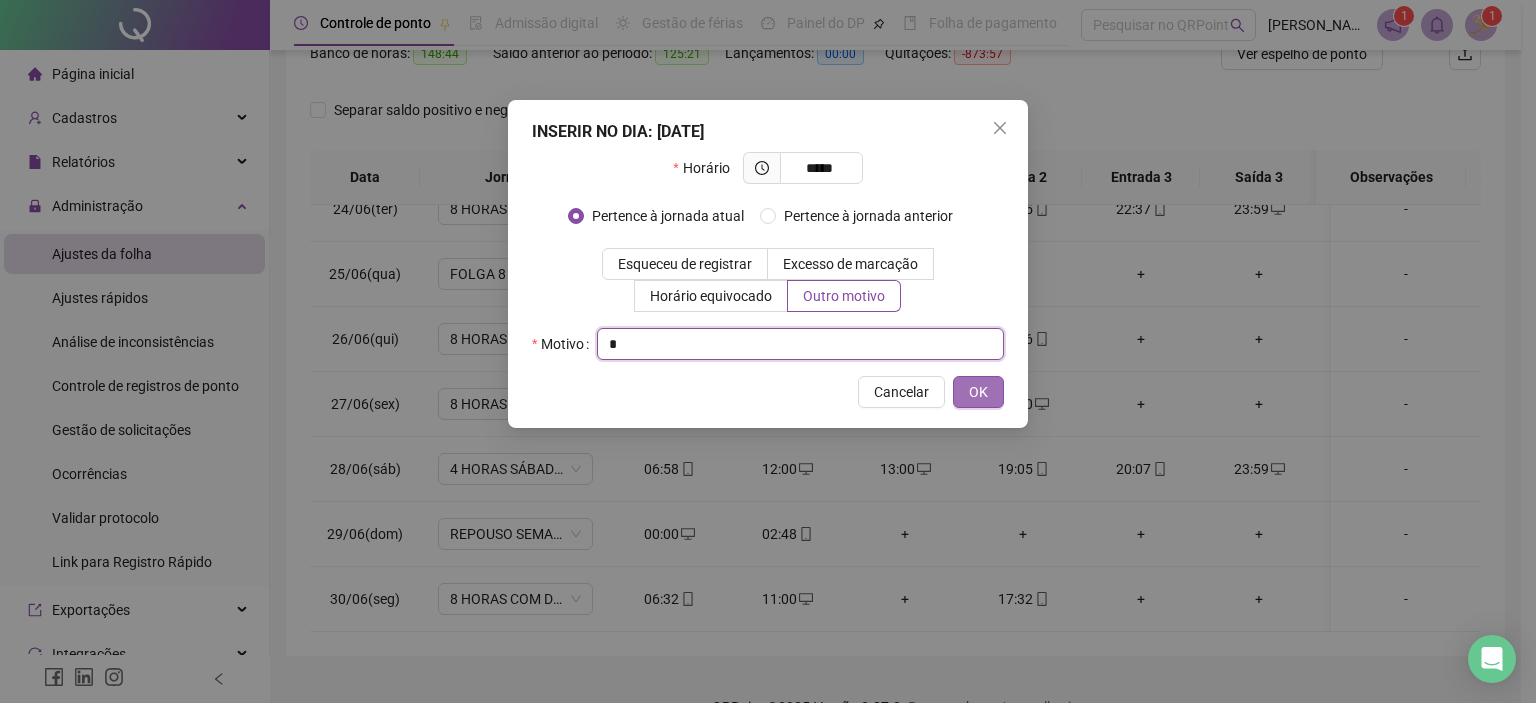 type on "*" 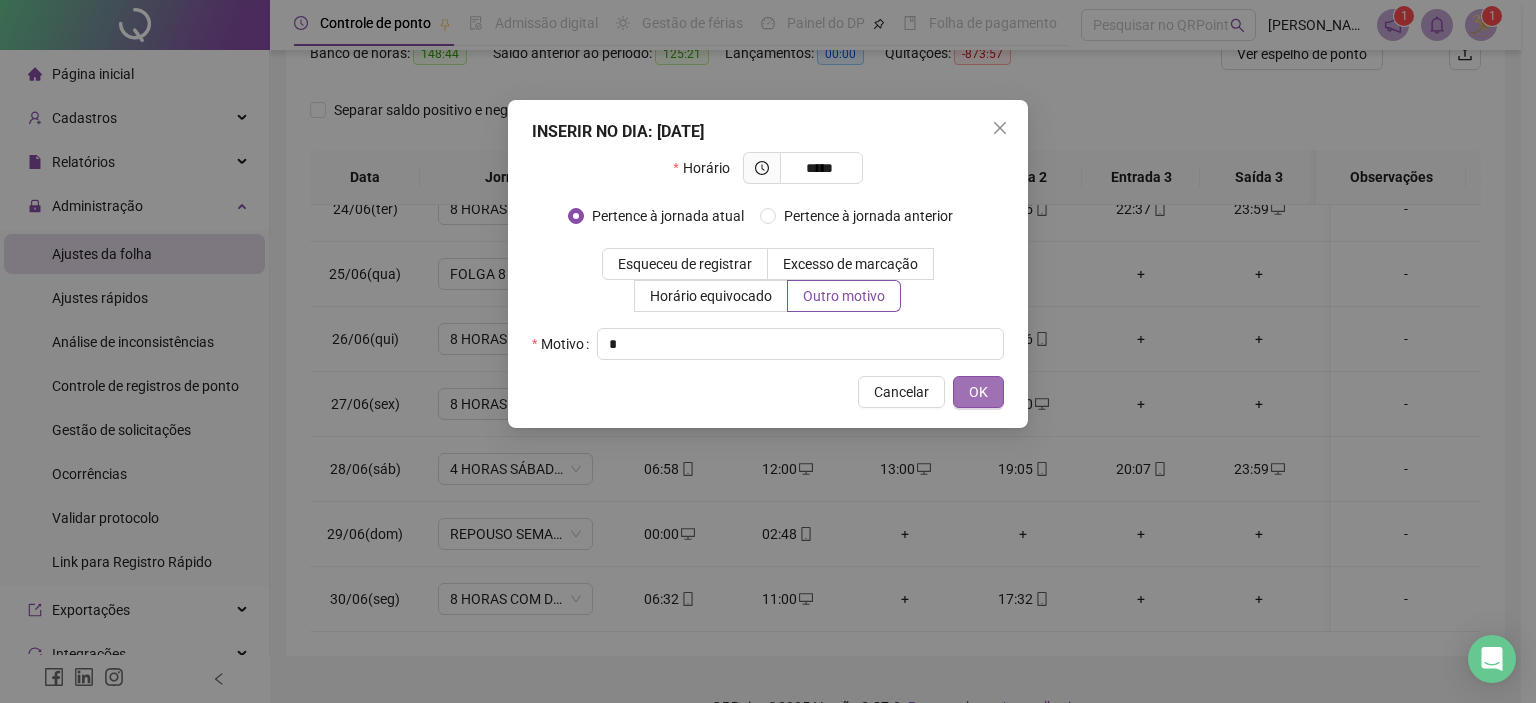 click on "OK" at bounding box center [978, 392] 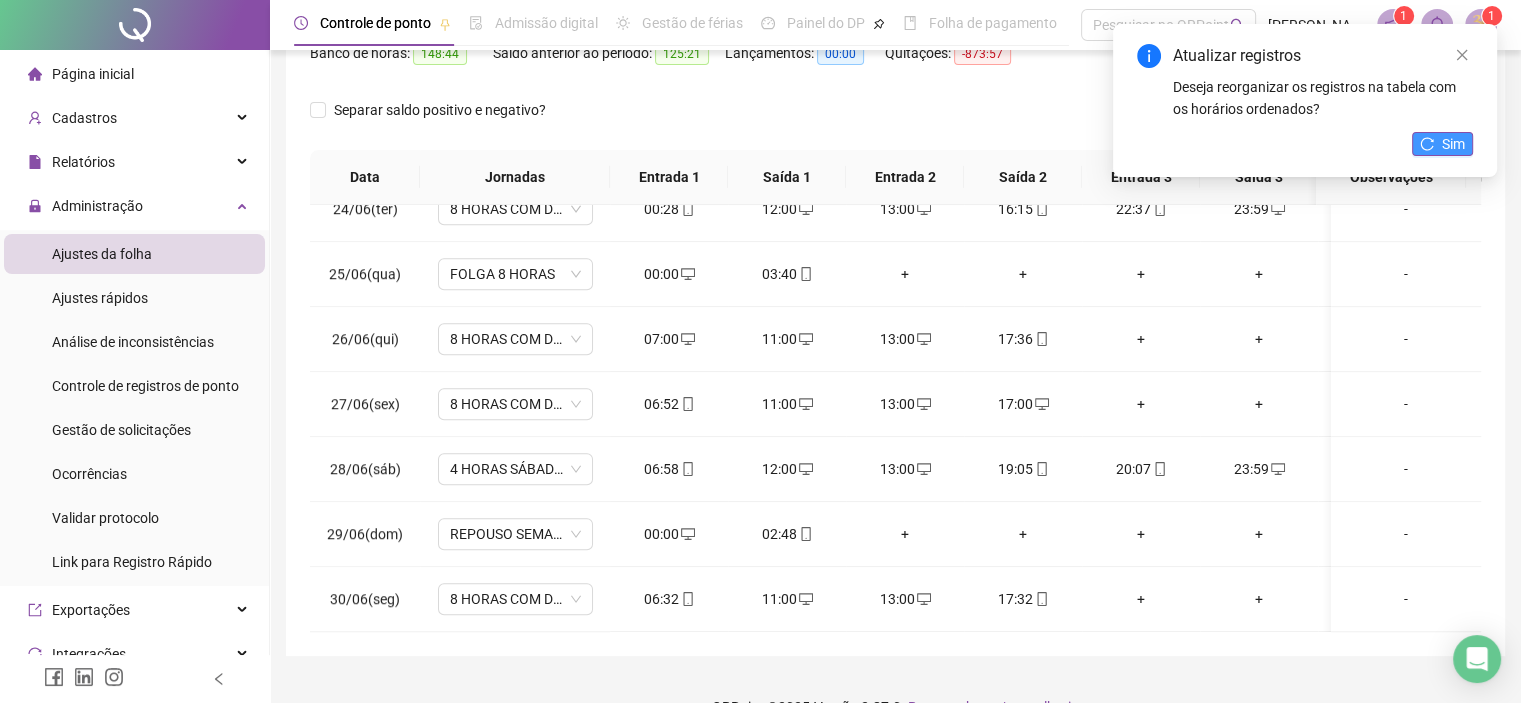 click on "Sim" at bounding box center [1453, 144] 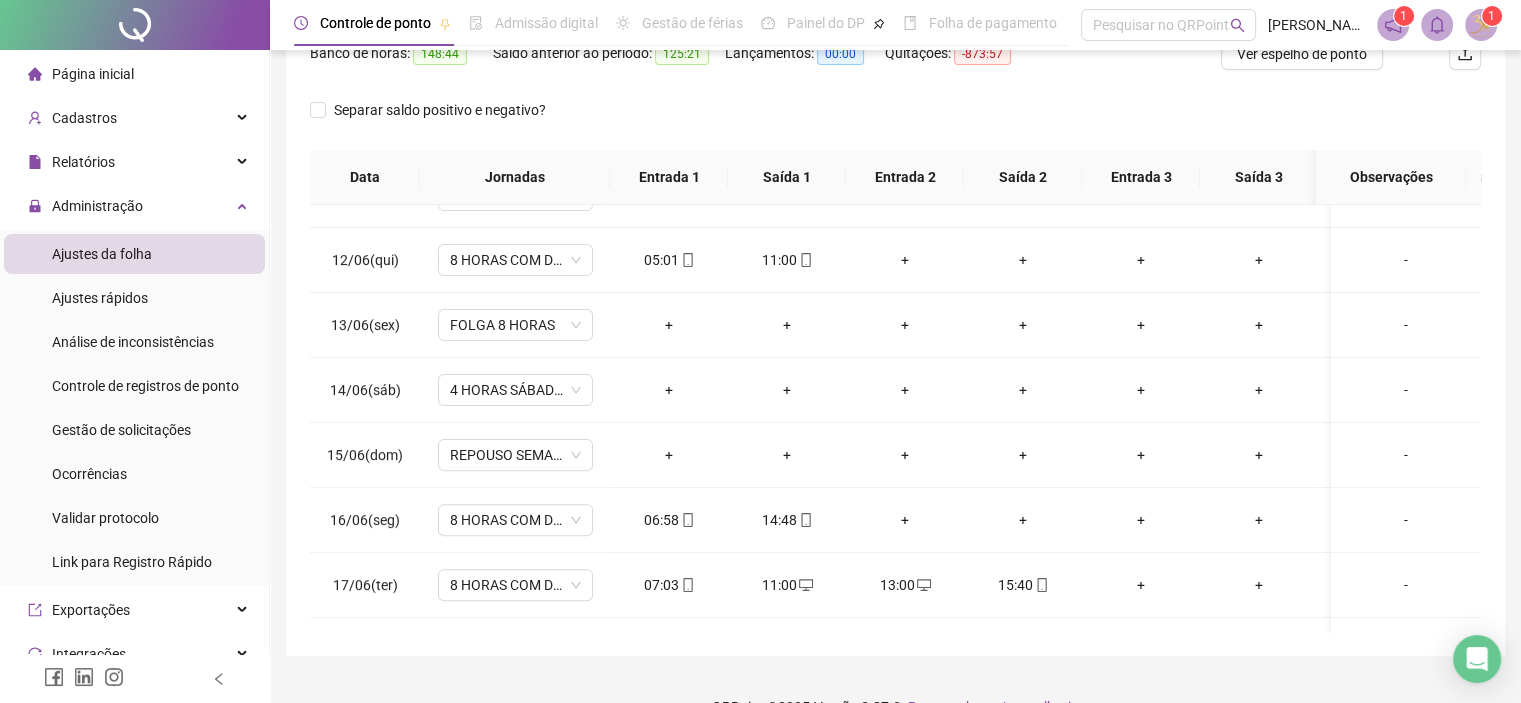 scroll, scrollTop: 0, scrollLeft: 0, axis: both 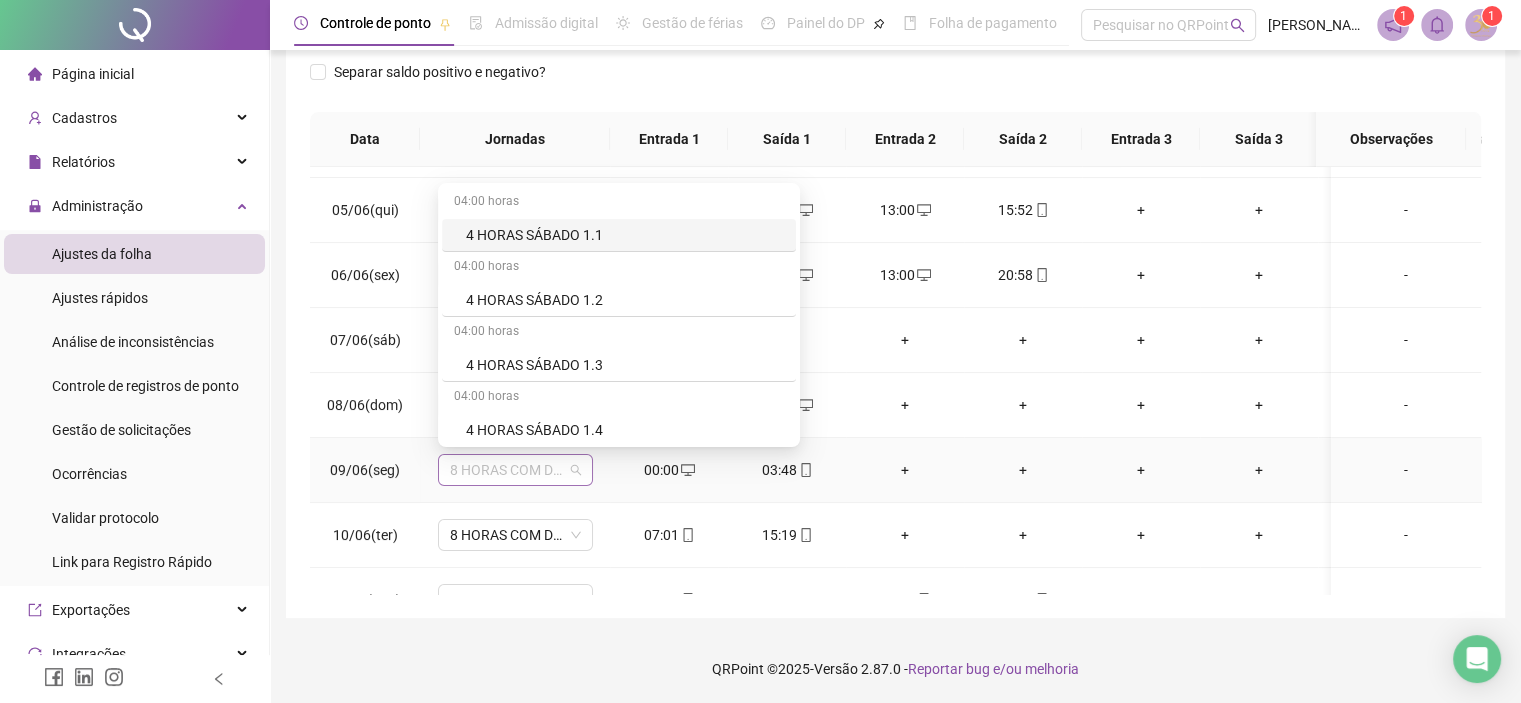 click on "8 HORAS COM DUAS HORAS DE INTERVALO" at bounding box center (515, 470) 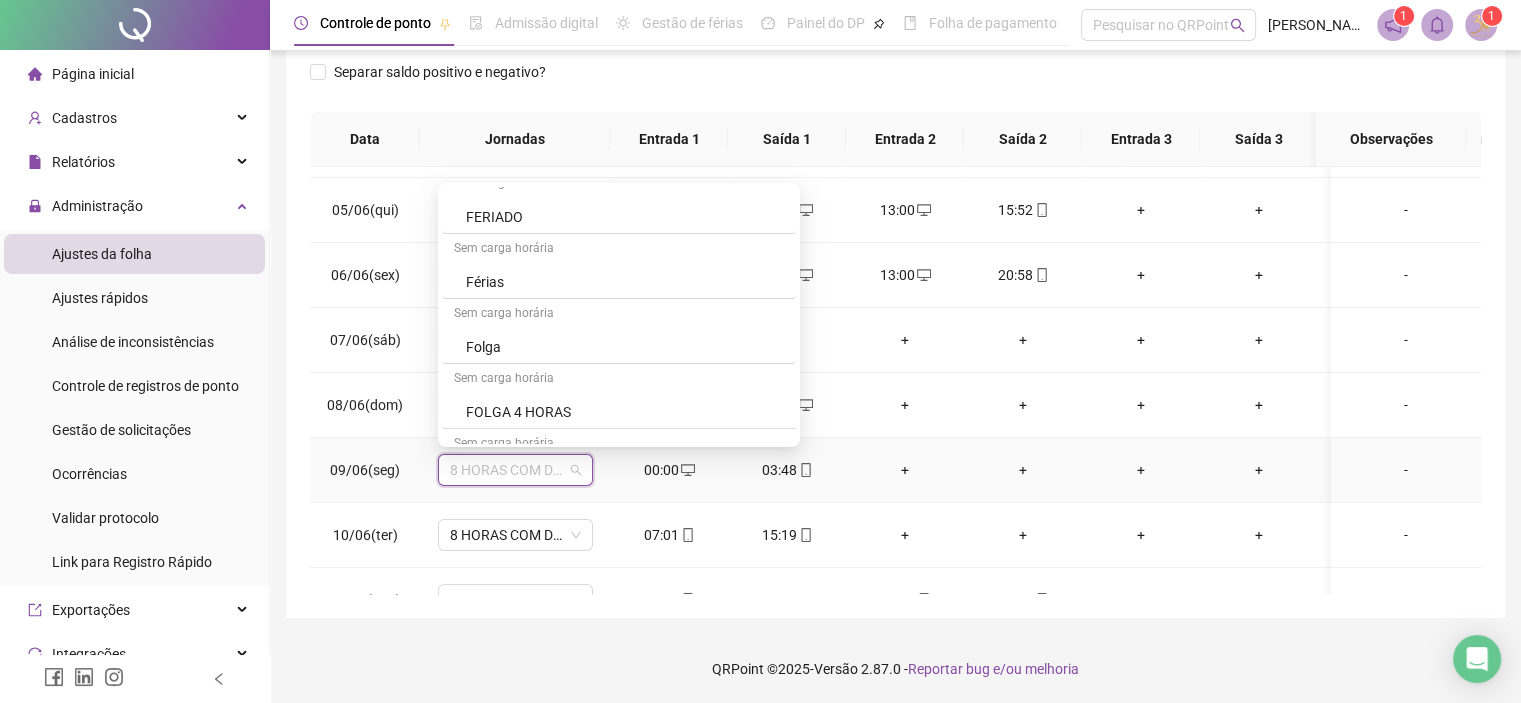 scroll, scrollTop: 746, scrollLeft: 0, axis: vertical 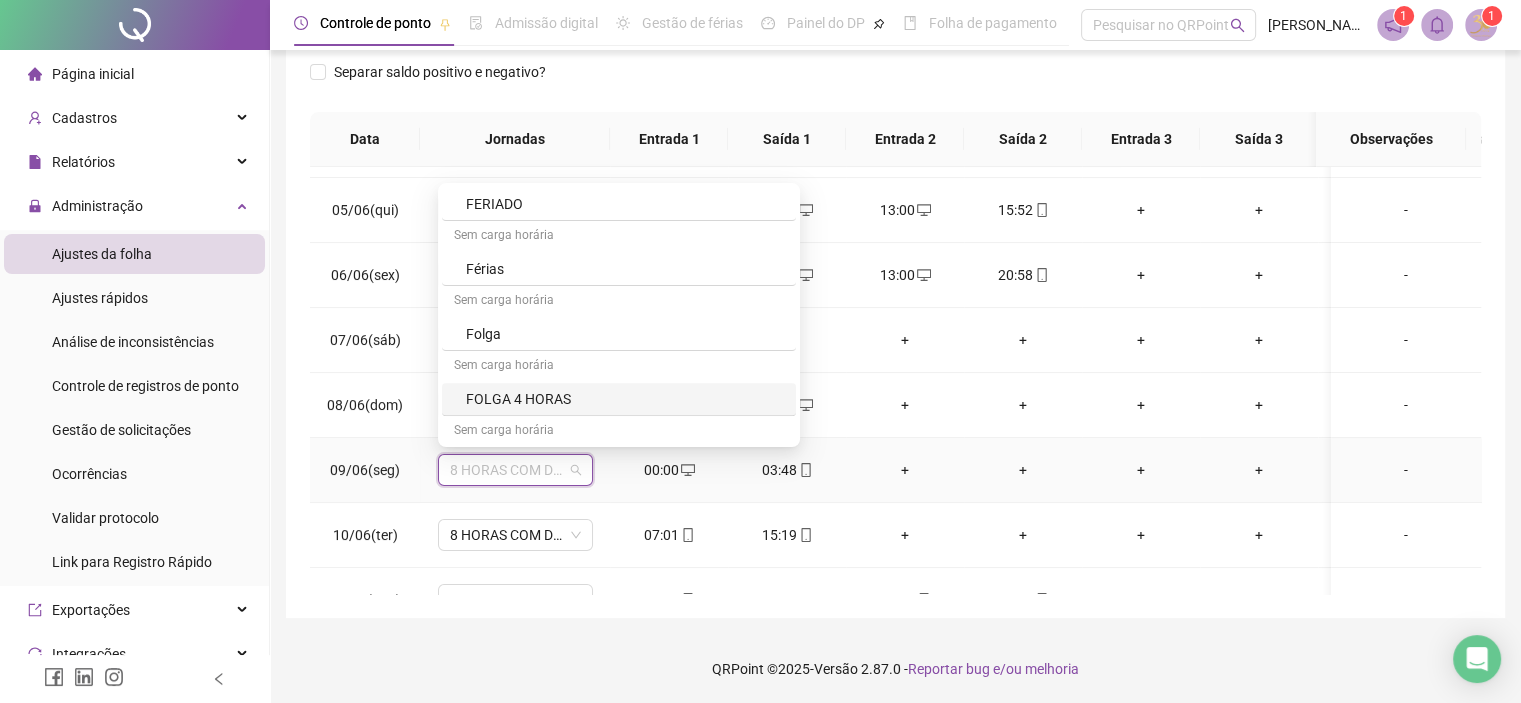 click on "FOLGA 4 HORAS" at bounding box center [625, 399] 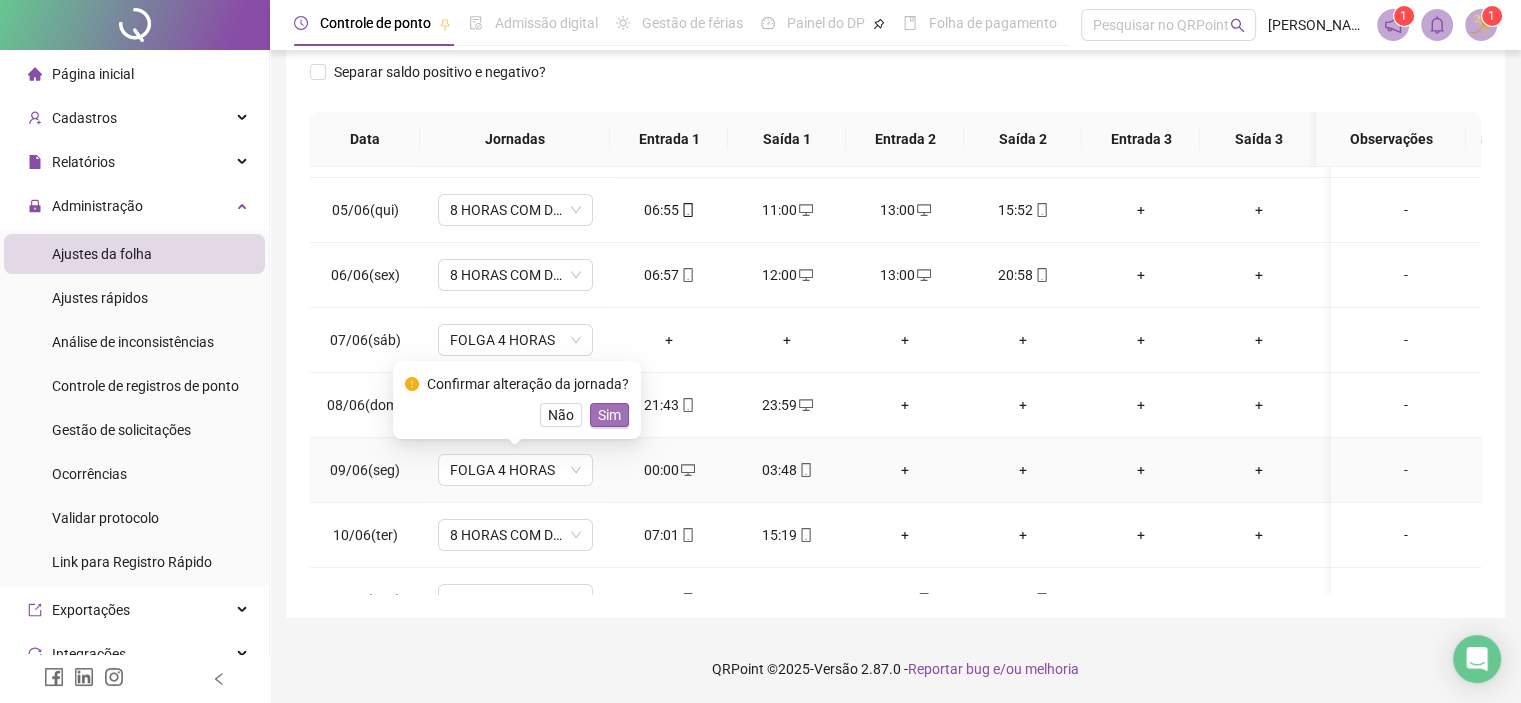 click on "Sim" at bounding box center (609, 415) 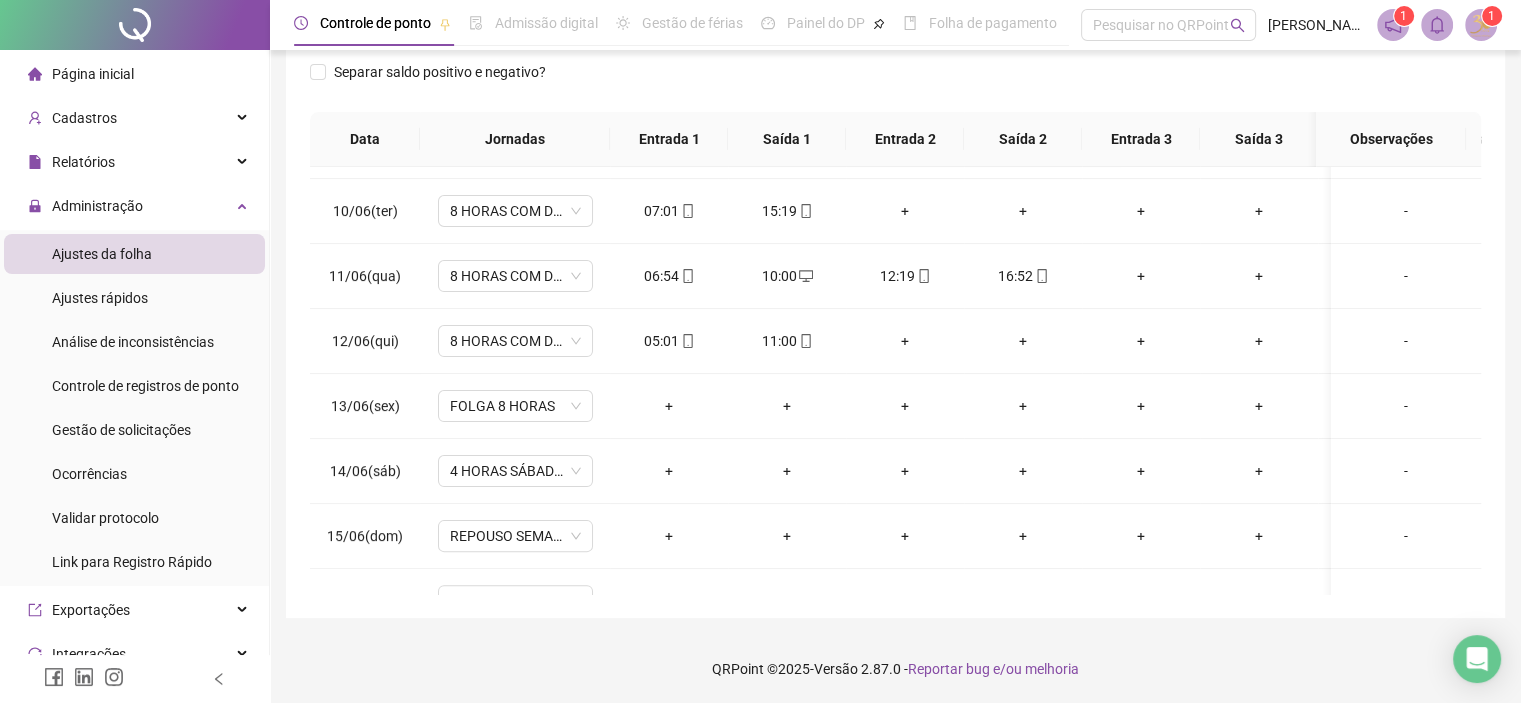 scroll, scrollTop: 585, scrollLeft: 0, axis: vertical 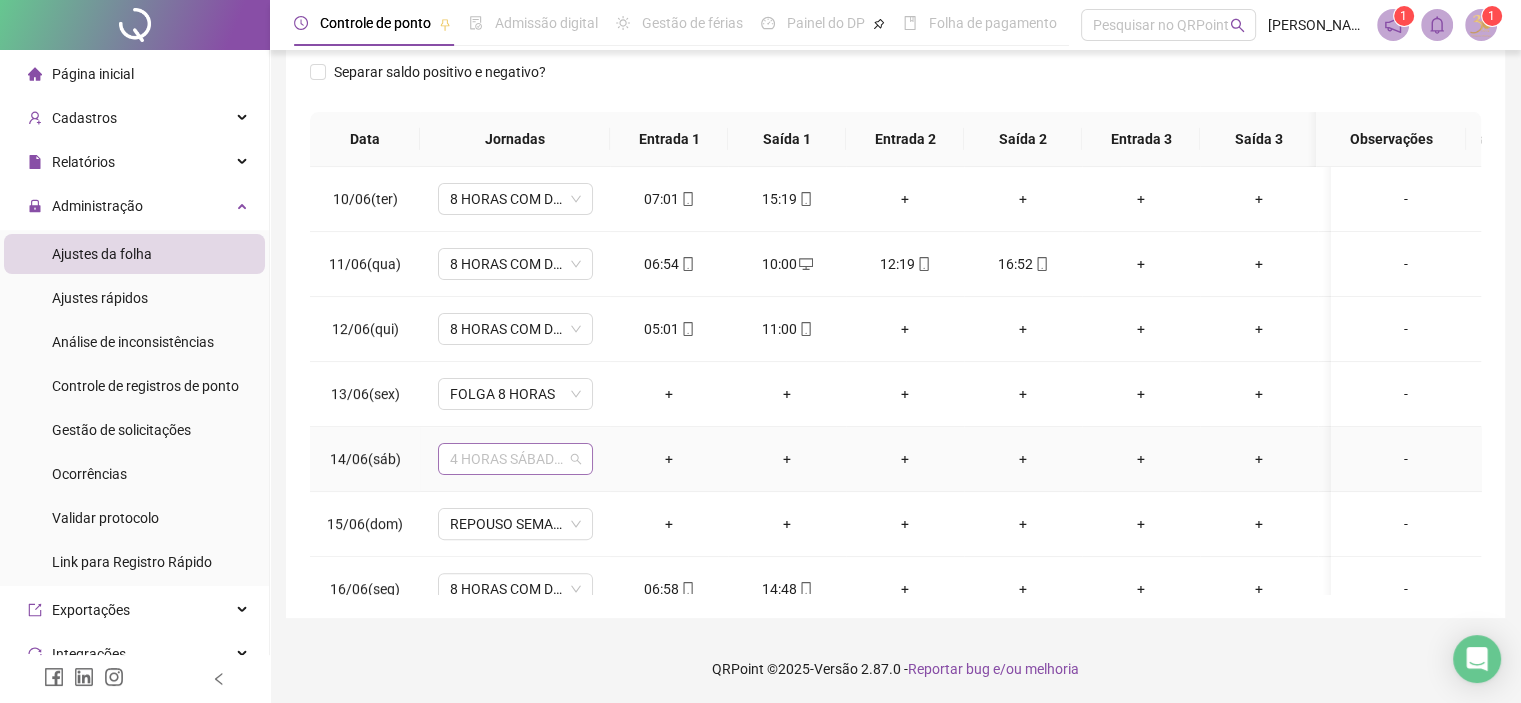 click on "4 HORAS SÁBADO 1.2" at bounding box center [515, 459] 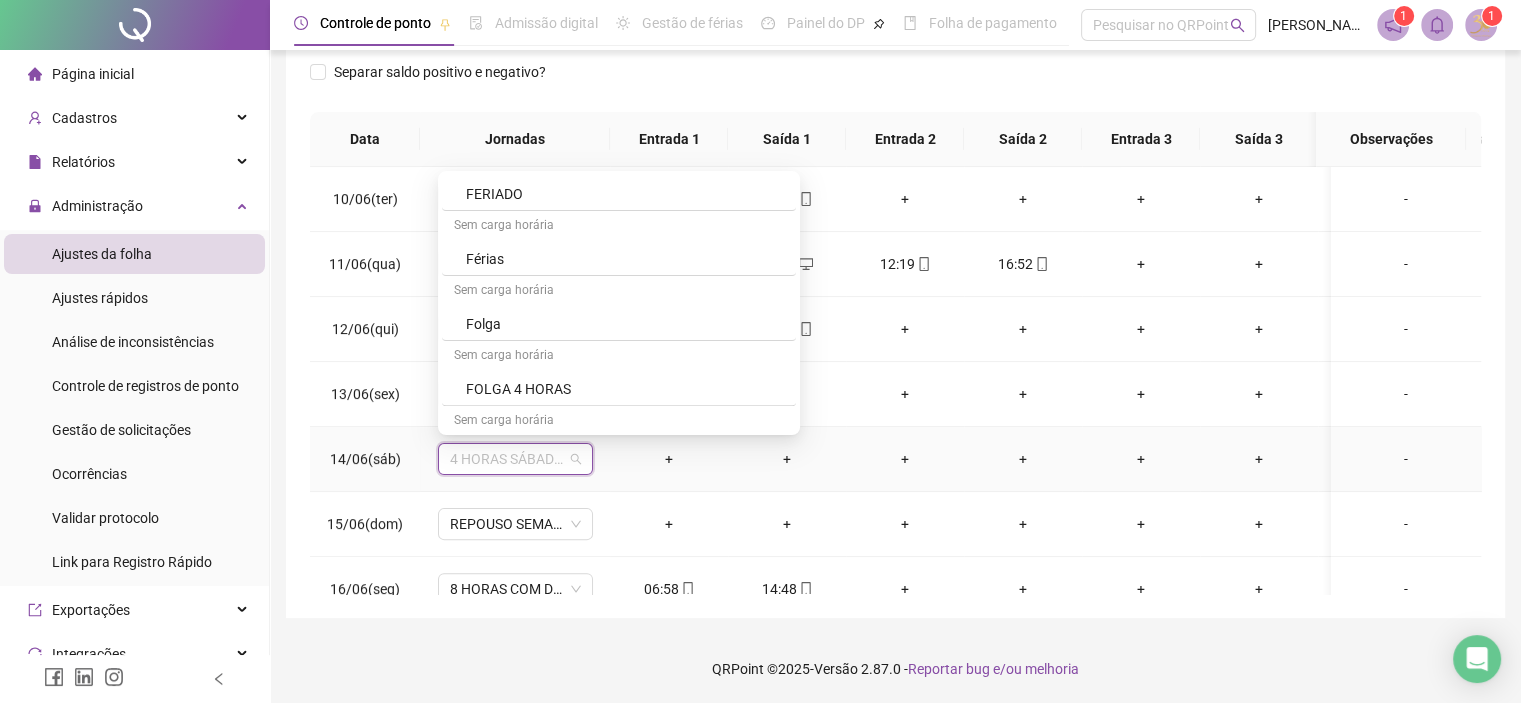 scroll, scrollTop: 773, scrollLeft: 0, axis: vertical 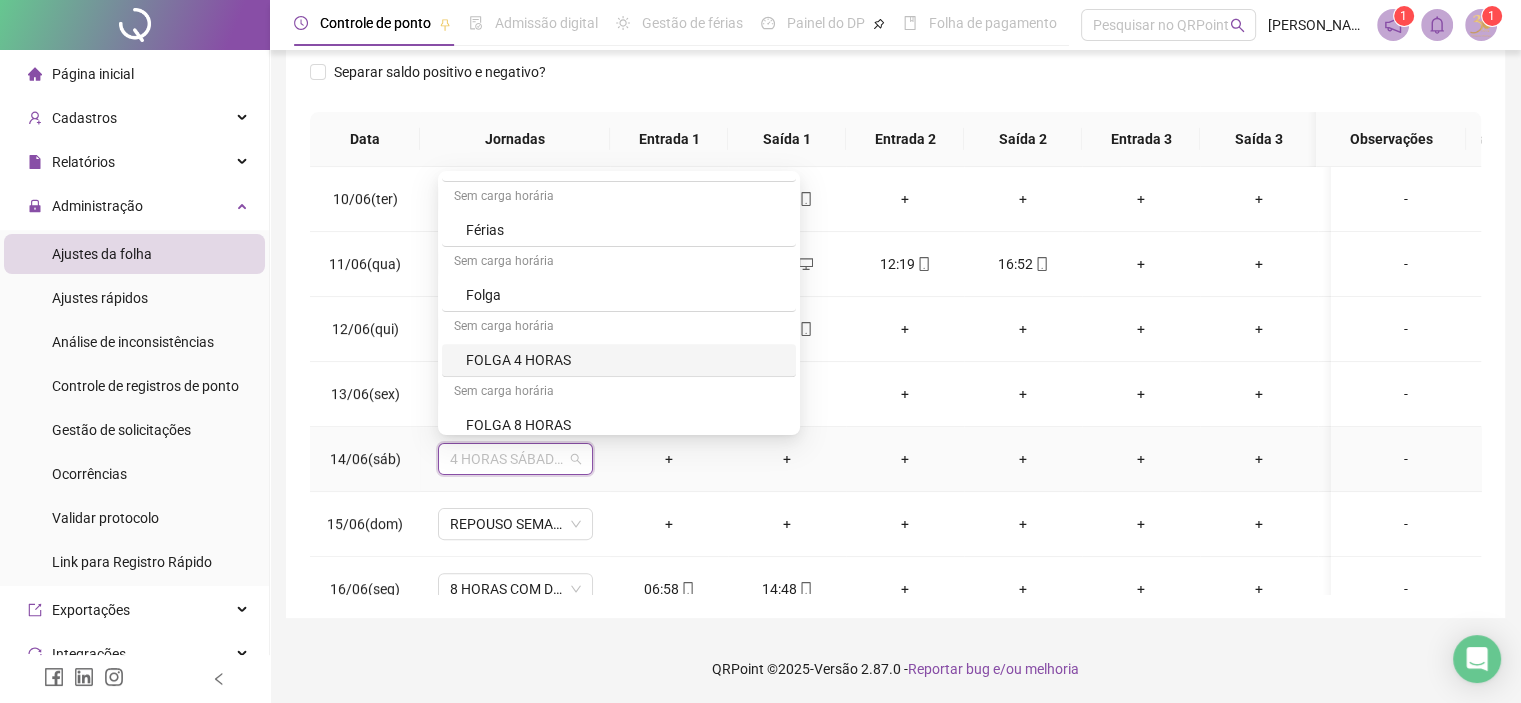 click on "FOLGA 4 HORAS" at bounding box center (625, 360) 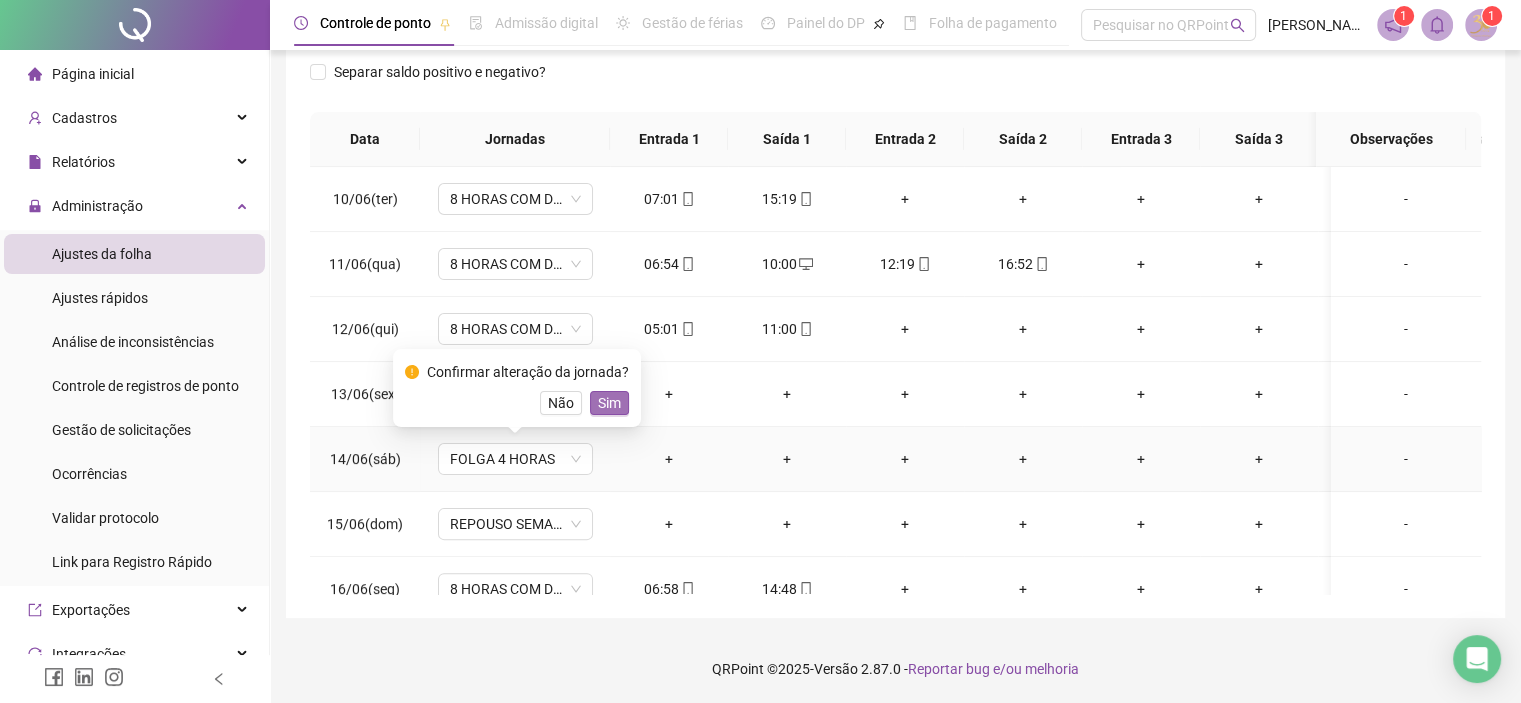 click on "Sim" at bounding box center (609, 403) 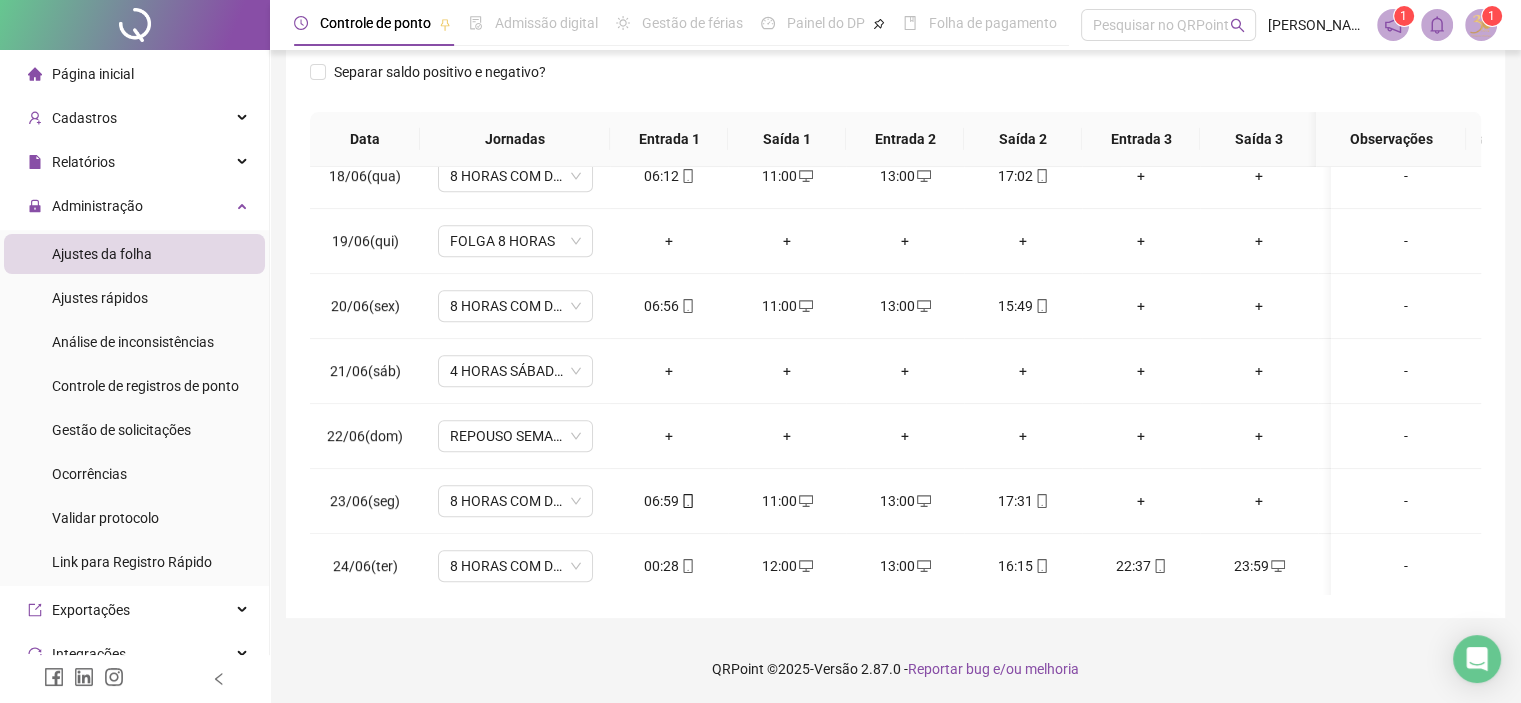 scroll, scrollTop: 1145, scrollLeft: 0, axis: vertical 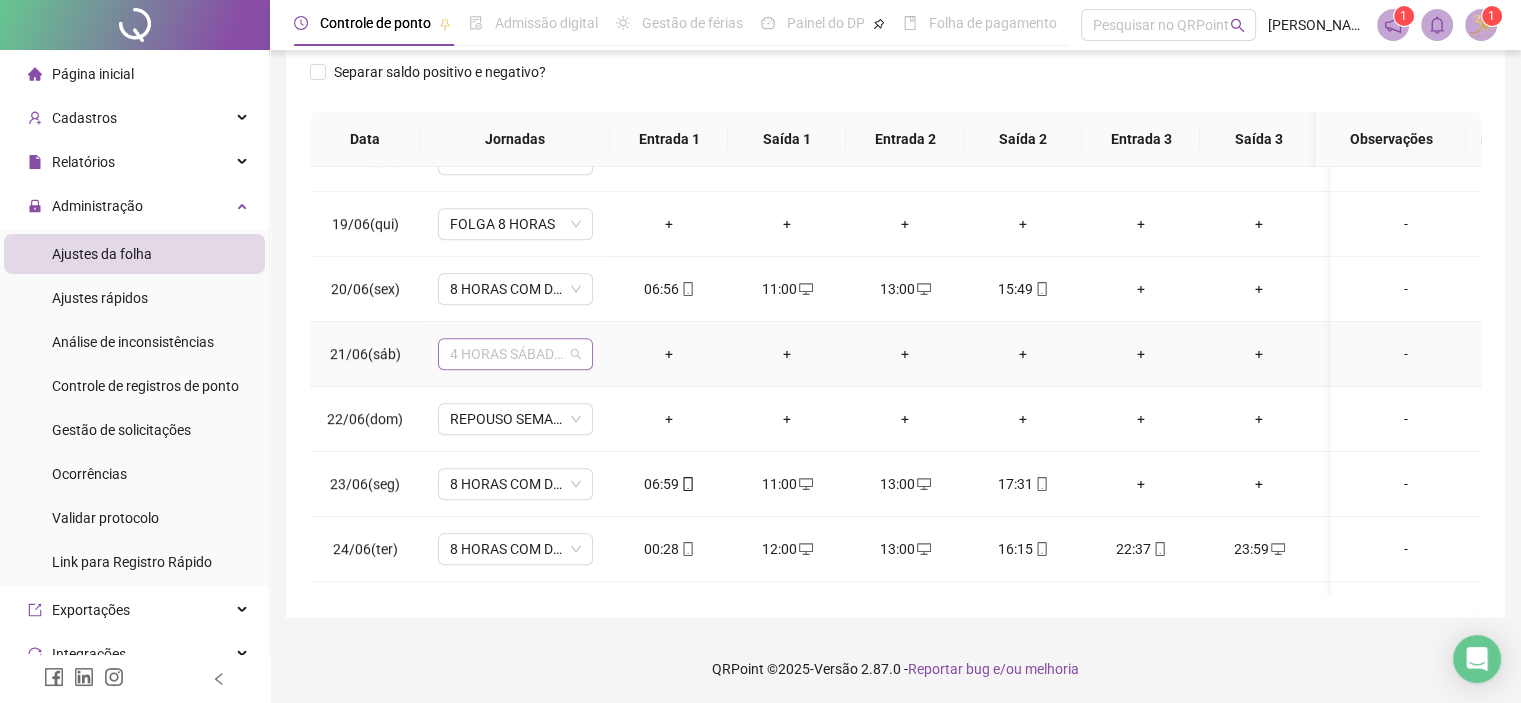 click on "4 HORAS SÁBADO 1.2" at bounding box center [515, 354] 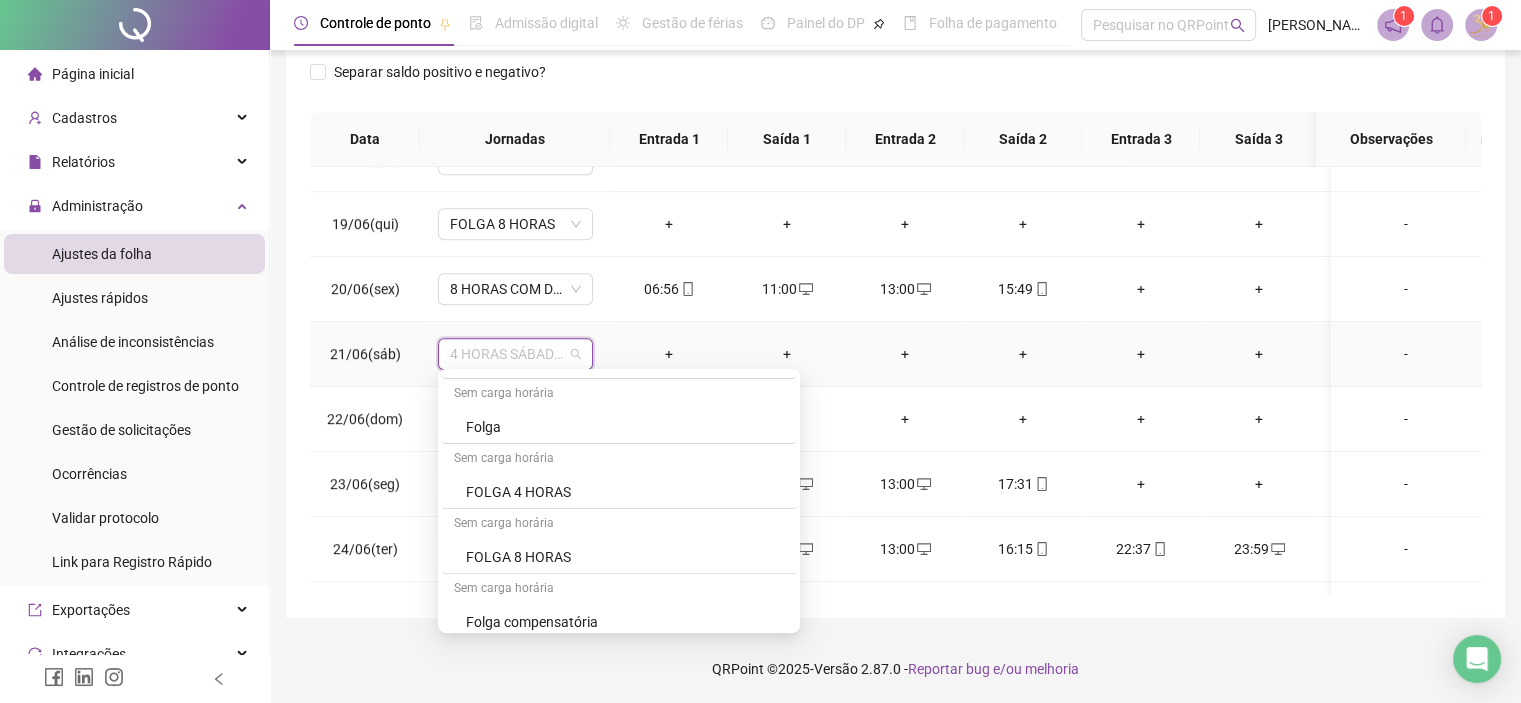 scroll, scrollTop: 840, scrollLeft: 0, axis: vertical 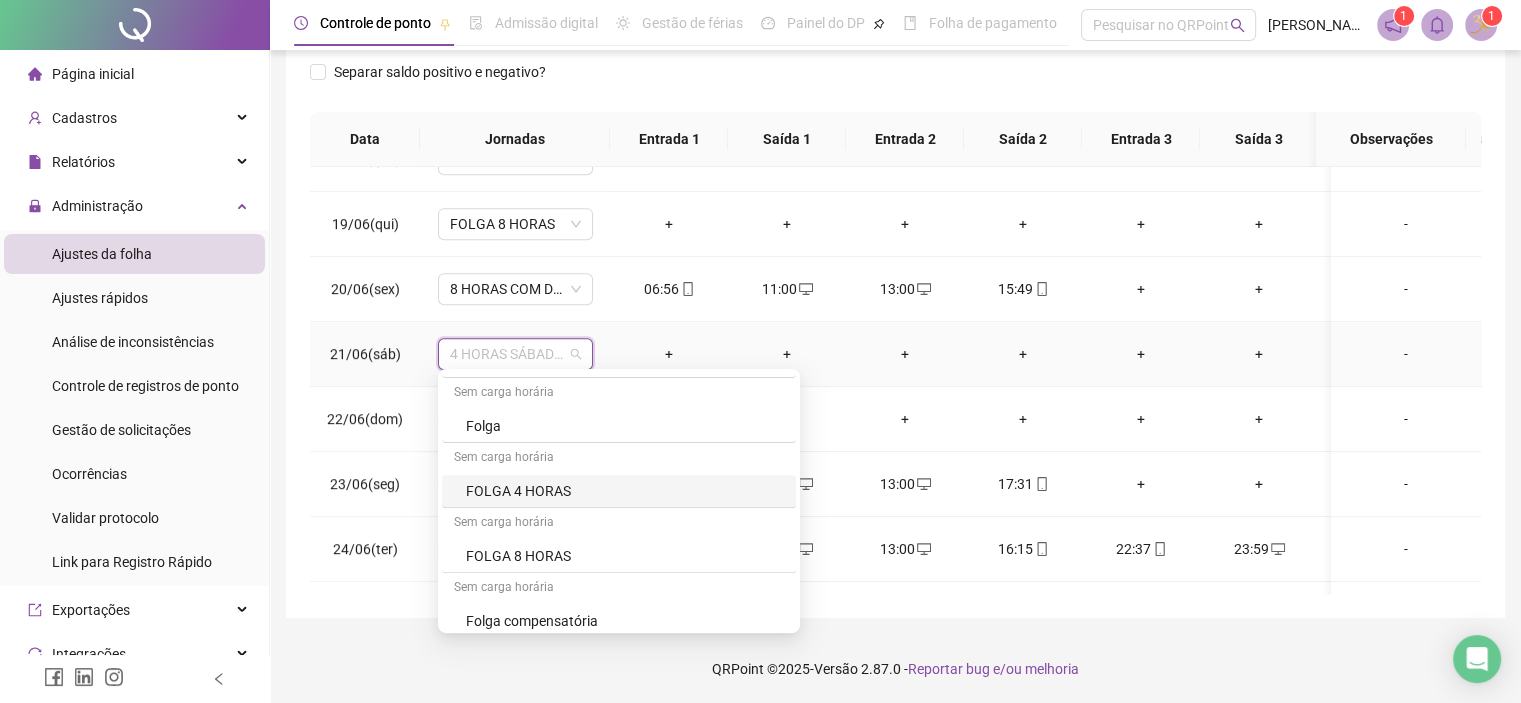click on "FOLGA 4 HORAS" at bounding box center (625, 491) 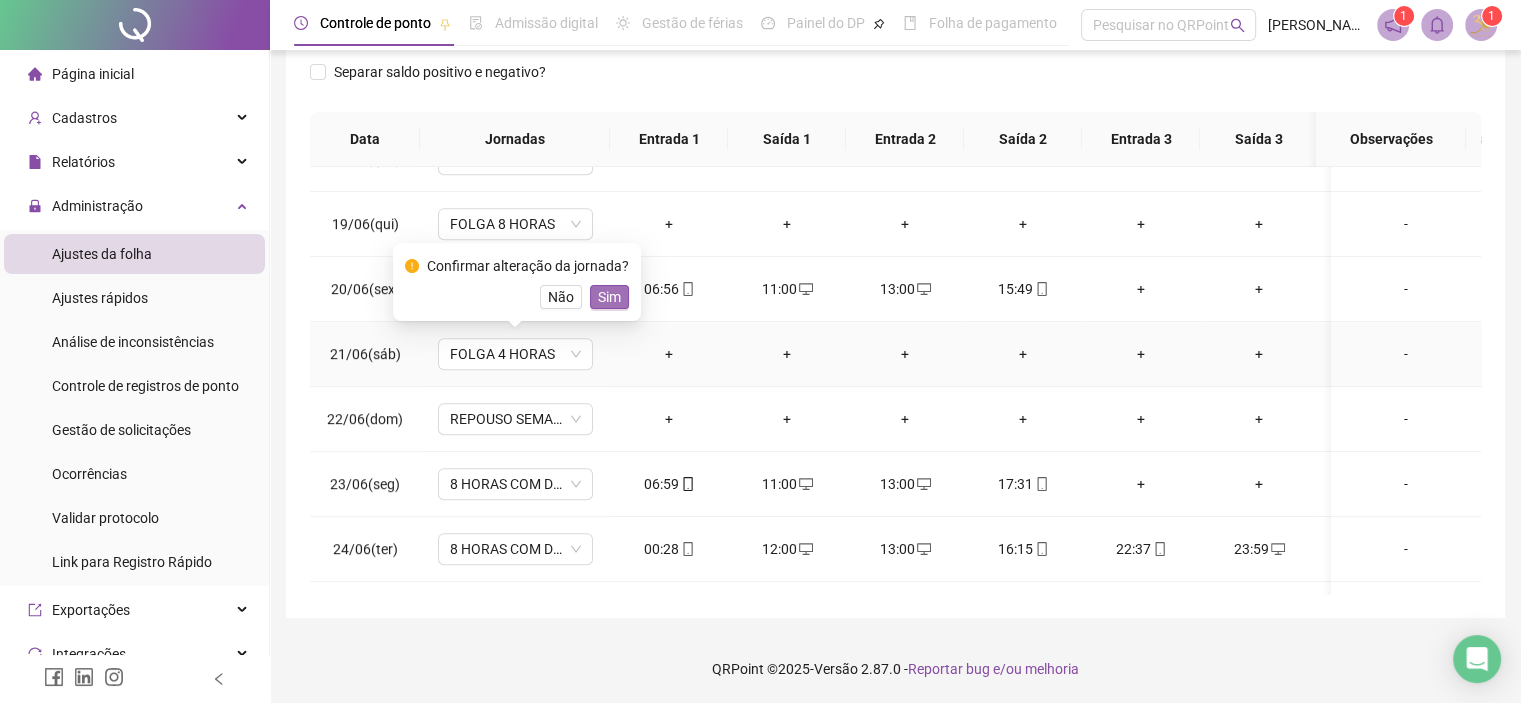 click on "Sim" at bounding box center [609, 297] 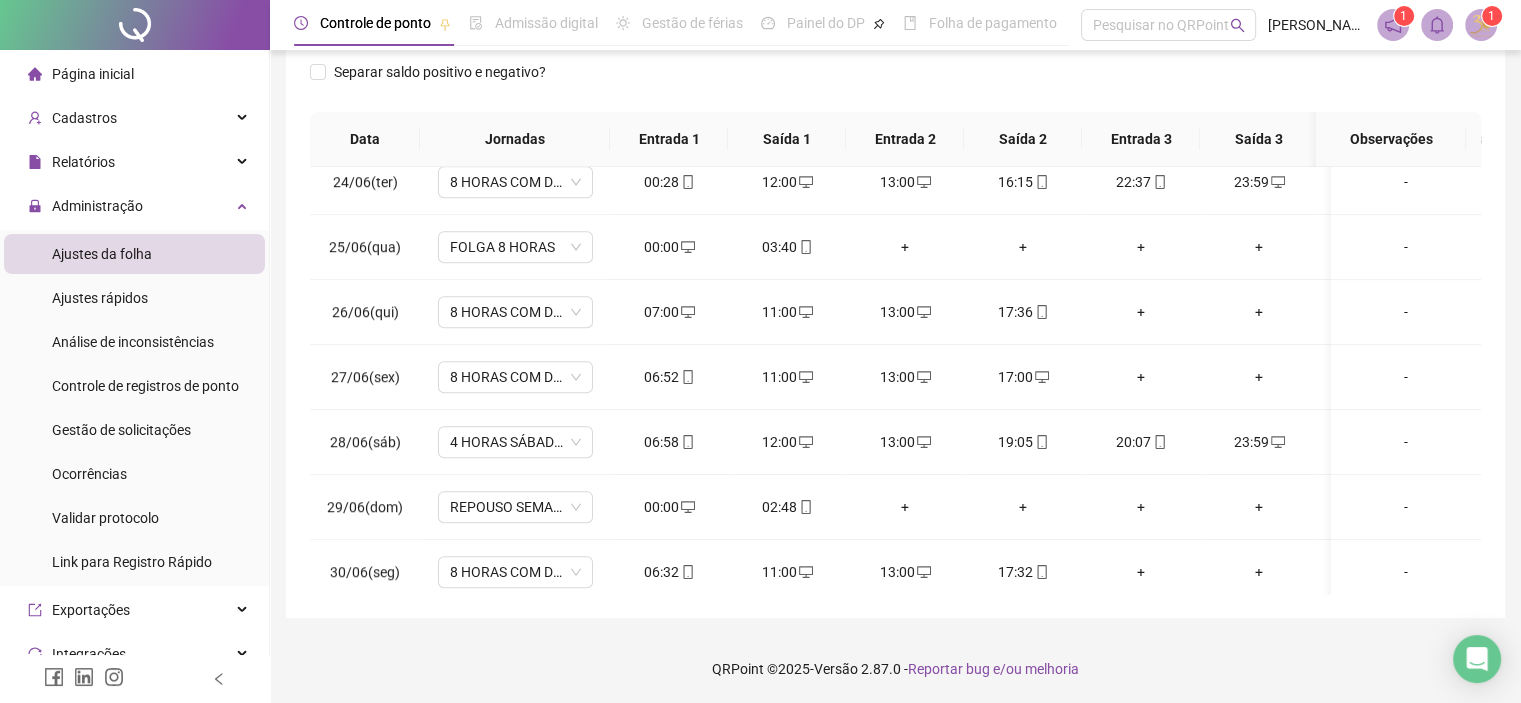 scroll, scrollTop: 1532, scrollLeft: 0, axis: vertical 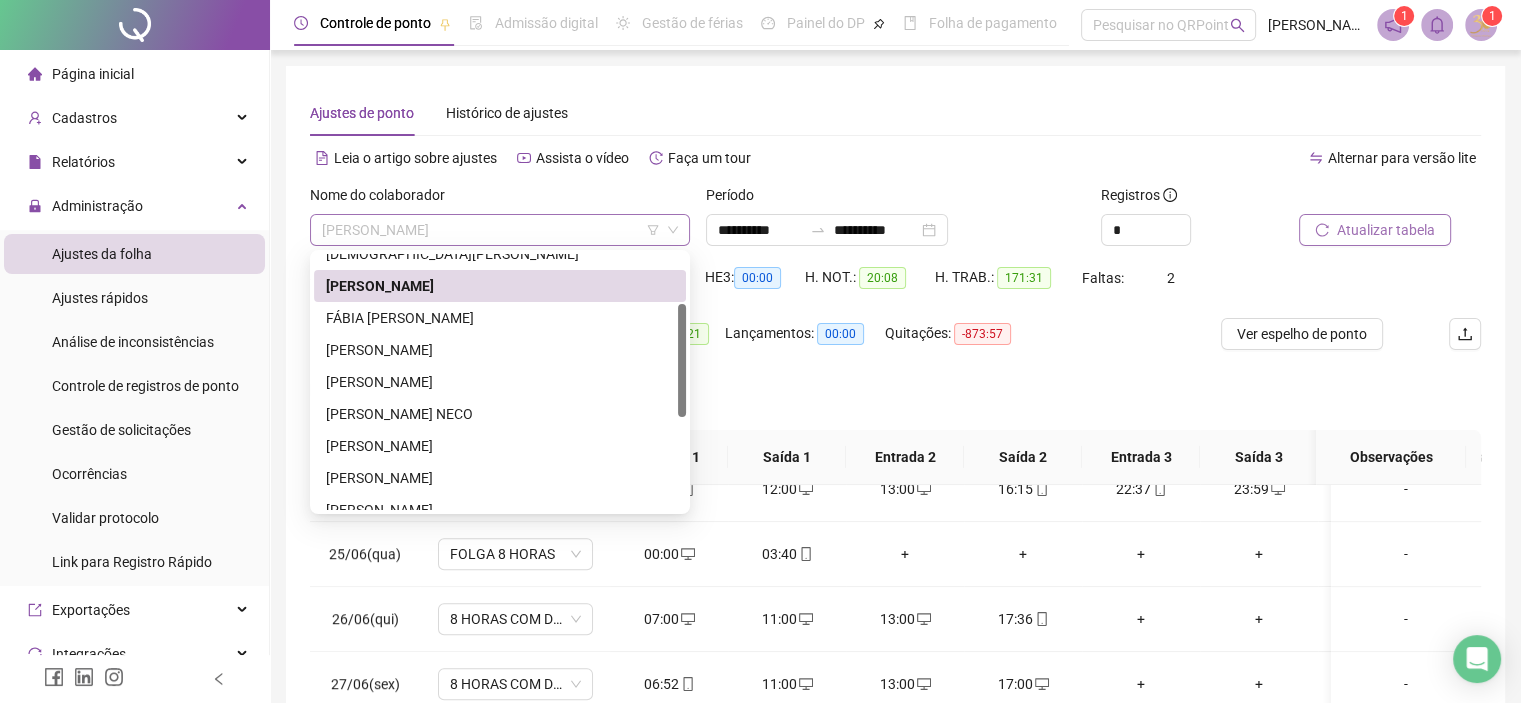 click on "[PERSON_NAME]" at bounding box center [500, 230] 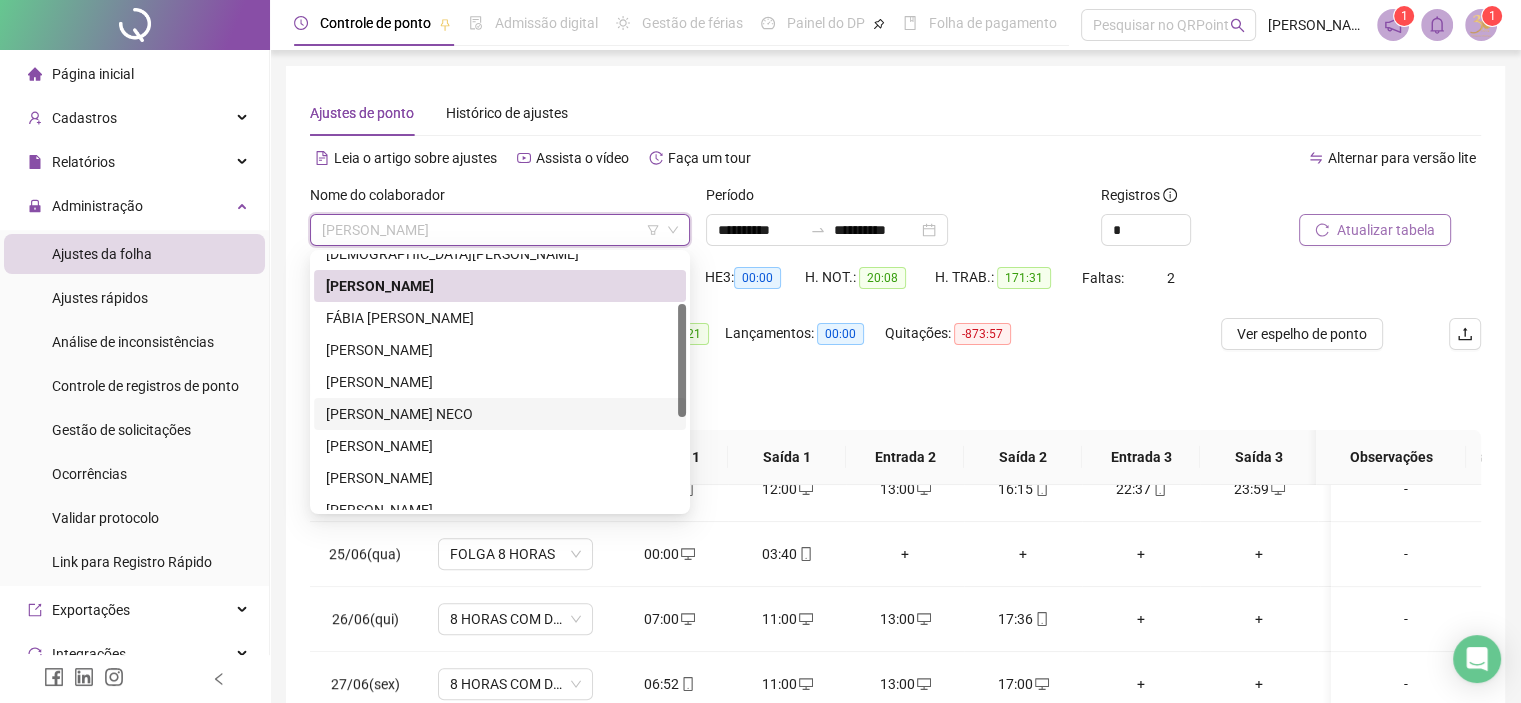 click on "[PERSON_NAME] NECO" at bounding box center [500, 414] 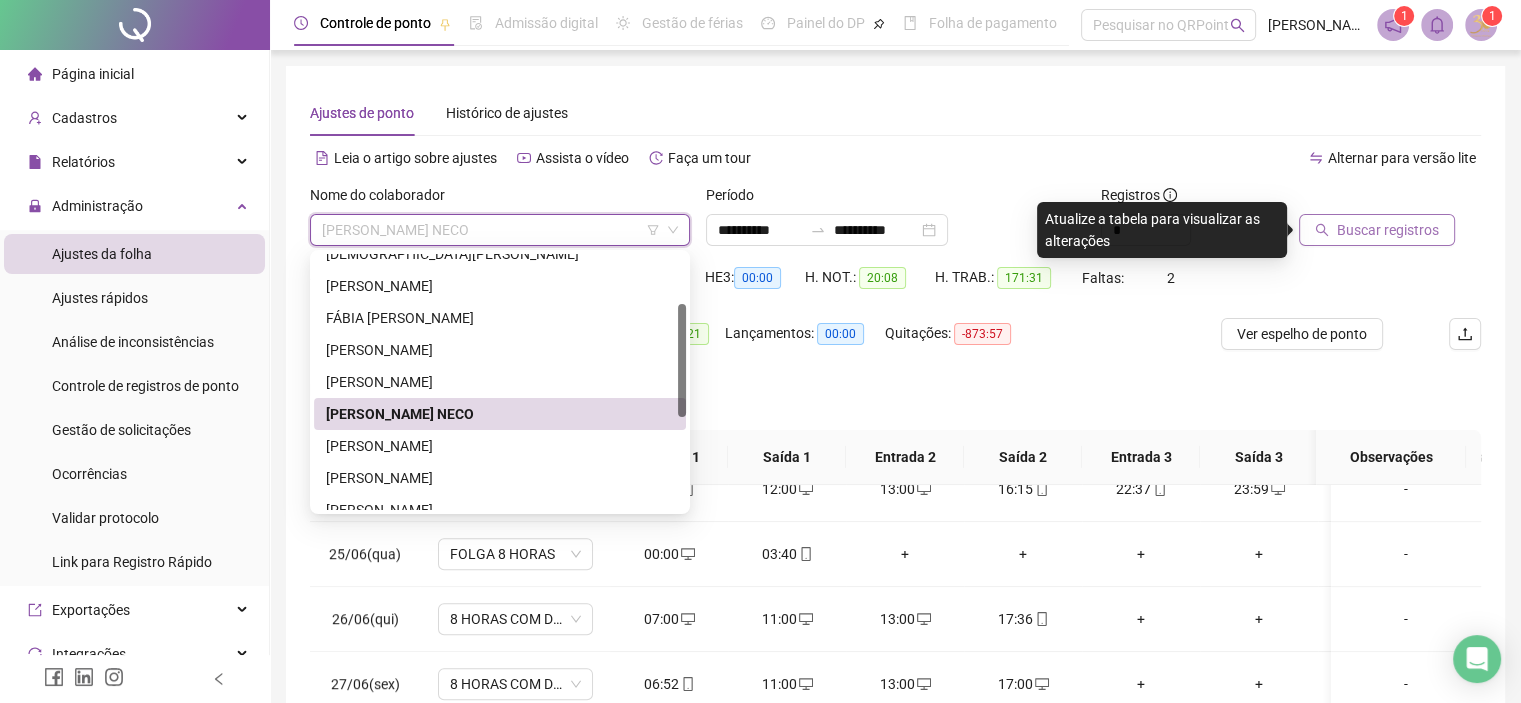 click on "[PERSON_NAME] NECO" at bounding box center (500, 230) 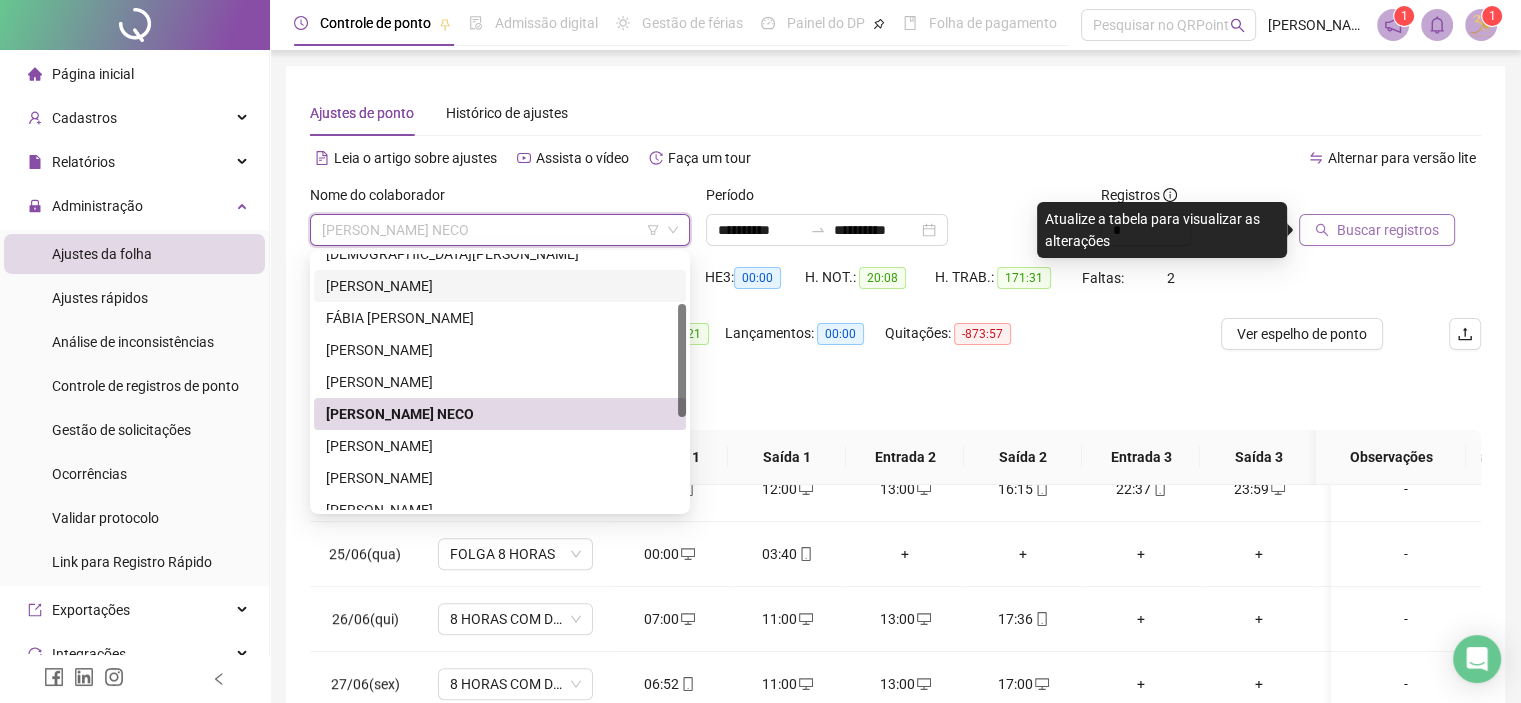 click on "[PERSON_NAME]" at bounding box center (500, 286) 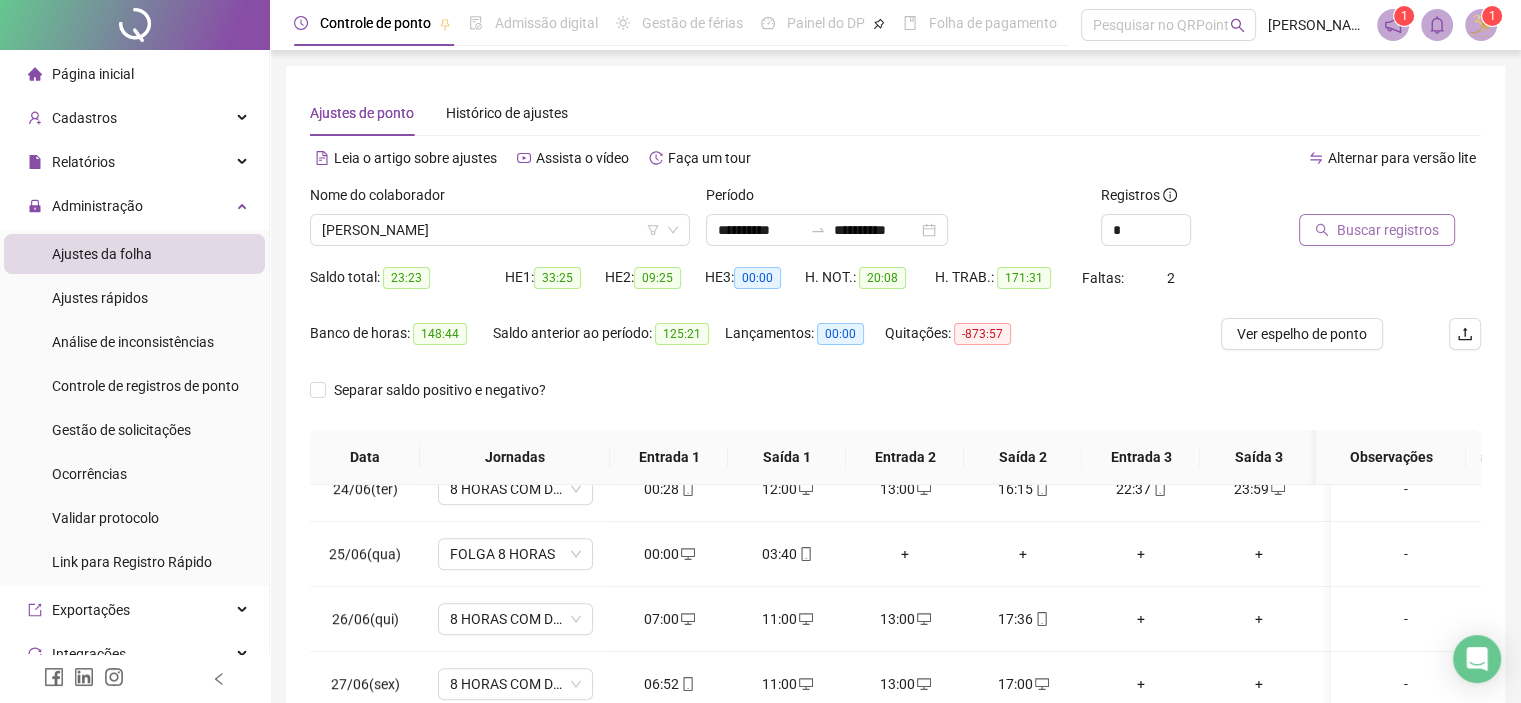 click on "Buscar registros" at bounding box center (1377, 230) 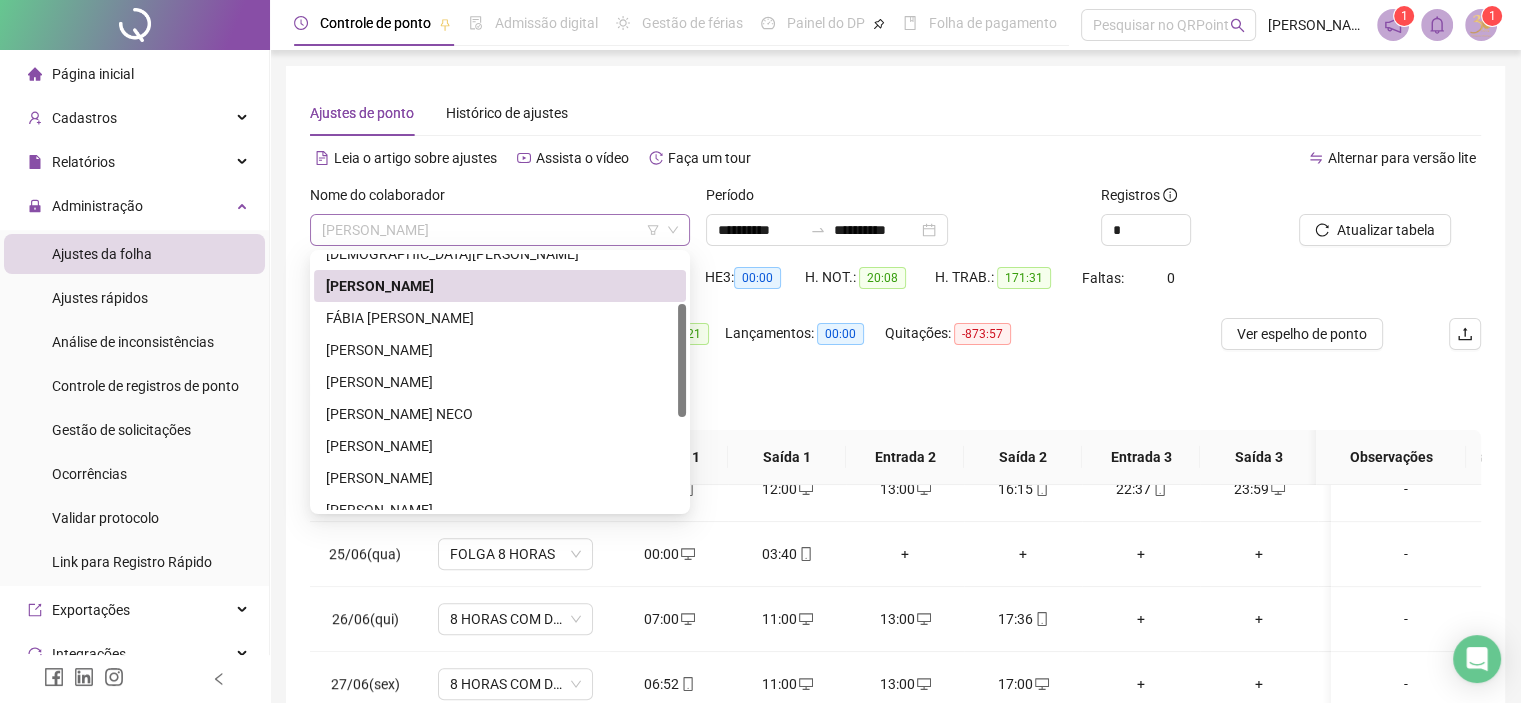 click on "[PERSON_NAME]" at bounding box center [500, 230] 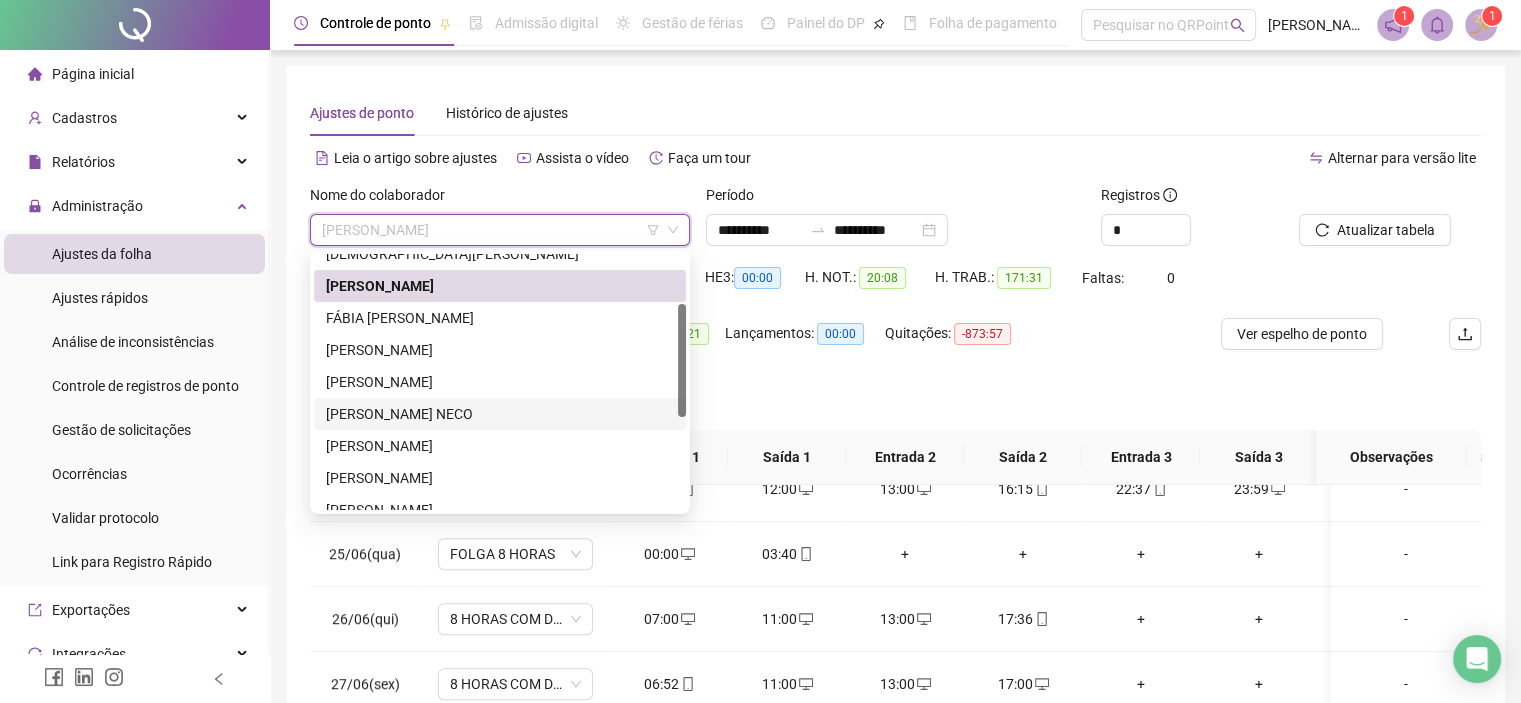 click on "[PERSON_NAME] NECO" at bounding box center (500, 414) 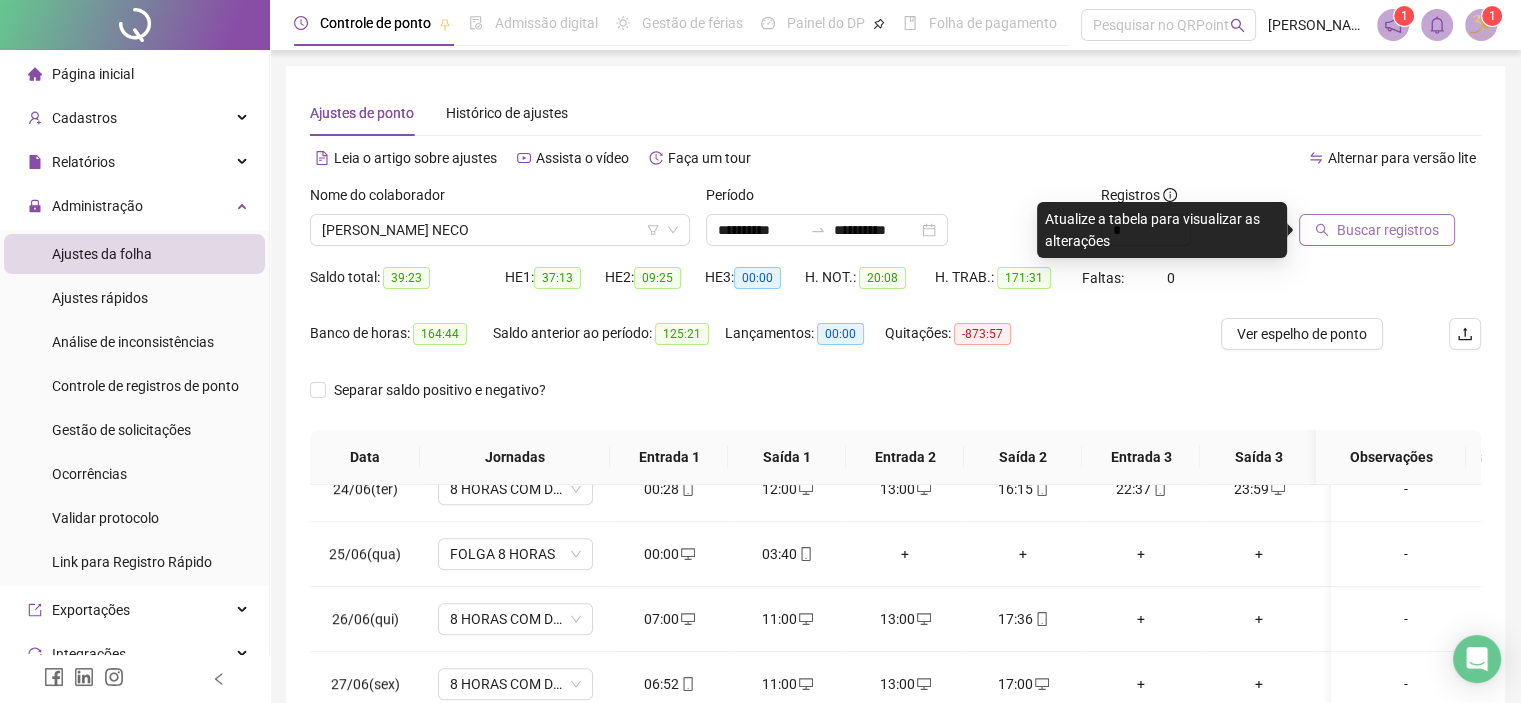 click on "Buscar registros" at bounding box center (1388, 230) 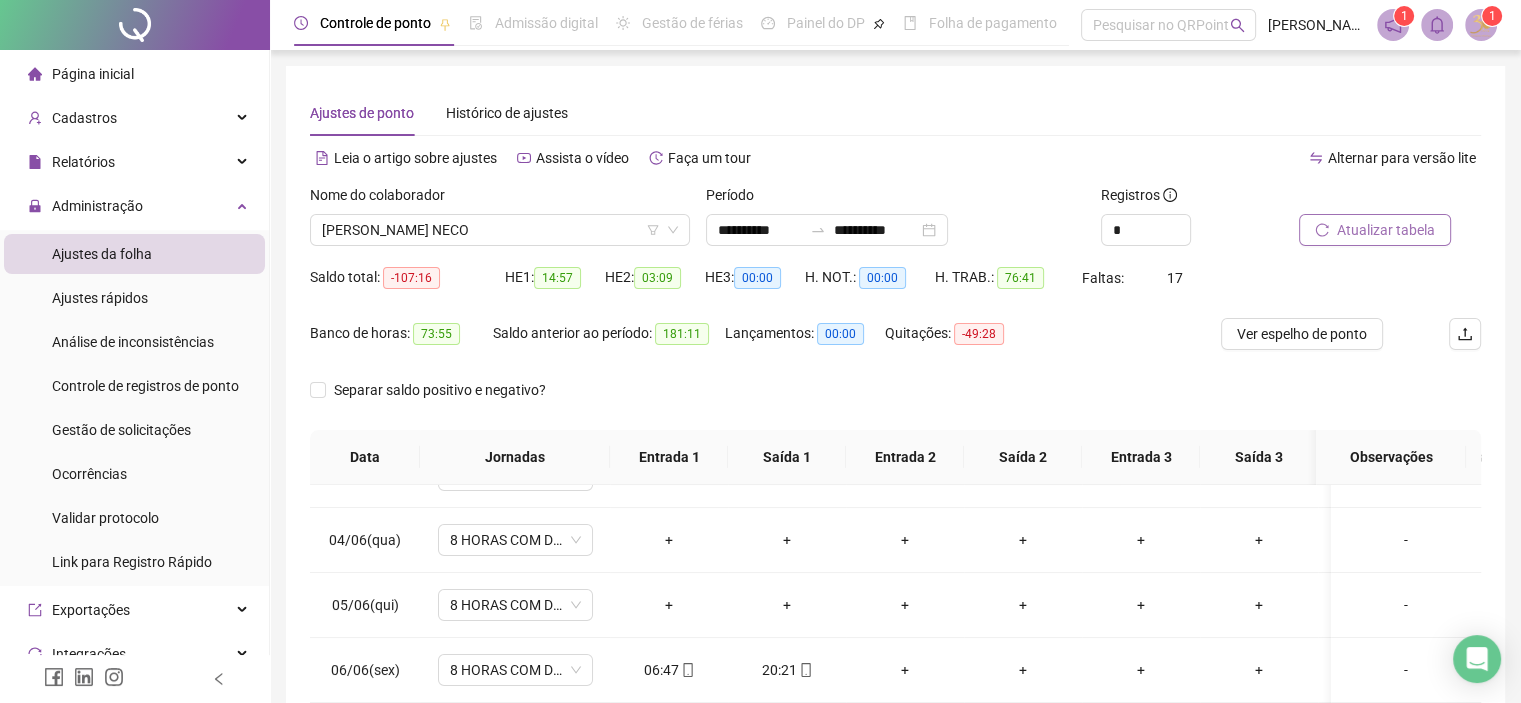 scroll, scrollTop: 0, scrollLeft: 0, axis: both 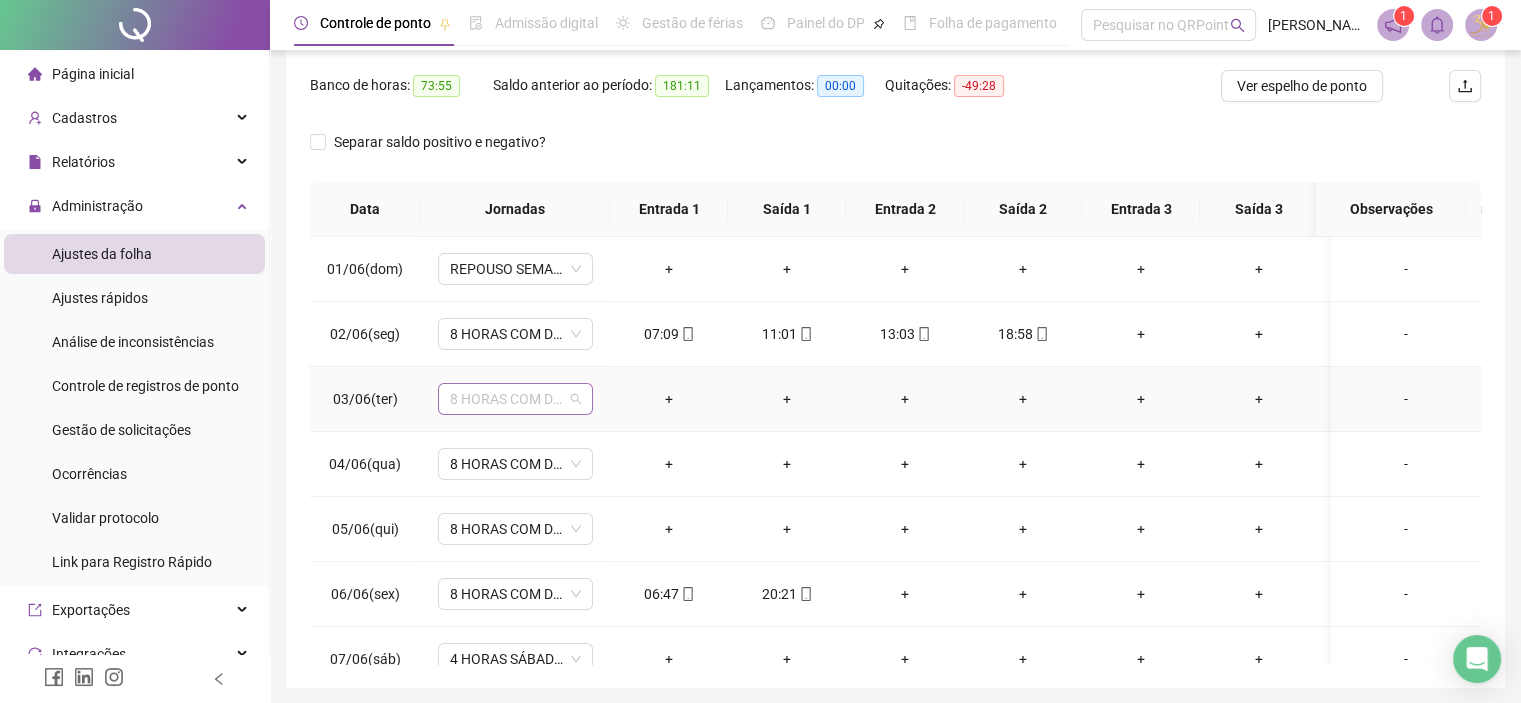click on "8 HORAS COM DUAS HORAS DE INTERVALO" at bounding box center [515, 399] 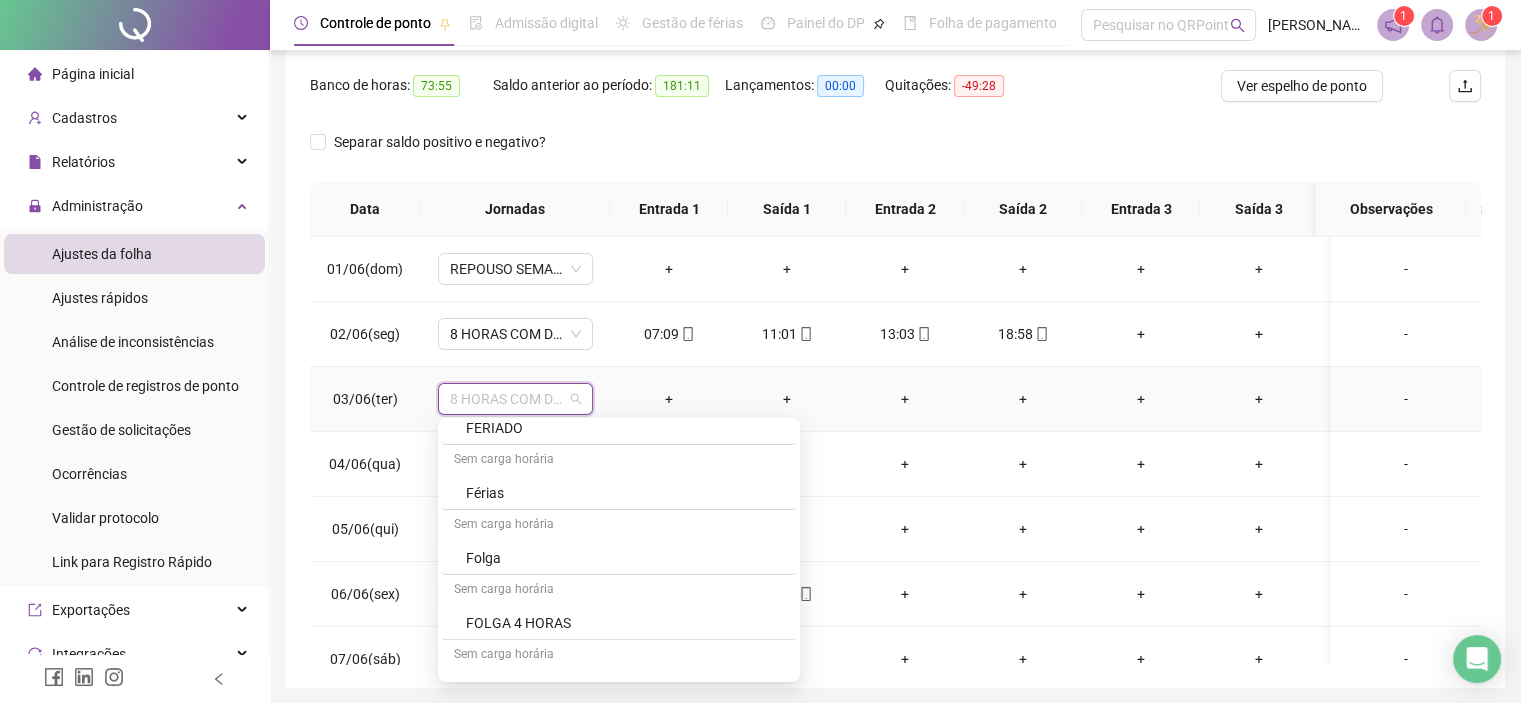 scroll, scrollTop: 797, scrollLeft: 0, axis: vertical 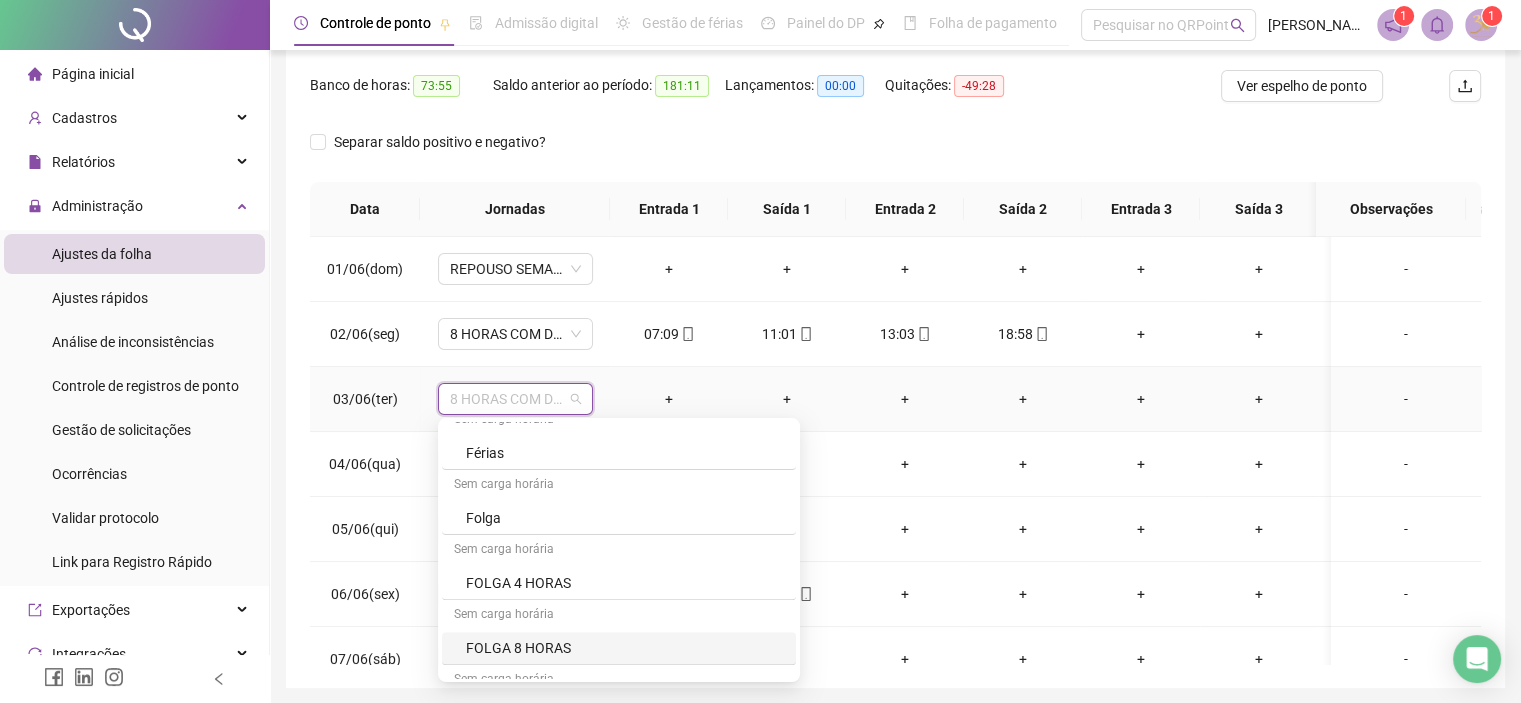 click on "FOLGA 8 HORAS" at bounding box center [625, 648] 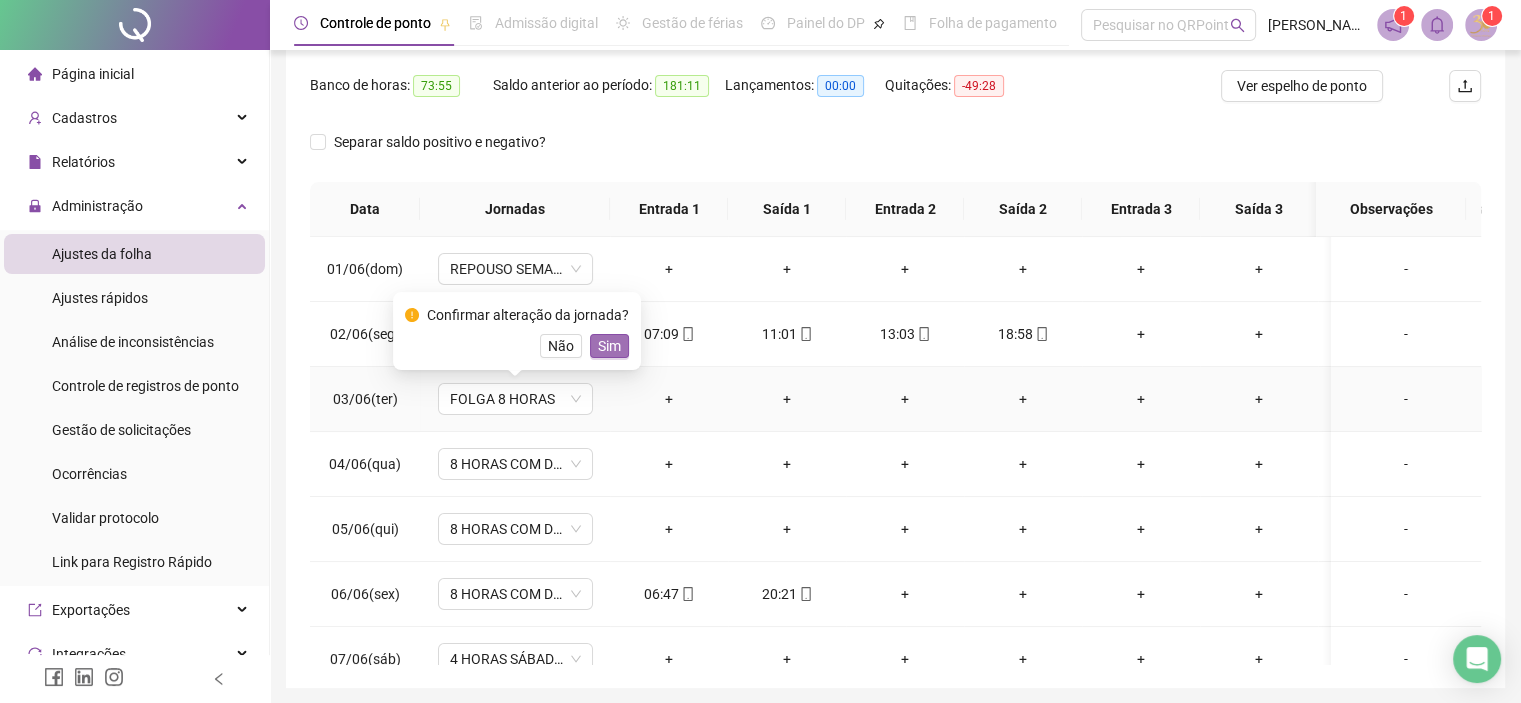 click on "Sim" at bounding box center [609, 346] 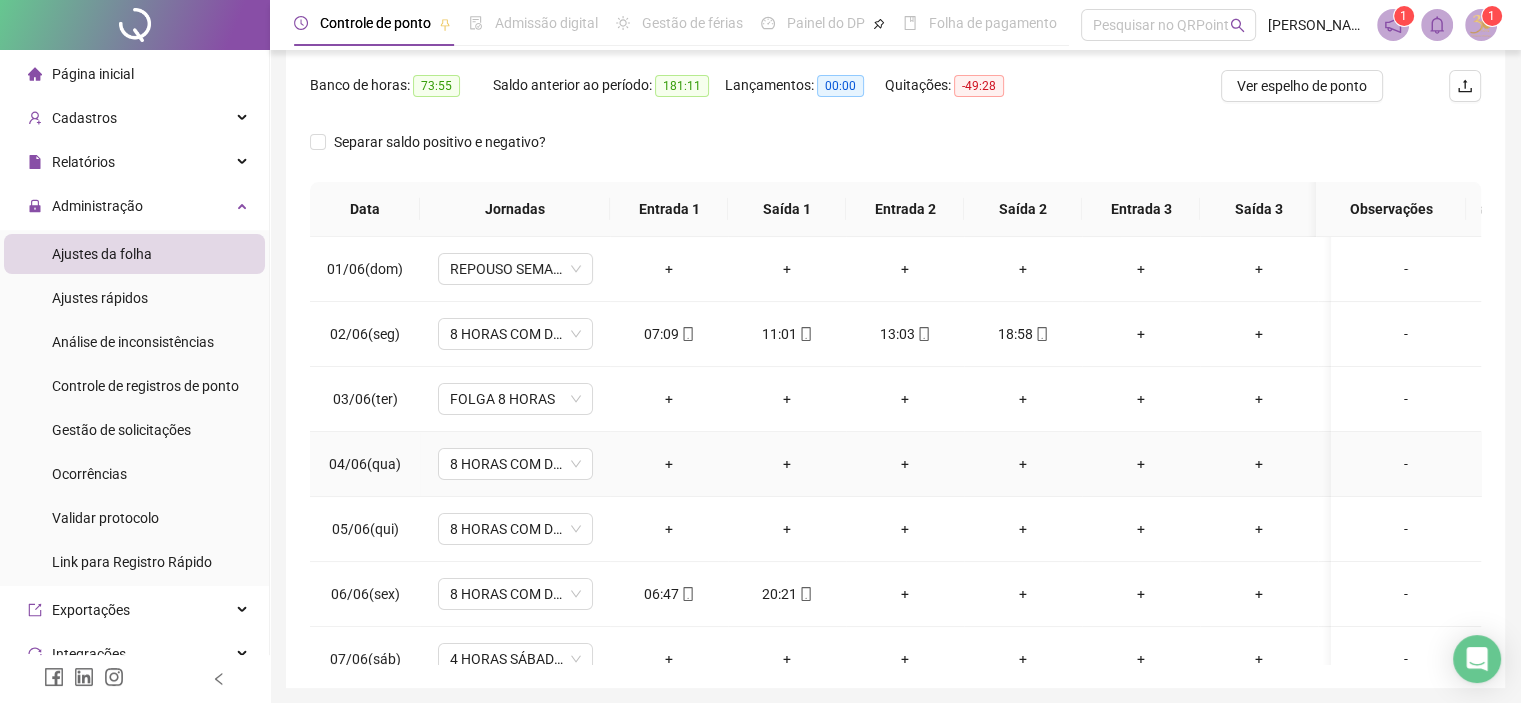 click on "-" at bounding box center [1406, 464] 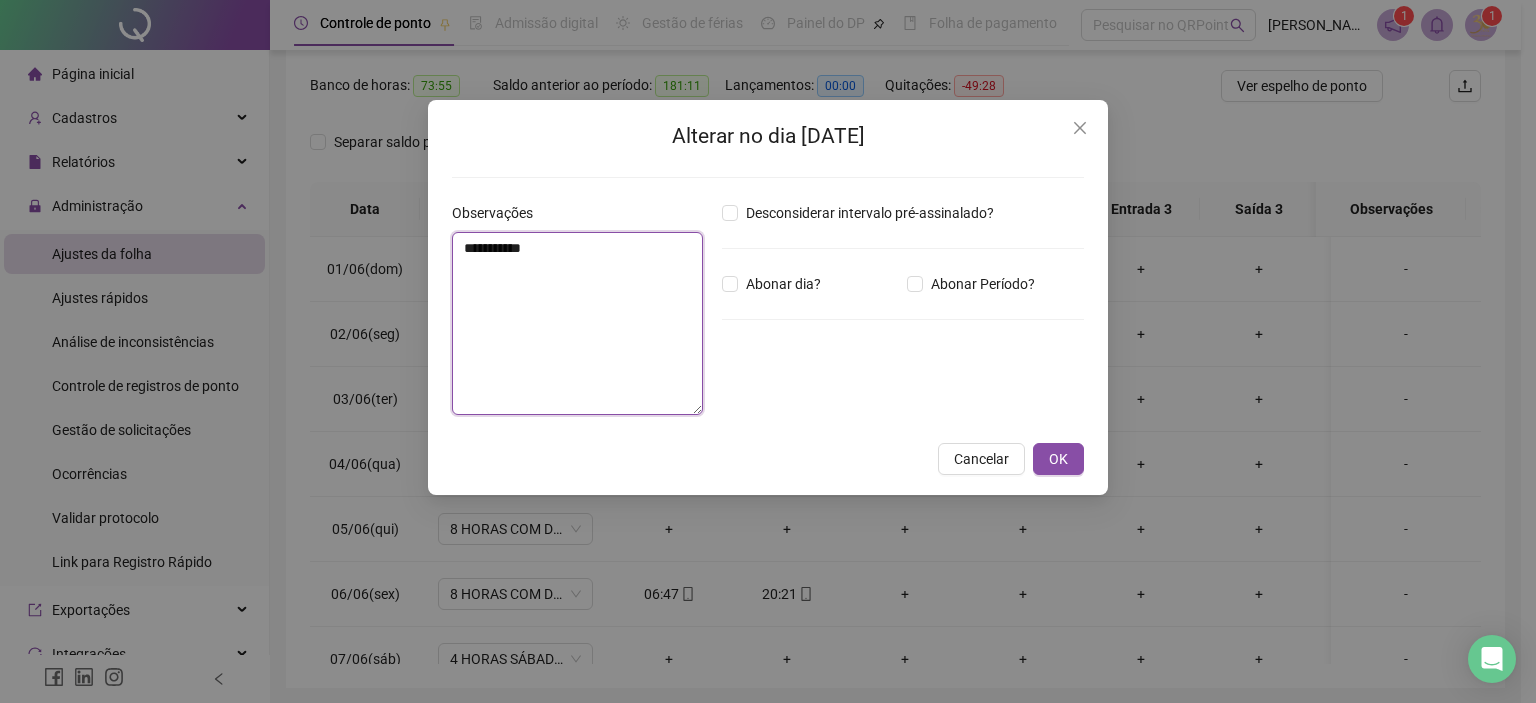 click on "**********" at bounding box center (577, 323) 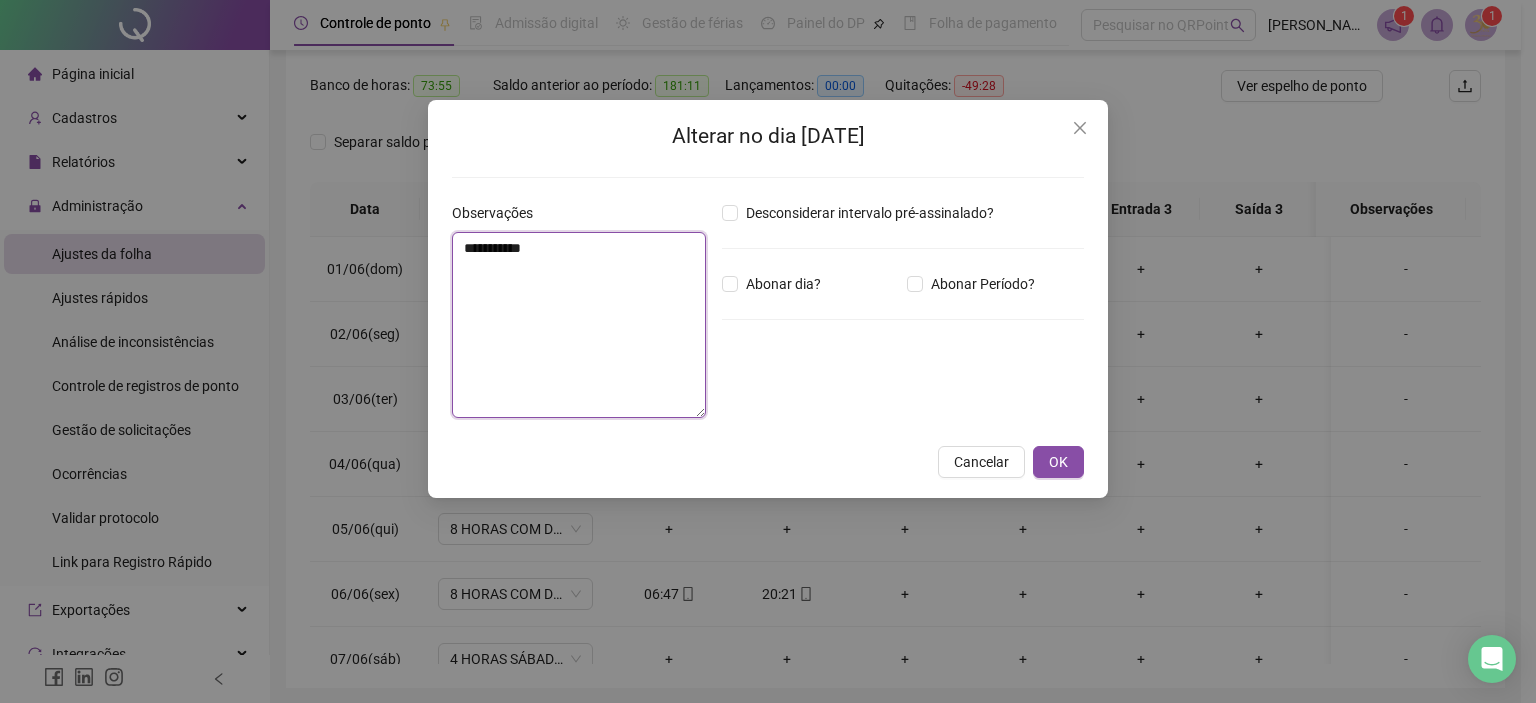 type on "**********" 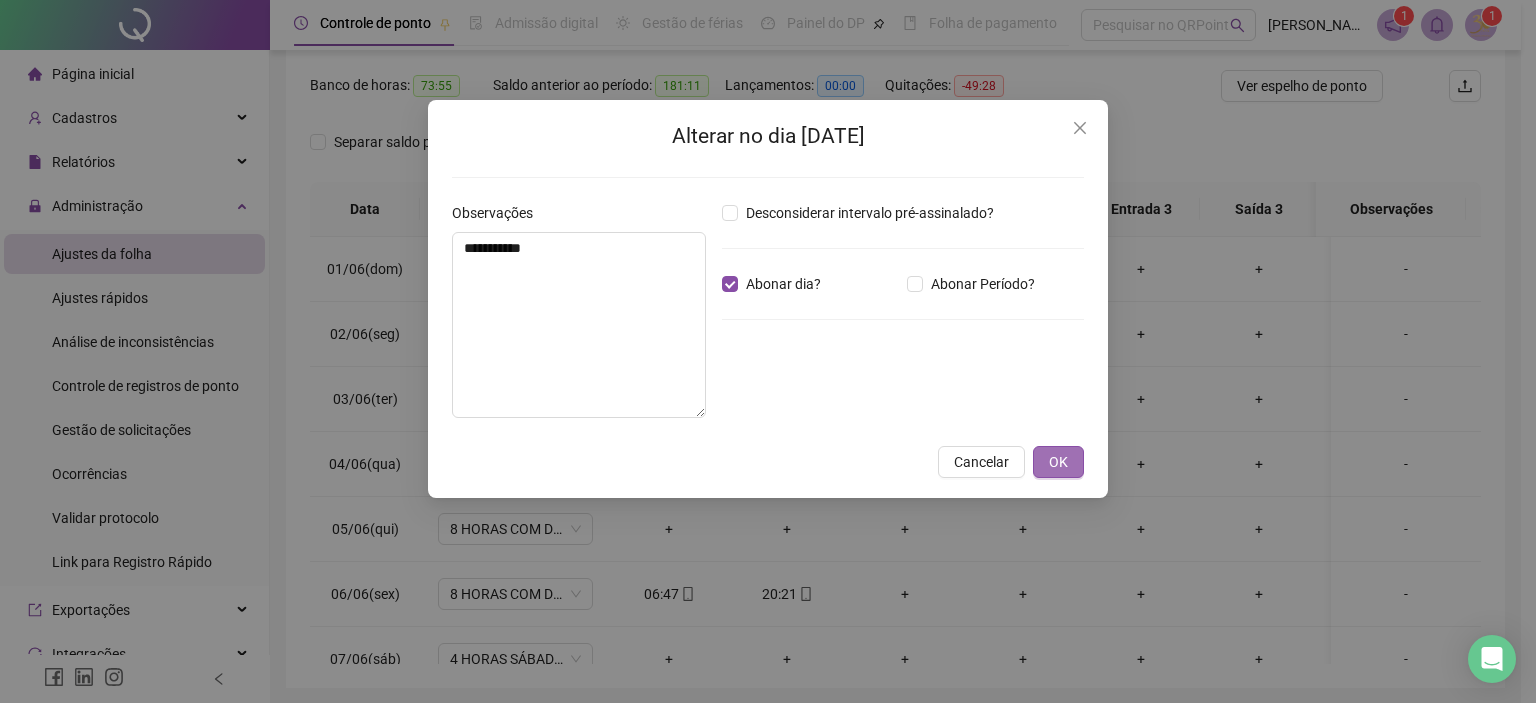 click on "OK" at bounding box center (1058, 462) 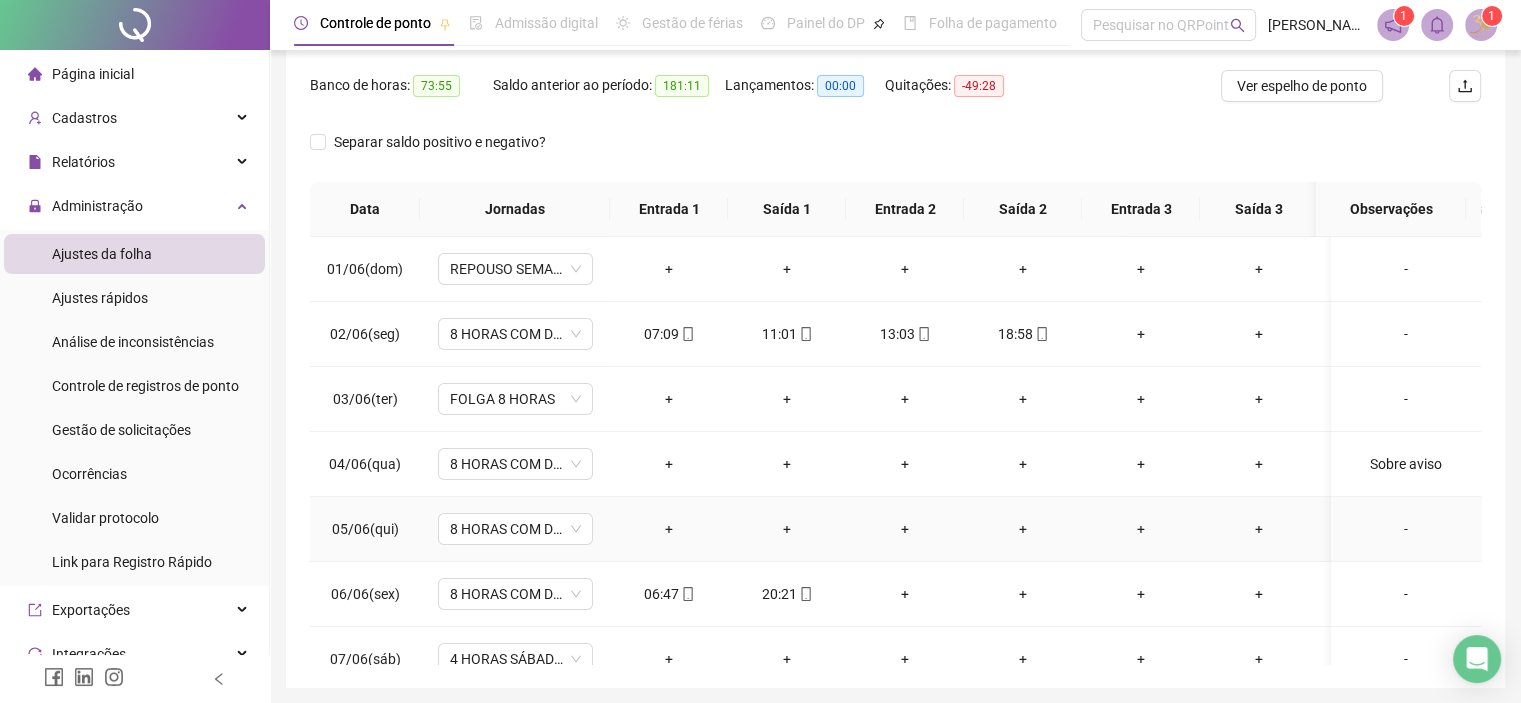 click on "-" at bounding box center (1406, 529) 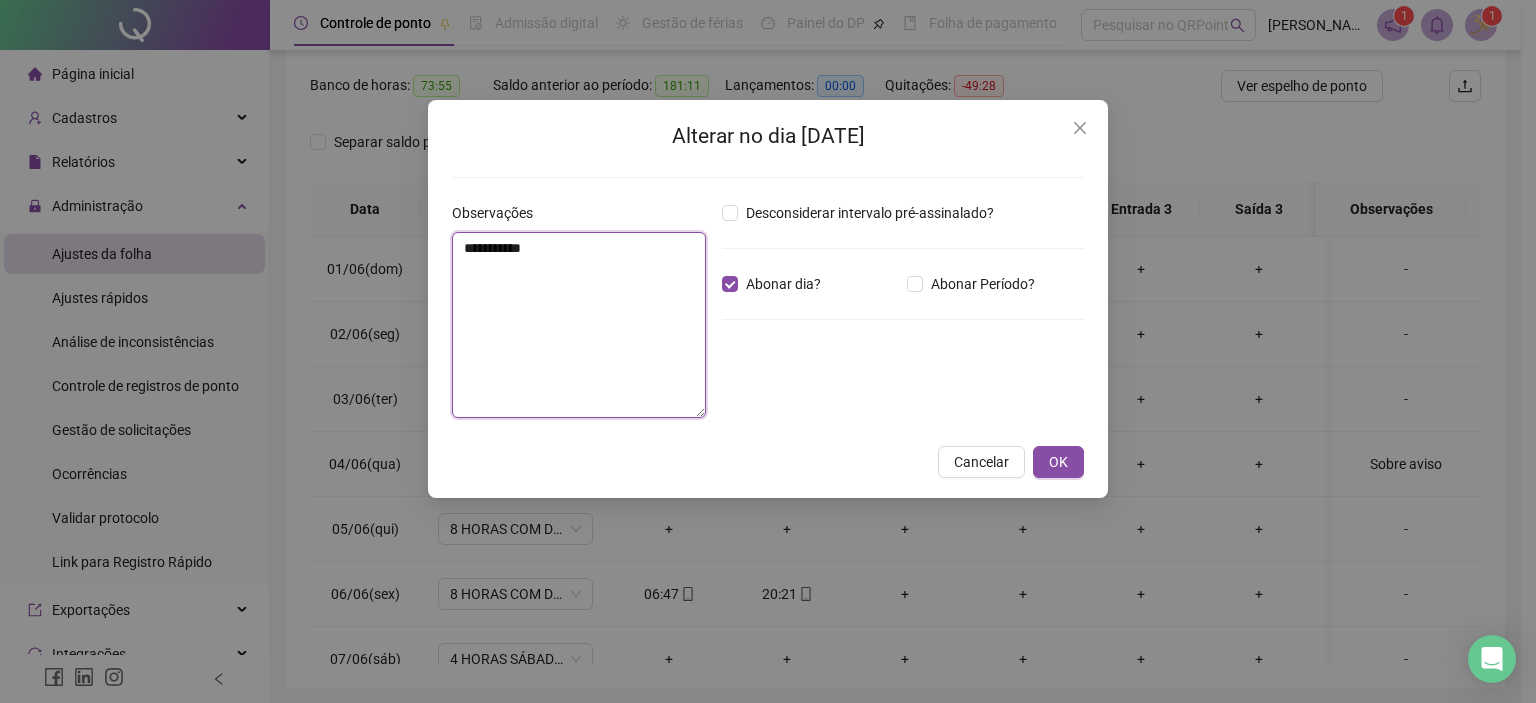 click on "**********" at bounding box center [579, 325] 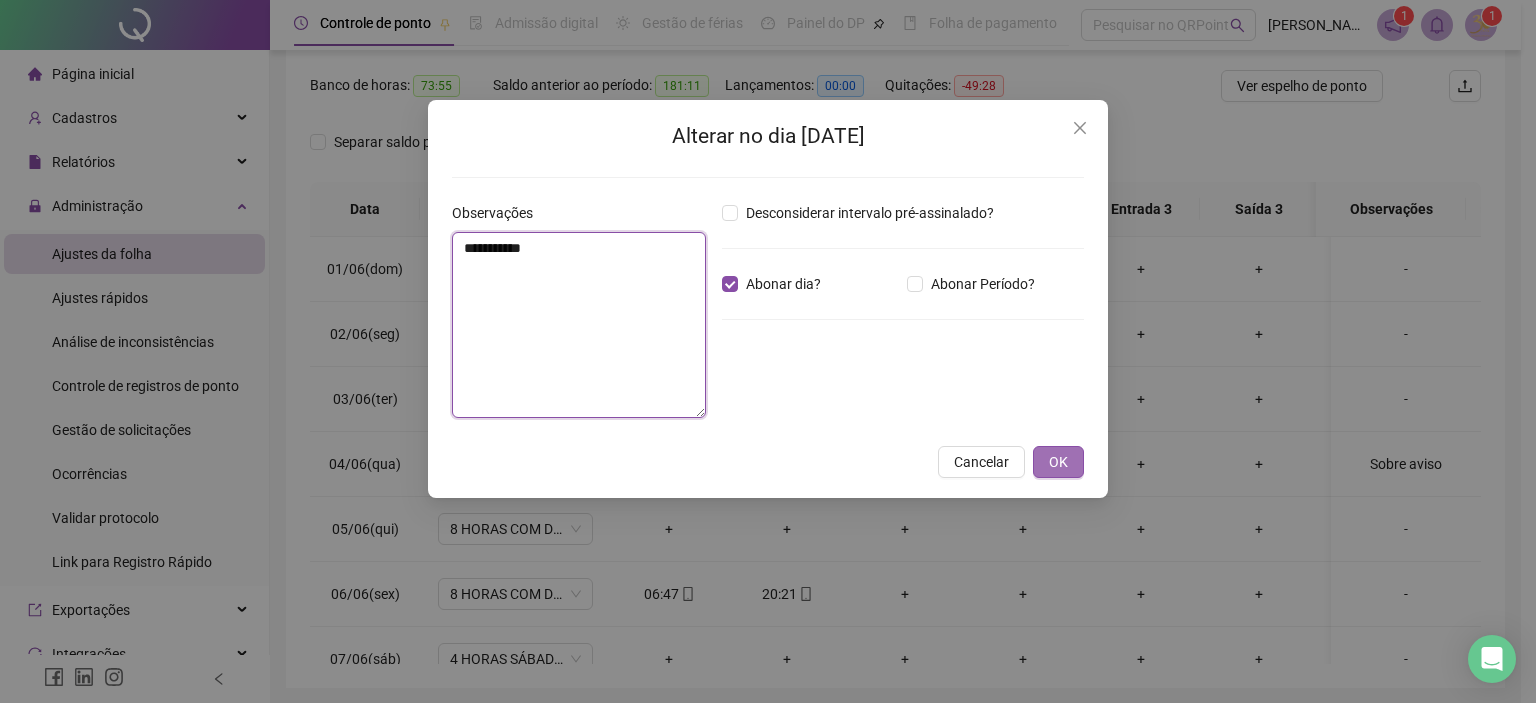 type on "**********" 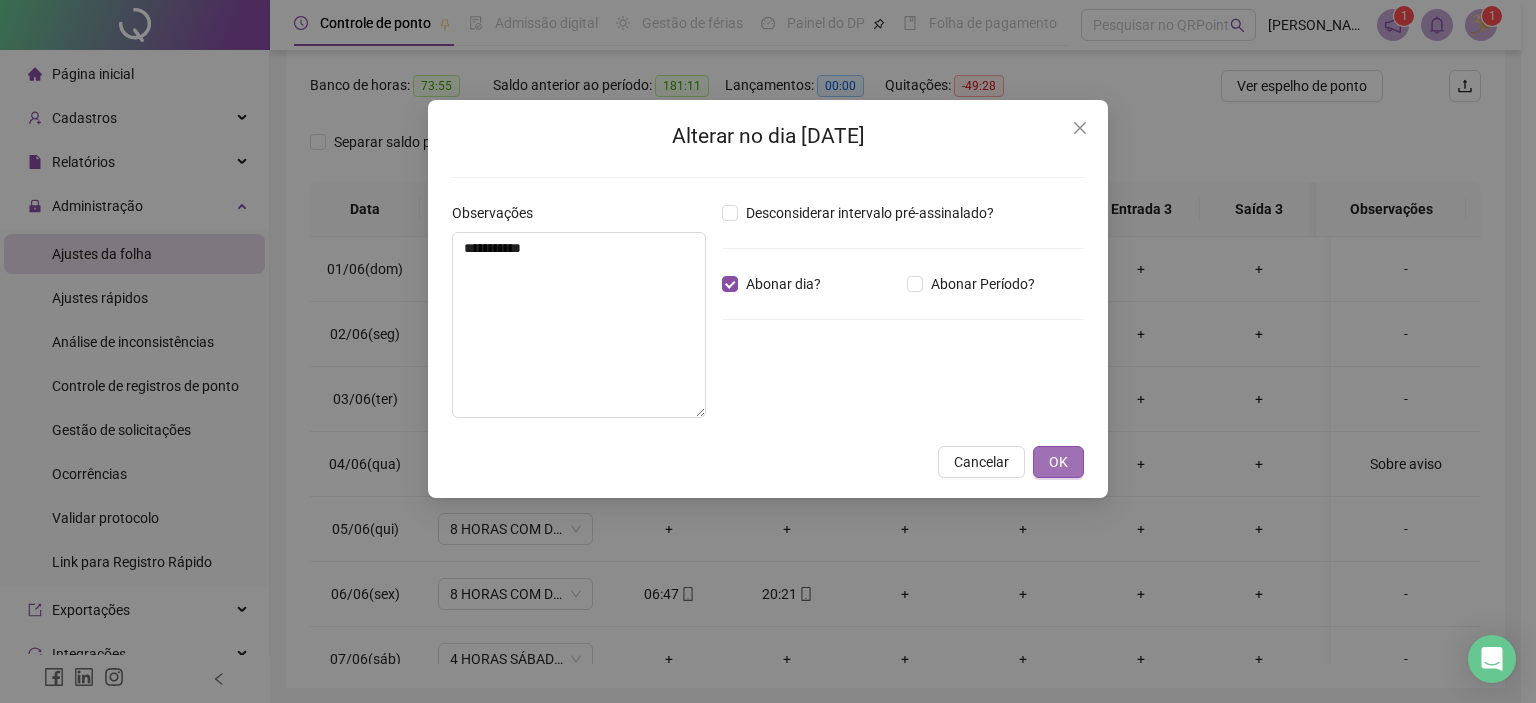 click on "OK" at bounding box center [1058, 462] 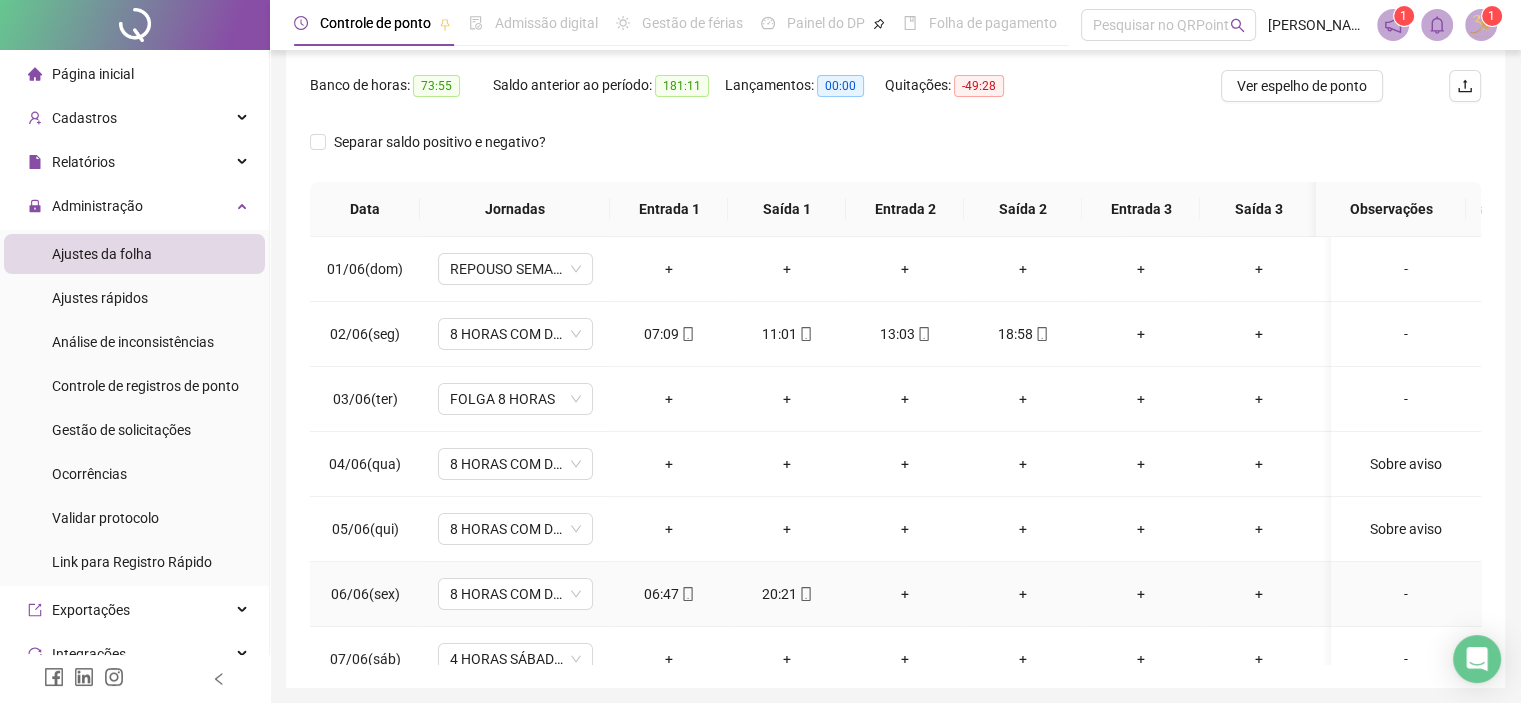 click on "+" at bounding box center [905, 594] 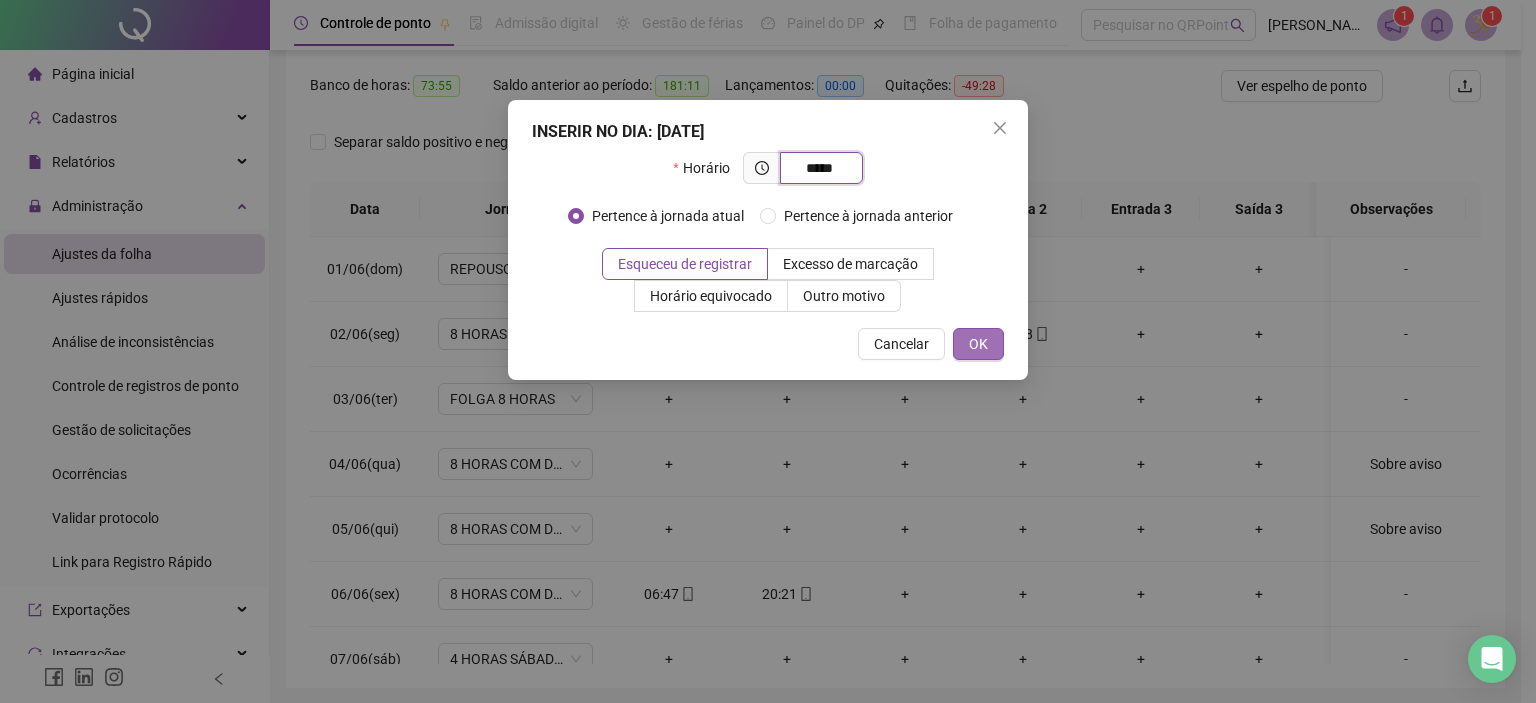 type on "*****" 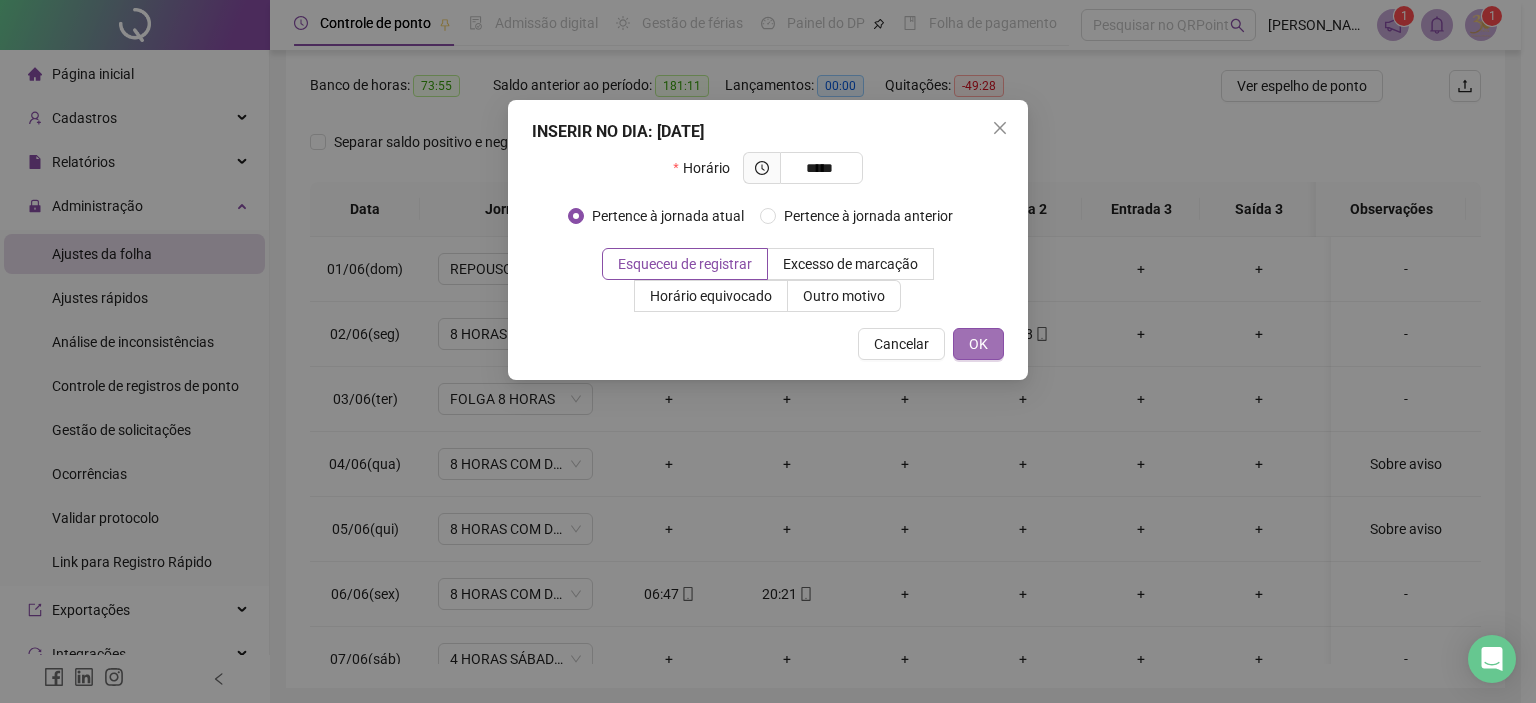 click on "OK" at bounding box center [978, 344] 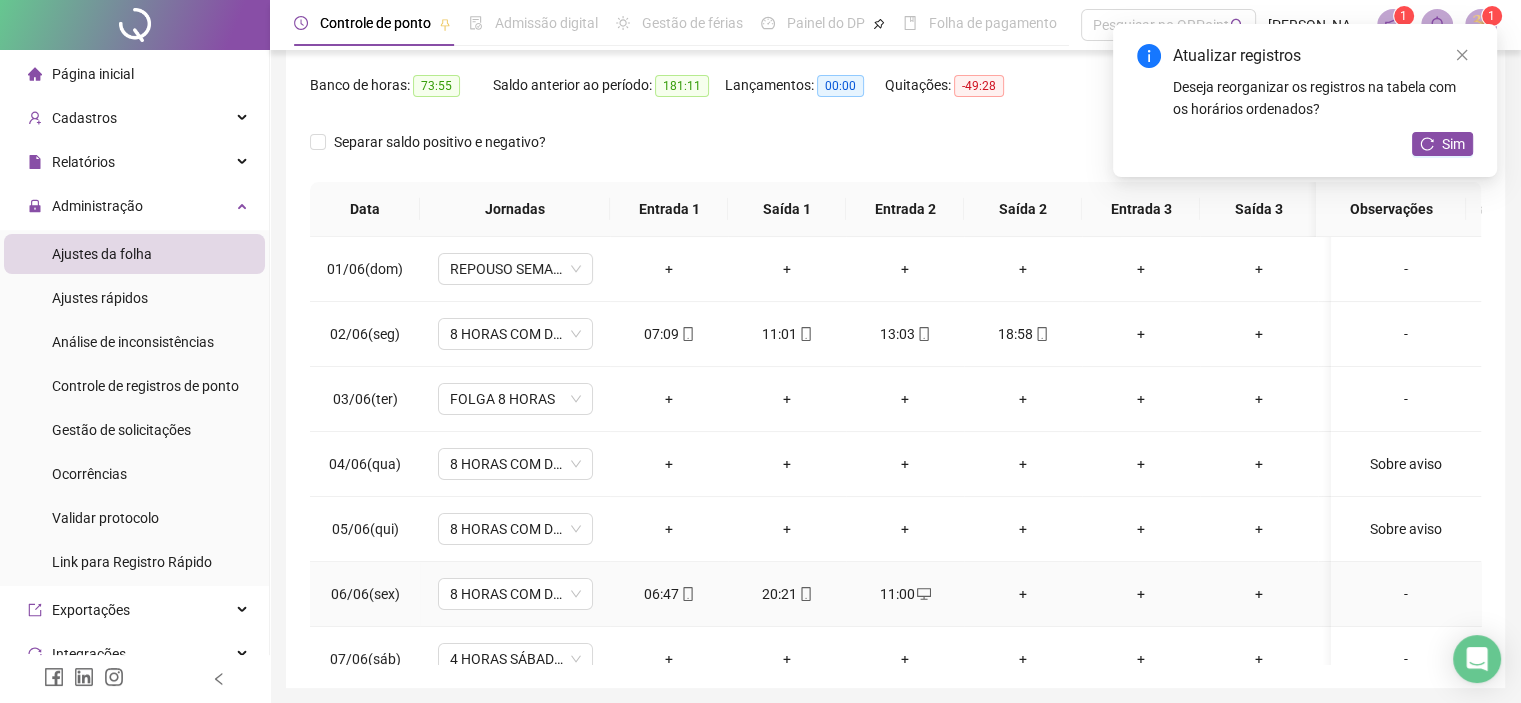 click on "+" at bounding box center [1023, 594] 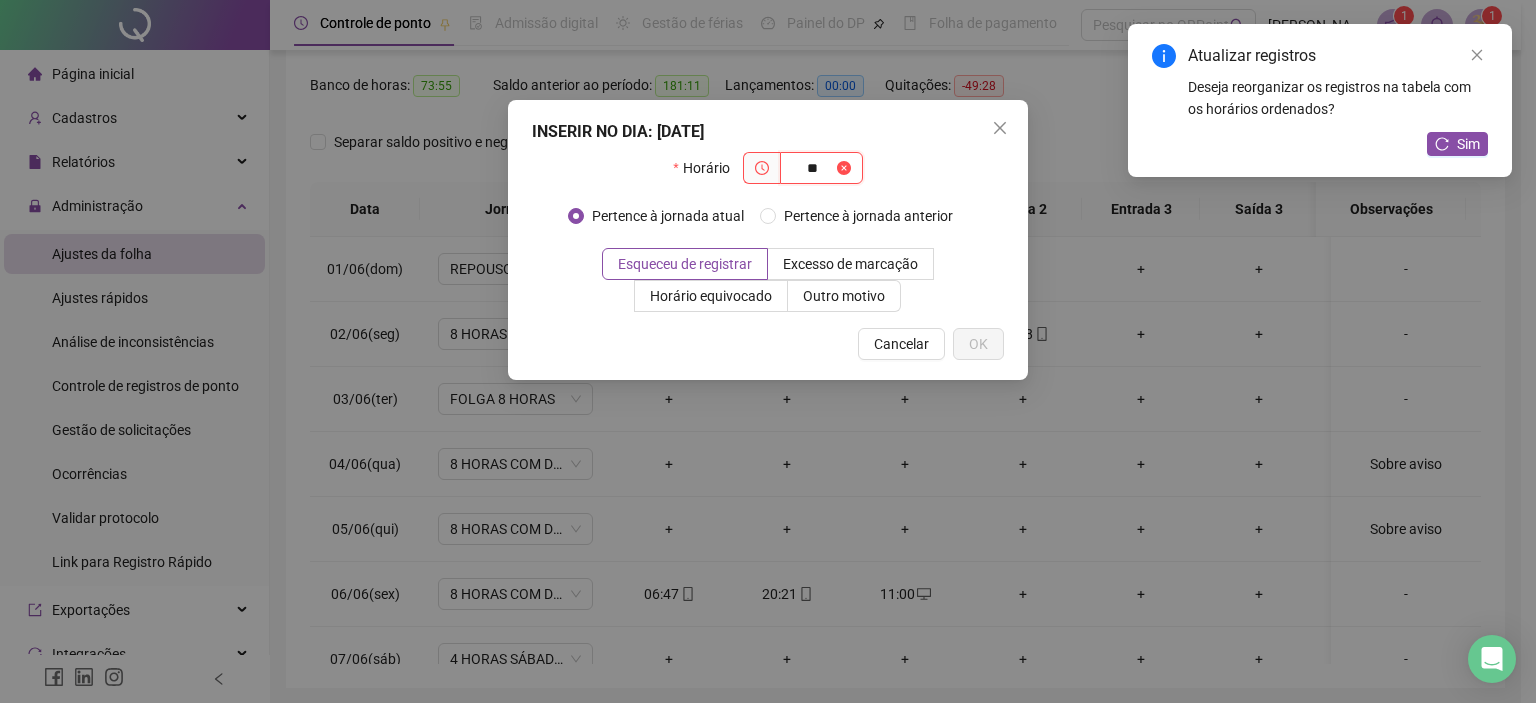type on "*" 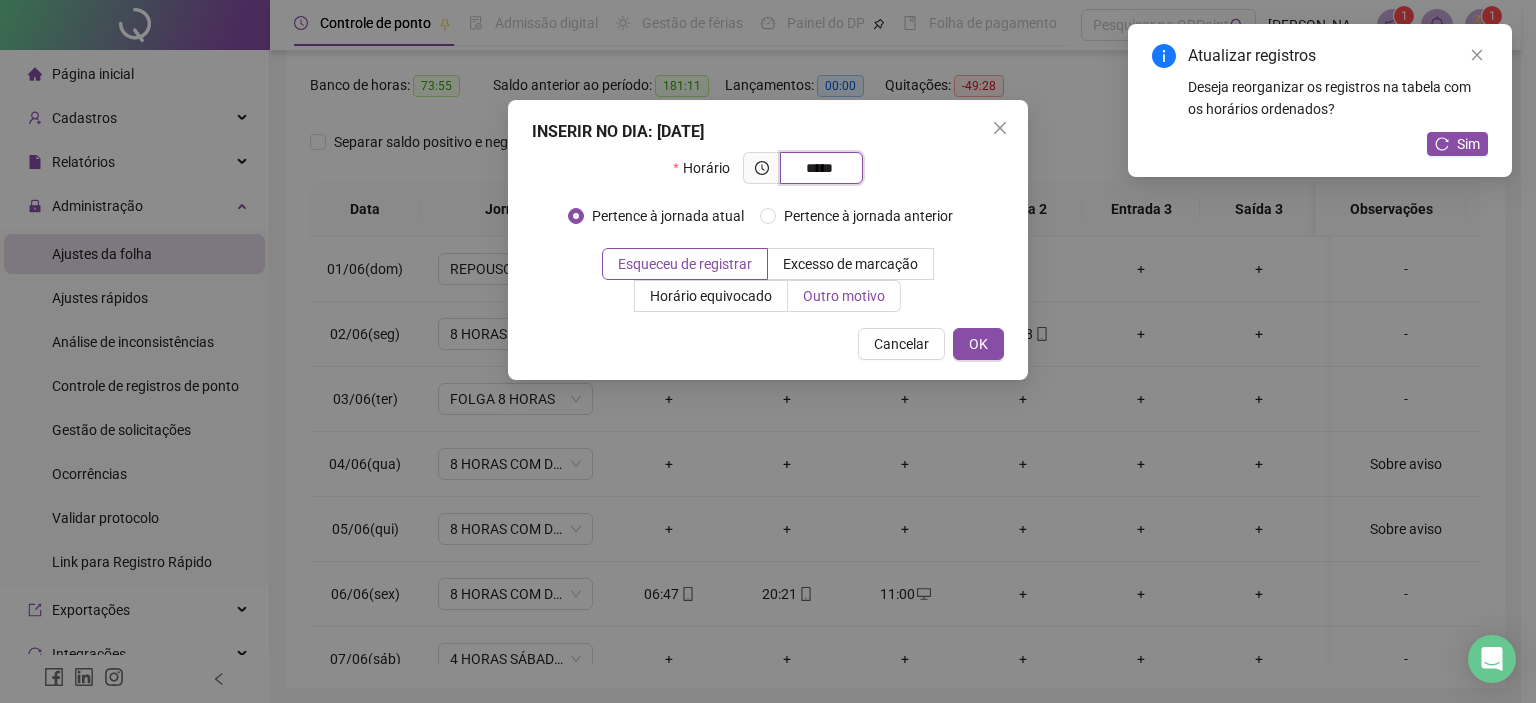 type on "*****" 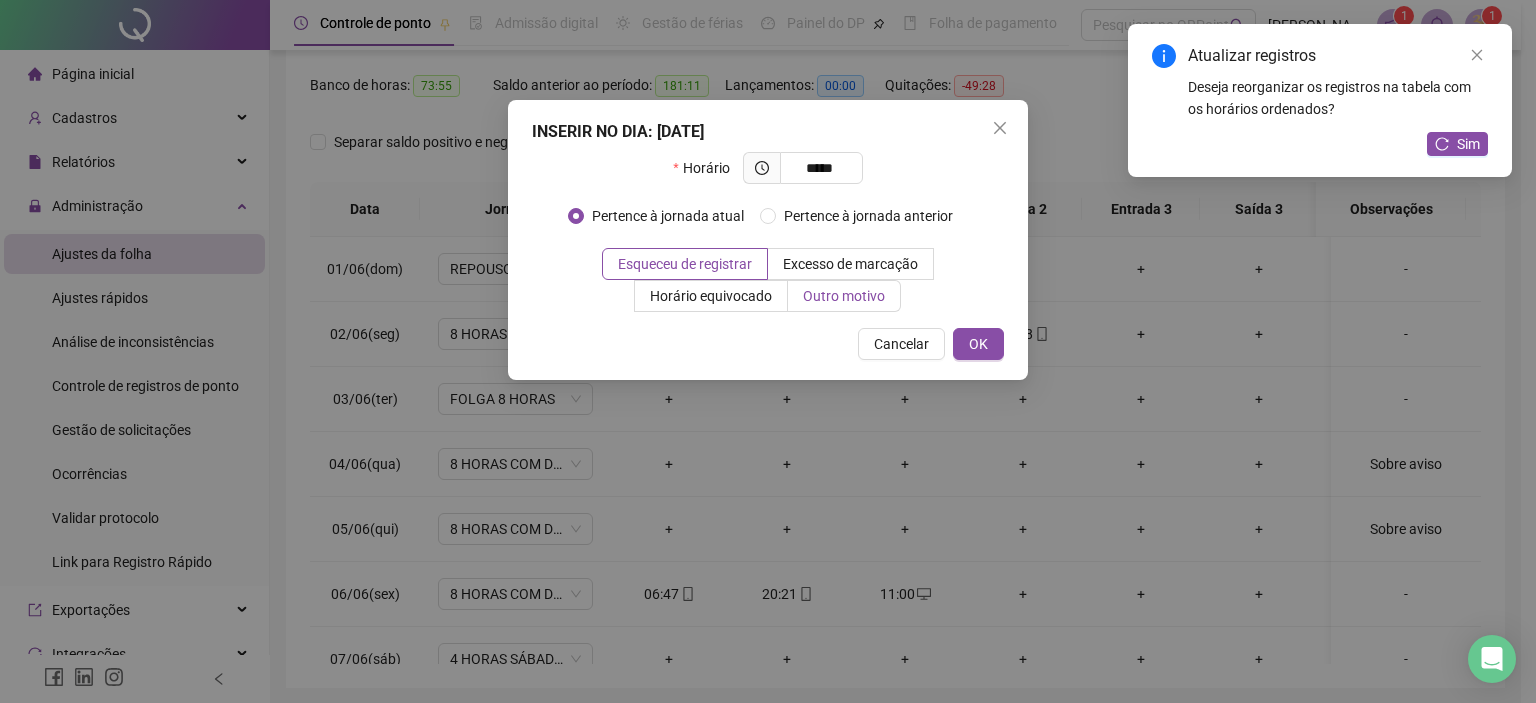 click on "Outro motivo" at bounding box center [844, 296] 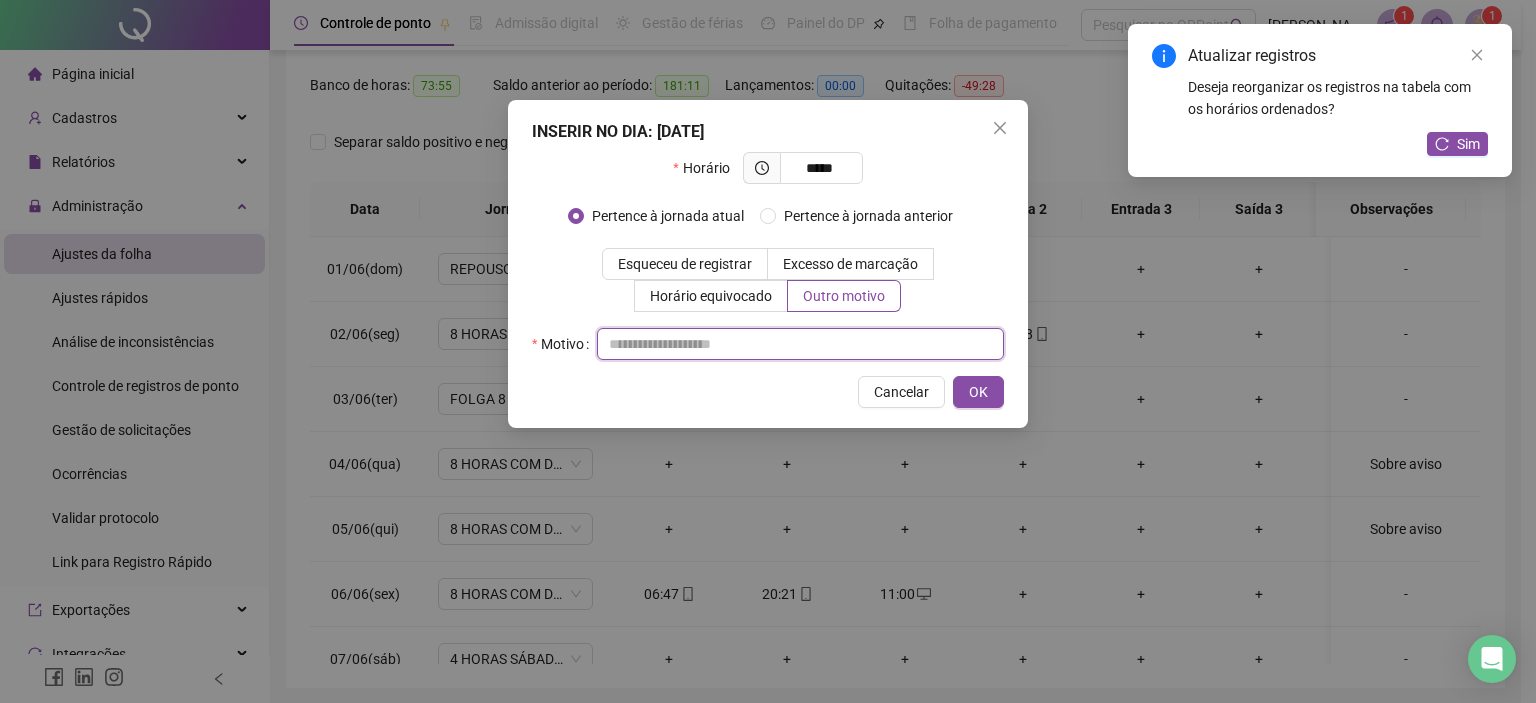 click at bounding box center [800, 344] 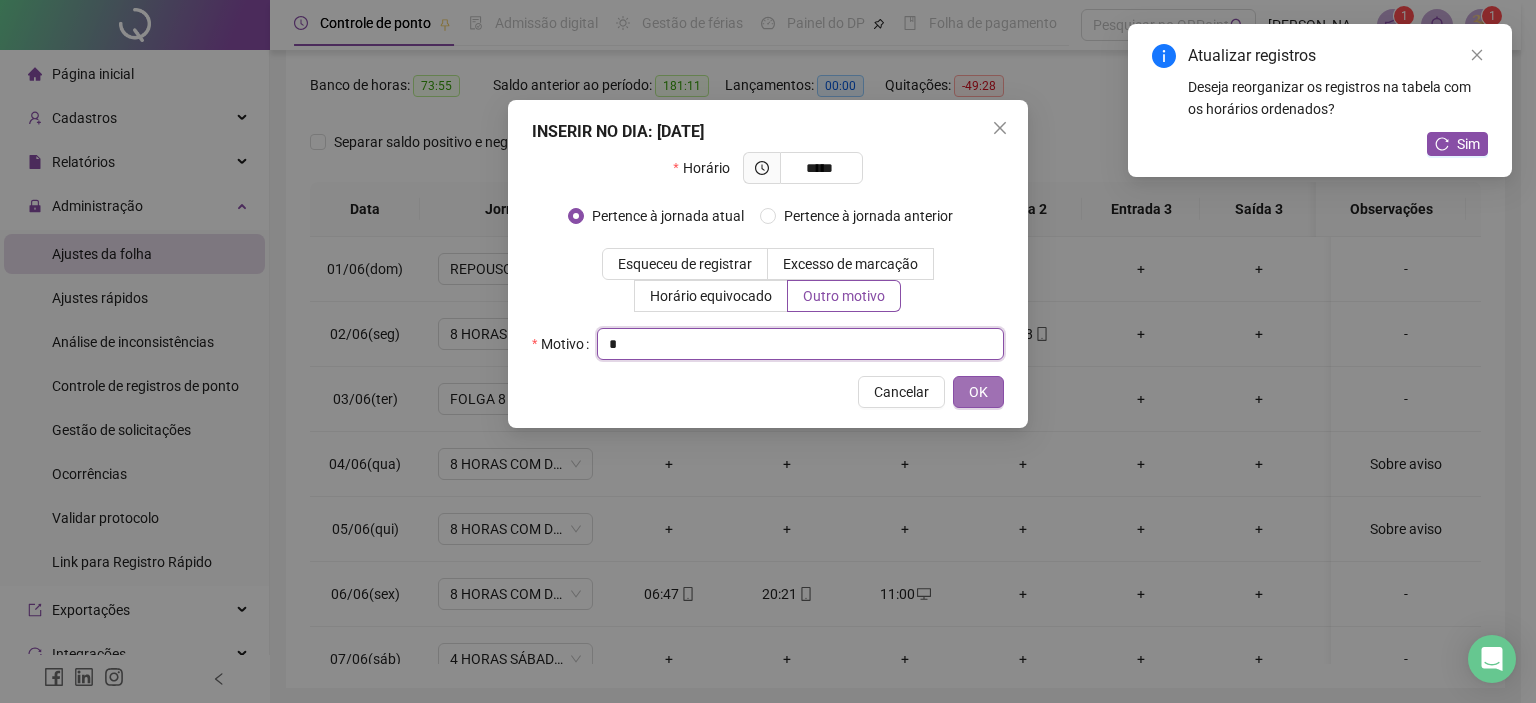 type on "*" 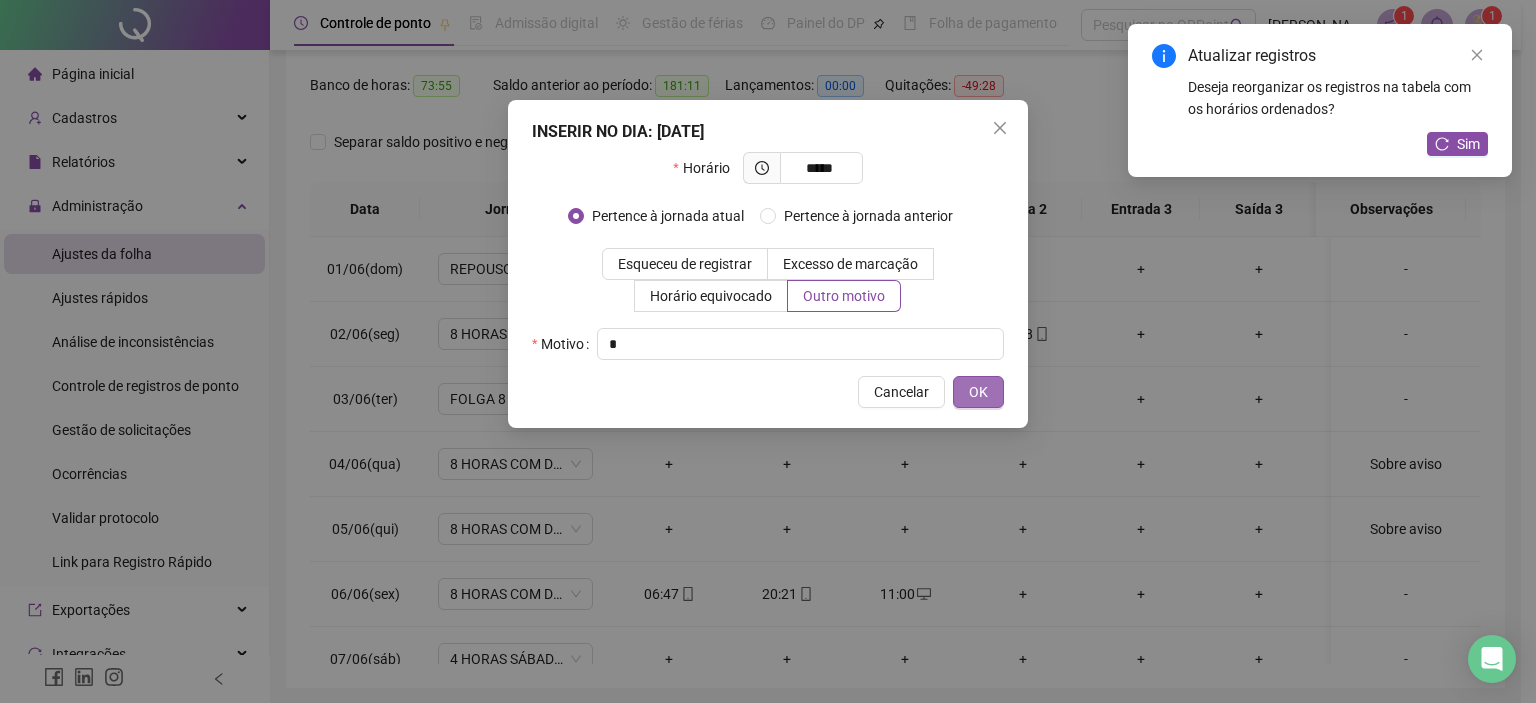 click on "OK" at bounding box center [978, 392] 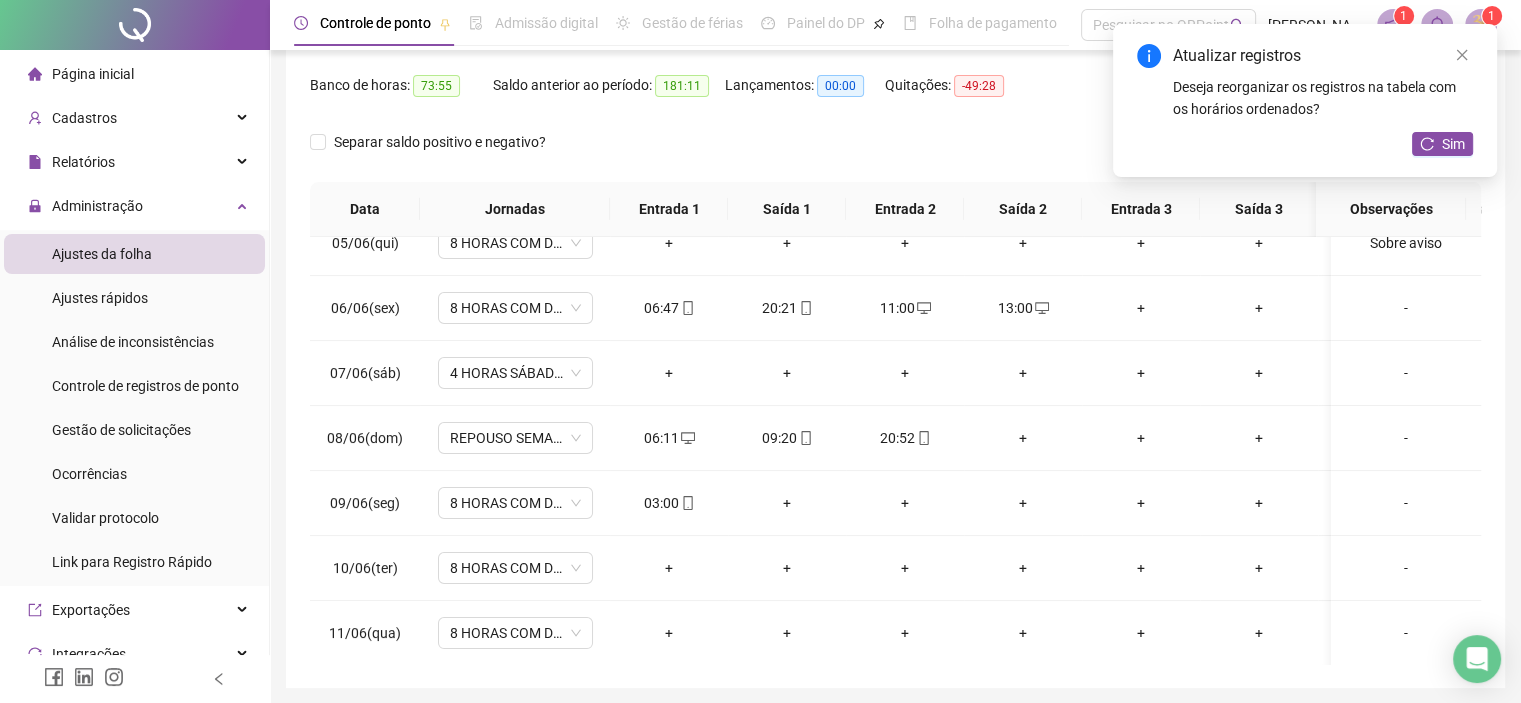 scroll, scrollTop: 299, scrollLeft: 0, axis: vertical 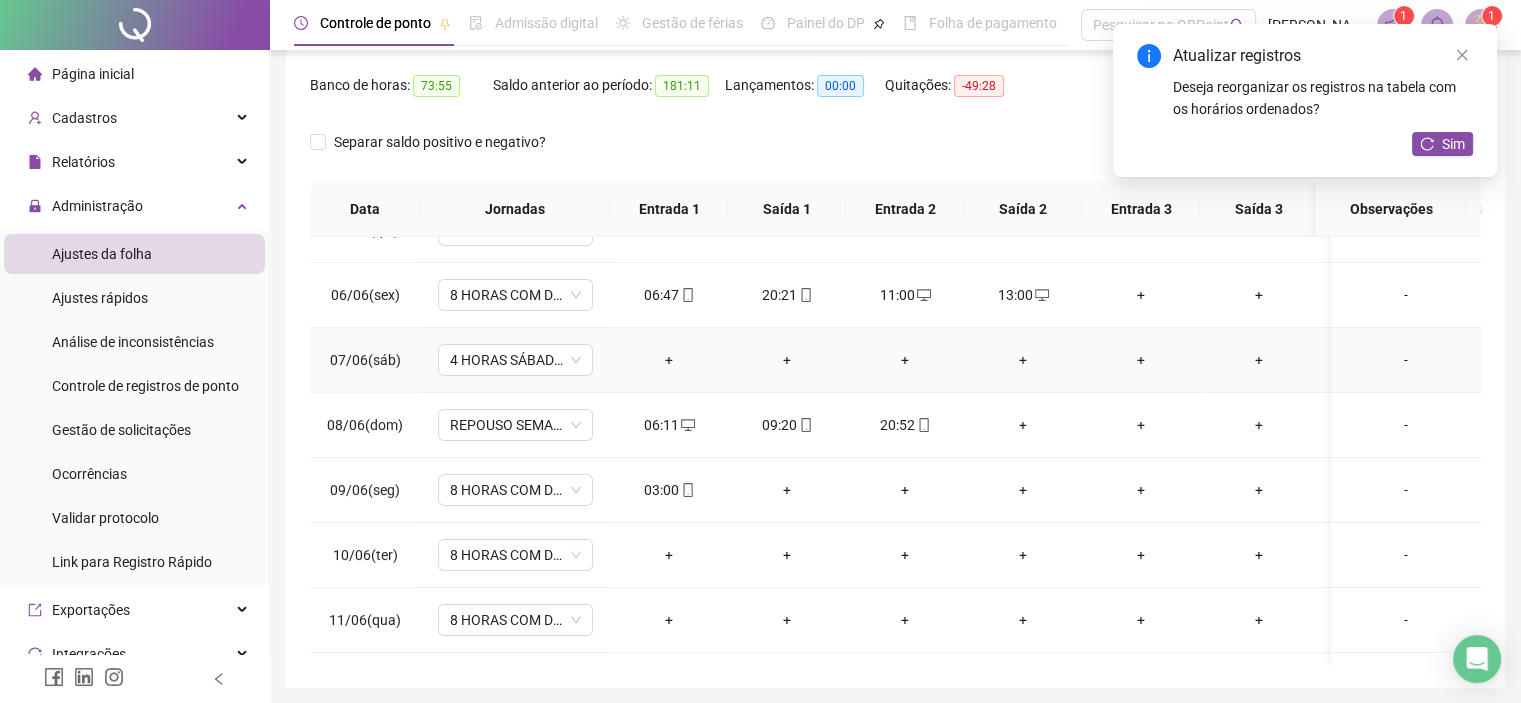 click on "-" at bounding box center [1406, 360] 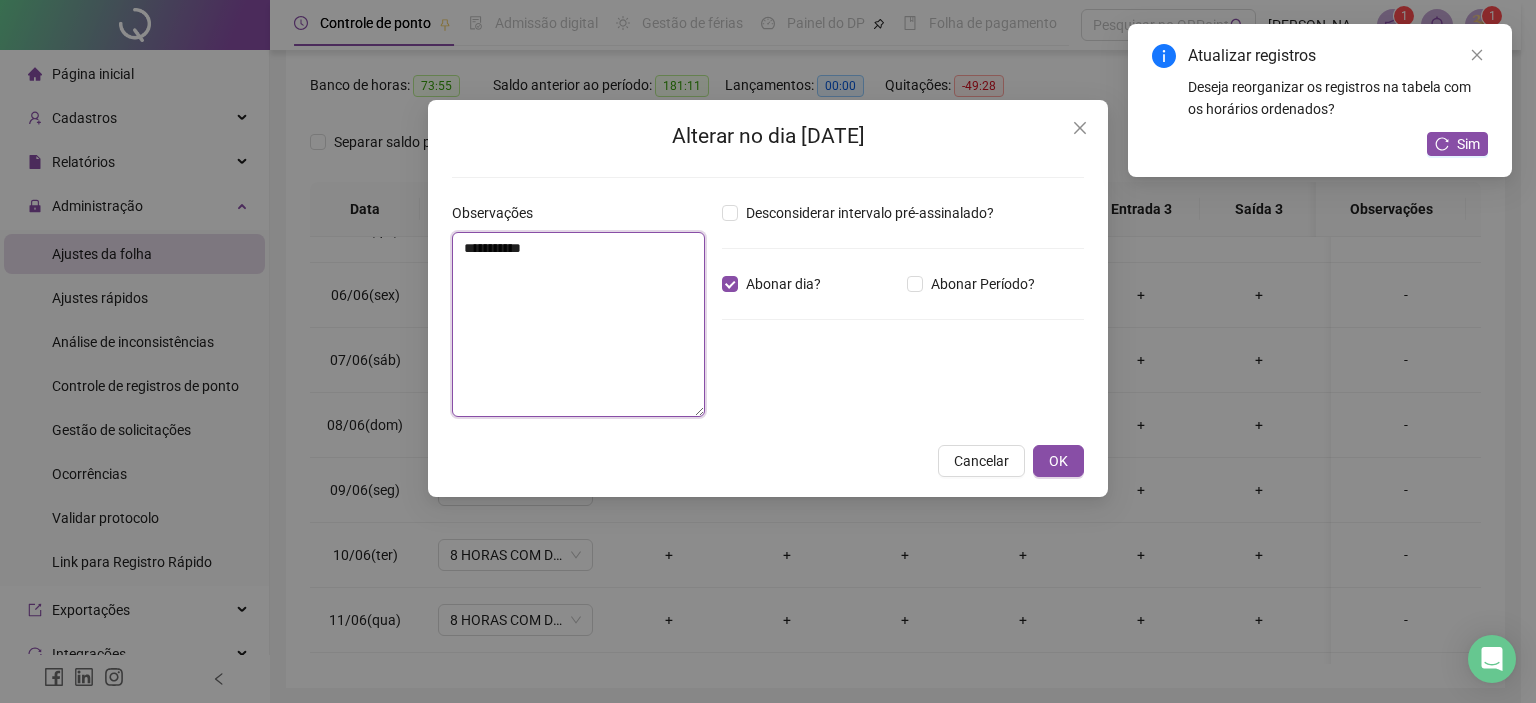 click on "**********" at bounding box center [578, 324] 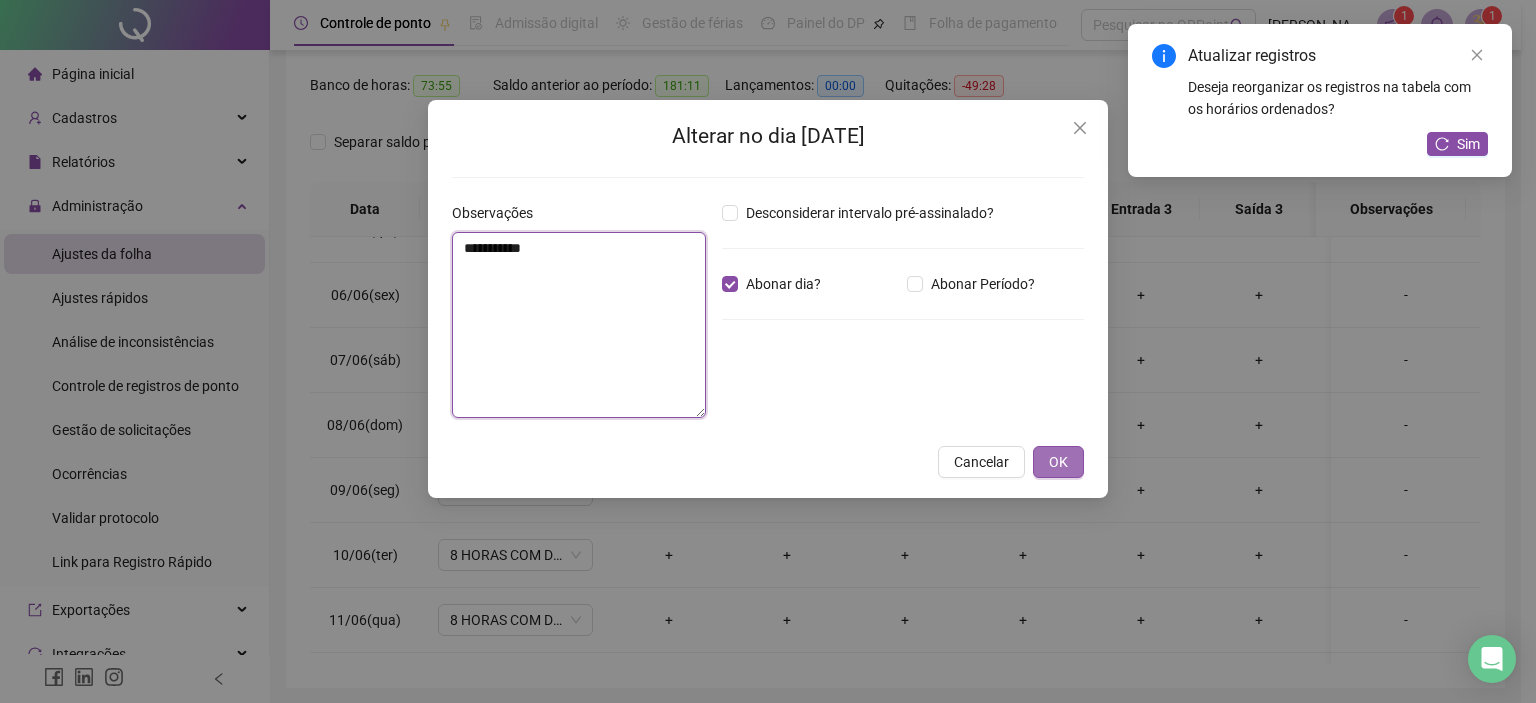 type on "**********" 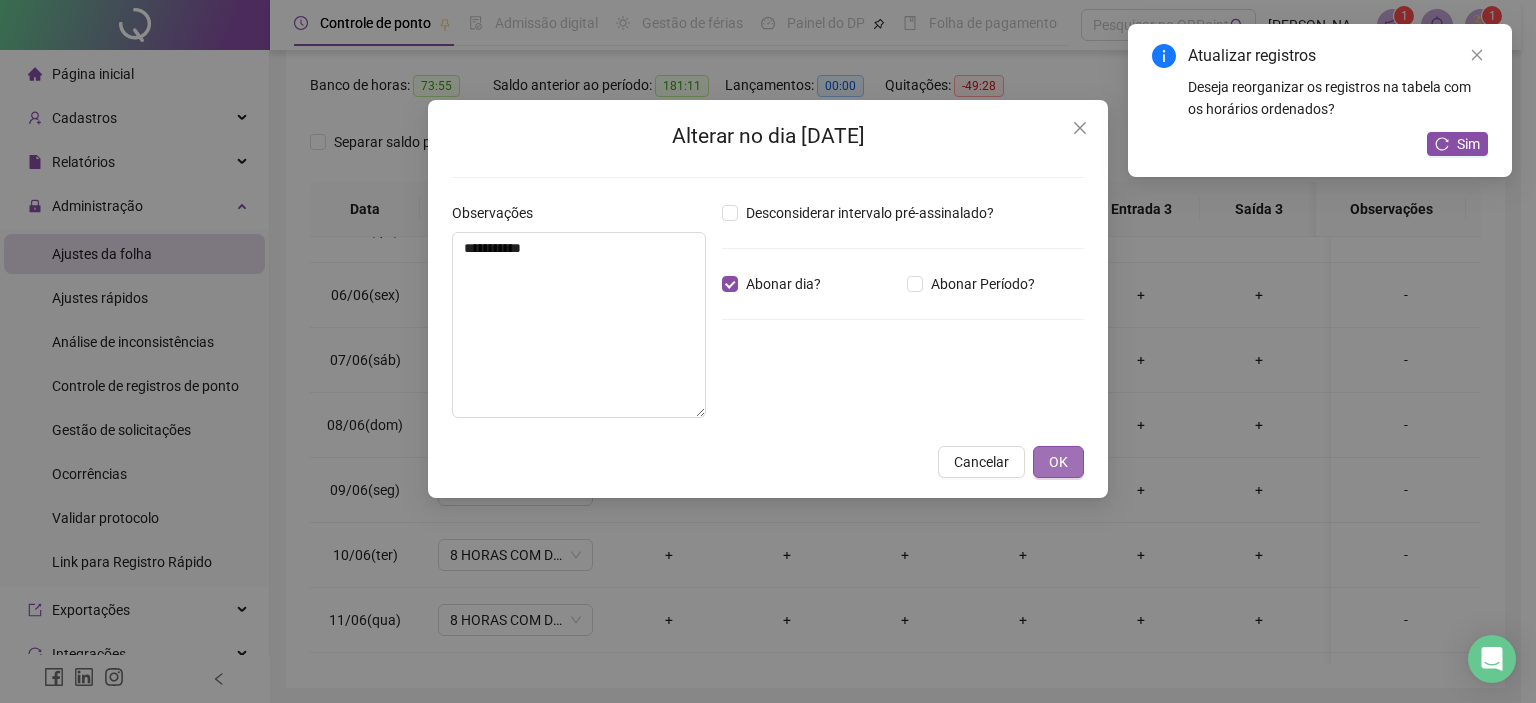 click on "OK" at bounding box center [1058, 462] 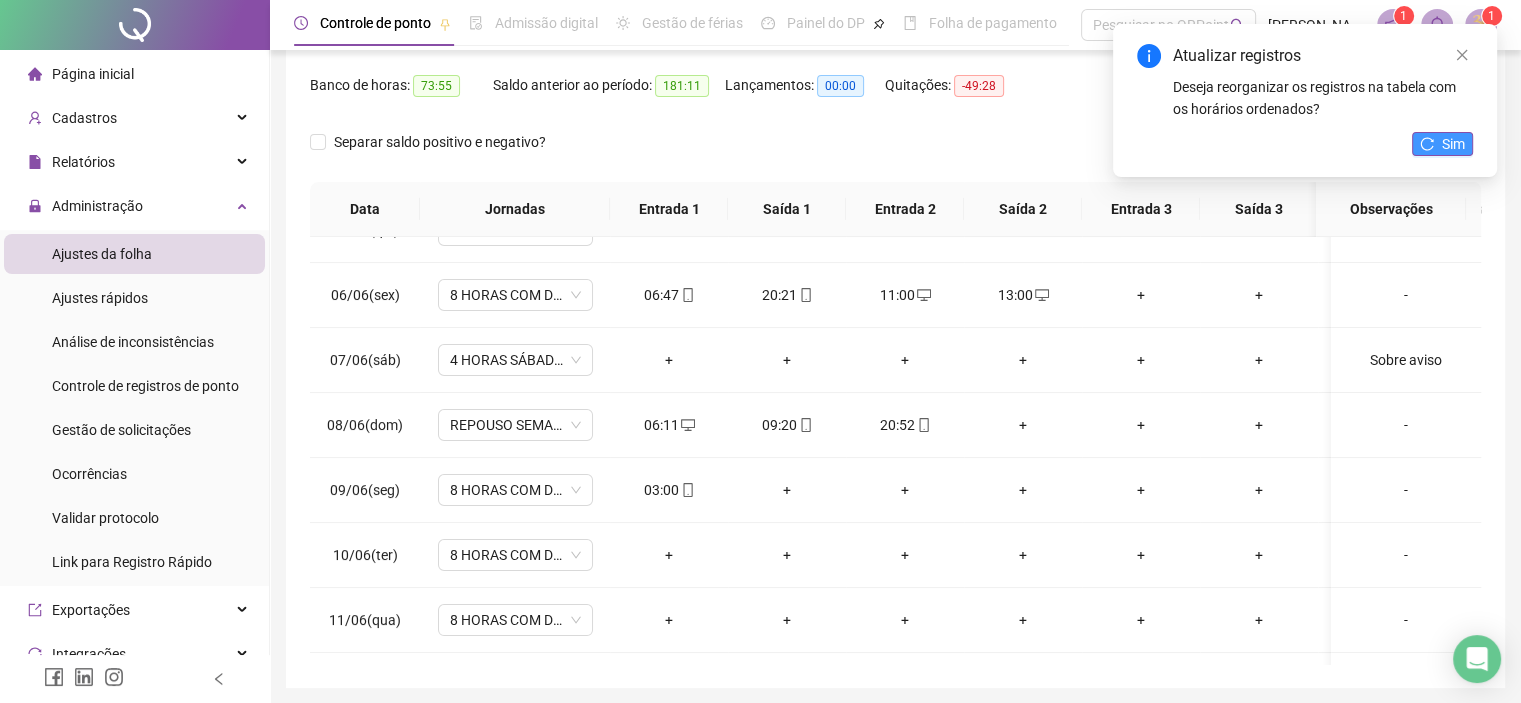 click on "Sim" at bounding box center (1453, 144) 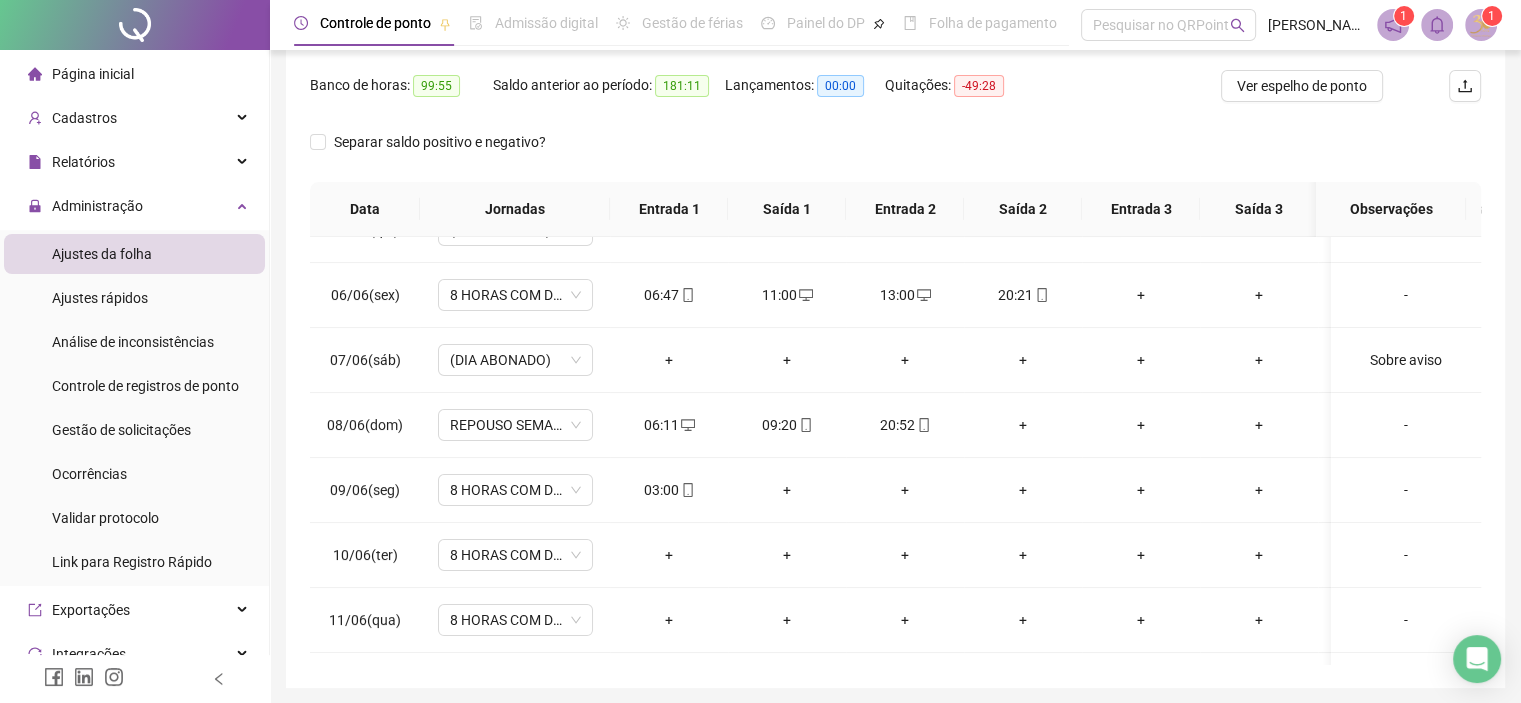 scroll, scrollTop: 318, scrollLeft: 0, axis: vertical 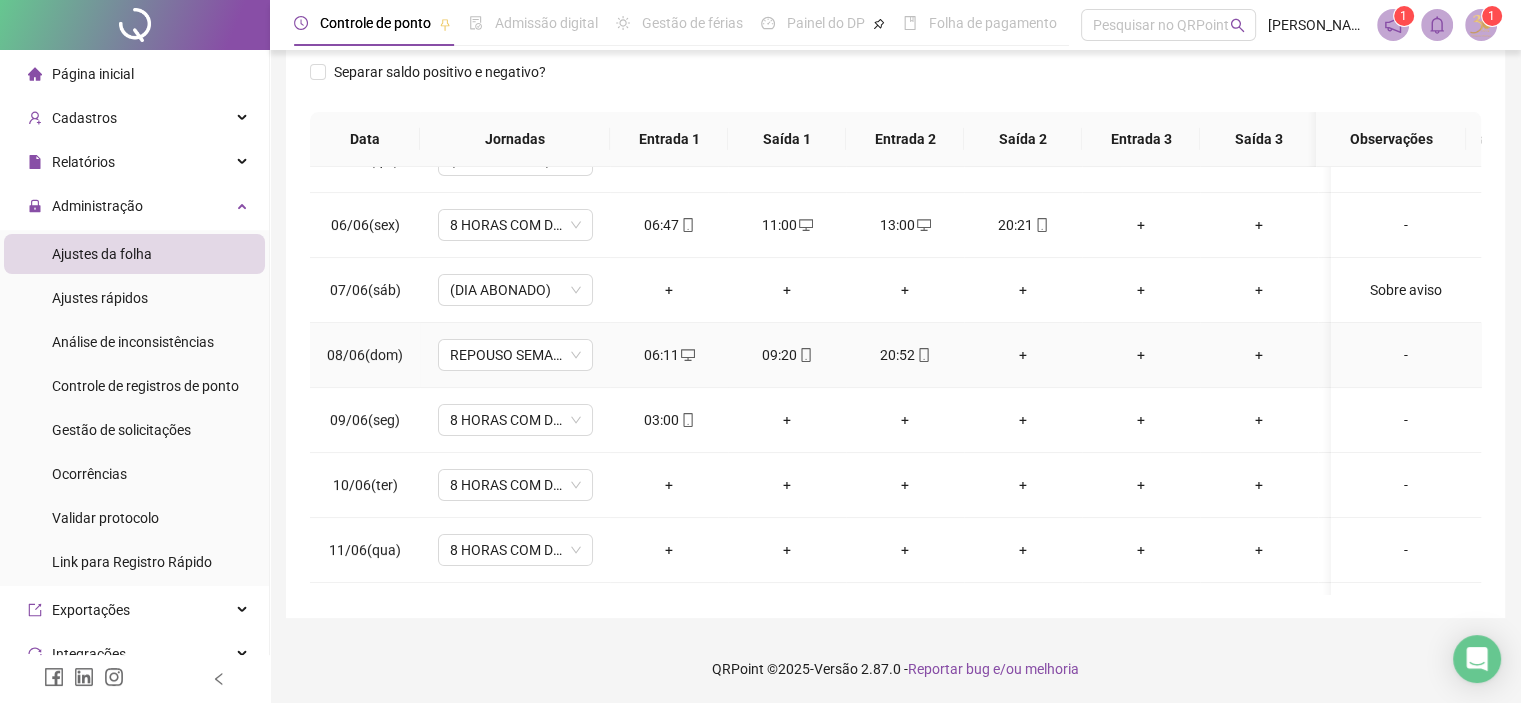 click on "+" at bounding box center [1023, 355] 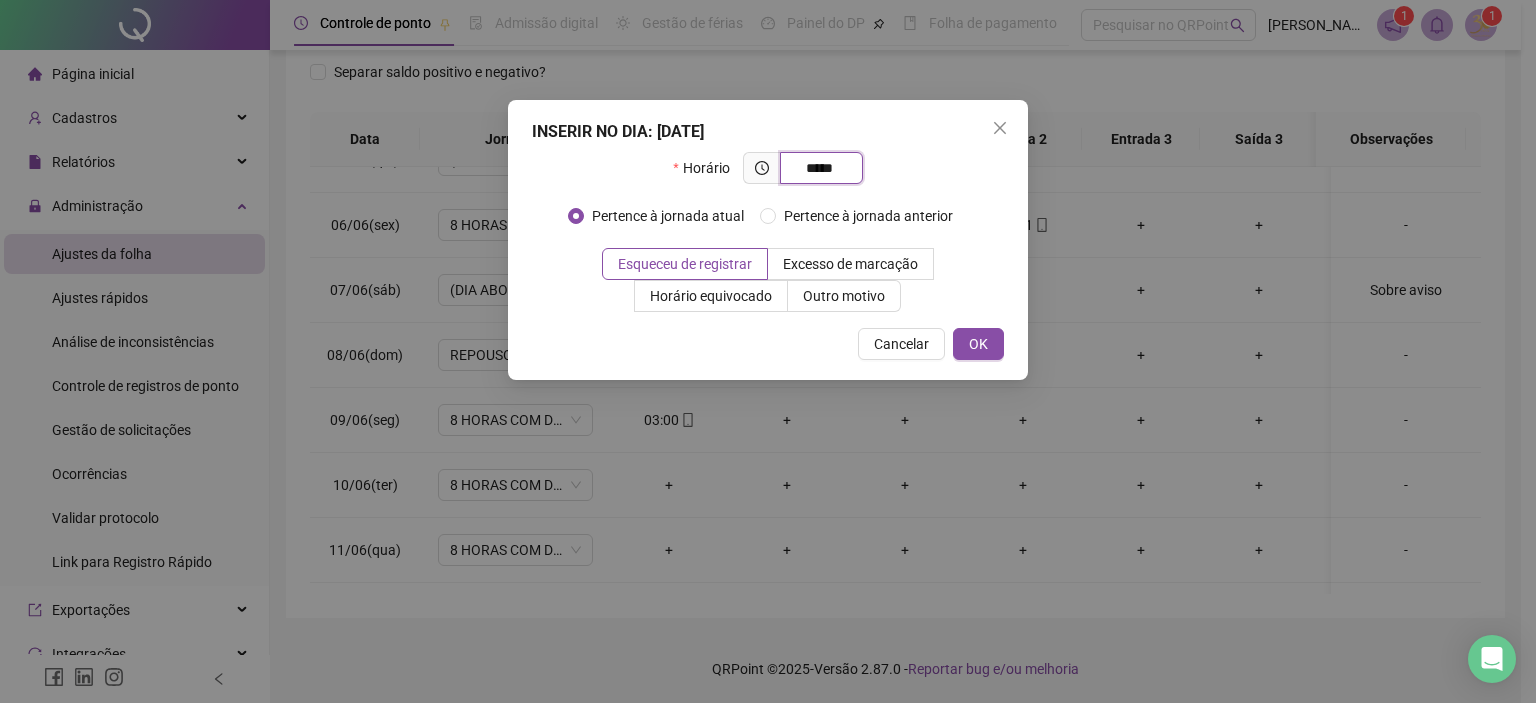 type on "*****" 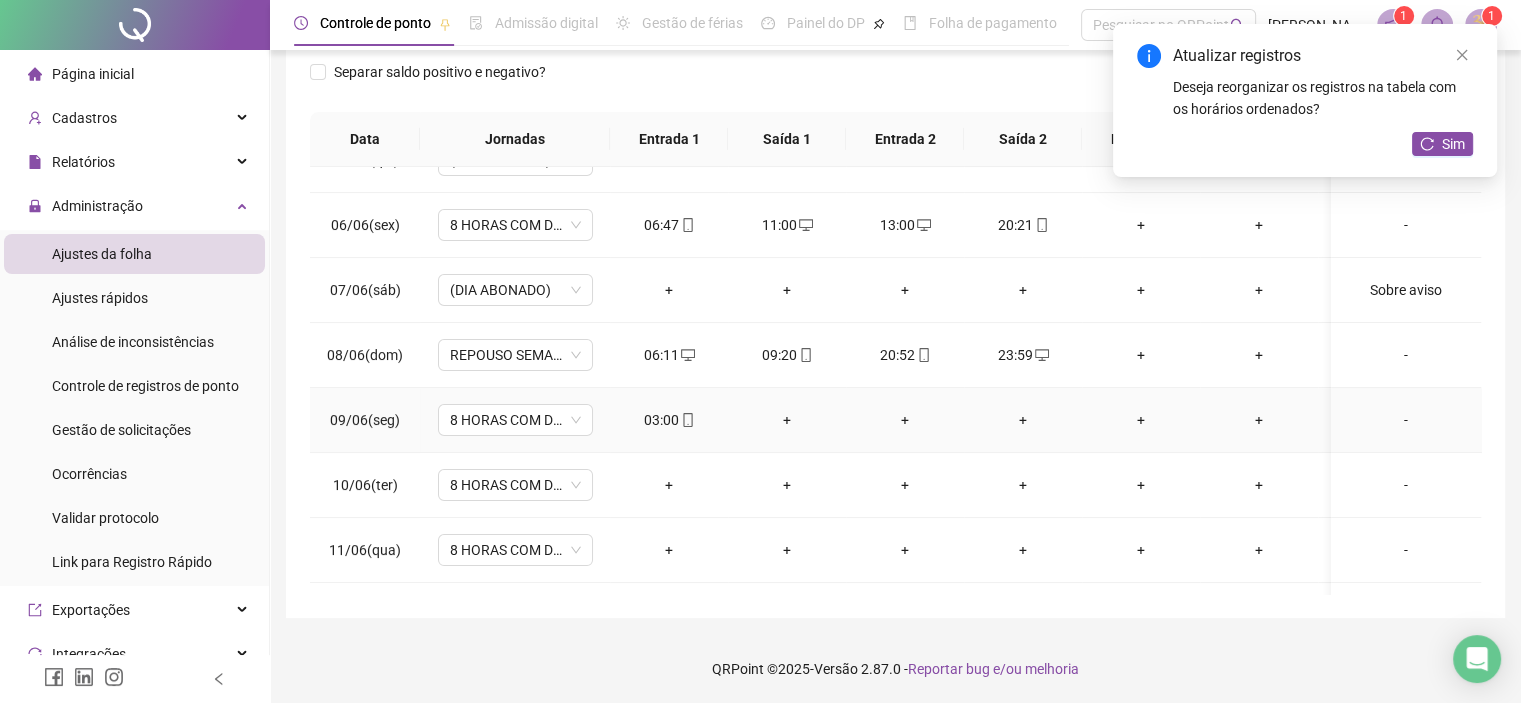 click on "+" at bounding box center (787, 420) 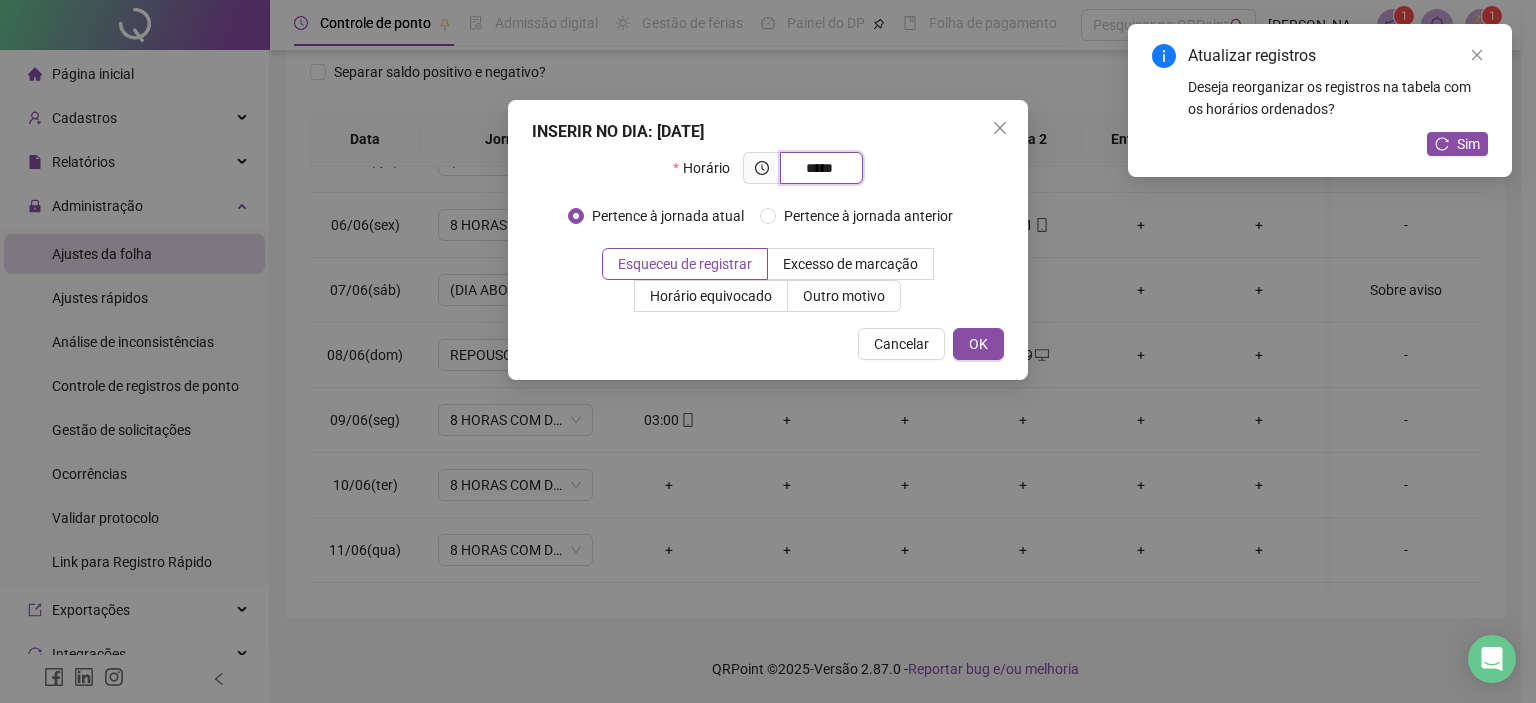 type on "*****" 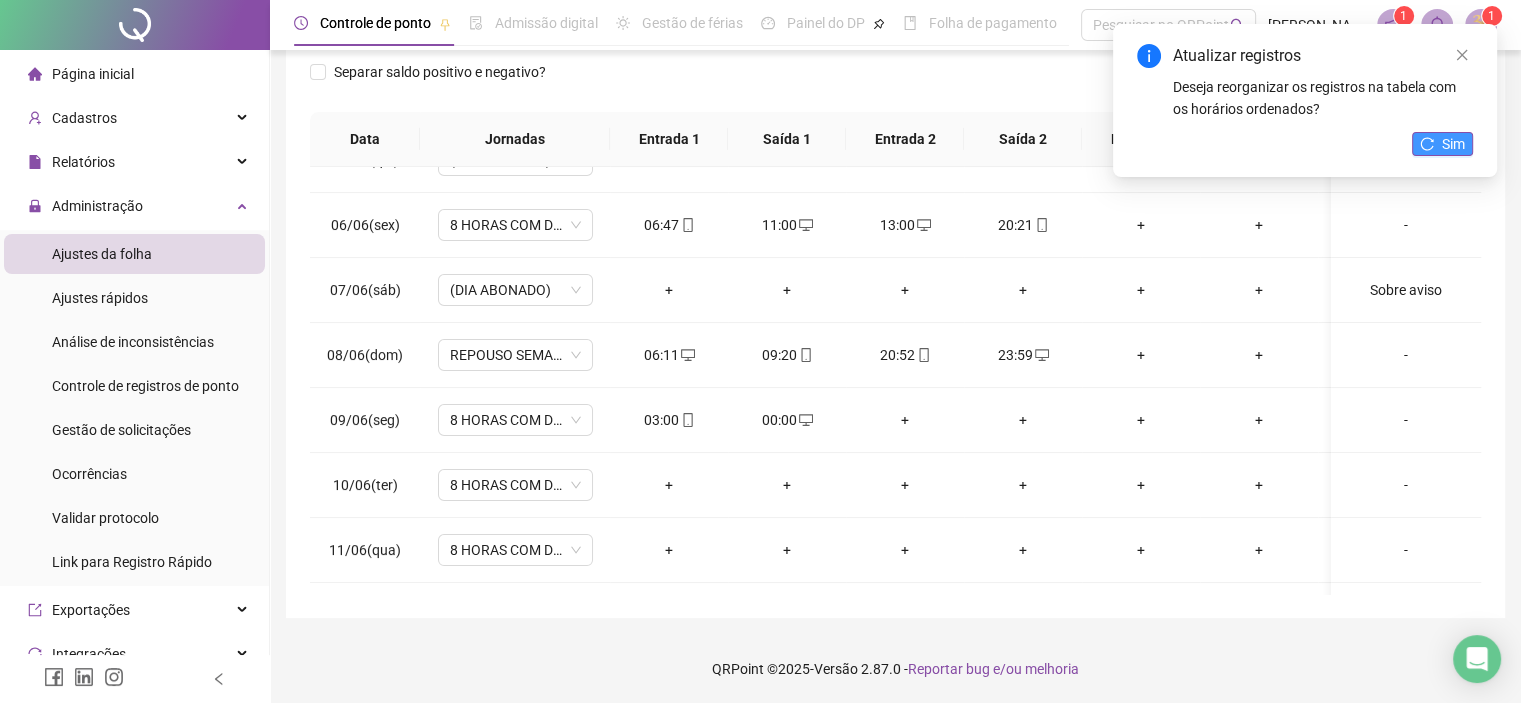 click on "Sim" at bounding box center [1453, 144] 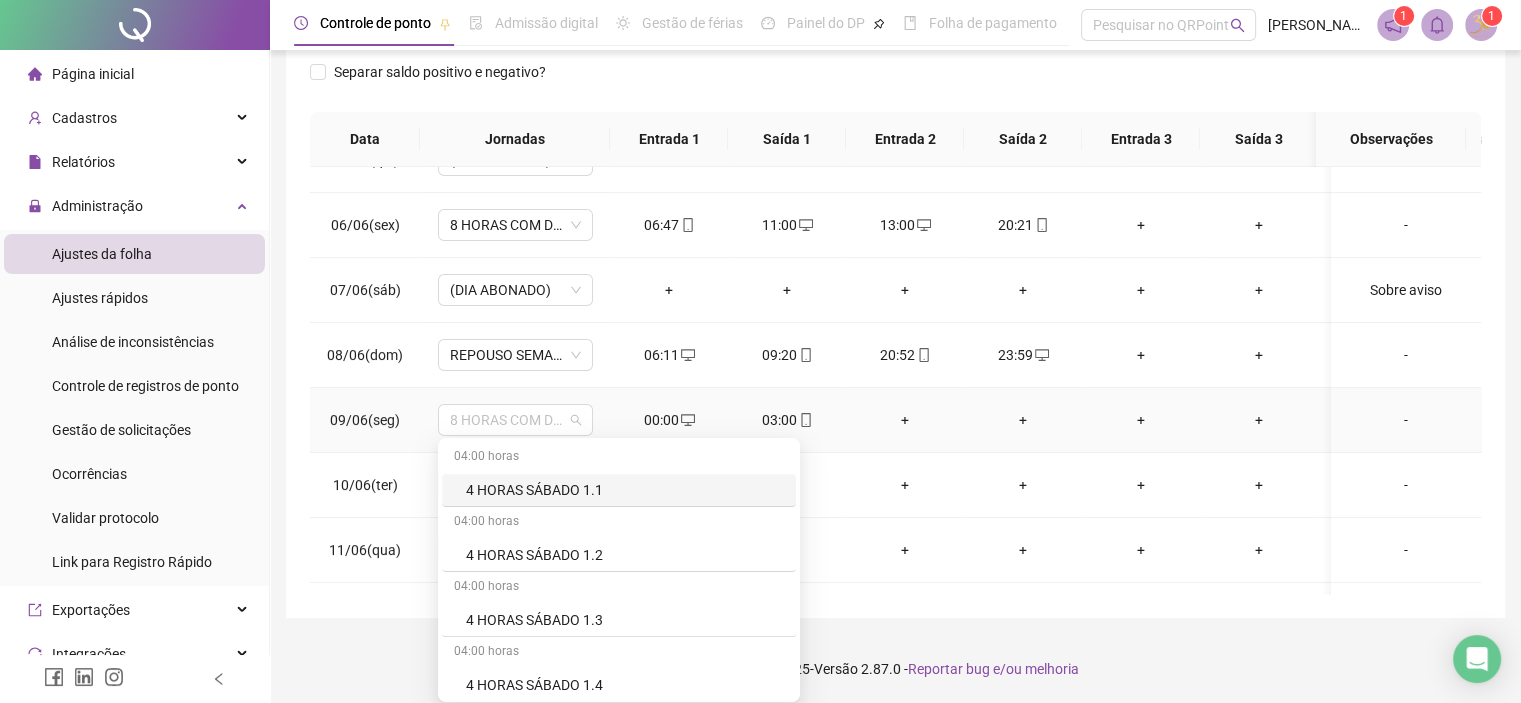 click on "8 HORAS COM DUAS HORAS DE INTERVALO" at bounding box center (515, 420) 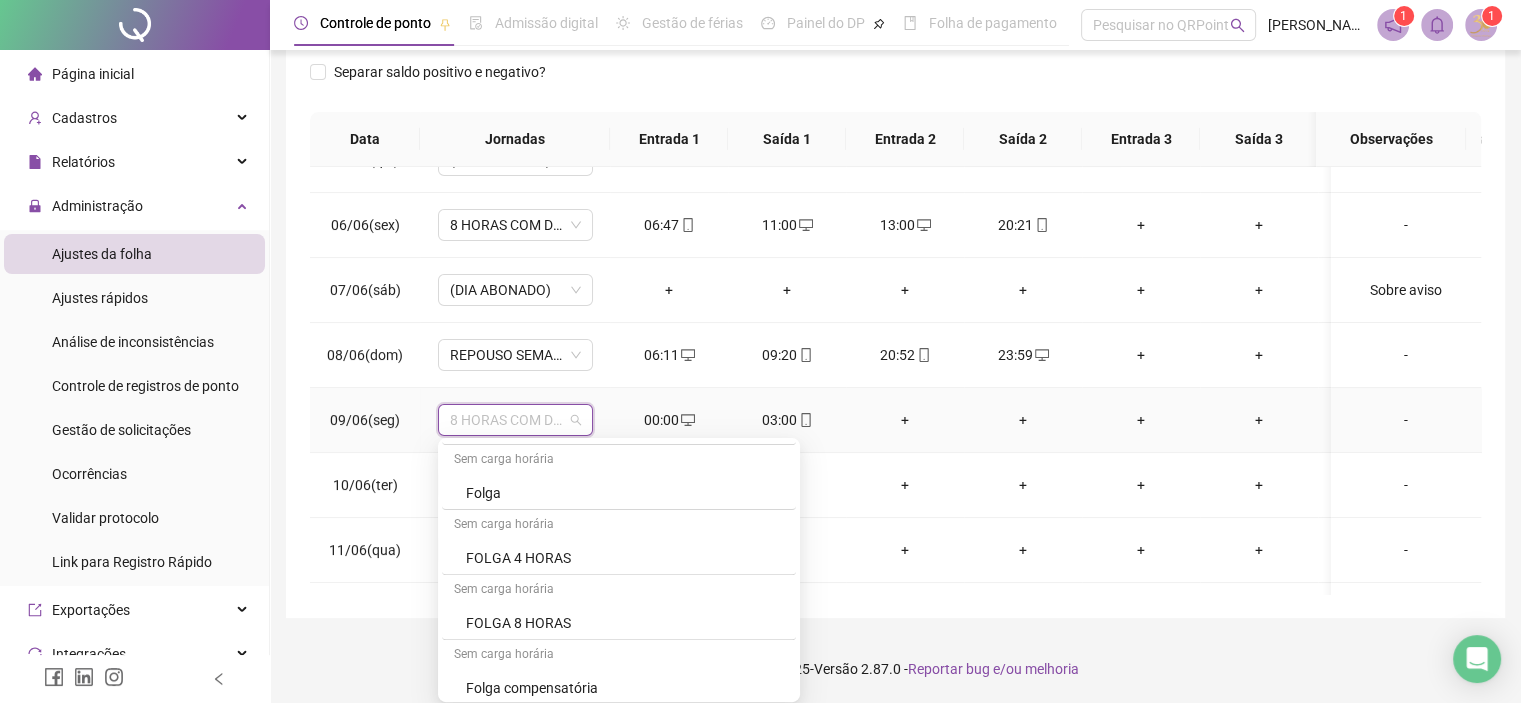 scroll, scrollTop: 847, scrollLeft: 0, axis: vertical 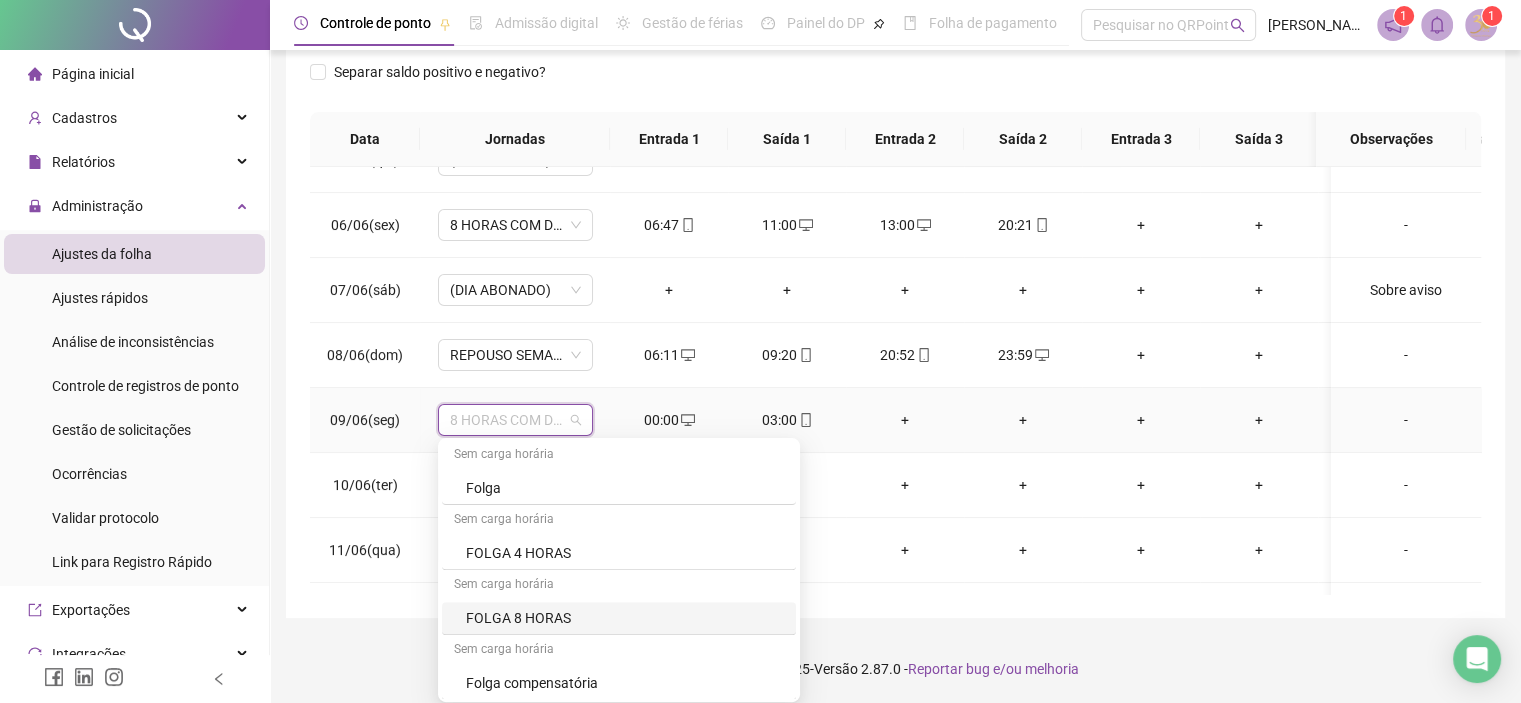 click on "FOLGA 8 HORAS" at bounding box center [625, 618] 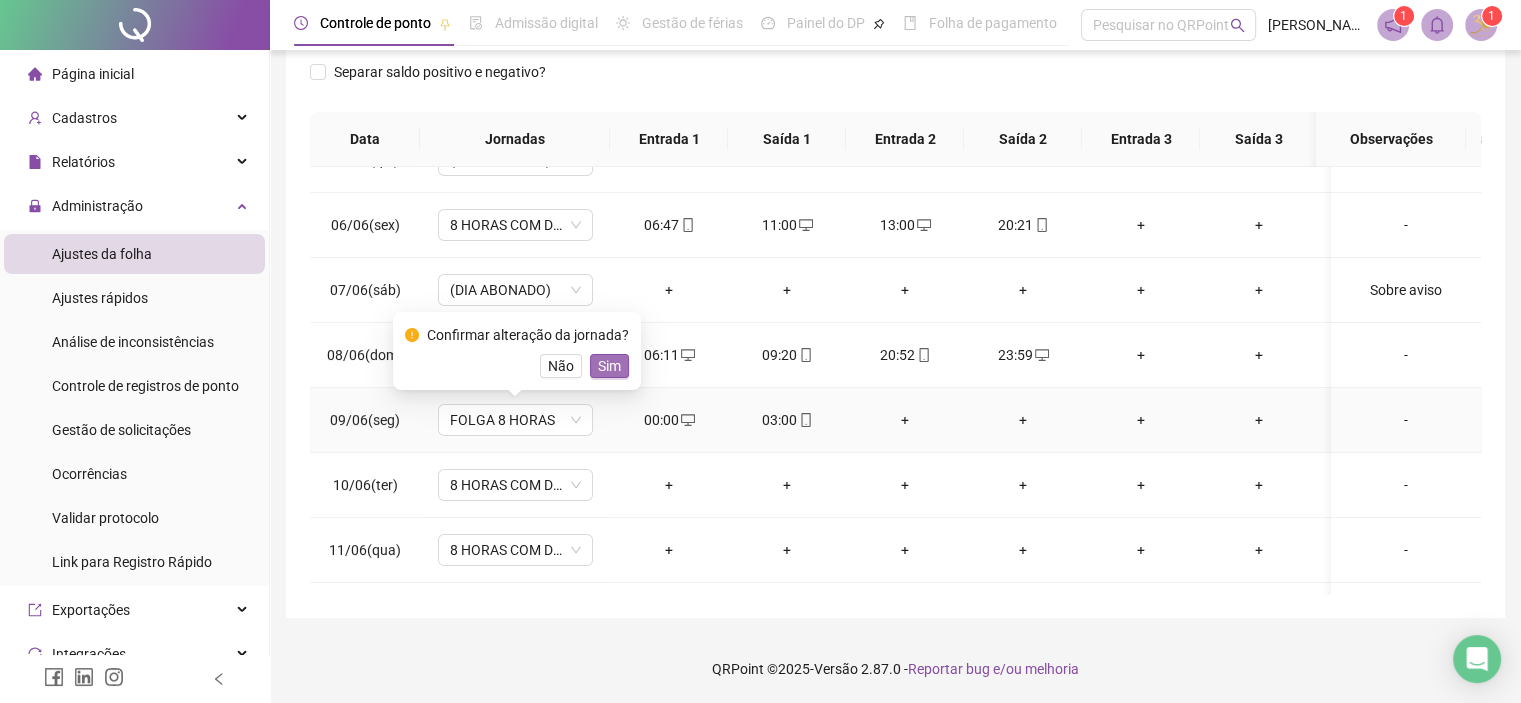 click on "Sim" at bounding box center [609, 366] 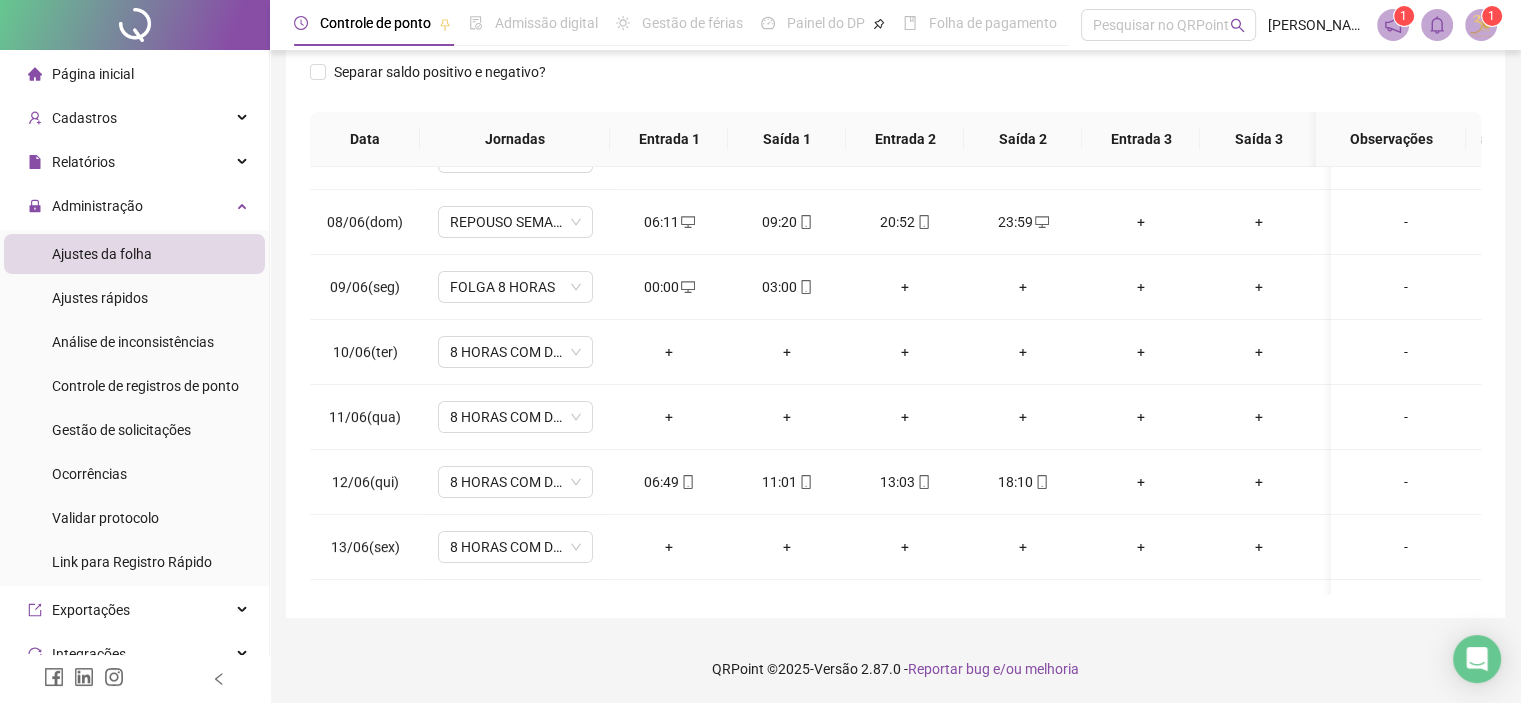 scroll, scrollTop: 469, scrollLeft: 0, axis: vertical 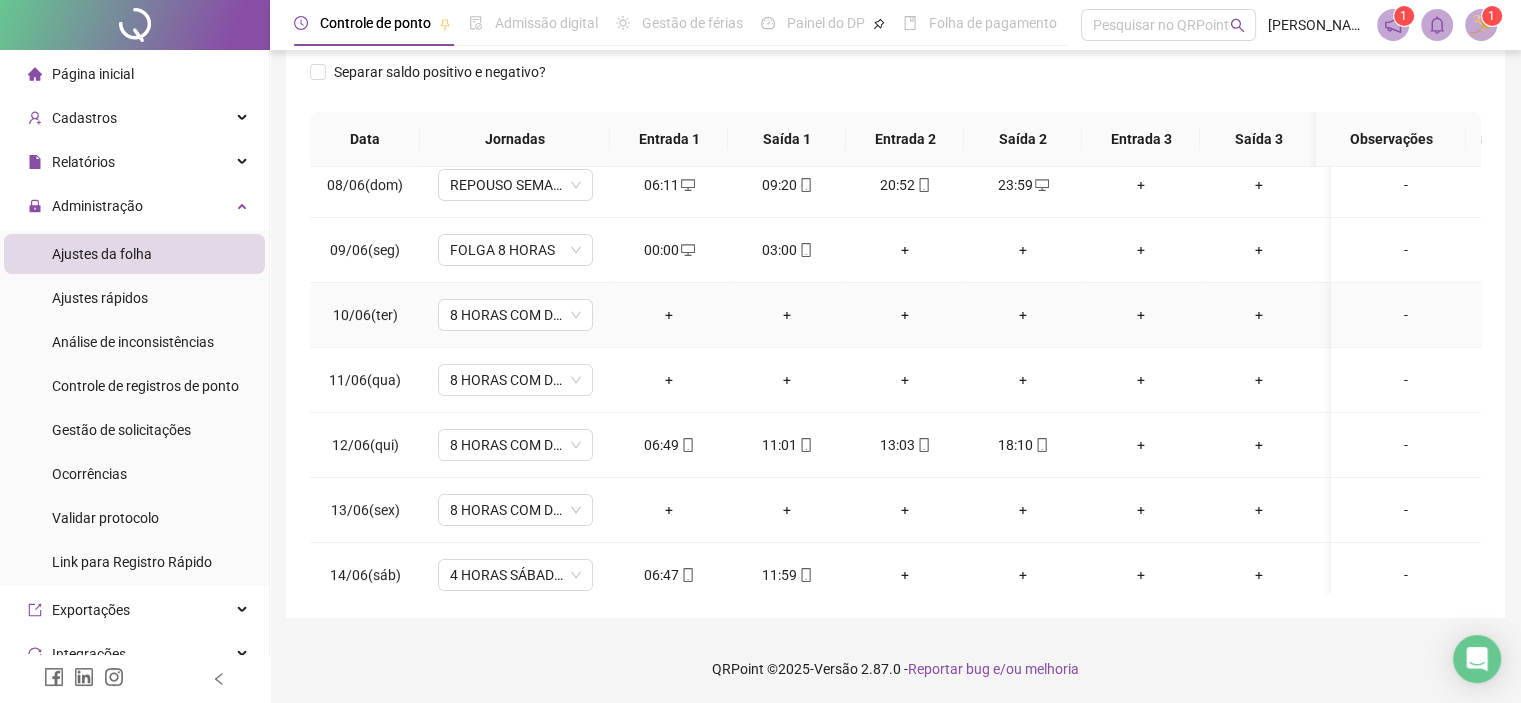 click on "-" at bounding box center (1406, 315) 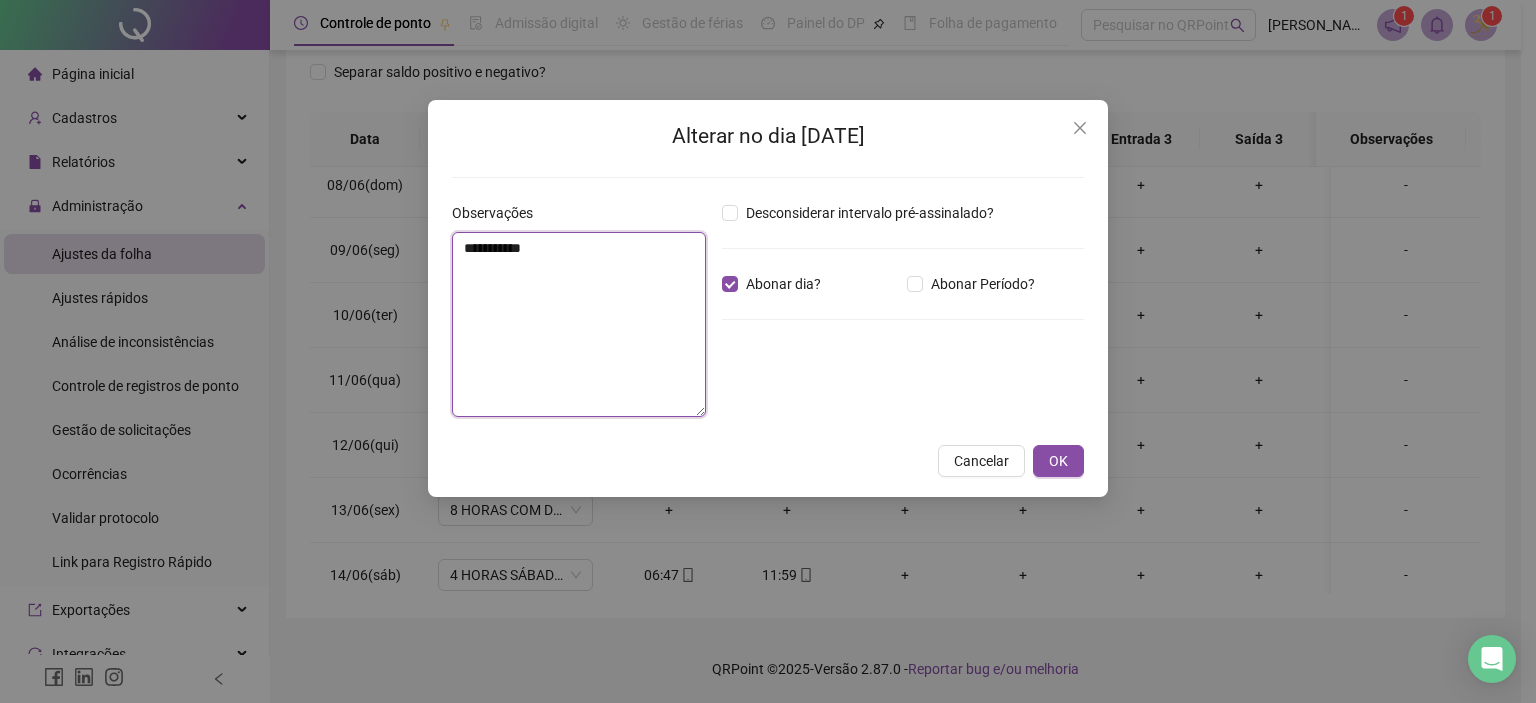 click on "**********" at bounding box center [579, 324] 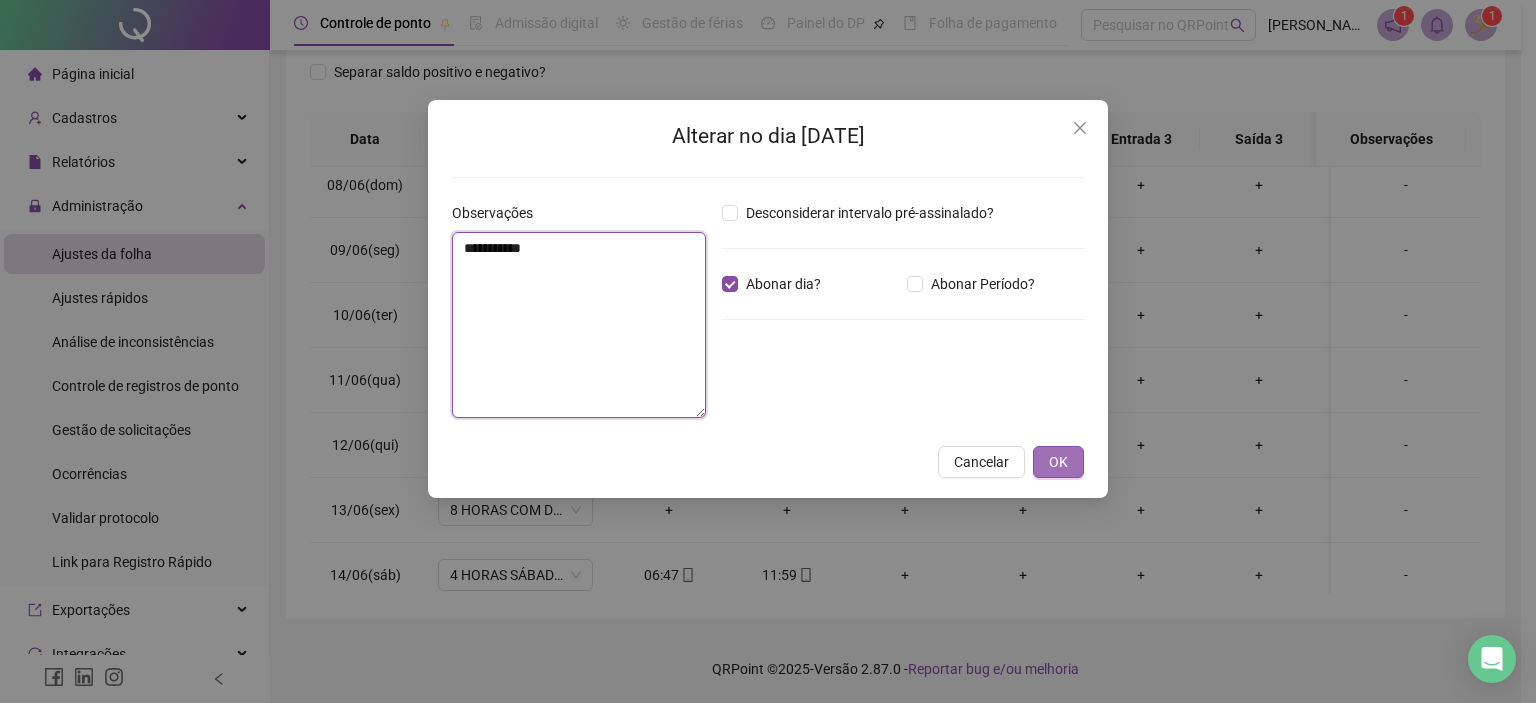 type on "**********" 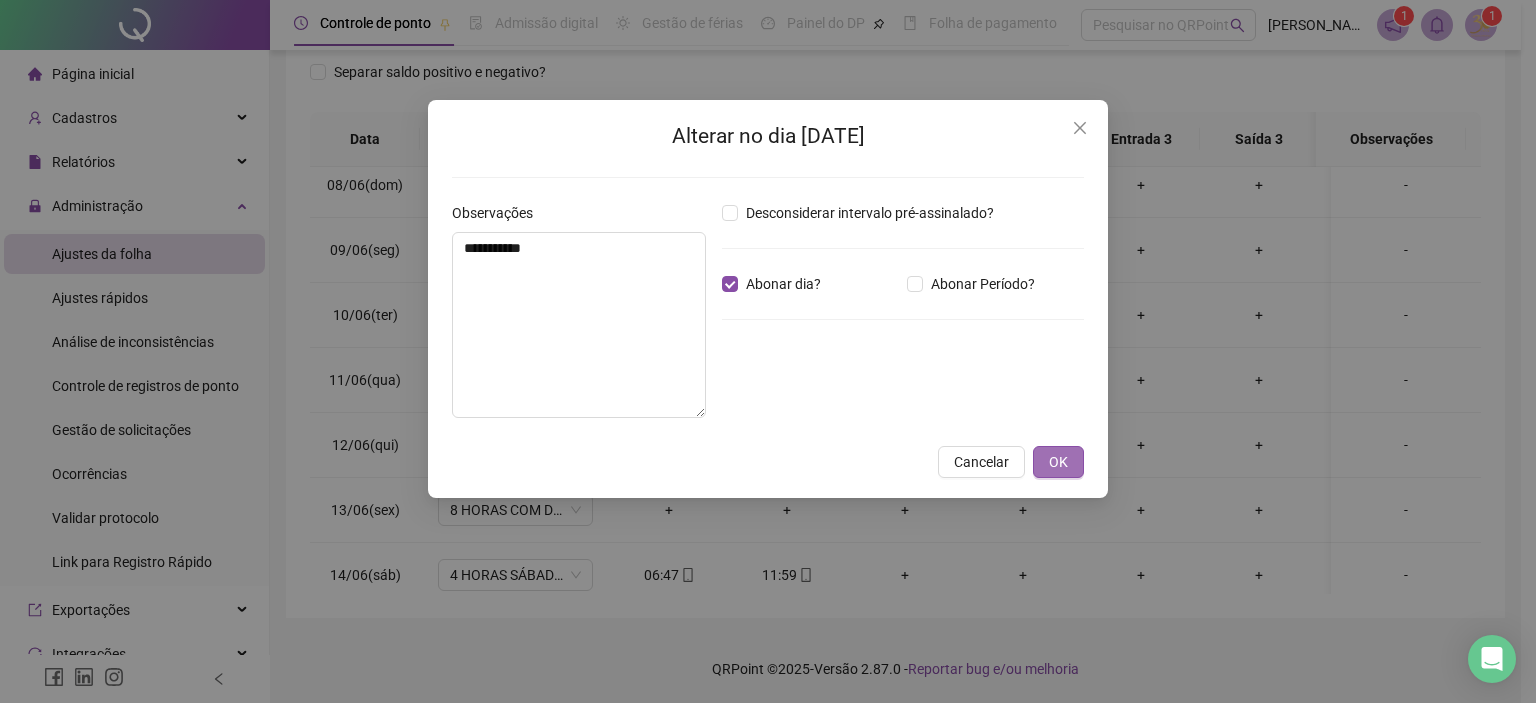 click on "OK" at bounding box center (1058, 462) 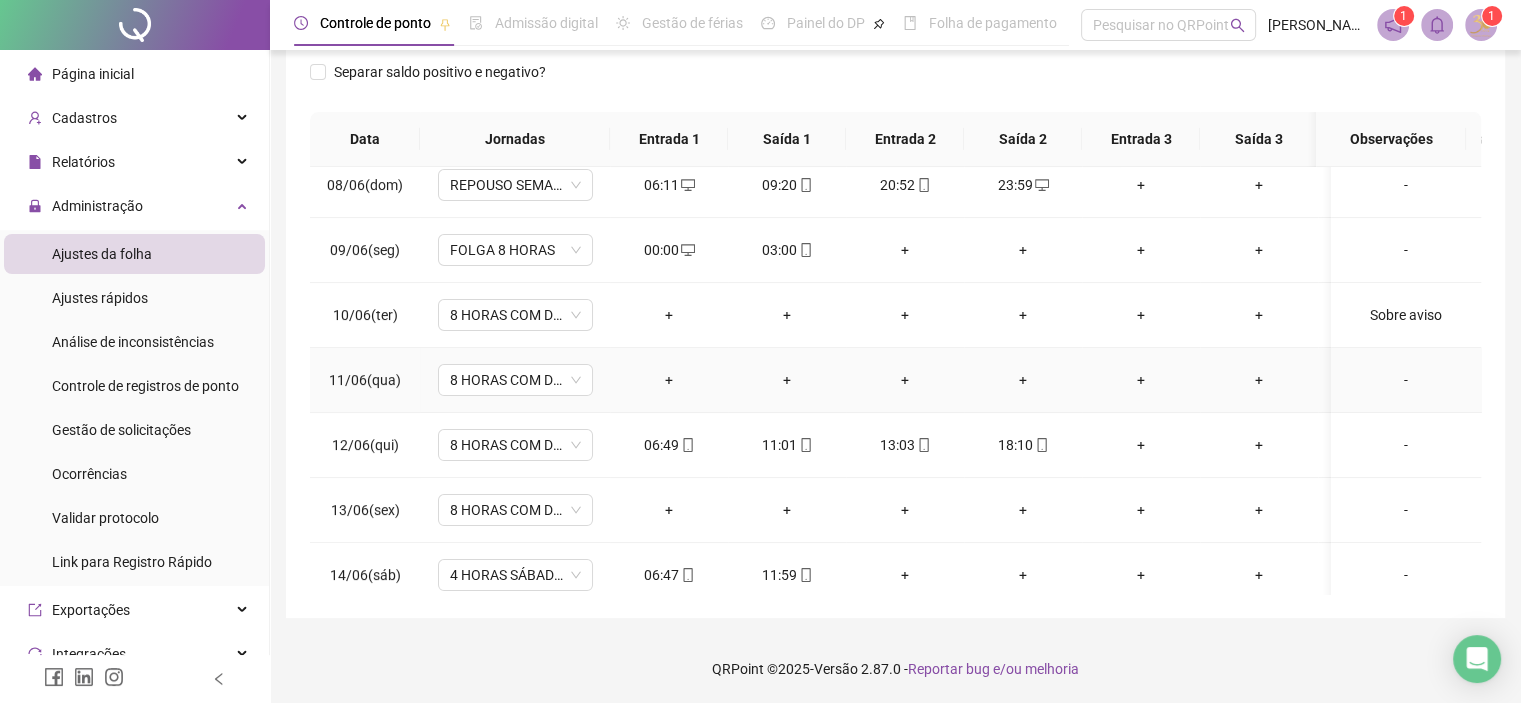 click on "-" at bounding box center [1406, 380] 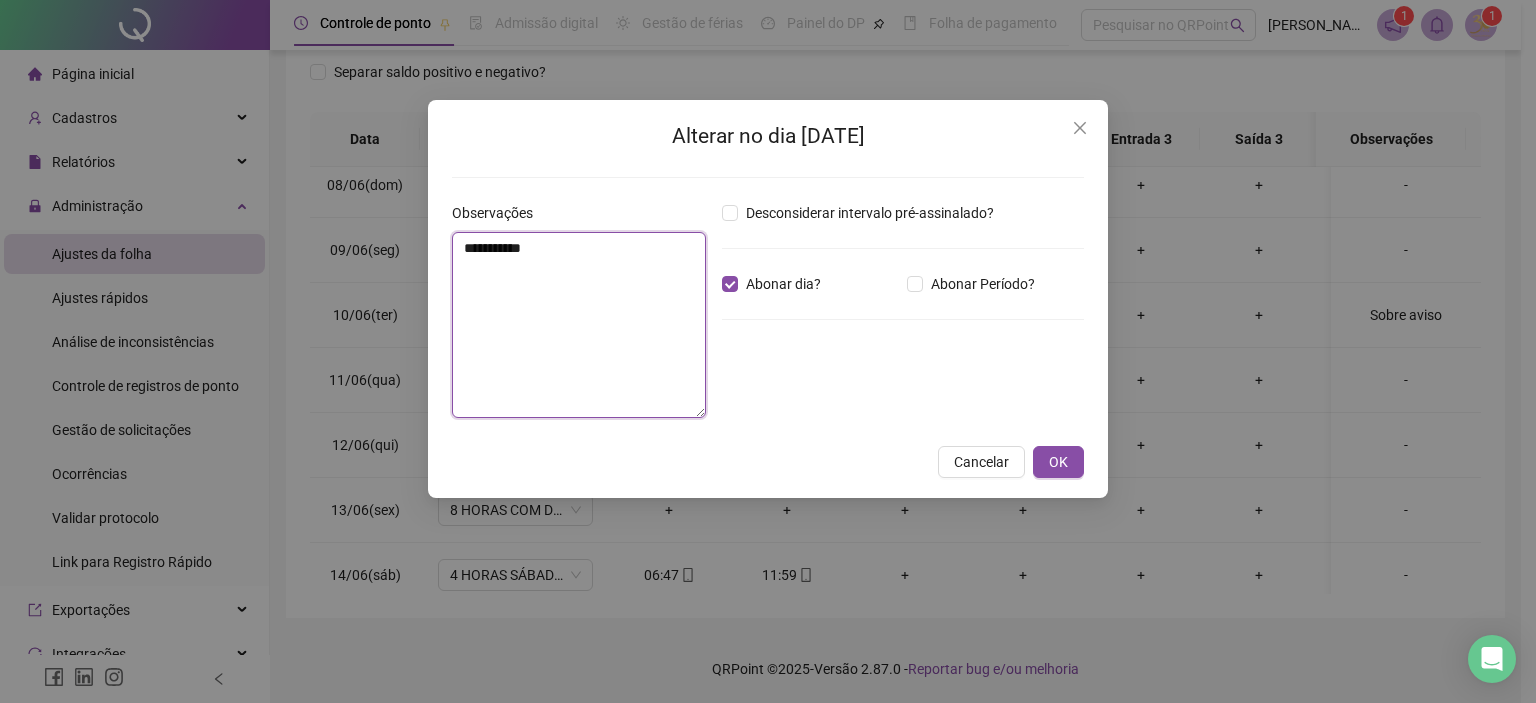 click on "**********" at bounding box center [579, 325] 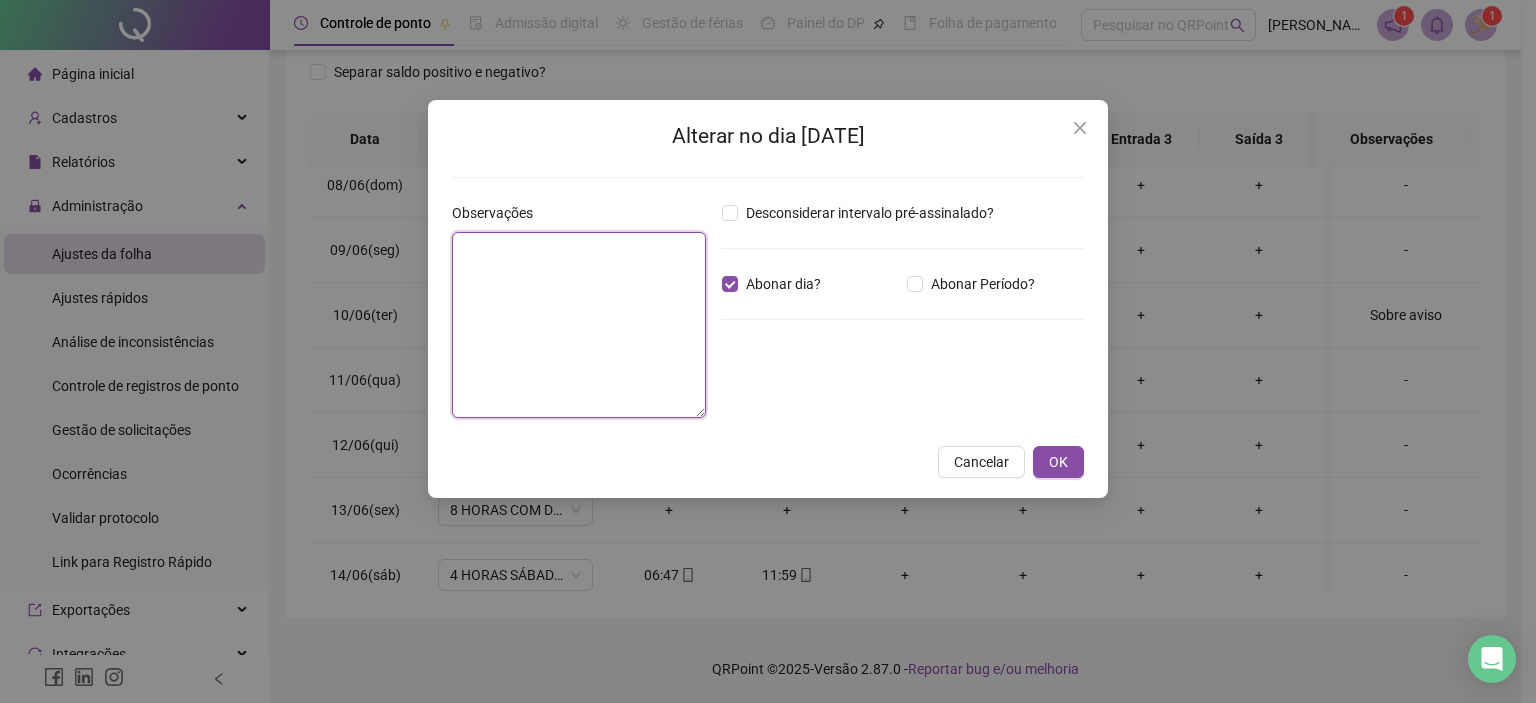 paste on "**********" 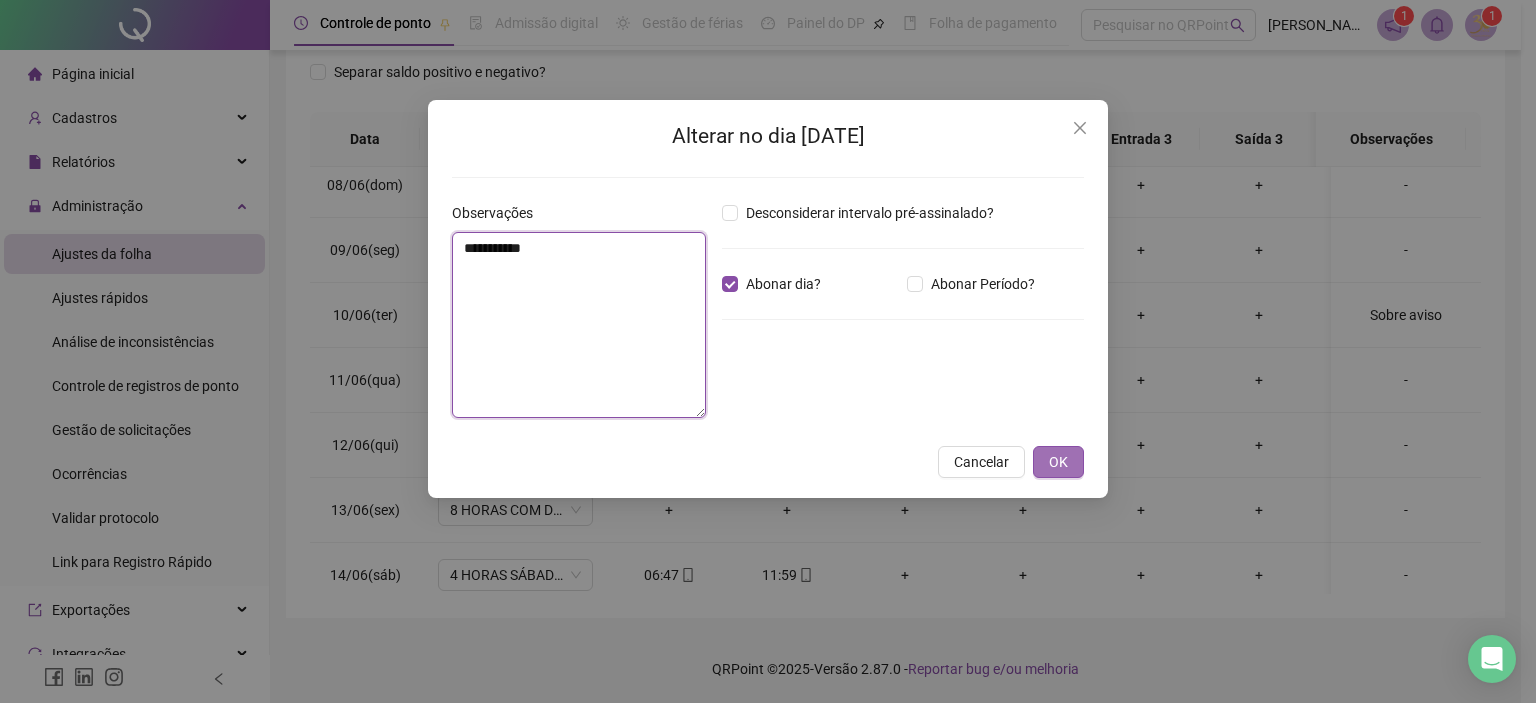 type on "**********" 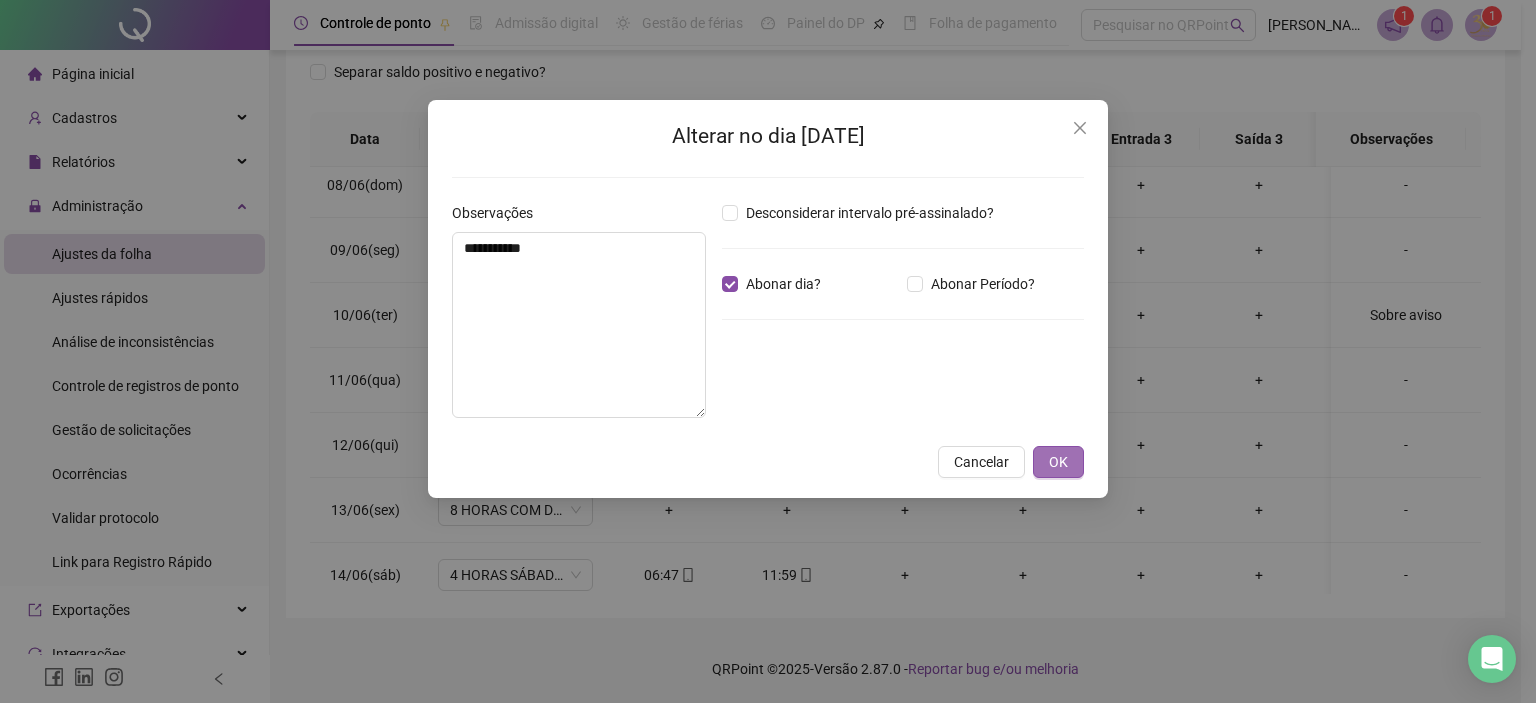 click on "OK" at bounding box center (1058, 462) 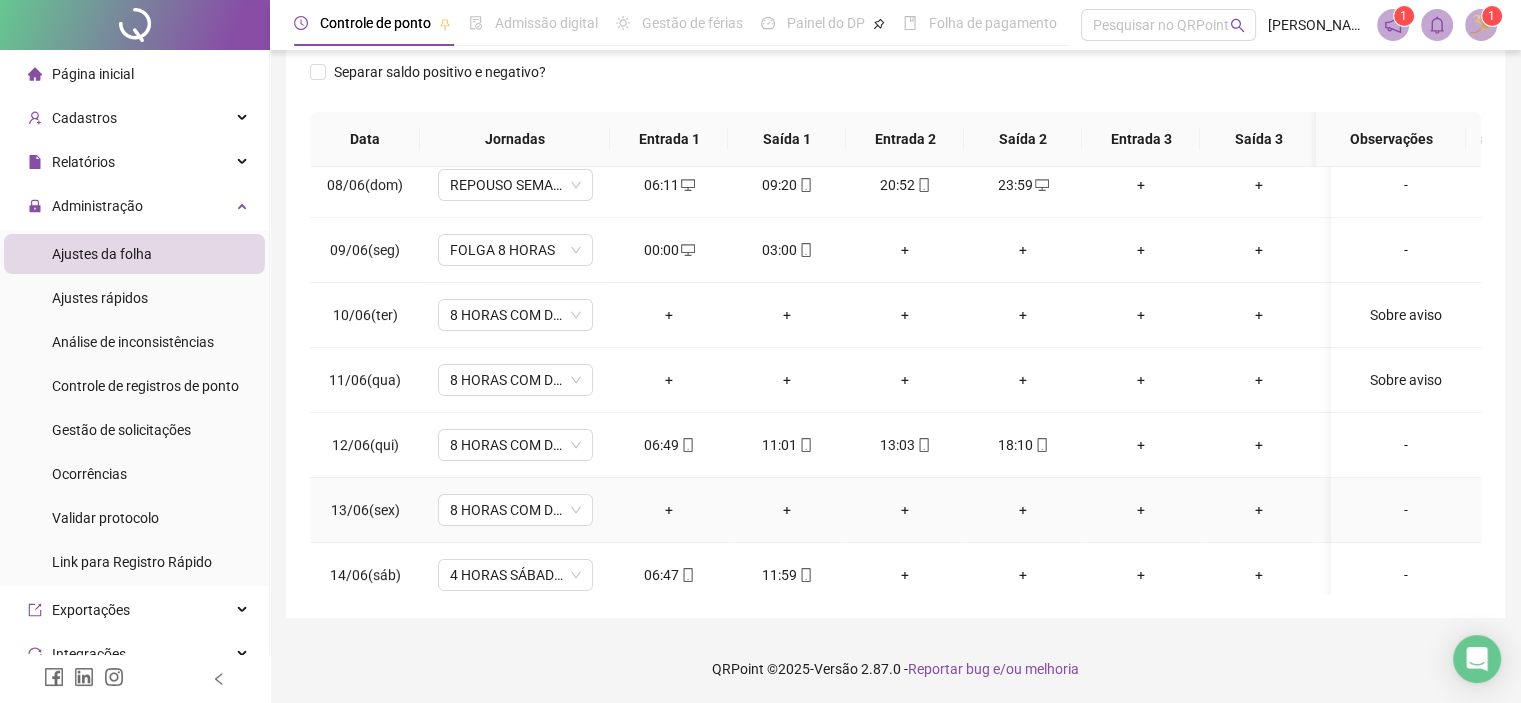 click on "-" at bounding box center (1406, 510) 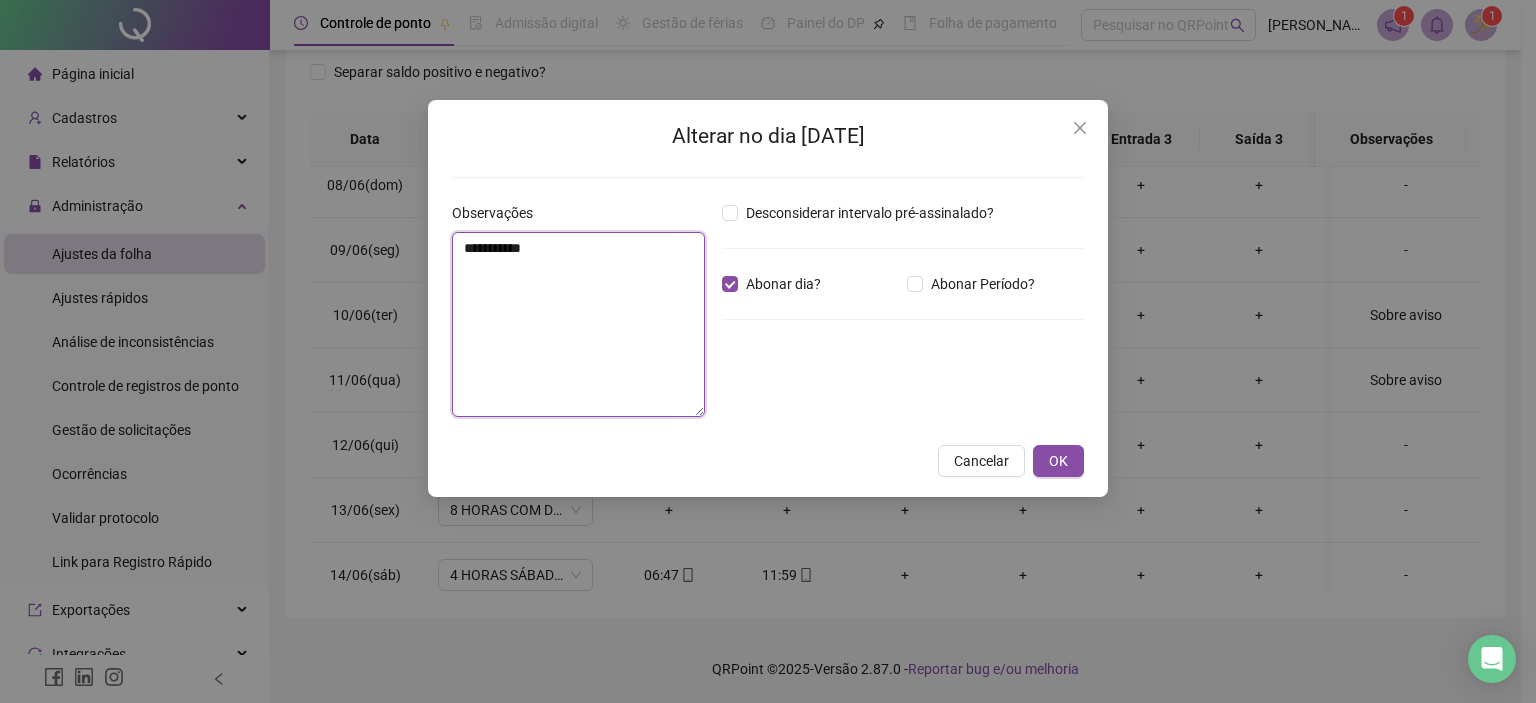 click on "**********" at bounding box center [578, 324] 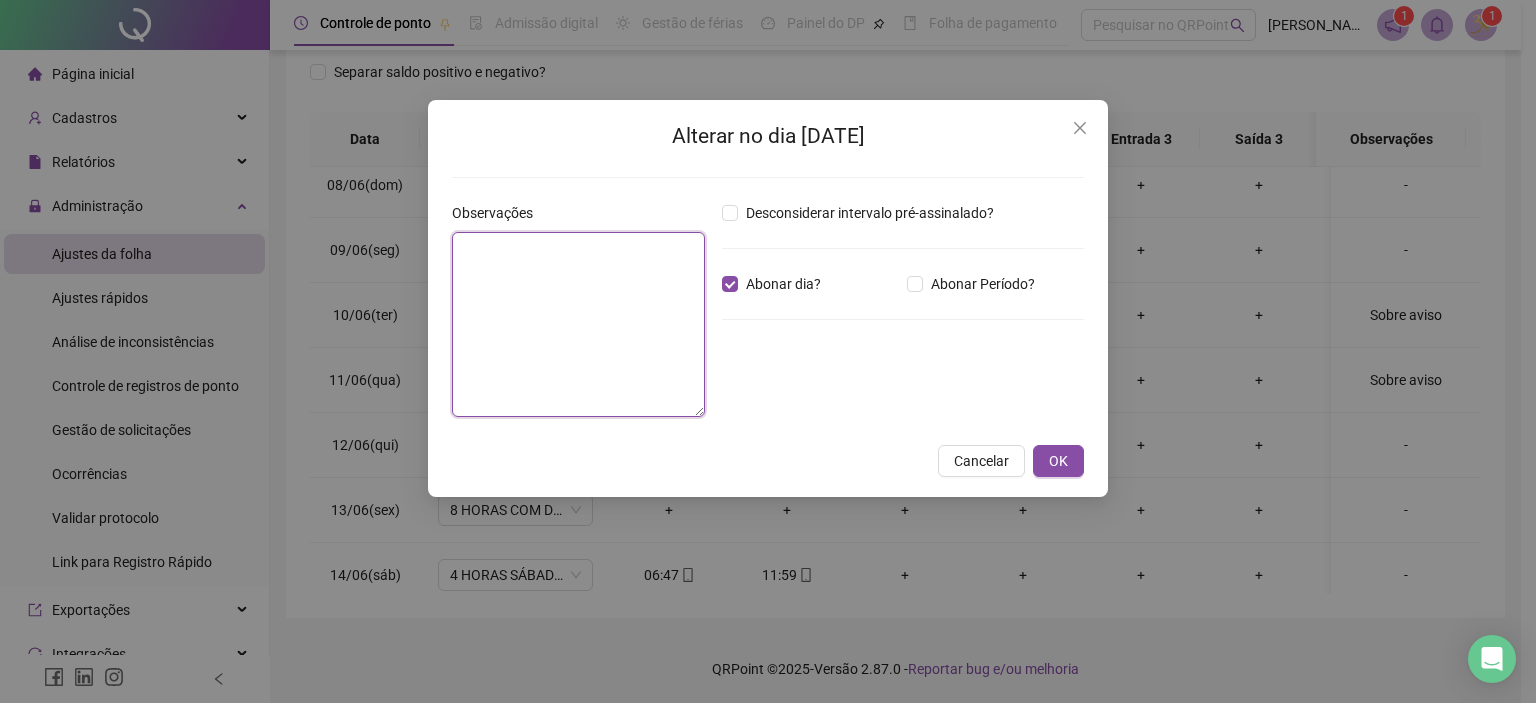 paste on "**********" 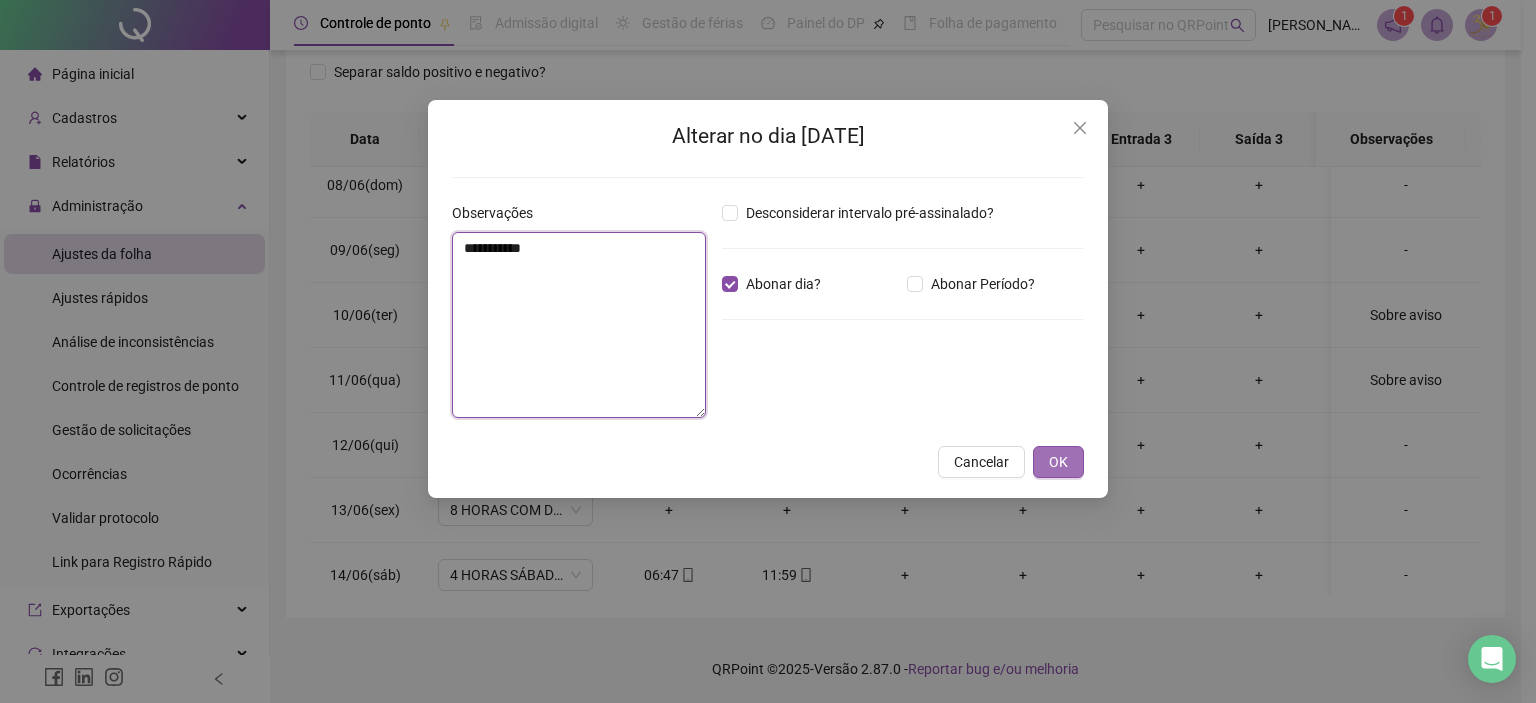 type on "**********" 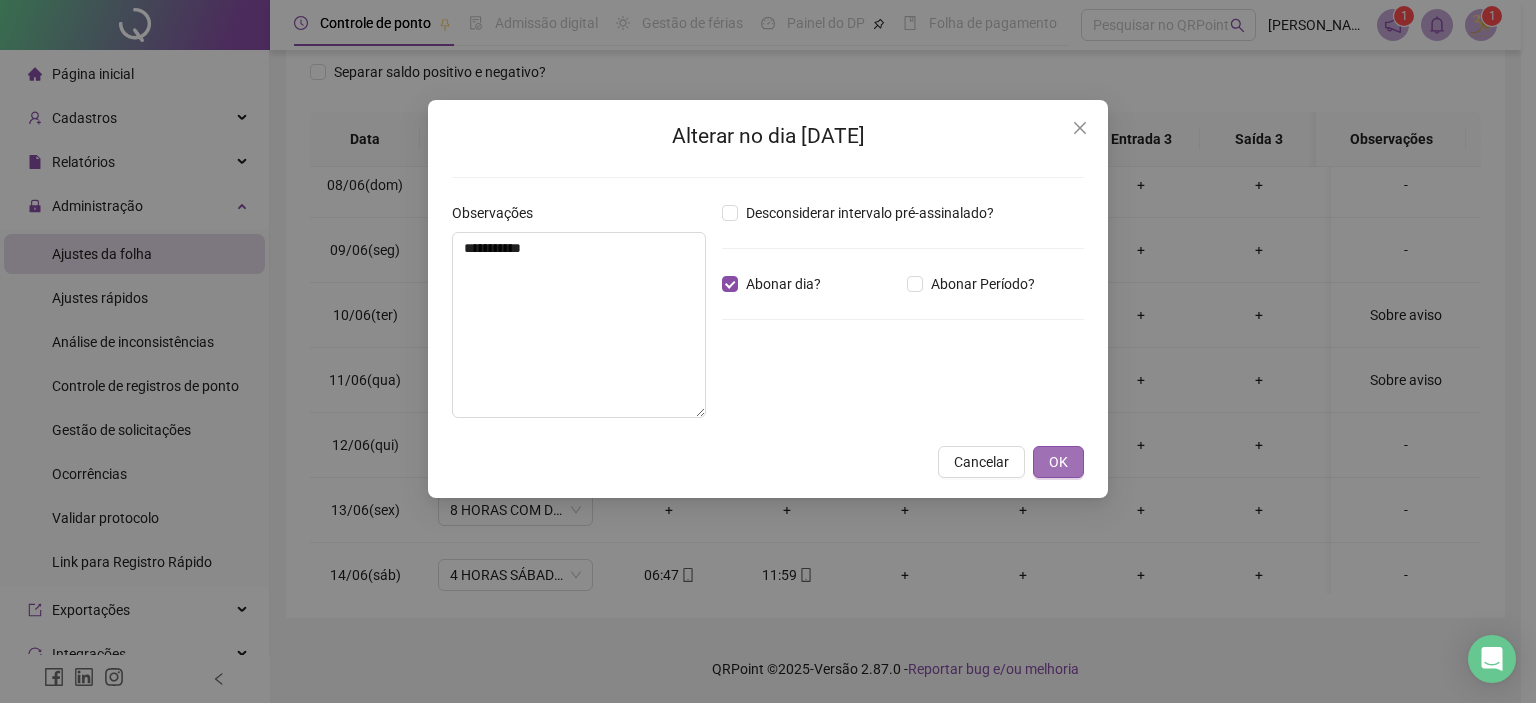 click on "OK" at bounding box center [1058, 462] 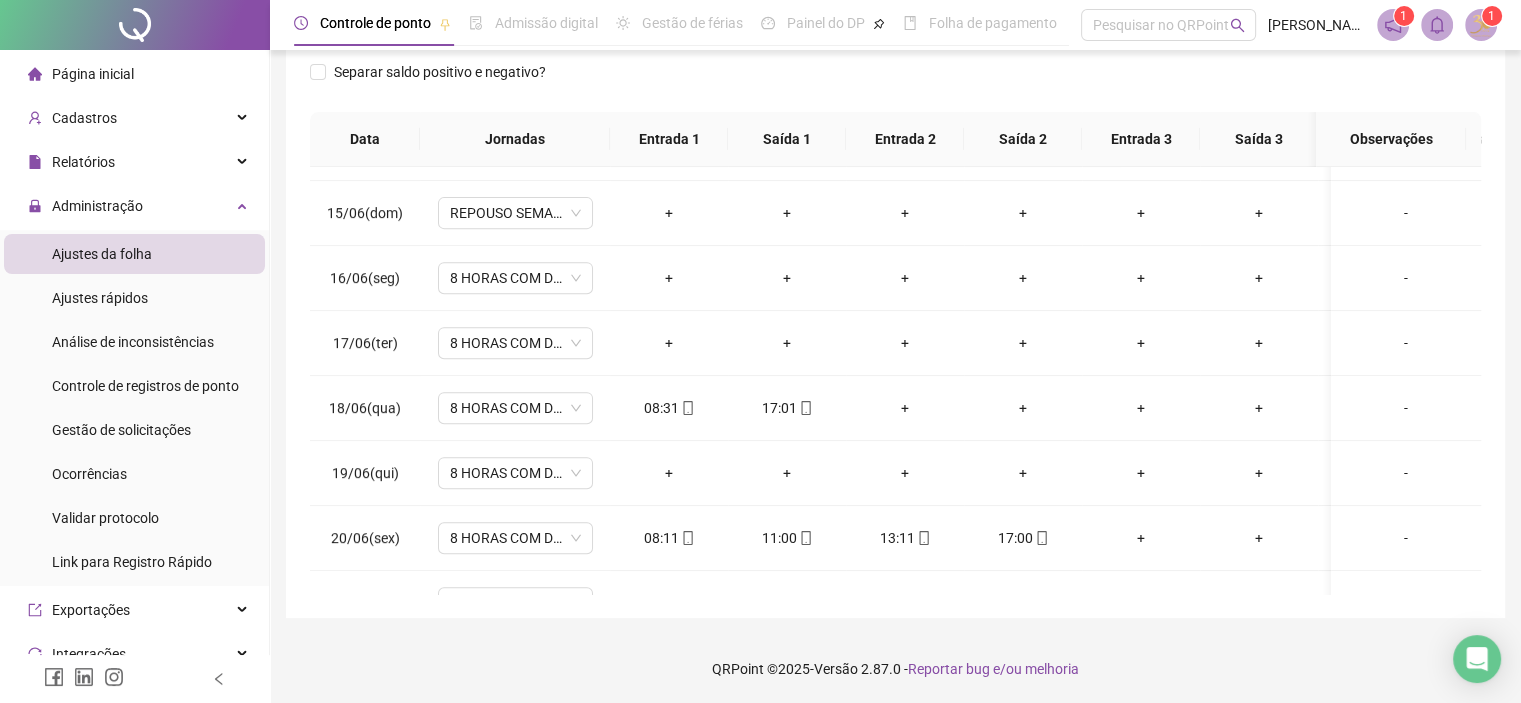 scroll, scrollTop: 909, scrollLeft: 0, axis: vertical 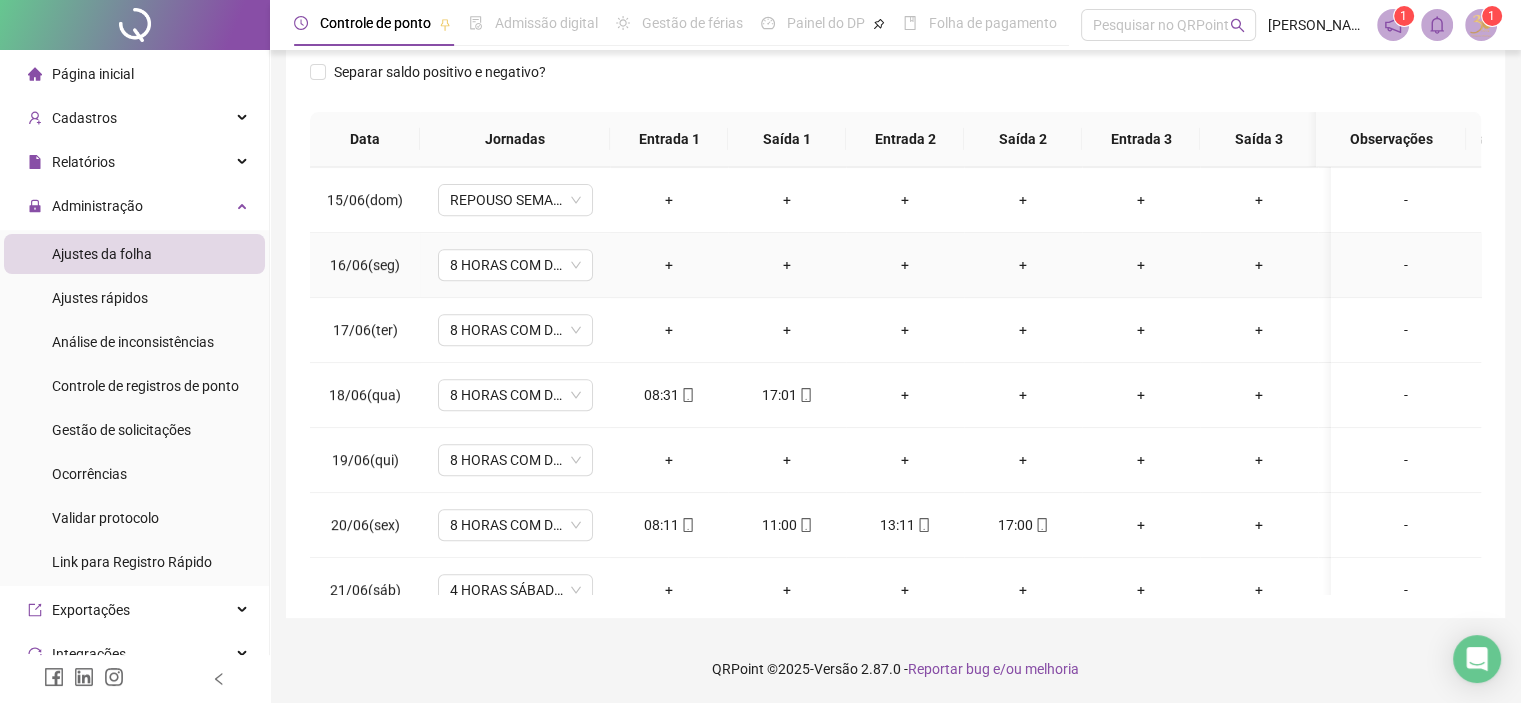 click on "-" at bounding box center (1406, 265) 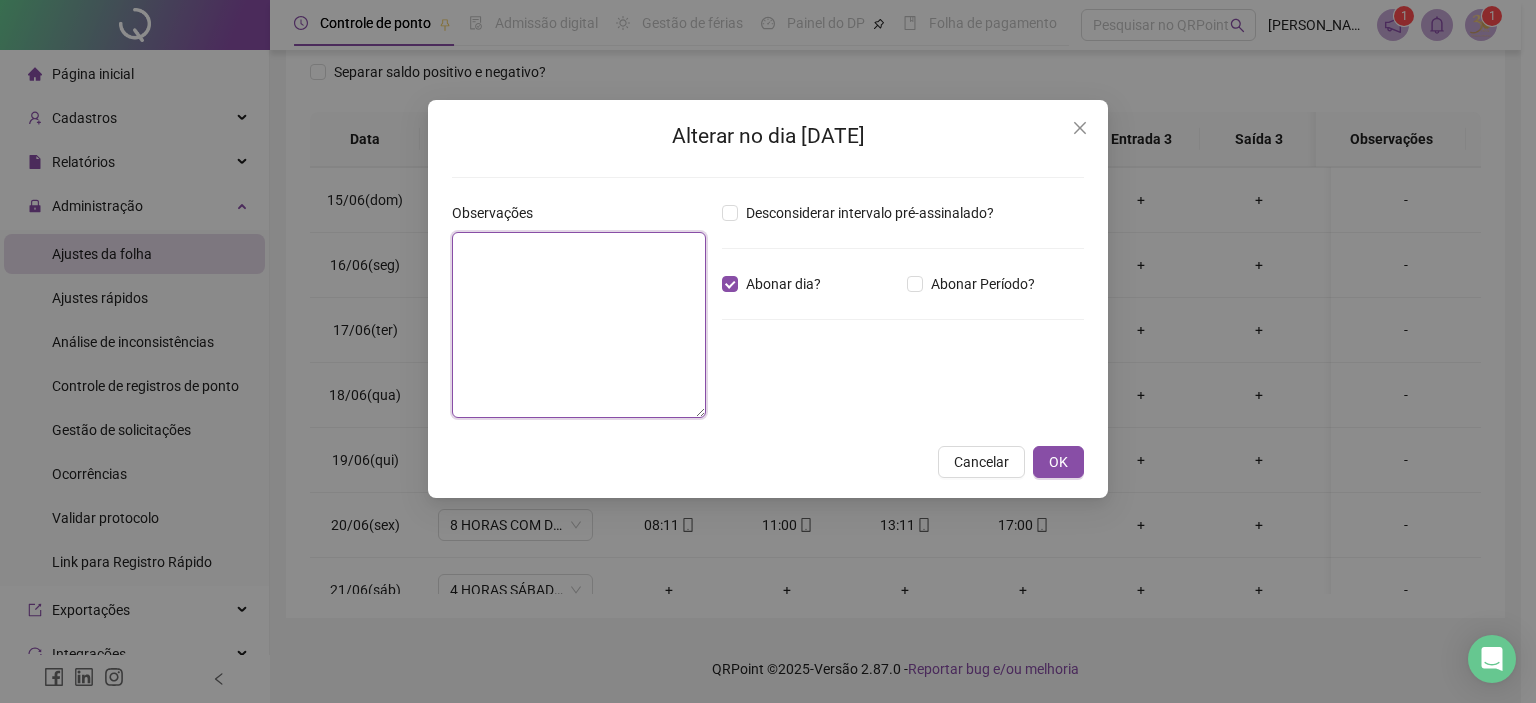 click at bounding box center [579, 325] 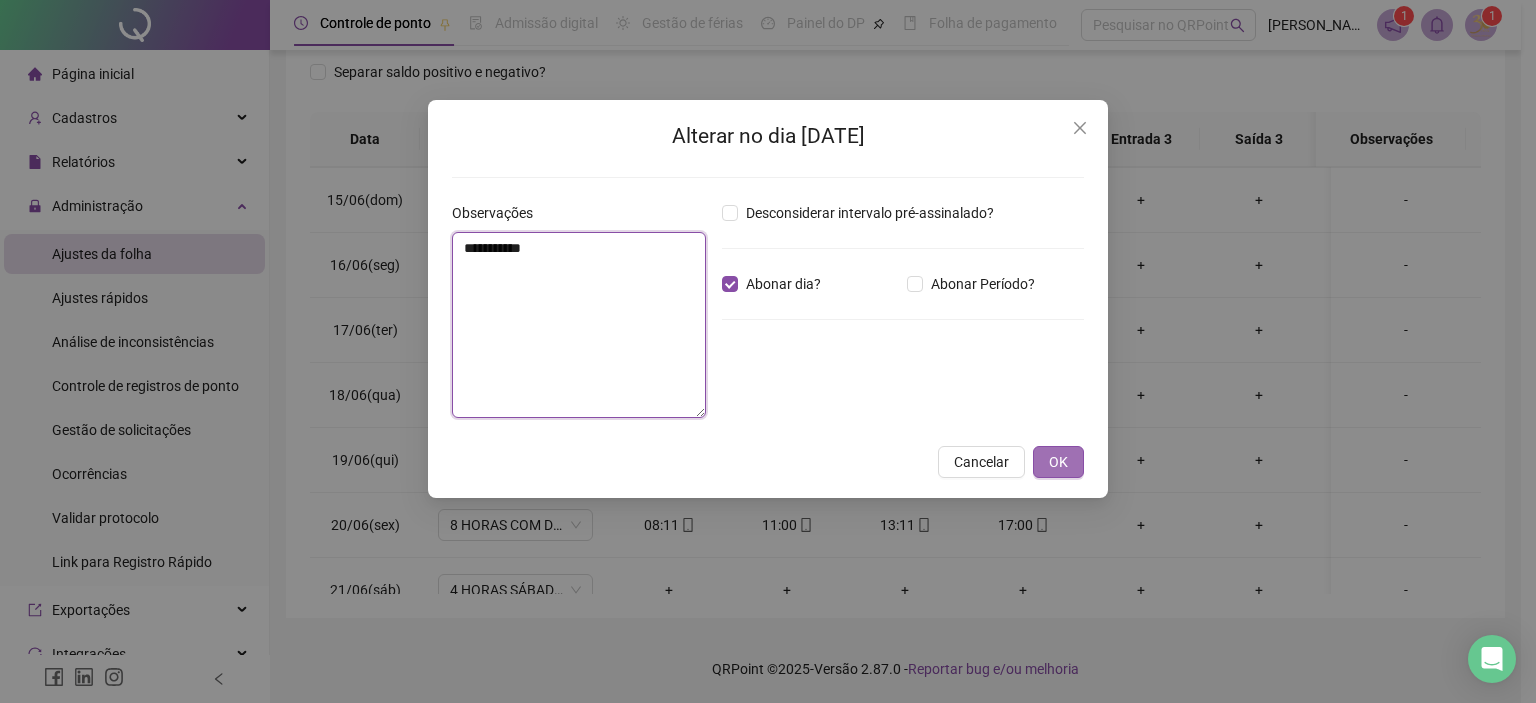 type on "**********" 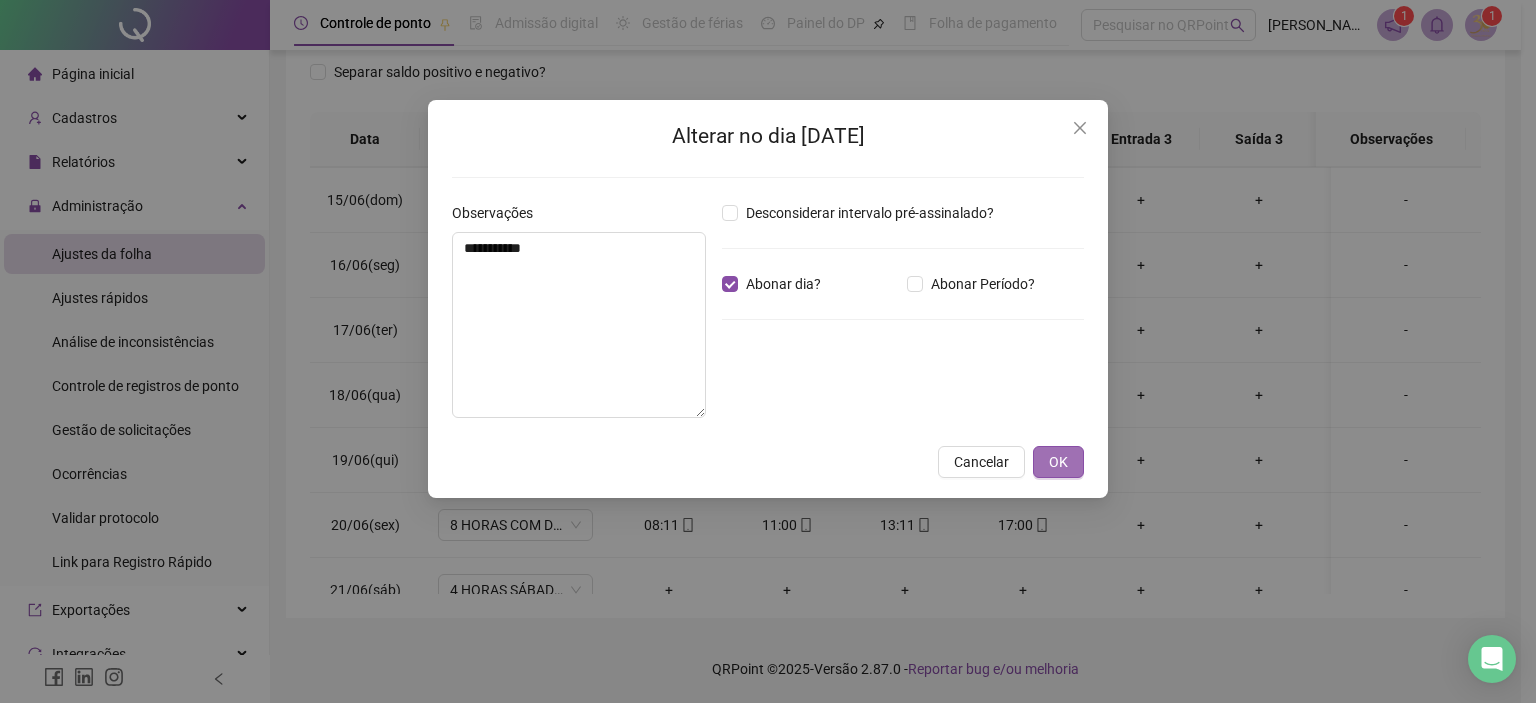 click on "OK" at bounding box center (1058, 462) 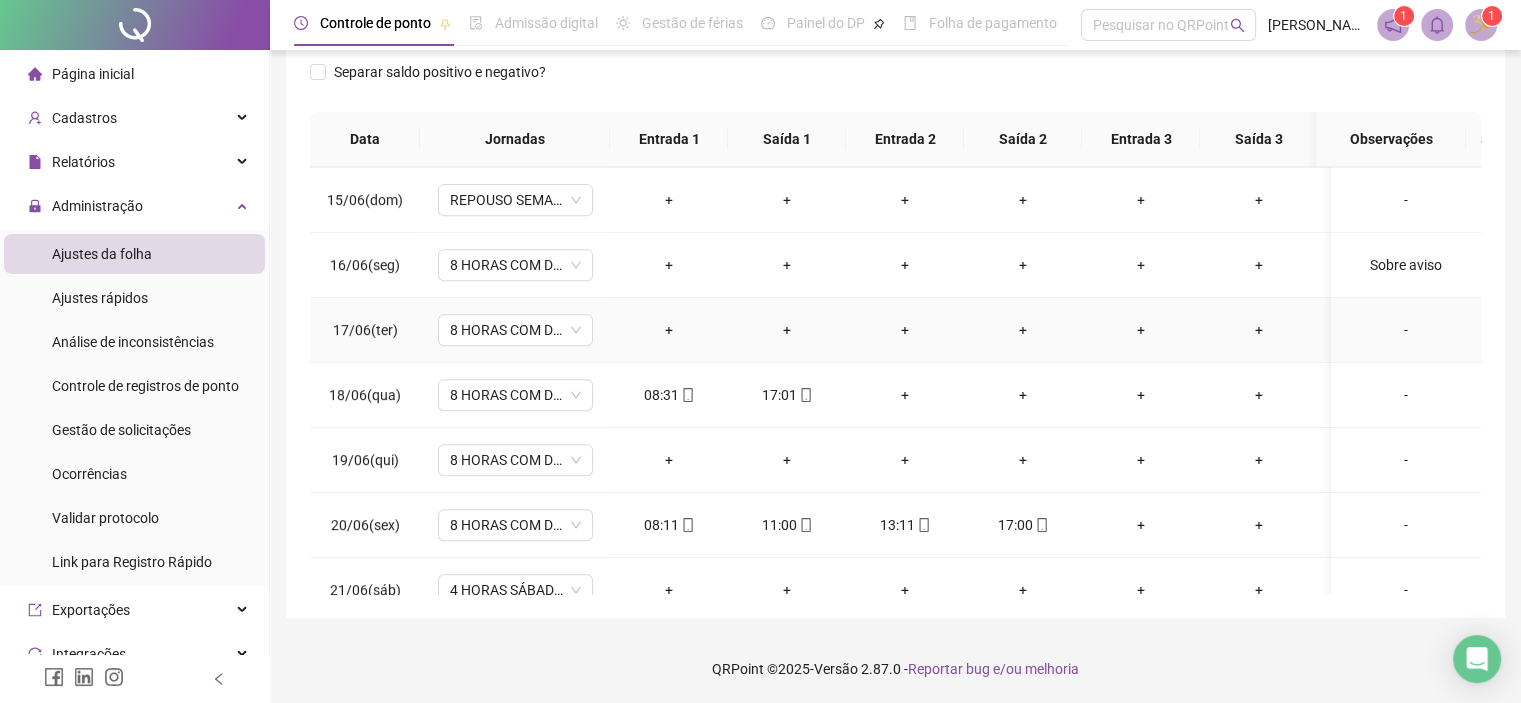 click on "-" at bounding box center (1406, 330) 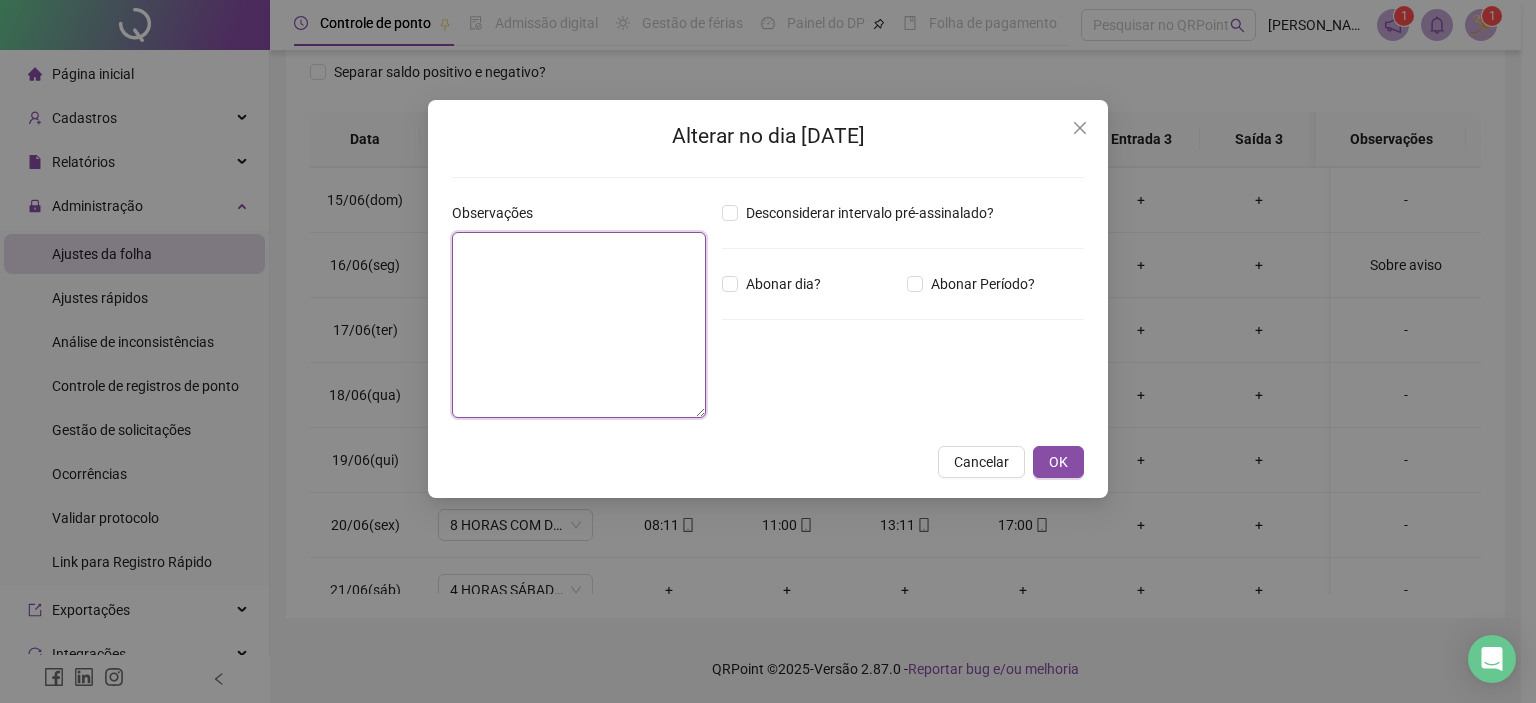 click at bounding box center [579, 325] 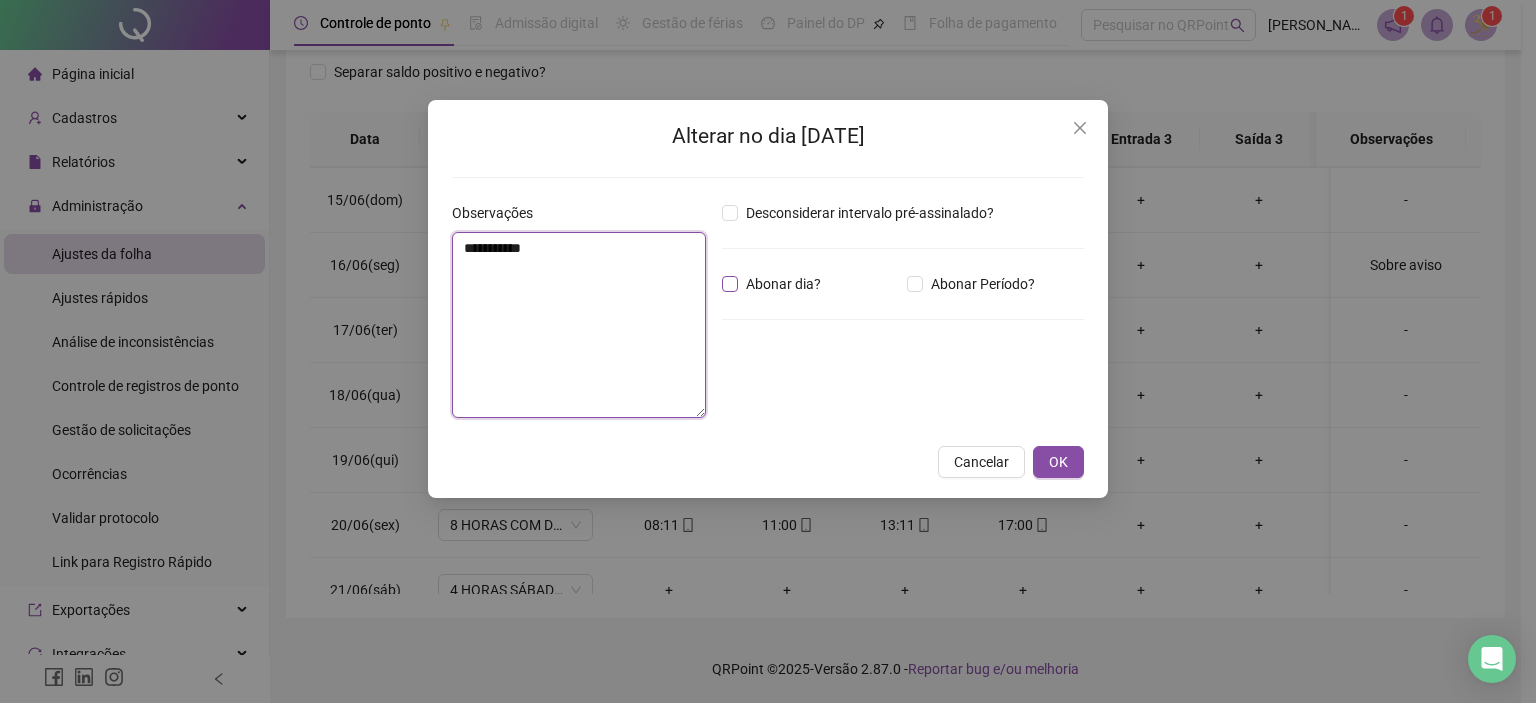 type on "**********" 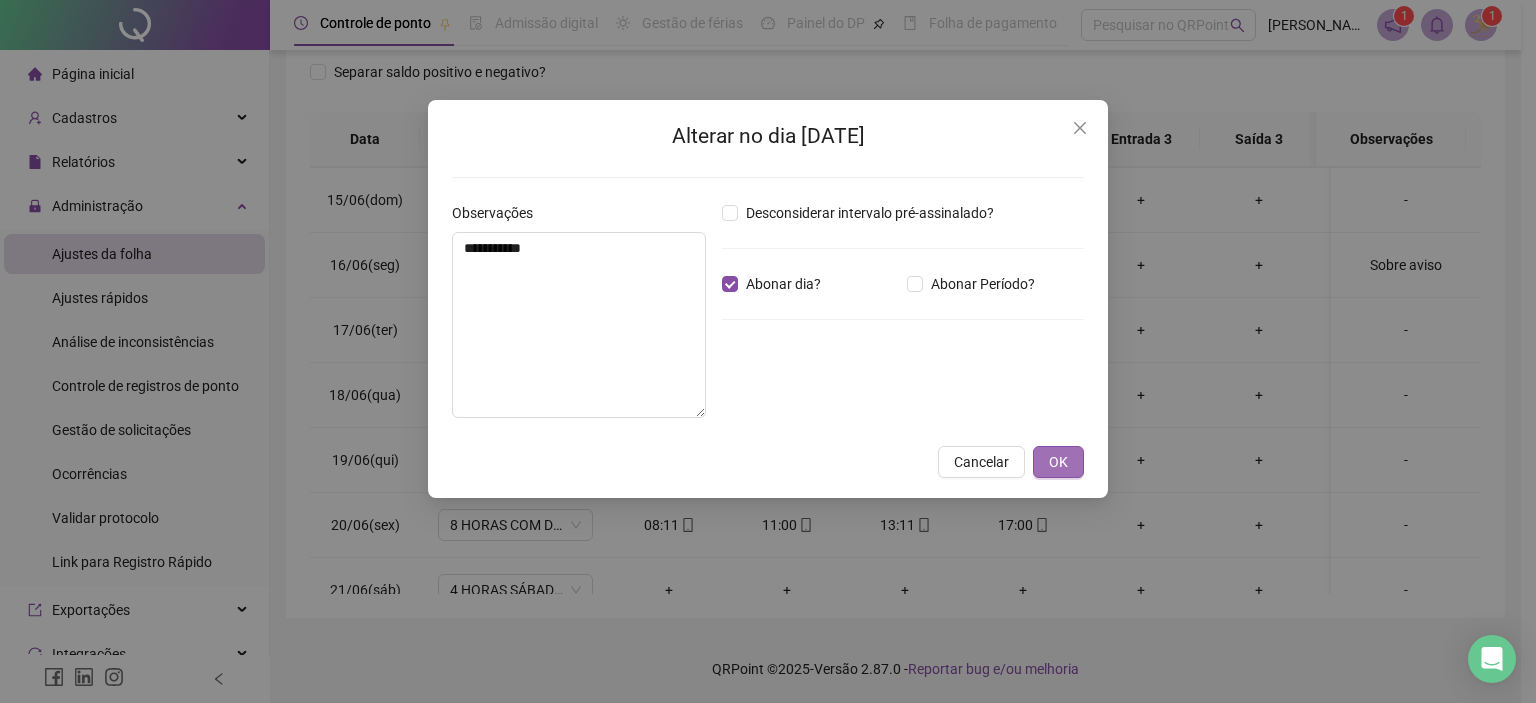 click on "OK" at bounding box center (1058, 462) 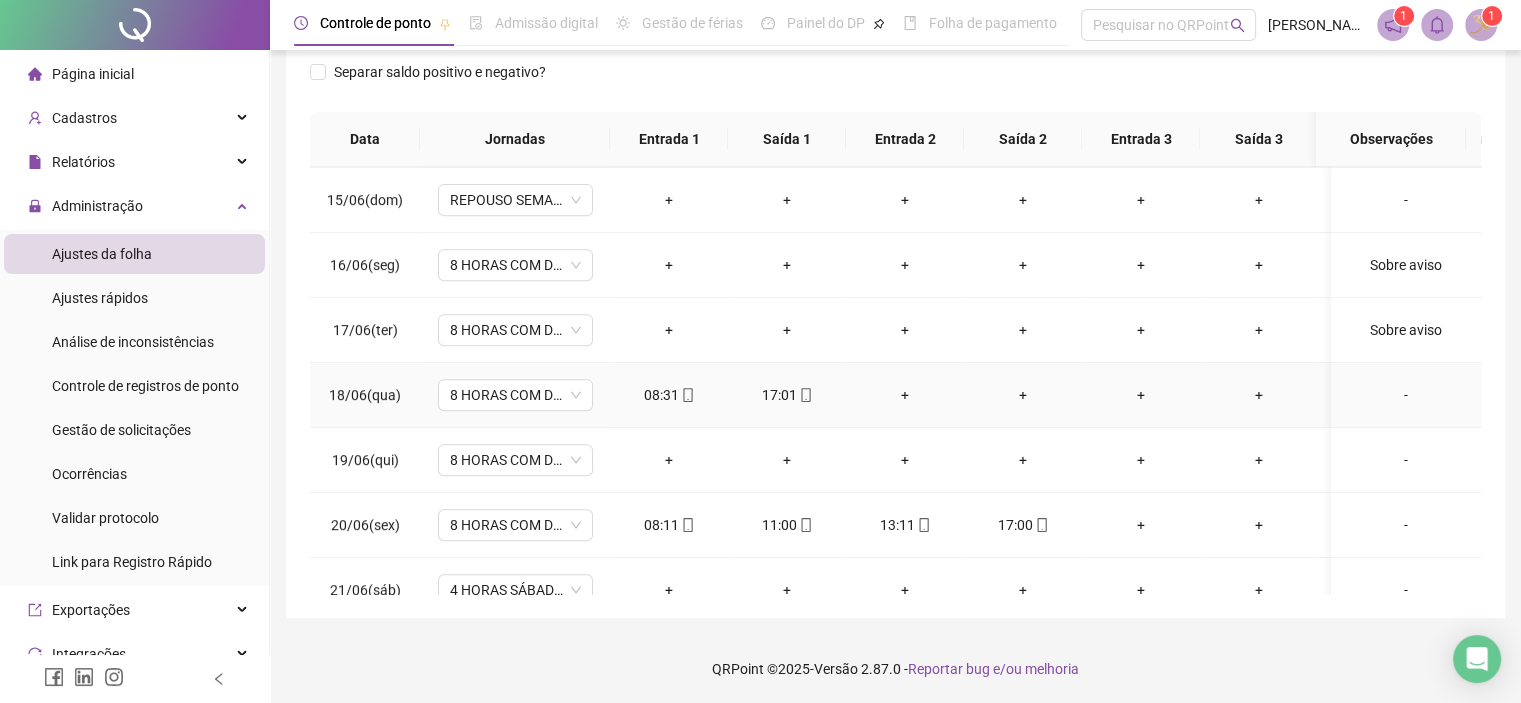 click on "+" at bounding box center (905, 395) 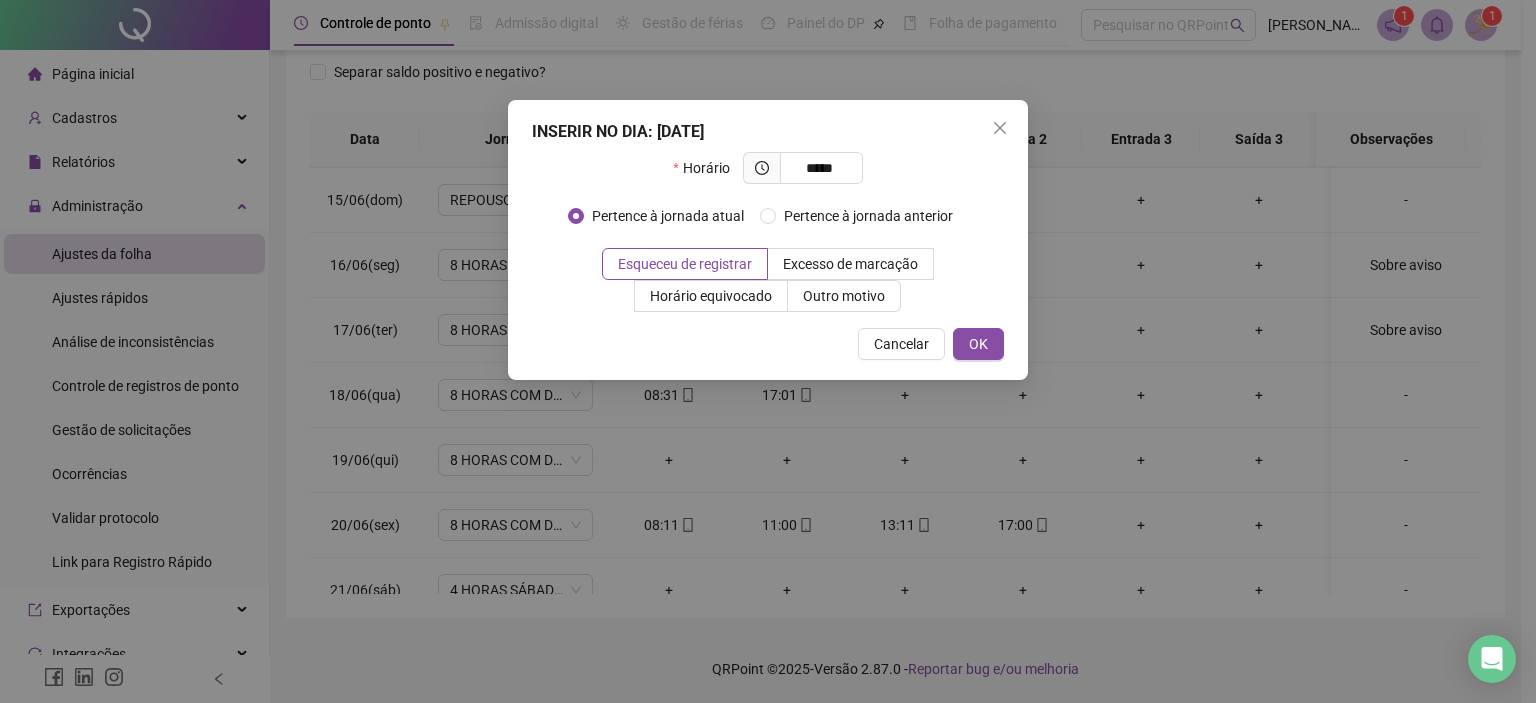 type on "*****" 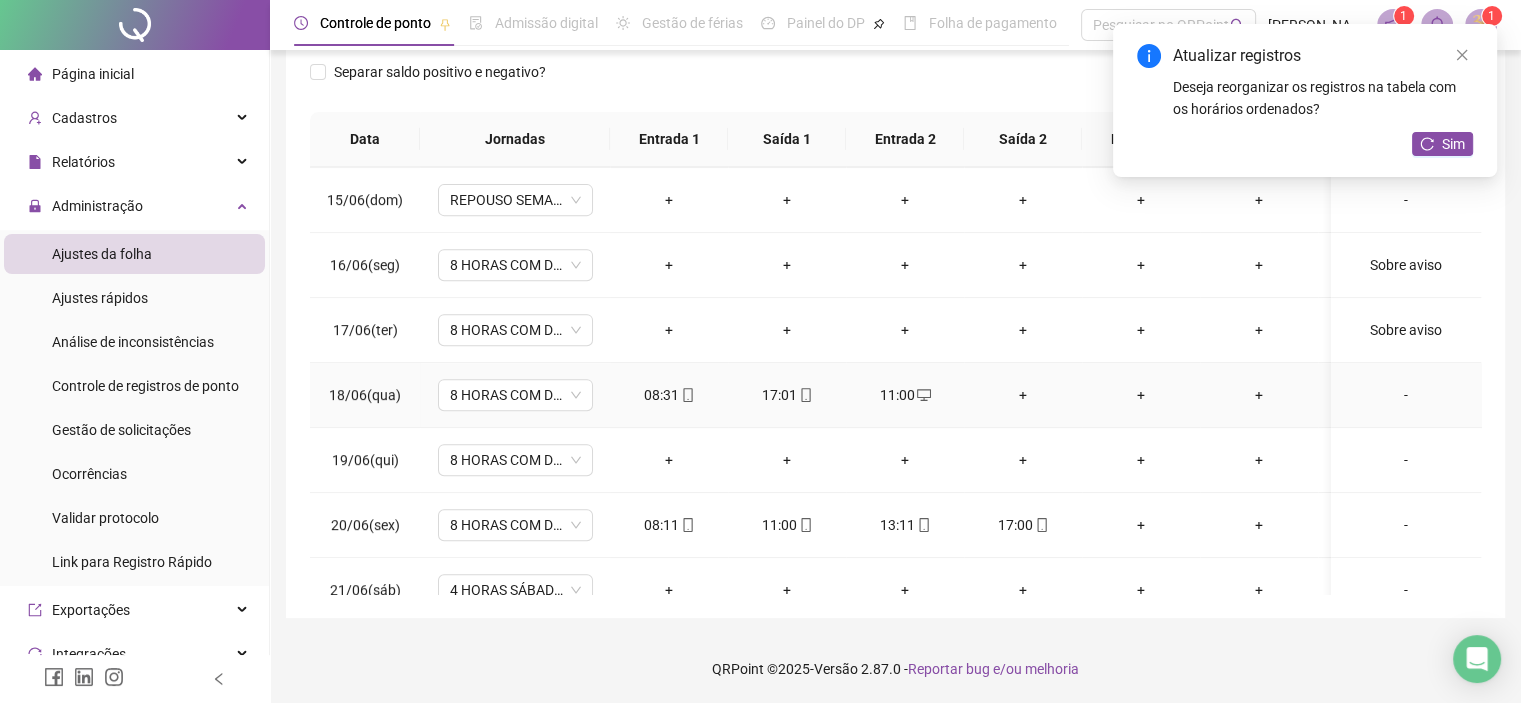 click on "+" at bounding box center [1023, 395] 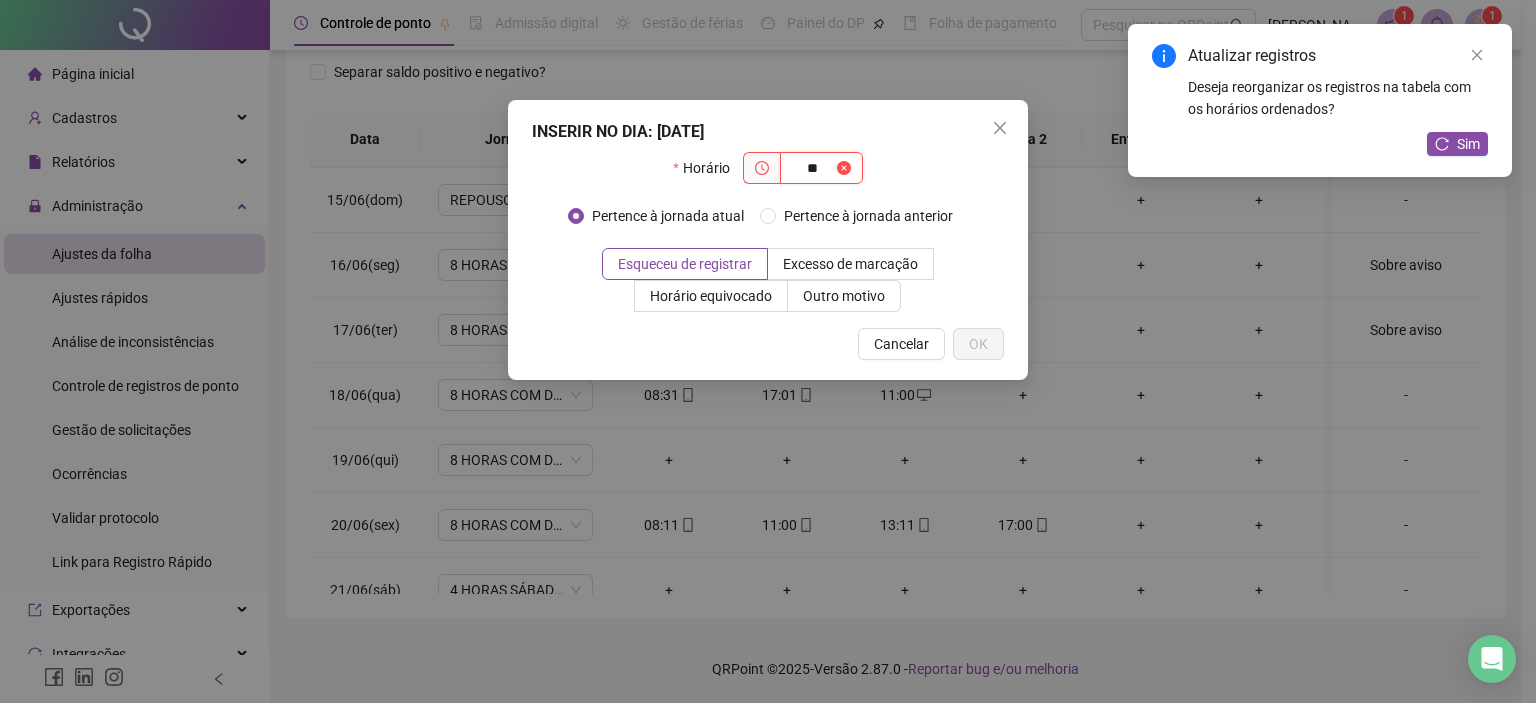 type on "*" 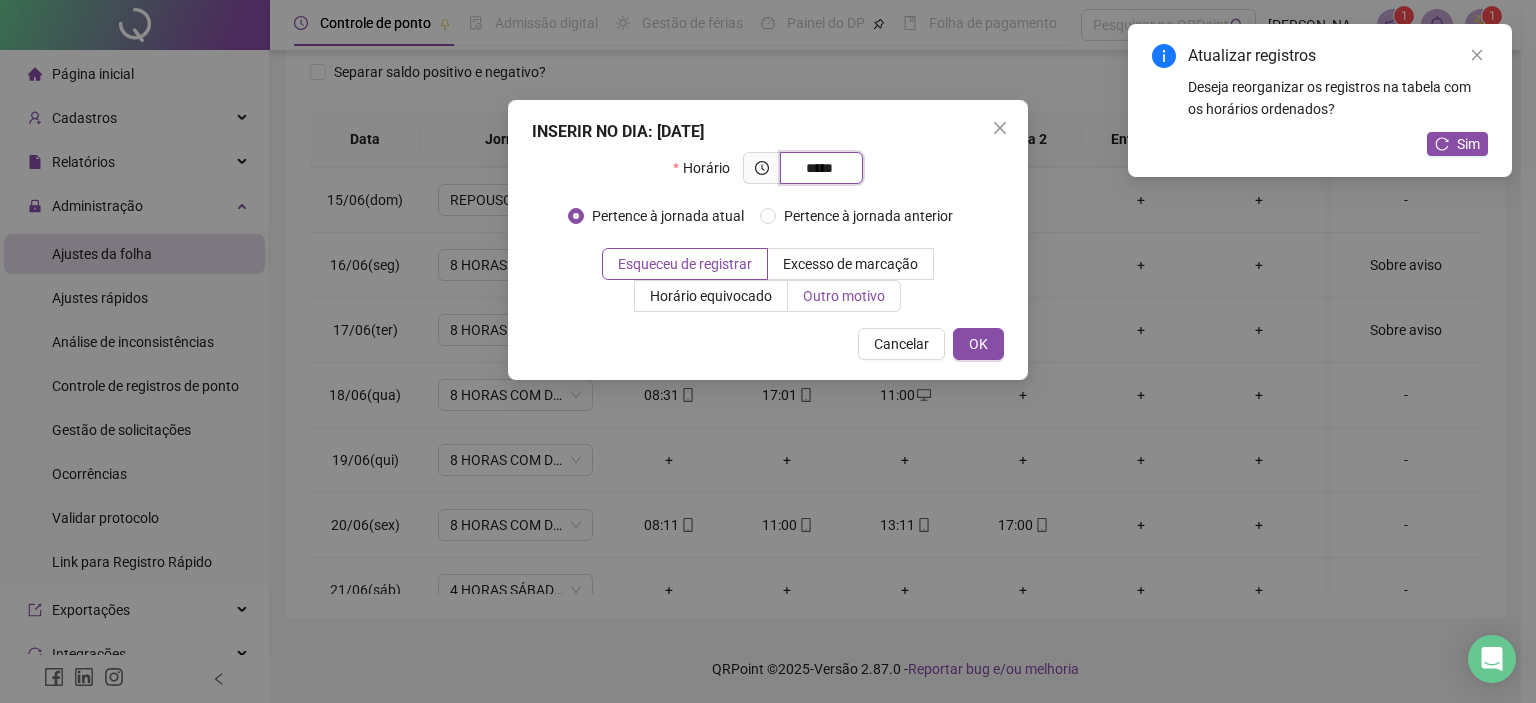 type on "*****" 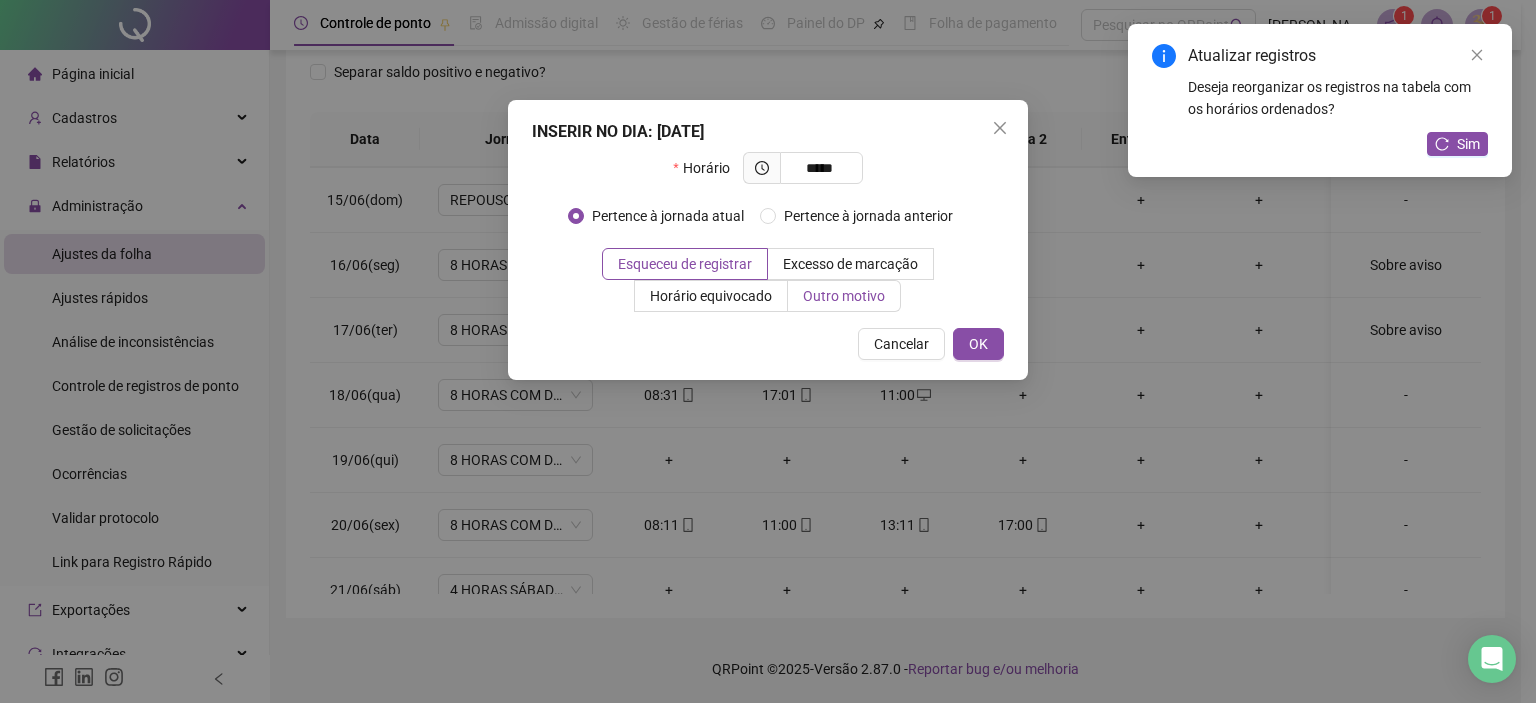 click on "Outro motivo" at bounding box center (844, 296) 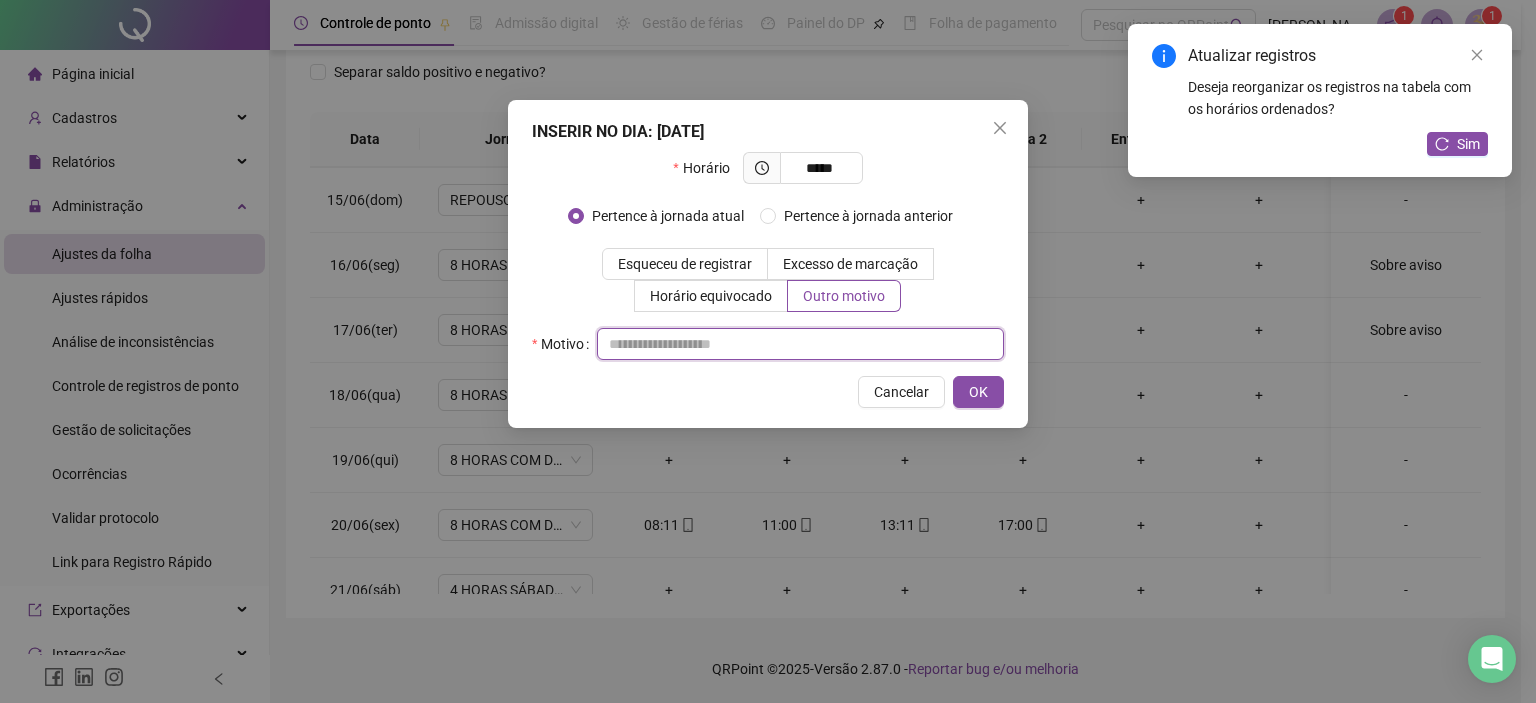 click at bounding box center (800, 344) 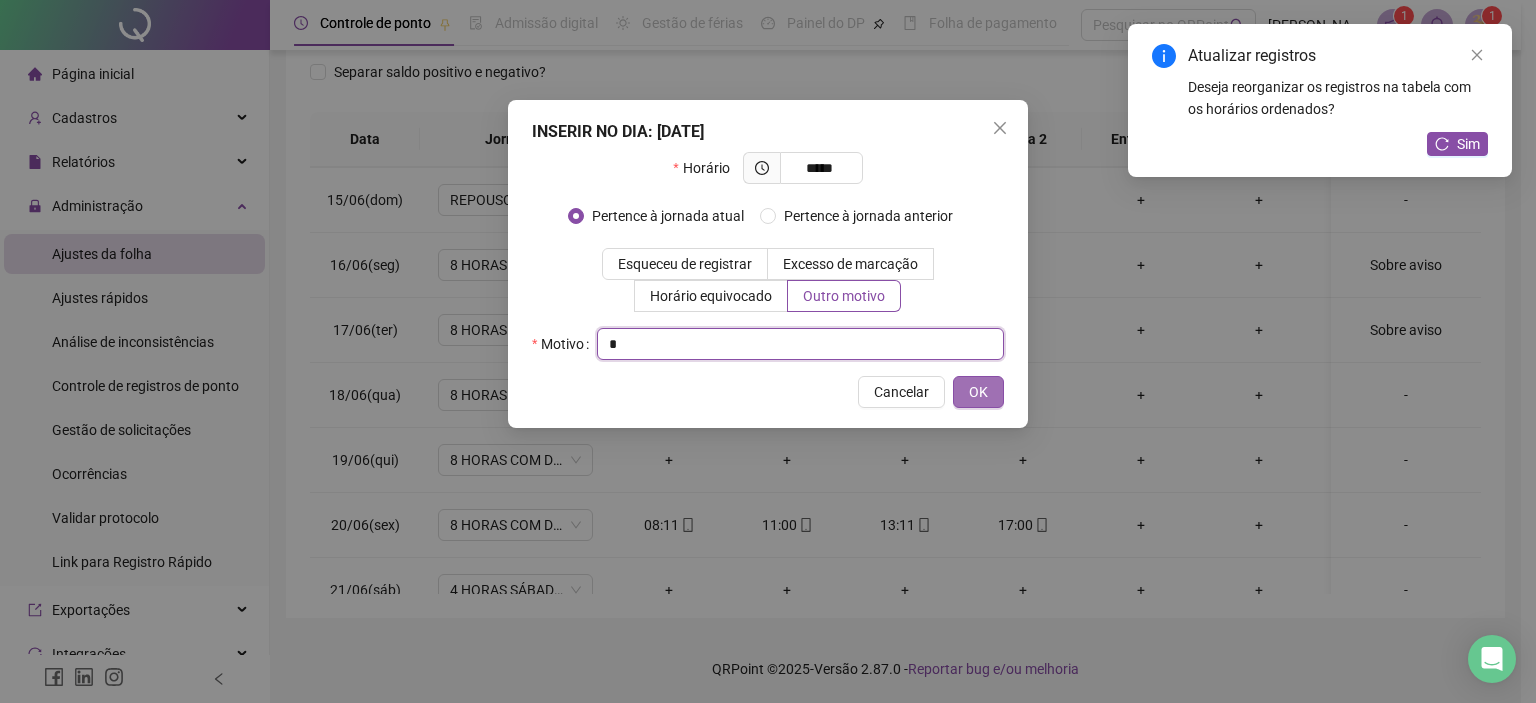 type on "*" 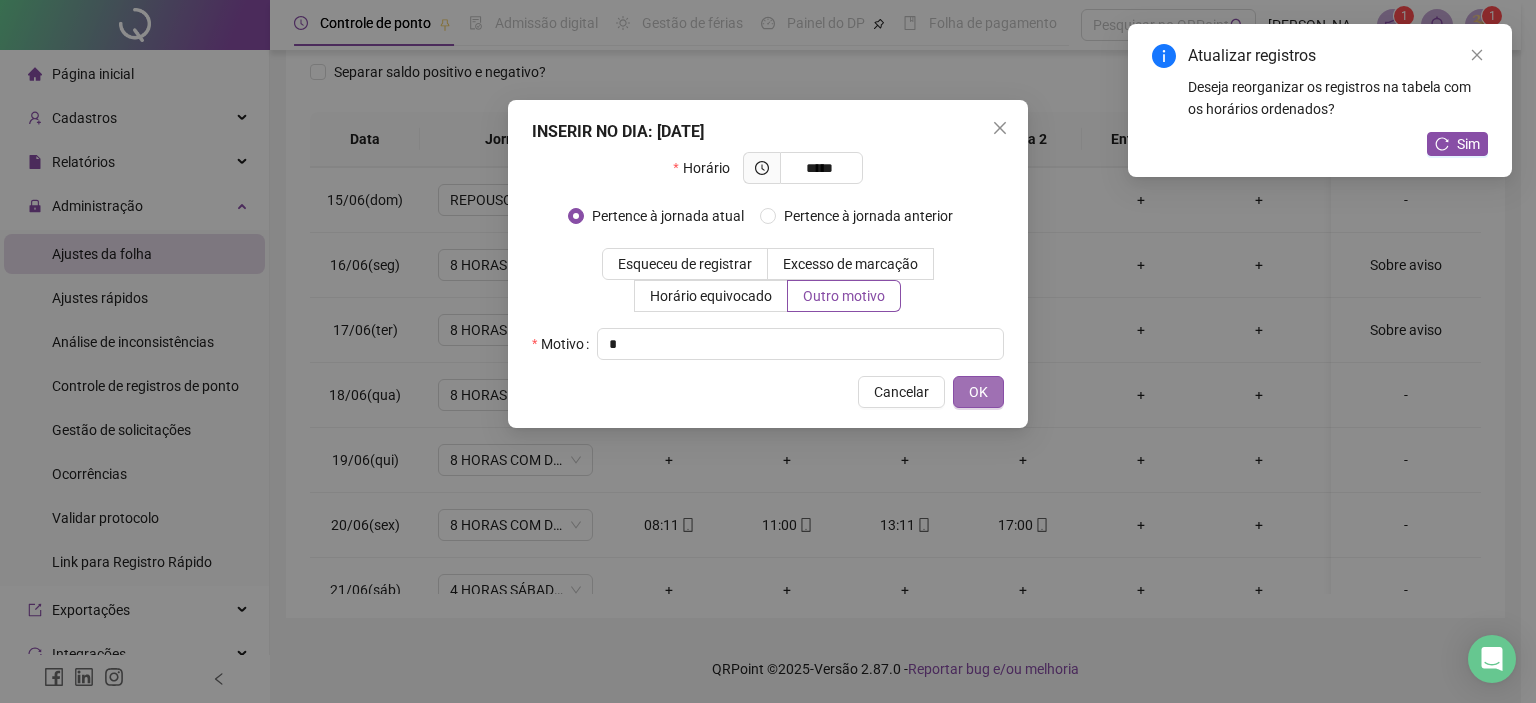 click on "OK" at bounding box center (978, 392) 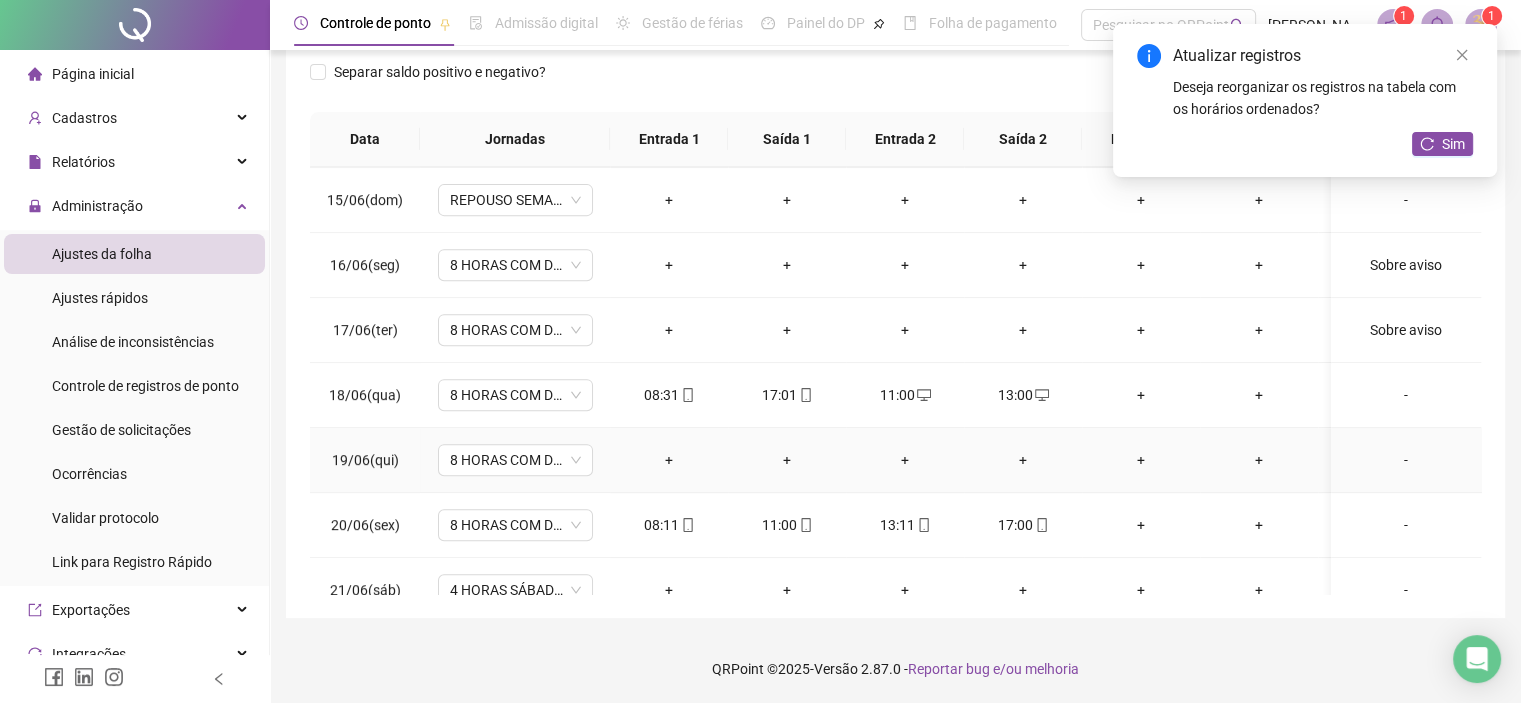 click on "-" at bounding box center [1406, 460] 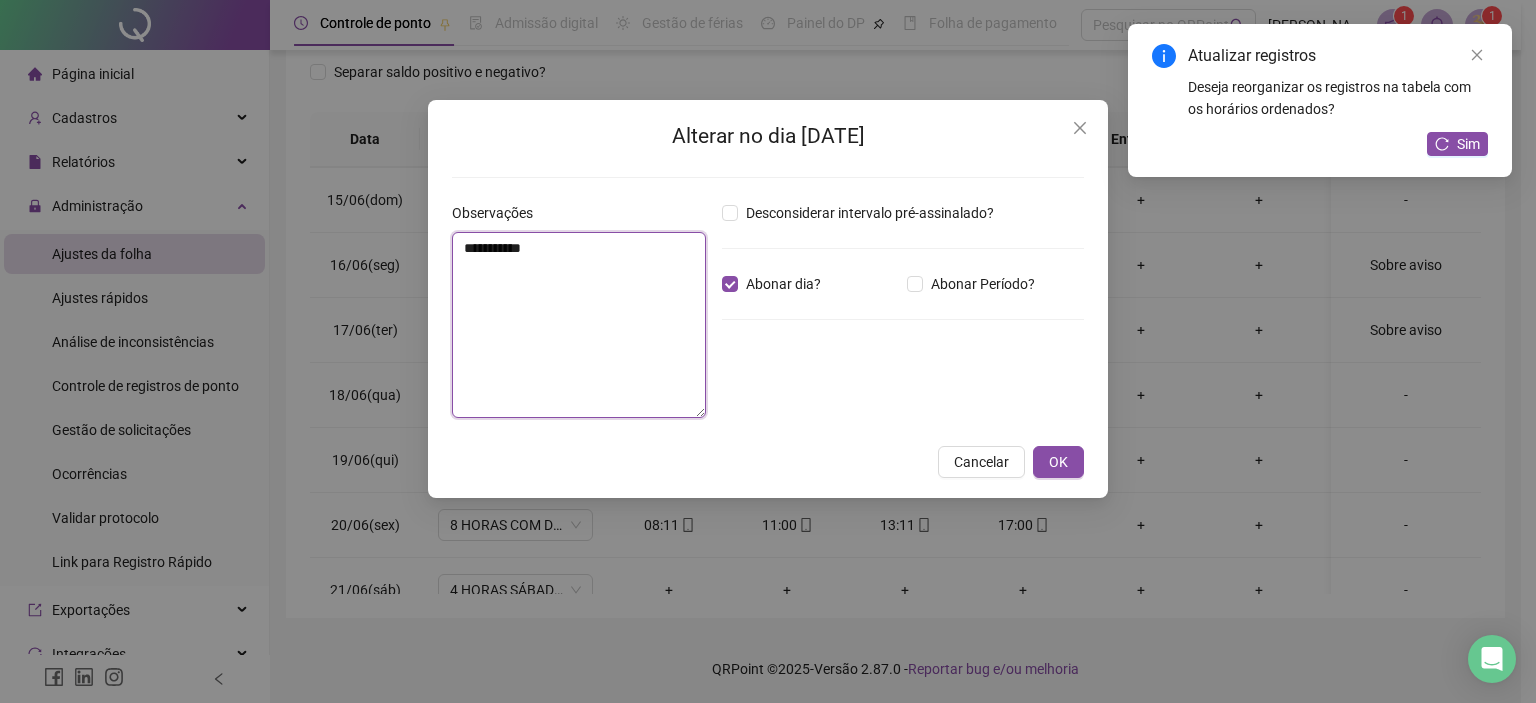 click on "**********" at bounding box center (579, 325) 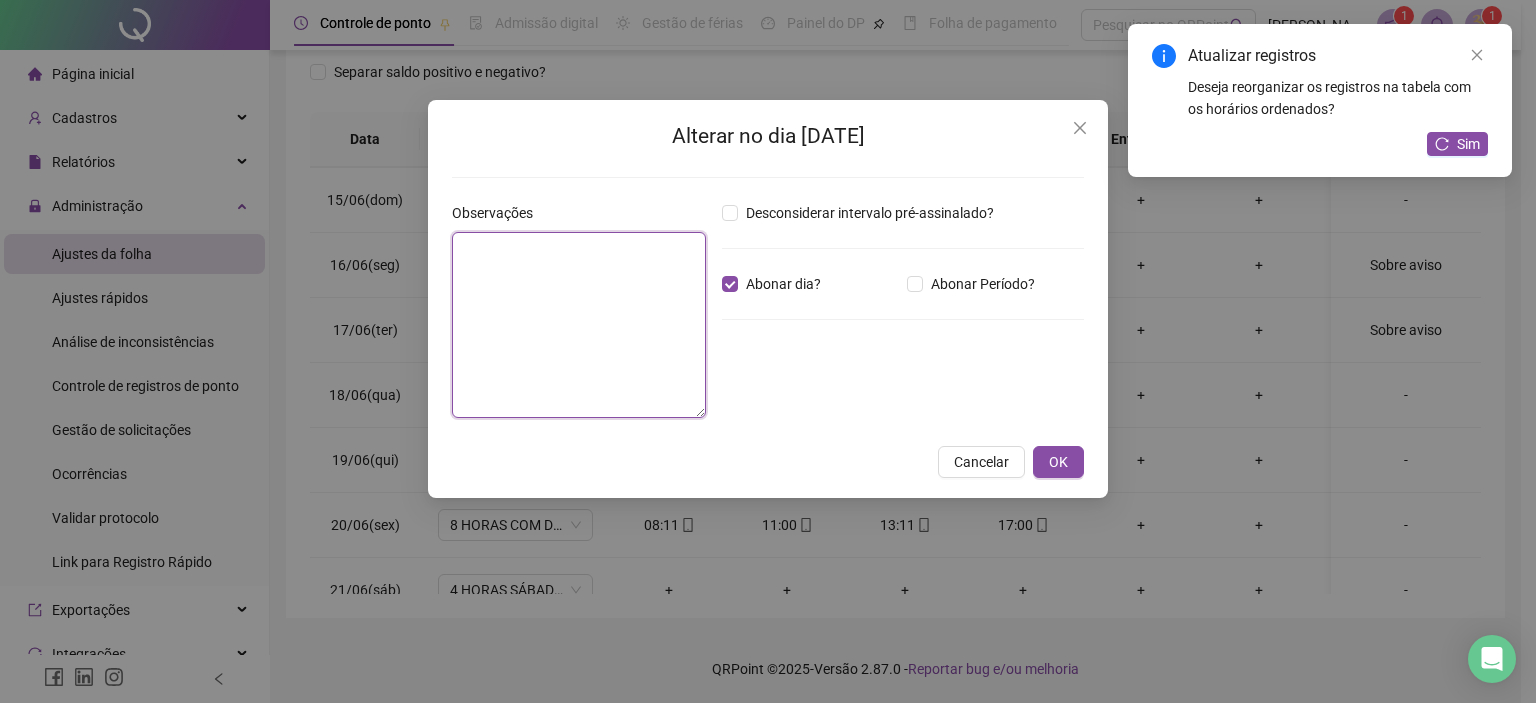 paste on "**********" 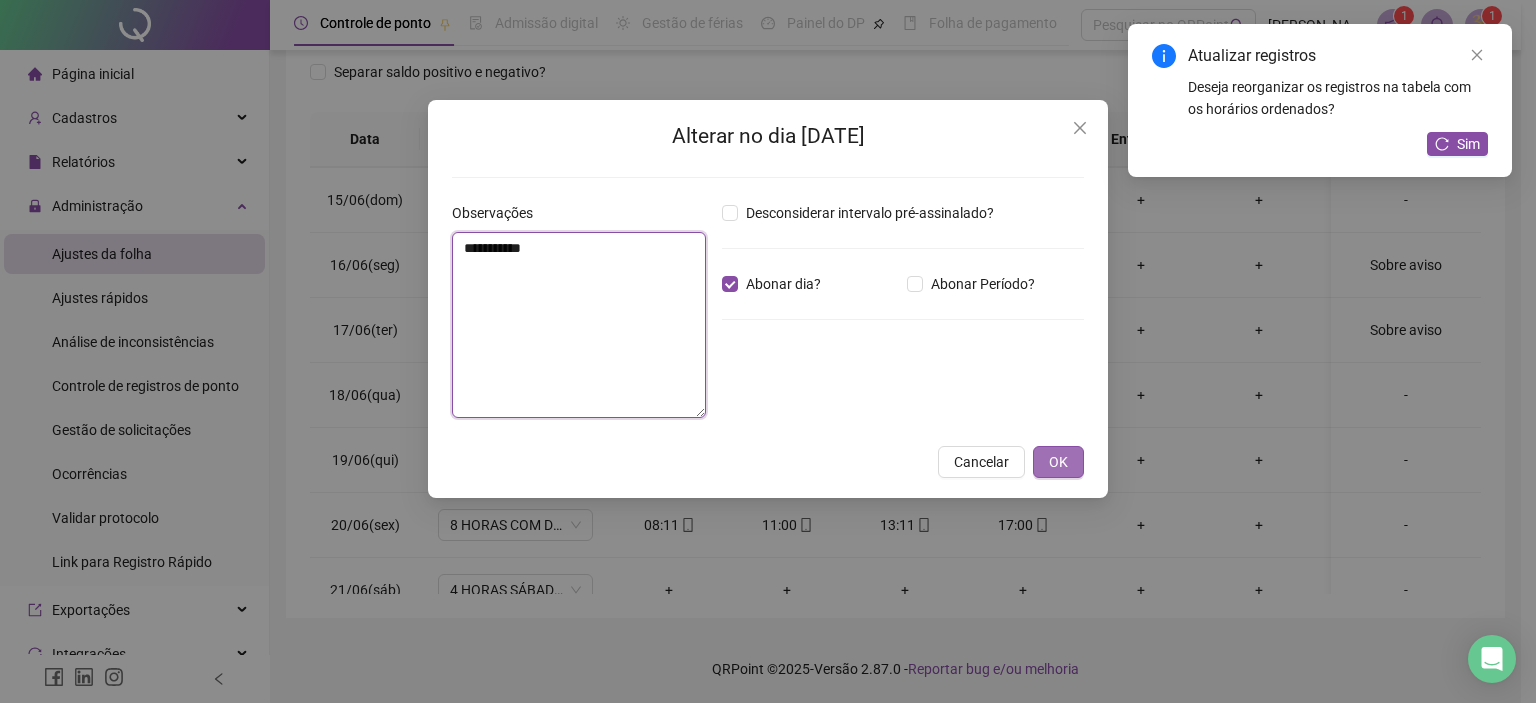type on "**********" 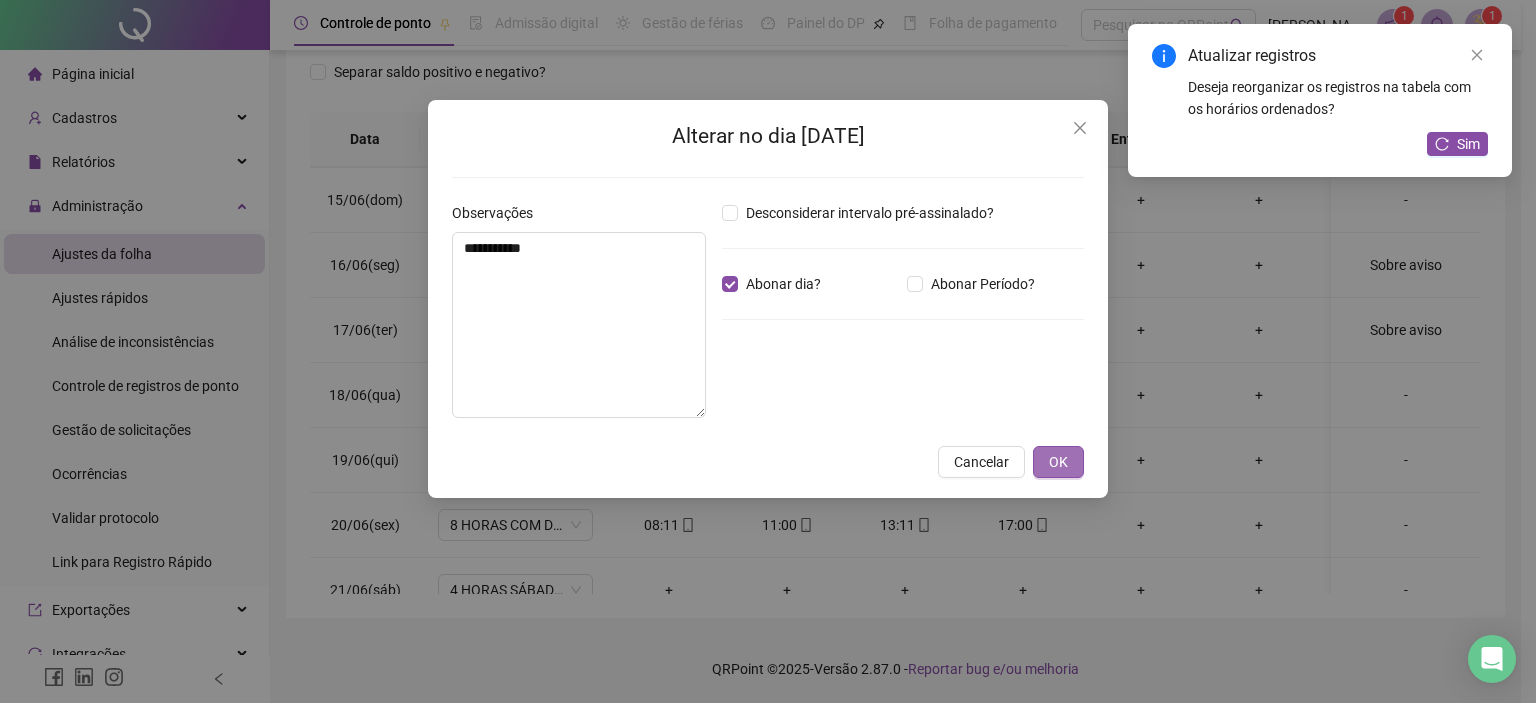 click on "OK" at bounding box center [1058, 462] 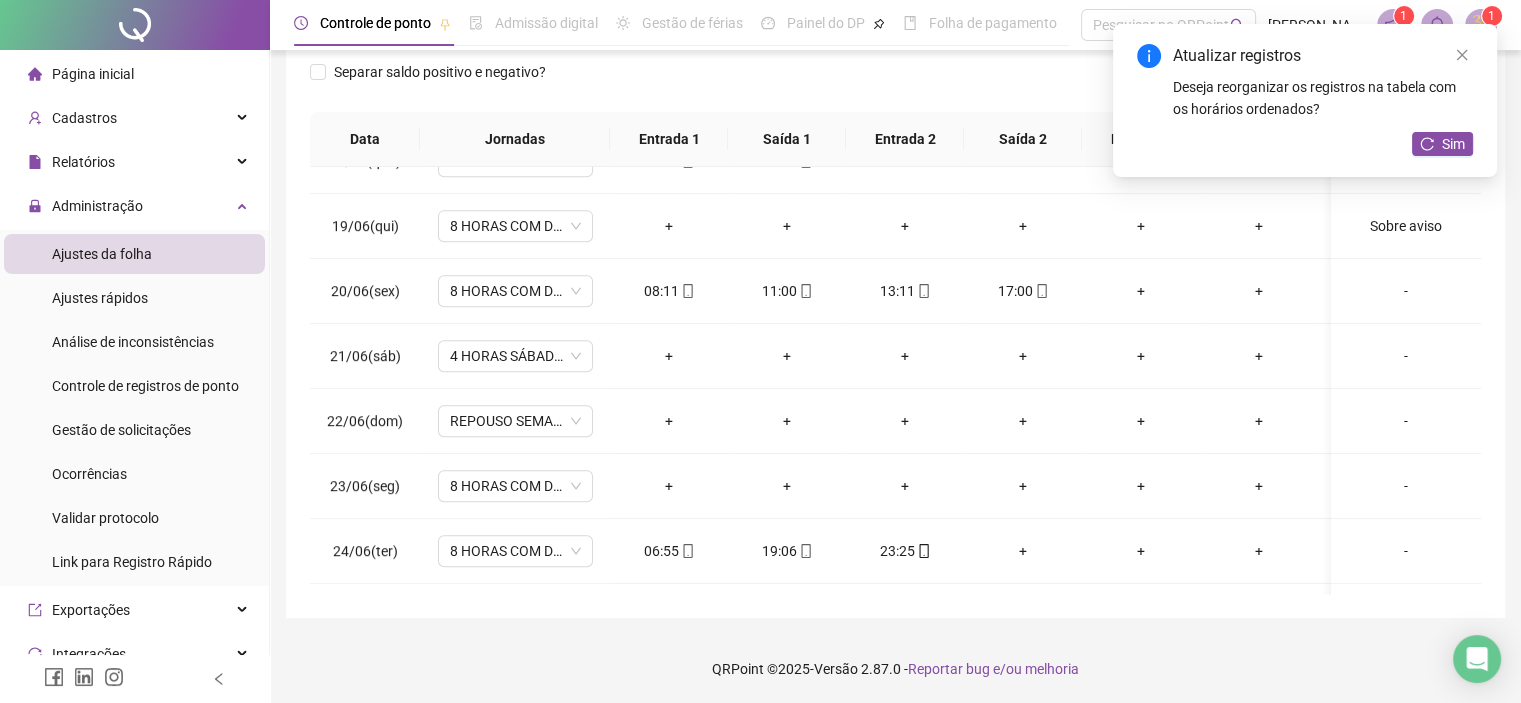 scroll, scrollTop: 1151, scrollLeft: 0, axis: vertical 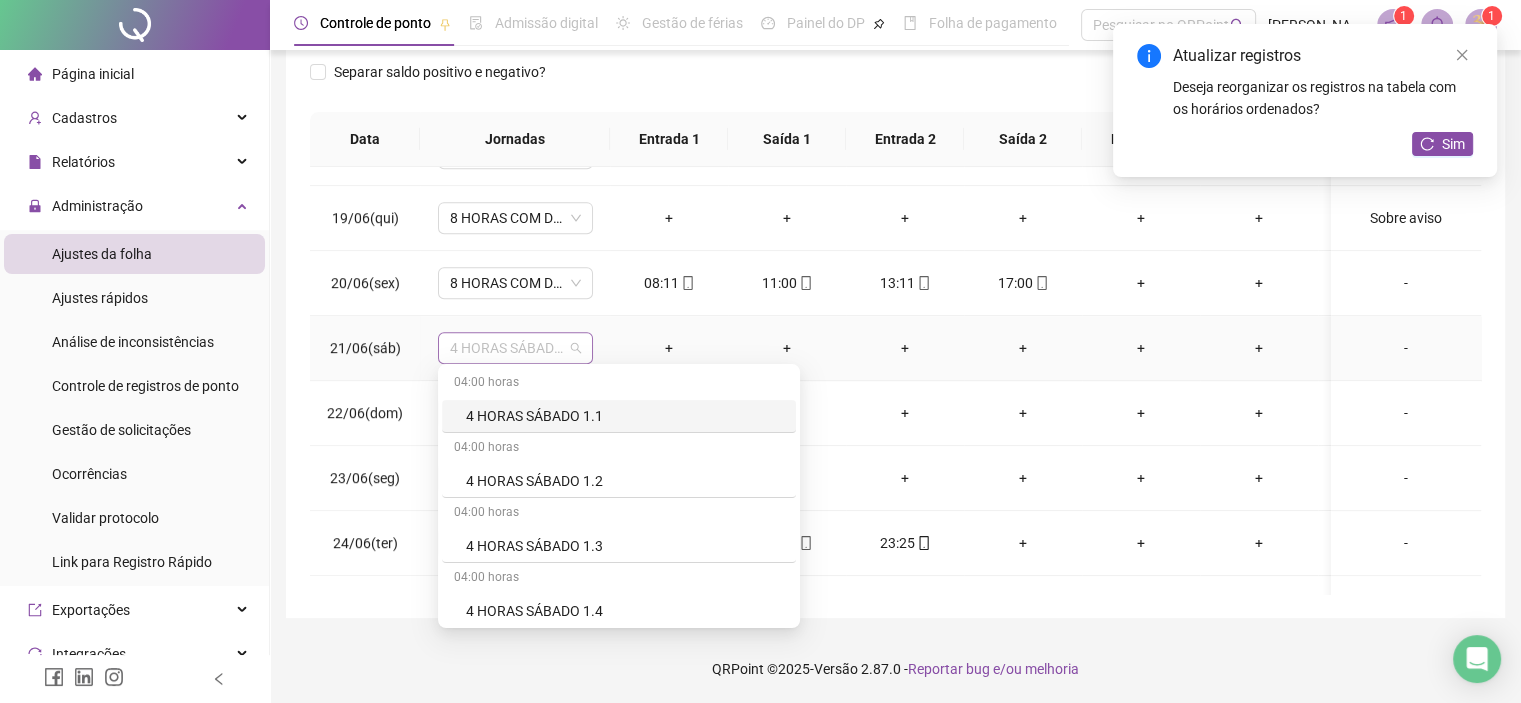 click on "4 HORAS SÁBADO 1.1" at bounding box center [515, 348] 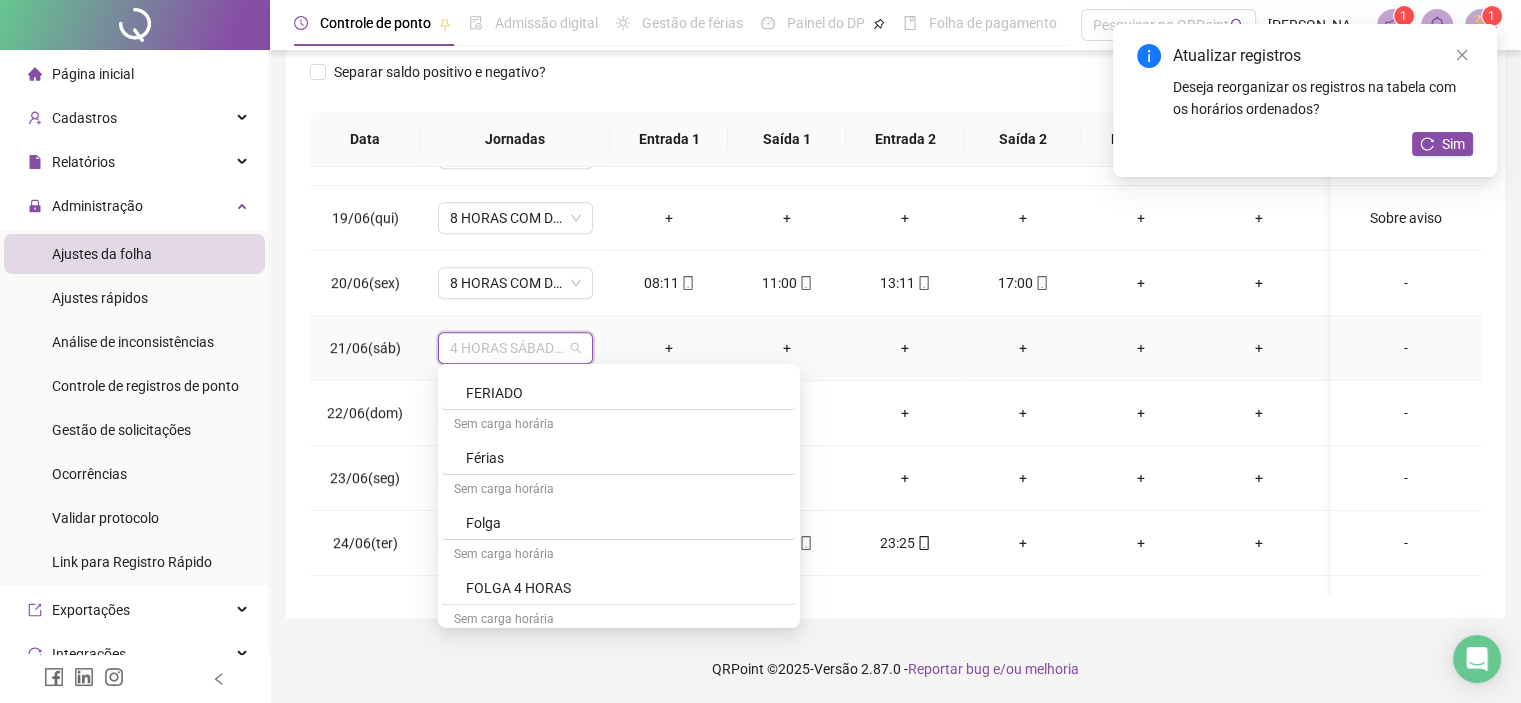 scroll, scrollTop: 760, scrollLeft: 0, axis: vertical 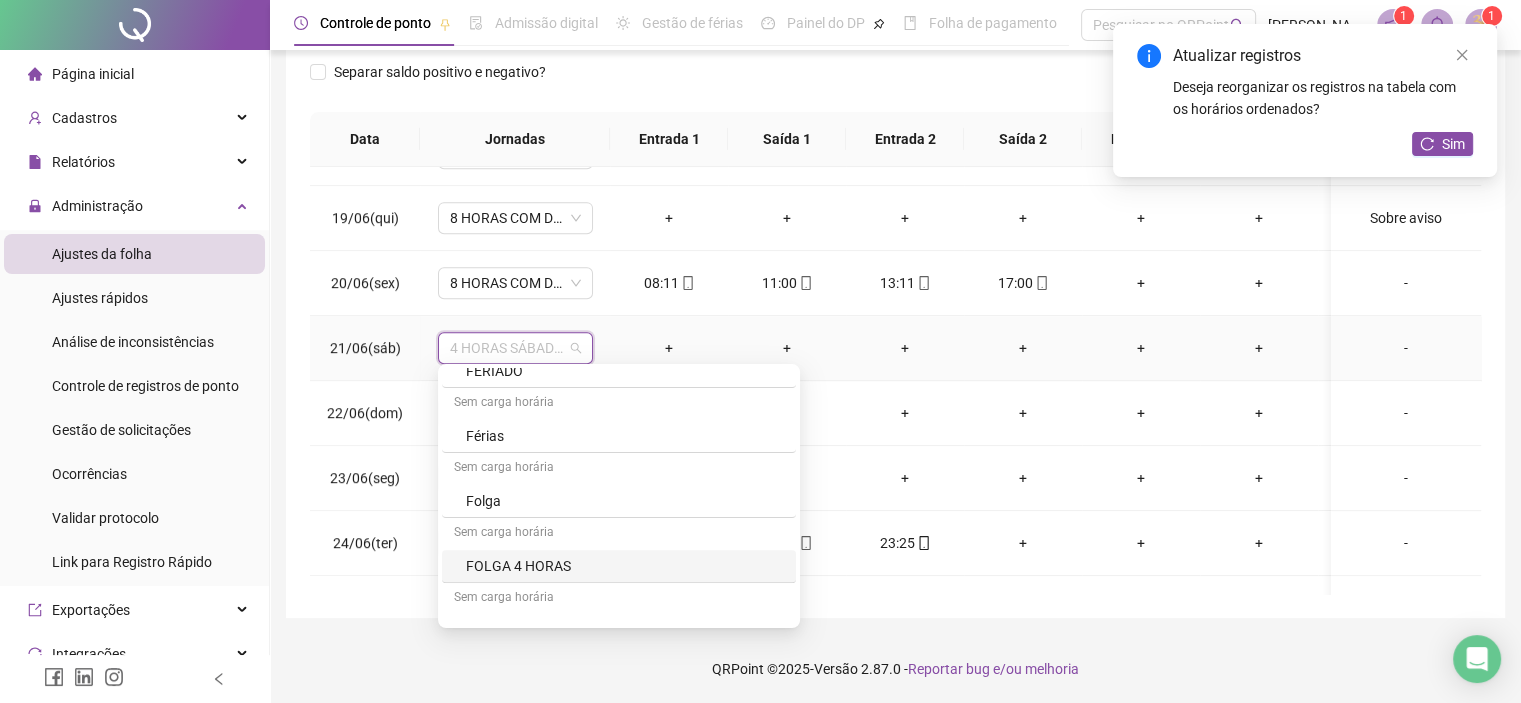 click on "FOLGA 4 HORAS" at bounding box center (625, 566) 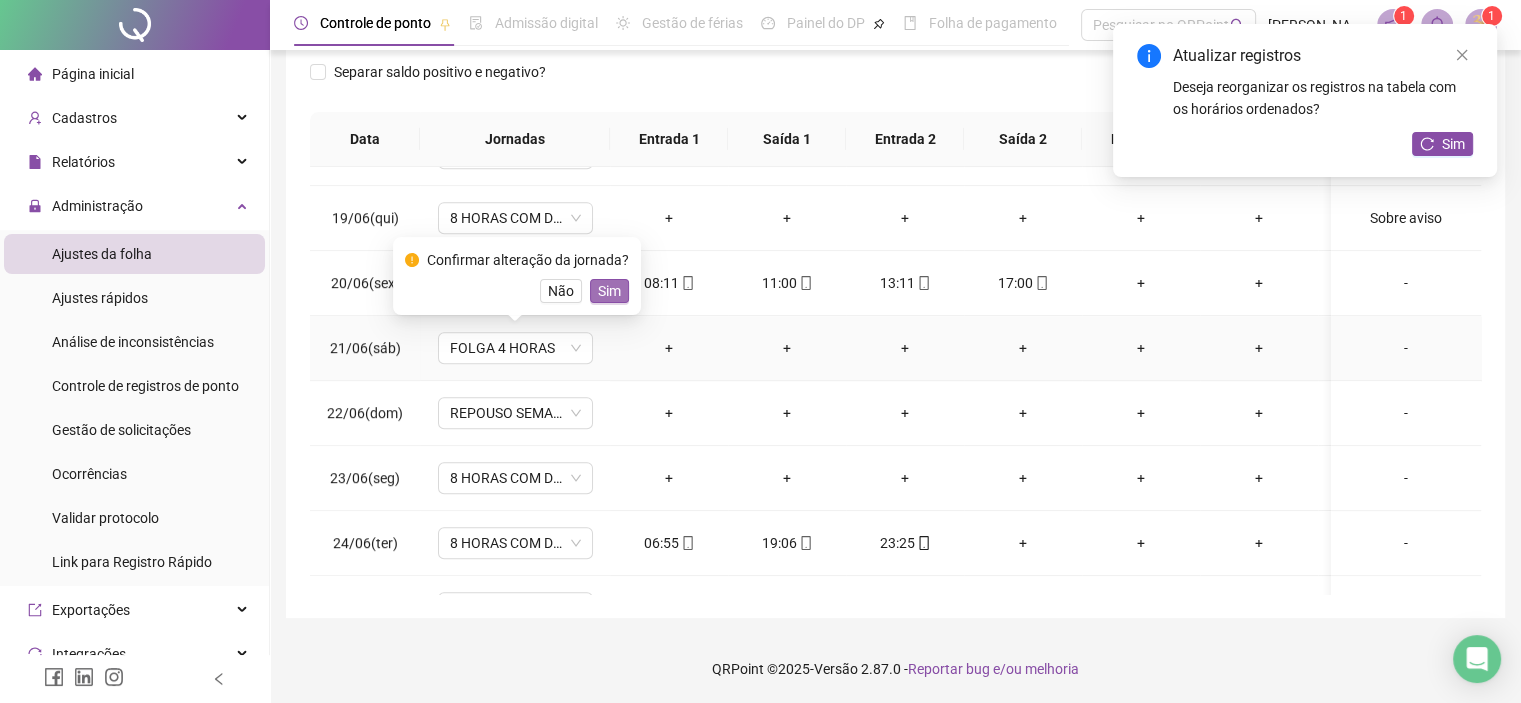 click on "Sim" at bounding box center (609, 291) 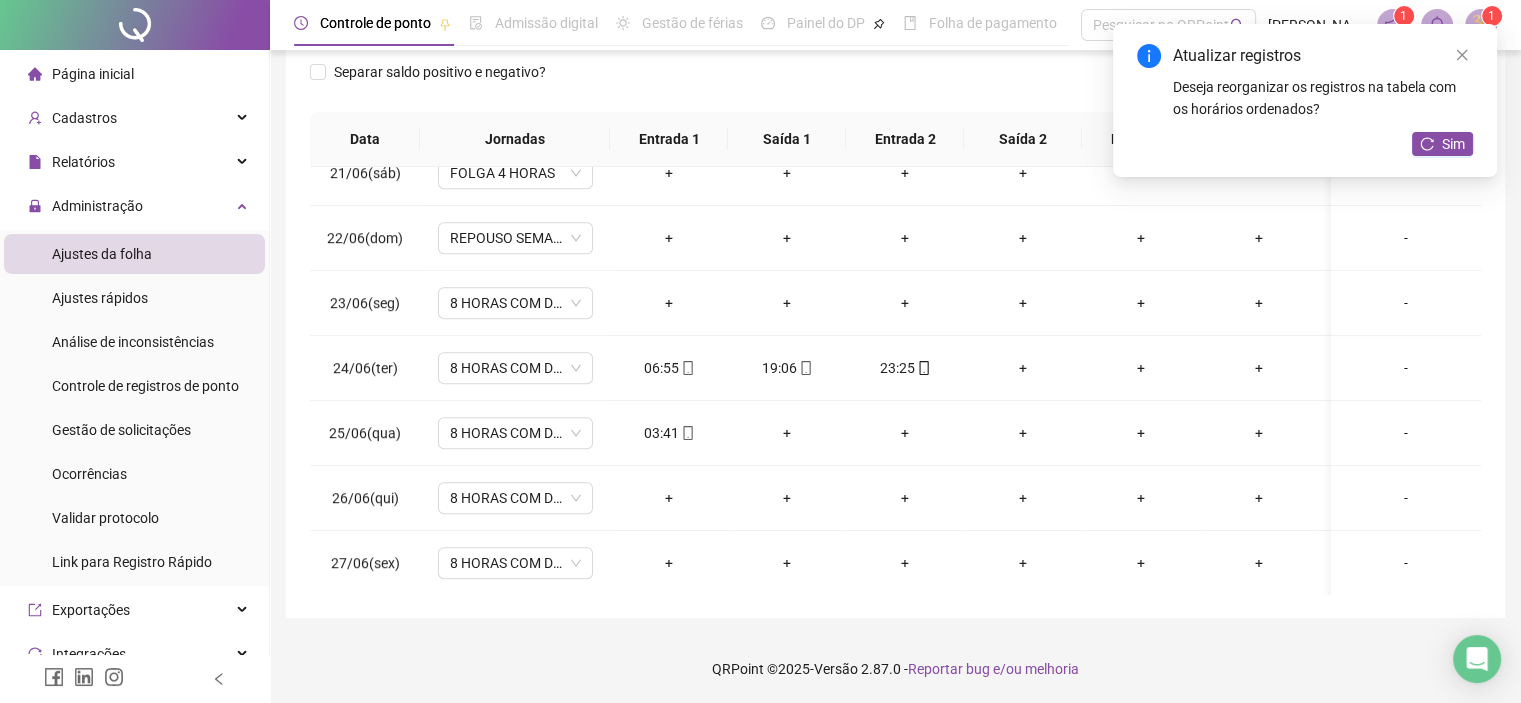 scroll, scrollTop: 1359, scrollLeft: 0, axis: vertical 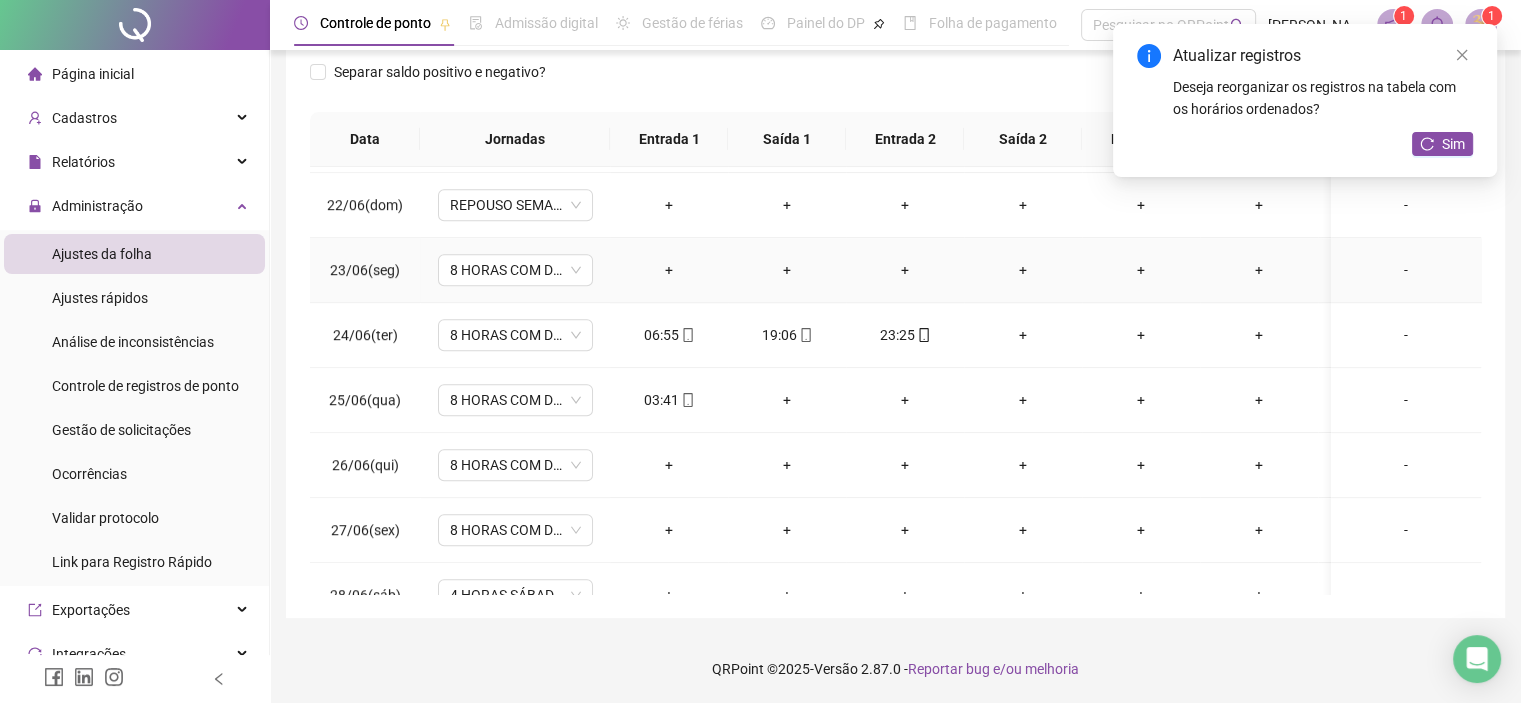click on "-" at bounding box center [1406, 270] 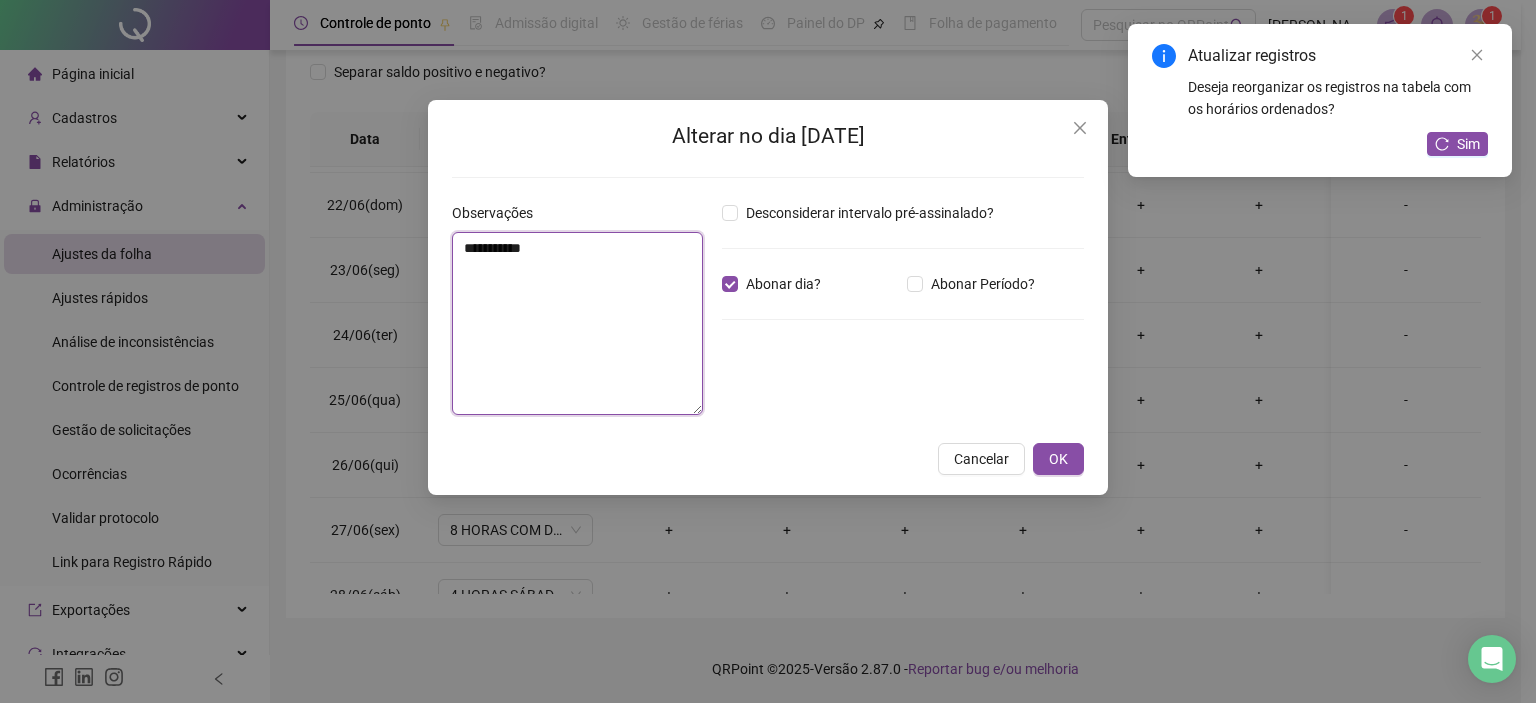 click on "**********" at bounding box center [577, 323] 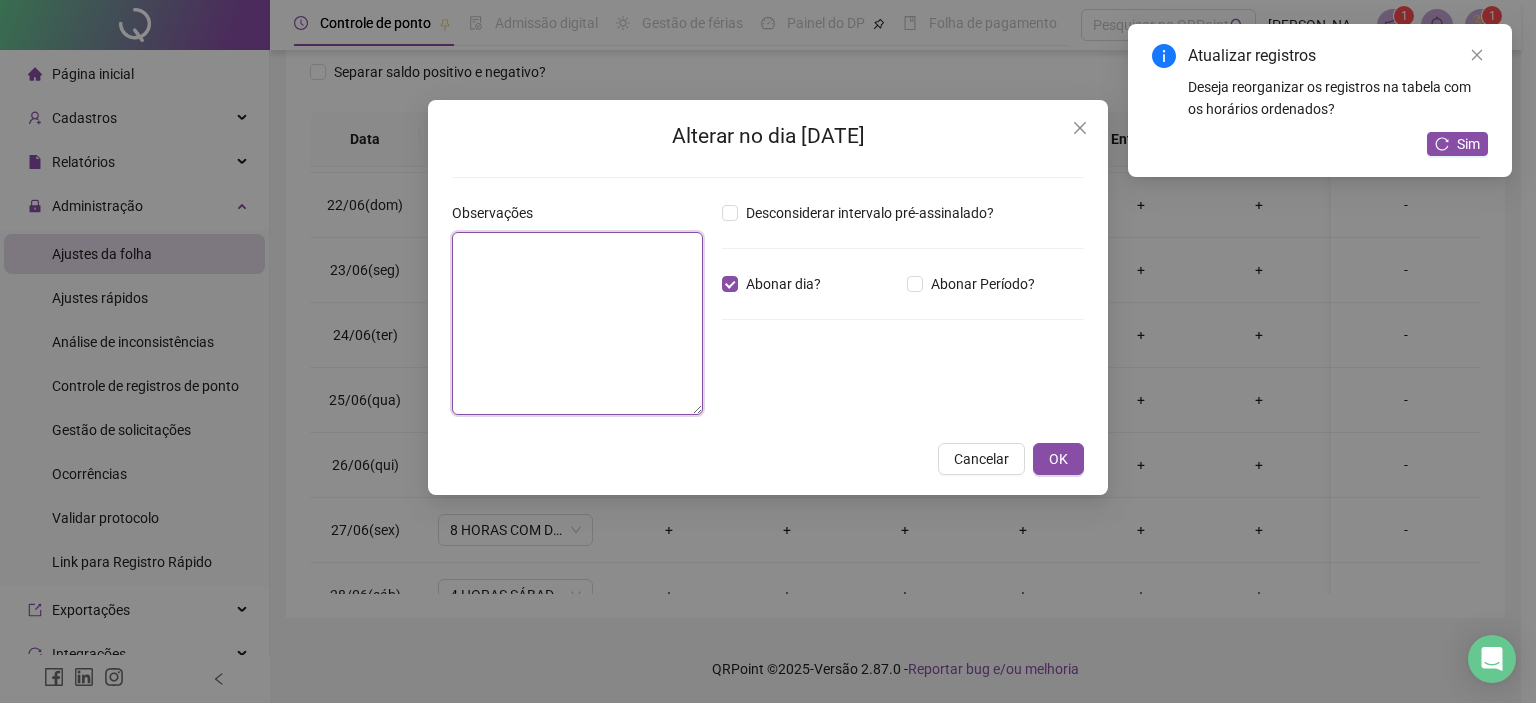 paste on "**********" 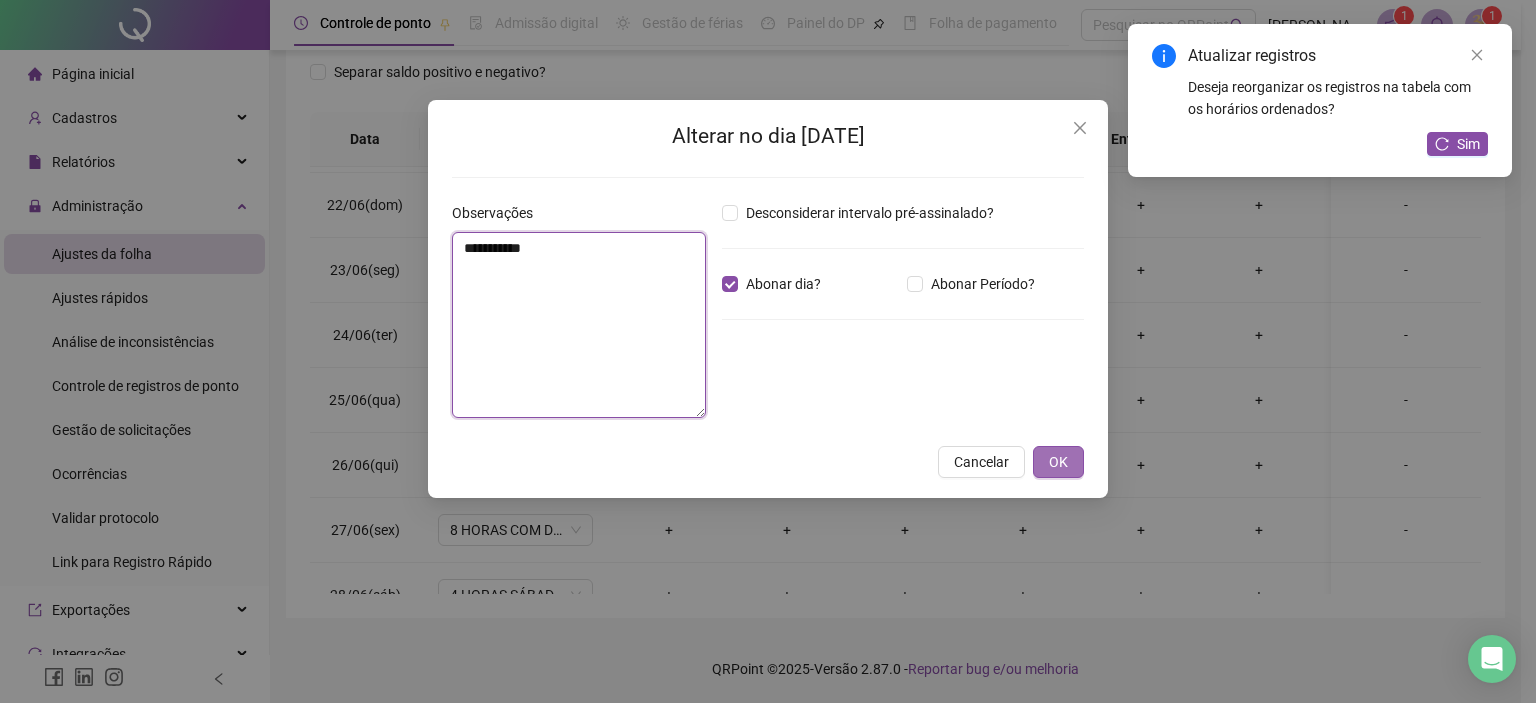 type on "**********" 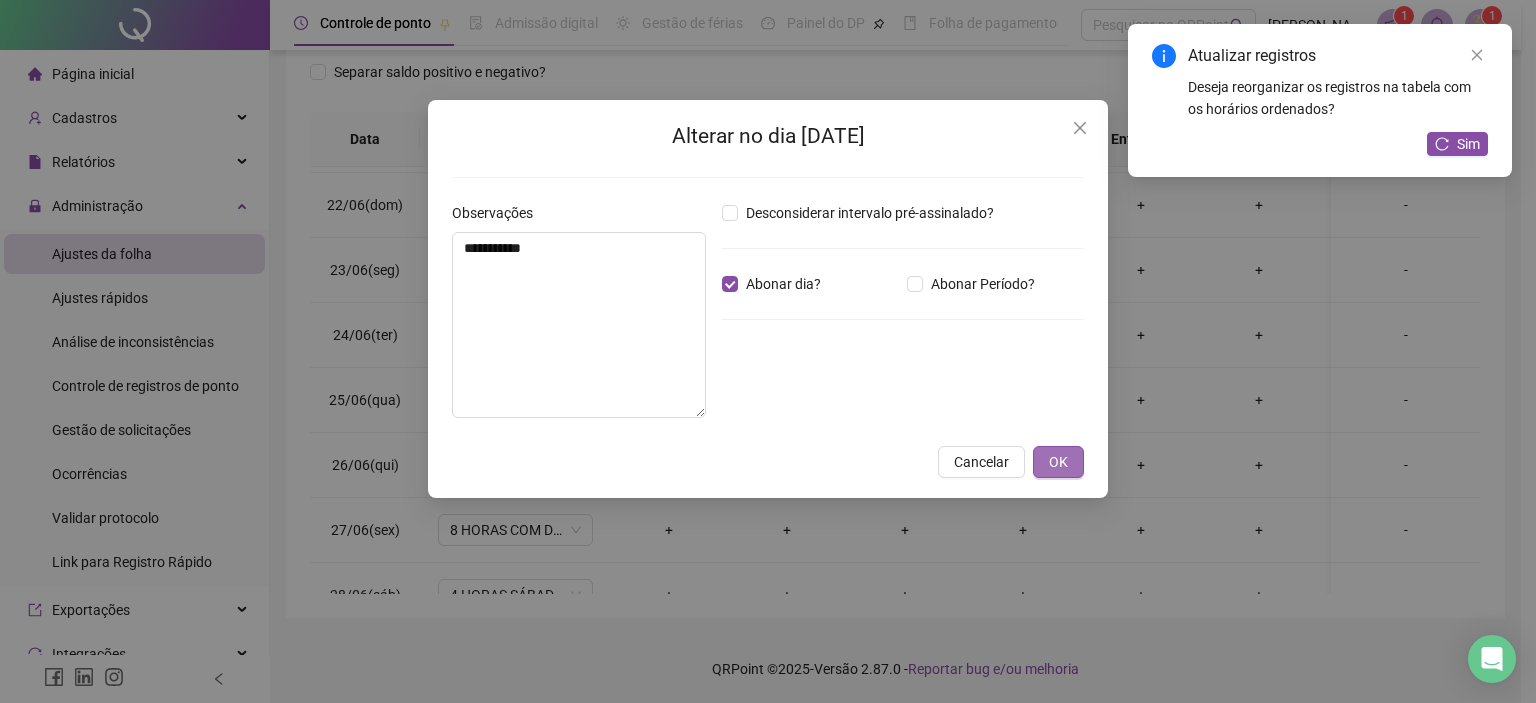 click on "OK" at bounding box center [1058, 462] 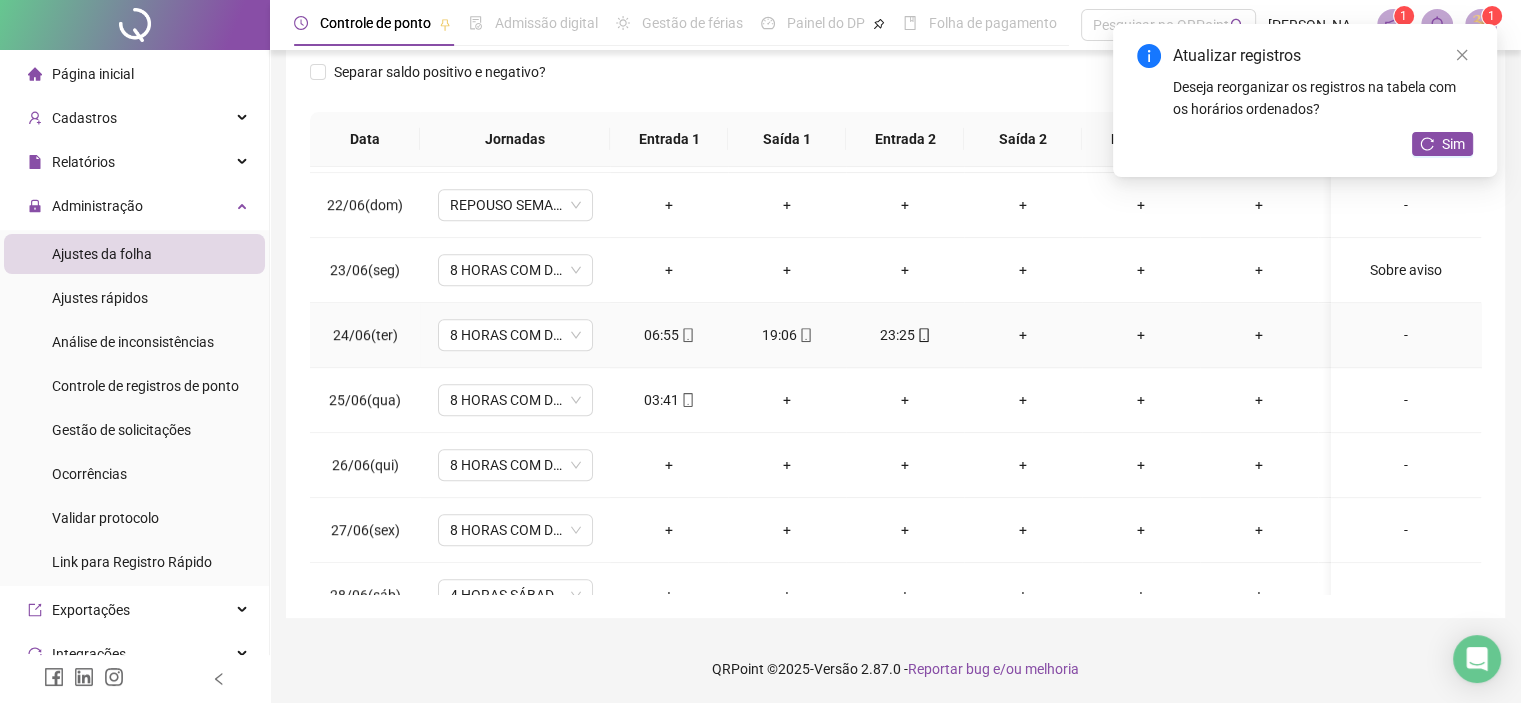 click on "+" at bounding box center [1023, 335] 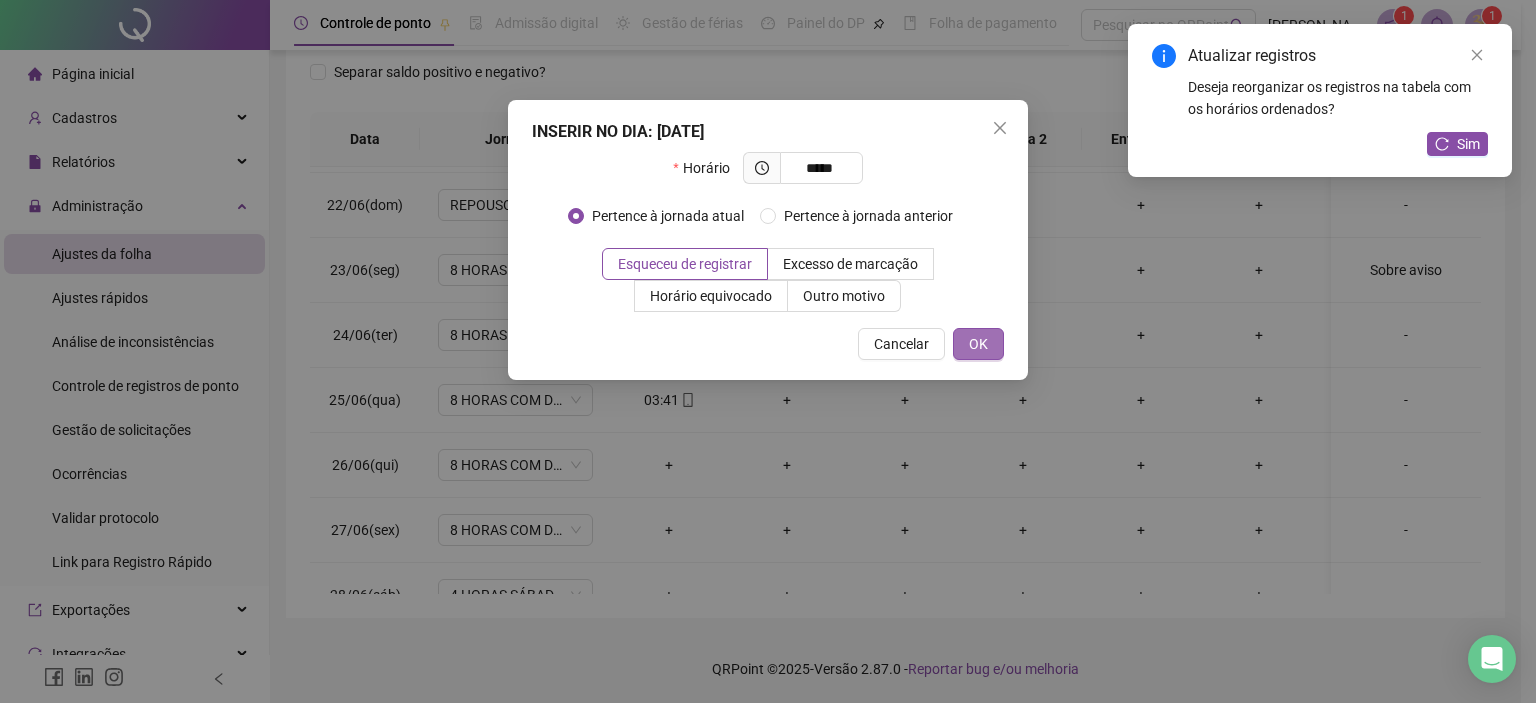 type on "*****" 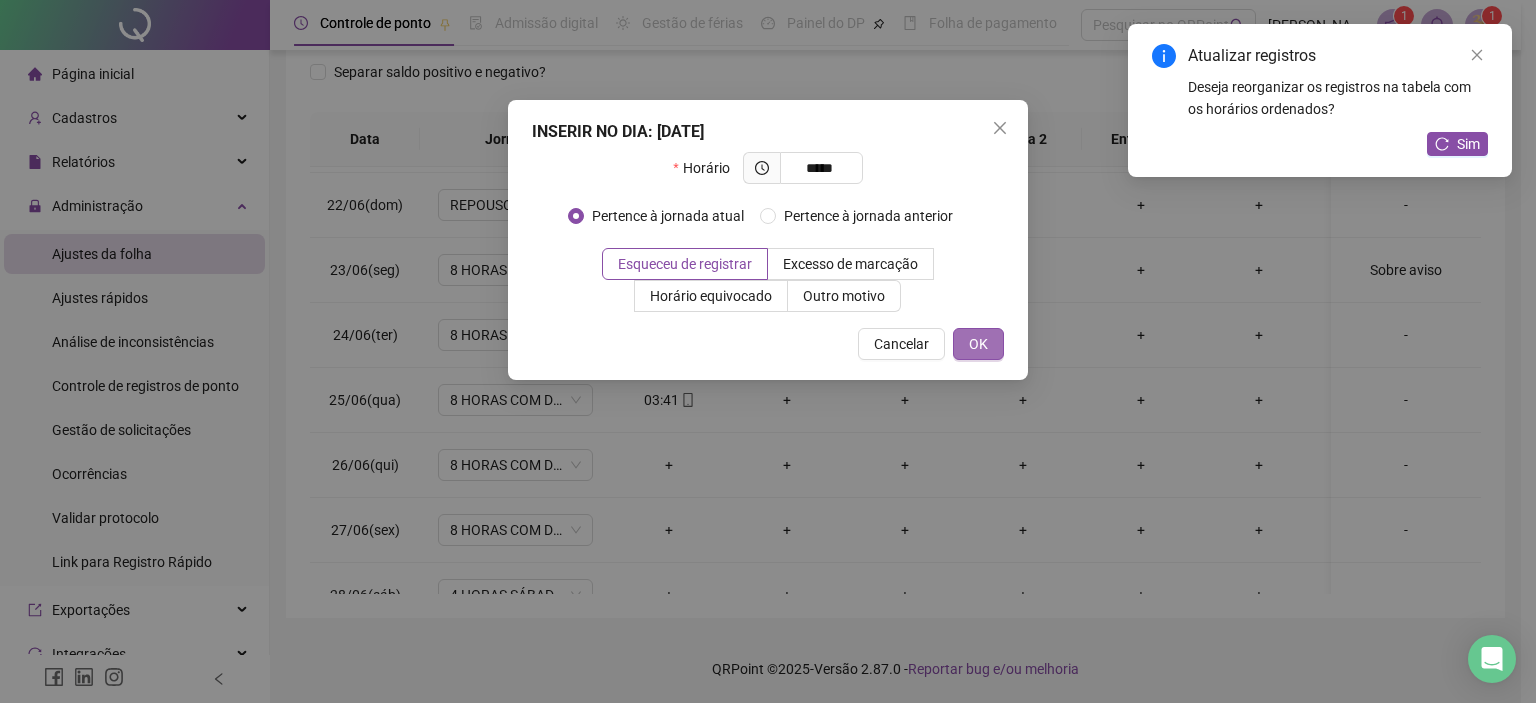 click on "OK" at bounding box center (978, 344) 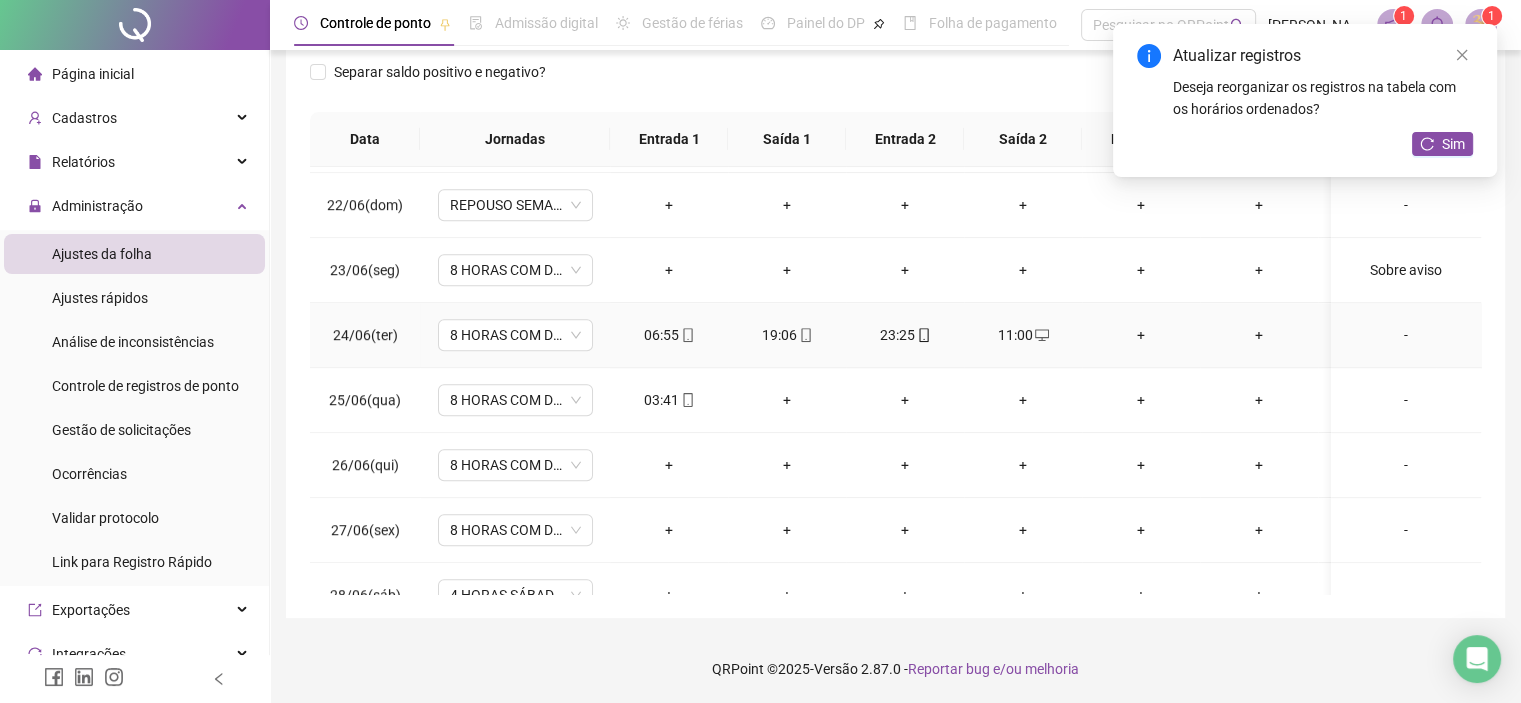 click on "+" at bounding box center (1141, 335) 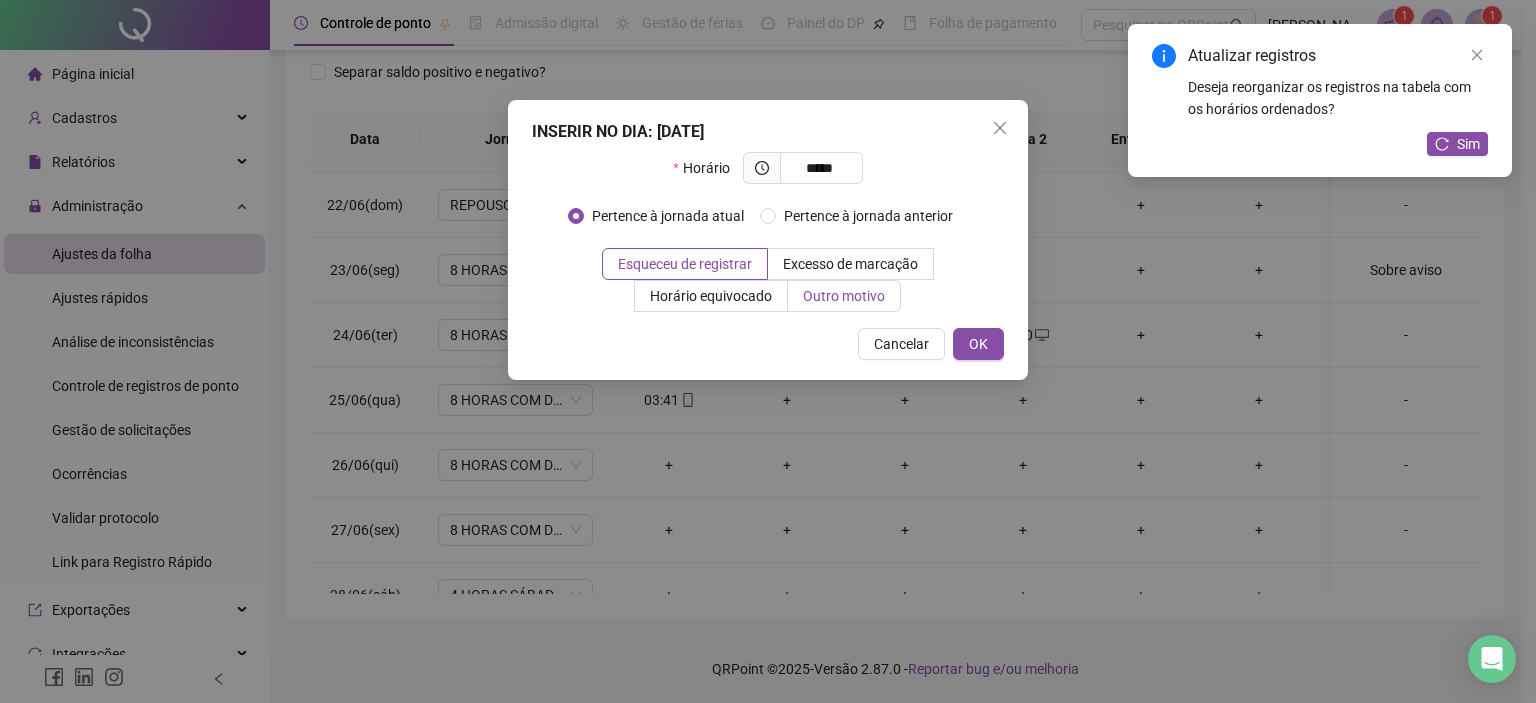 type on "*****" 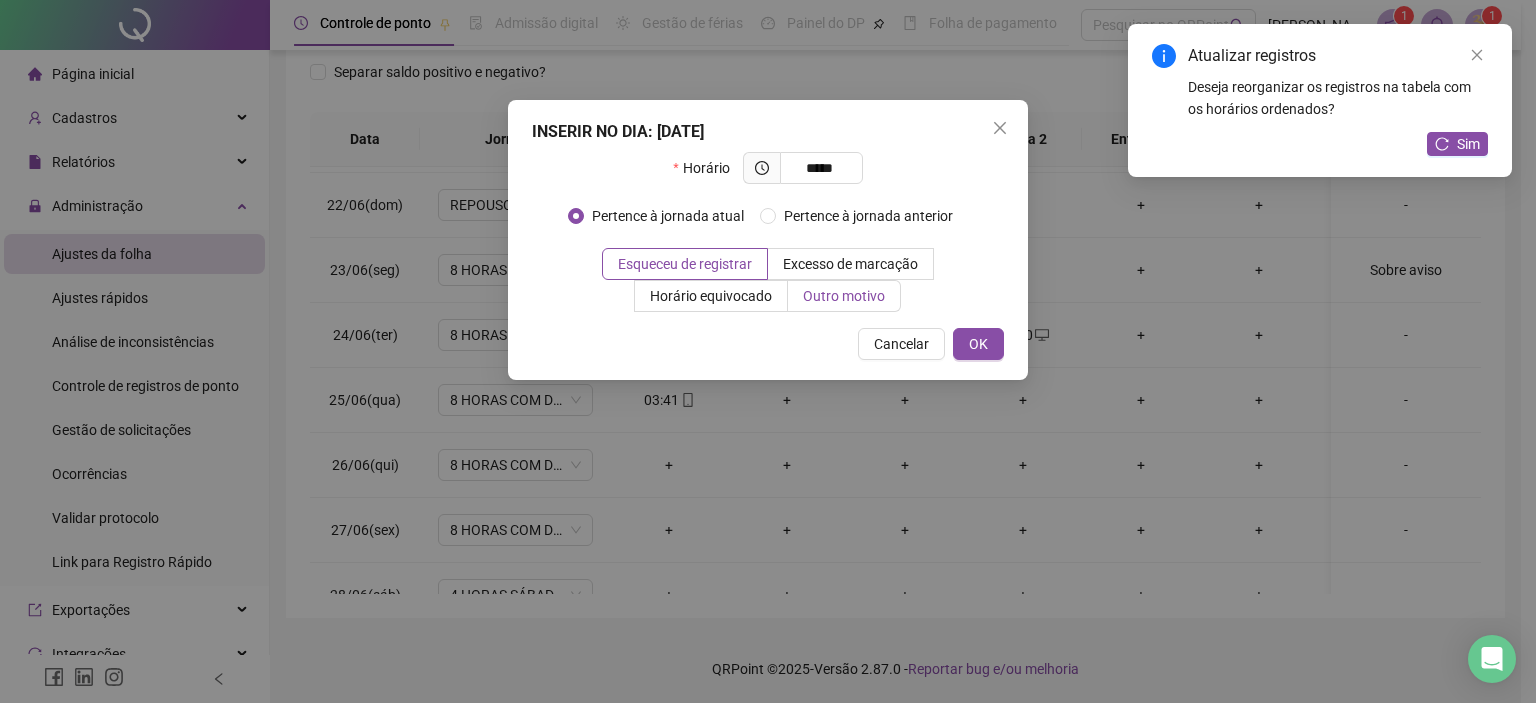 click on "Outro motivo" at bounding box center [844, 296] 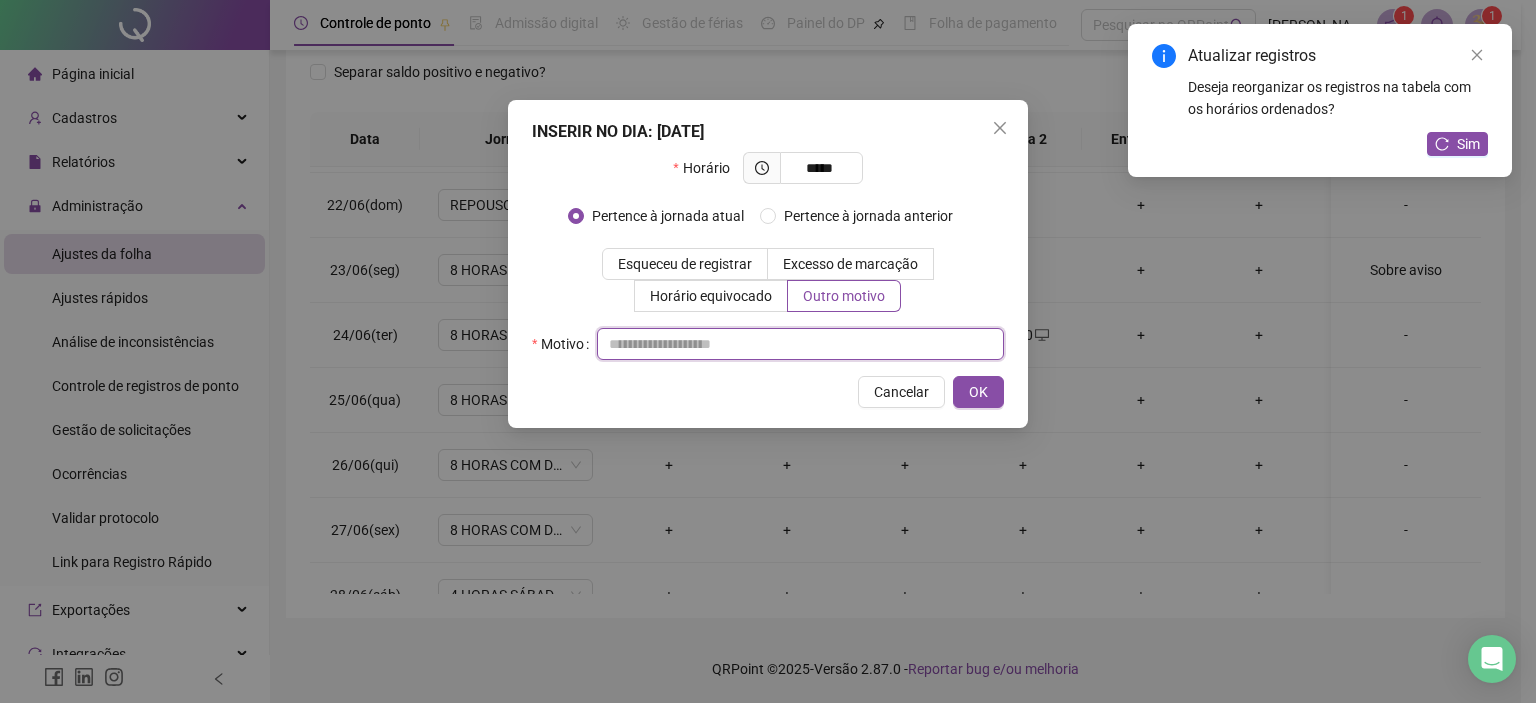 click at bounding box center (800, 344) 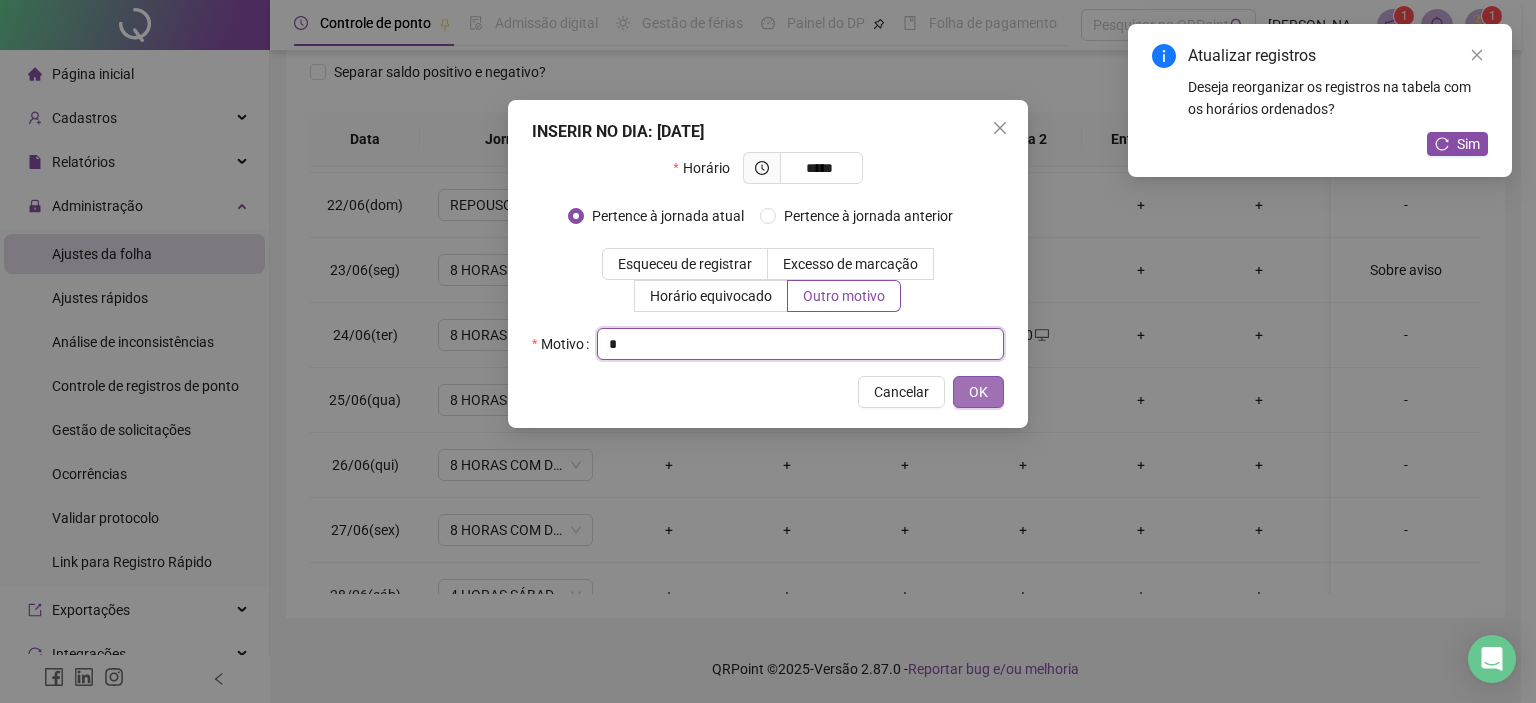 type on "*" 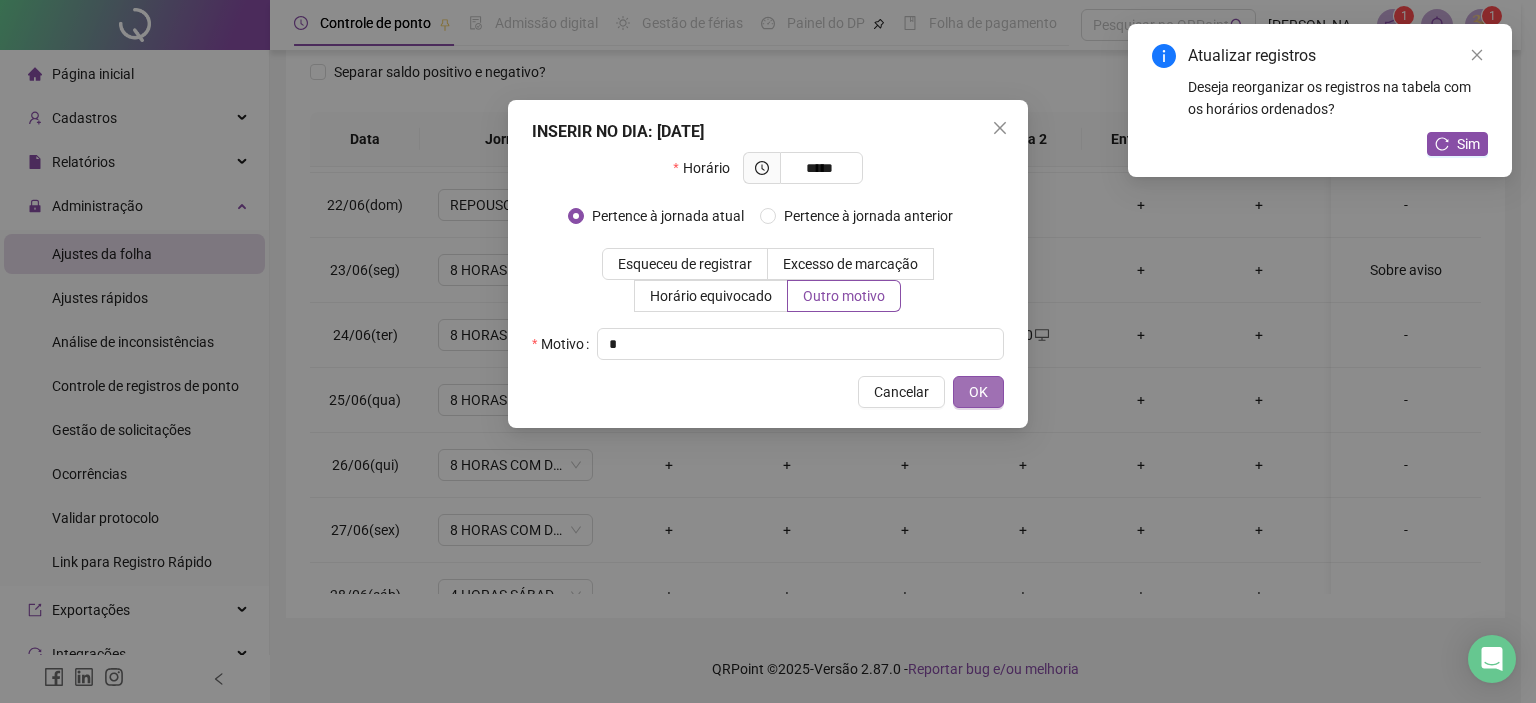 click on "OK" at bounding box center [978, 392] 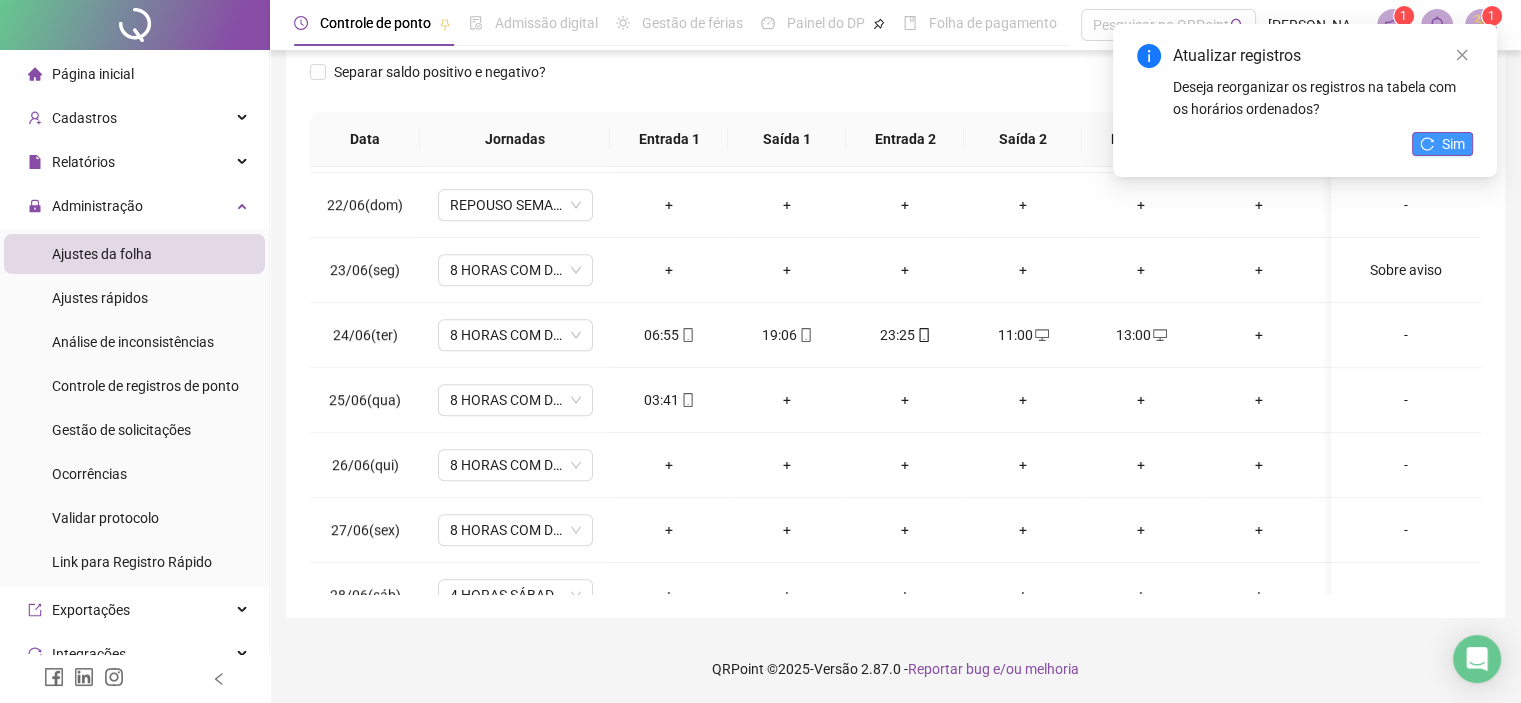 click 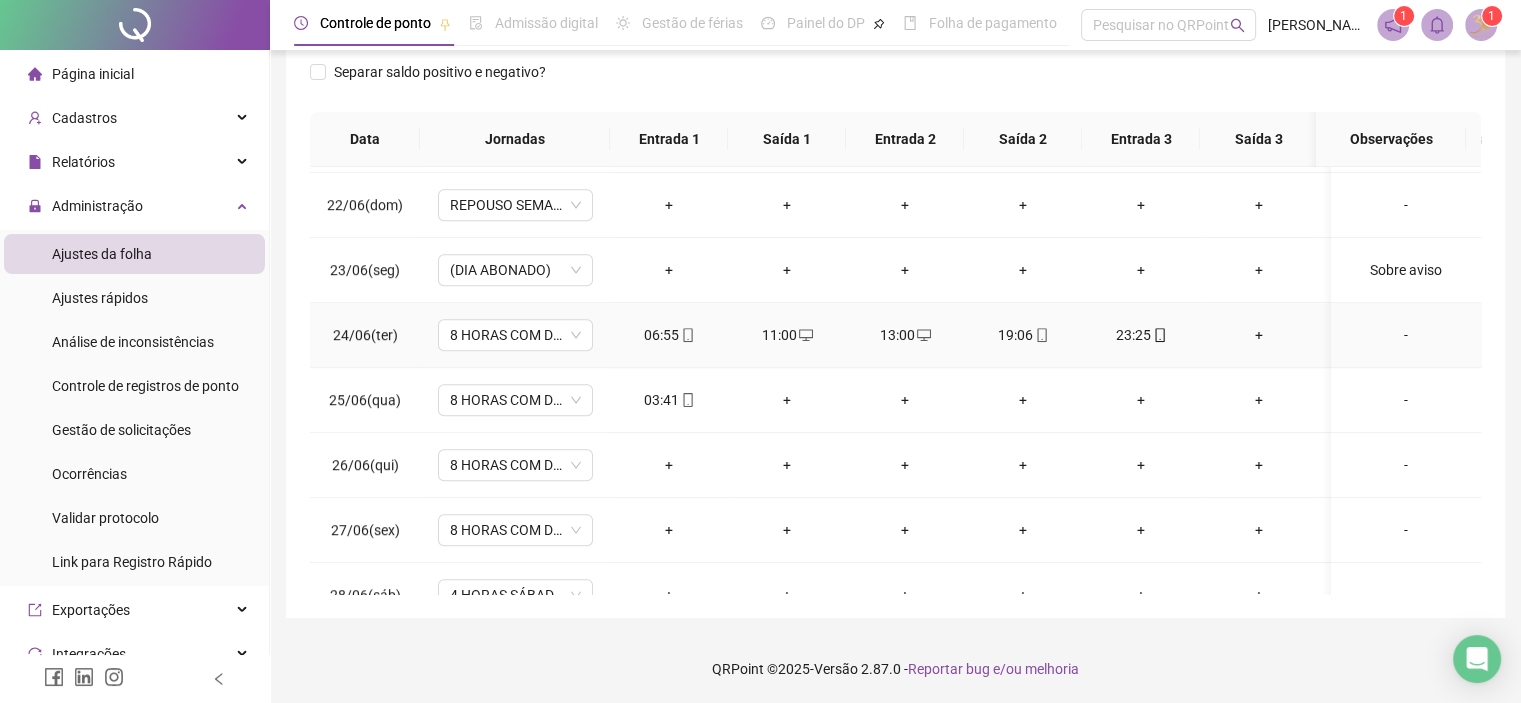 click on "+" at bounding box center [1259, 335] 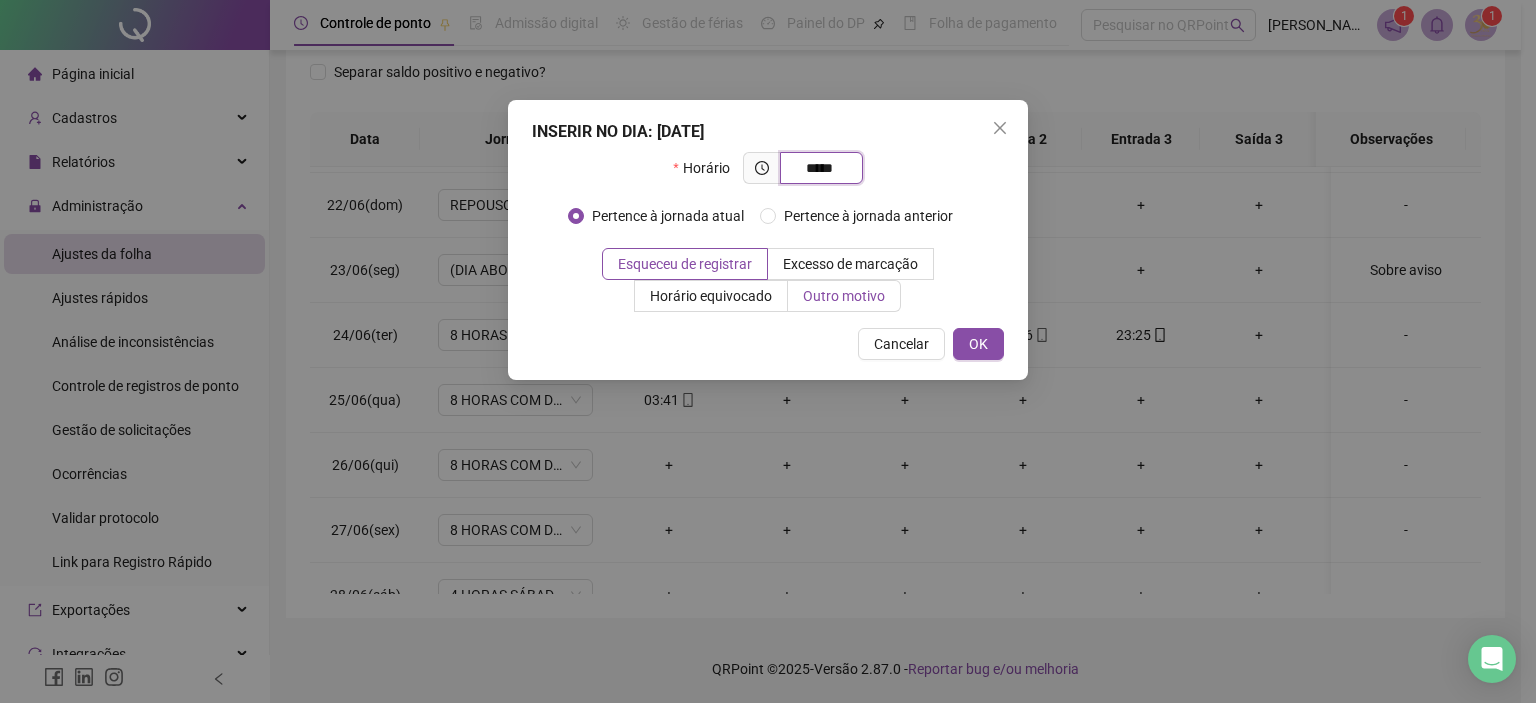 type on "*****" 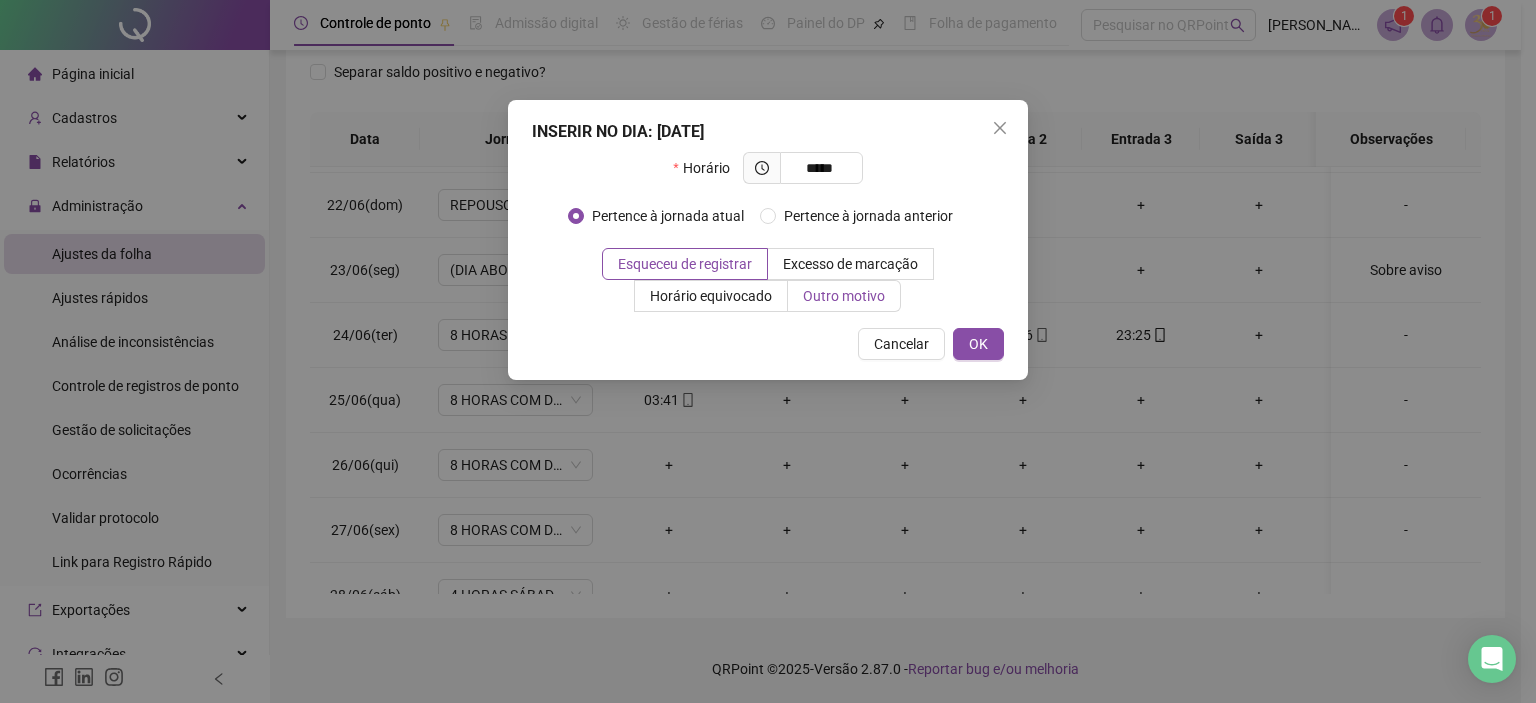 click on "Outro motivo" at bounding box center (844, 296) 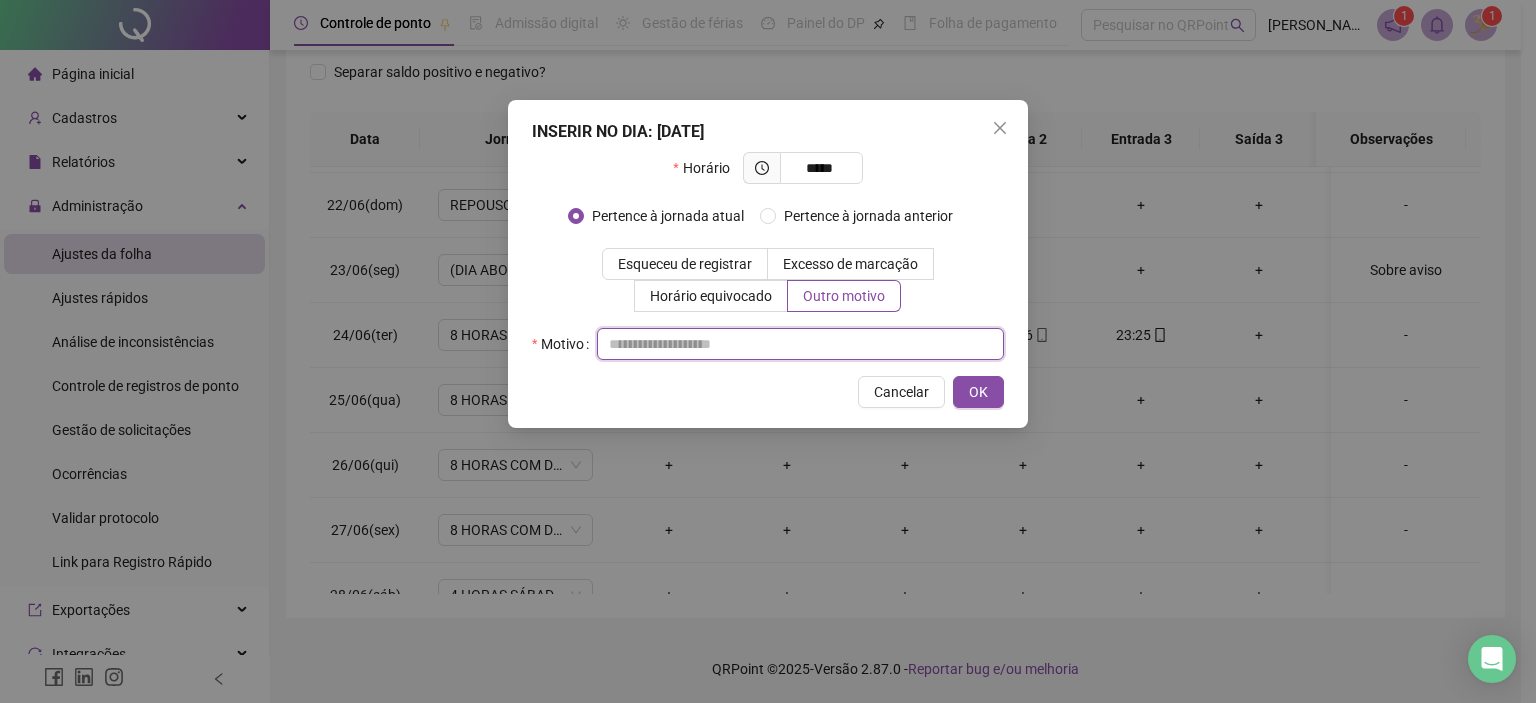 click at bounding box center (800, 344) 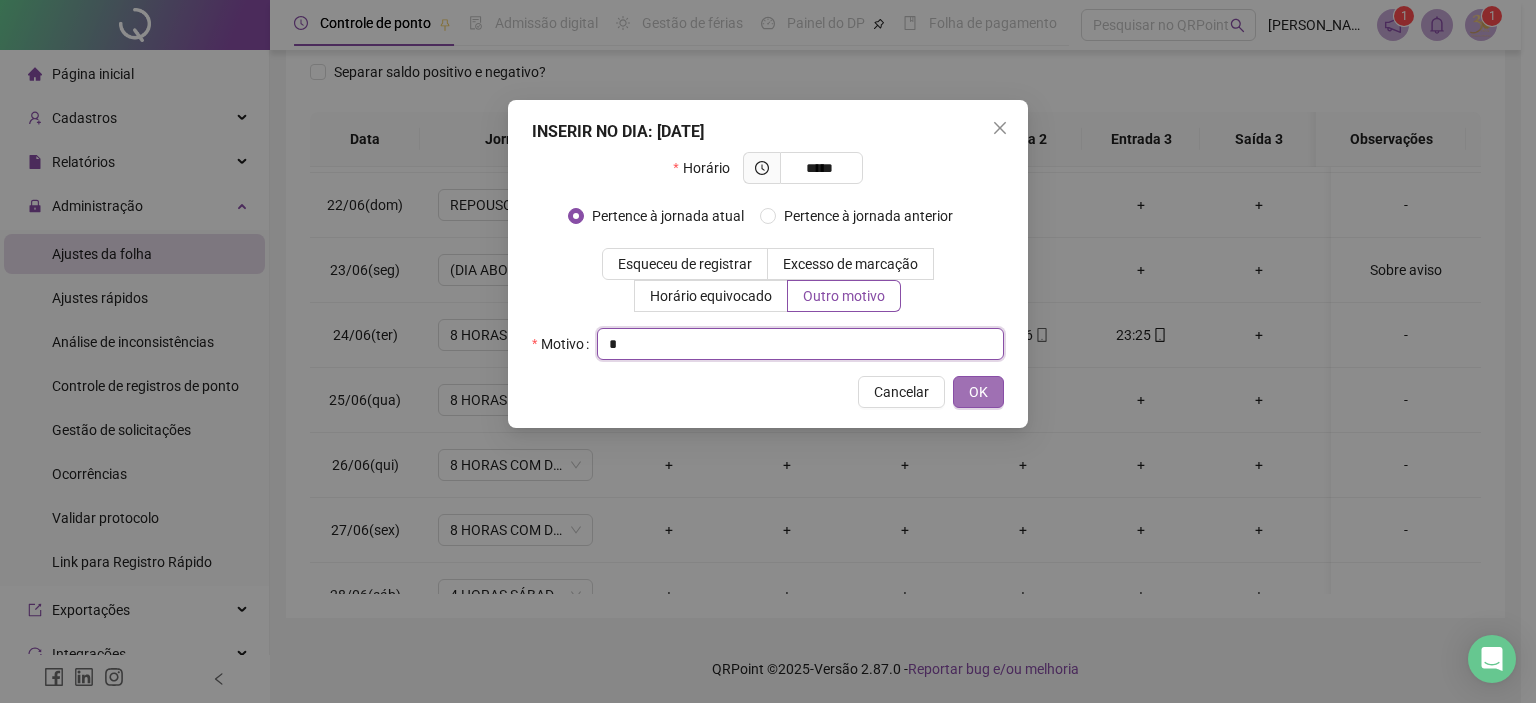 type on "*" 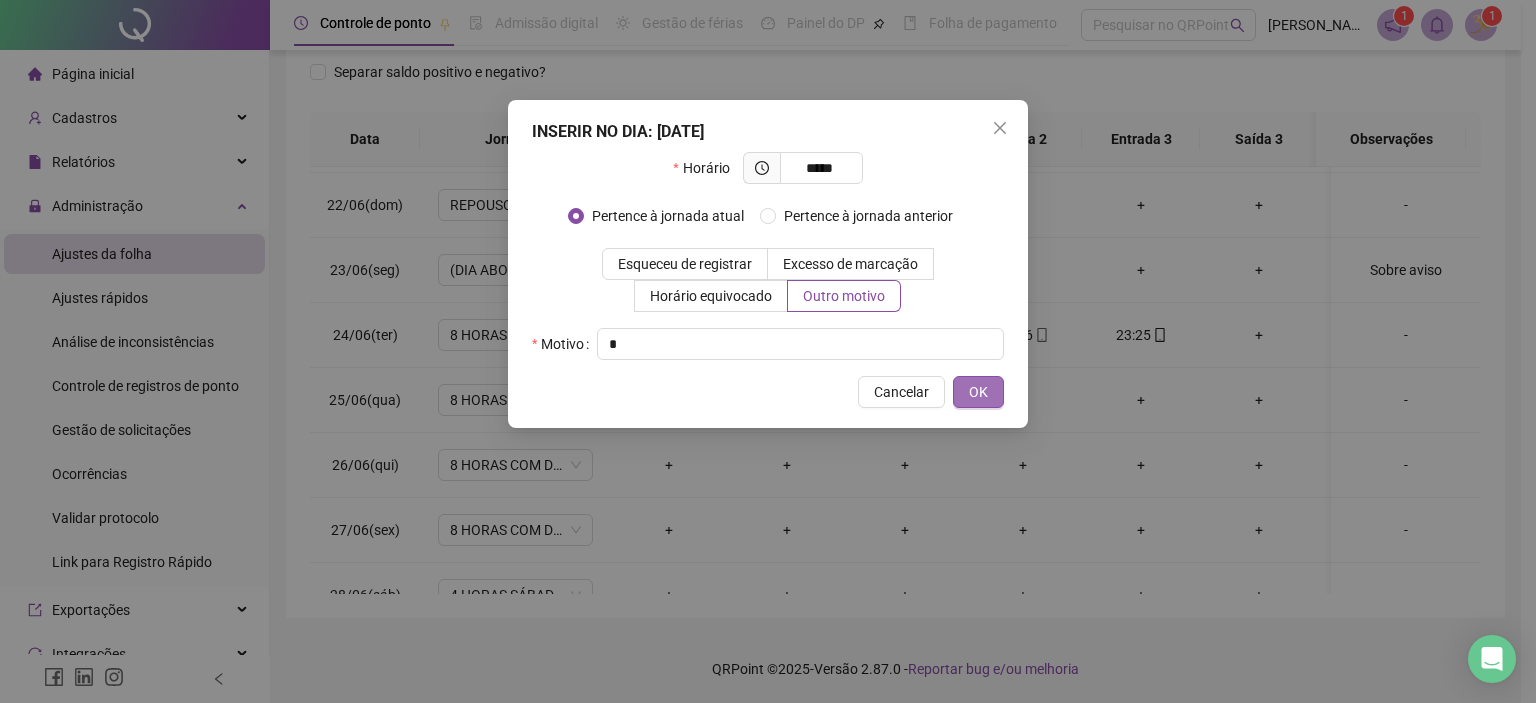 click on "OK" at bounding box center [978, 392] 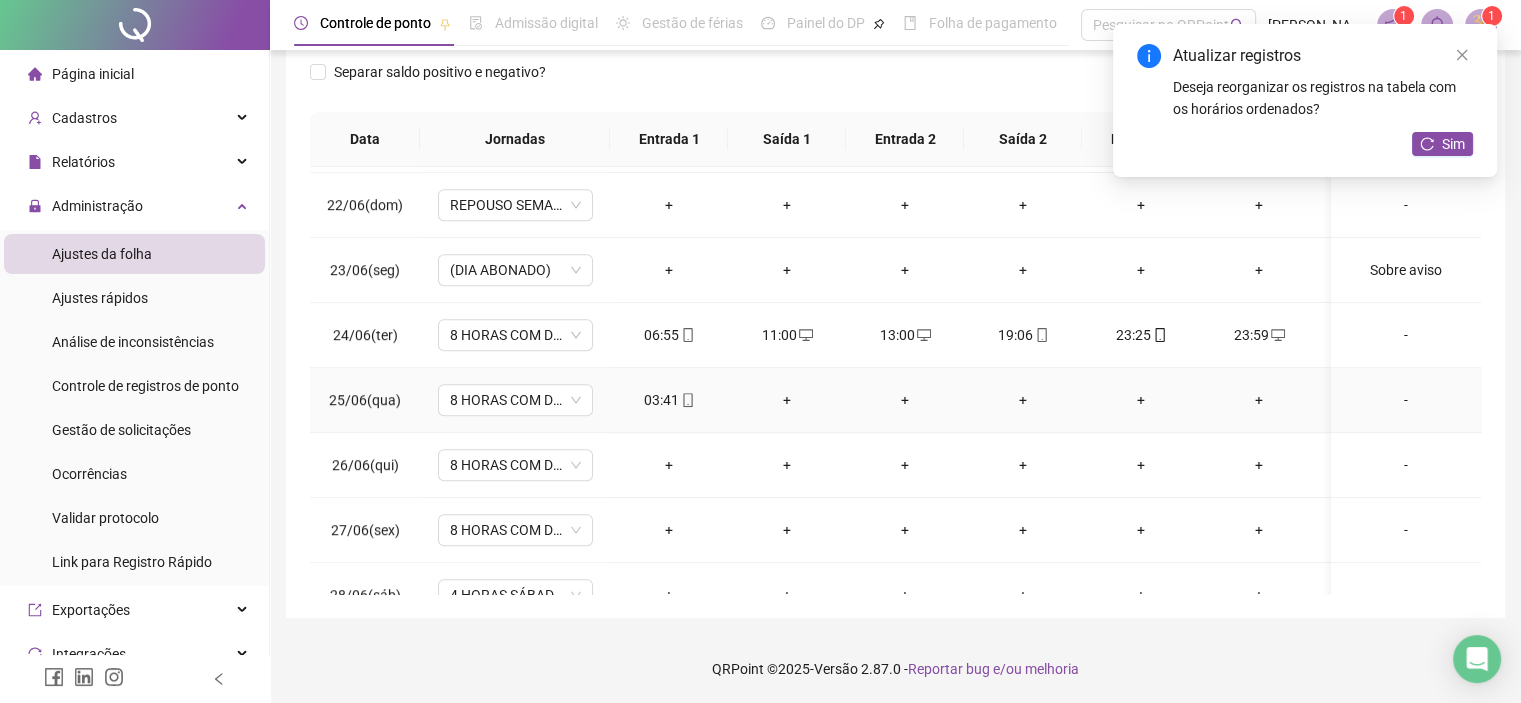 click on "+" at bounding box center [787, 400] 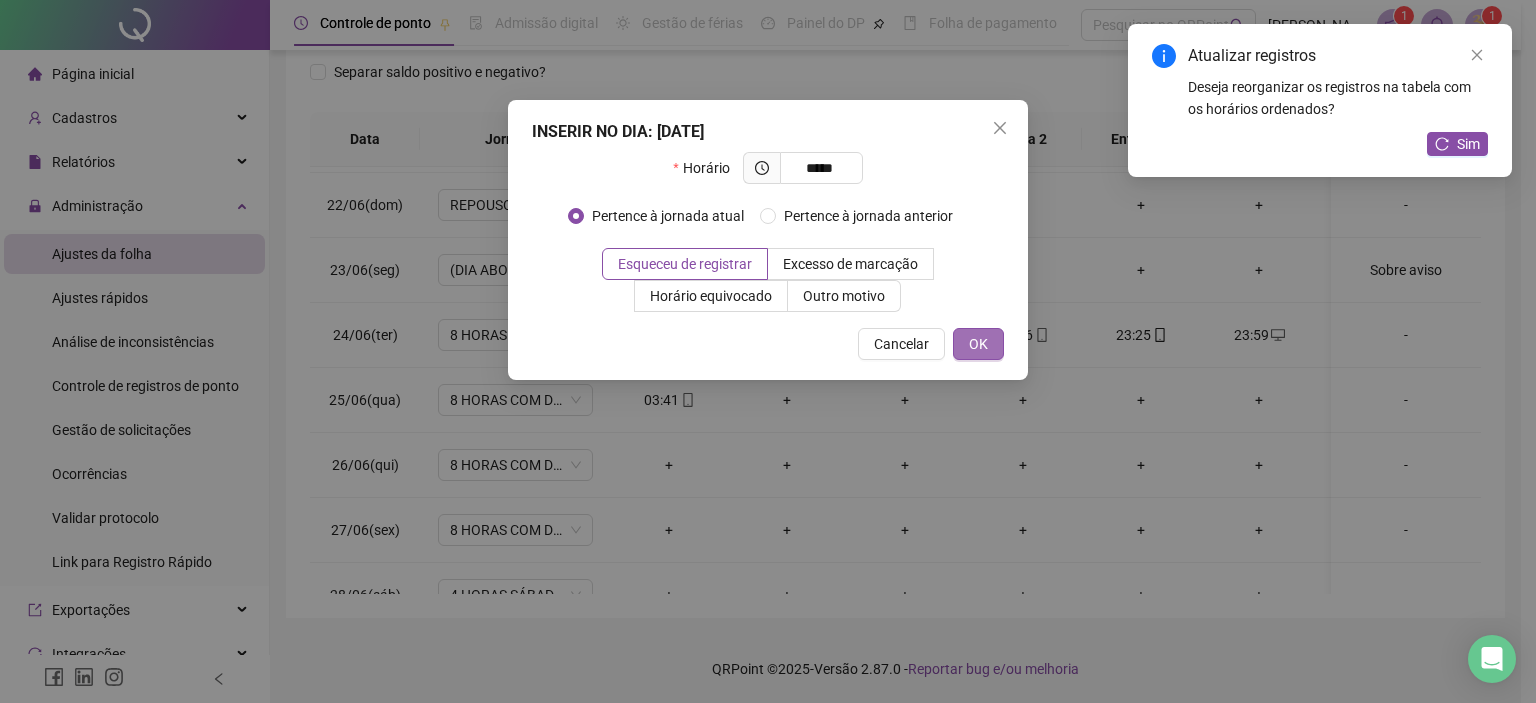 type on "*****" 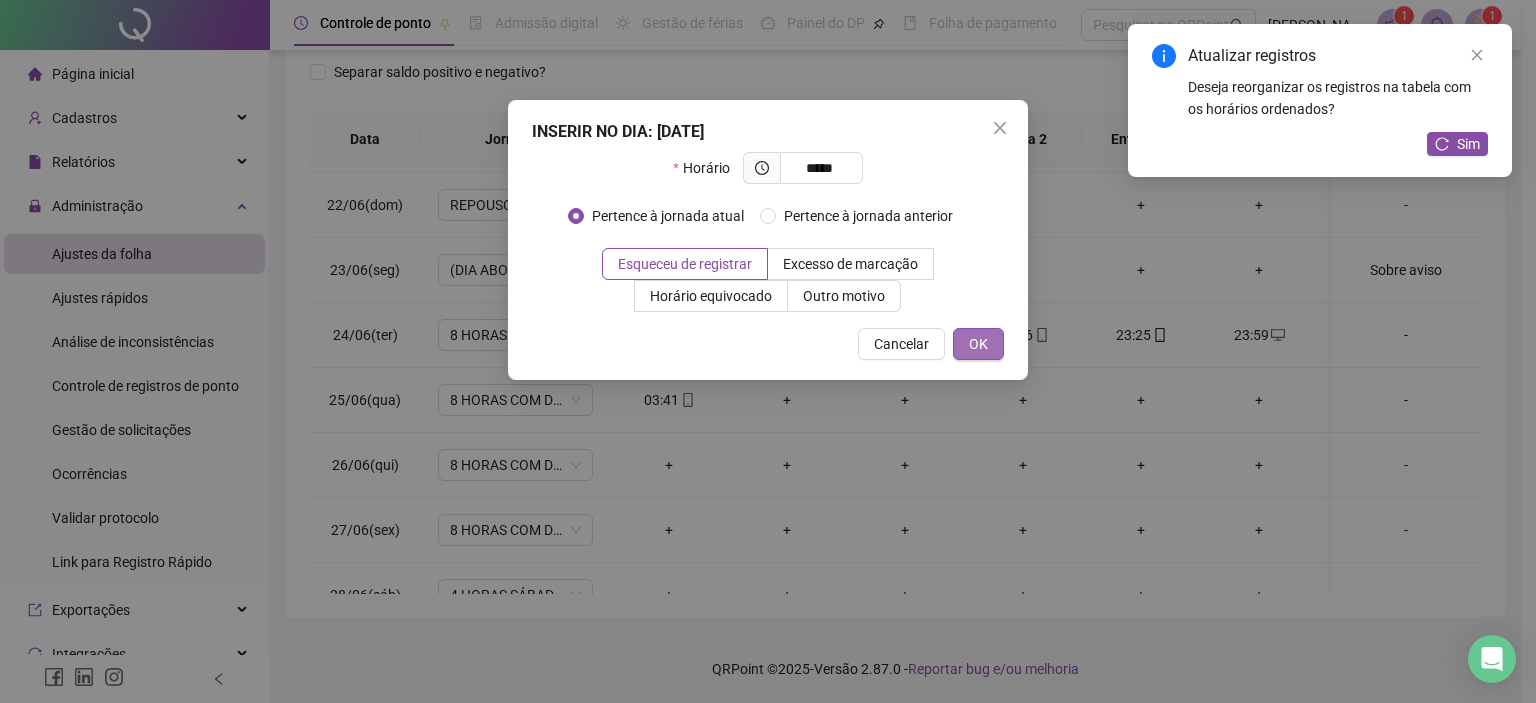 click on "OK" at bounding box center [978, 344] 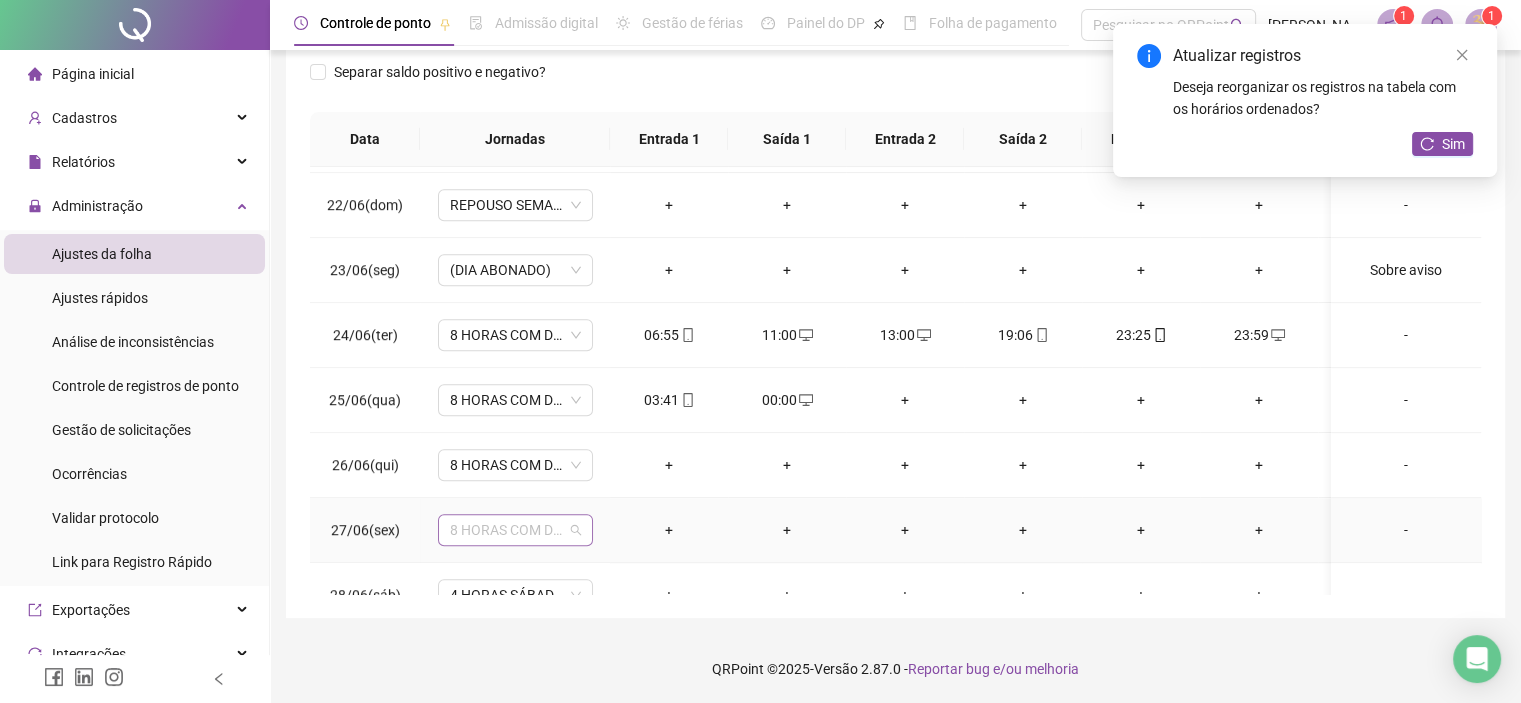 click on "8 HORAS COM DUAS HORAS DE INTERVALO" at bounding box center (515, 530) 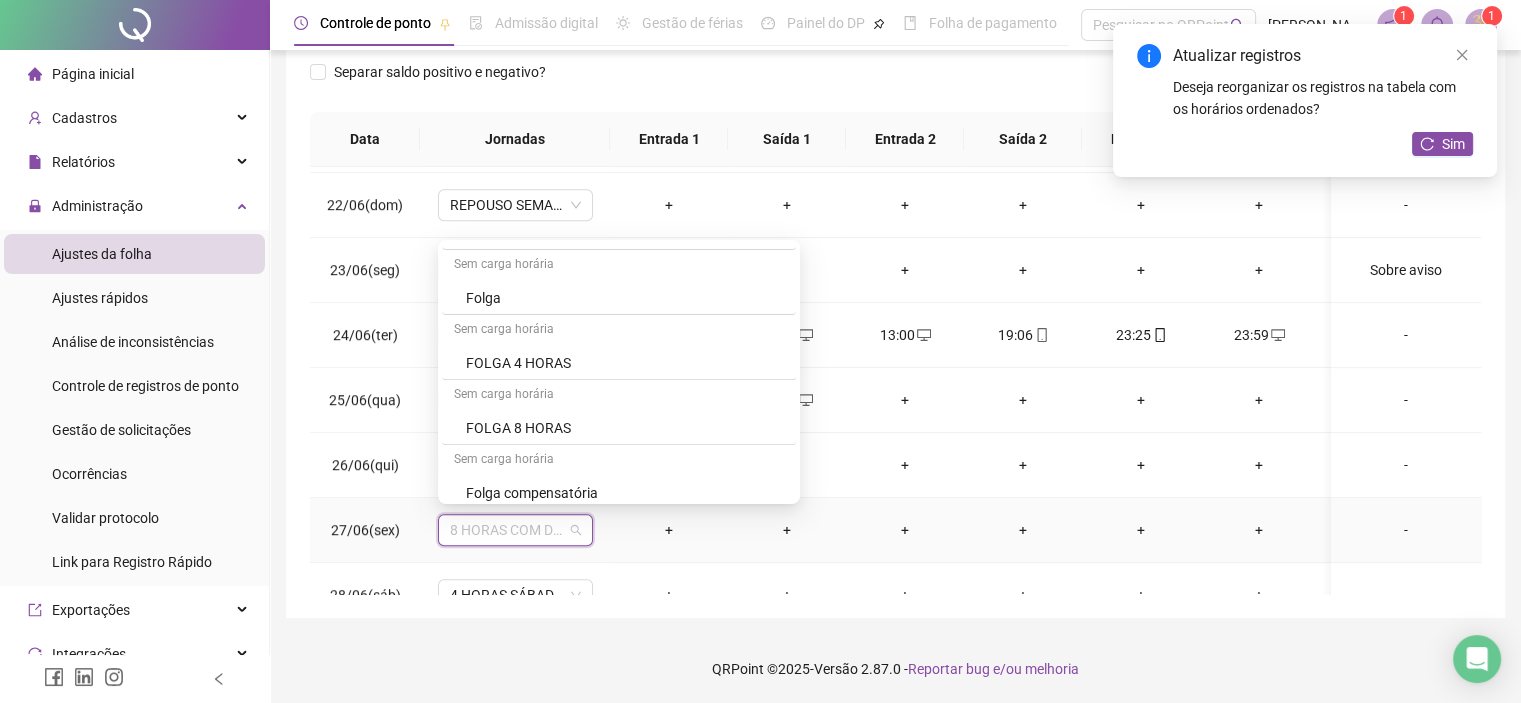 scroll, scrollTop: 840, scrollLeft: 0, axis: vertical 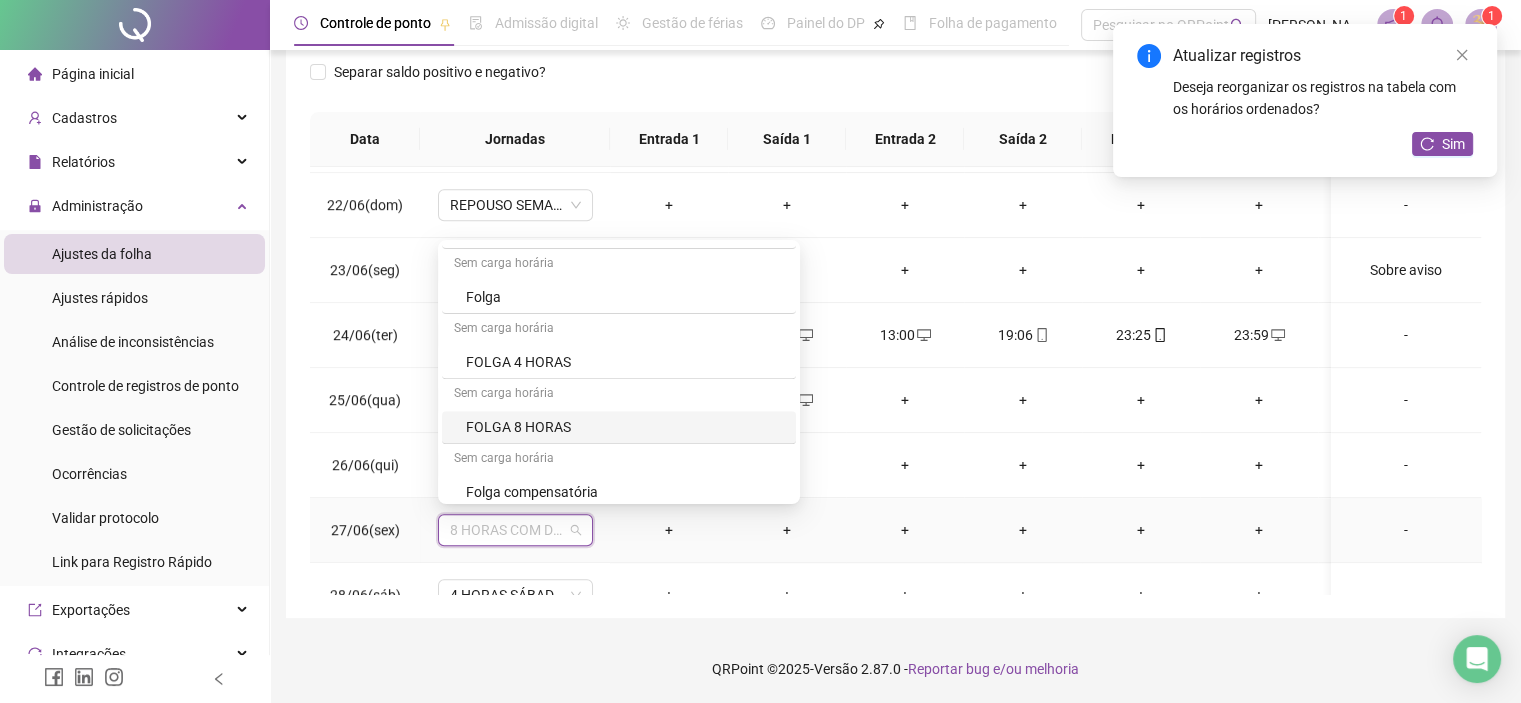 click on "FOLGA 8 HORAS" at bounding box center [625, 427] 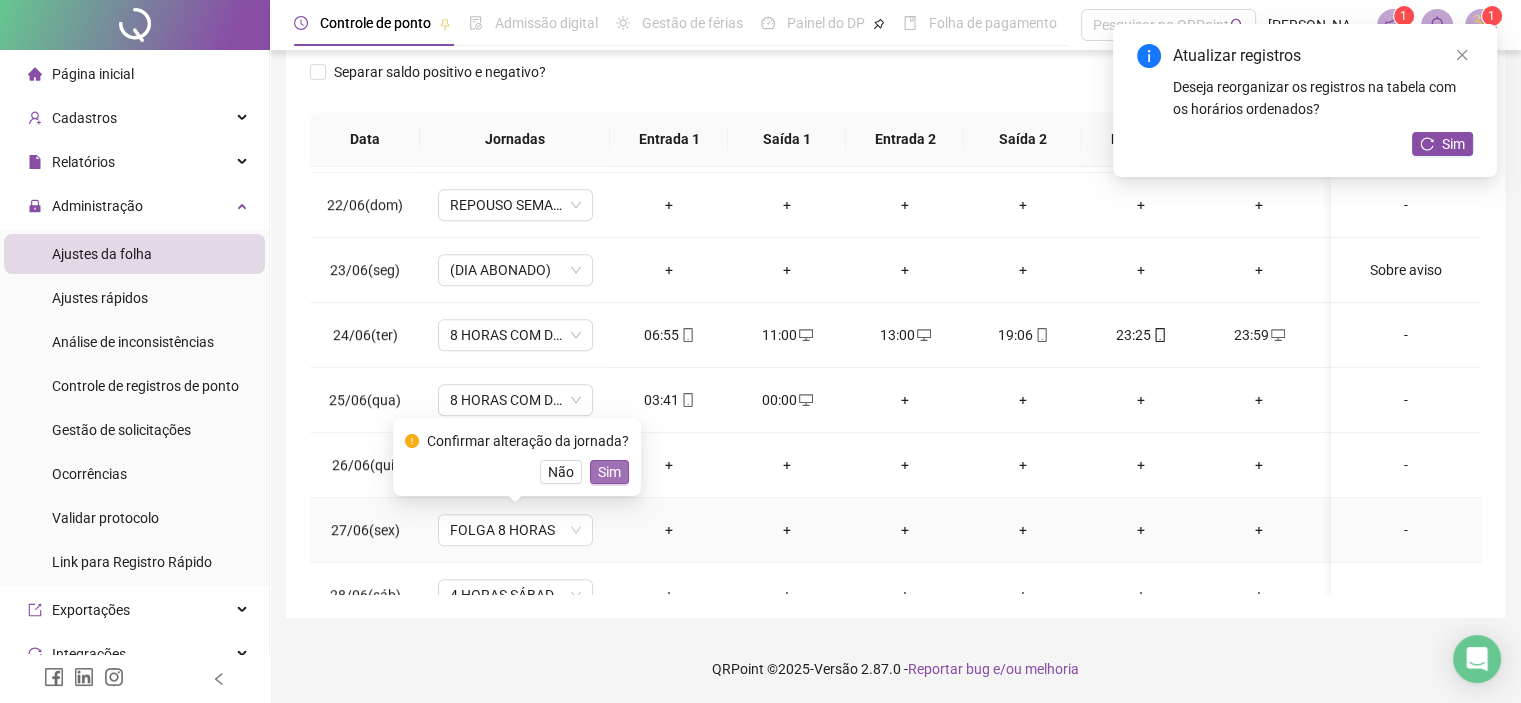 click on "Sim" at bounding box center [609, 472] 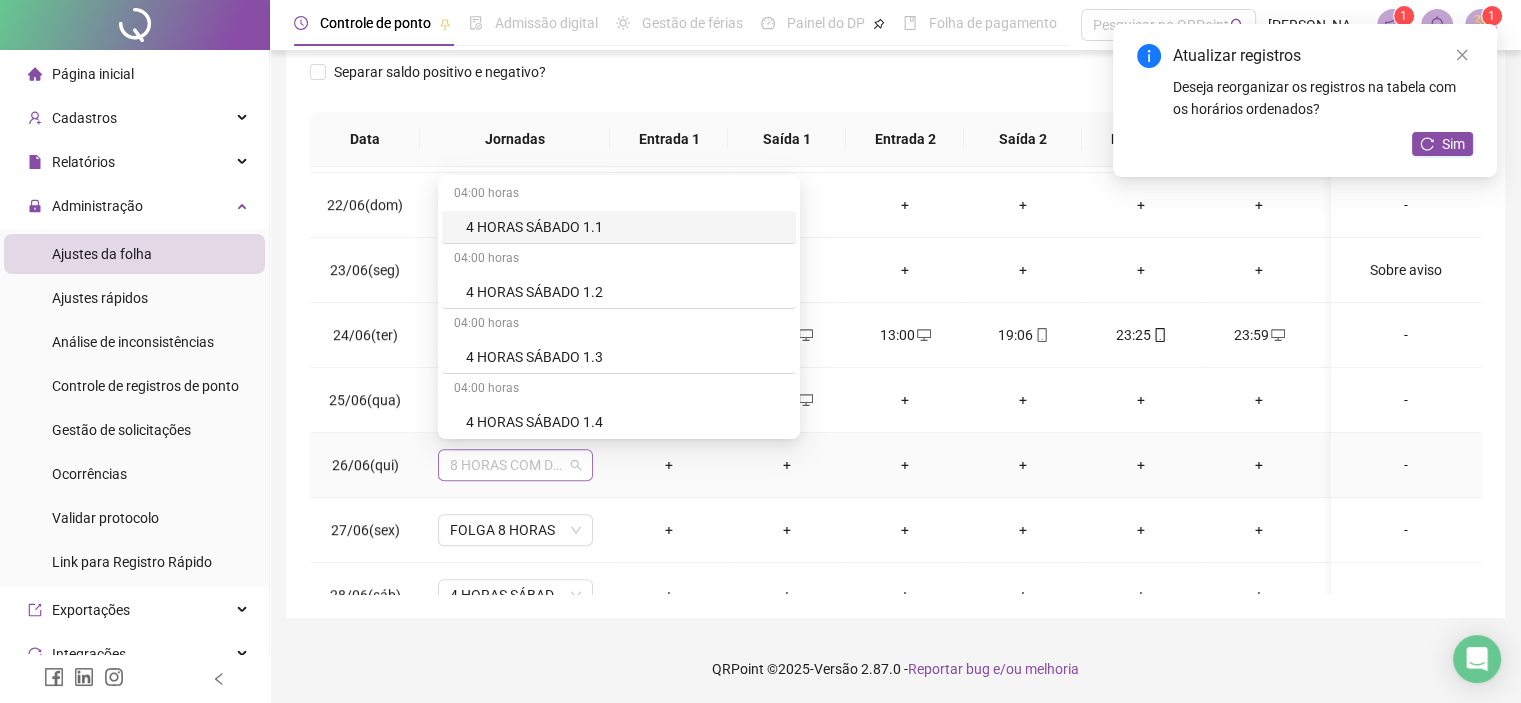 click on "8 HORAS COM DUAS HORAS DE INTERVALO" at bounding box center [515, 465] 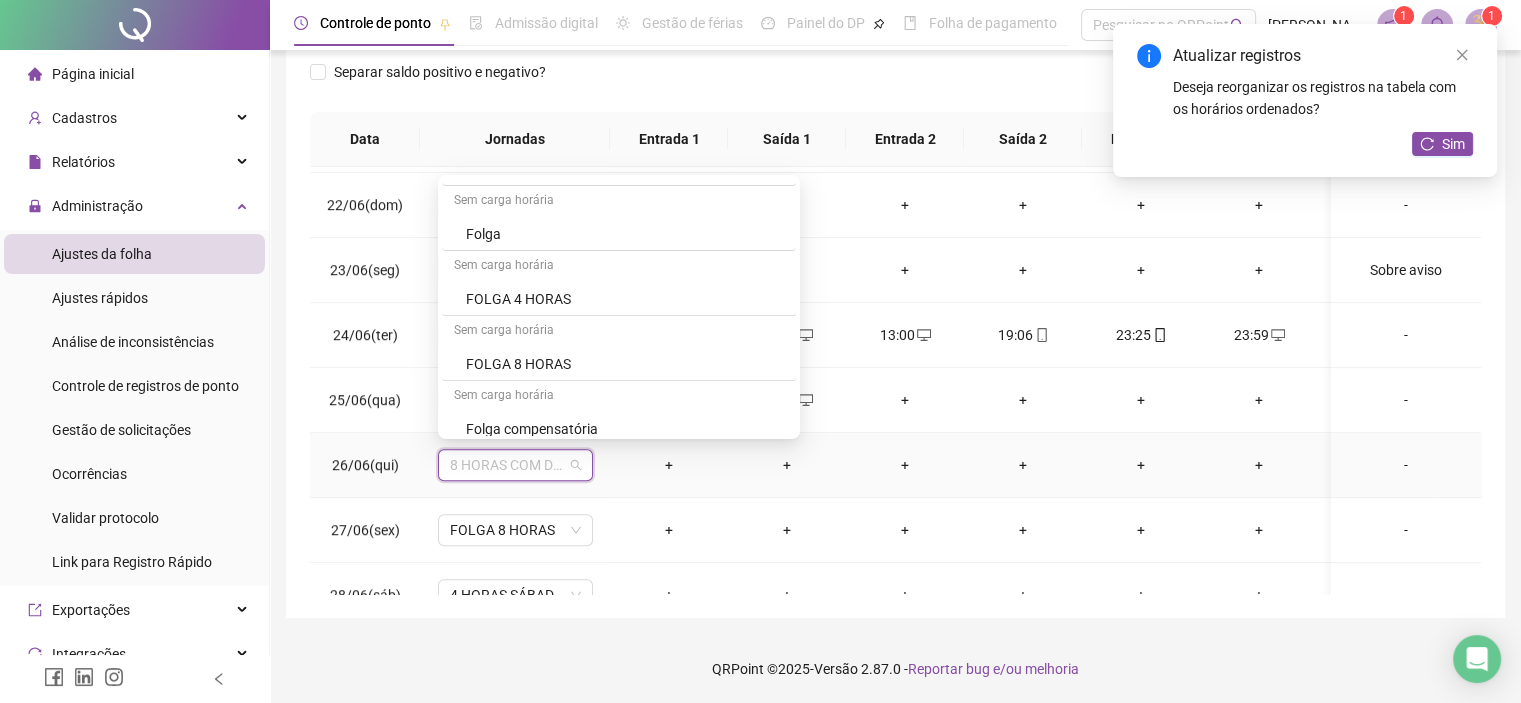 scroll, scrollTop: 840, scrollLeft: 0, axis: vertical 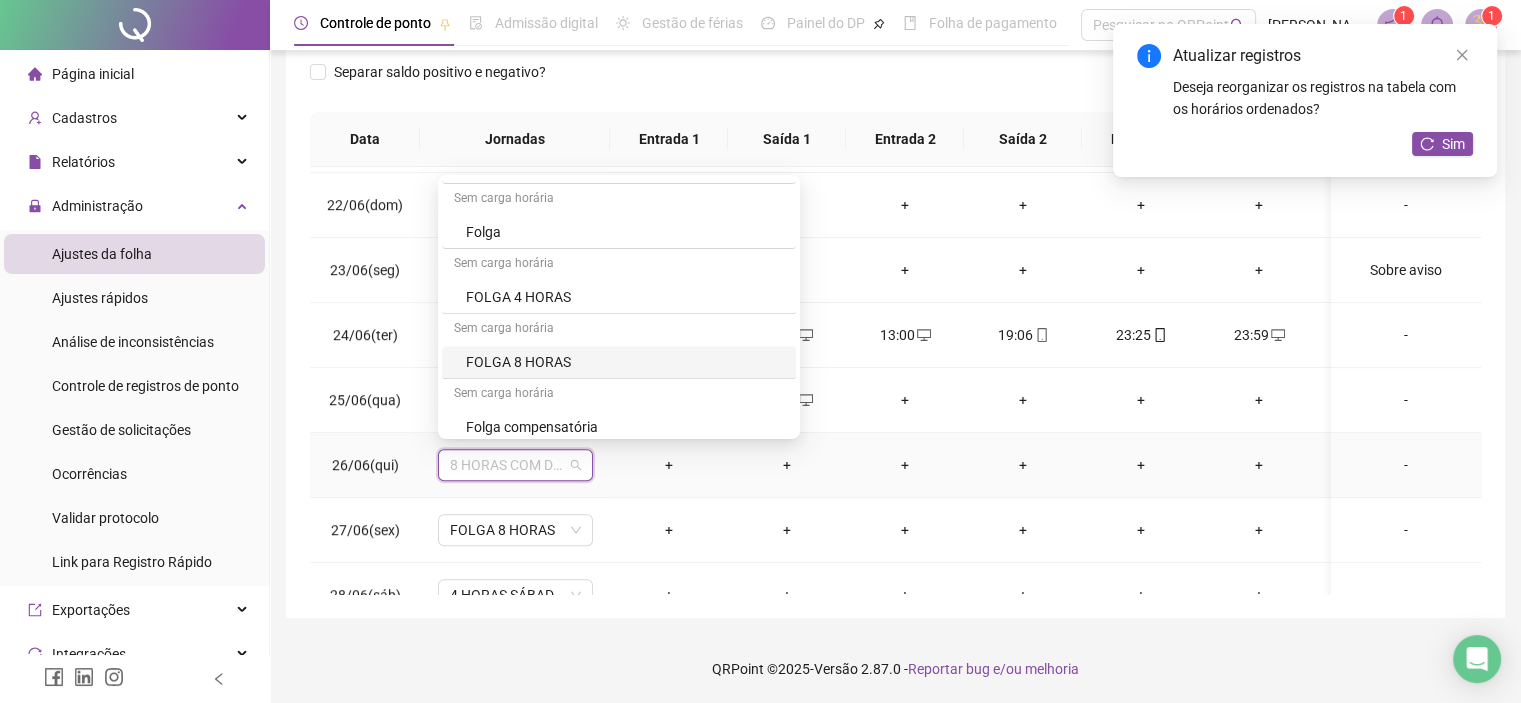 click on "FOLGA 8 HORAS" at bounding box center (625, 362) 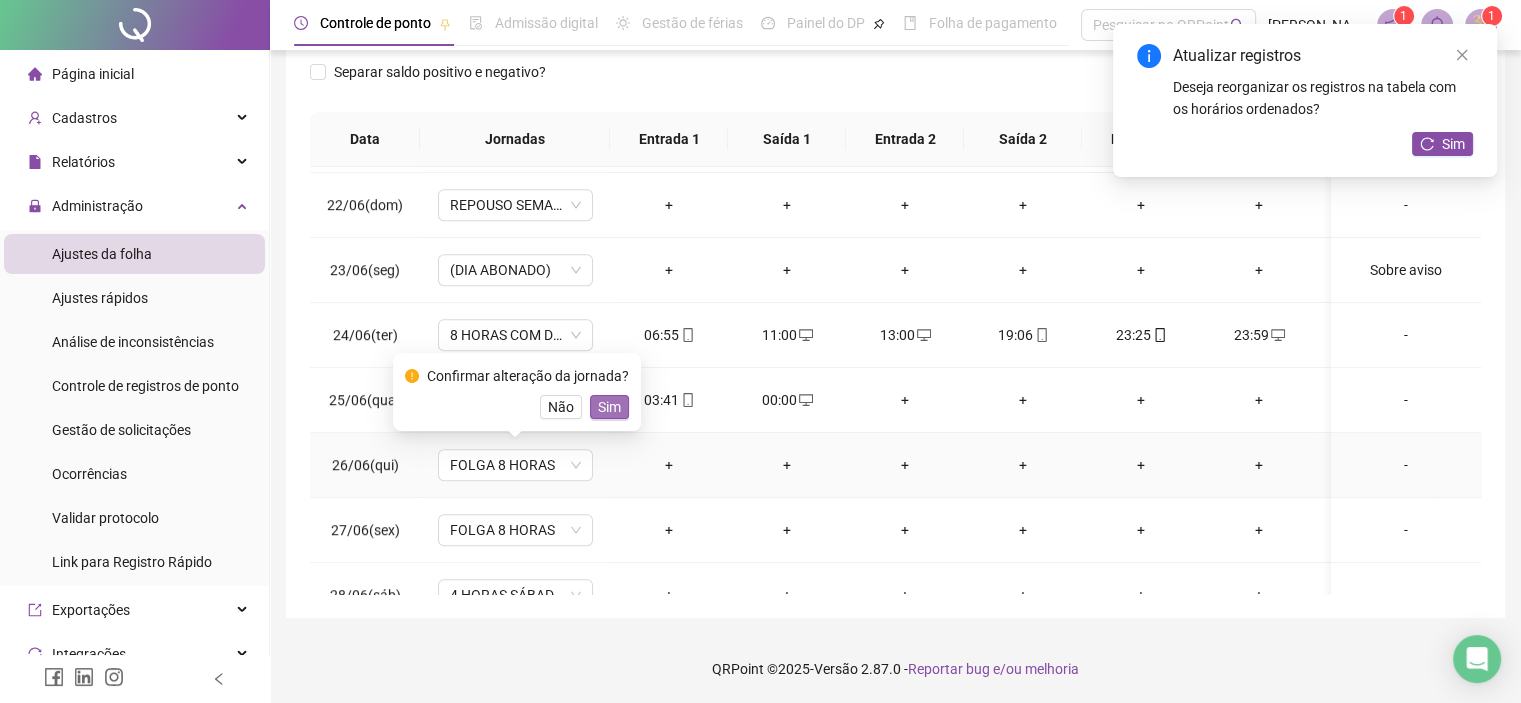 click on "Sim" at bounding box center [609, 407] 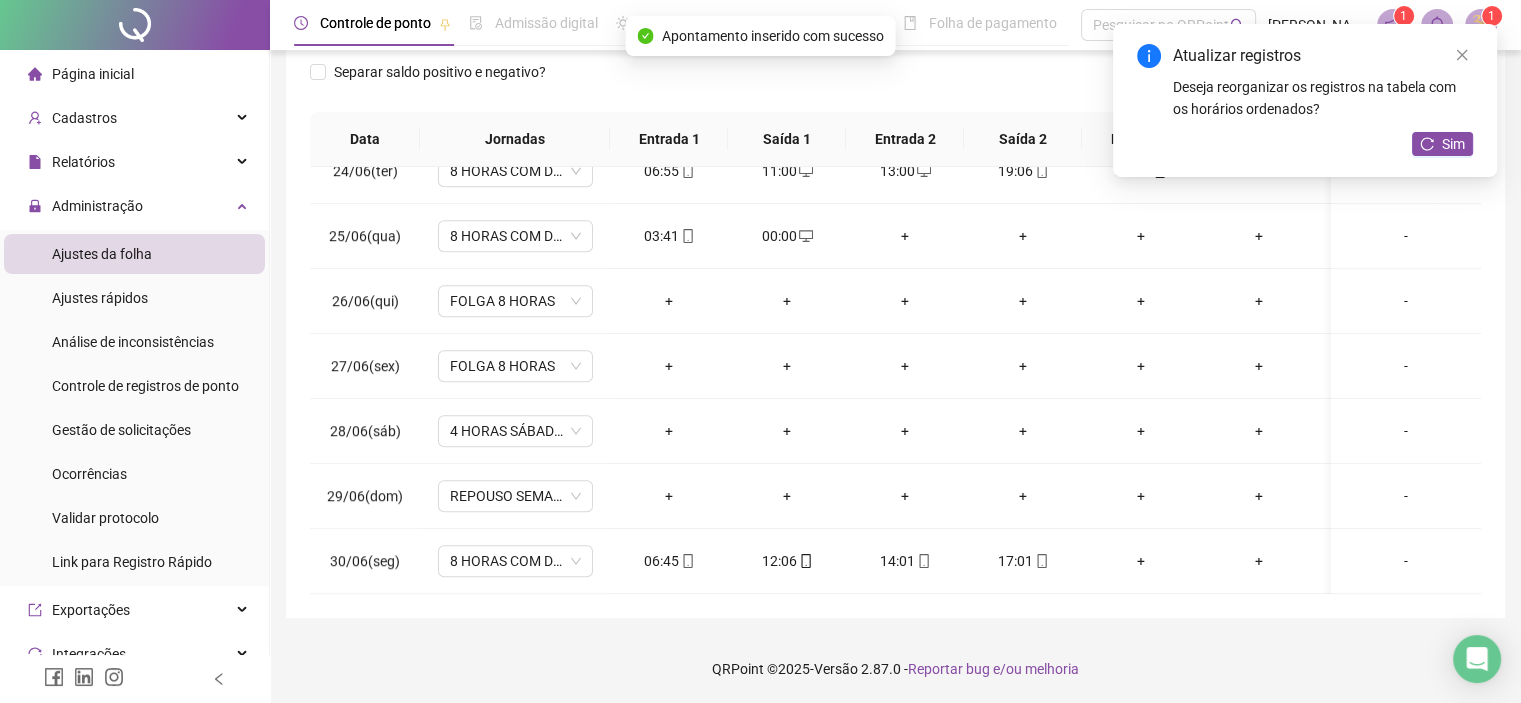 scroll, scrollTop: 1532, scrollLeft: 0, axis: vertical 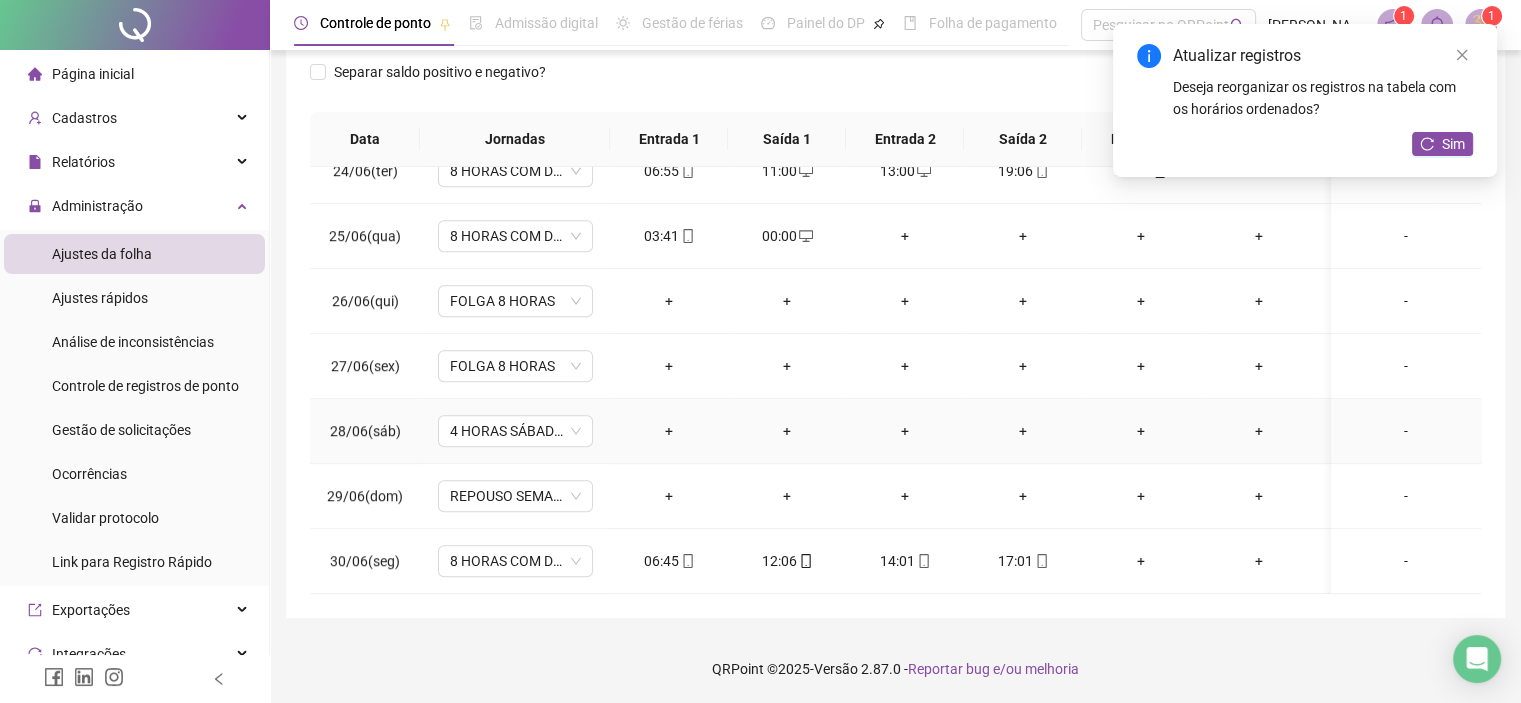 click on "-" at bounding box center [1406, 431] 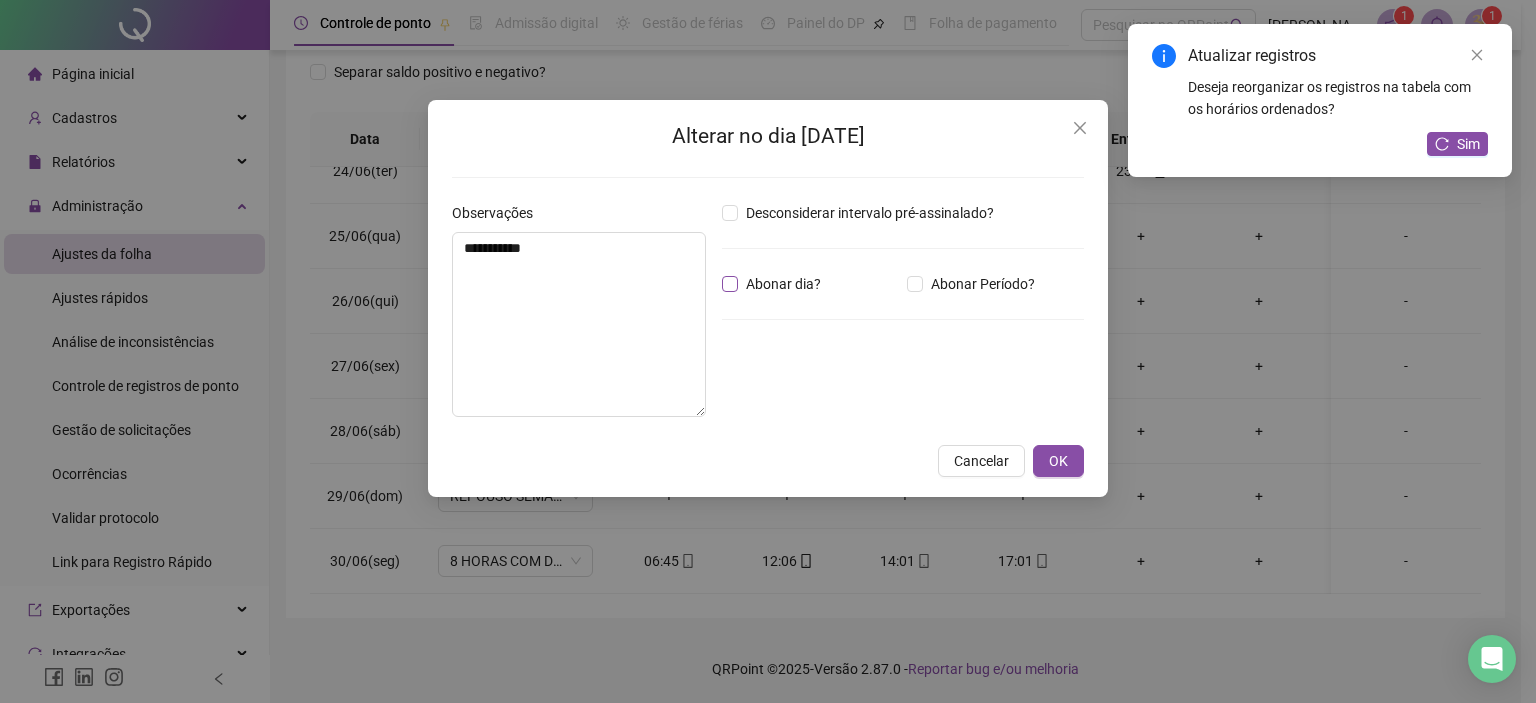 click on "Abonar dia?" at bounding box center (775, 284) 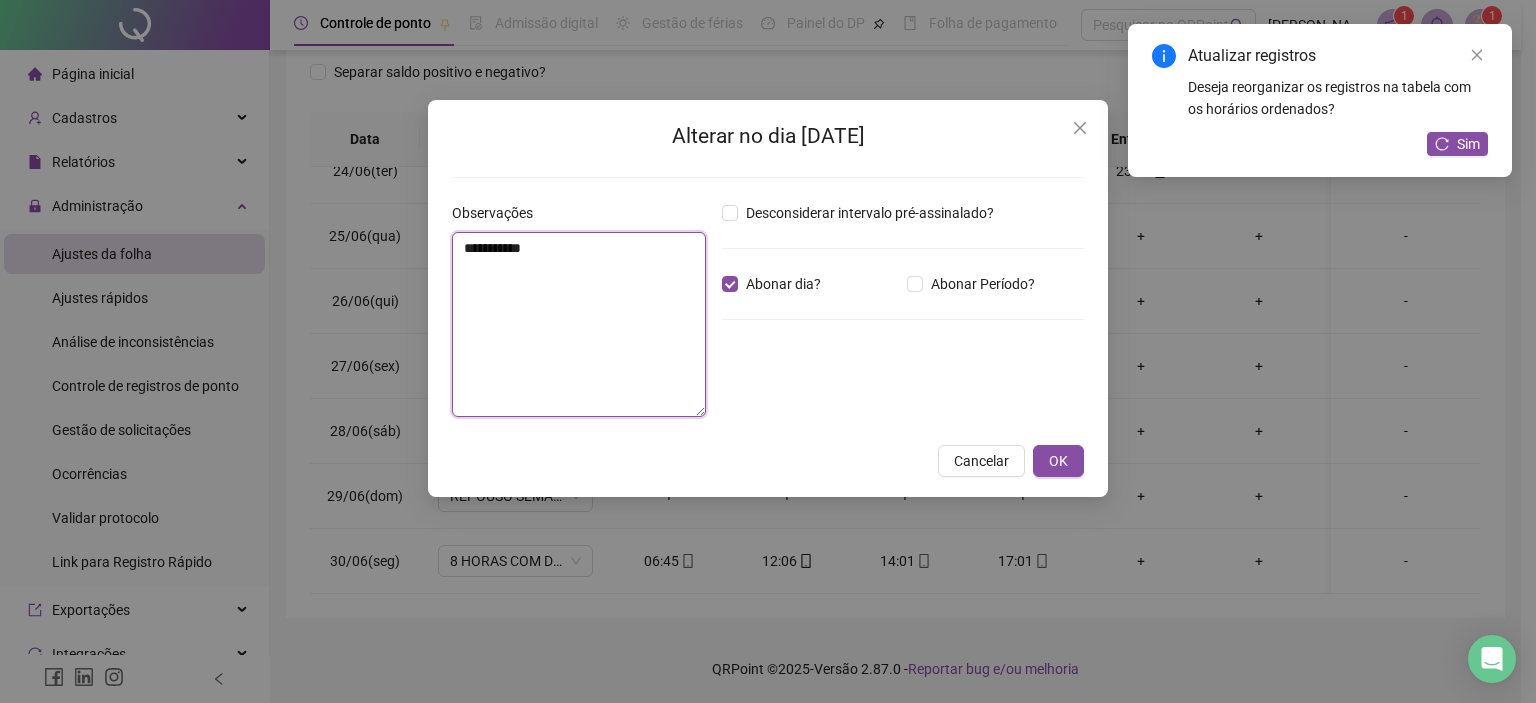 click on "**********" at bounding box center (579, 324) 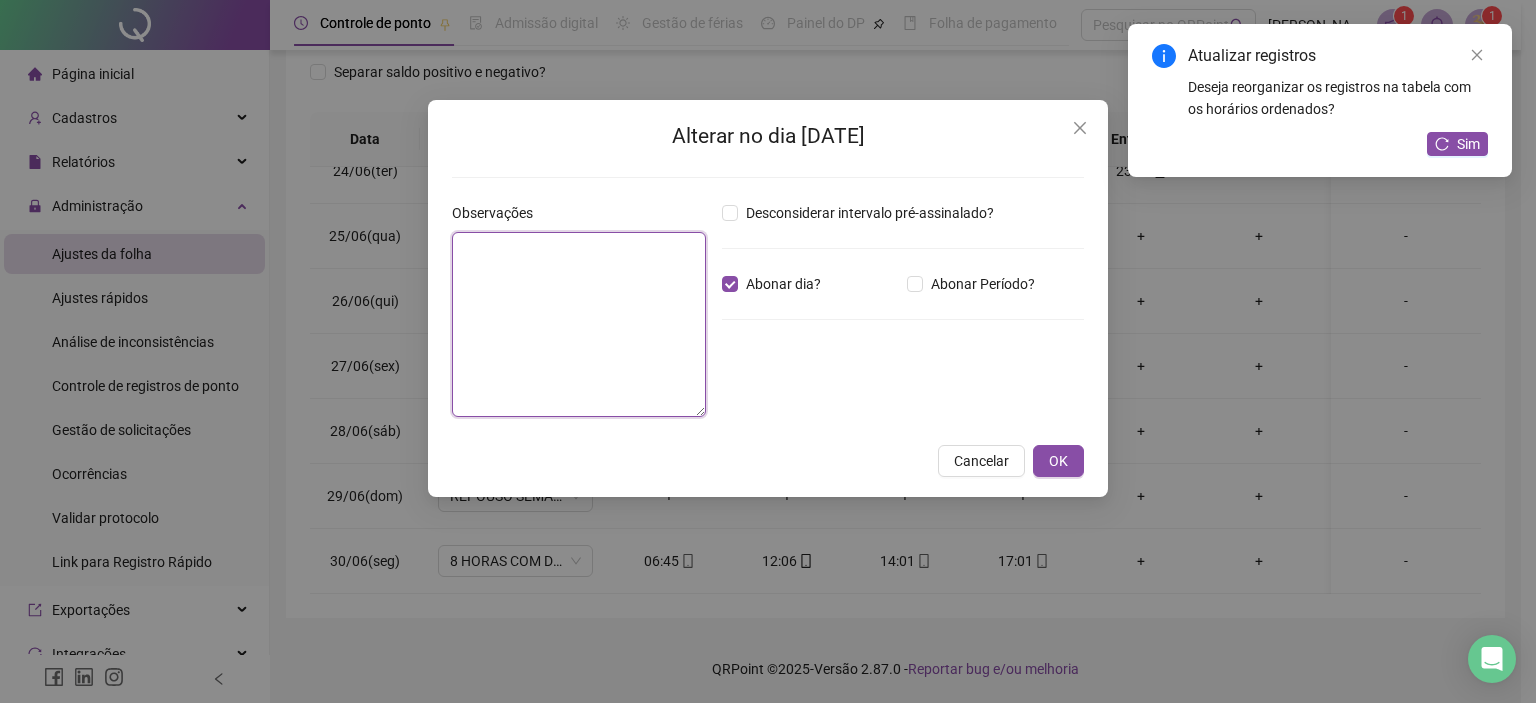 paste on "**********" 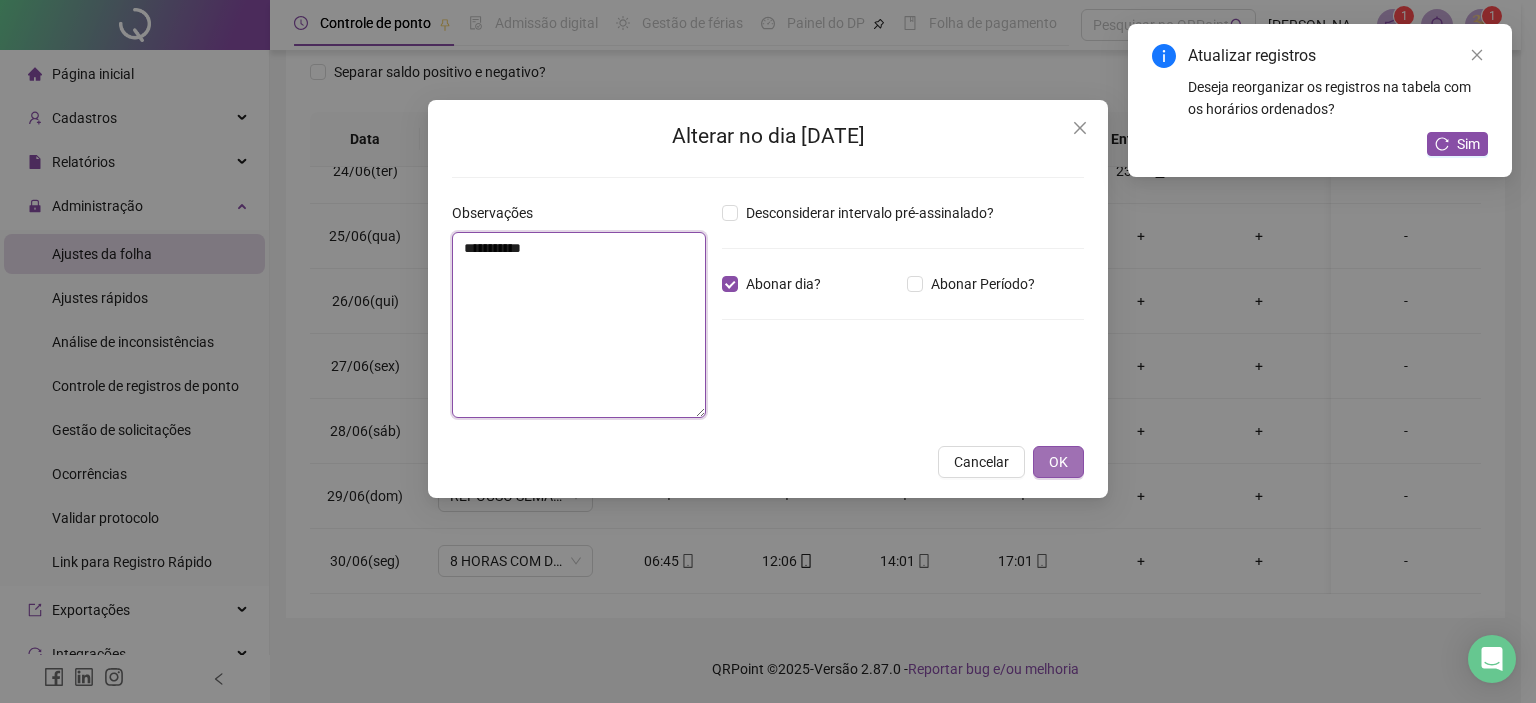 type on "**********" 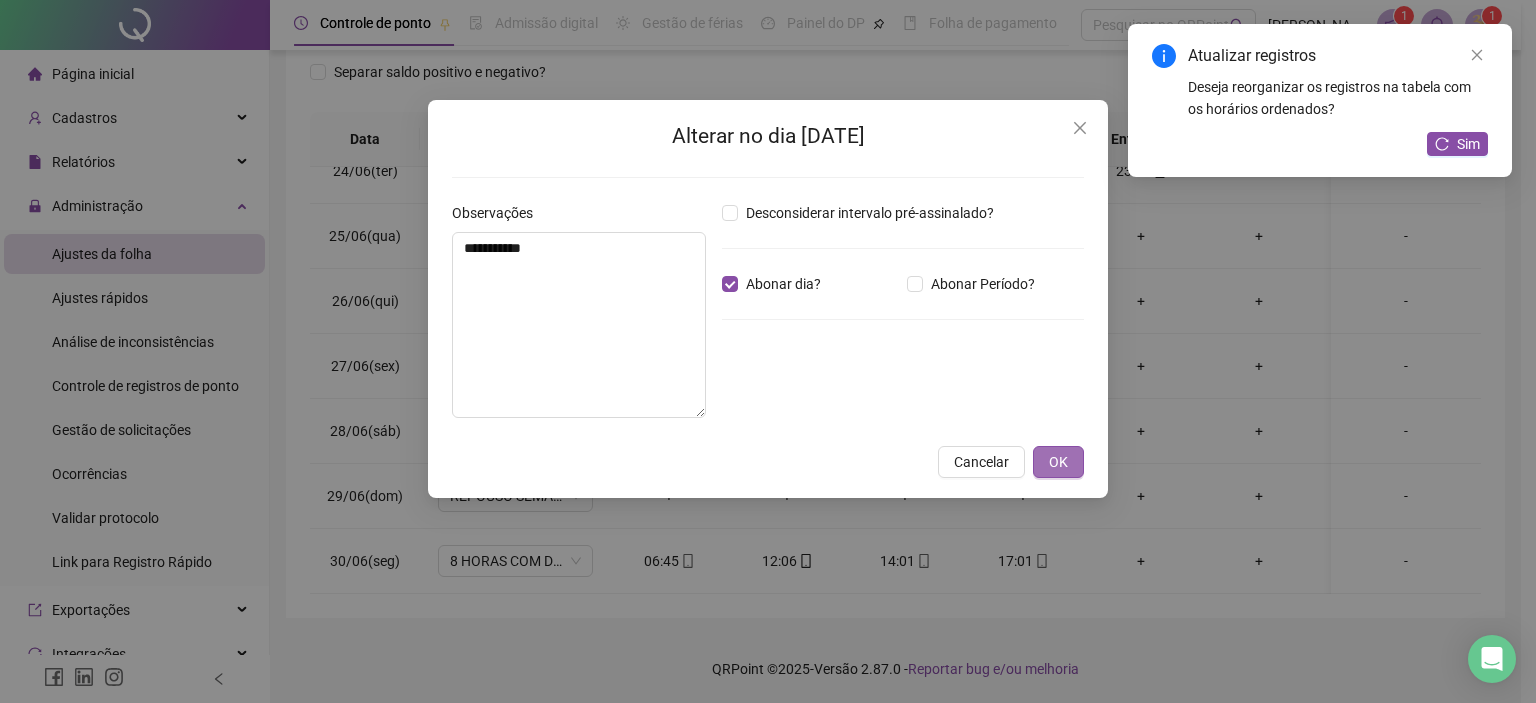 click on "OK" at bounding box center (1058, 462) 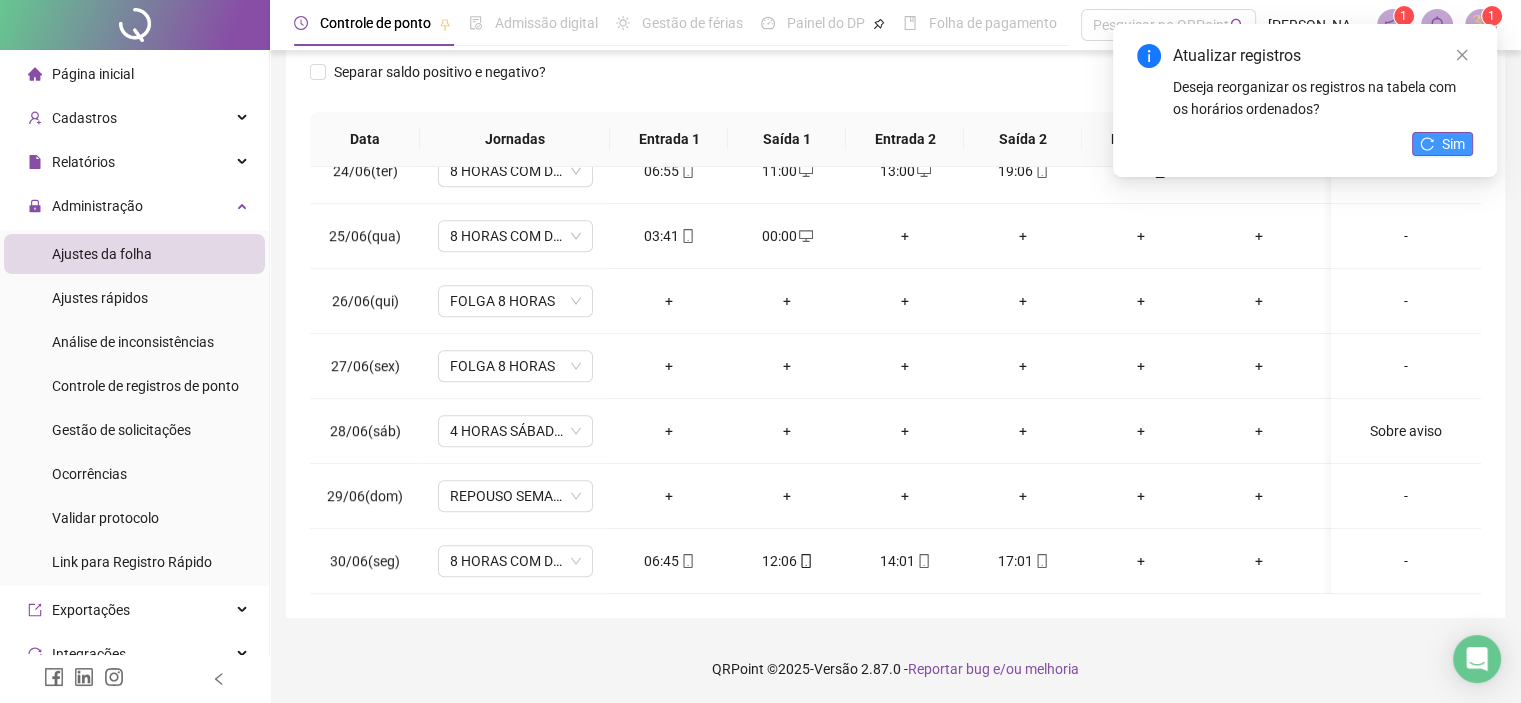 click 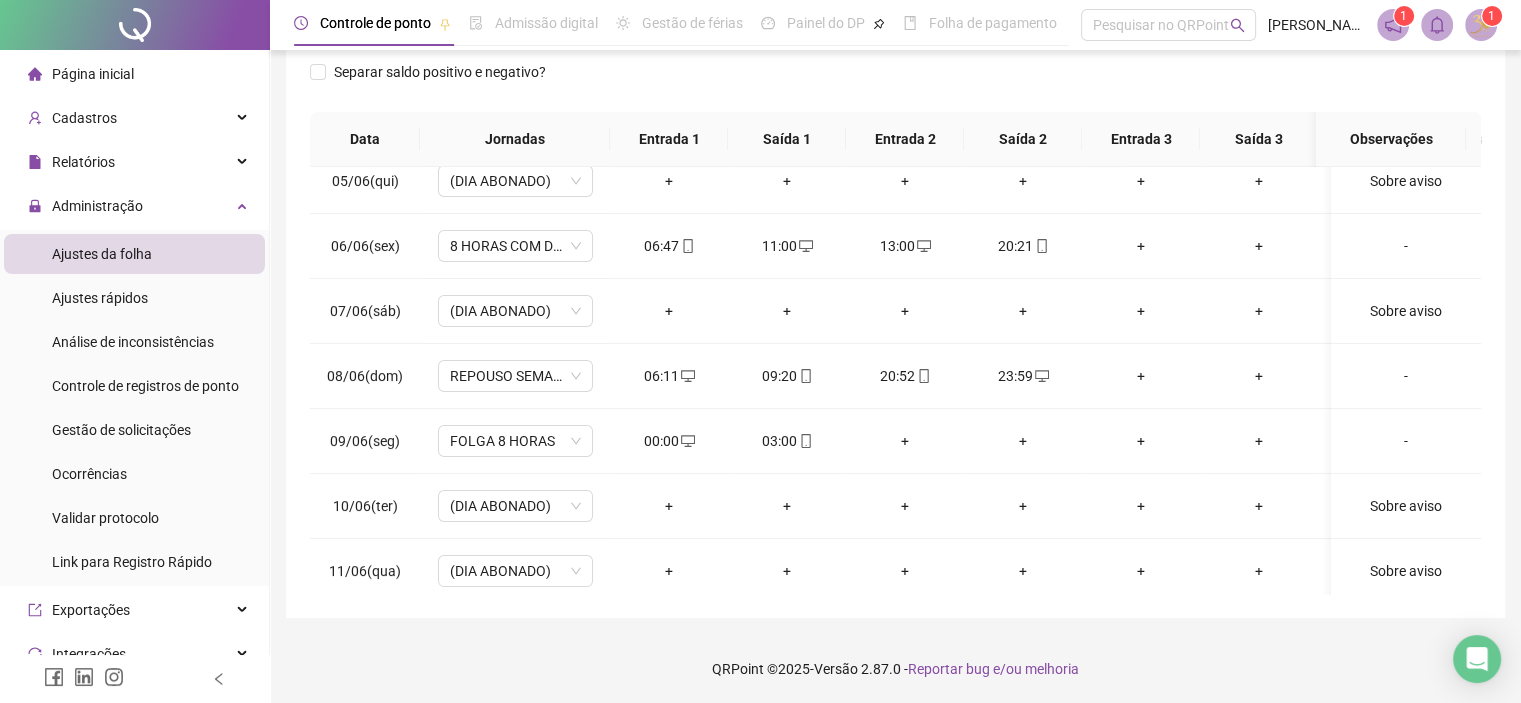 scroll, scrollTop: 0, scrollLeft: 0, axis: both 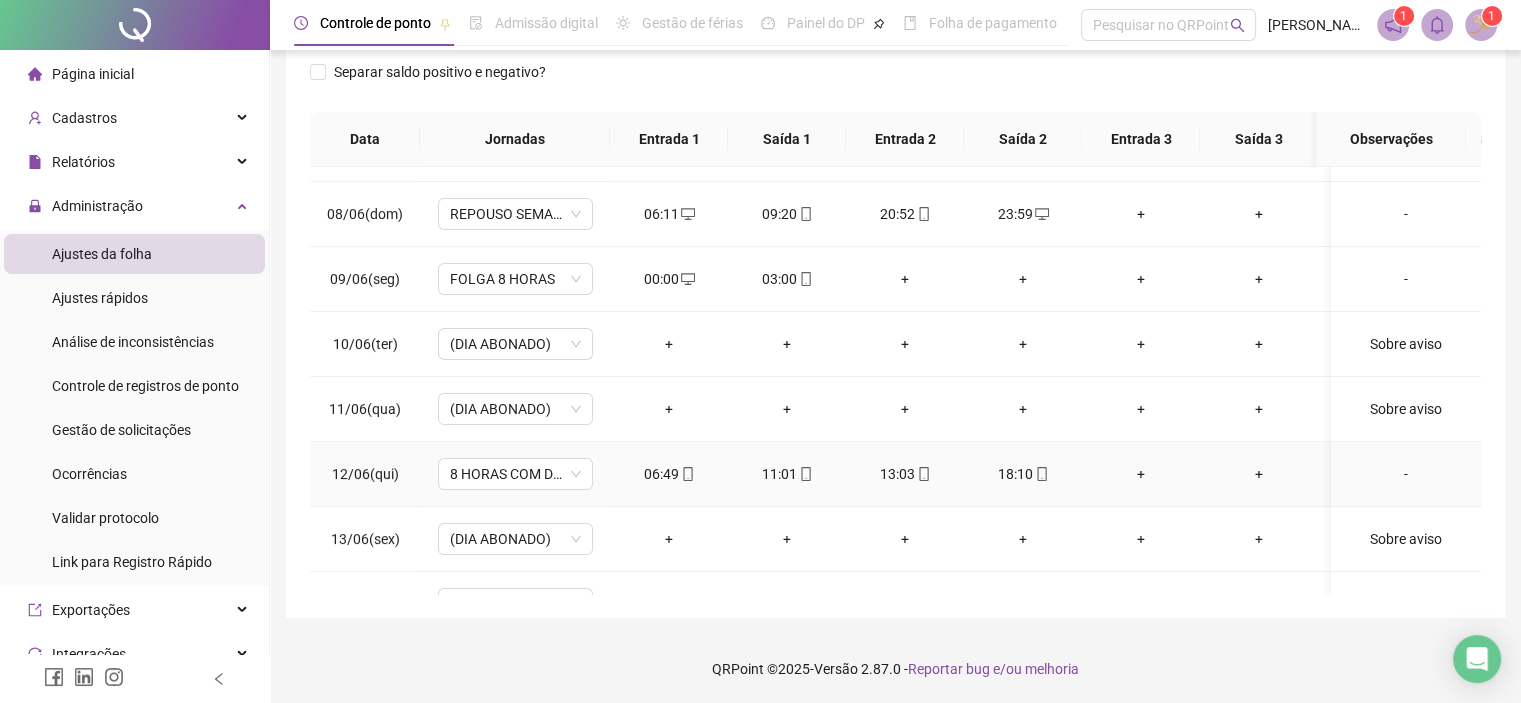 click on "18:10" at bounding box center [1023, 474] 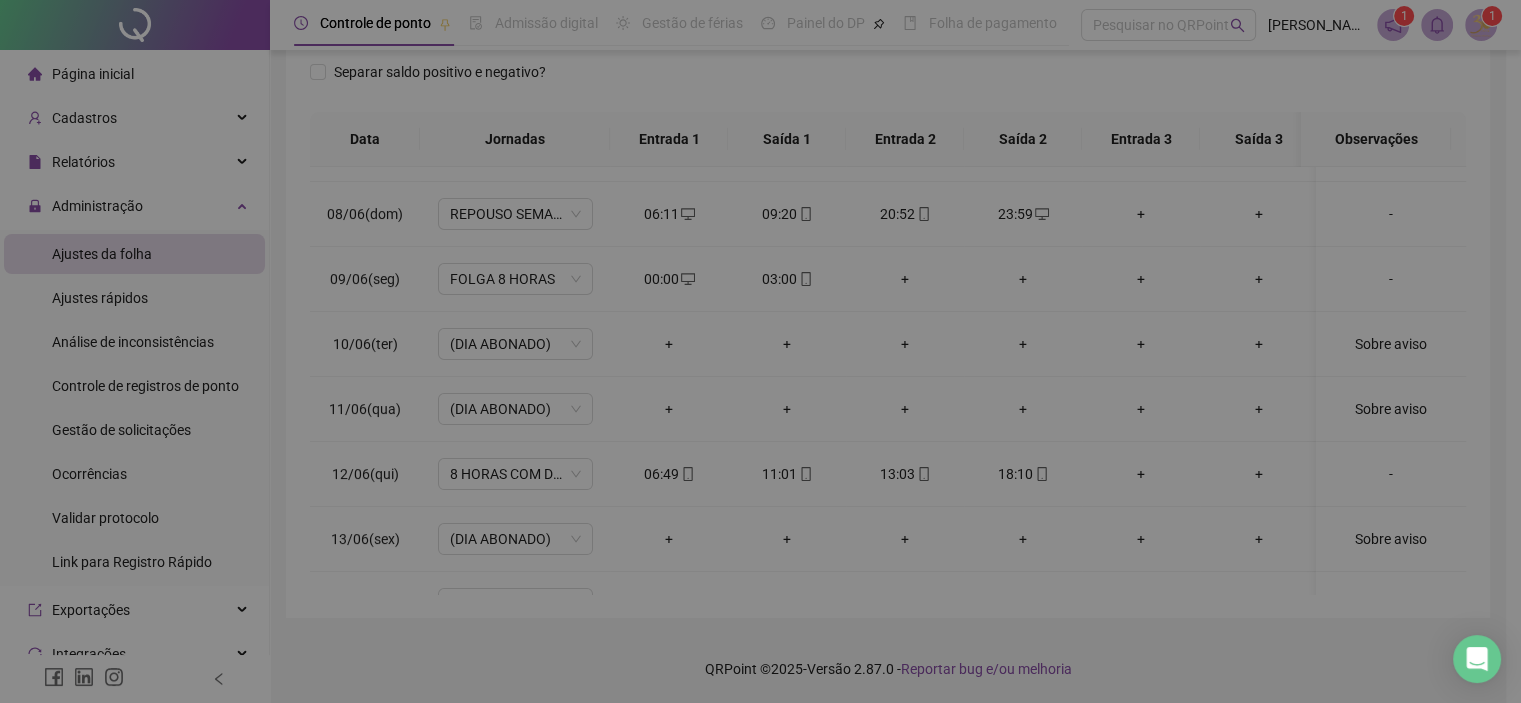 type on "**********" 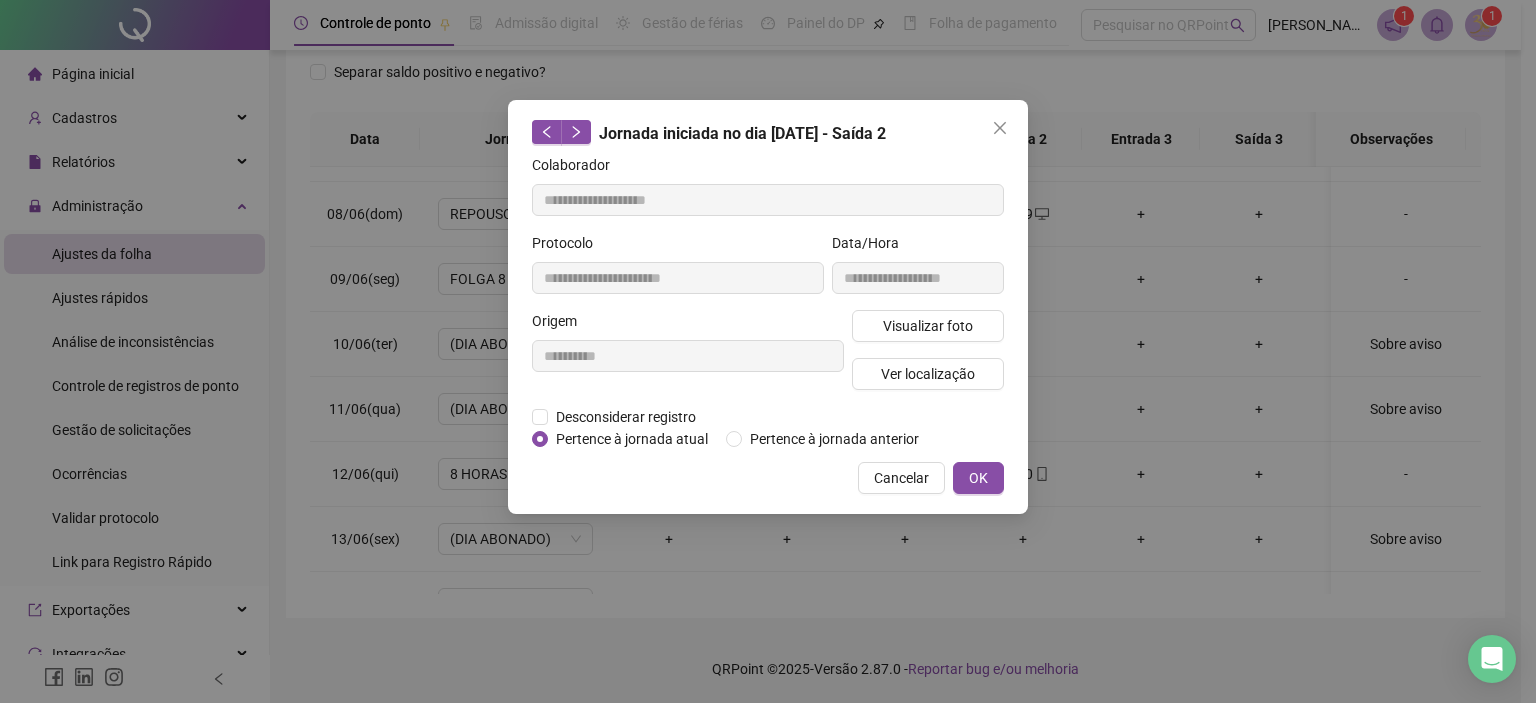 click on "**********" at bounding box center [768, 351] 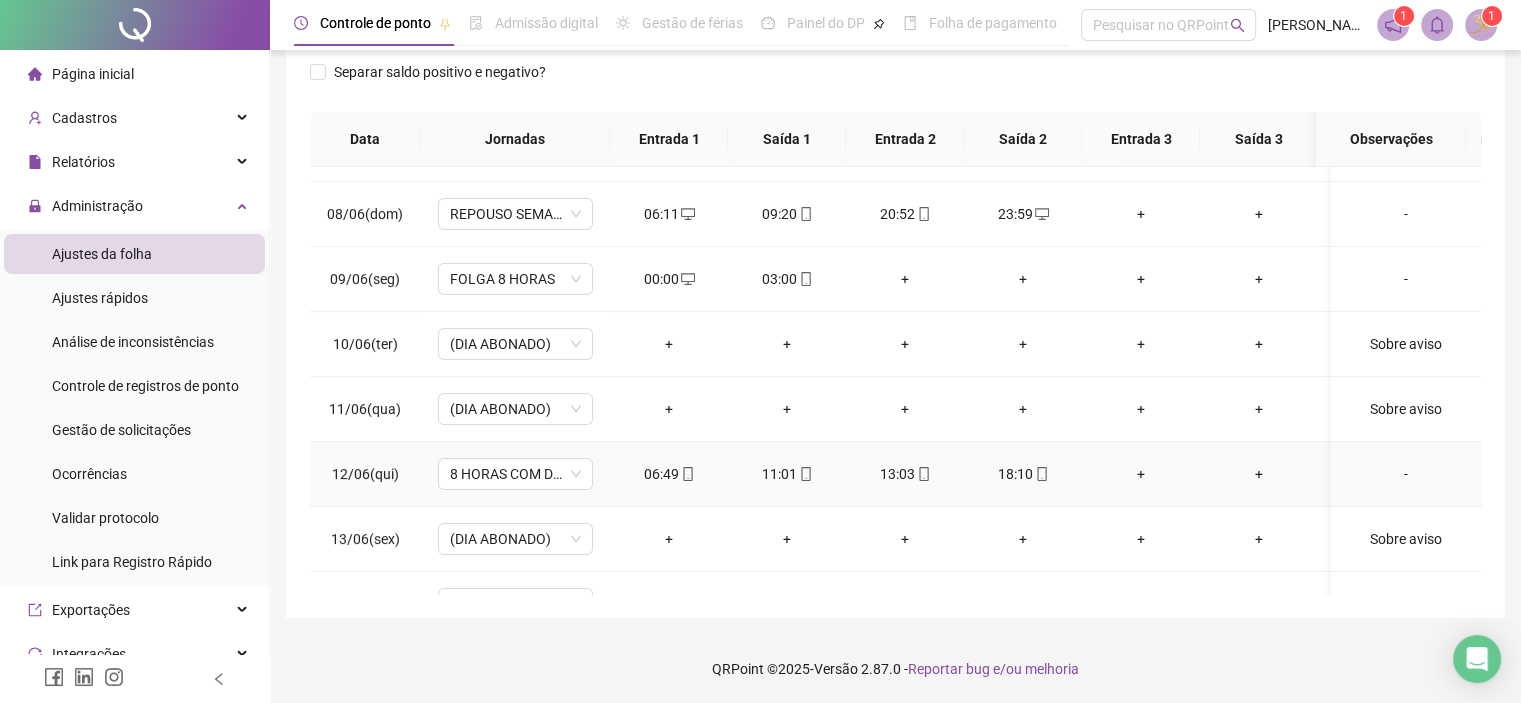 click on "18:10" at bounding box center (1023, 474) 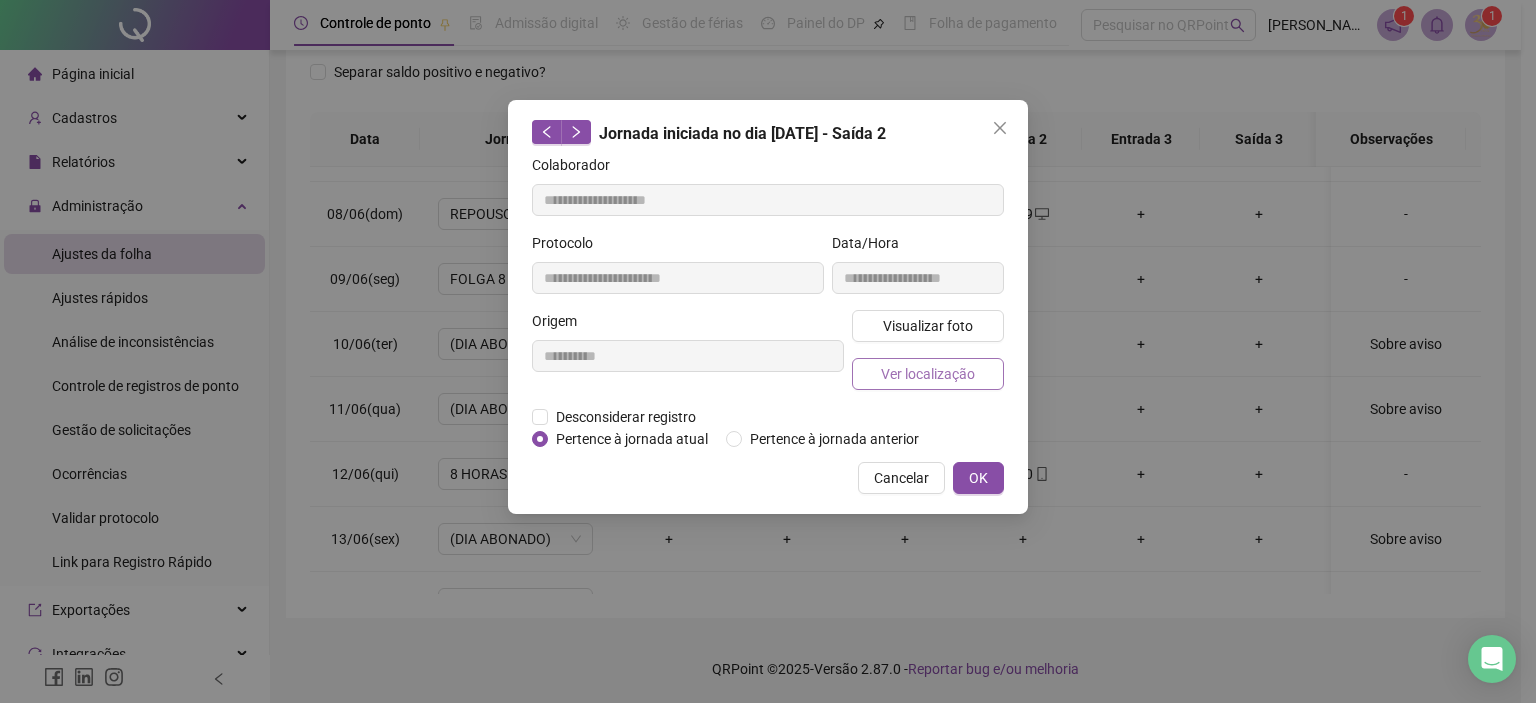 click on "Ver localização" at bounding box center [928, 374] 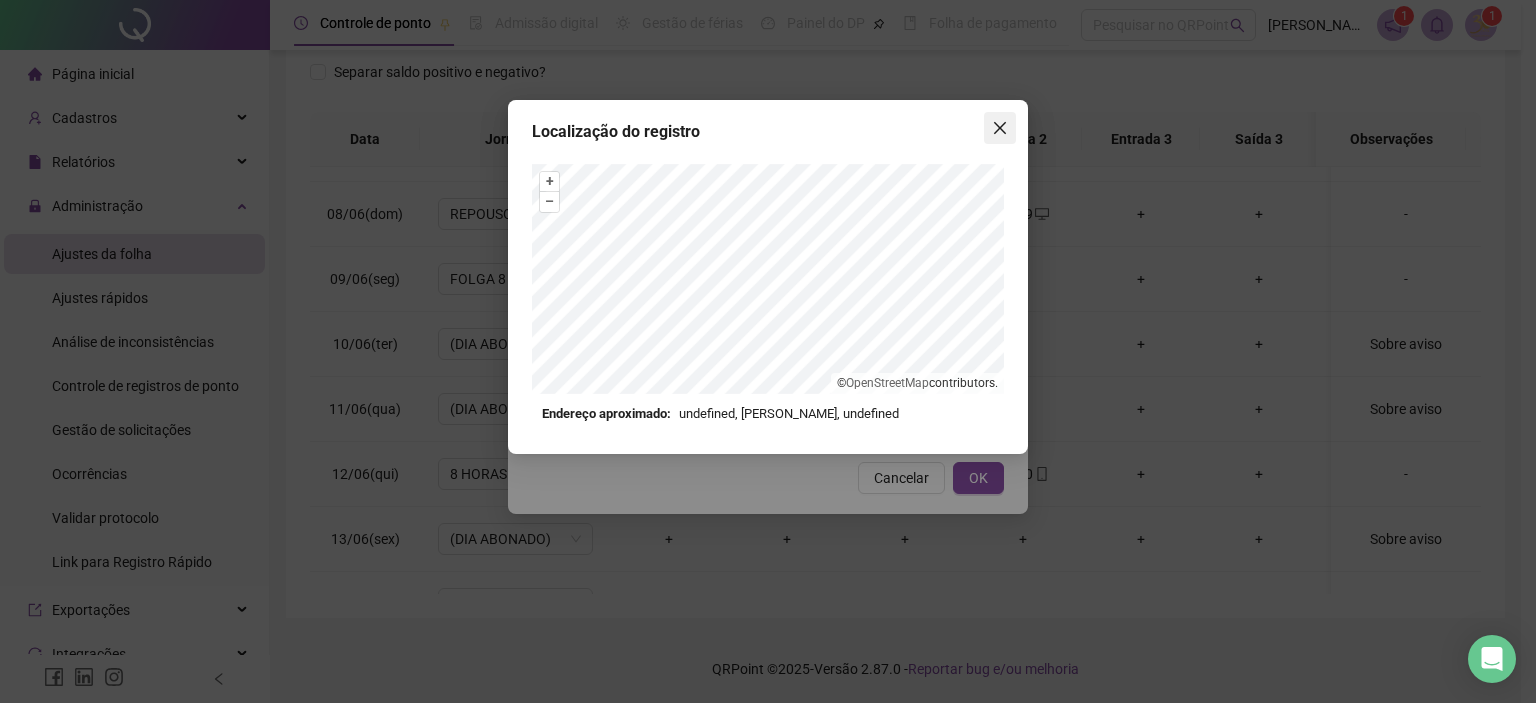 click 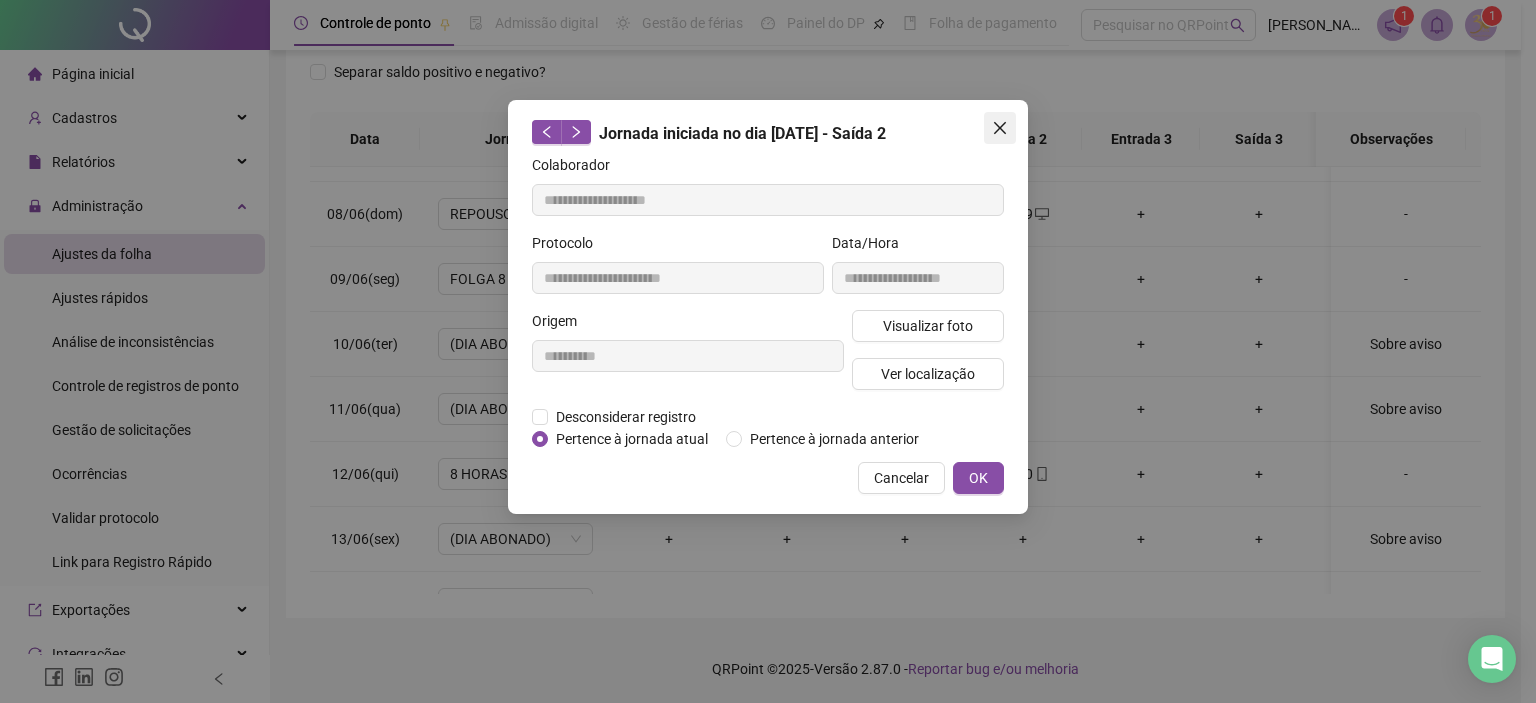 click 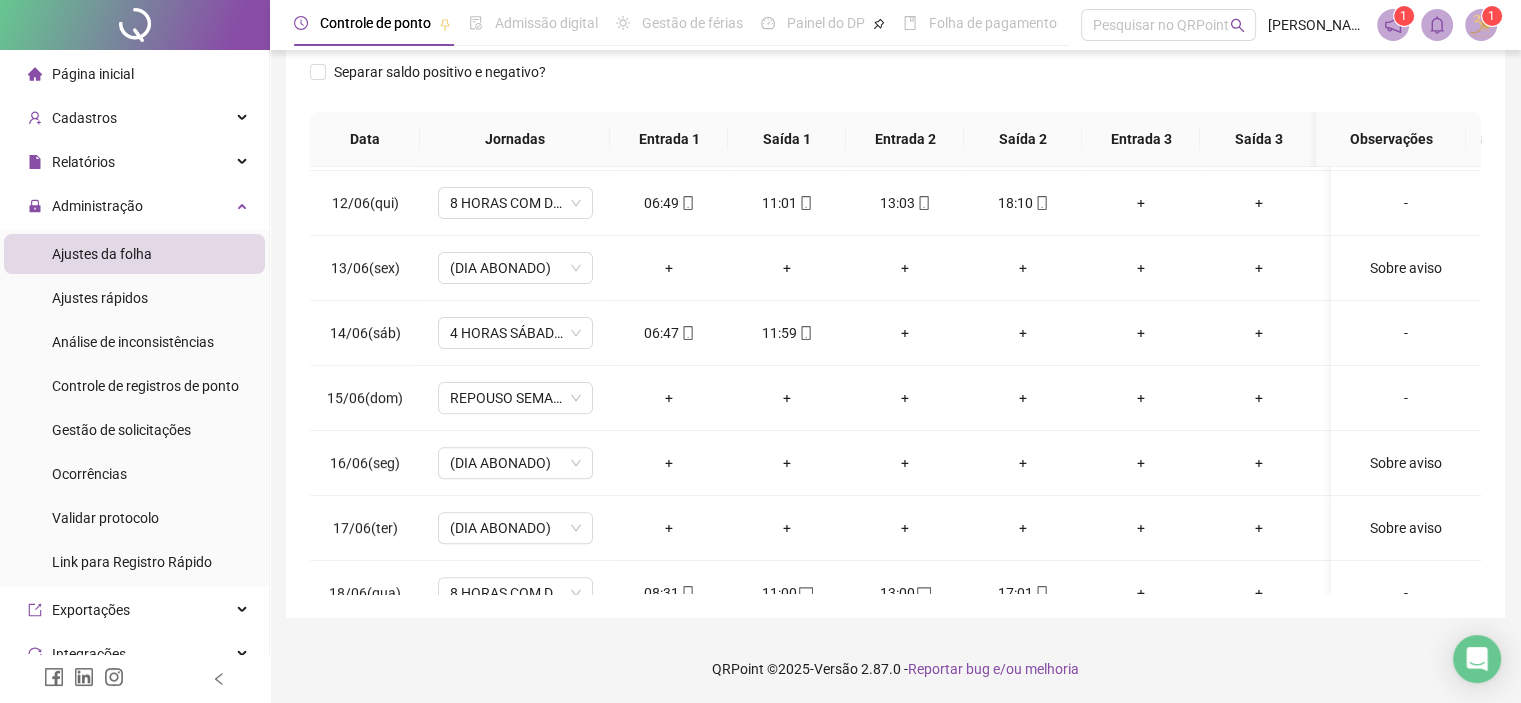 scroll, scrollTop: 720, scrollLeft: 0, axis: vertical 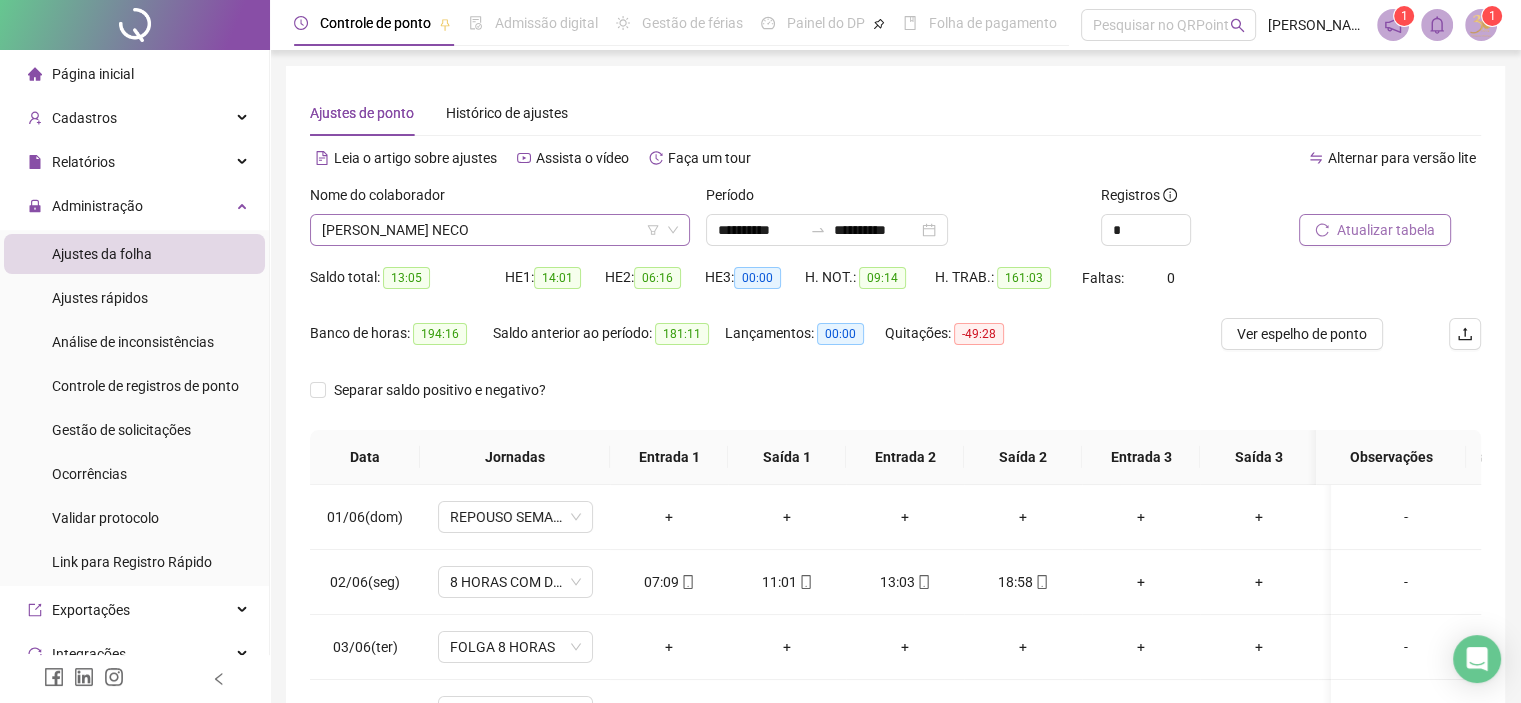 click 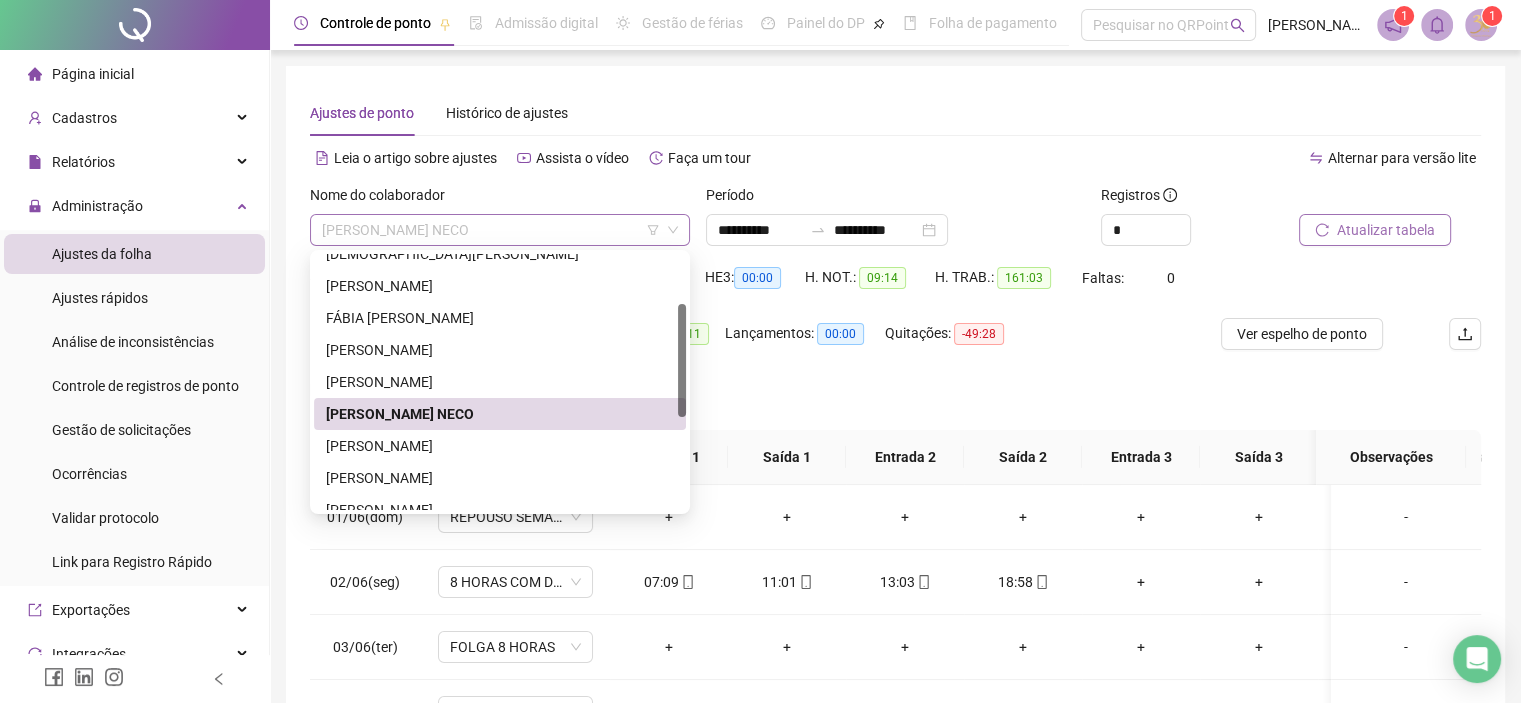 click on "[PERSON_NAME] NECO" at bounding box center (500, 230) 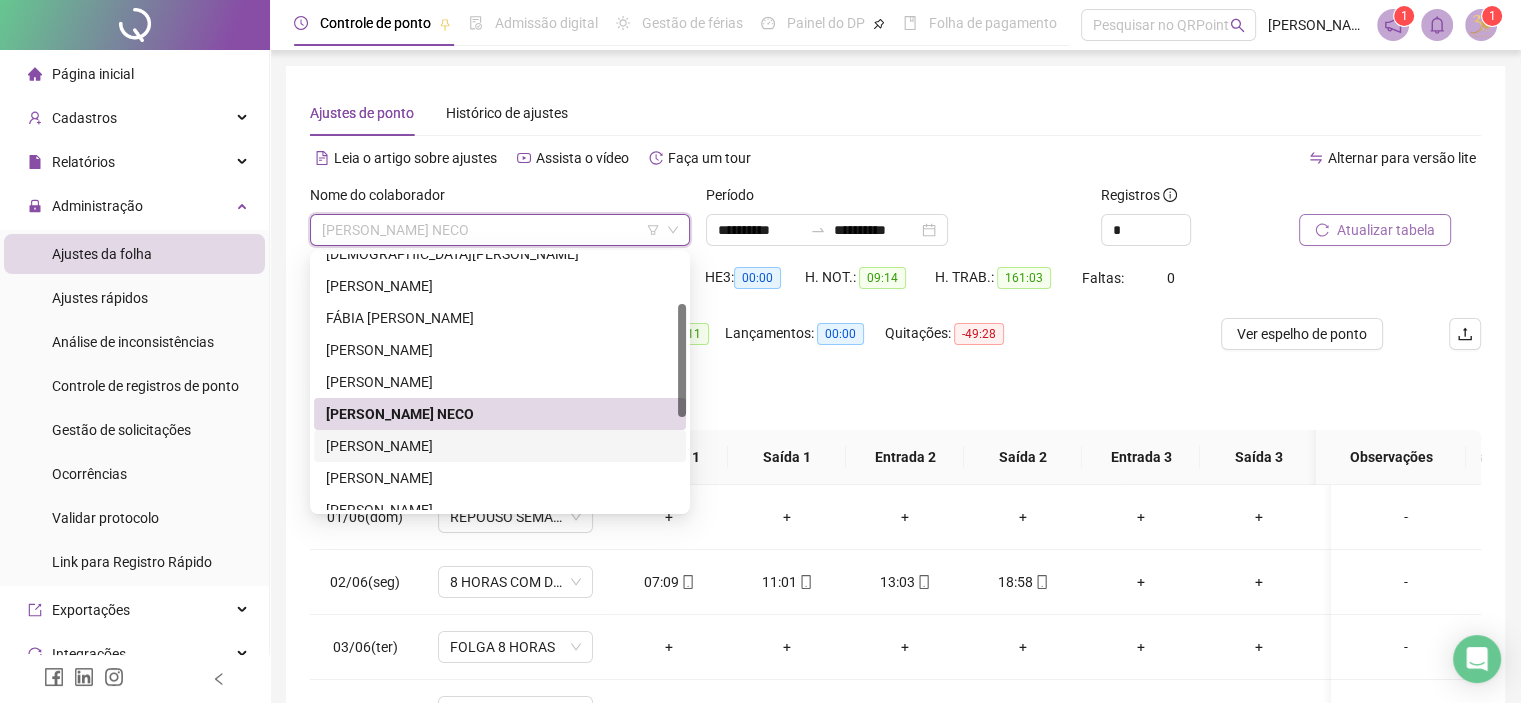 click on "[PERSON_NAME]" at bounding box center (500, 446) 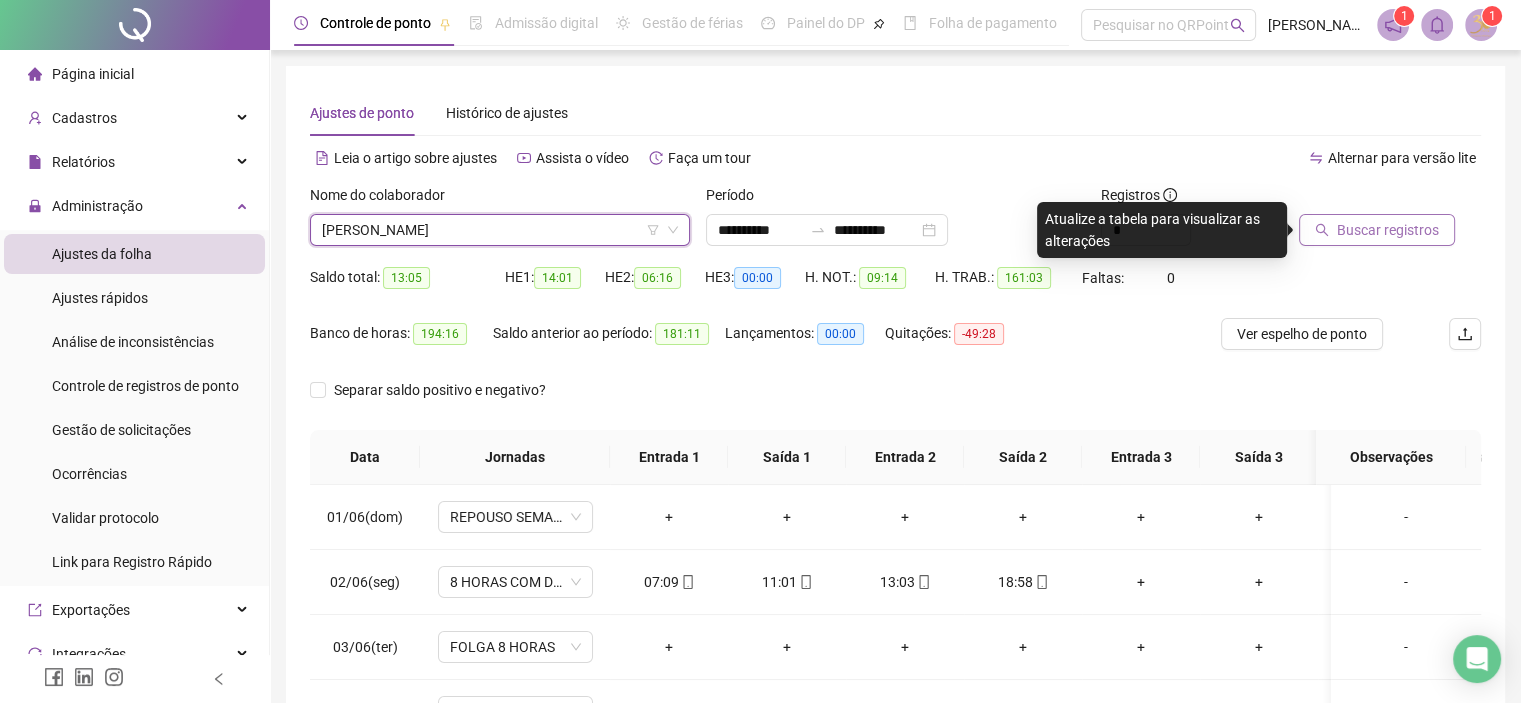 click on "Buscar registros" at bounding box center (1388, 230) 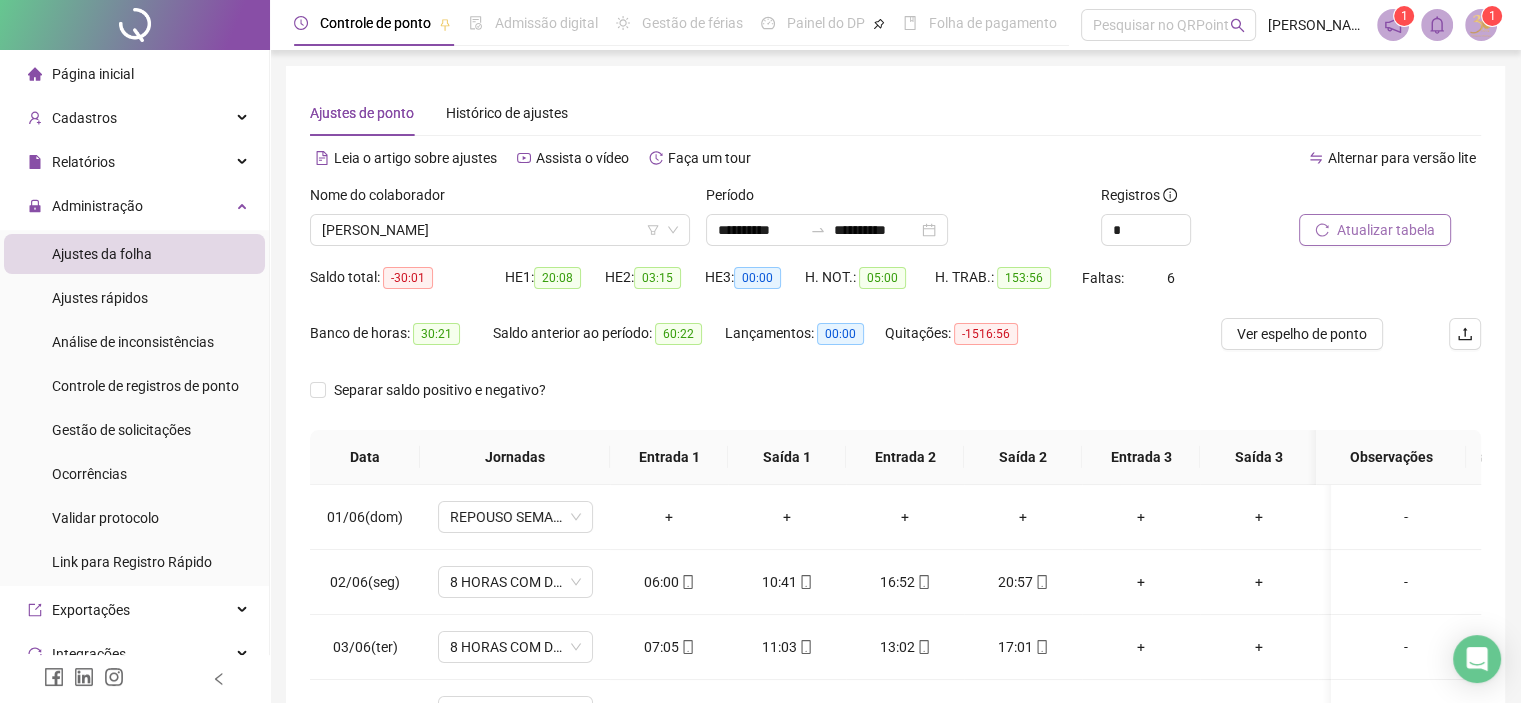 click on "Atualizar tabela" at bounding box center (1386, 230) 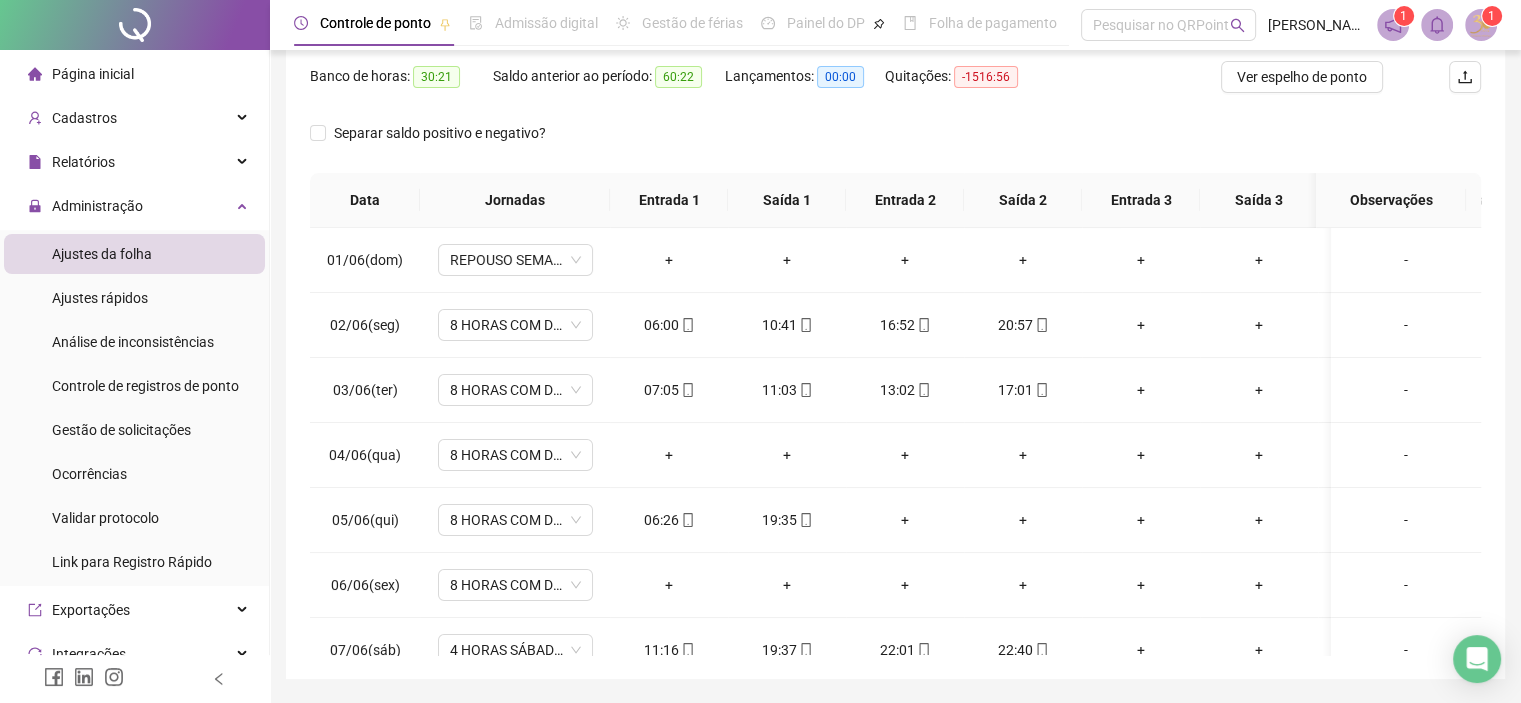 scroll, scrollTop: 260, scrollLeft: 0, axis: vertical 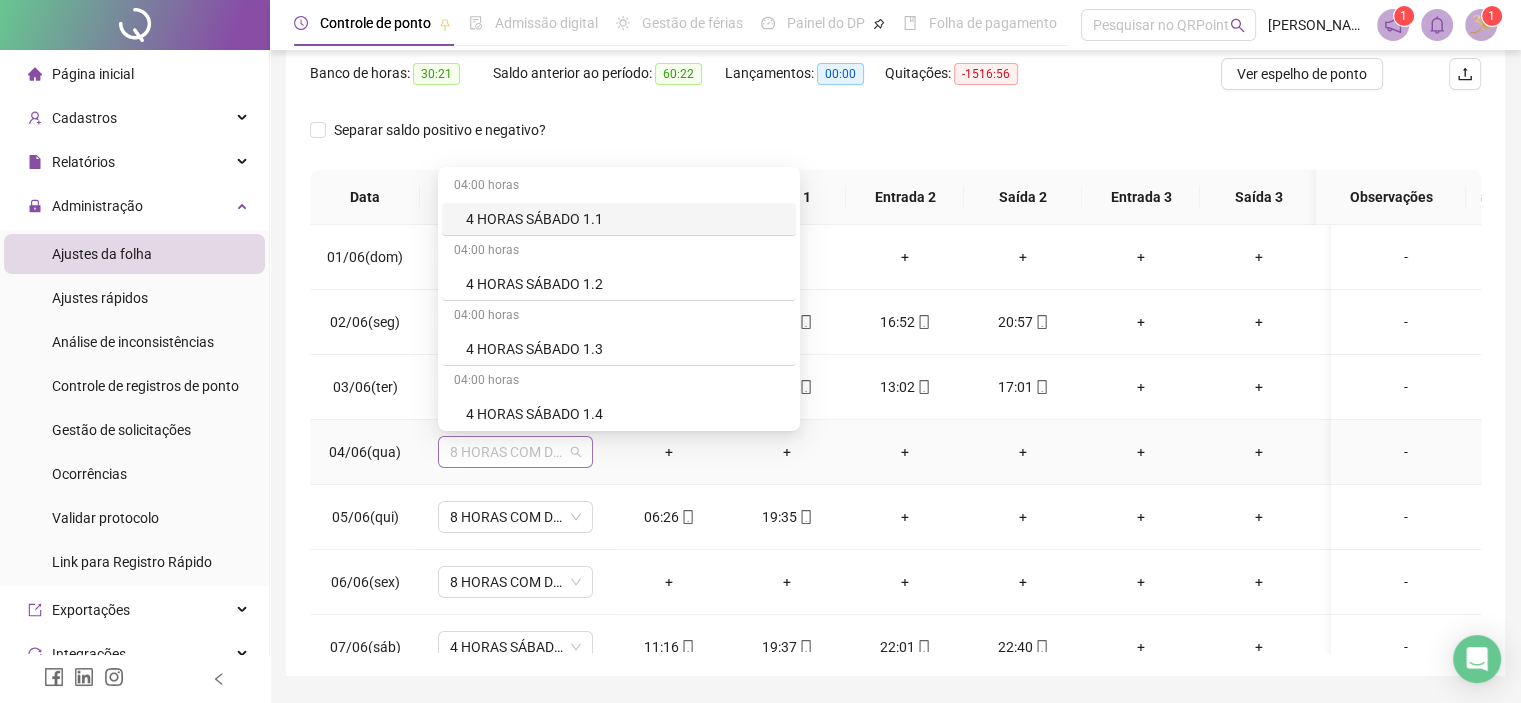 click on "8 HORAS COM DUAS HORAS DE INTERVALO" at bounding box center [515, 452] 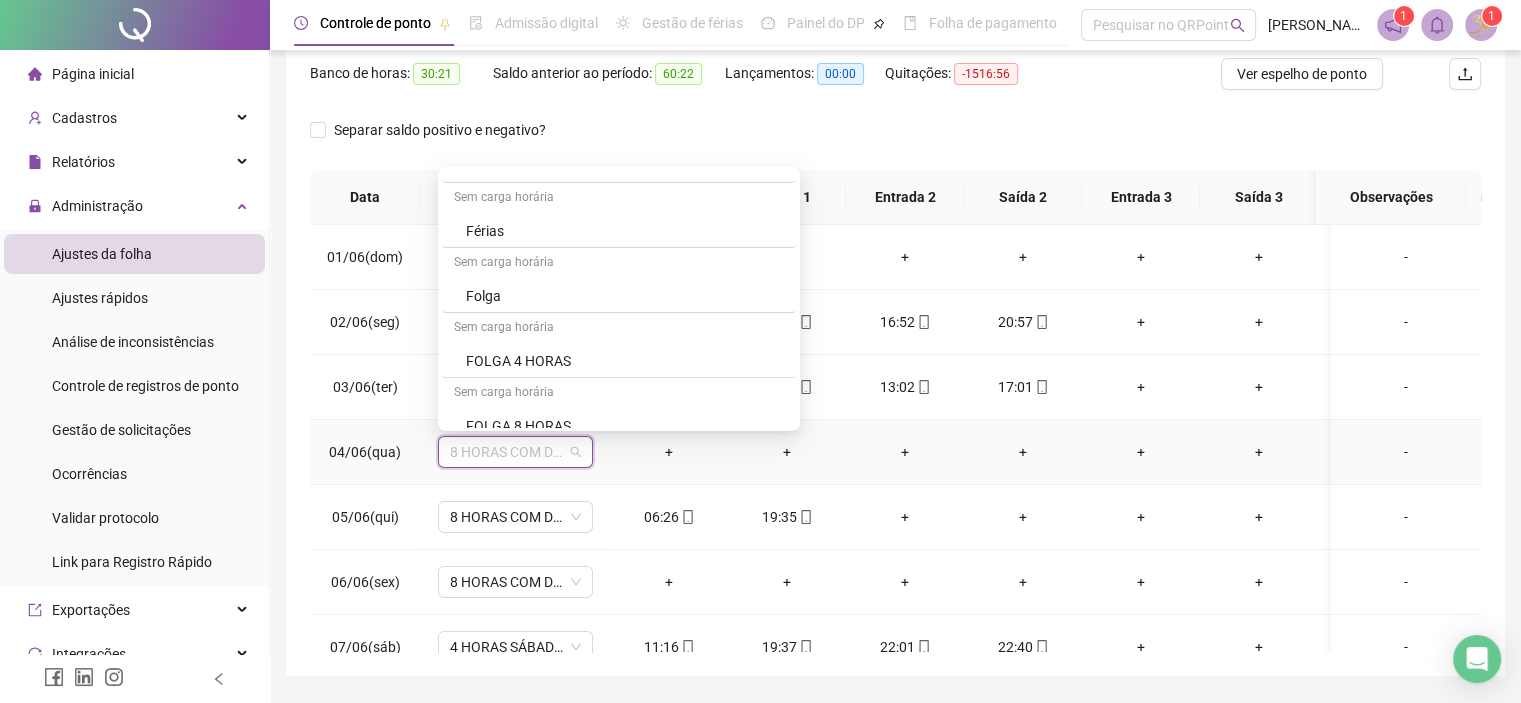 scroll, scrollTop: 807, scrollLeft: 0, axis: vertical 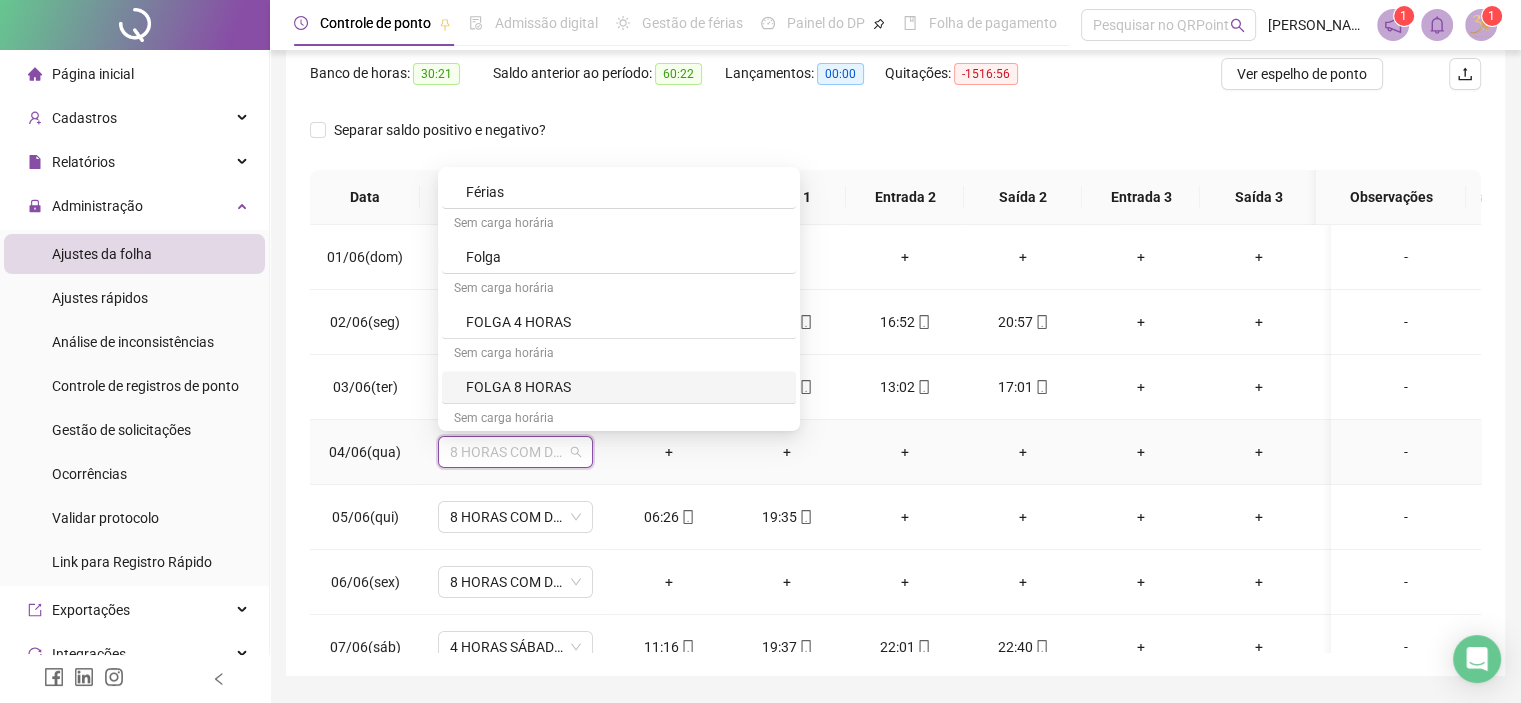 click on "FOLGA 8 HORAS" at bounding box center [625, 387] 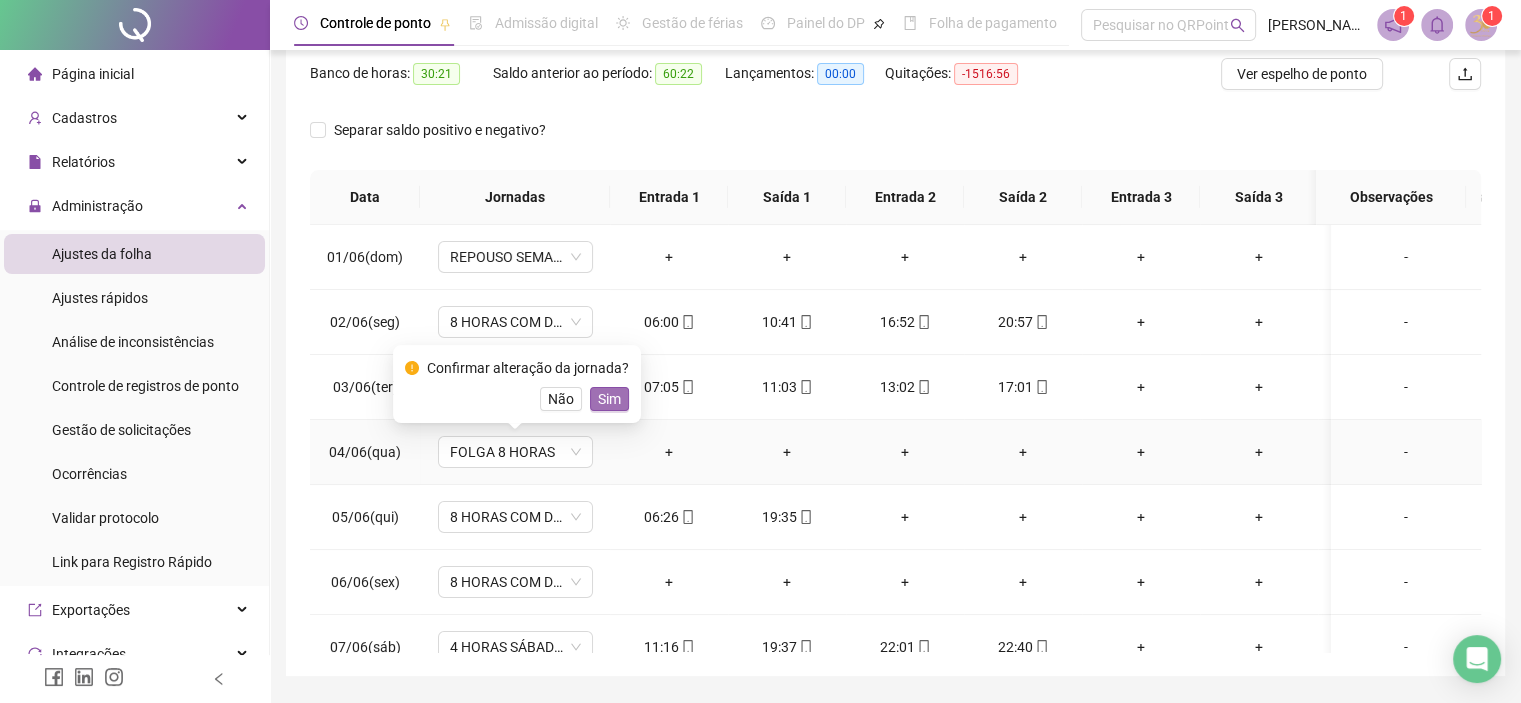 click on "Sim" at bounding box center [609, 399] 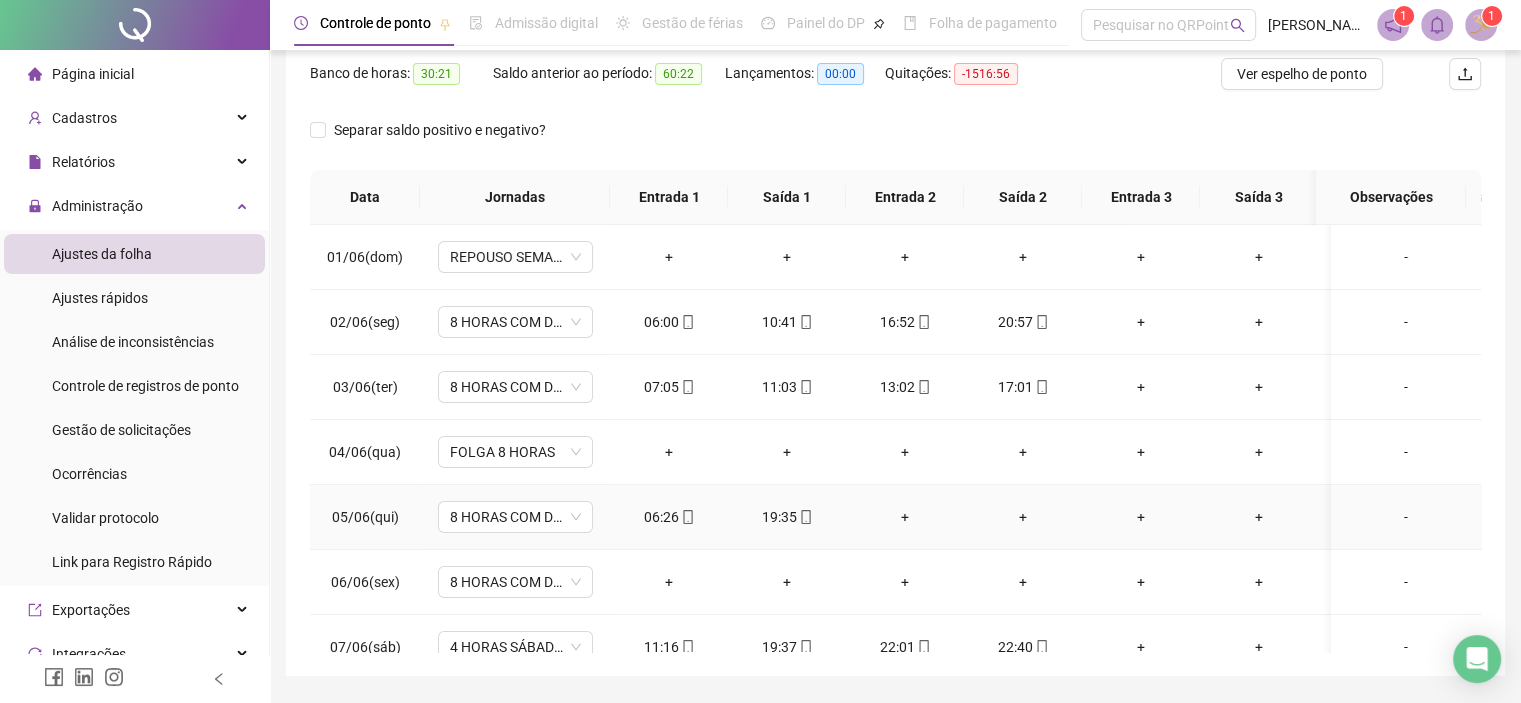 click on "+" at bounding box center [905, 517] 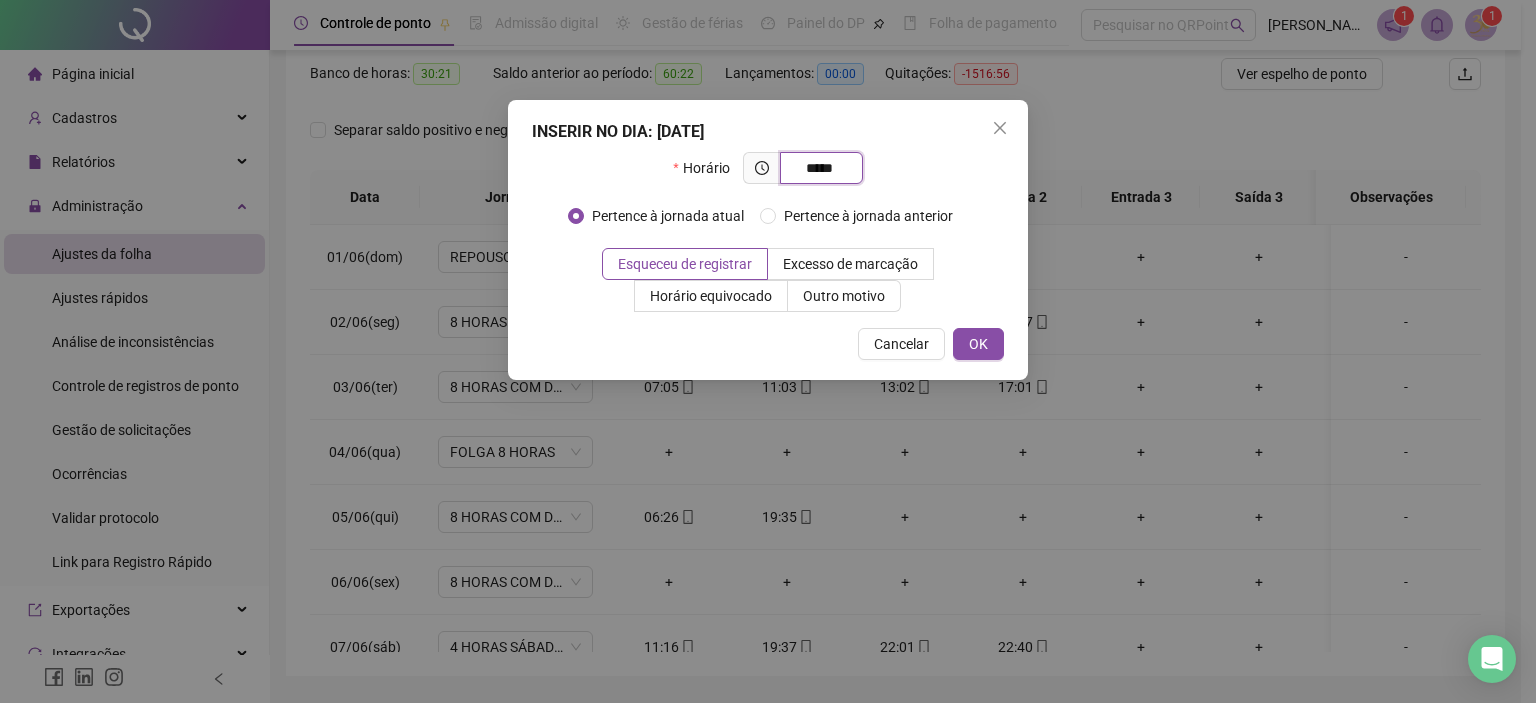 type on "*****" 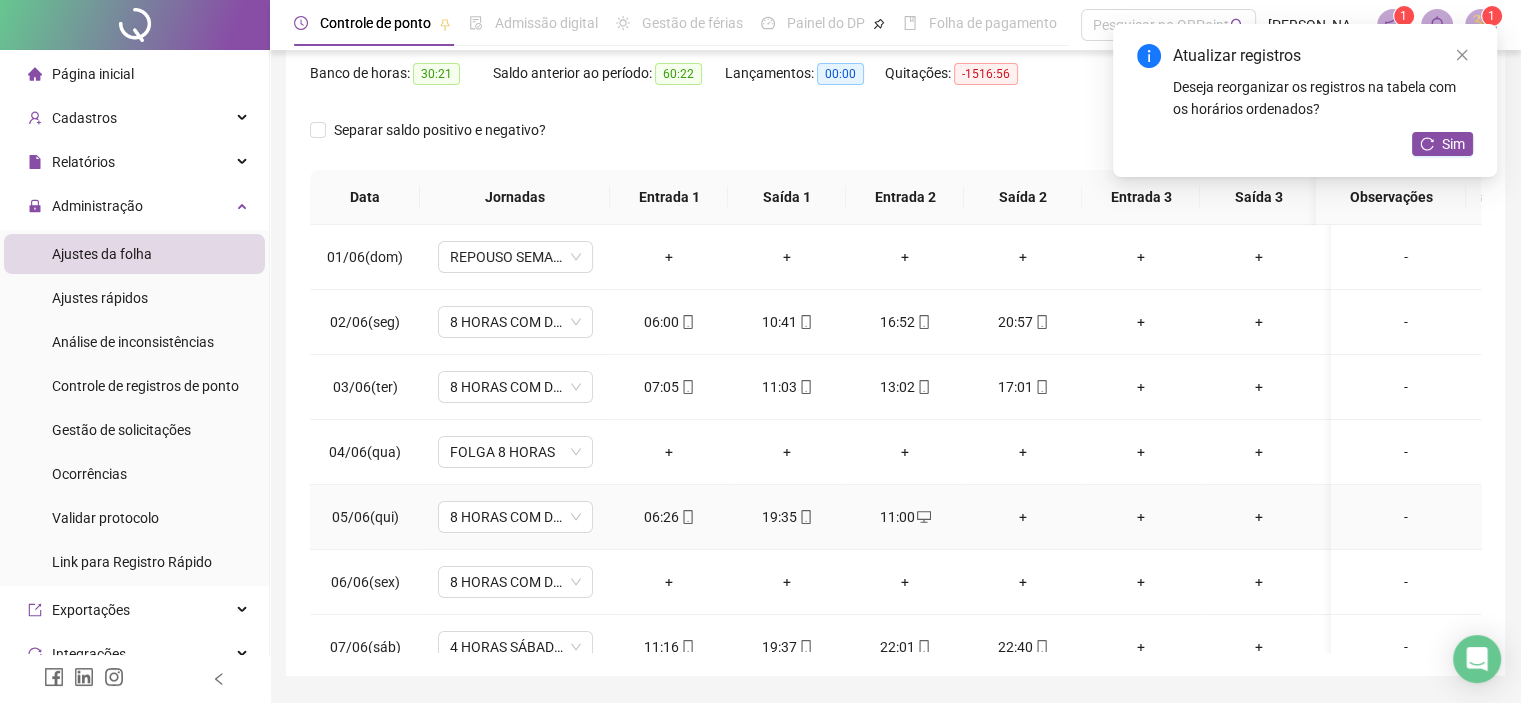 click on "+" at bounding box center [1023, 517] 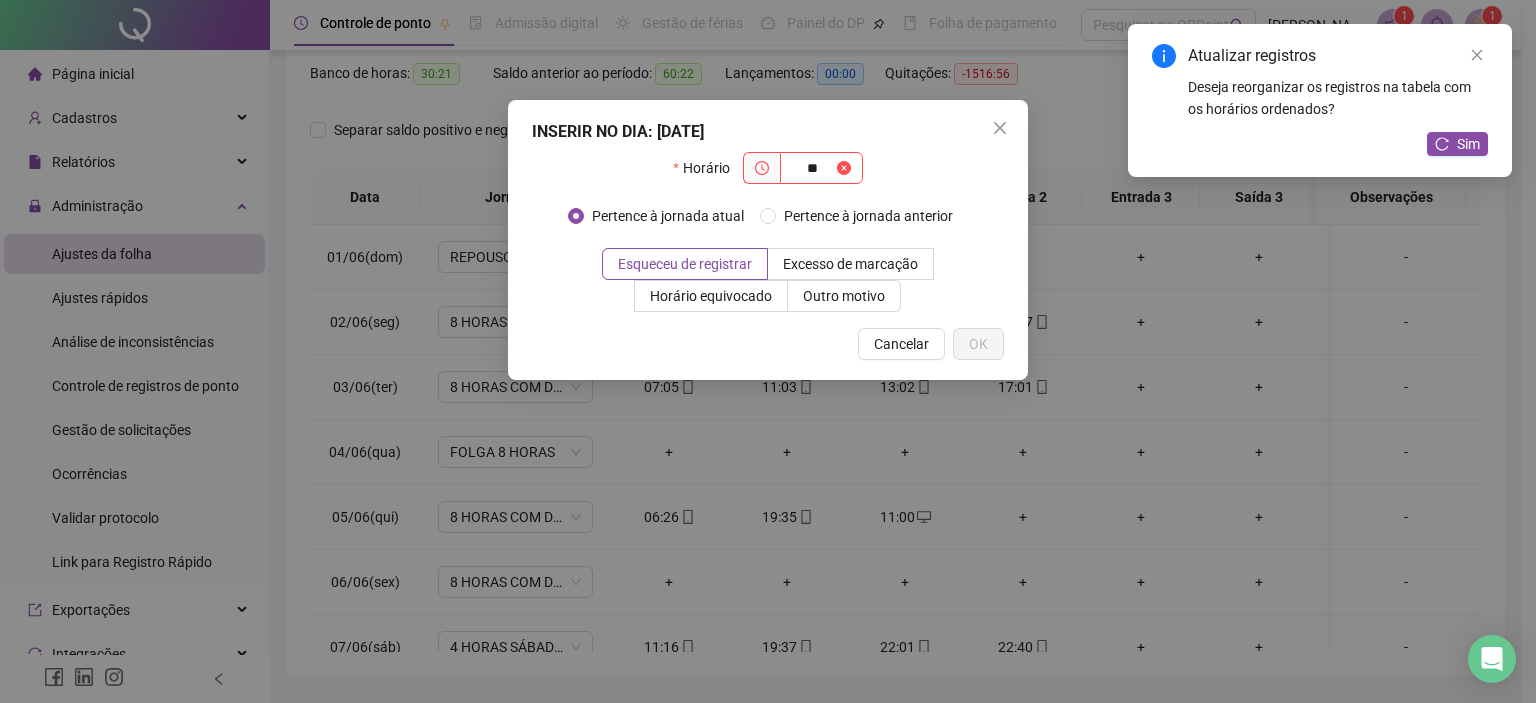 type on "*" 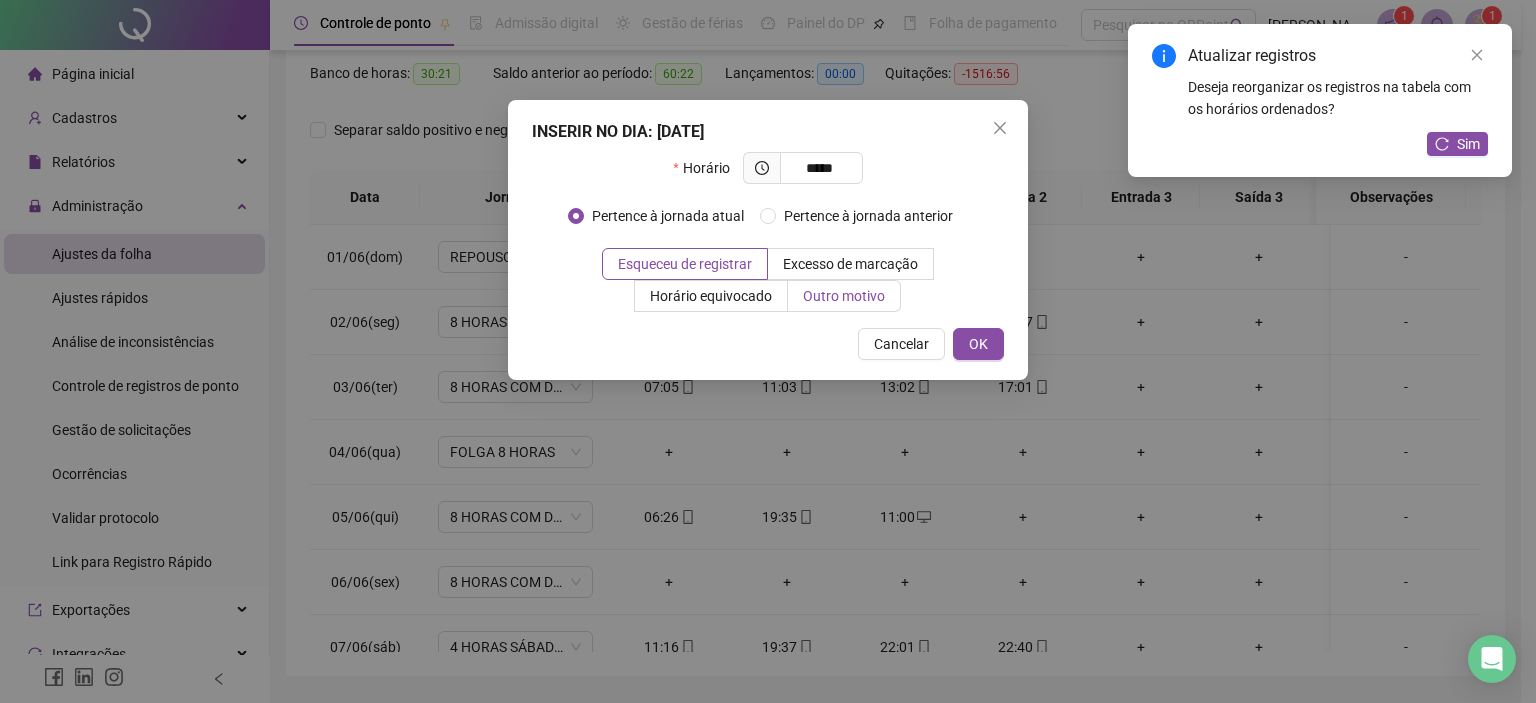 type on "*****" 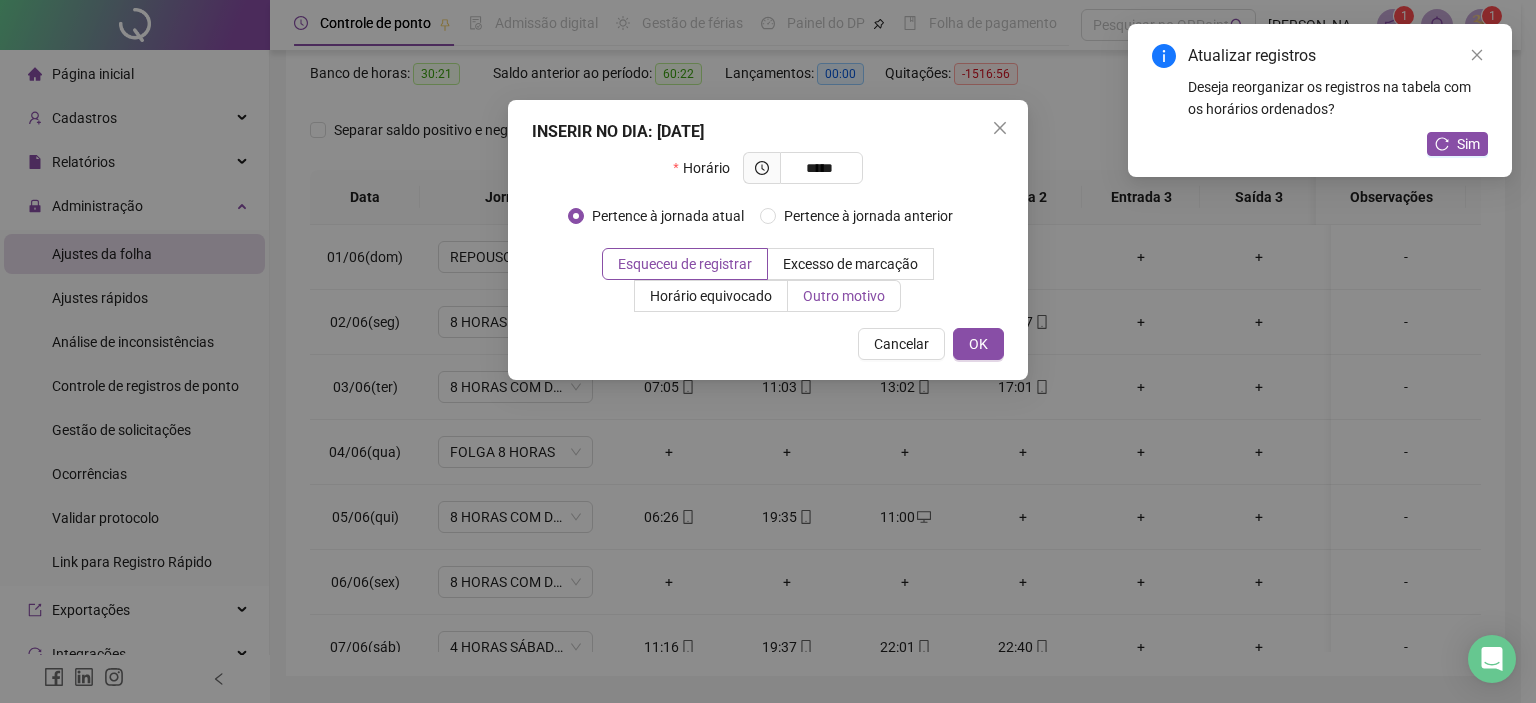 click on "Outro motivo" at bounding box center [844, 296] 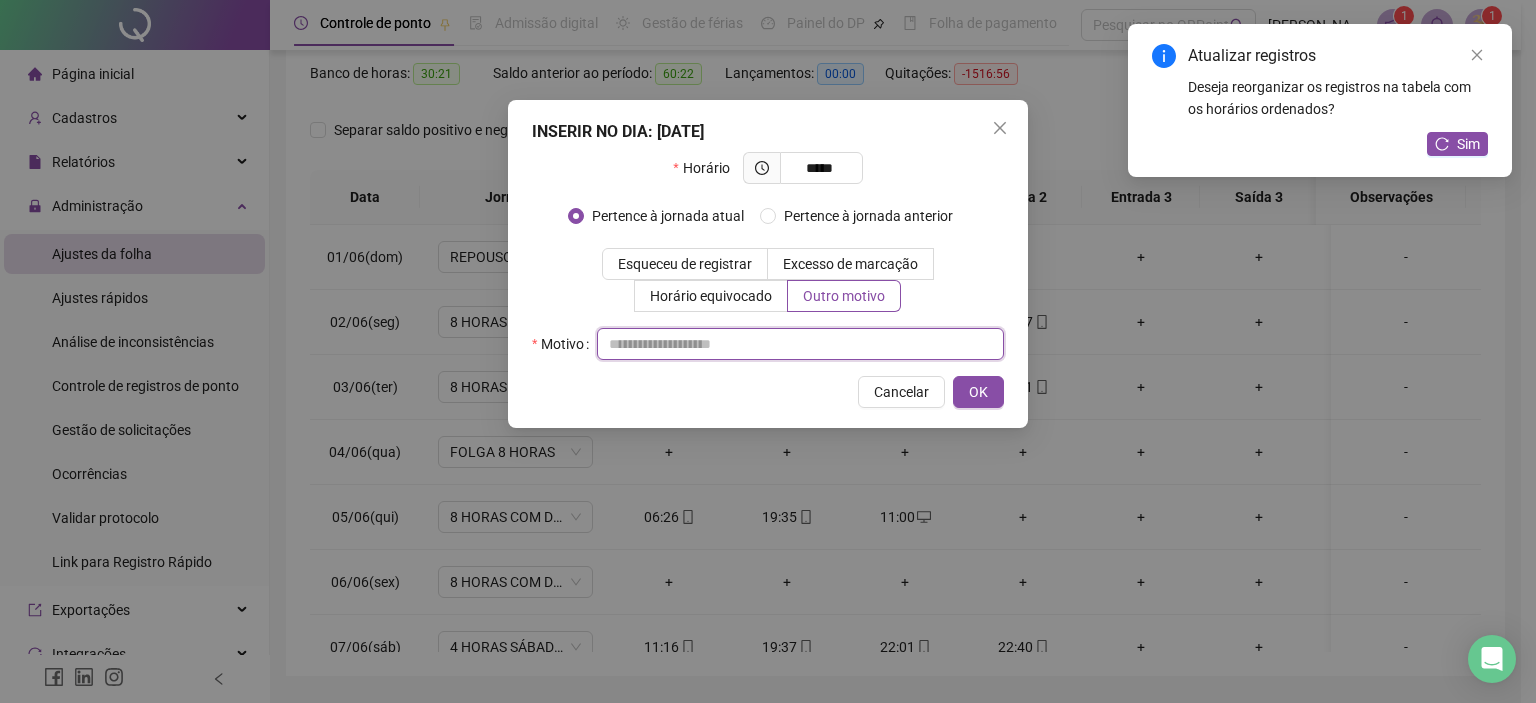 click at bounding box center (800, 344) 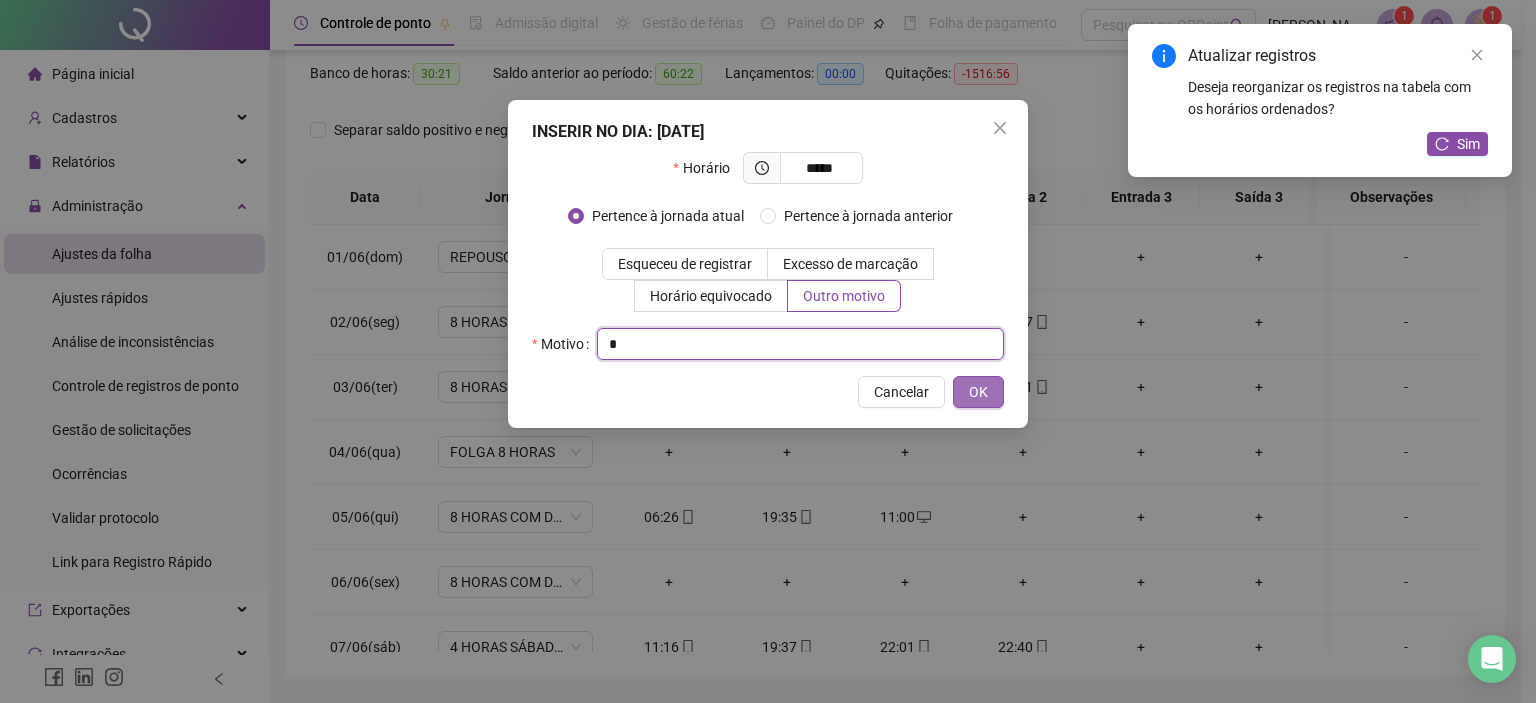 type on "*" 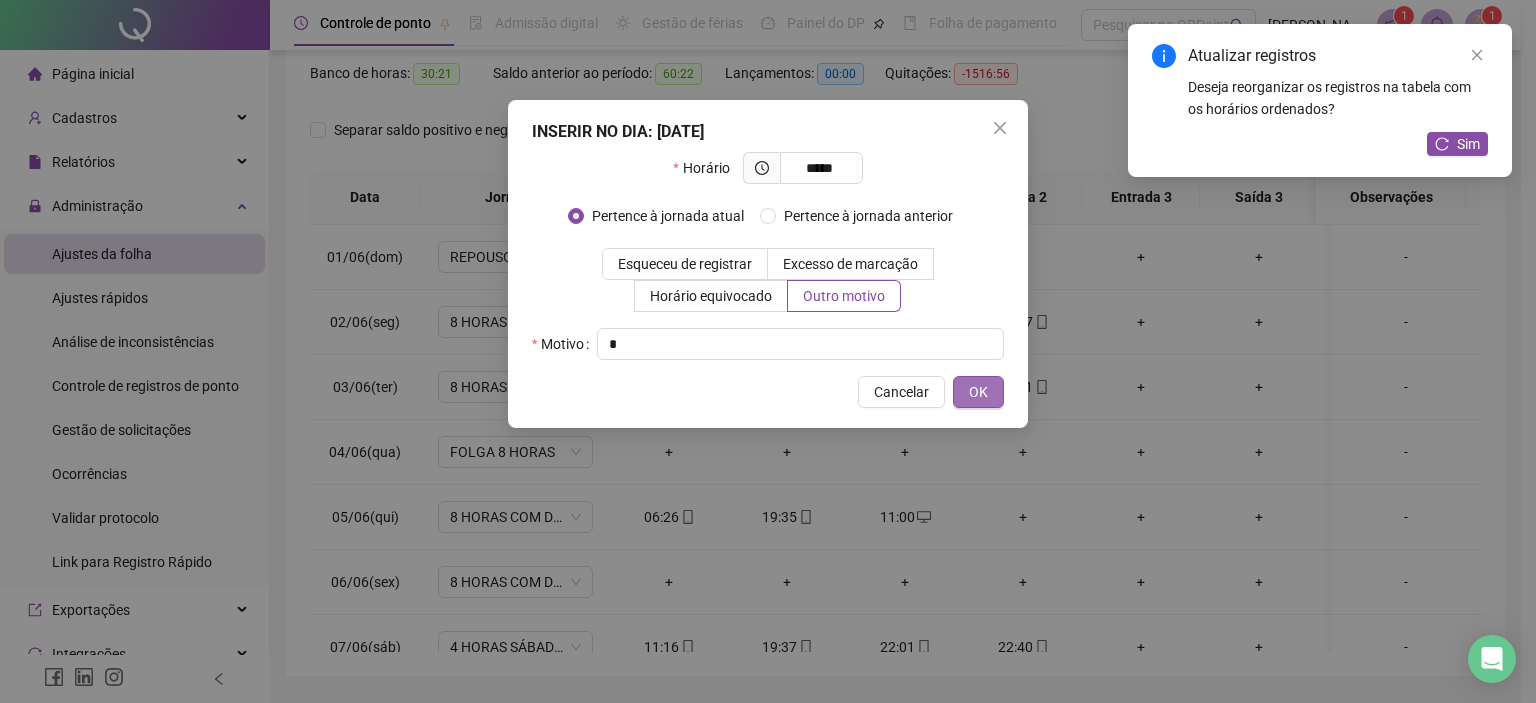 click on "OK" at bounding box center [978, 392] 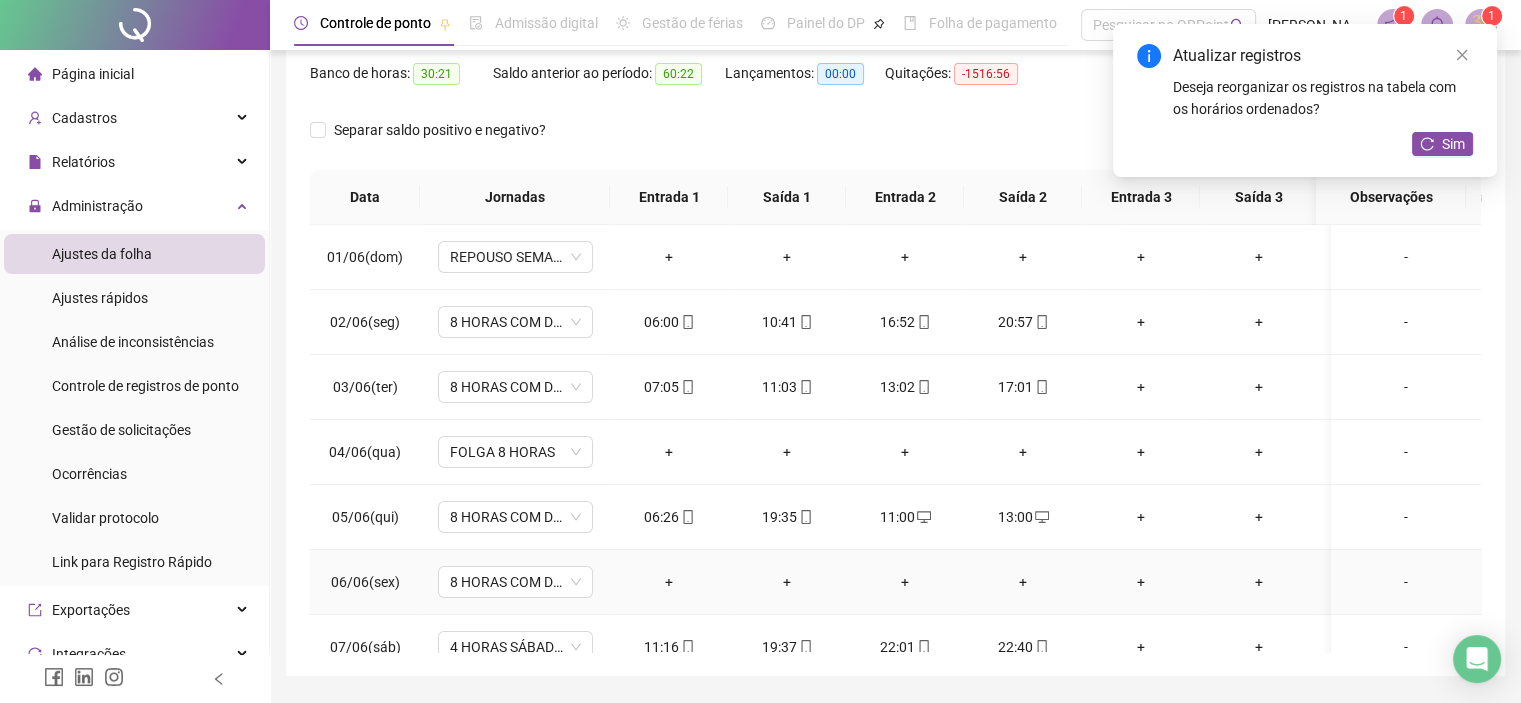 click on "-" at bounding box center (1406, 582) 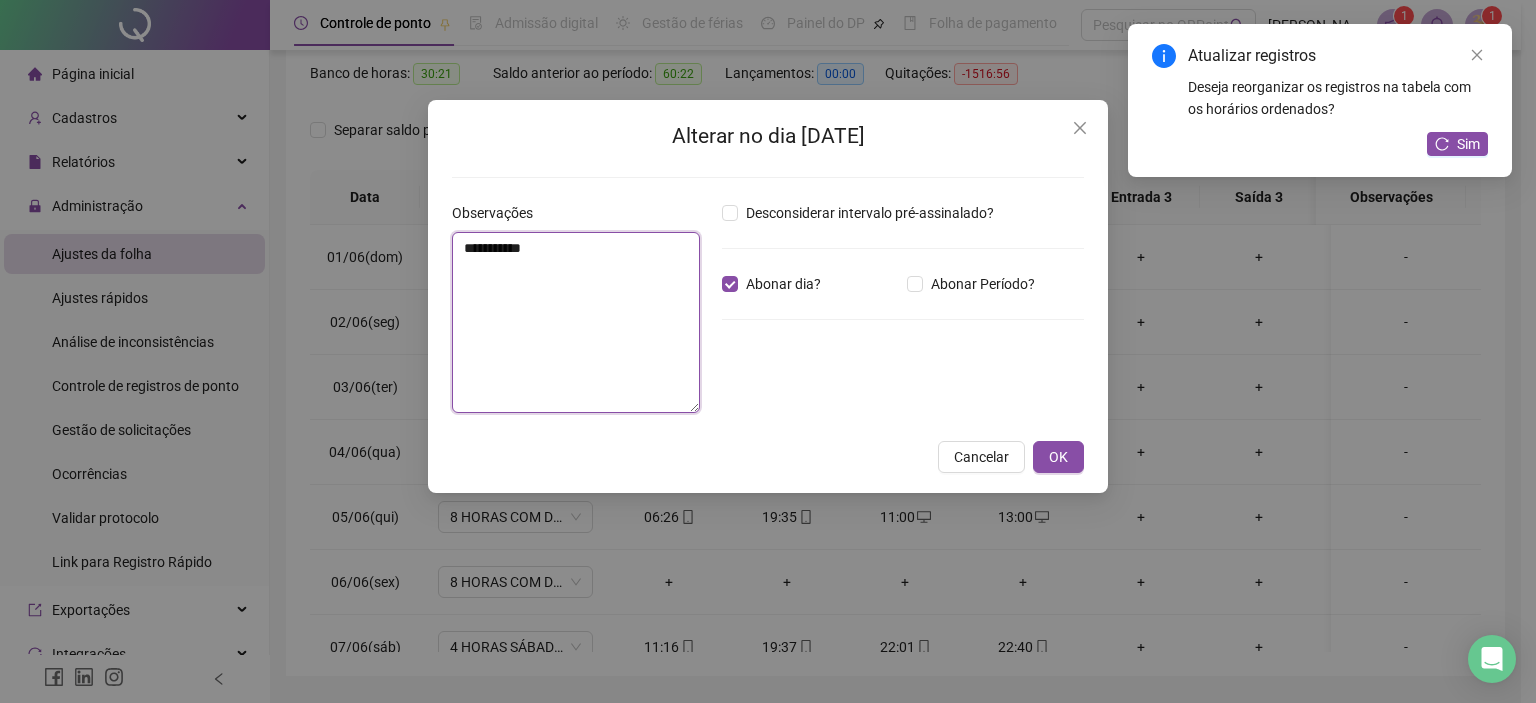 click on "**********" at bounding box center [576, 322] 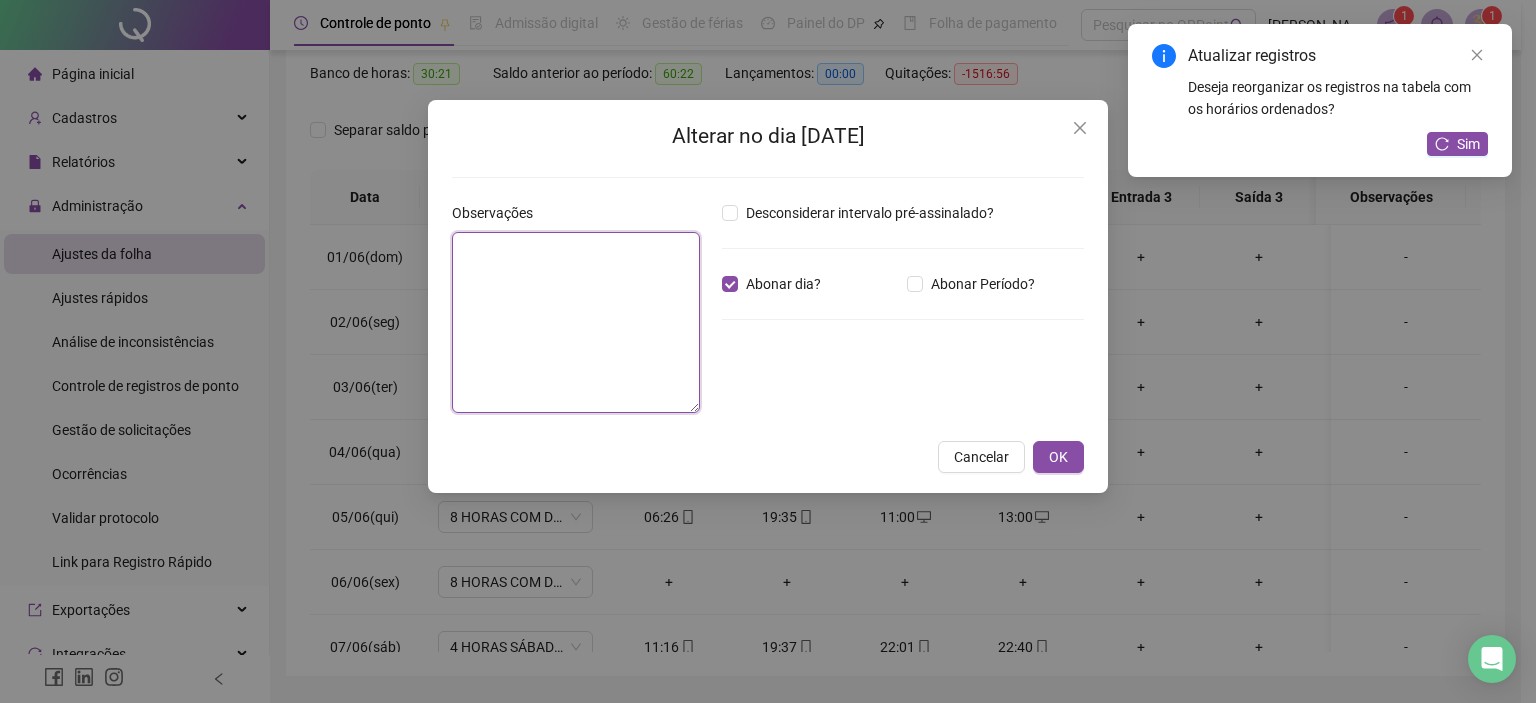 paste on "**********" 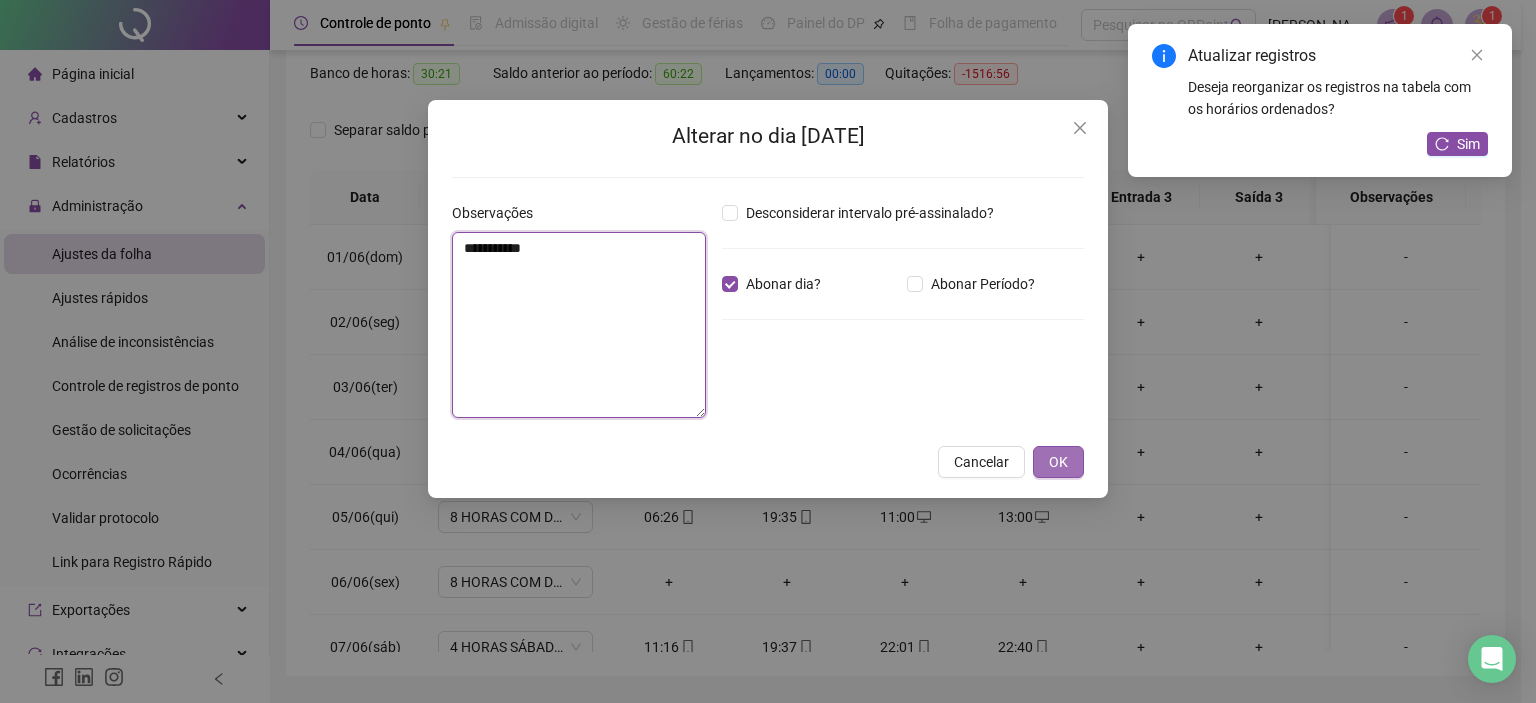 type on "**********" 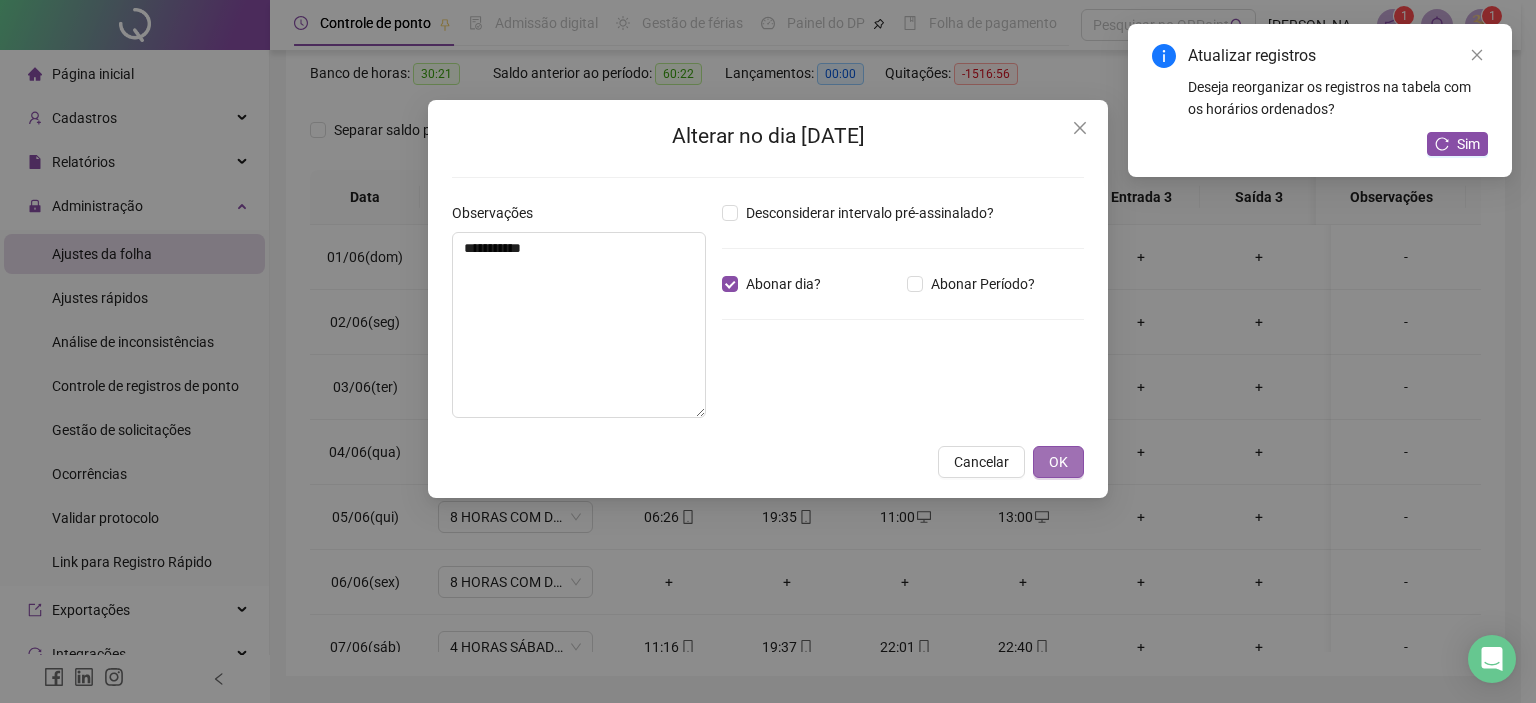 click on "OK" at bounding box center [1058, 462] 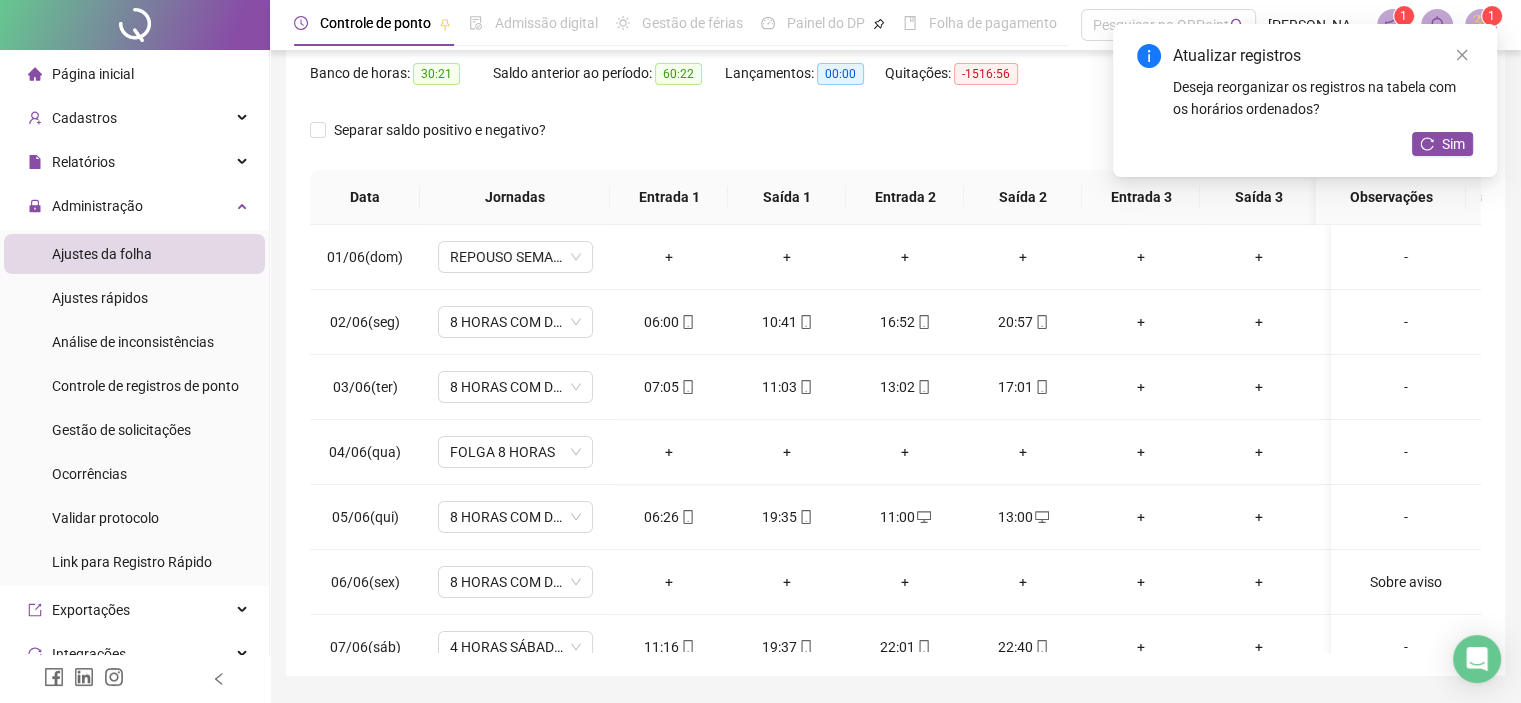 scroll, scrollTop: 40, scrollLeft: 0, axis: vertical 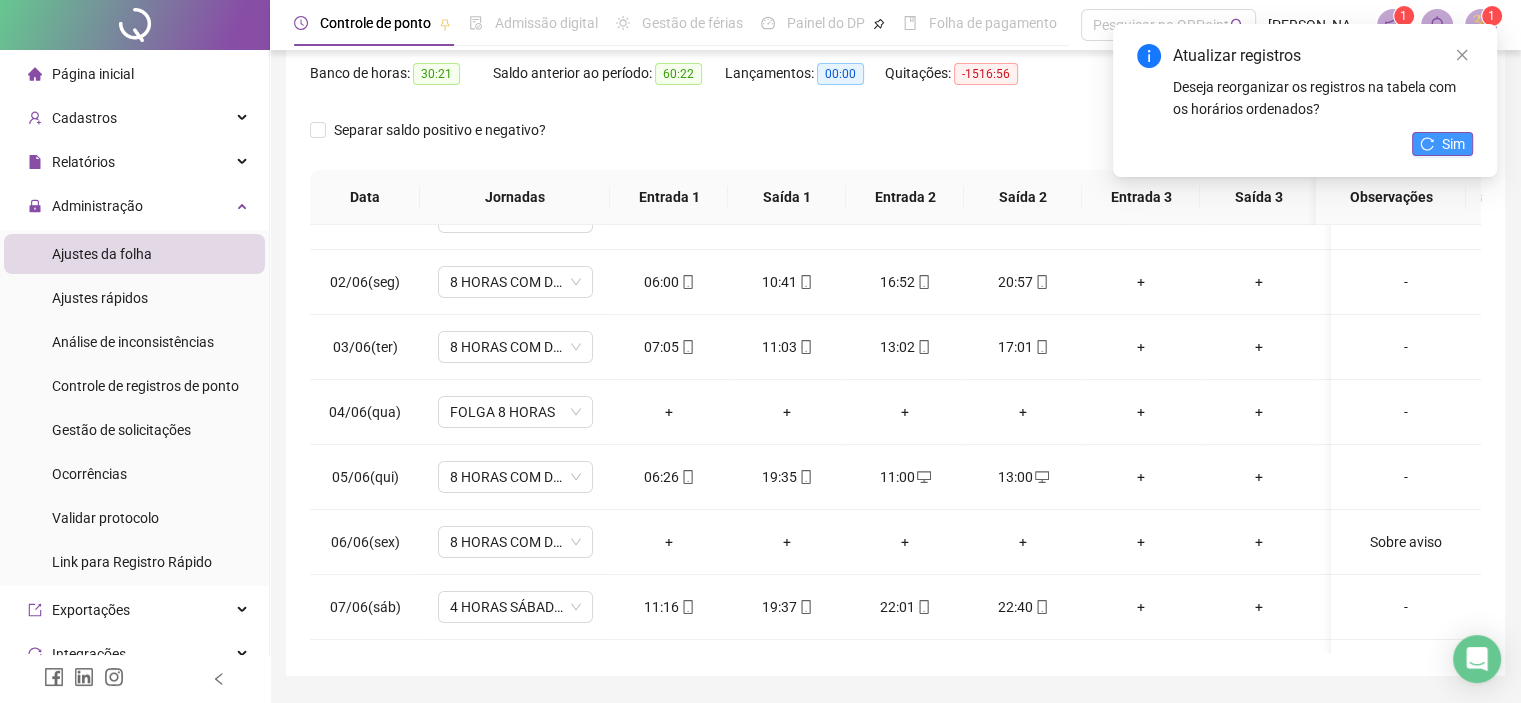 click 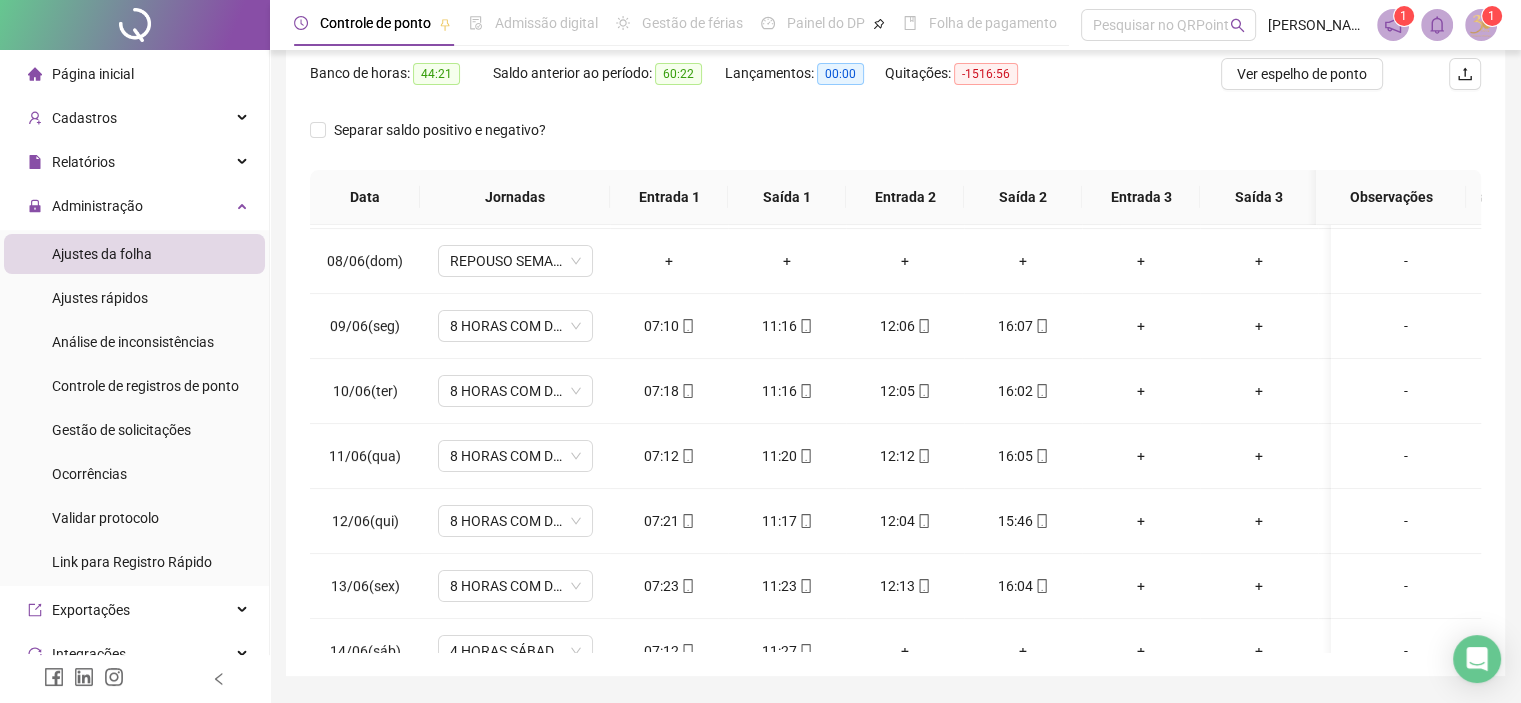 scroll, scrollTop: 463, scrollLeft: 0, axis: vertical 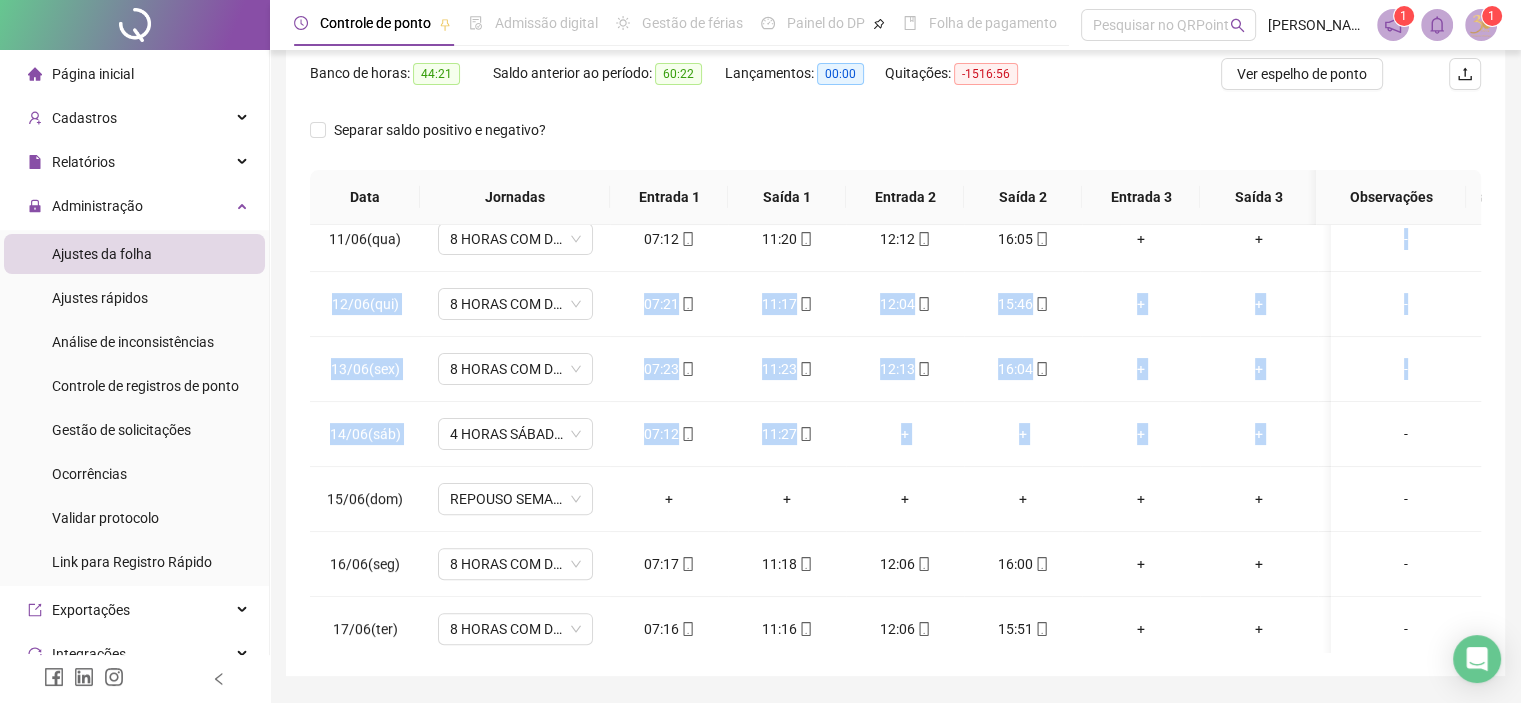 drag, startPoint x: 1480, startPoint y: 395, endPoint x: 1485, endPoint y: 427, distance: 32.38827 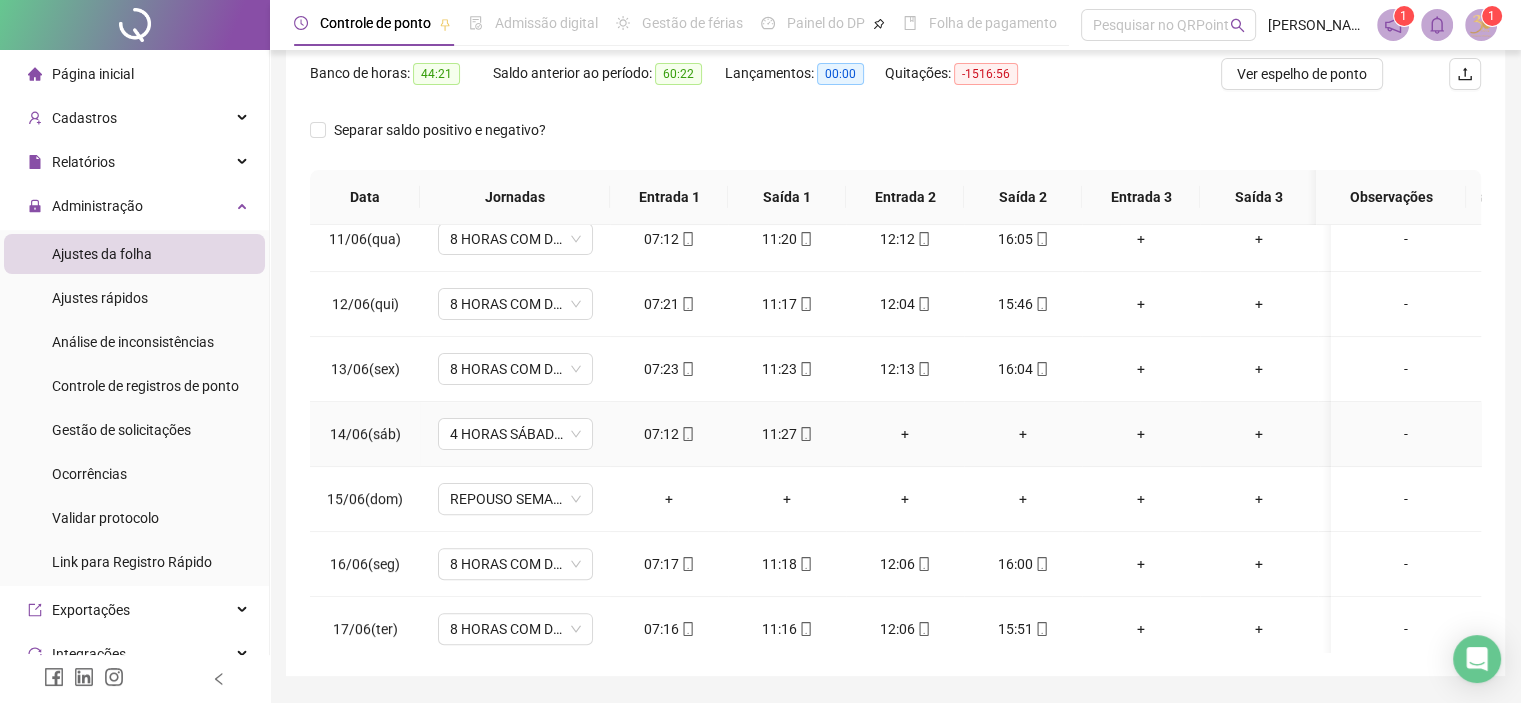 click on "-" at bounding box center [1406, 434] 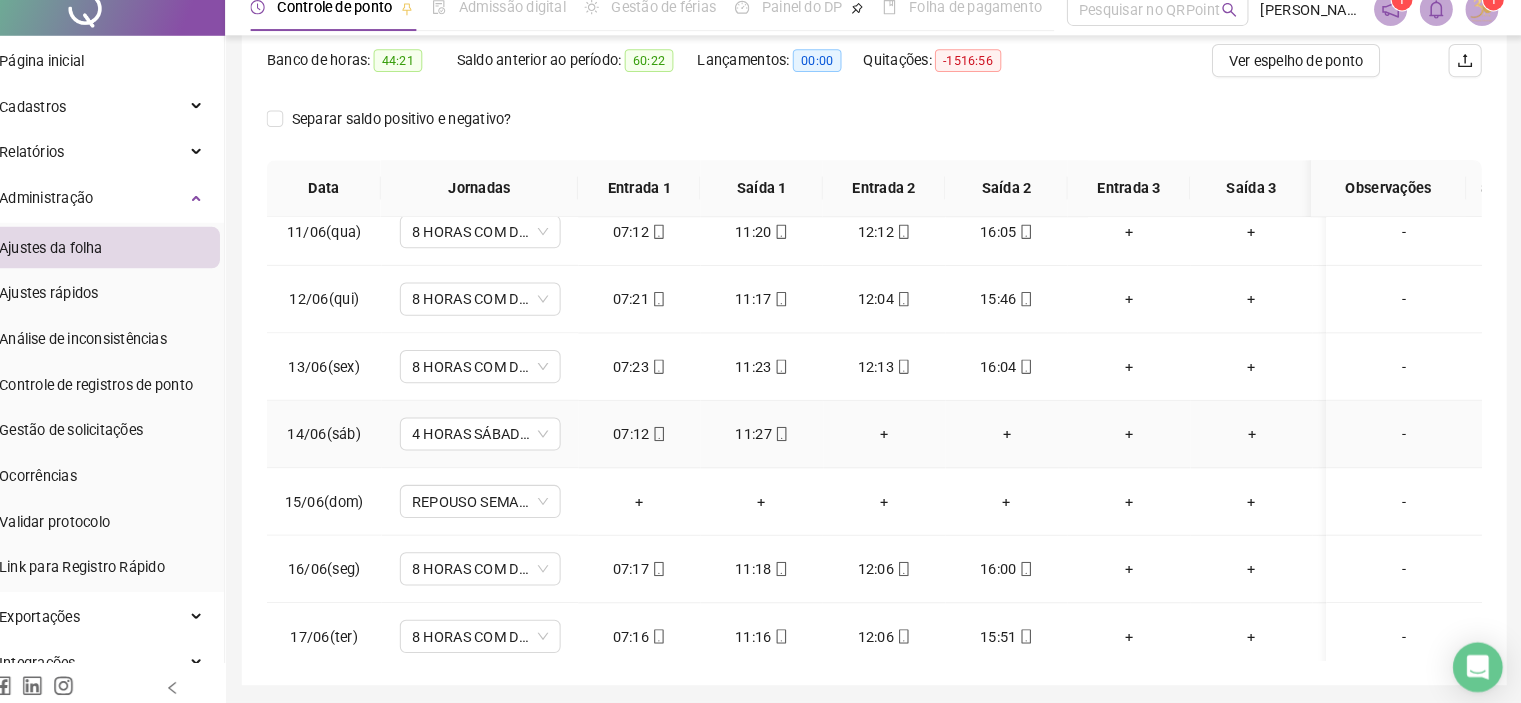 scroll, scrollTop: 260, scrollLeft: 0, axis: vertical 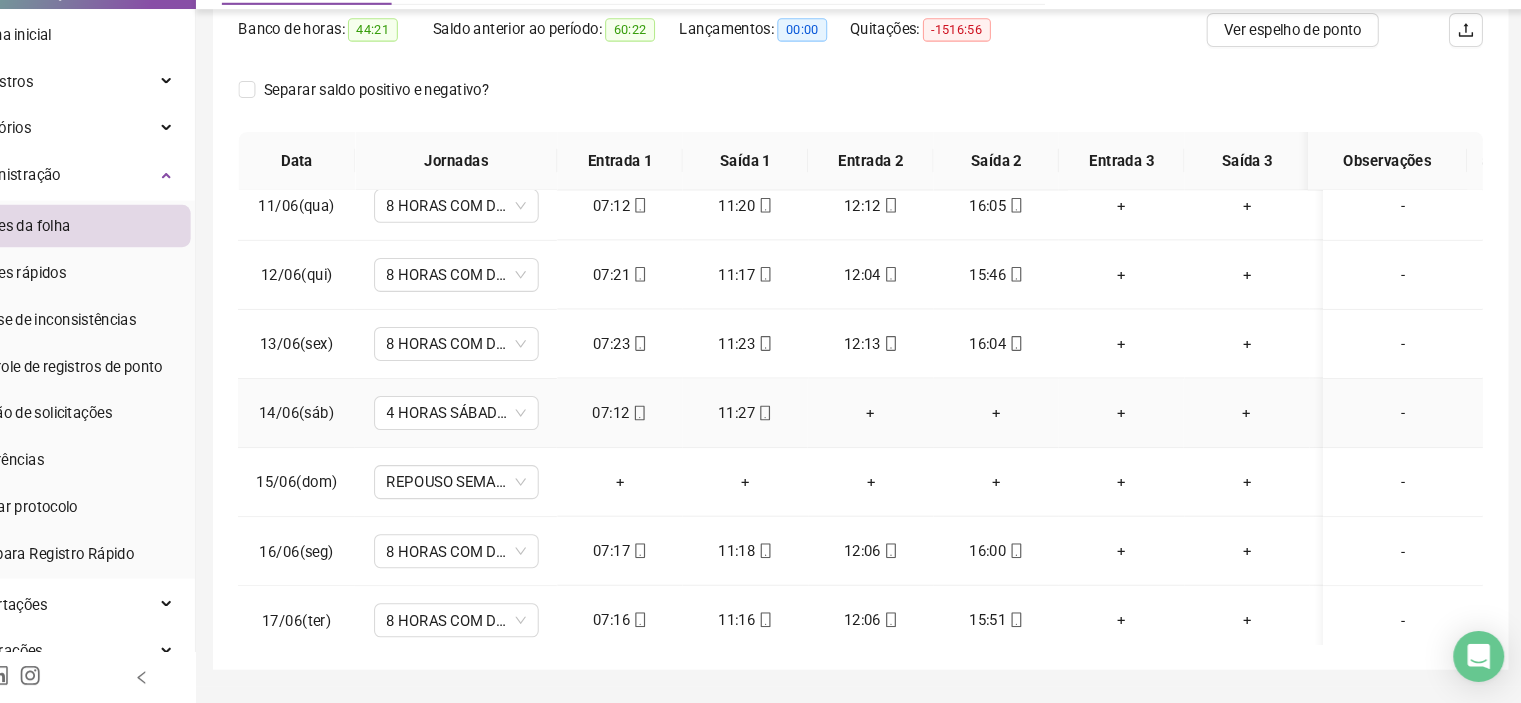 click on "-" at bounding box center (1406, 430) 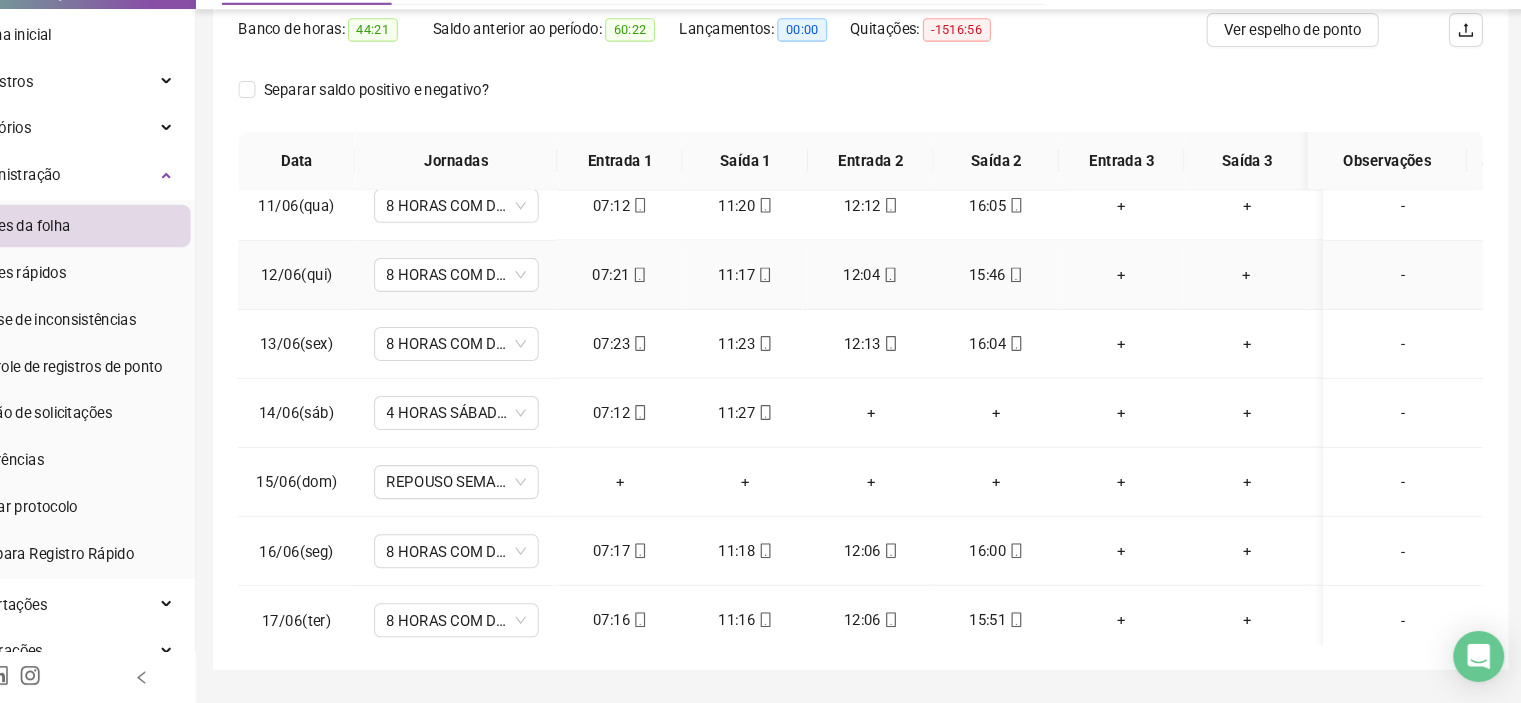 scroll, scrollTop: 264, scrollLeft: 0, axis: vertical 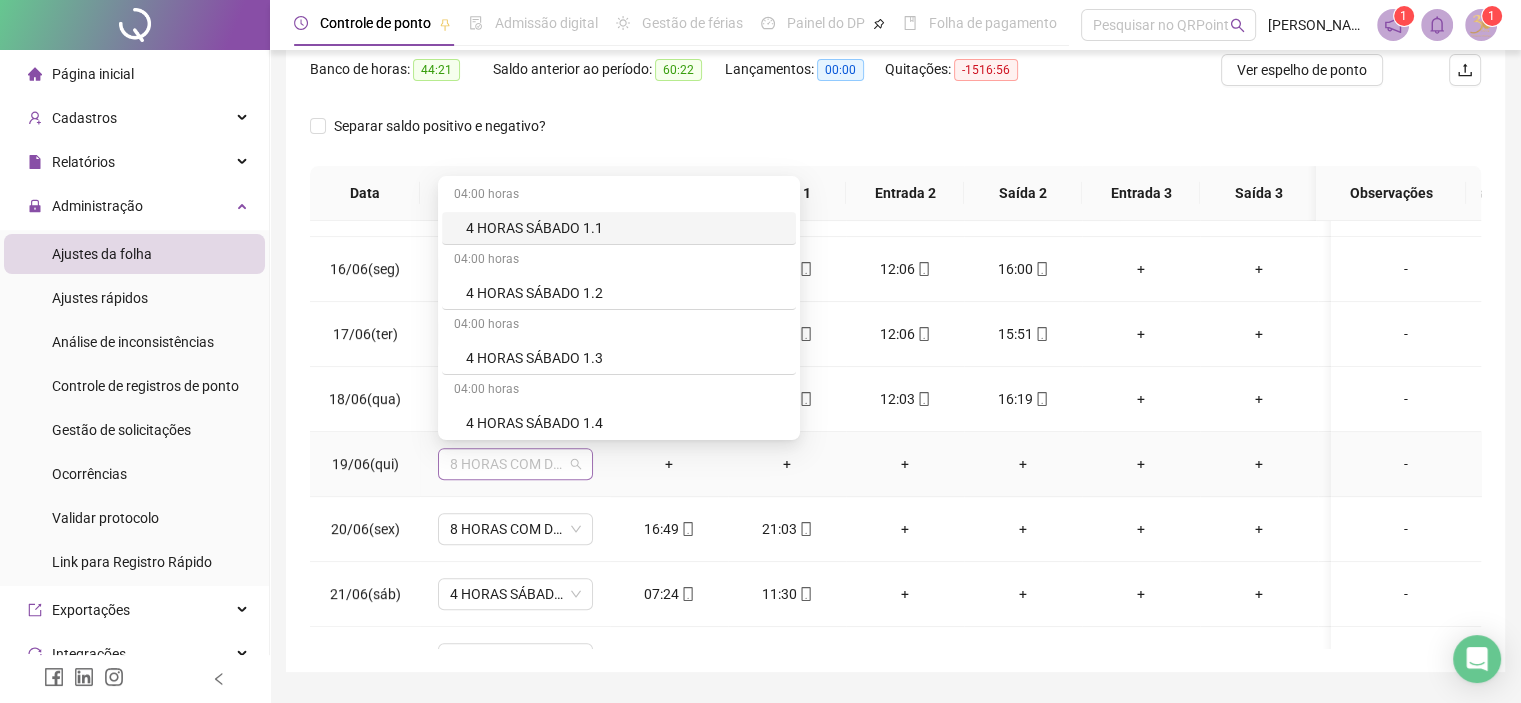 click on "8 HORAS COM DUAS HORAS DE INTERVALO" at bounding box center (515, 464) 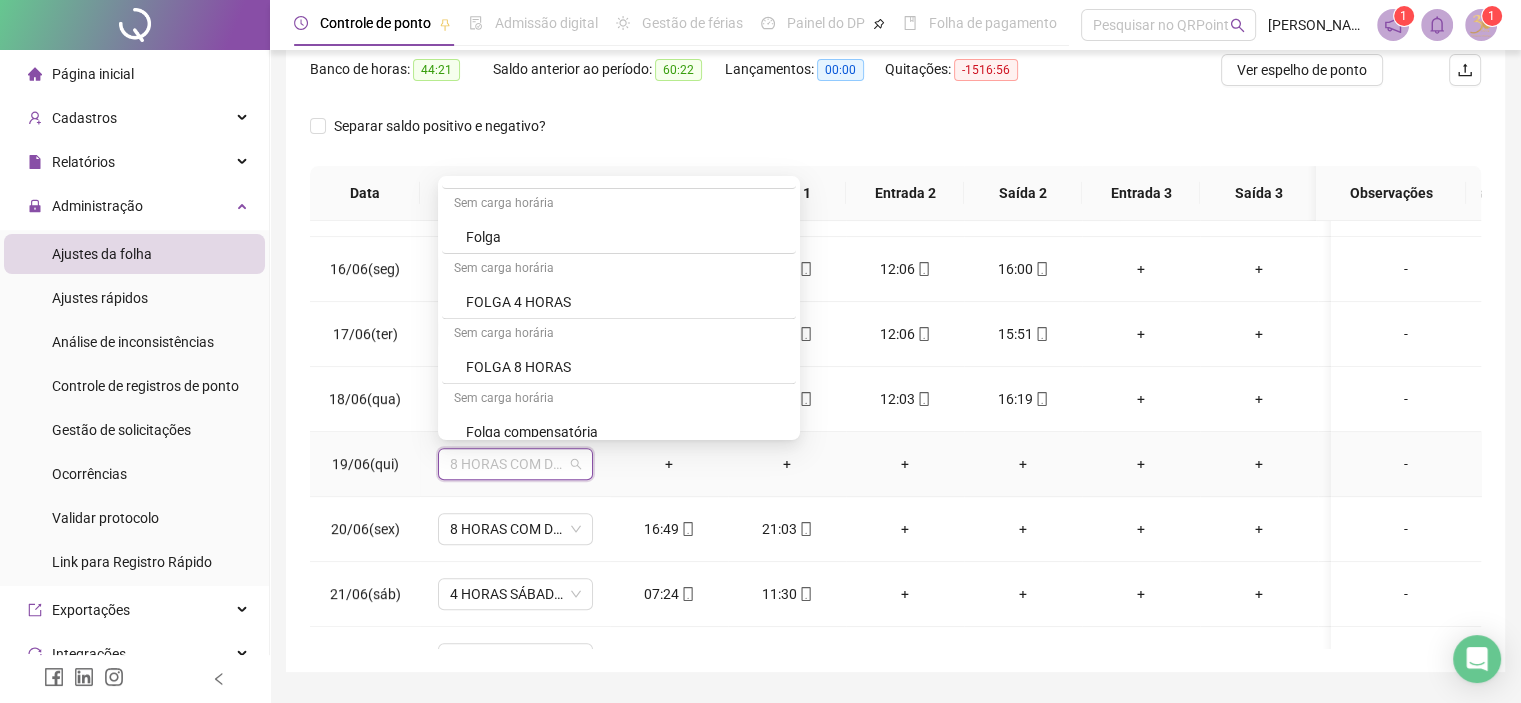 scroll, scrollTop: 840, scrollLeft: 0, axis: vertical 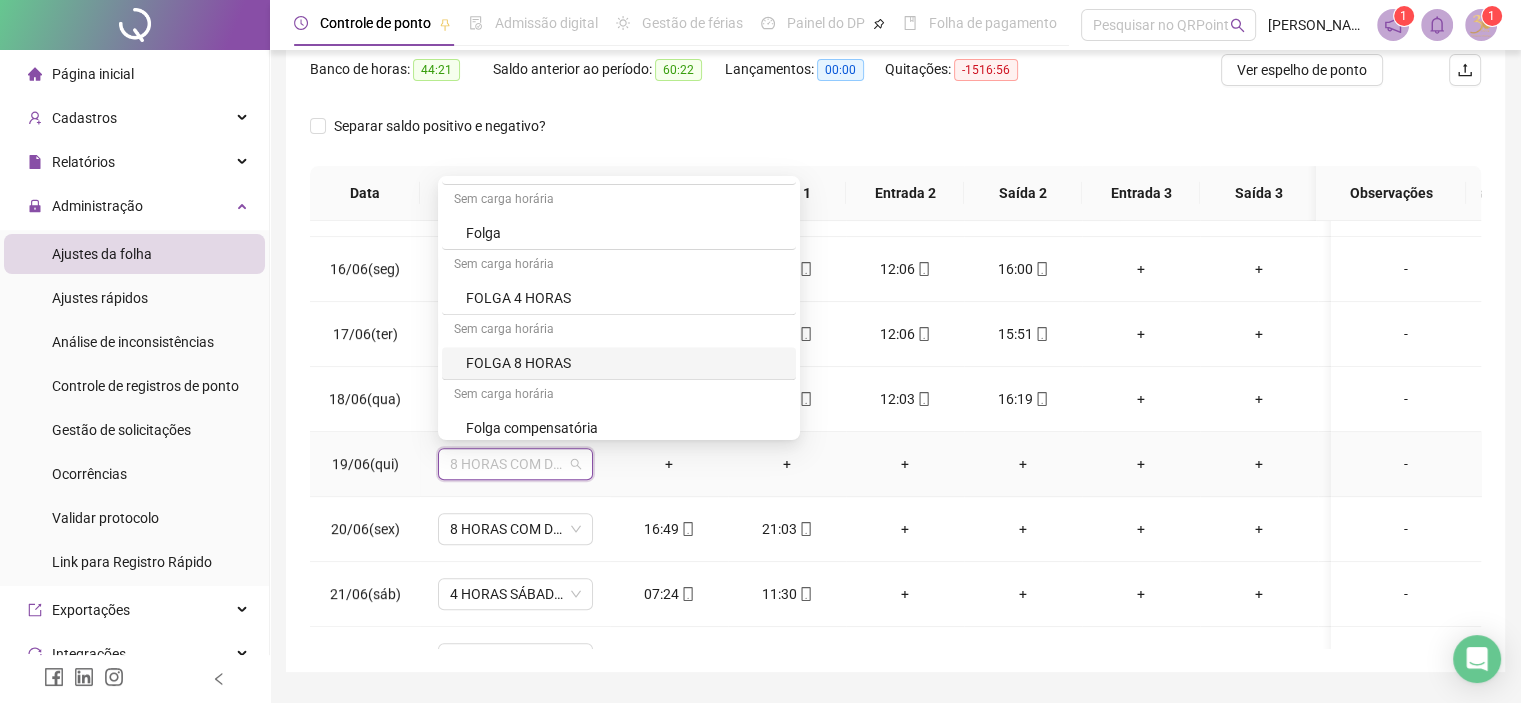 click on "FOLGA 8 HORAS" at bounding box center (625, 363) 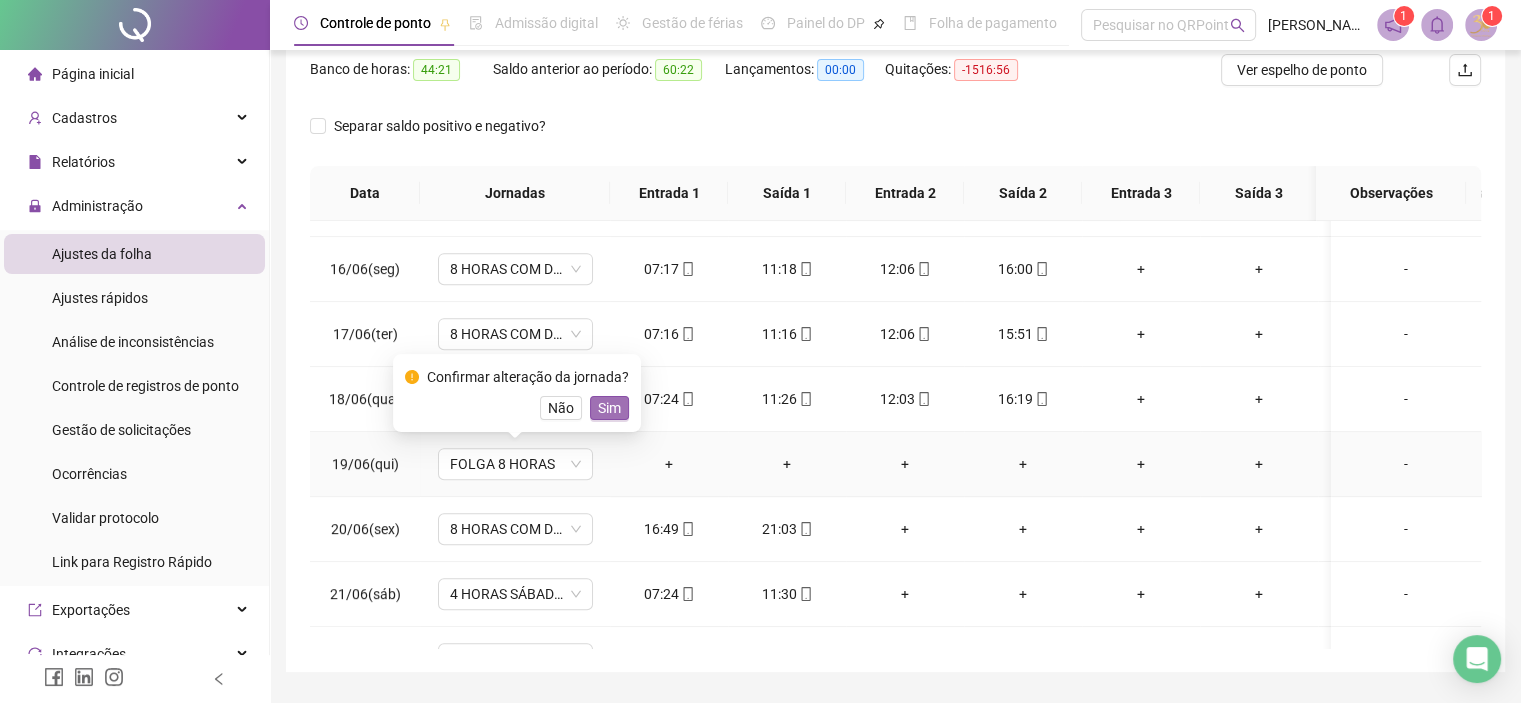 click on "Sim" at bounding box center [609, 408] 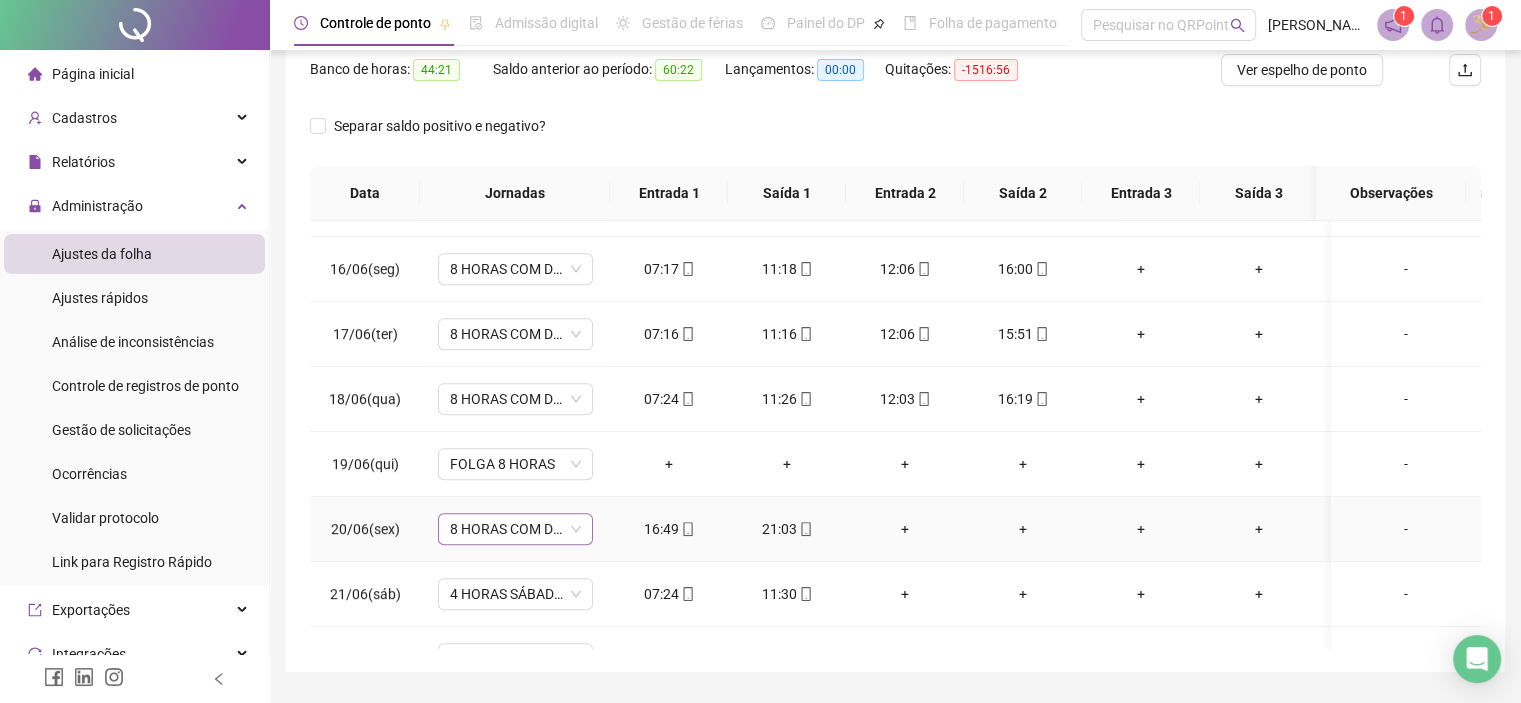 click on "8 HORAS COM DUAS HORAS DE INTERVALO" at bounding box center [515, 529] 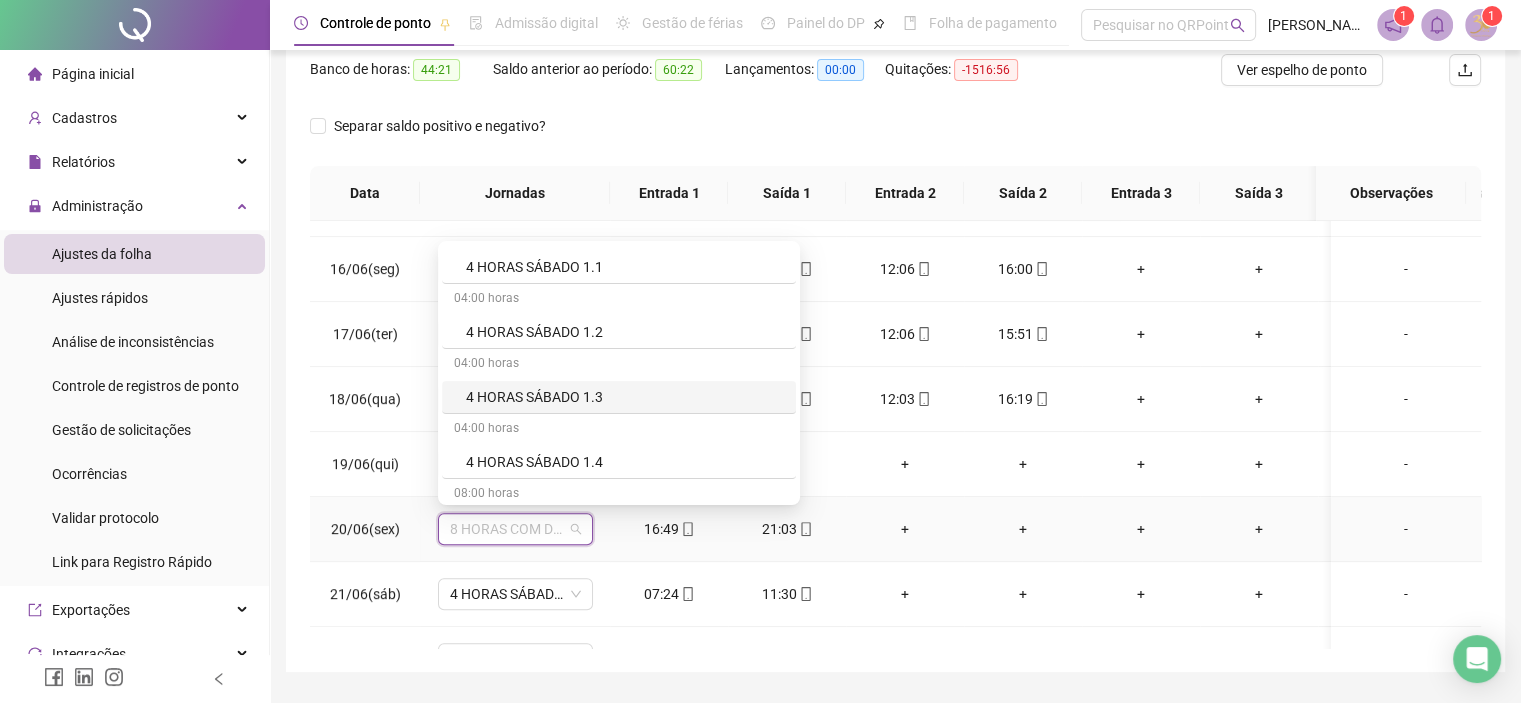 scroll, scrollTop: 40, scrollLeft: 0, axis: vertical 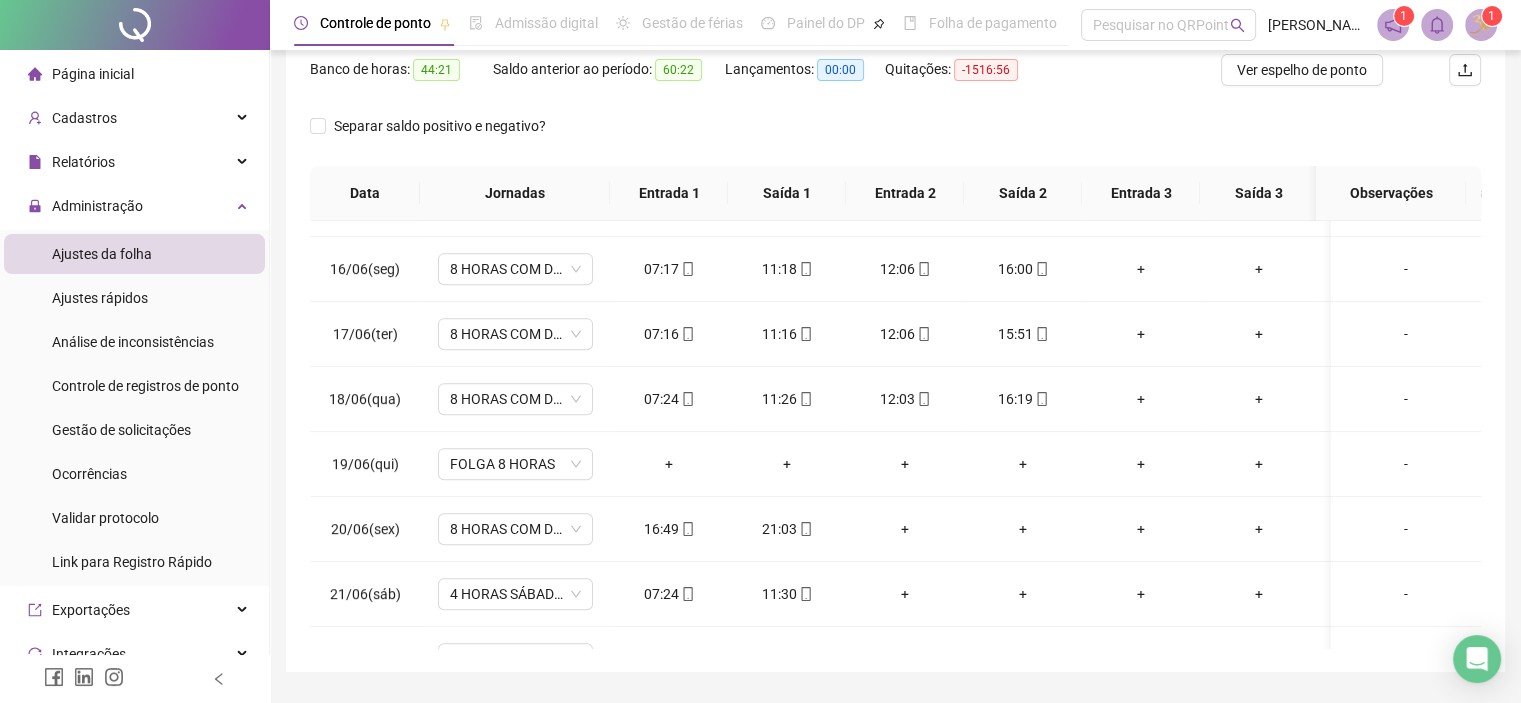click on "**********" at bounding box center (895, 237) 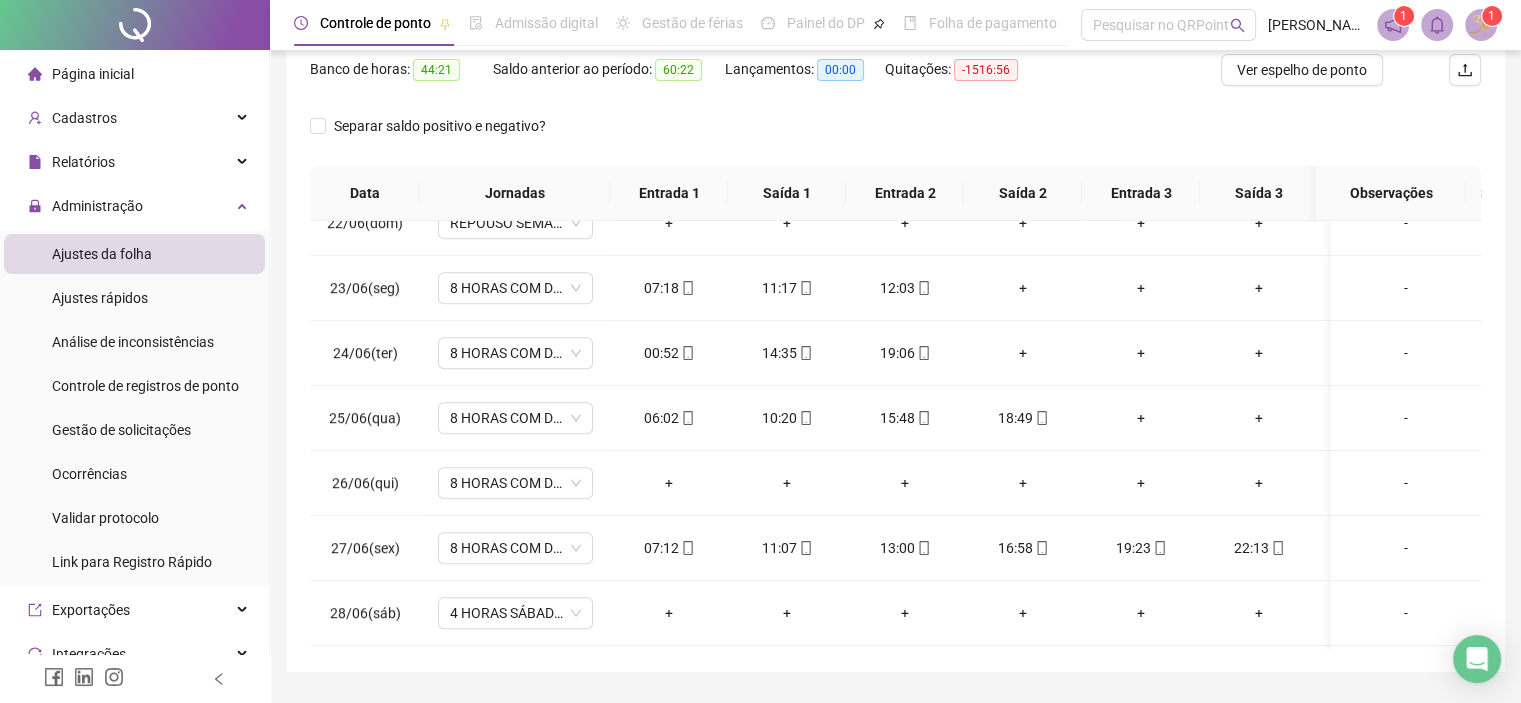 scroll, scrollTop: 1399, scrollLeft: 0, axis: vertical 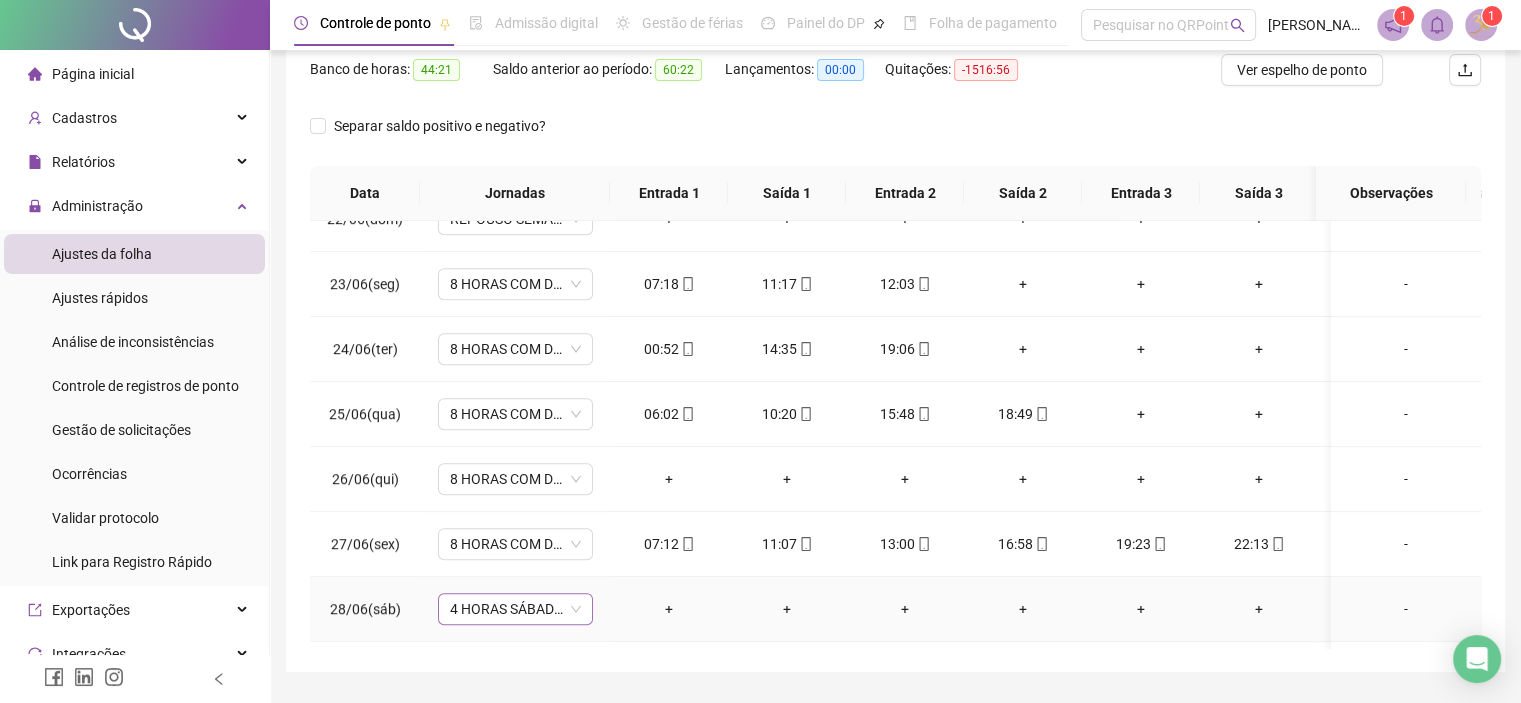 click on "4 HORAS SÁBADO 1.1" at bounding box center [515, 609] 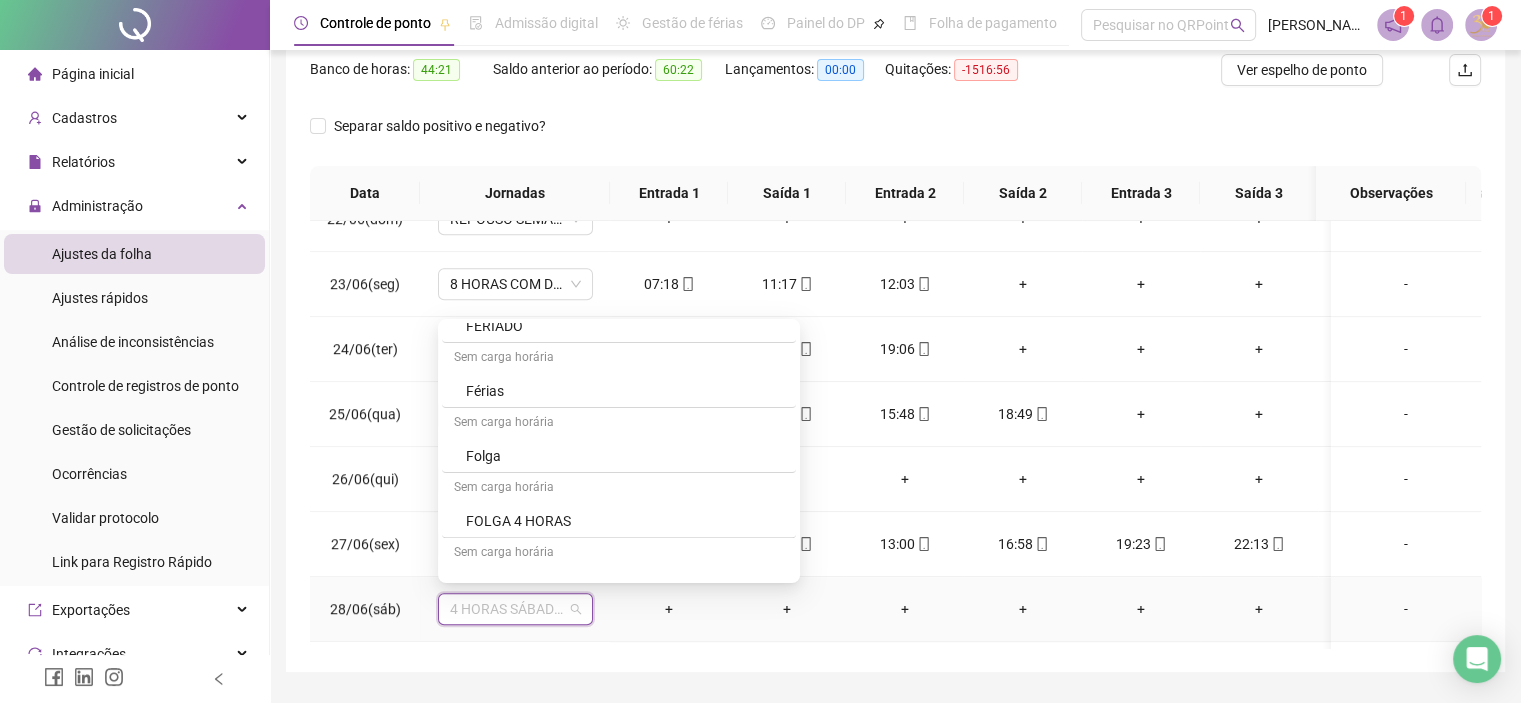 scroll, scrollTop: 800, scrollLeft: 0, axis: vertical 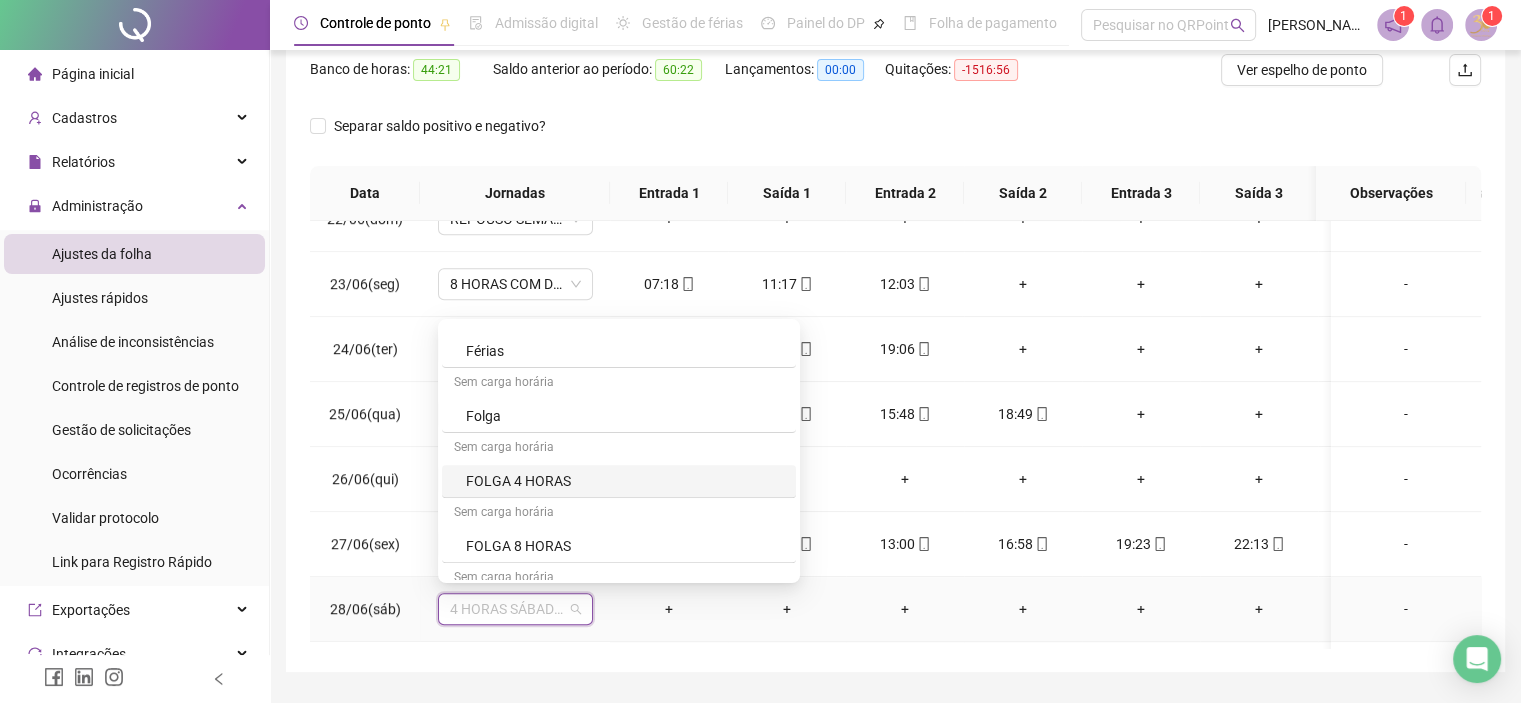 click on "FOLGA 4 HORAS" at bounding box center [619, 481] 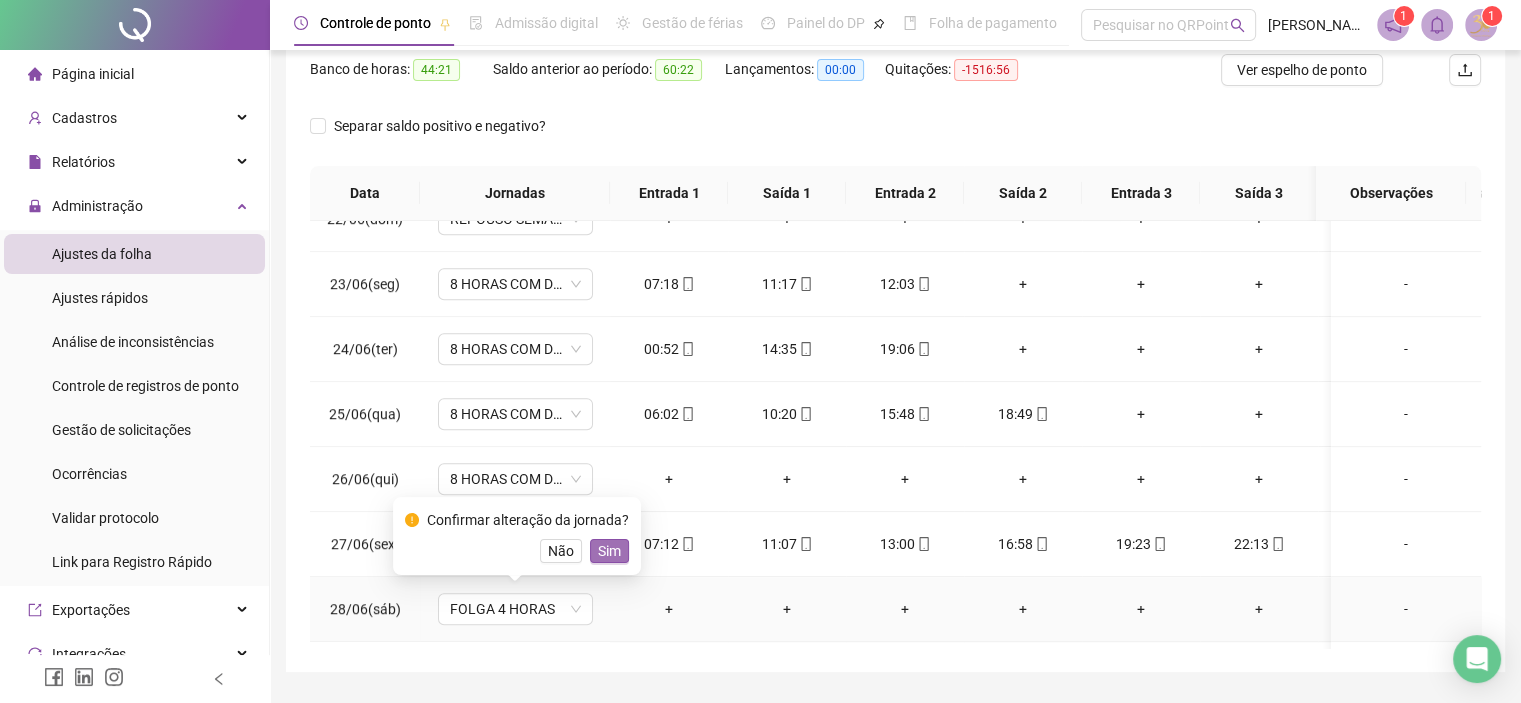 click on "Sim" at bounding box center [609, 551] 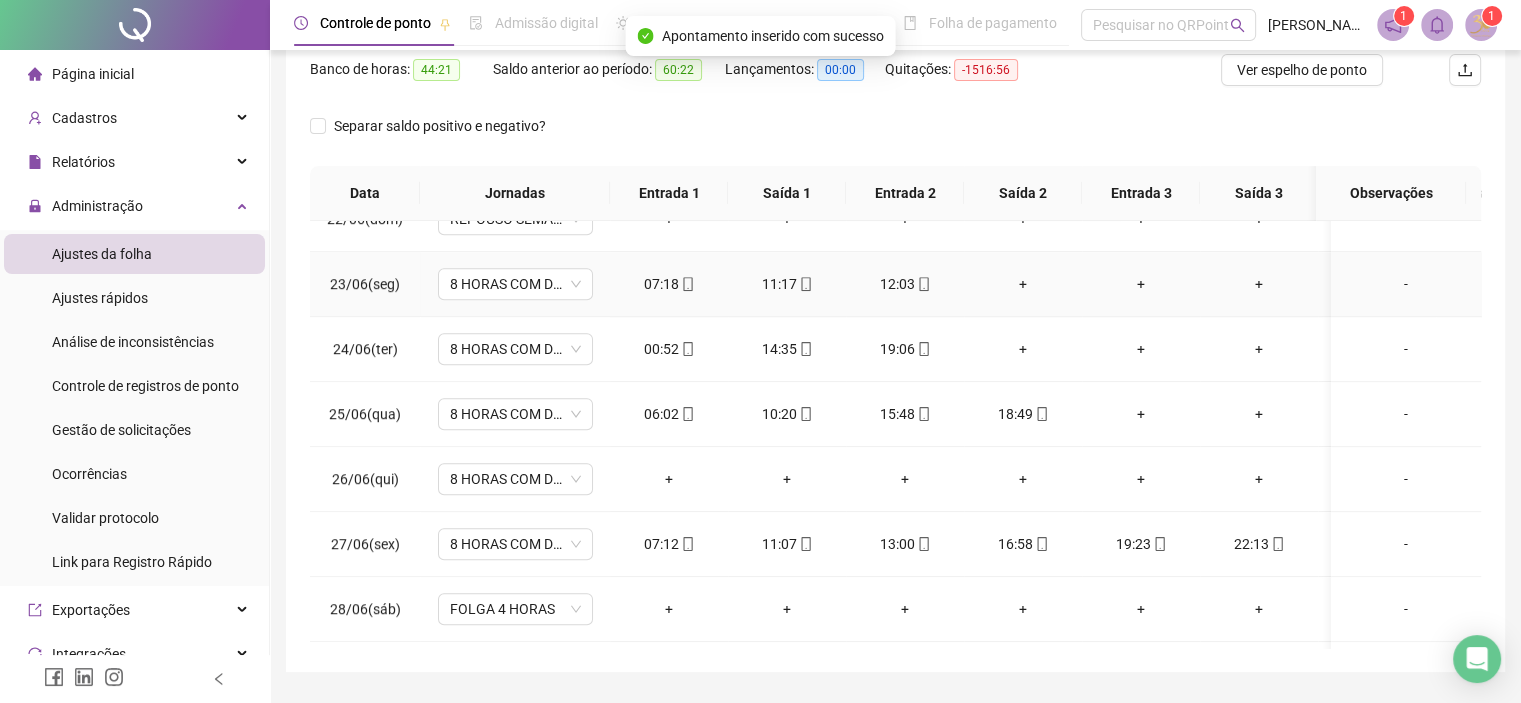 click on "+" at bounding box center [1023, 284] 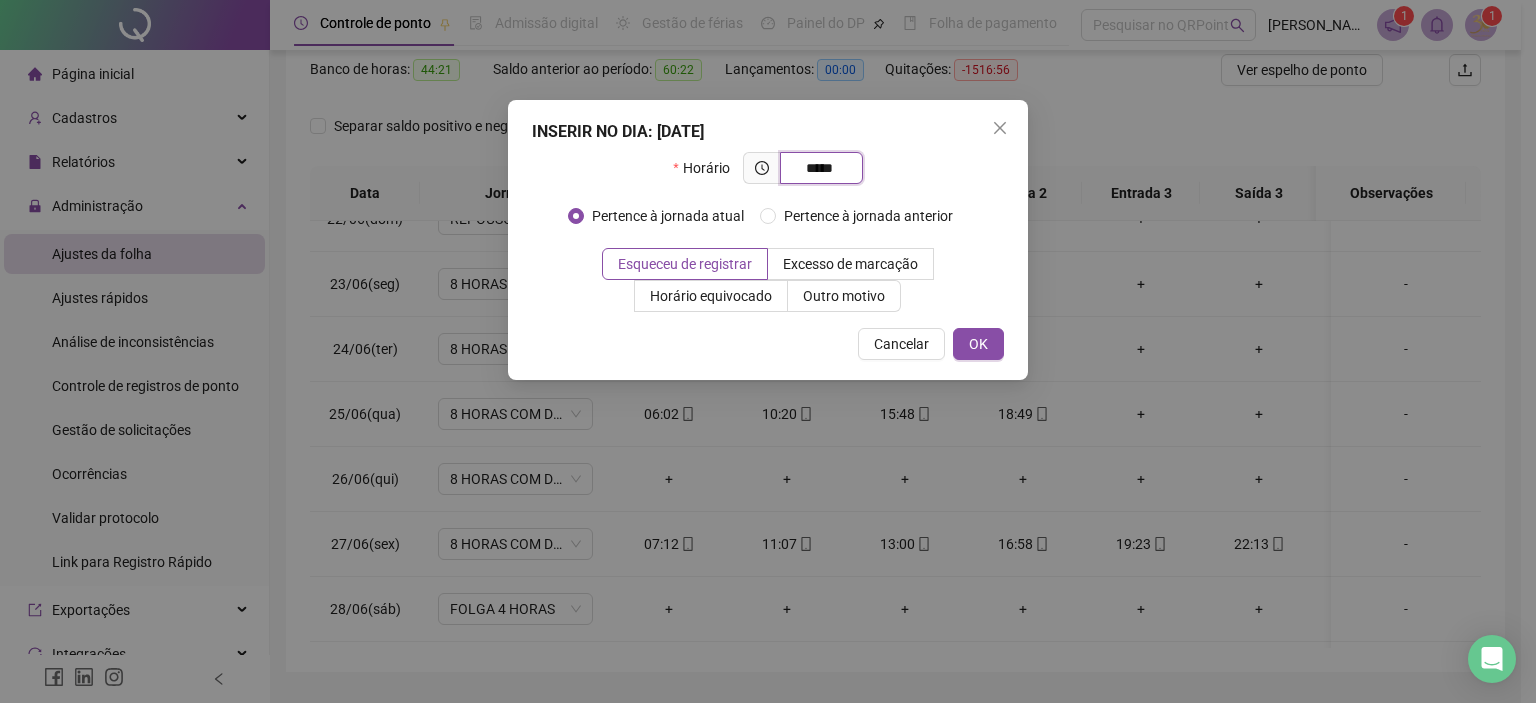 type on "*****" 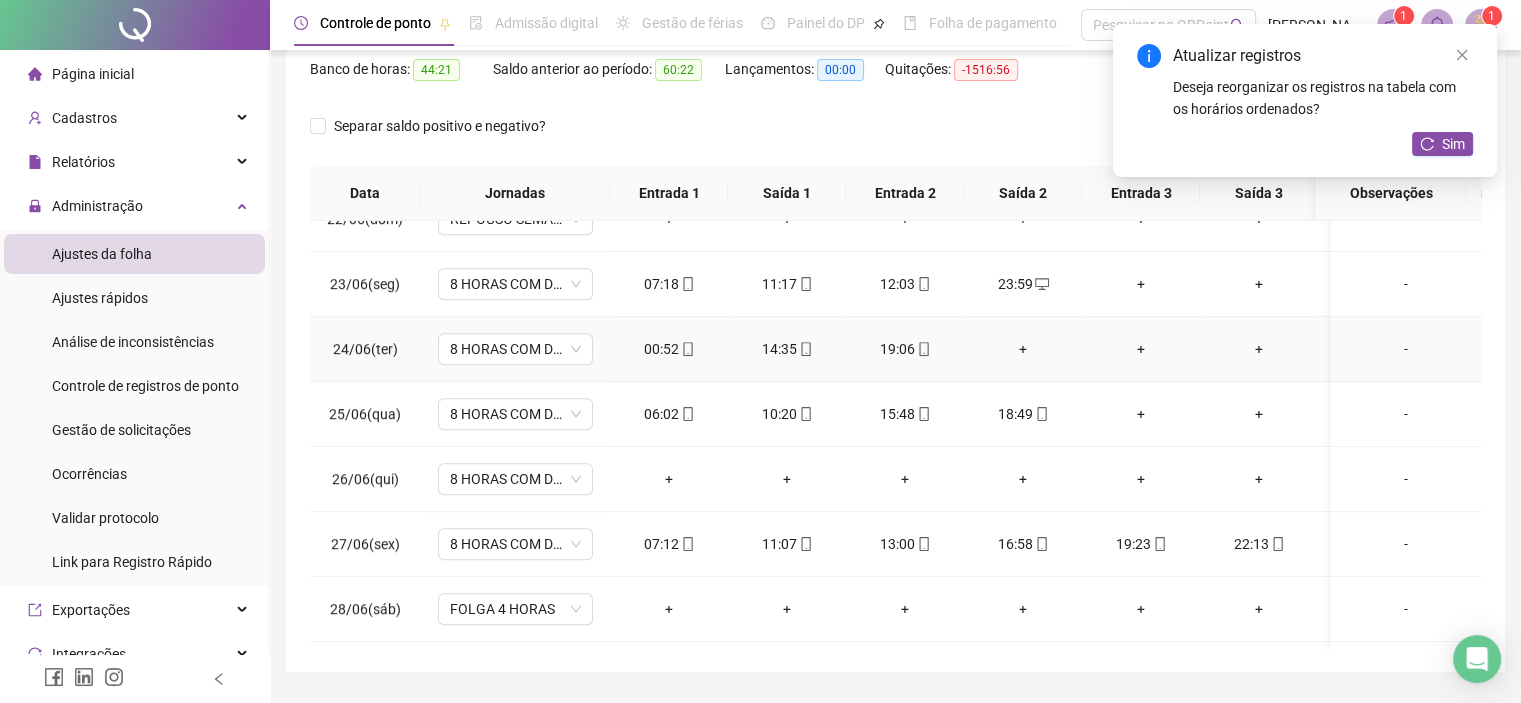 click on "+" at bounding box center (1023, 349) 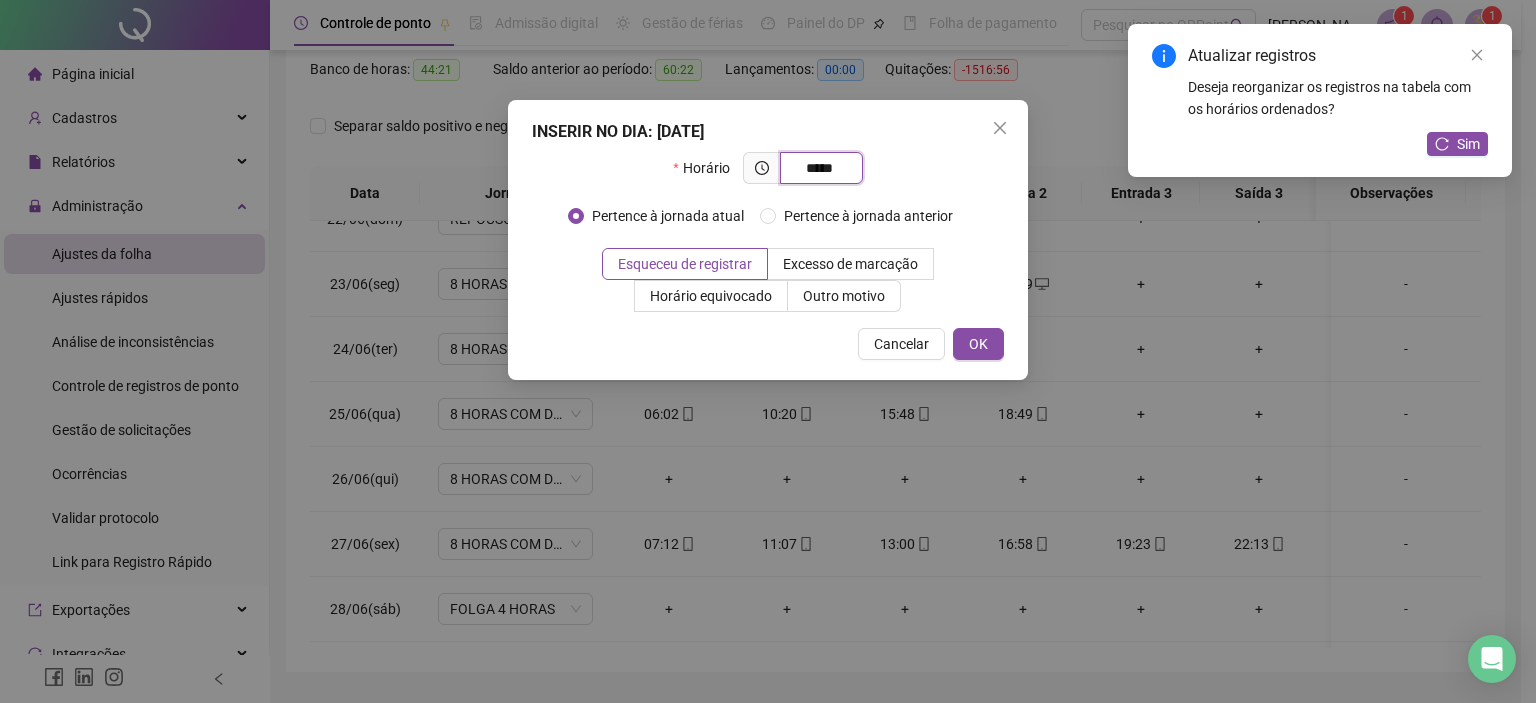 type on "*****" 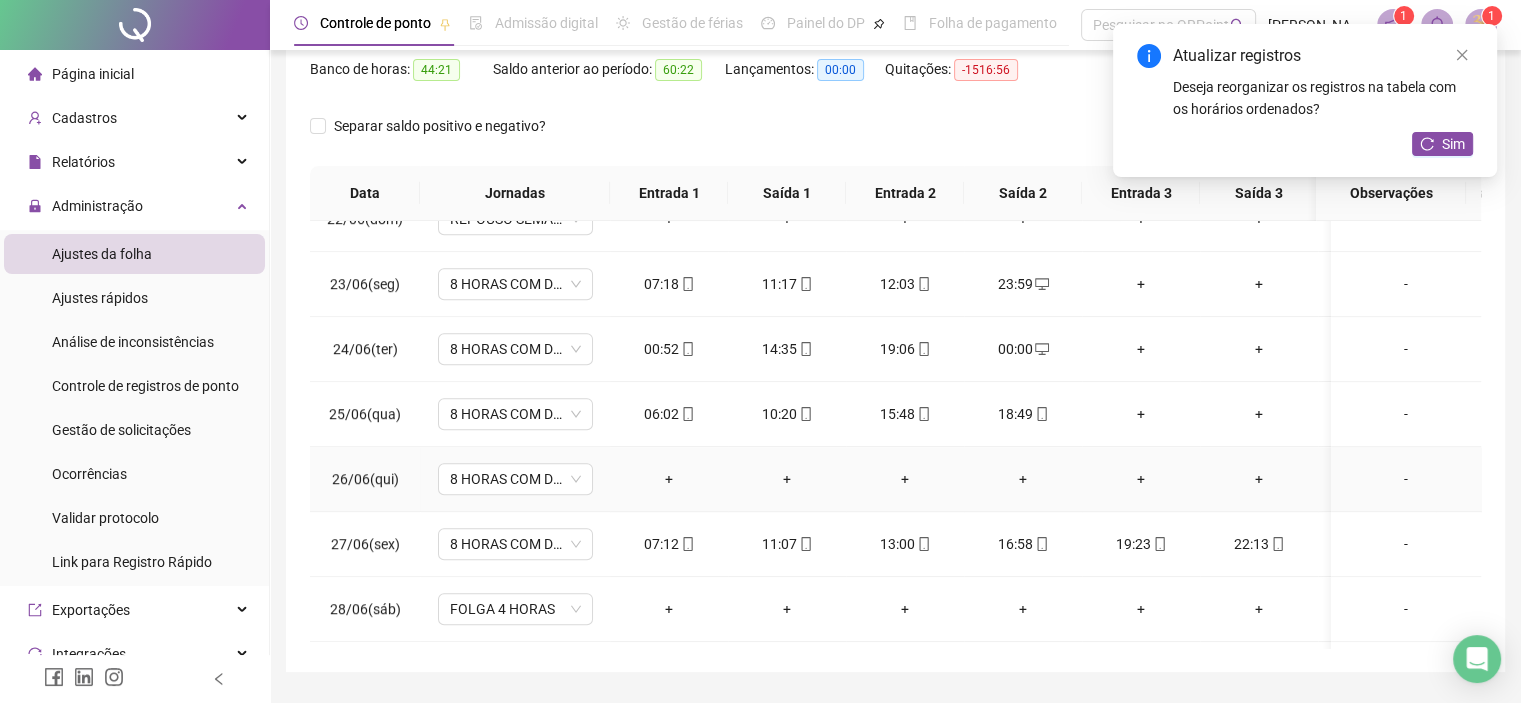 click on "-" at bounding box center [1406, 479] 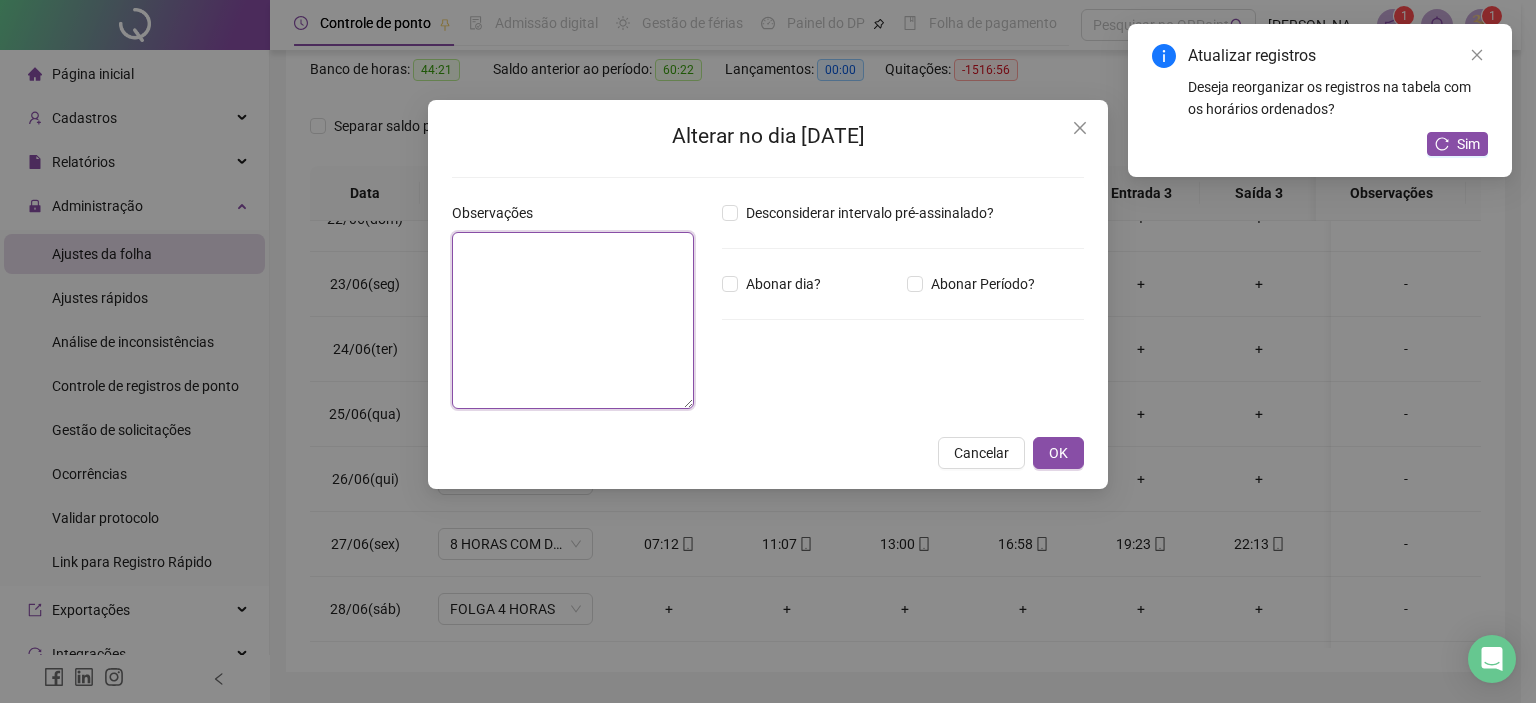 click at bounding box center (573, 320) 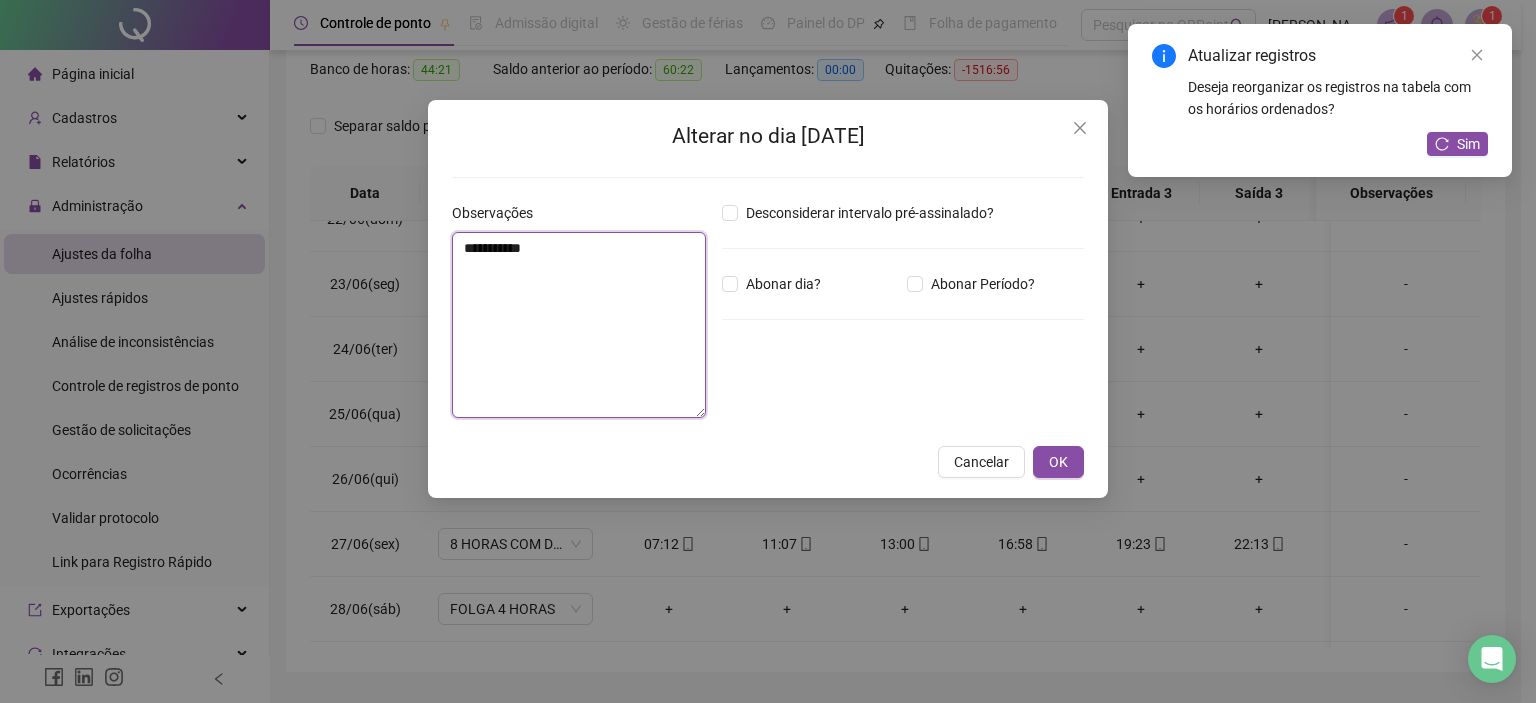 type on "**********" 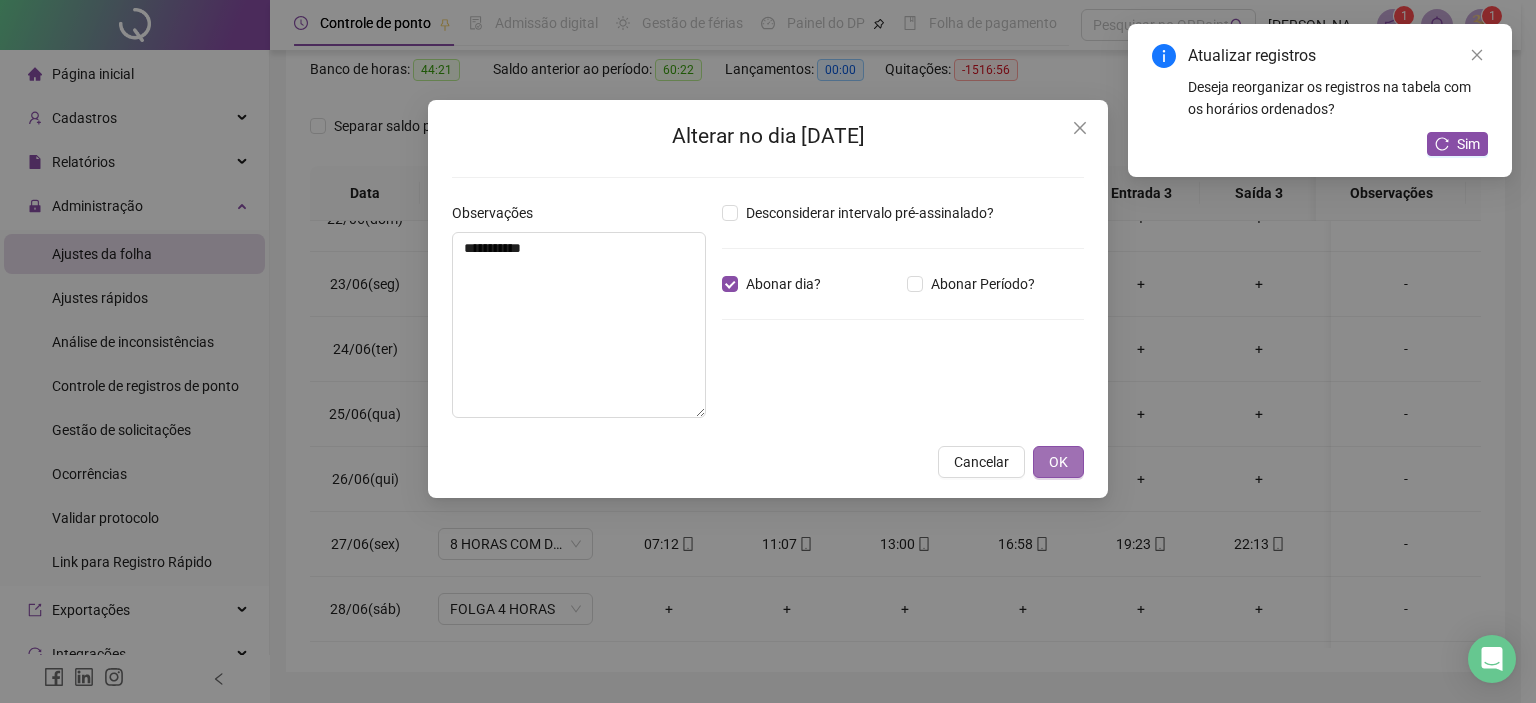click on "OK" at bounding box center [1058, 462] 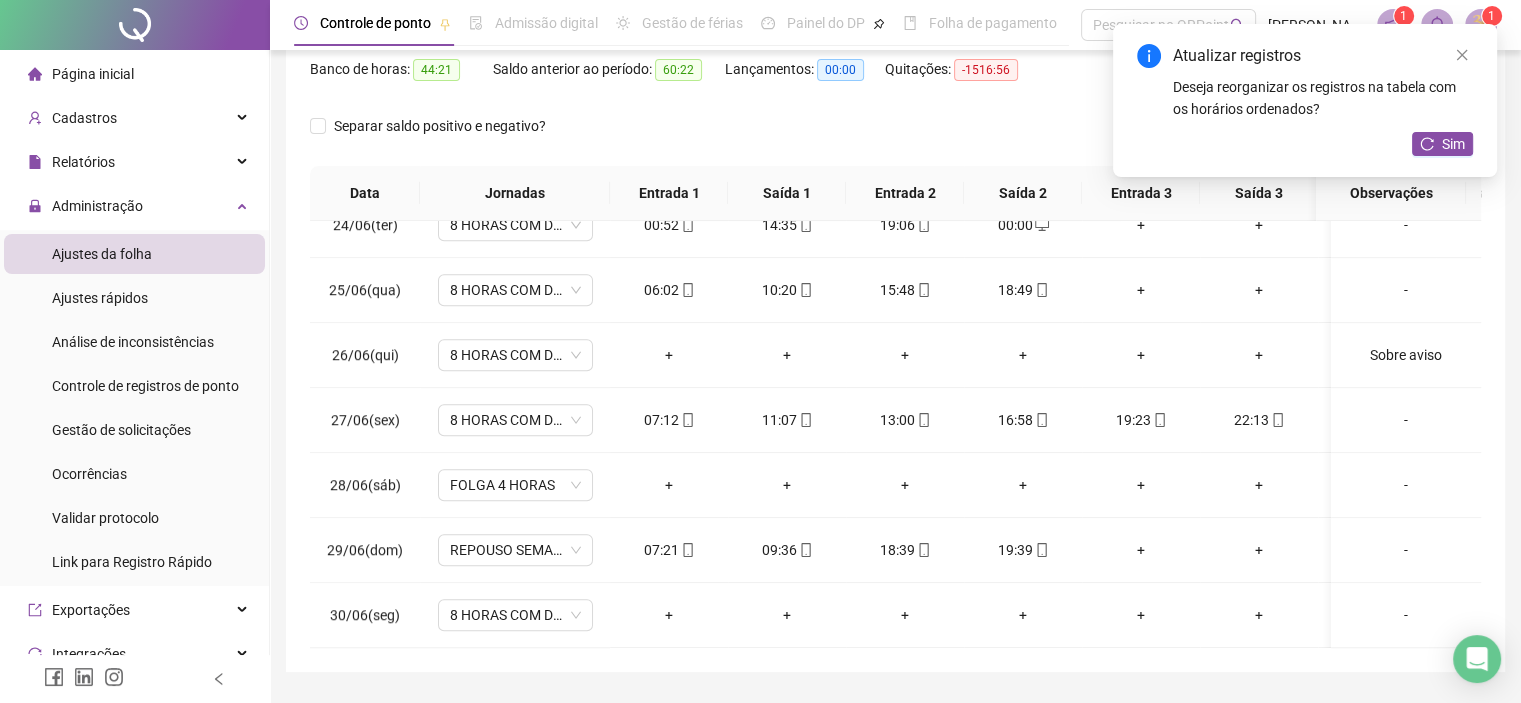 scroll, scrollTop: 1532, scrollLeft: 0, axis: vertical 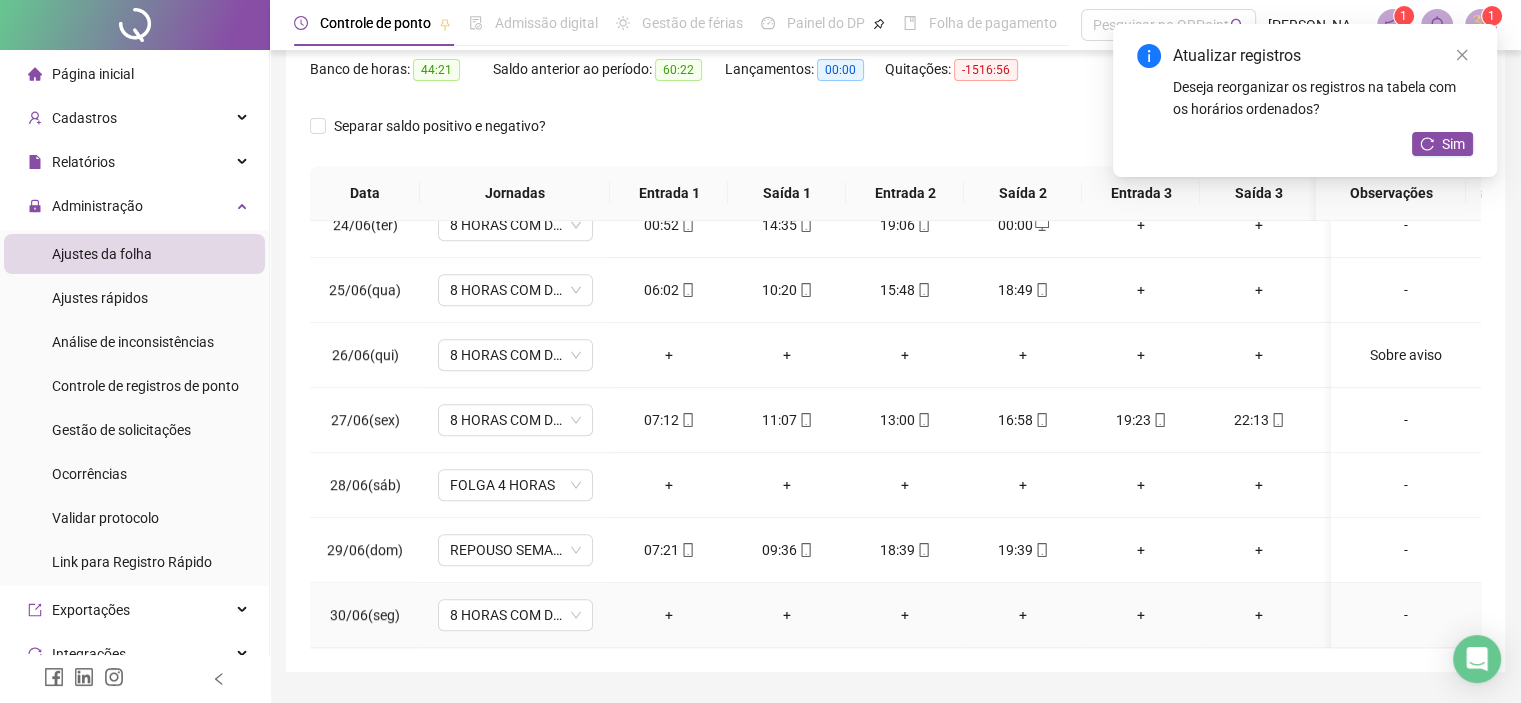 click on "-" at bounding box center [1406, 615] 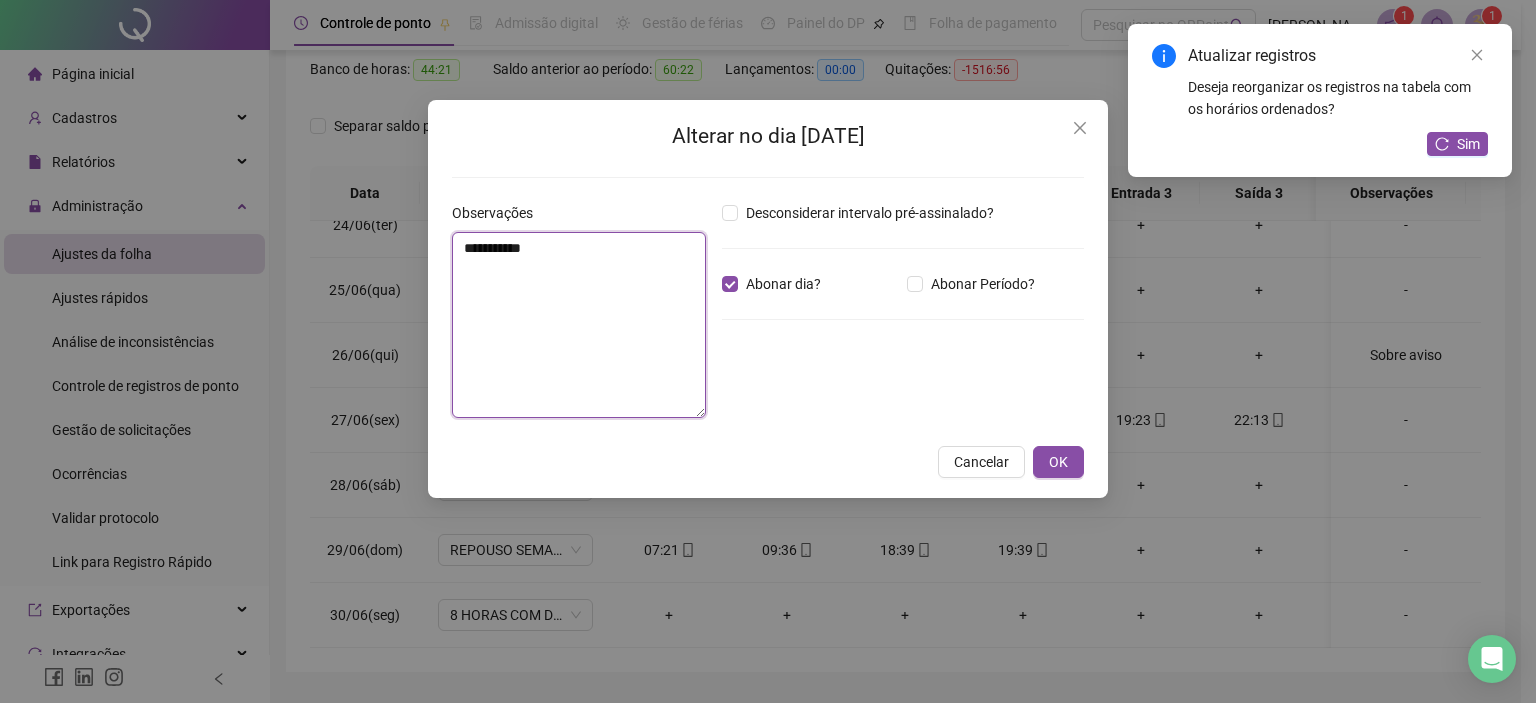 click on "**********" at bounding box center [579, 325] 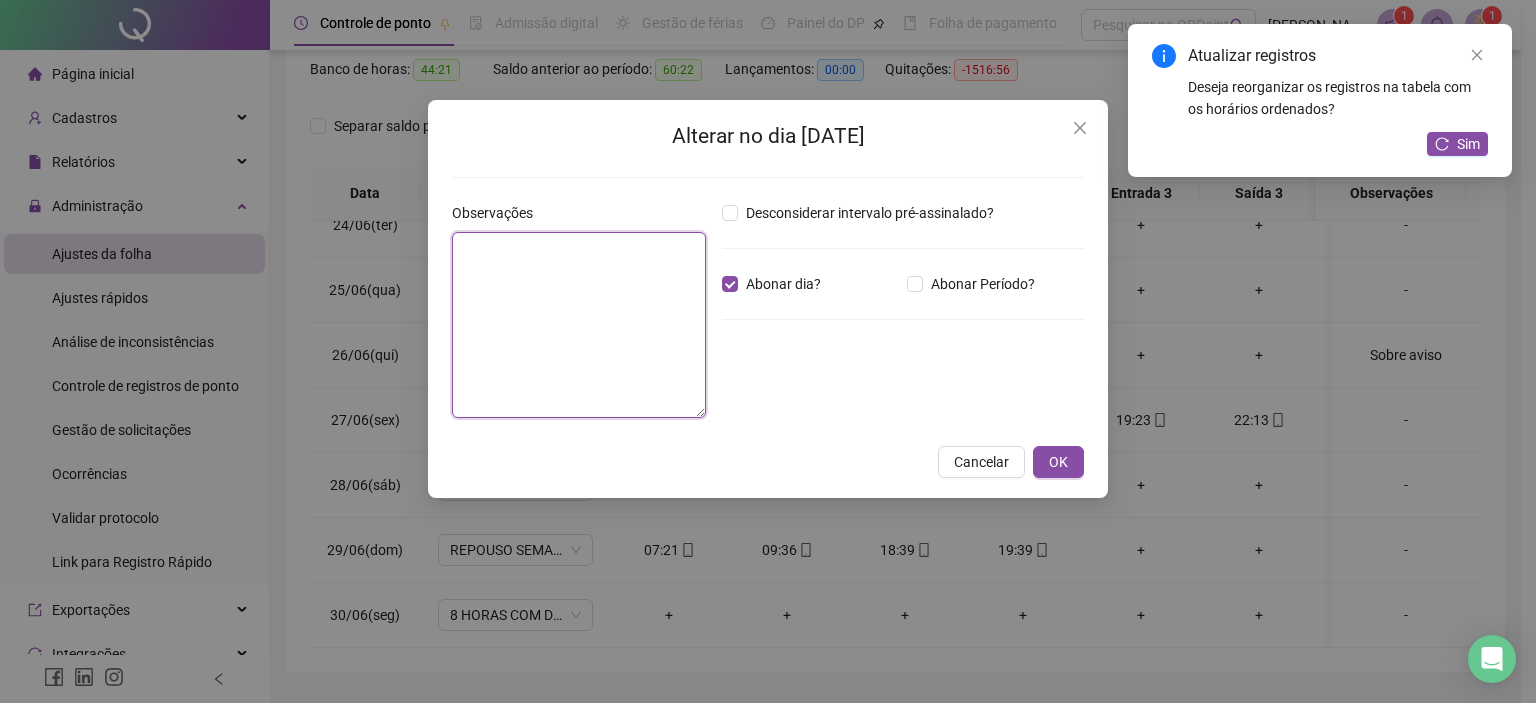 paste on "**********" 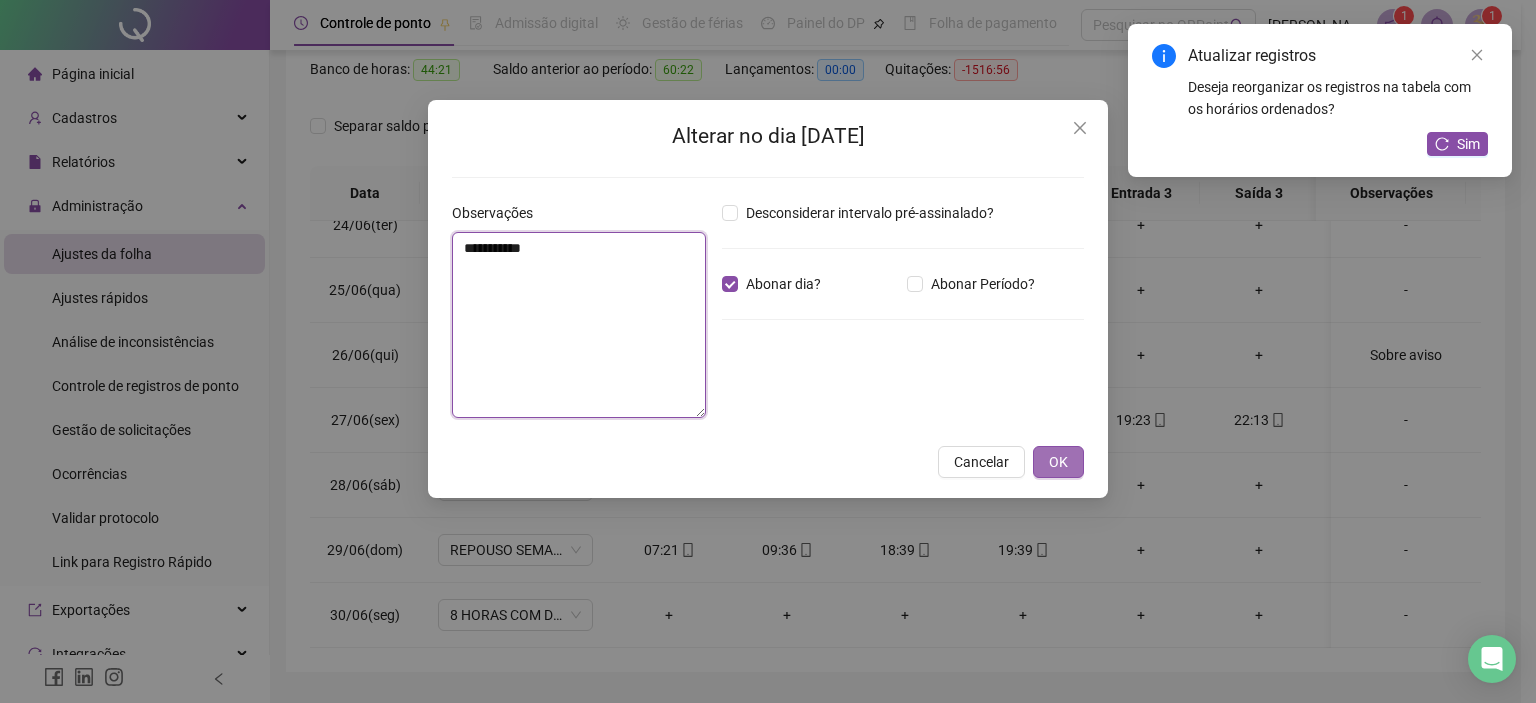 type on "**********" 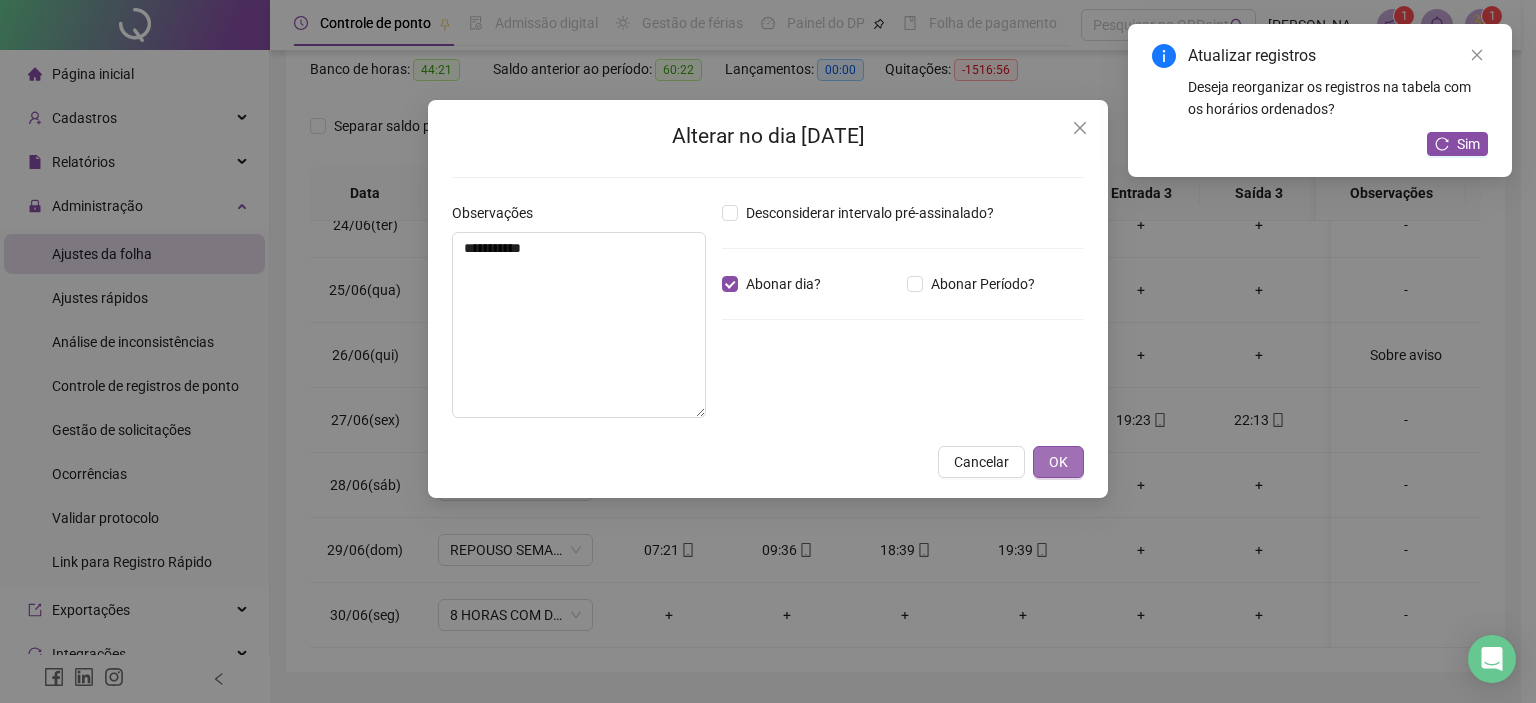 click on "OK" at bounding box center (1058, 462) 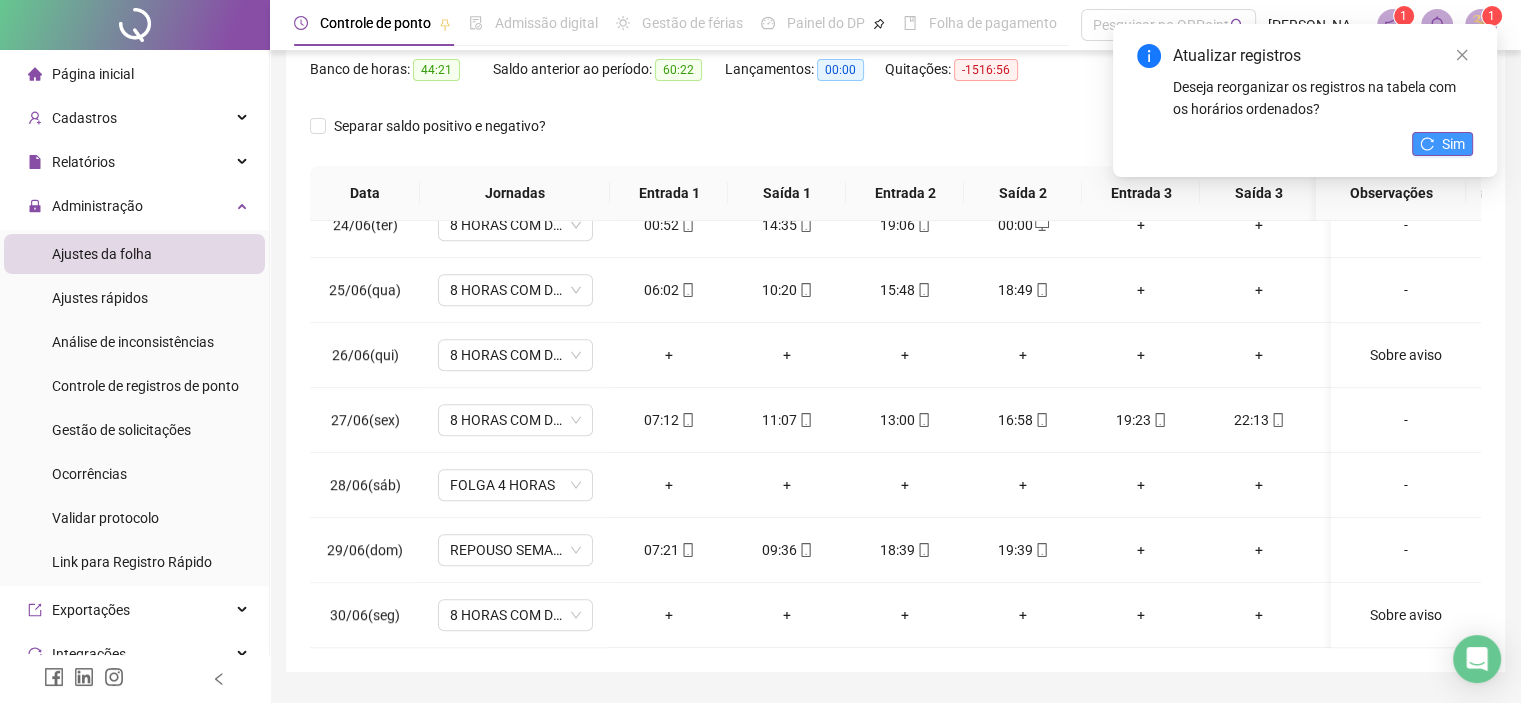 click 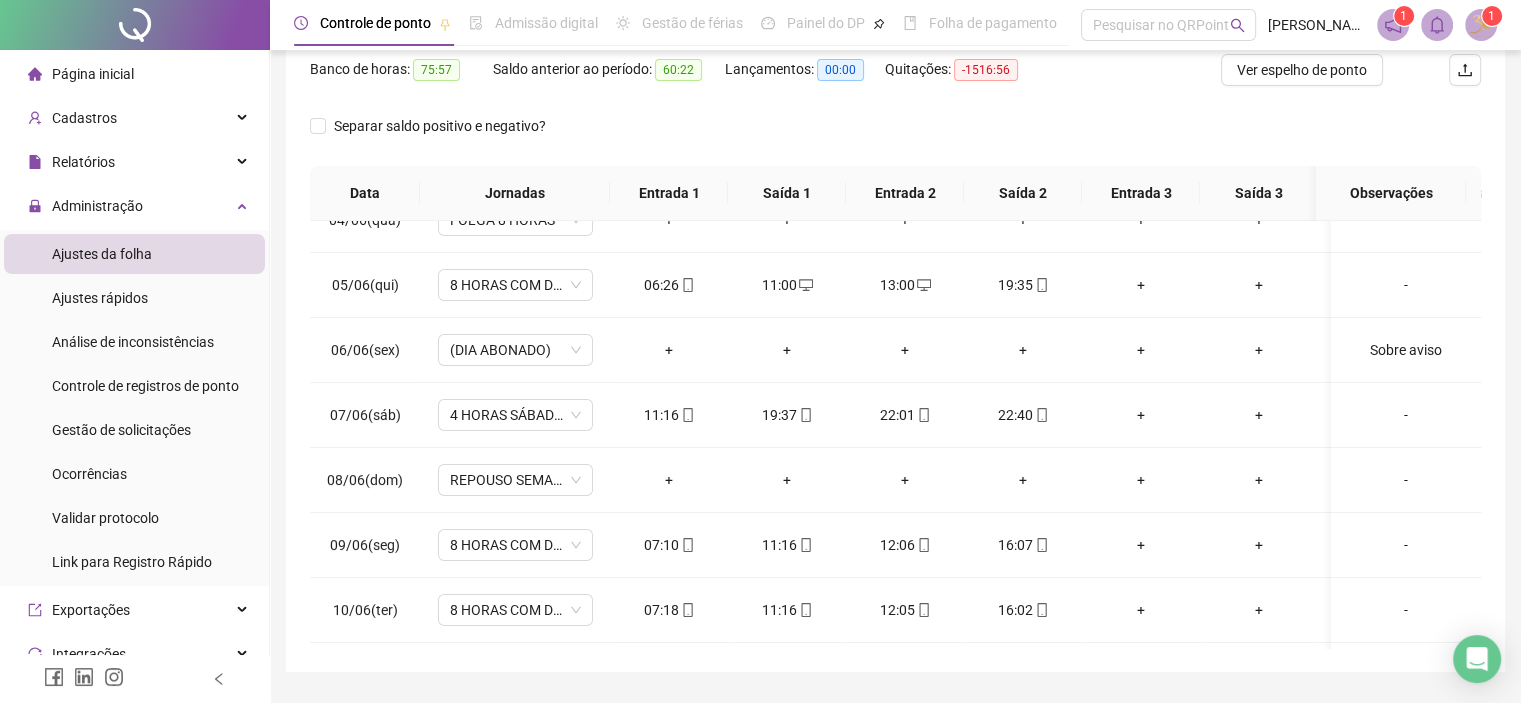 scroll, scrollTop: 0, scrollLeft: 0, axis: both 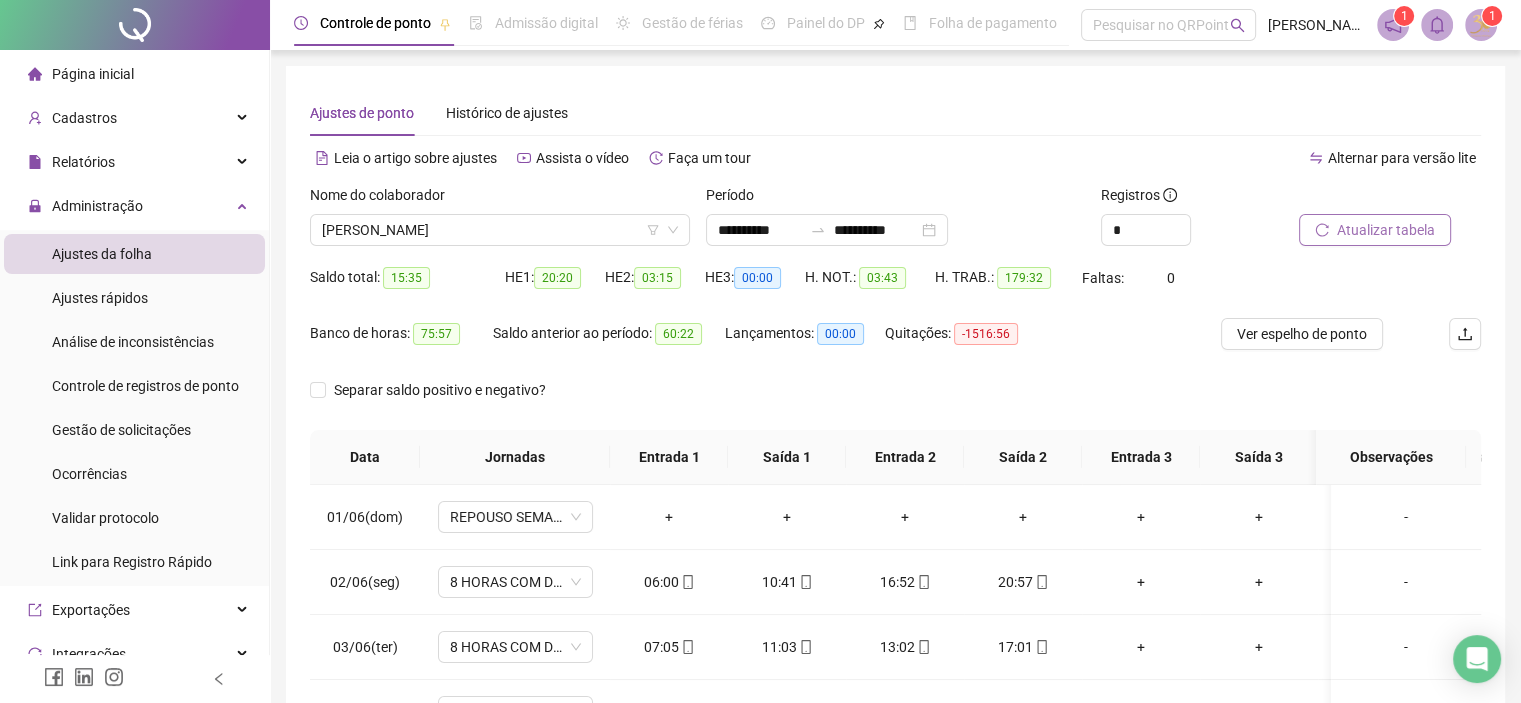 click at bounding box center (1481, 25) 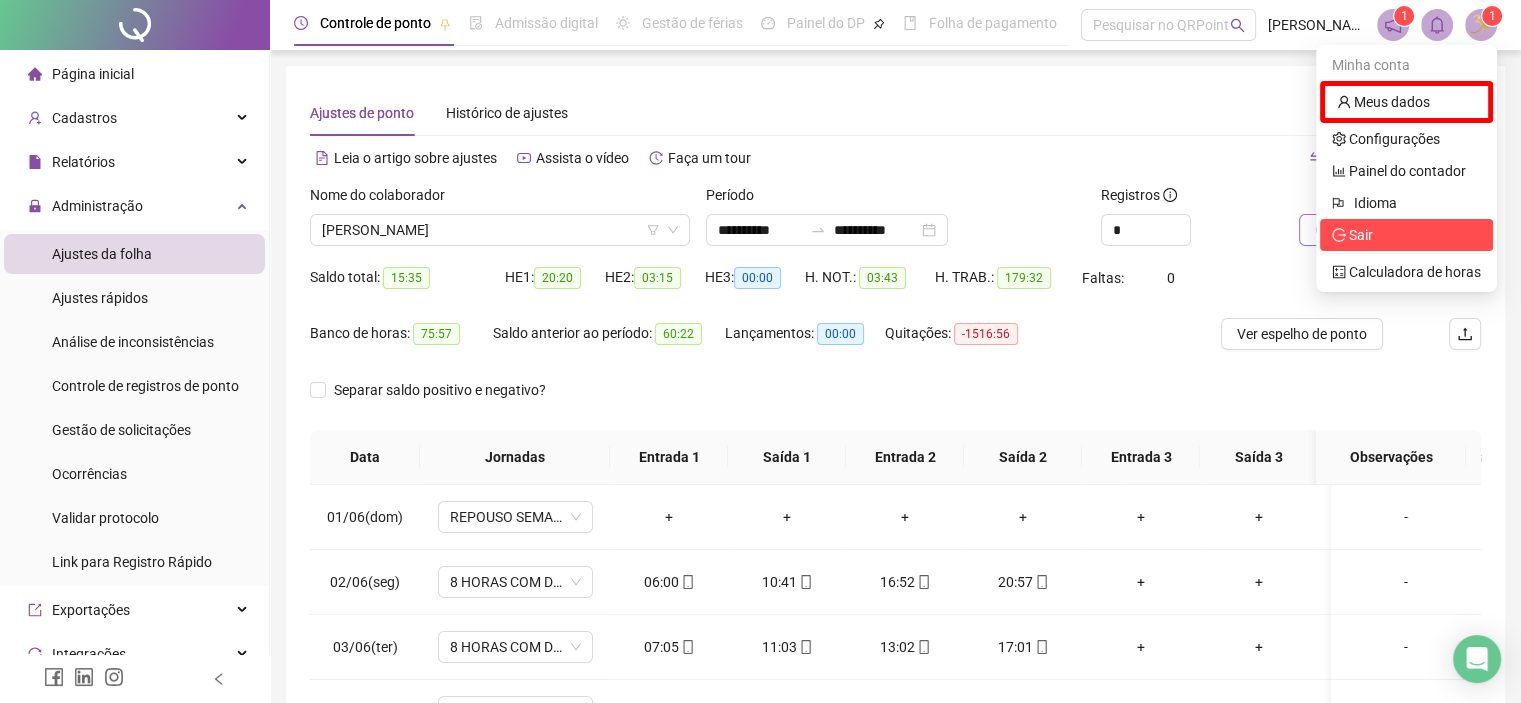 click on "Sair" at bounding box center (1406, 235) 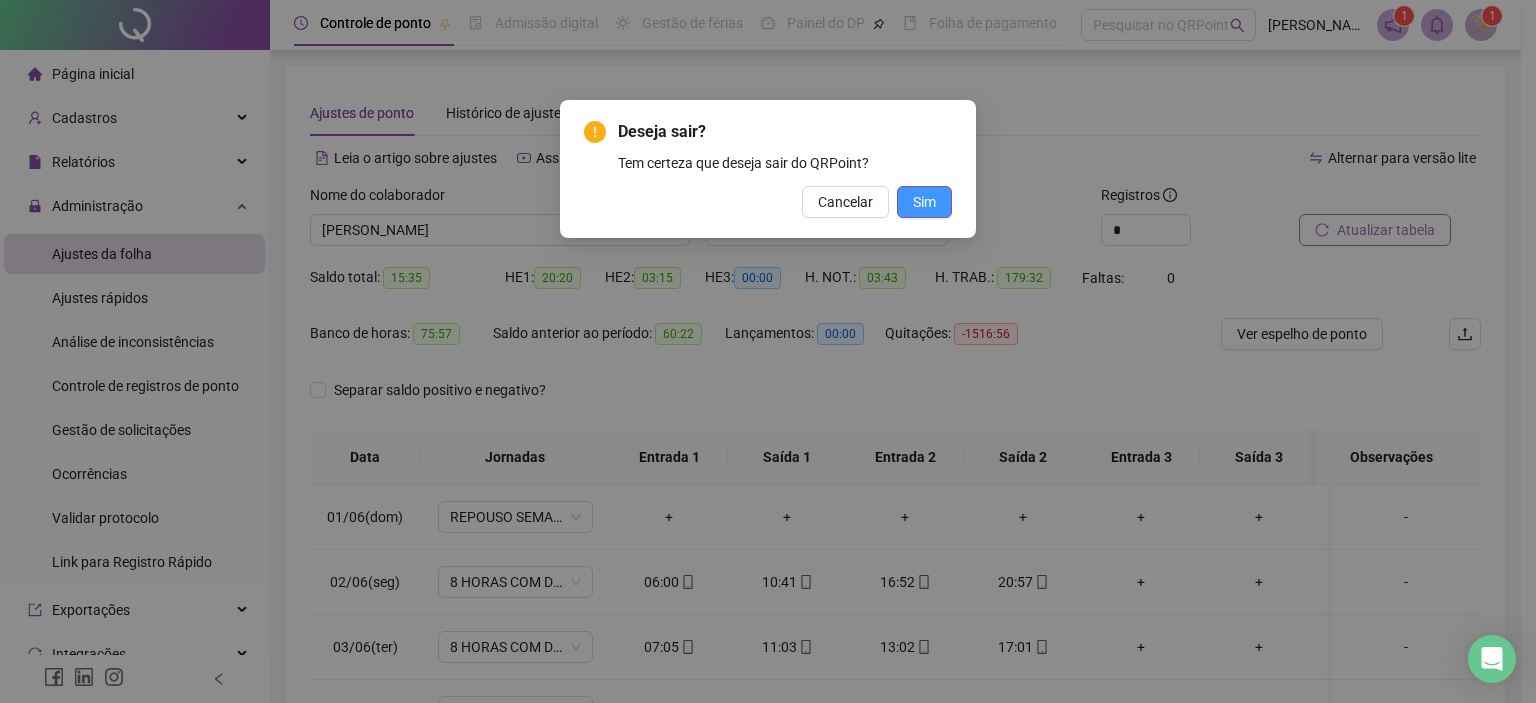 click on "Sim" at bounding box center (924, 202) 